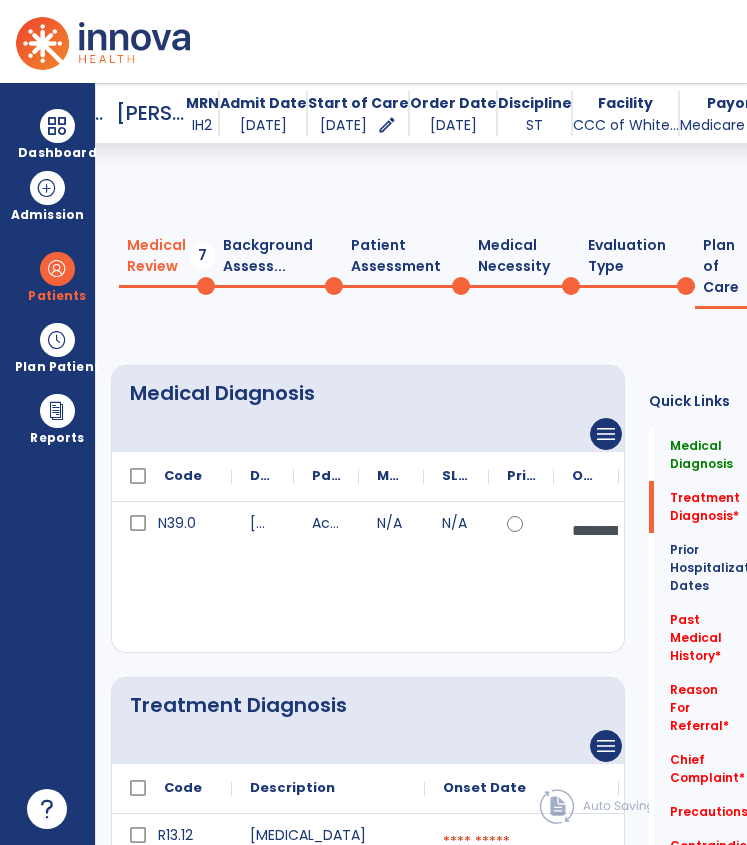 scroll, scrollTop: 0, scrollLeft: 0, axis: both 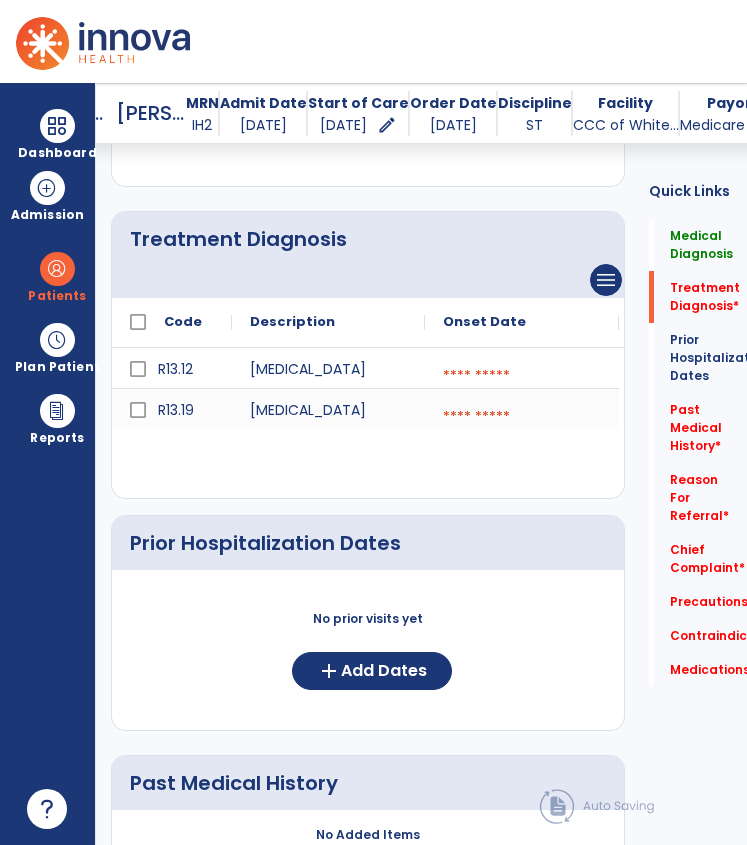 click at bounding box center (161, 41) 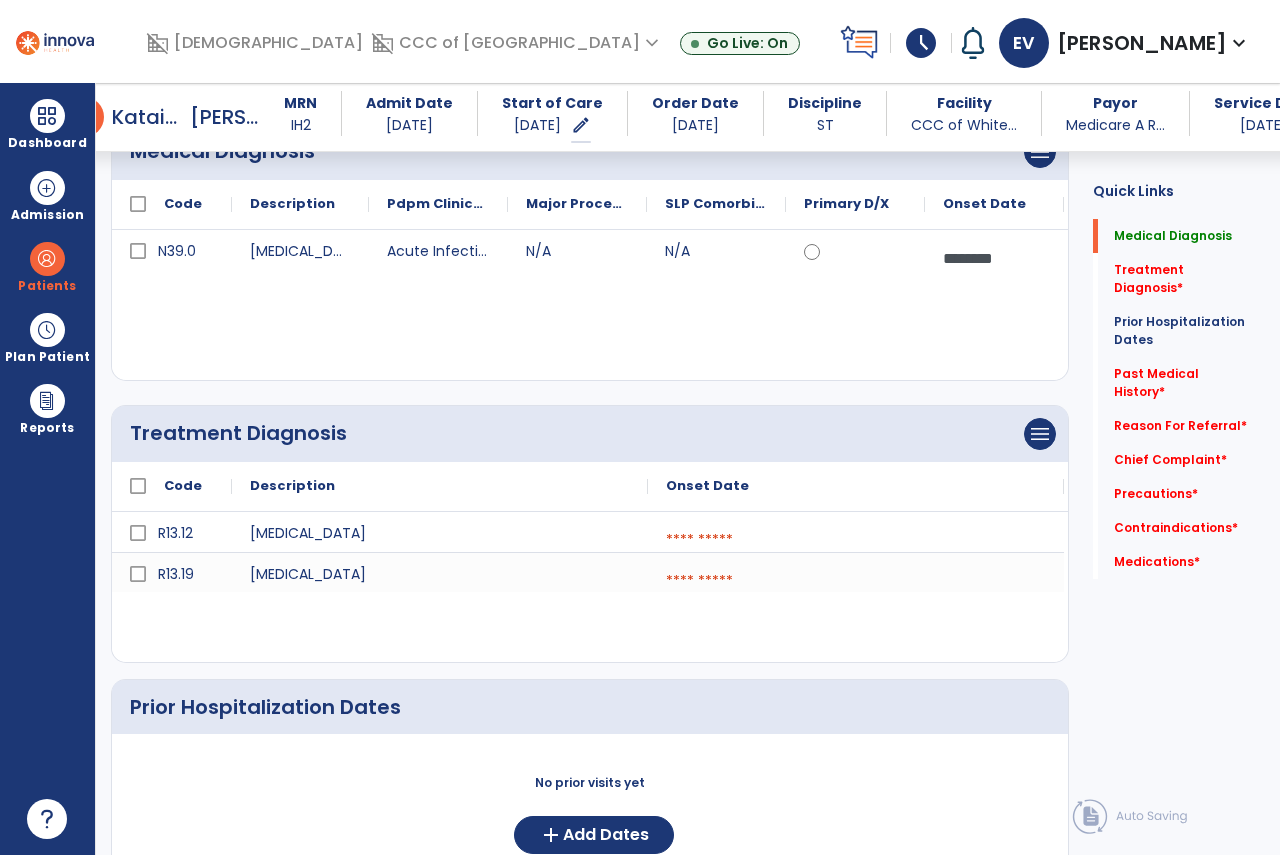 scroll, scrollTop: 0, scrollLeft: 0, axis: both 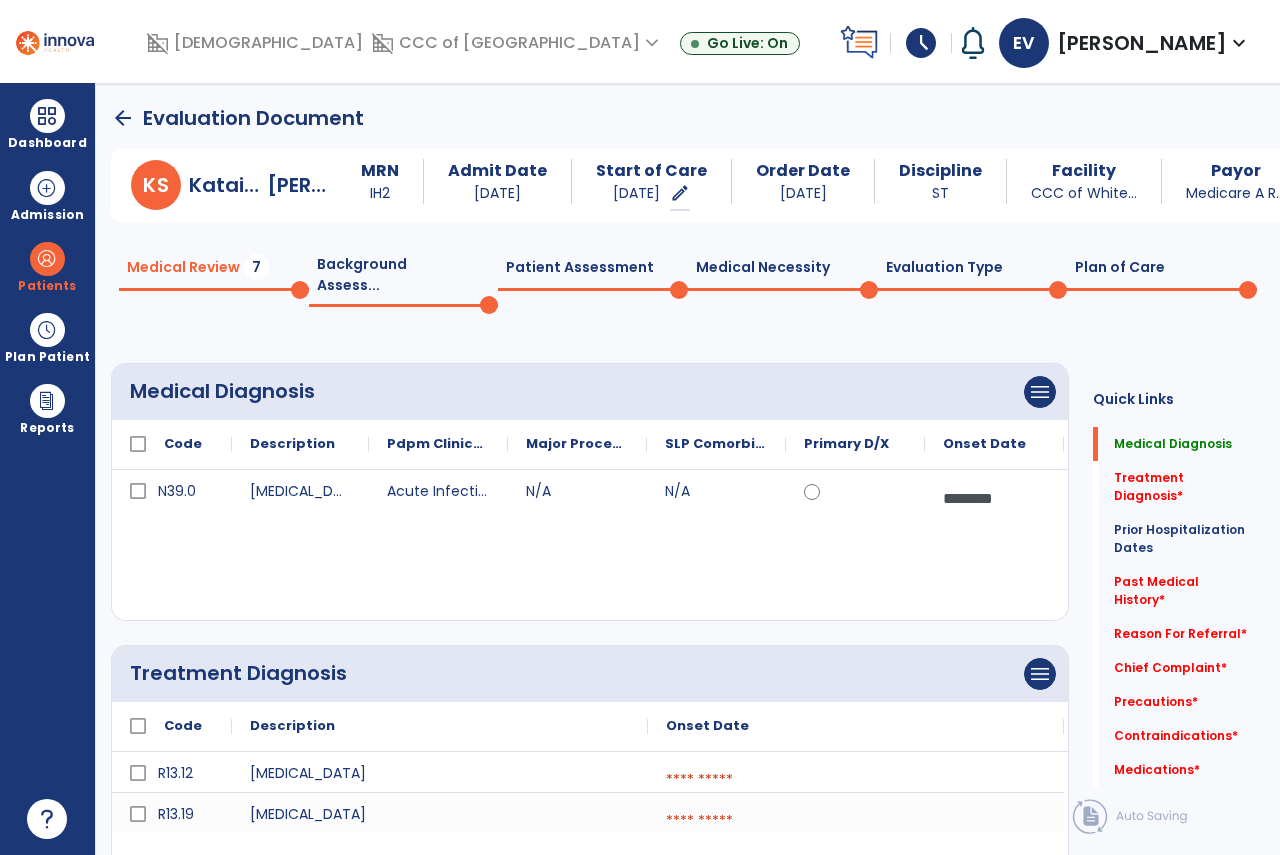 click on "Treatment Diagnosis   *  Treatment Diagnosis   *" 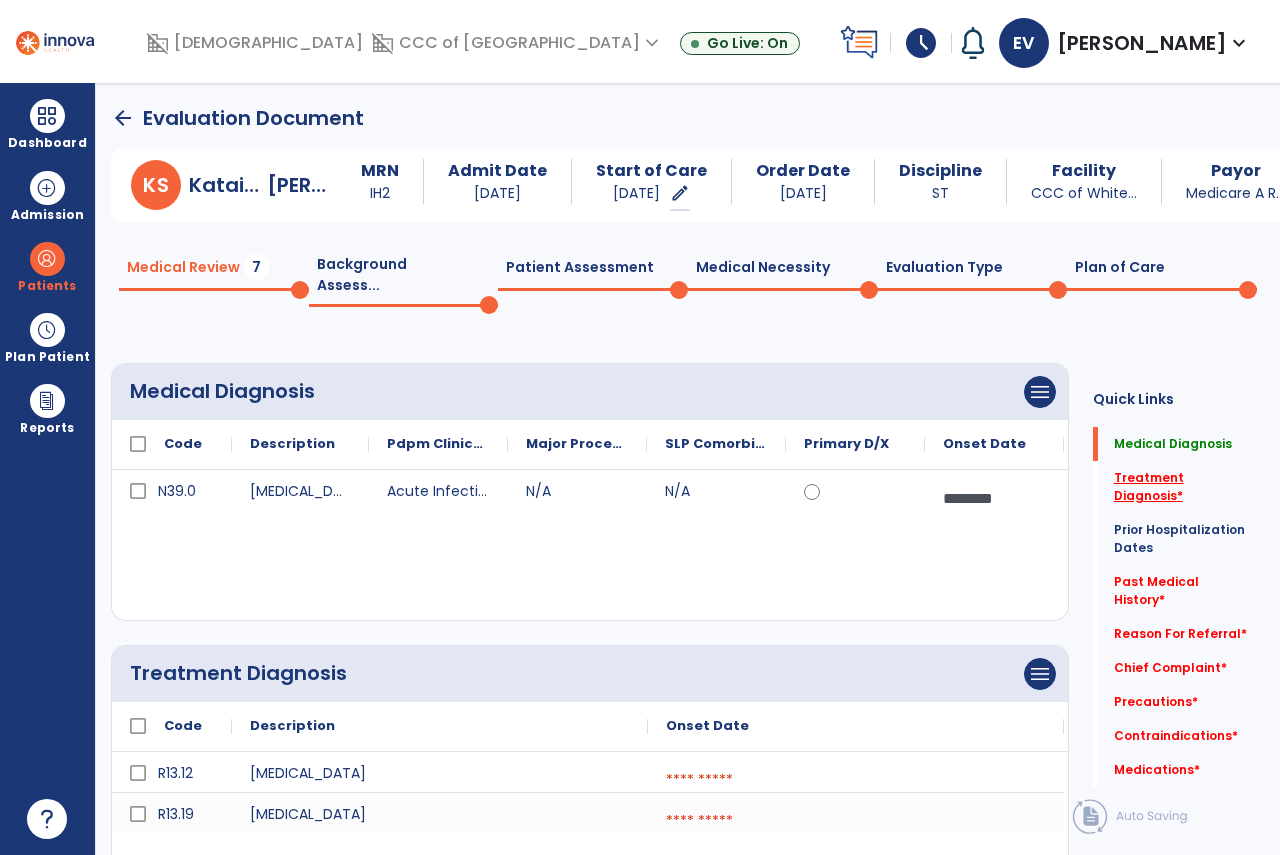 click on "Treatment Diagnosis   *" 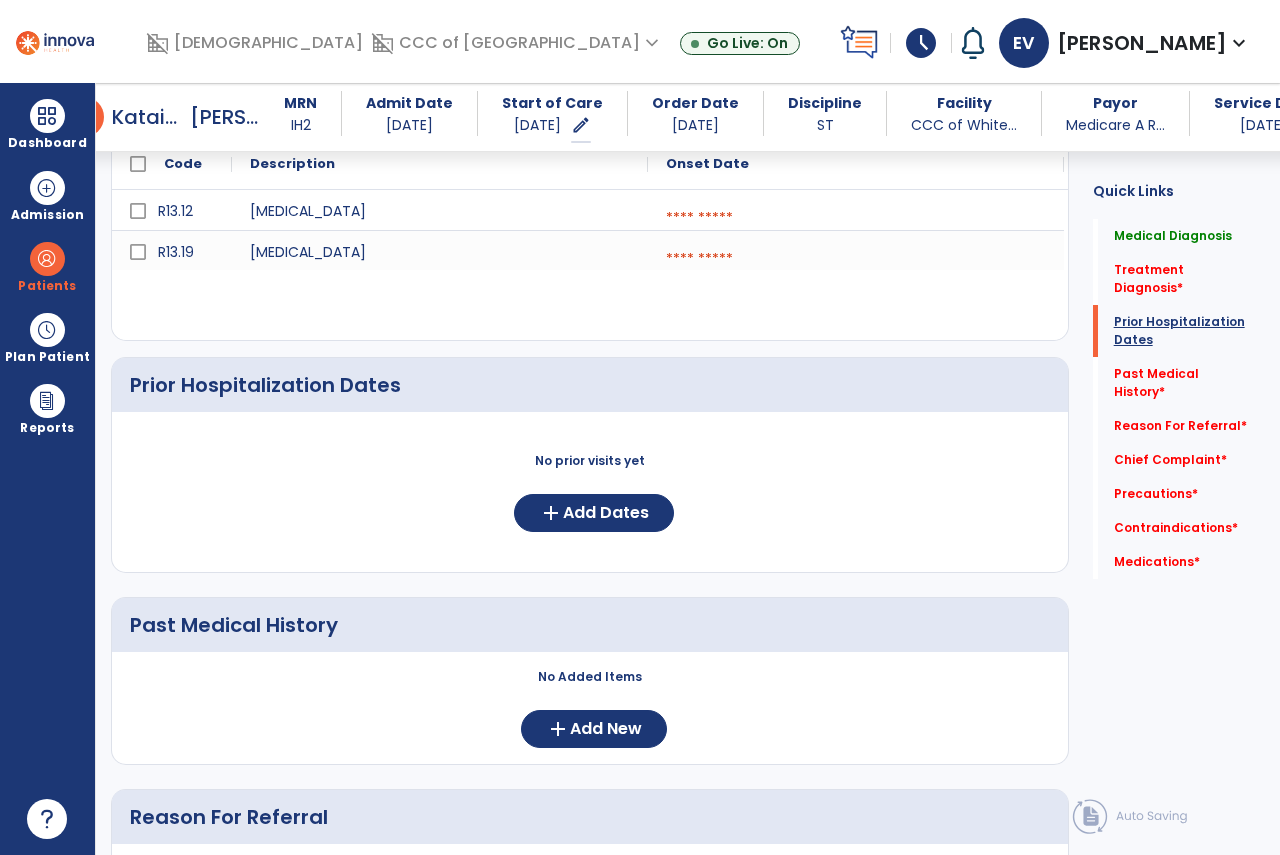 scroll, scrollTop: 547, scrollLeft: 0, axis: vertical 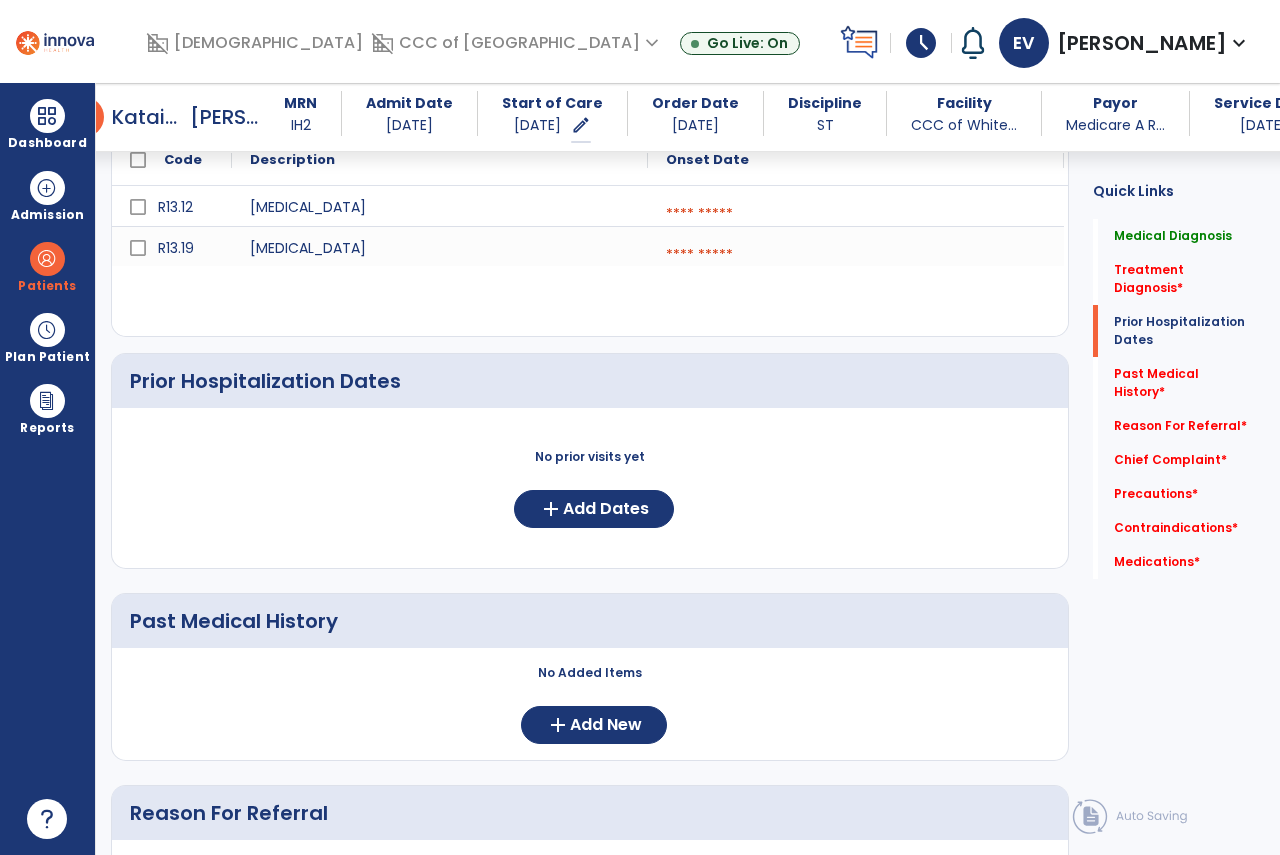 click on "Dashboard  dashboard  Therapist Dashboard Admission Patients  format_list_bulleted  Patient List  space_dashboard  Patient Board  insert_chart  PDPM Board Plan Patient  event_note  Planner  content_paste_go  Scheduler  content_paste_go  Whiteboard Reports  export_notes  Billing Exports  note_alt  EOM Report  event_note  Minutes By Payor  inbox_customize  Service Log  playlist_add_check  Triple Check Report" at bounding box center (48, 469) 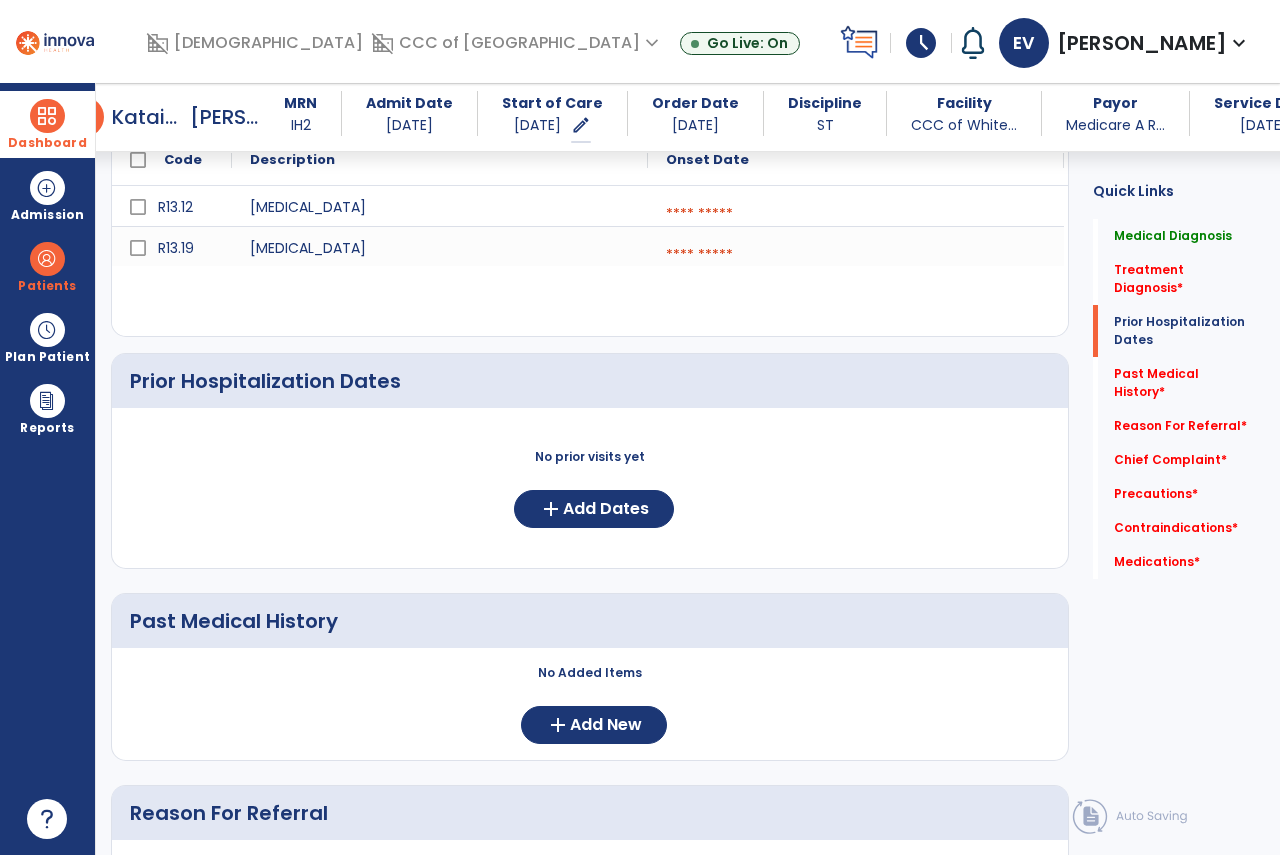 click on "Dashboard" at bounding box center (47, 143) 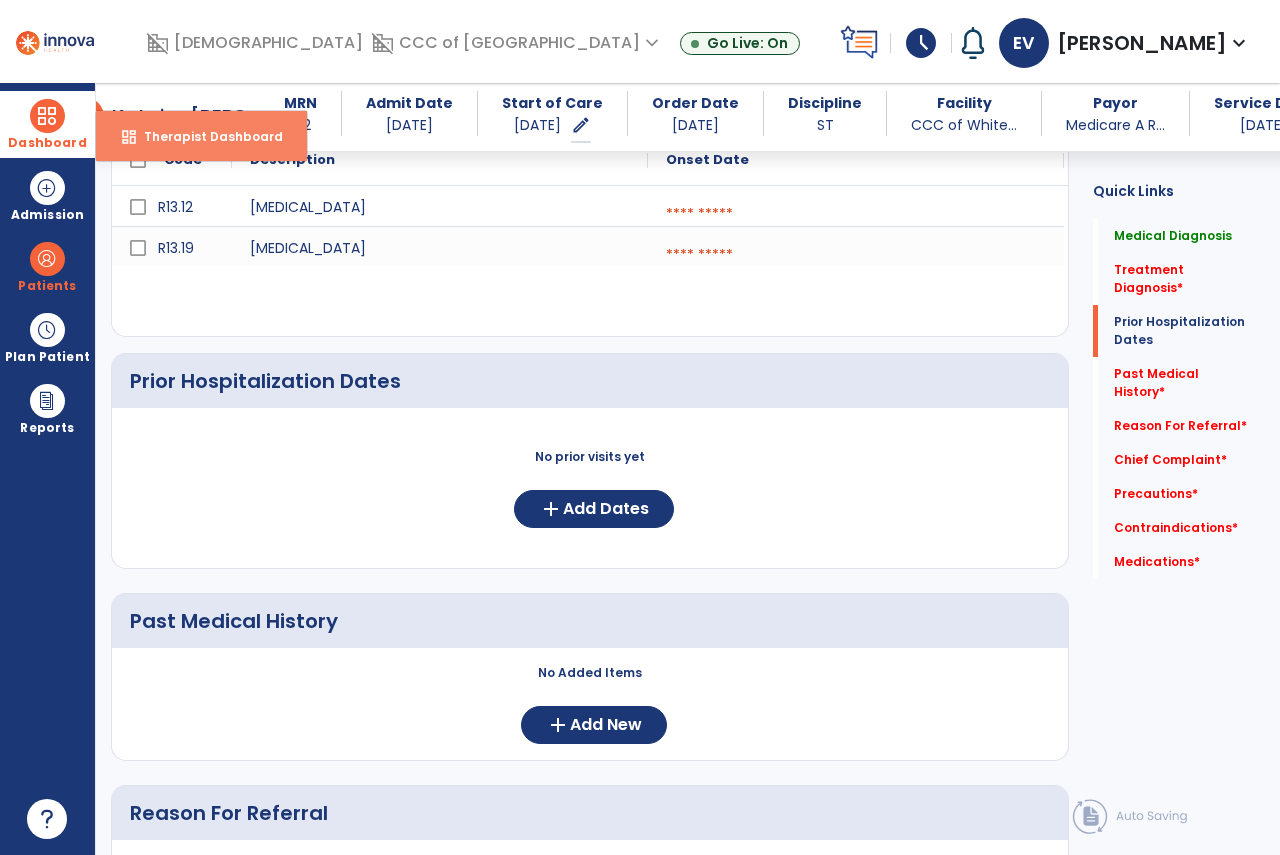 click on "dashboard" at bounding box center (129, 137) 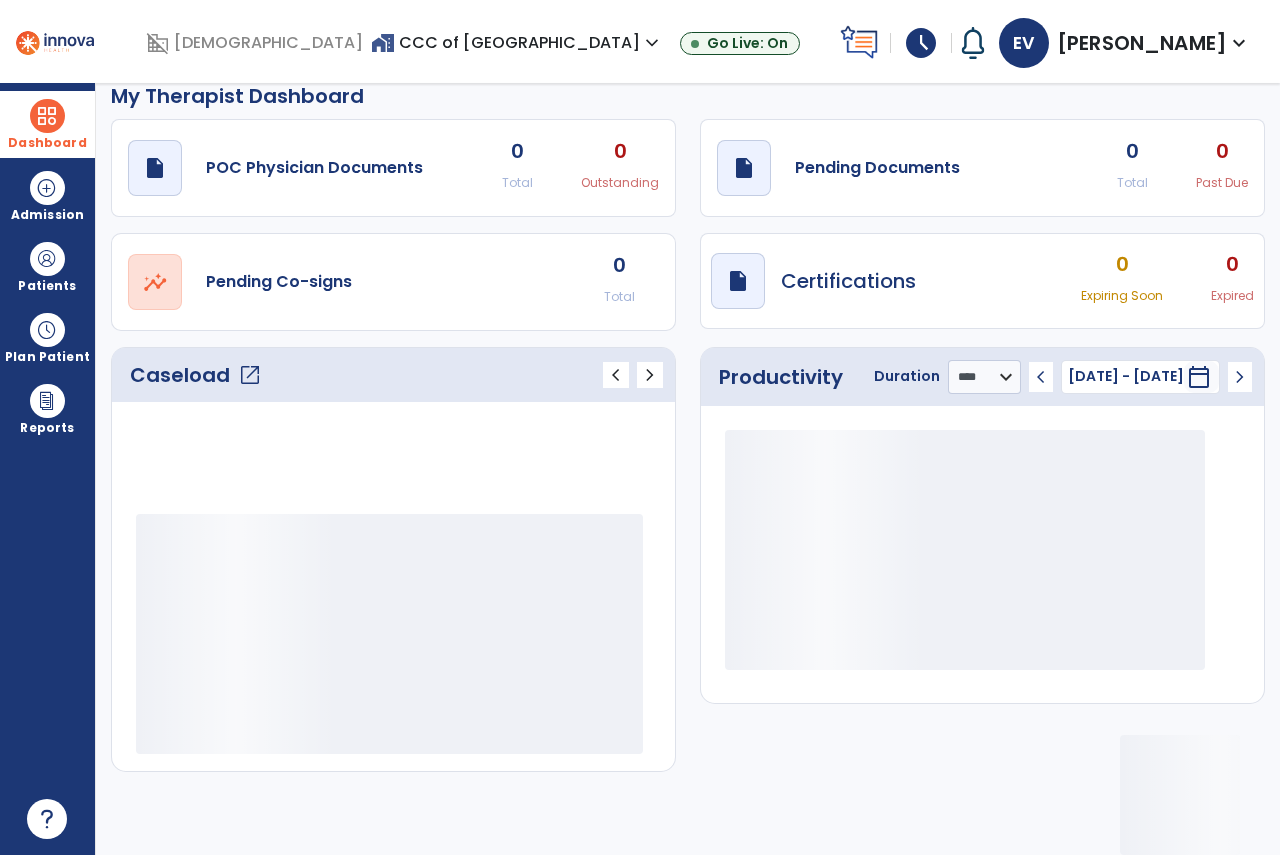 scroll, scrollTop: 21, scrollLeft: 0, axis: vertical 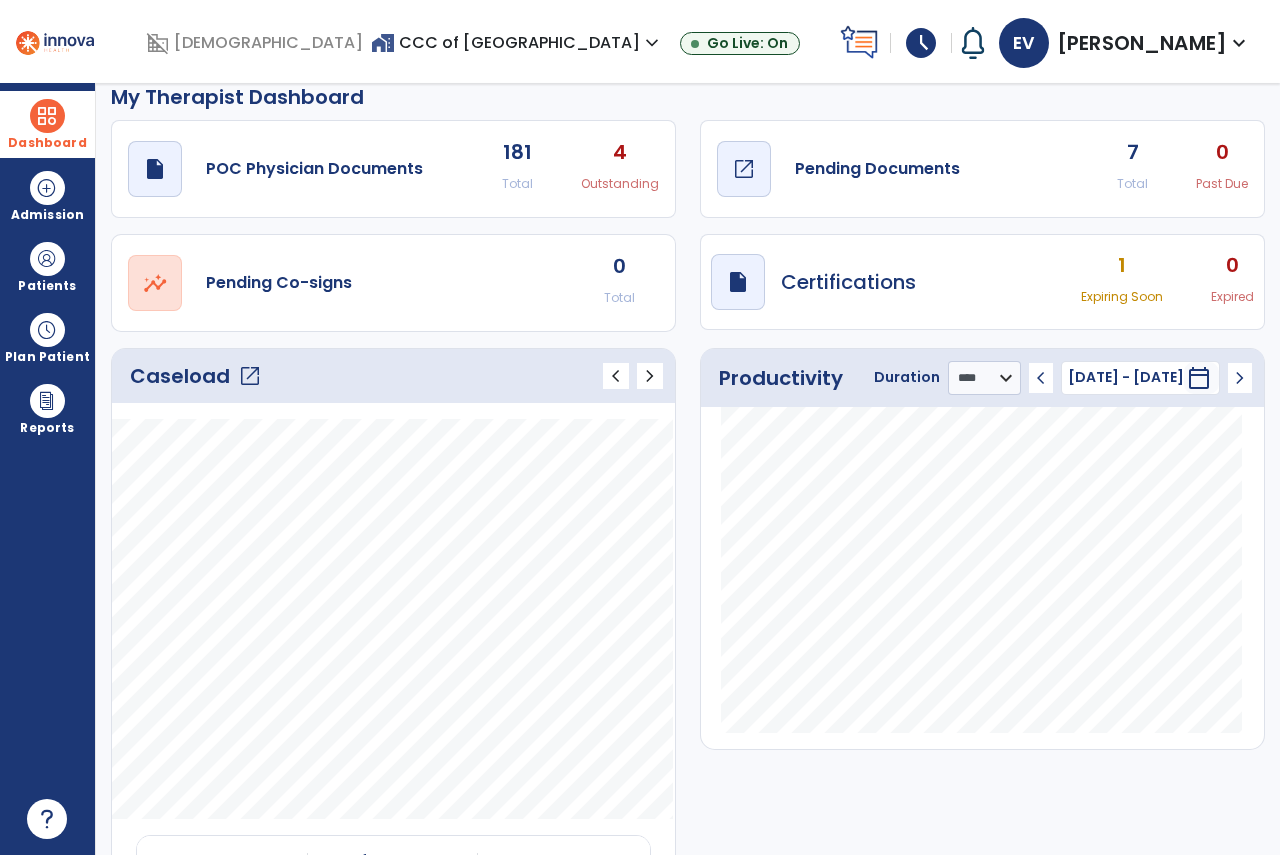 click on "Pending Documents" 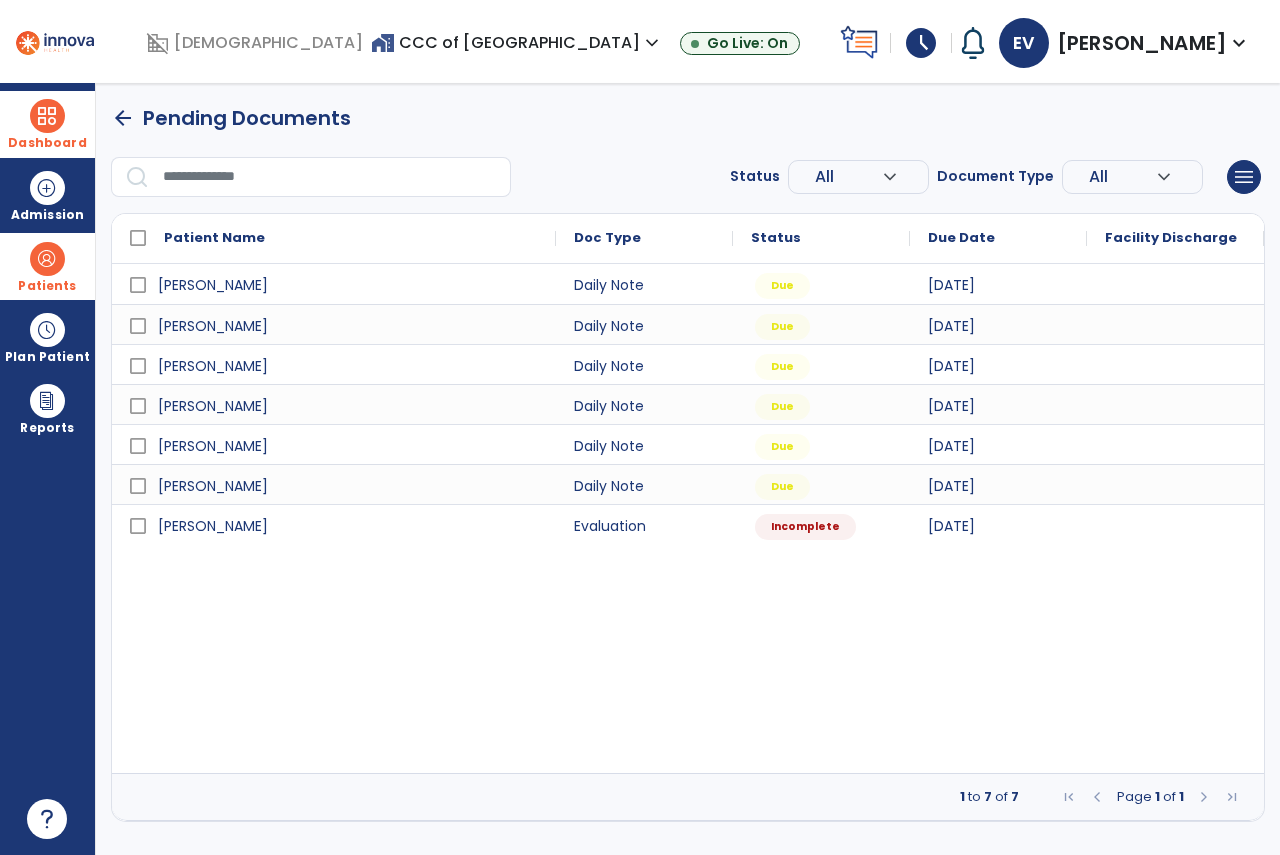 drag, startPoint x: 77, startPoint y: 272, endPoint x: 134, endPoint y: 287, distance: 58.940647 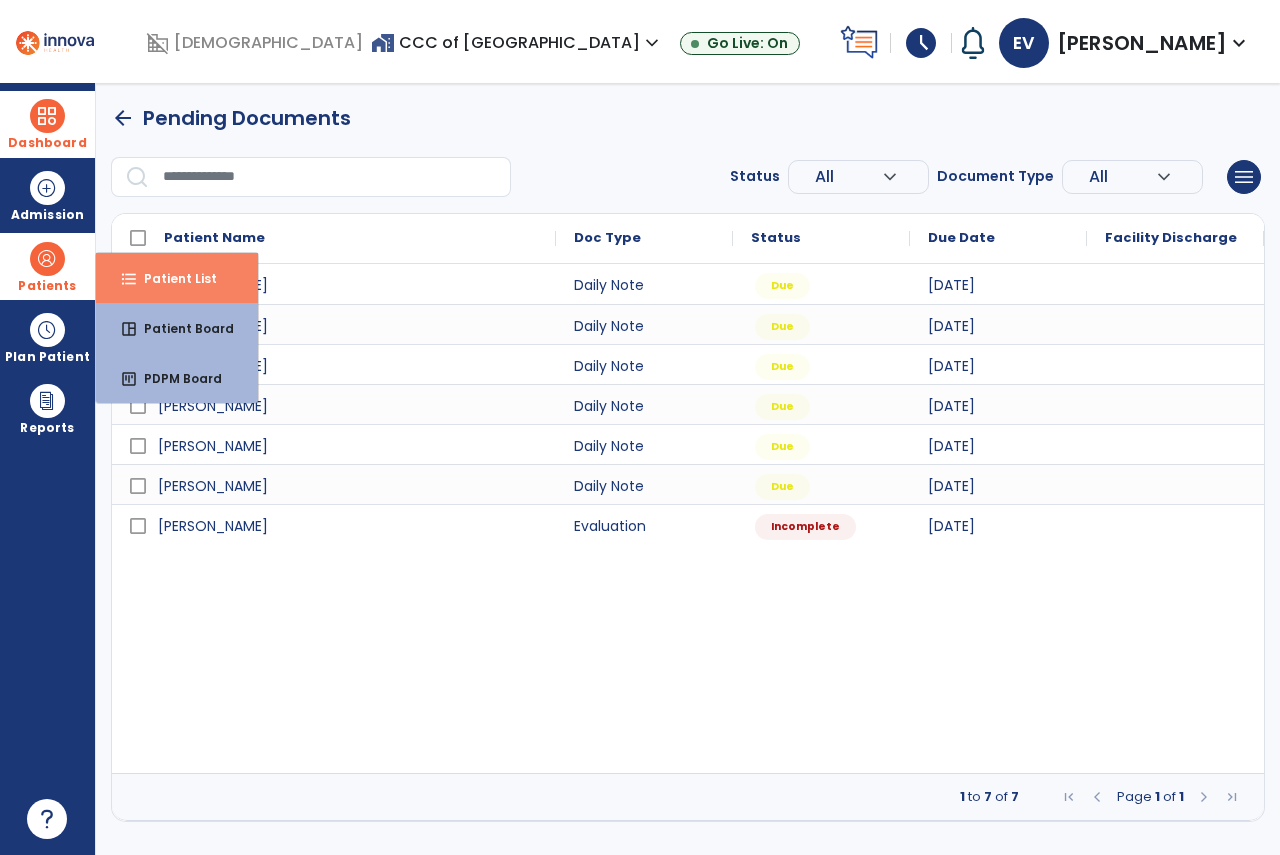 click on "format_list_bulleted  Patient List" at bounding box center (177, 278) 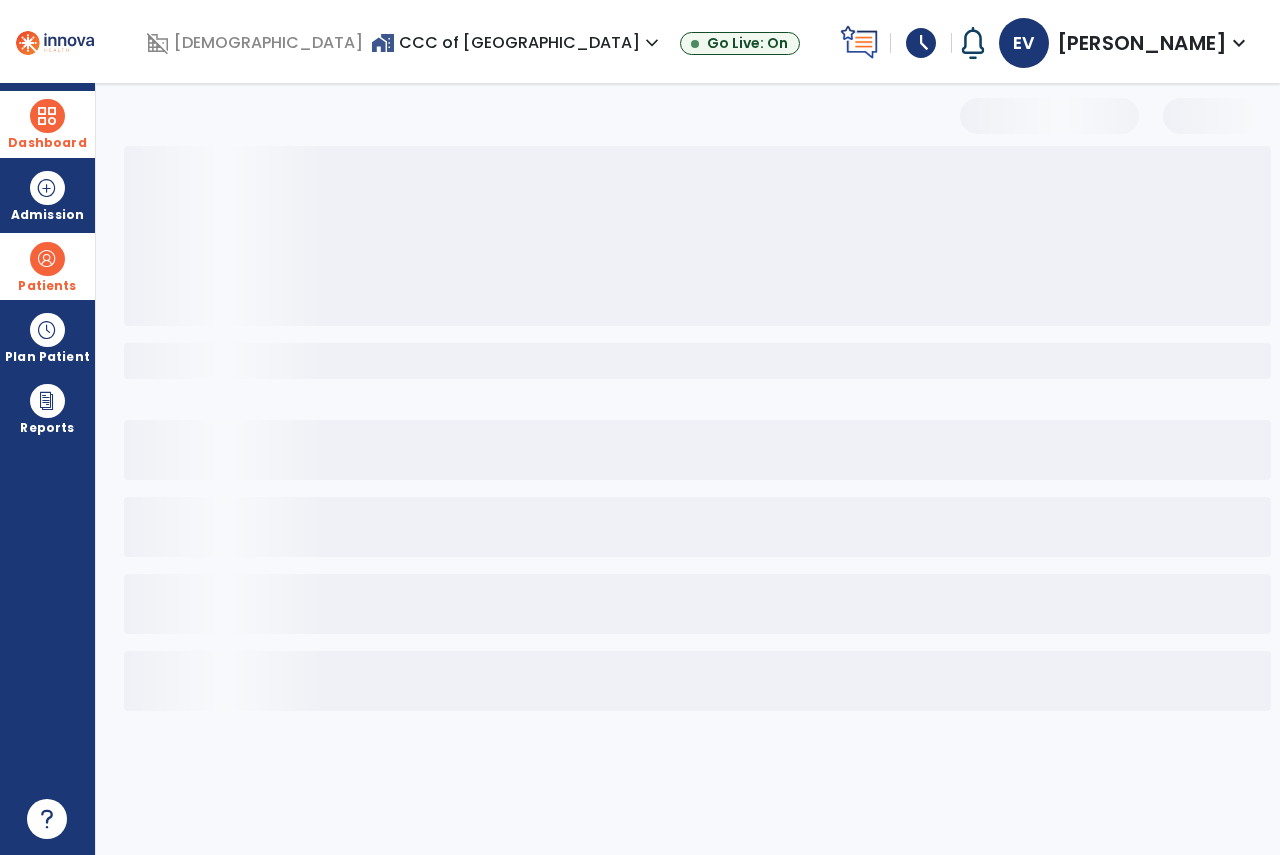 select on "***" 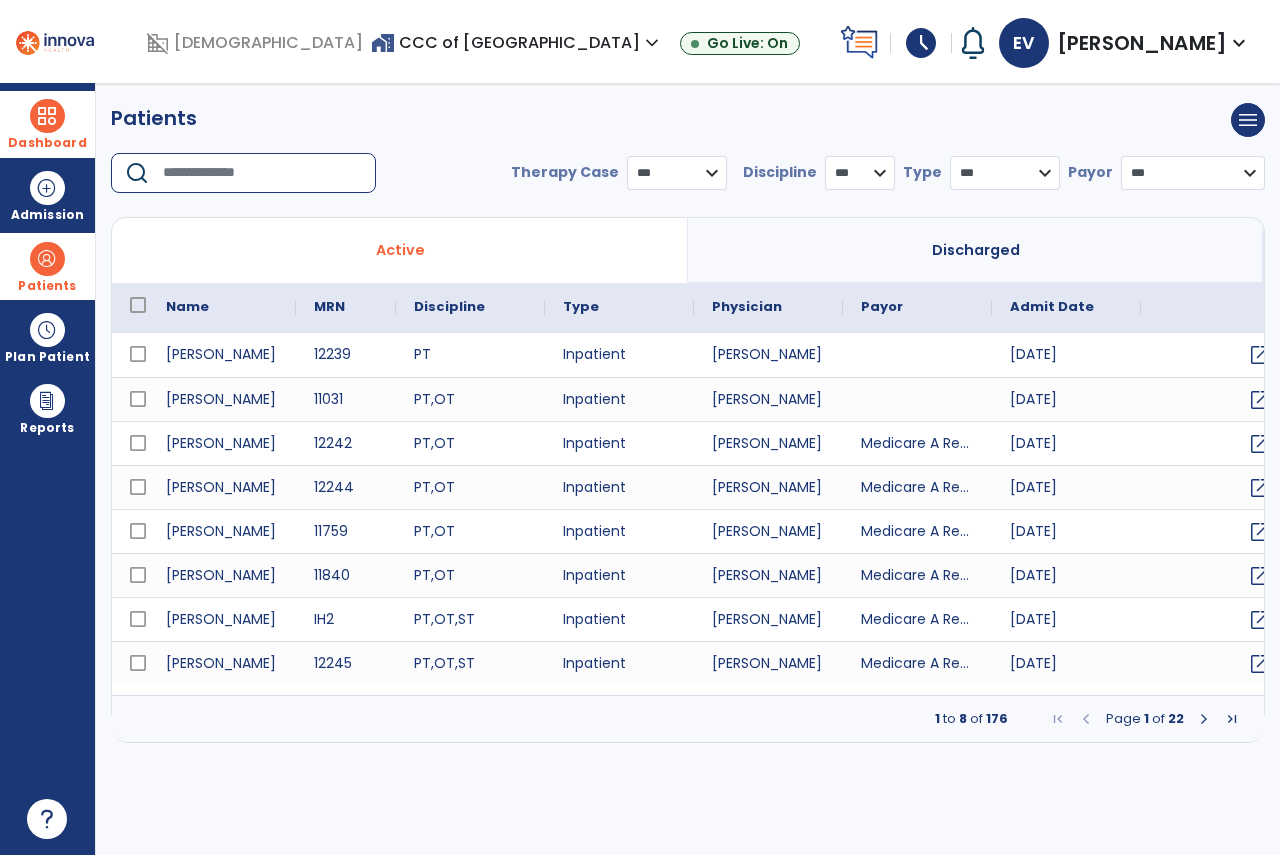 click at bounding box center (262, 173) 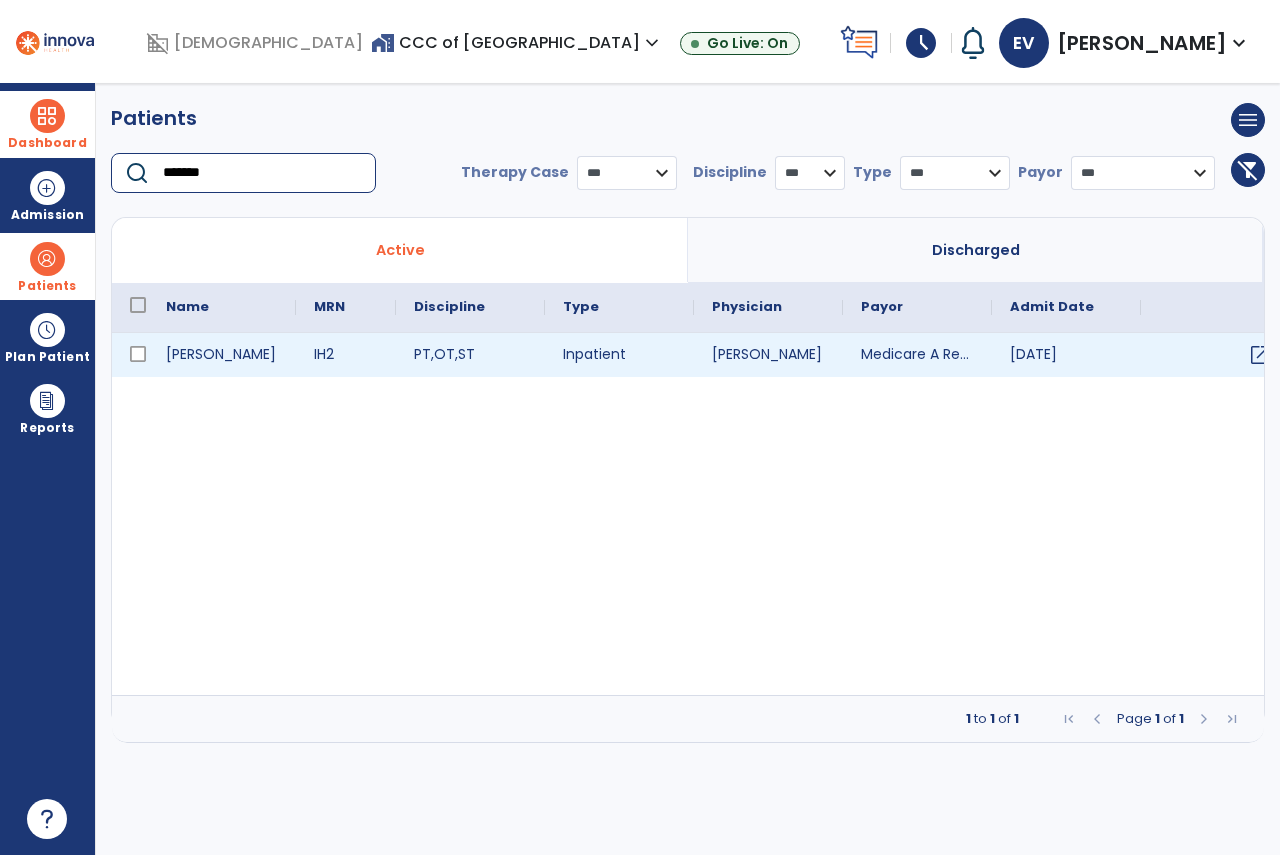 type on "*******" 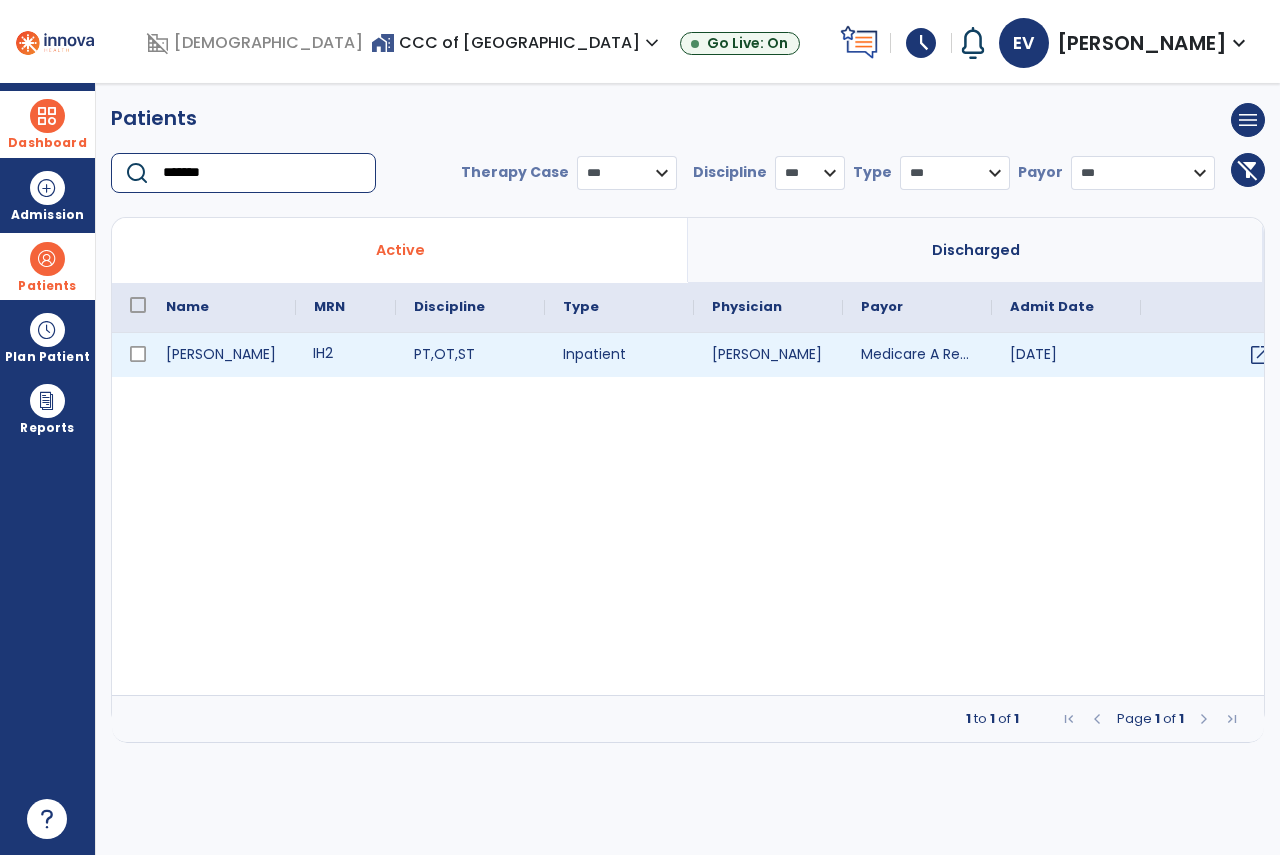 click on "IH2" at bounding box center (346, 355) 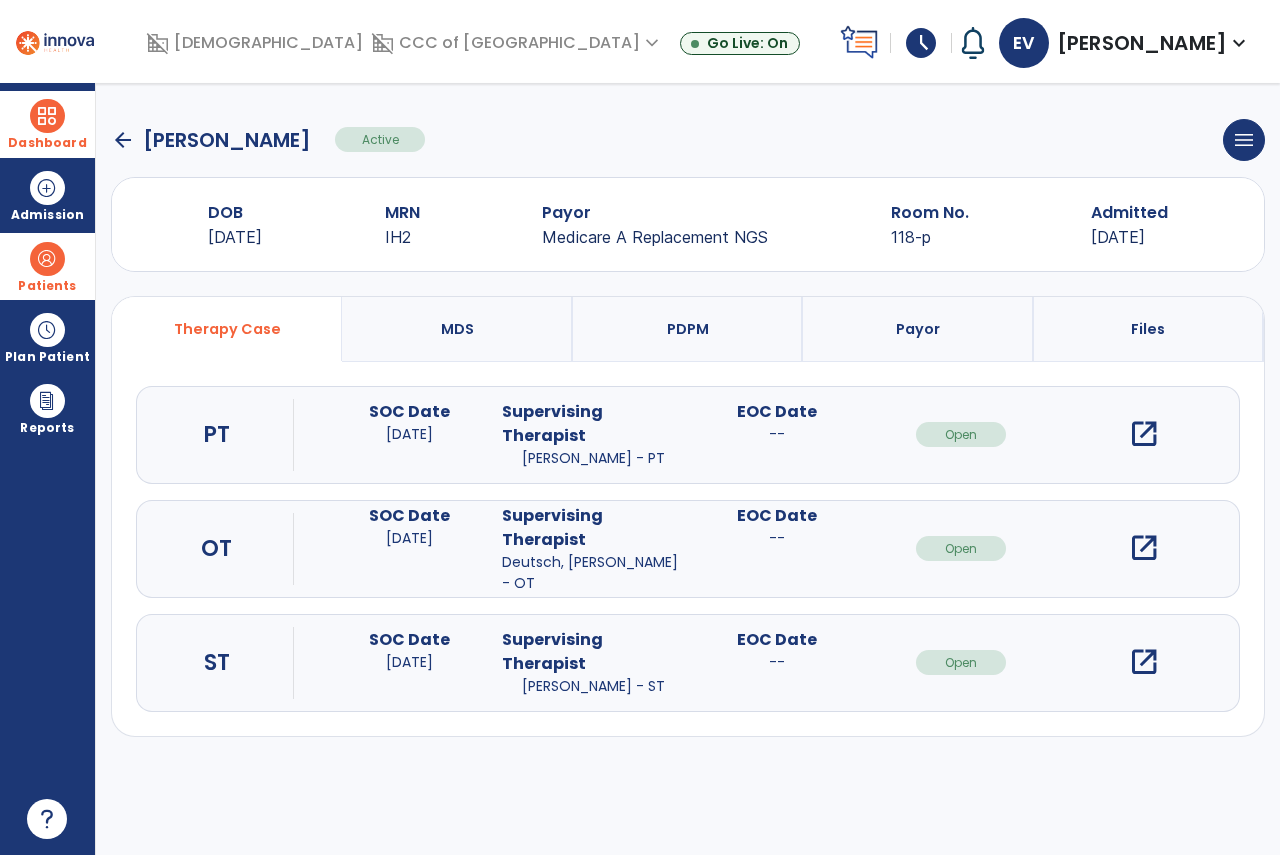drag, startPoint x: 6, startPoint y: 125, endPoint x: 56, endPoint y: 120, distance: 50.24938 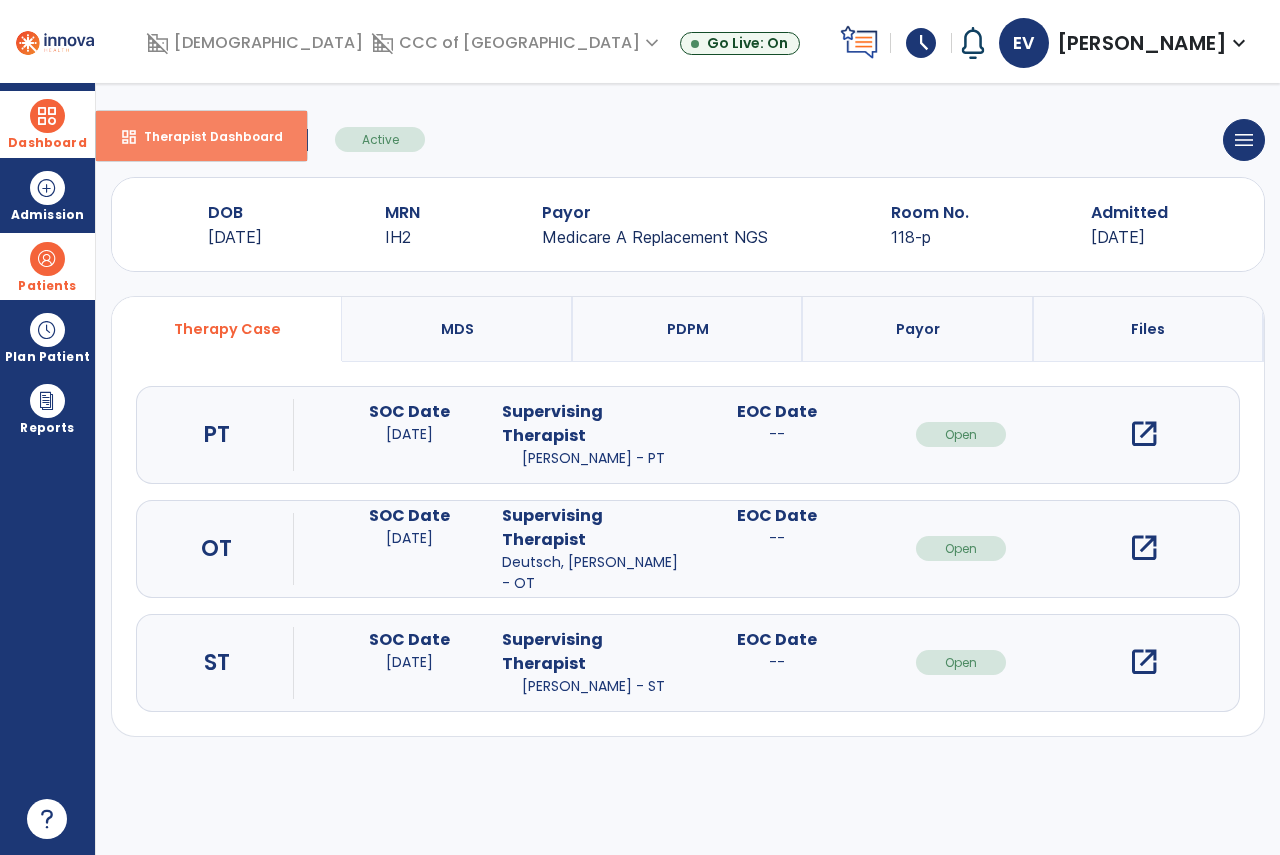 click on "Therapist Dashboard" at bounding box center [205, 136] 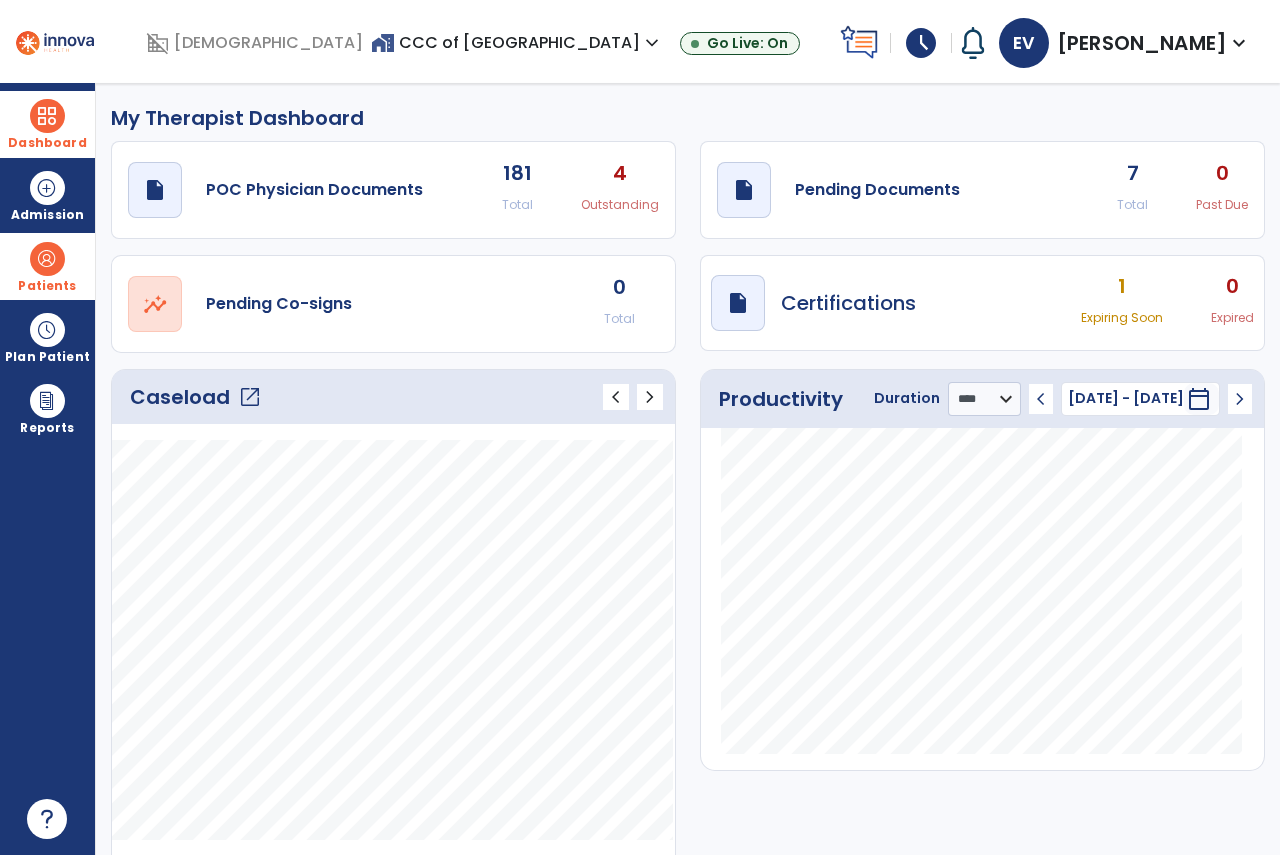click on "draft   open_in_new  Pending Documents 7 Total 0 Past Due" 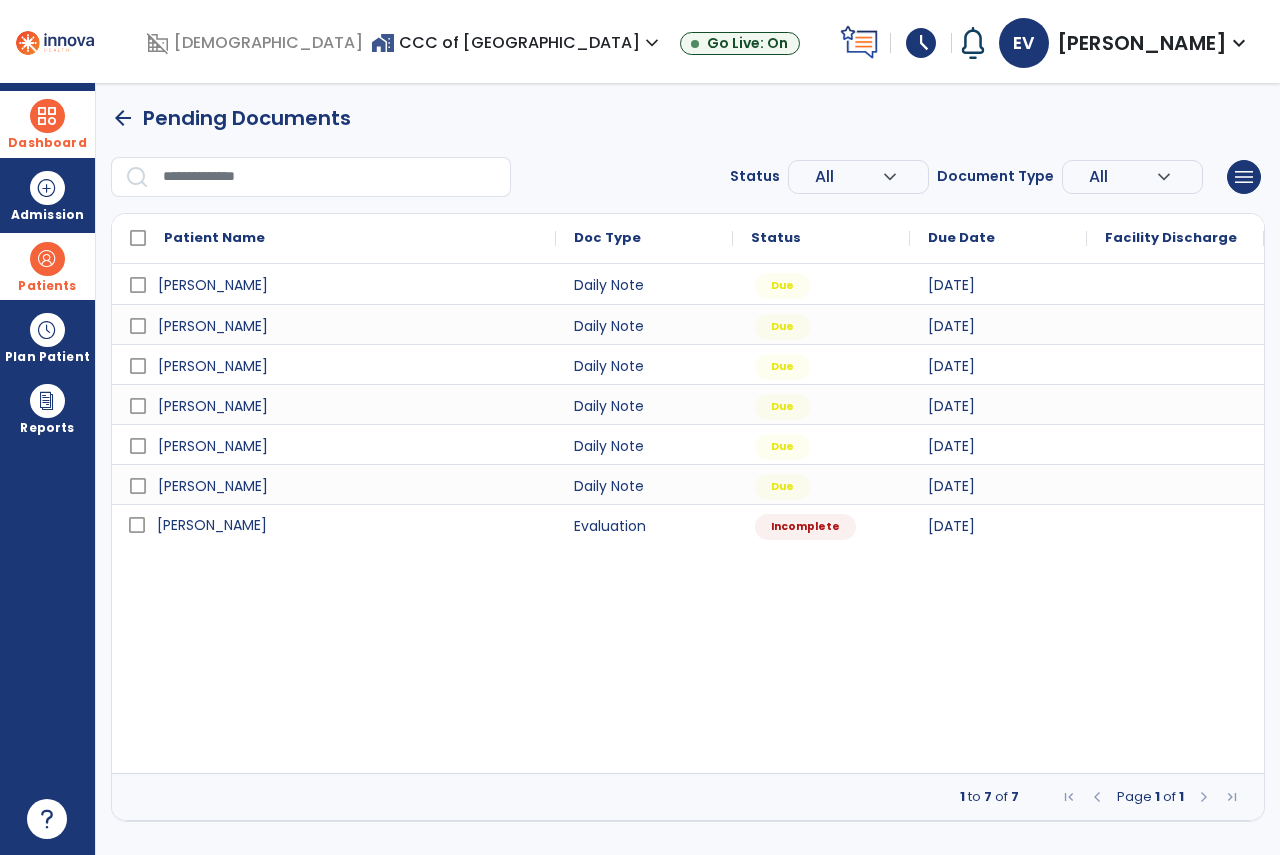 click on "[PERSON_NAME]" at bounding box center (348, 525) 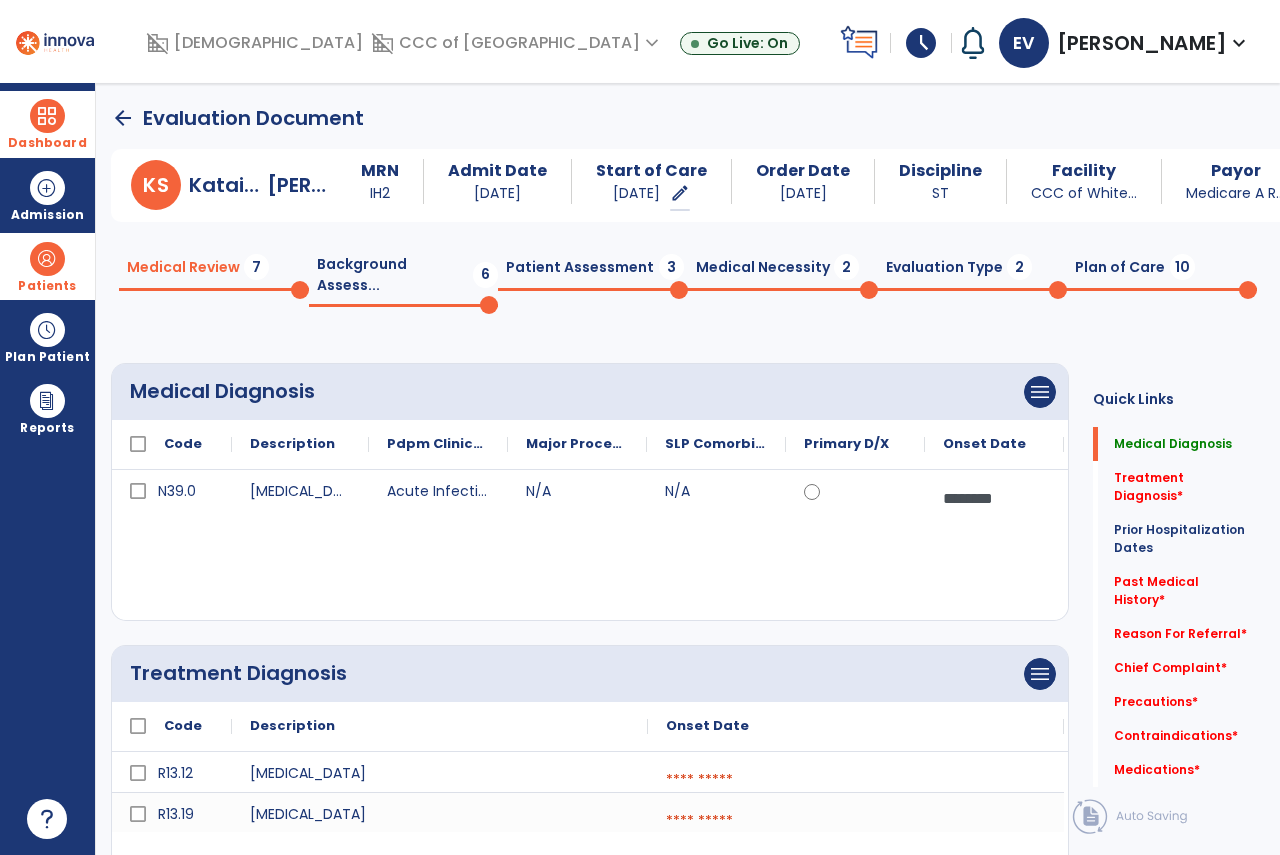 click on "Medical Diagnosis" 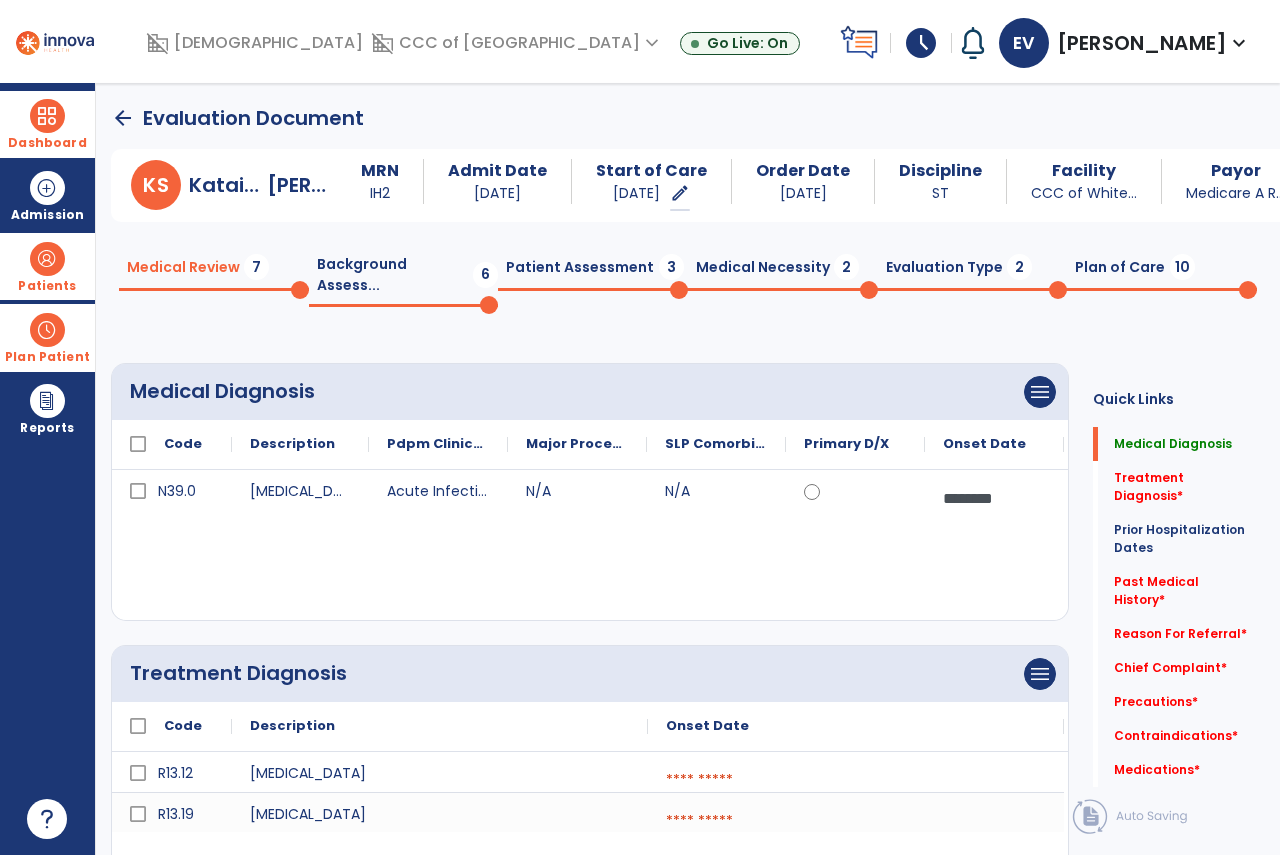 click at bounding box center (47, 330) 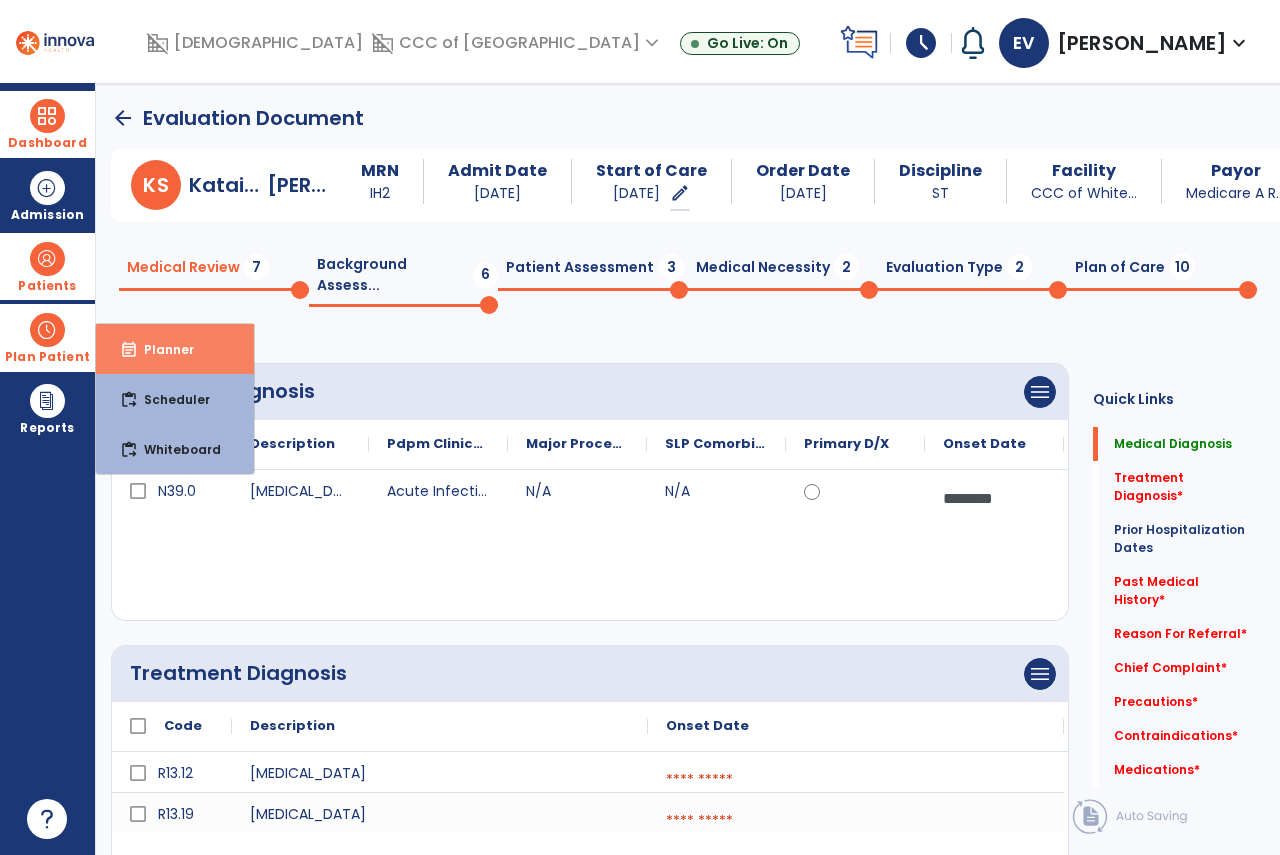 click on "Planner" at bounding box center (161, 349) 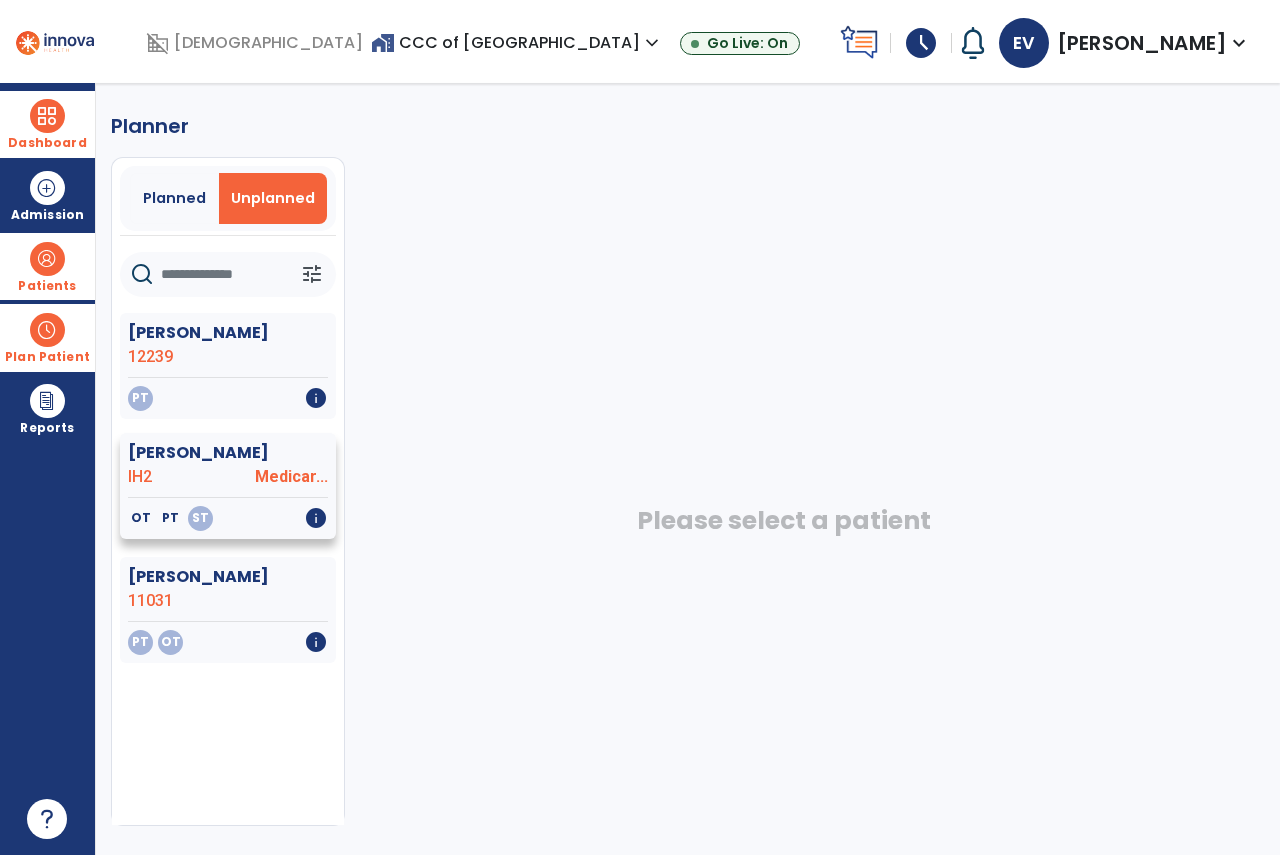 click on "Medicar..." 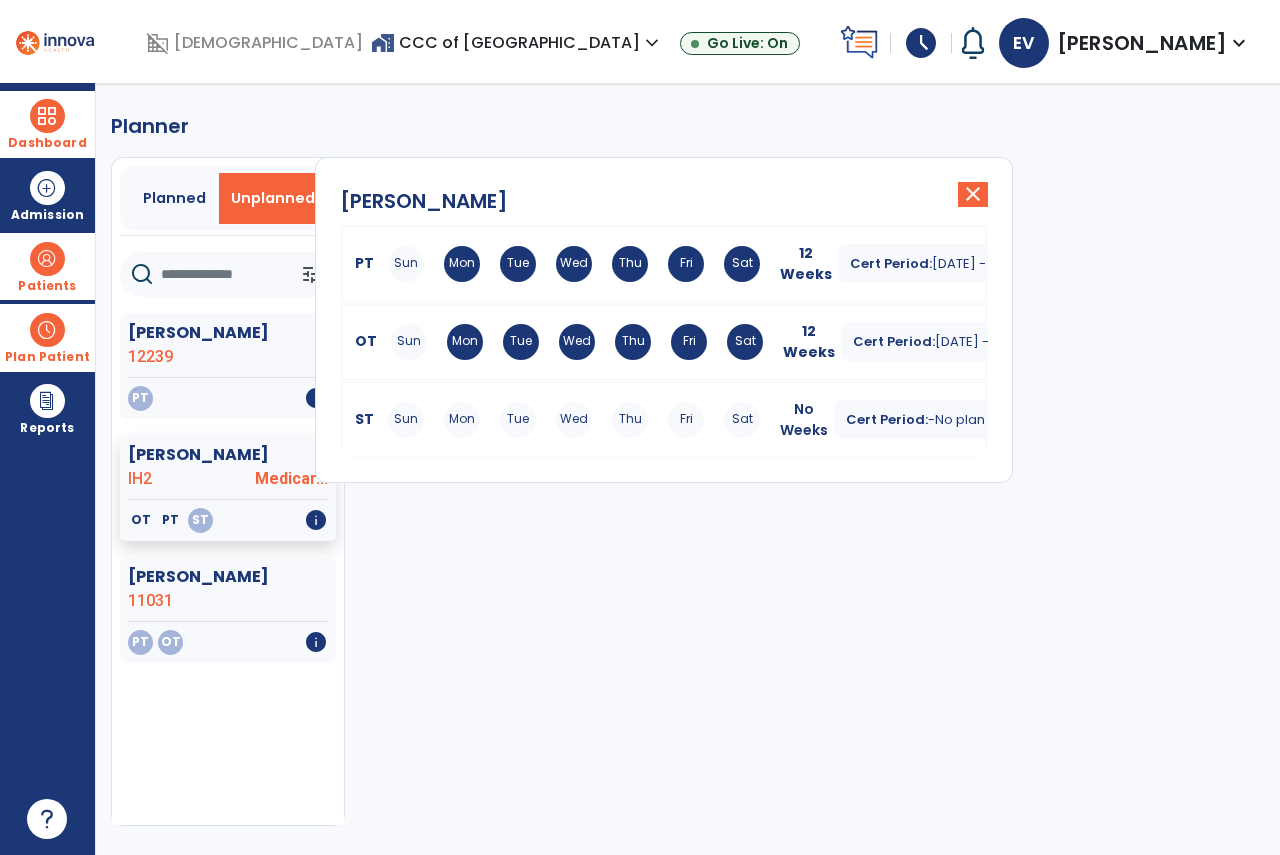 click on "Mon" at bounding box center (462, 420) 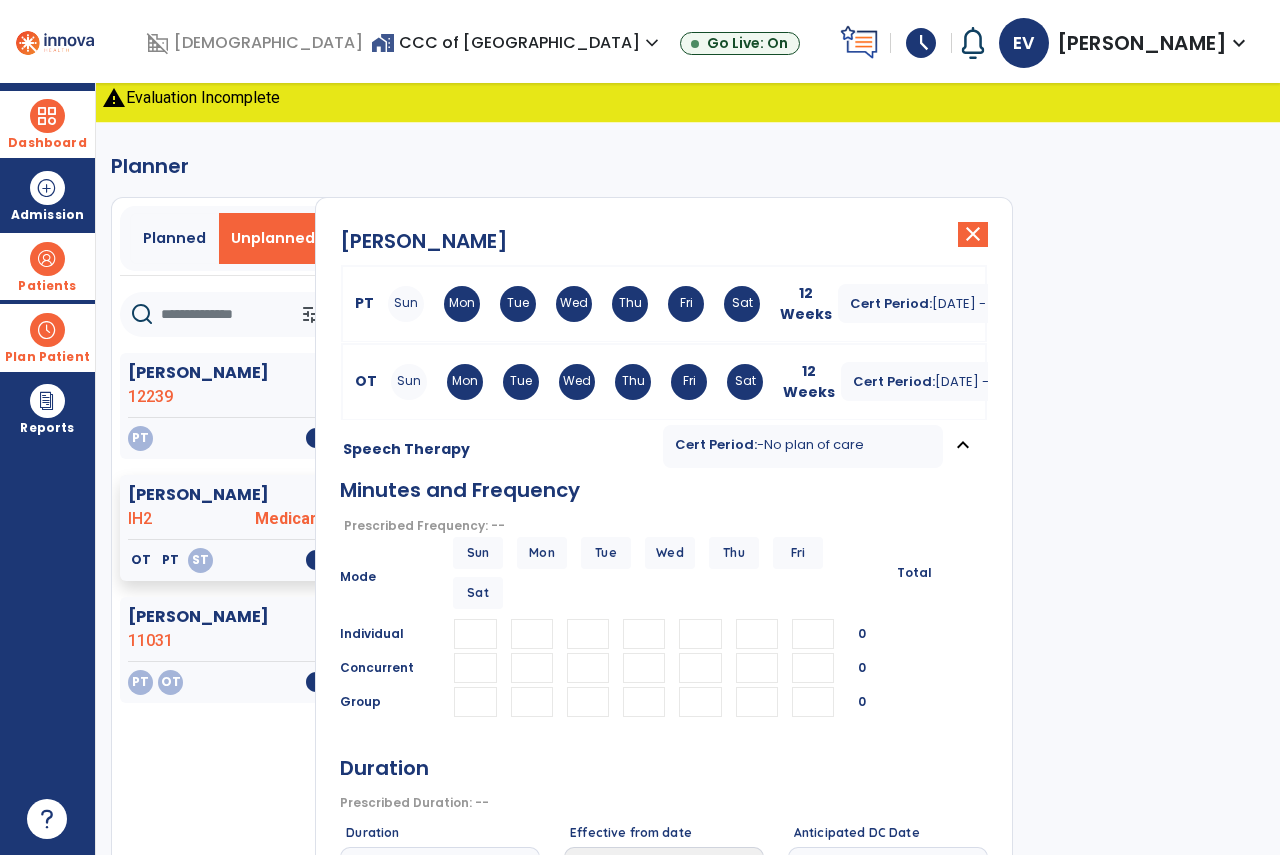 click at bounding box center [475, 634] 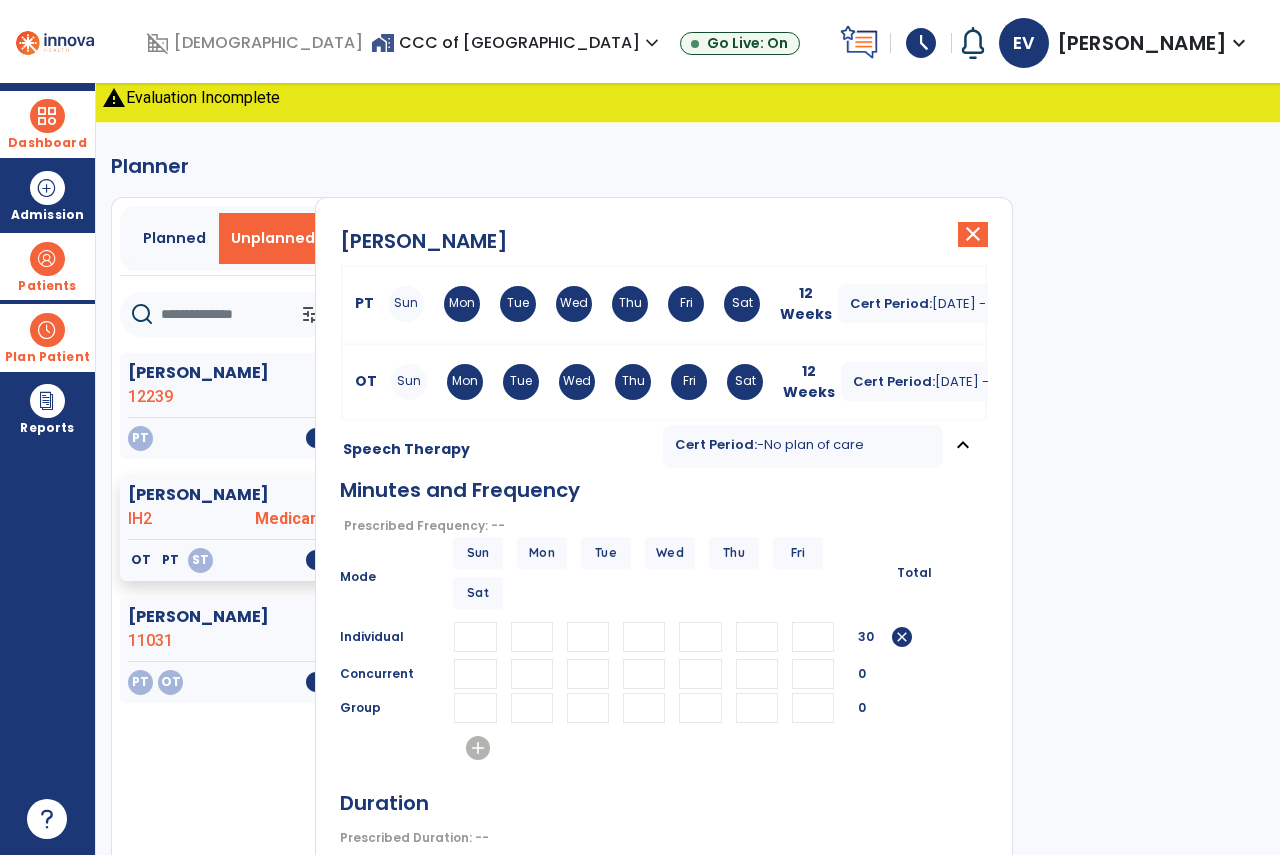 scroll, scrollTop: 0, scrollLeft: 3, axis: horizontal 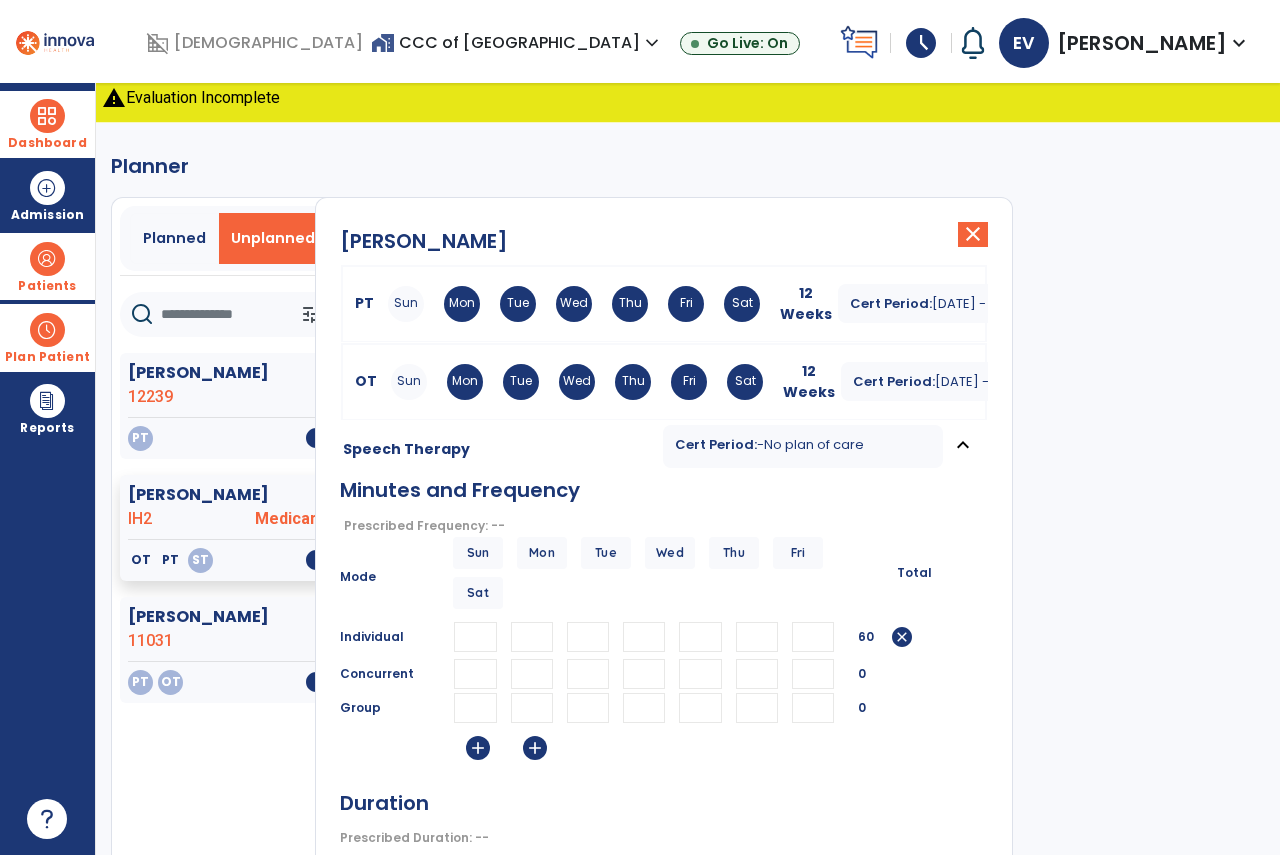 type on "*" 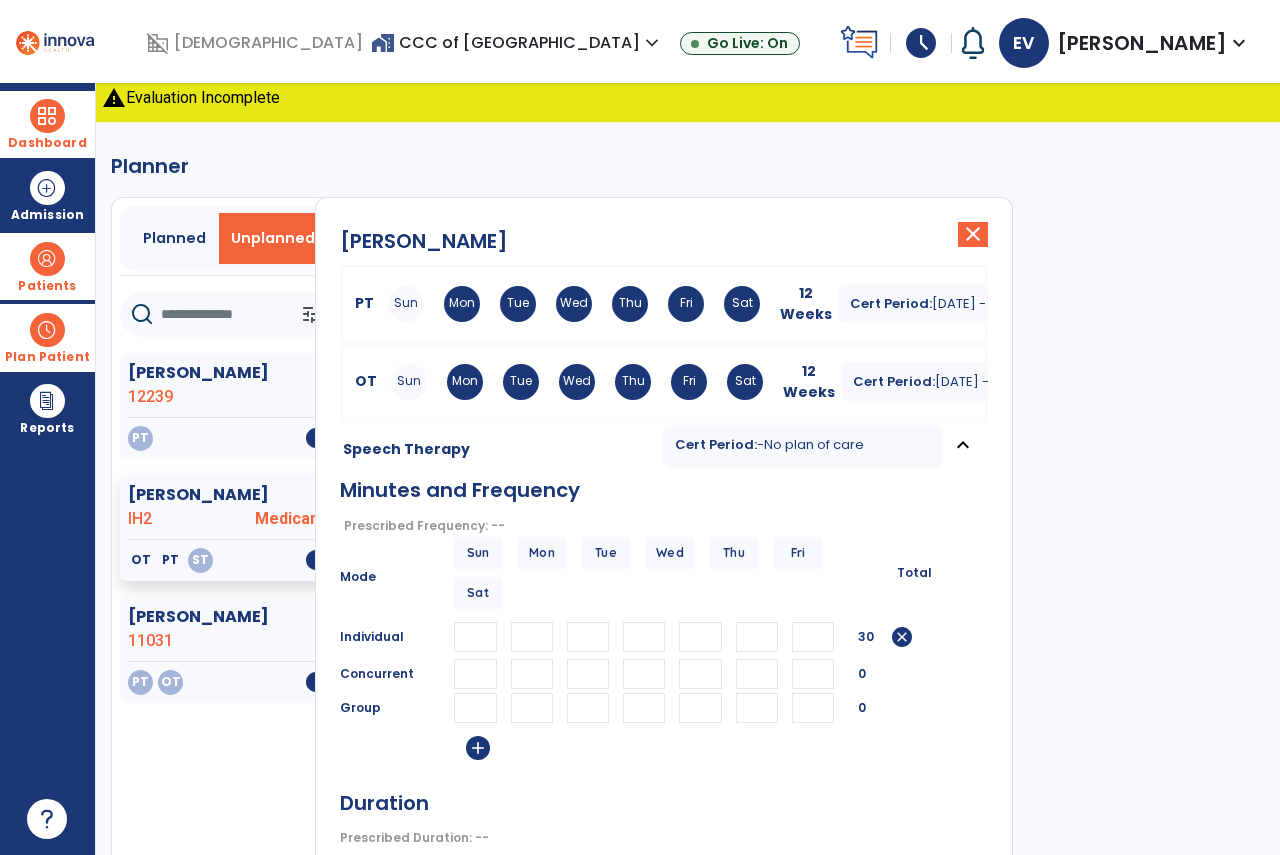 click on "**" at bounding box center [475, 637] 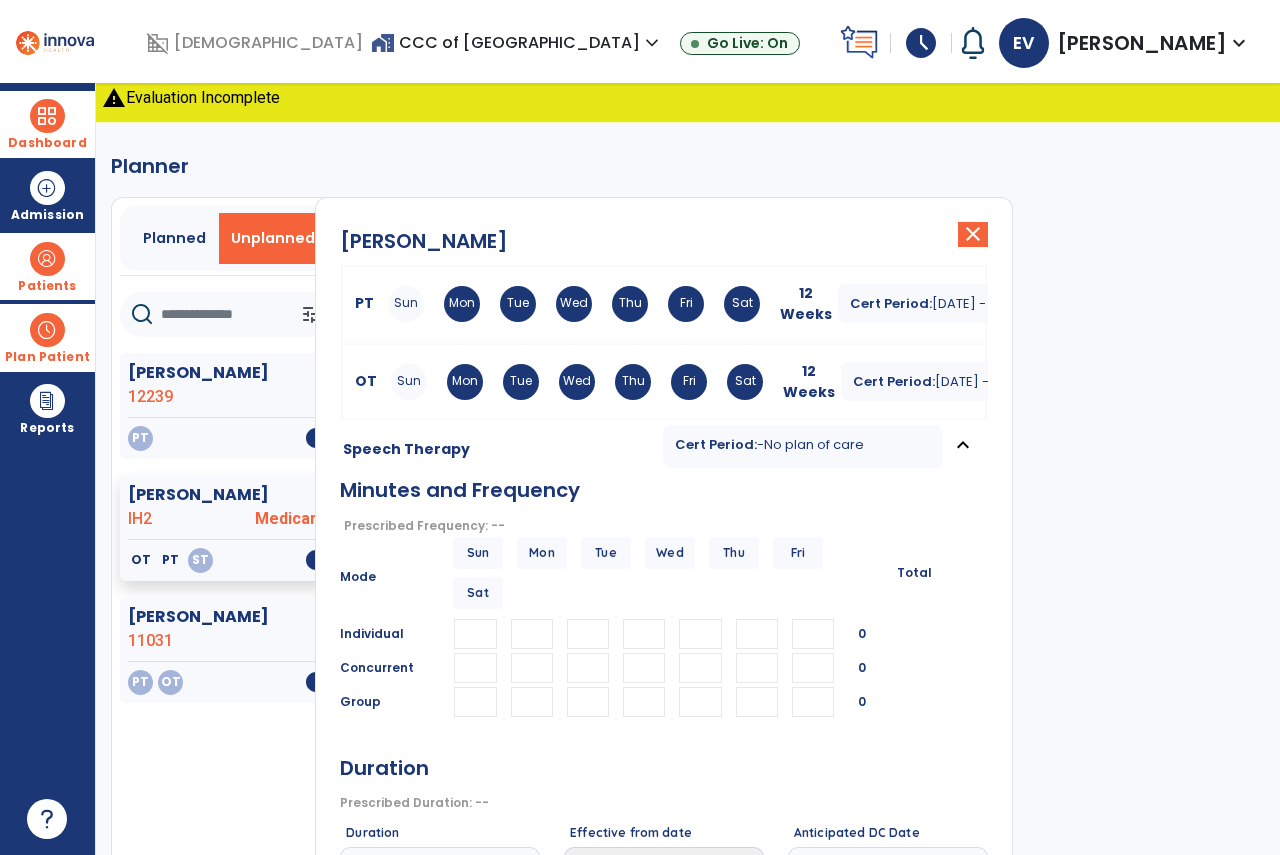 type 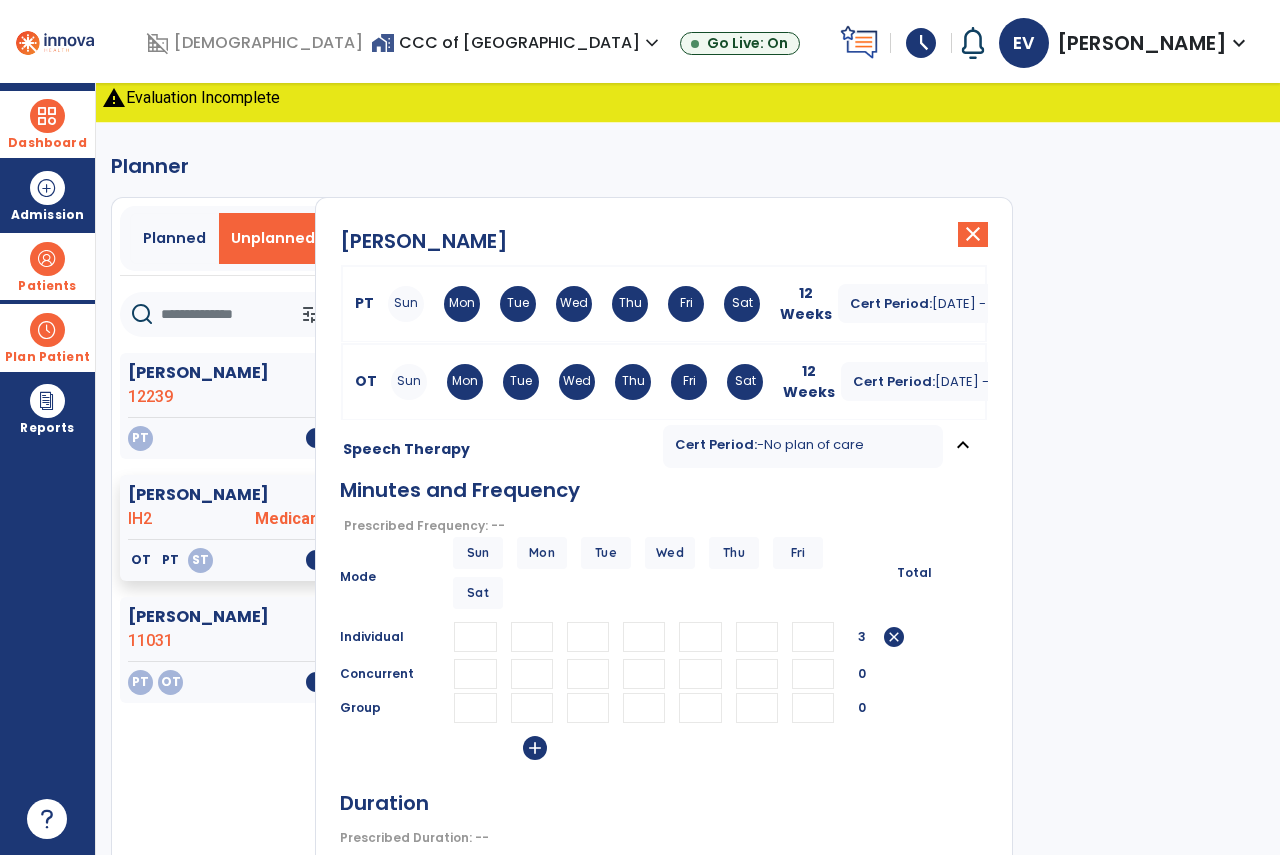 scroll, scrollTop: 0, scrollLeft: 3, axis: horizontal 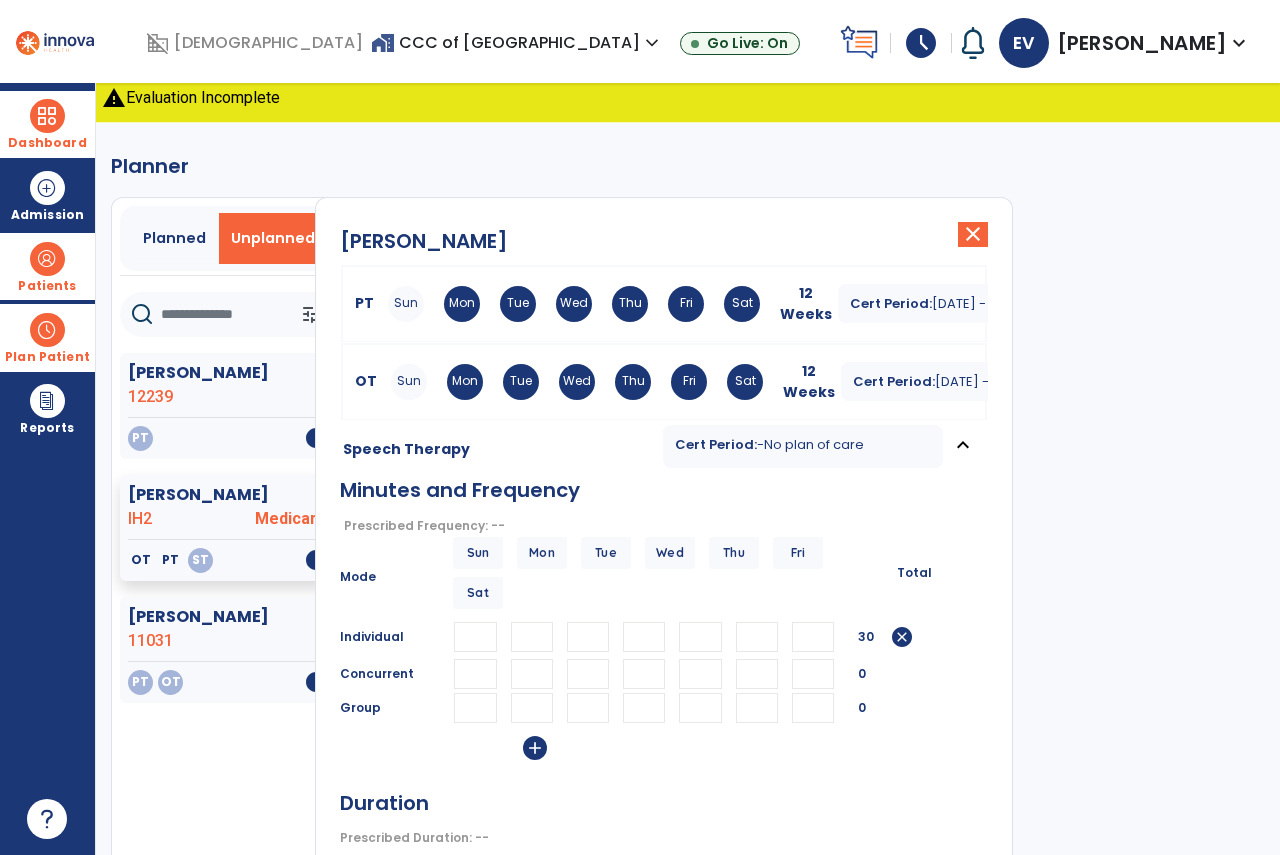 type on "**" 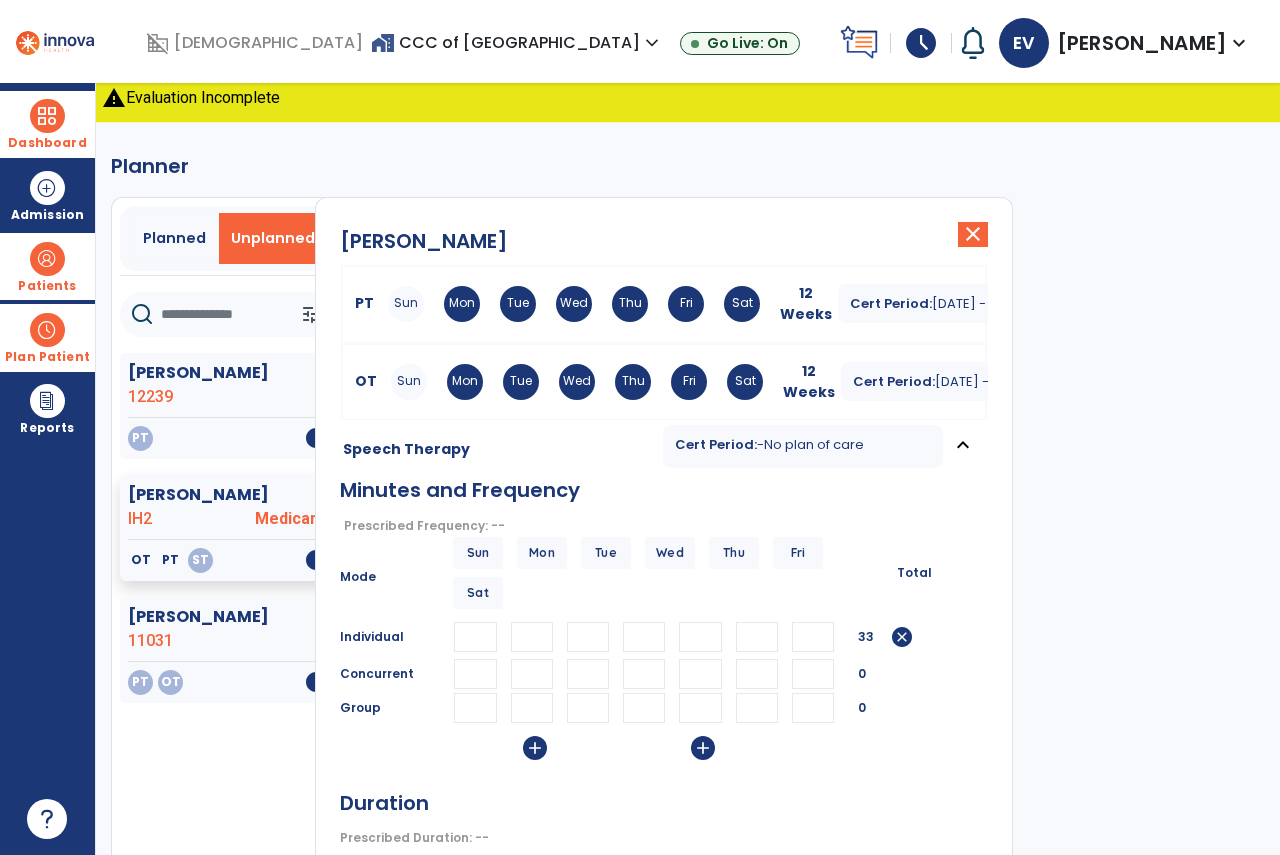 scroll, scrollTop: 0, scrollLeft: 3, axis: horizontal 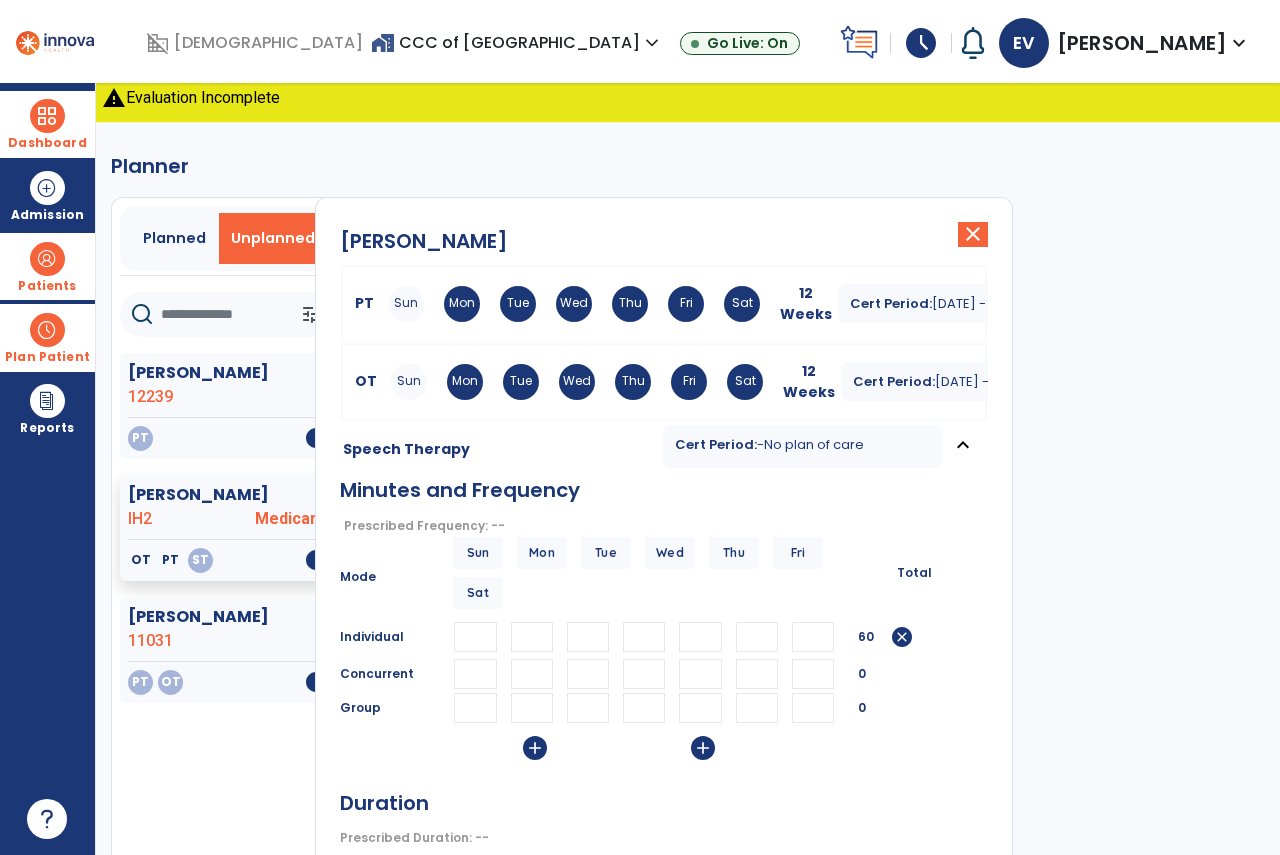 type on "**" 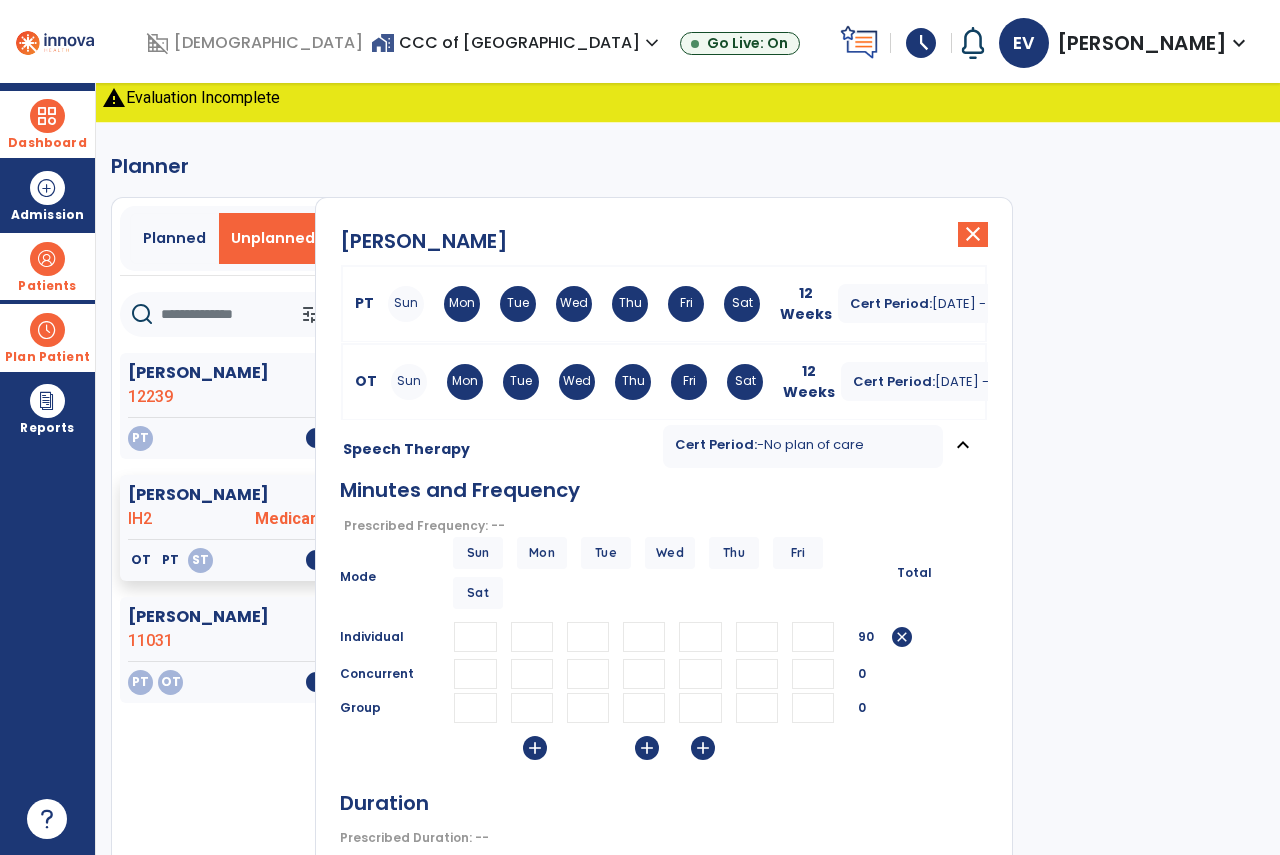 scroll, scrollTop: 0, scrollLeft: 3, axis: horizontal 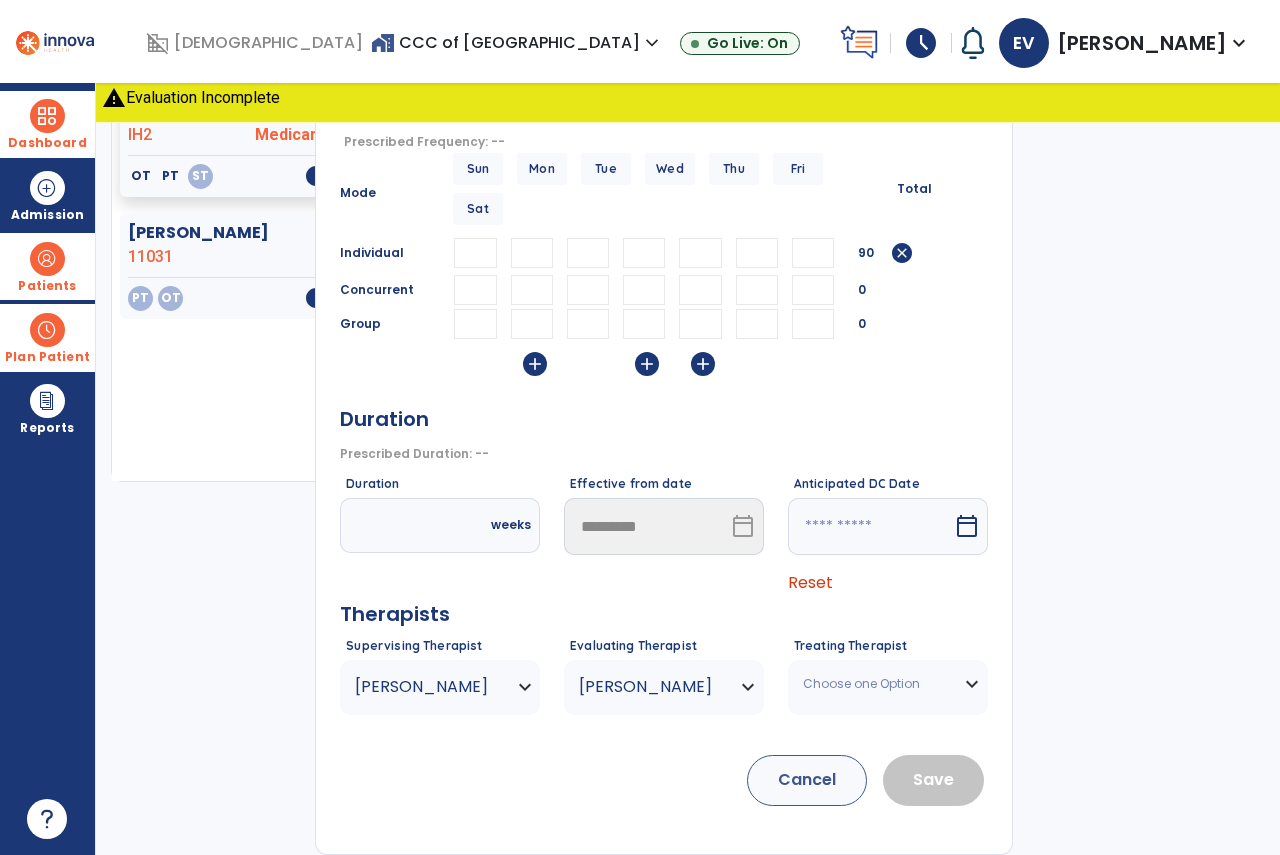 click at bounding box center (870, 526) 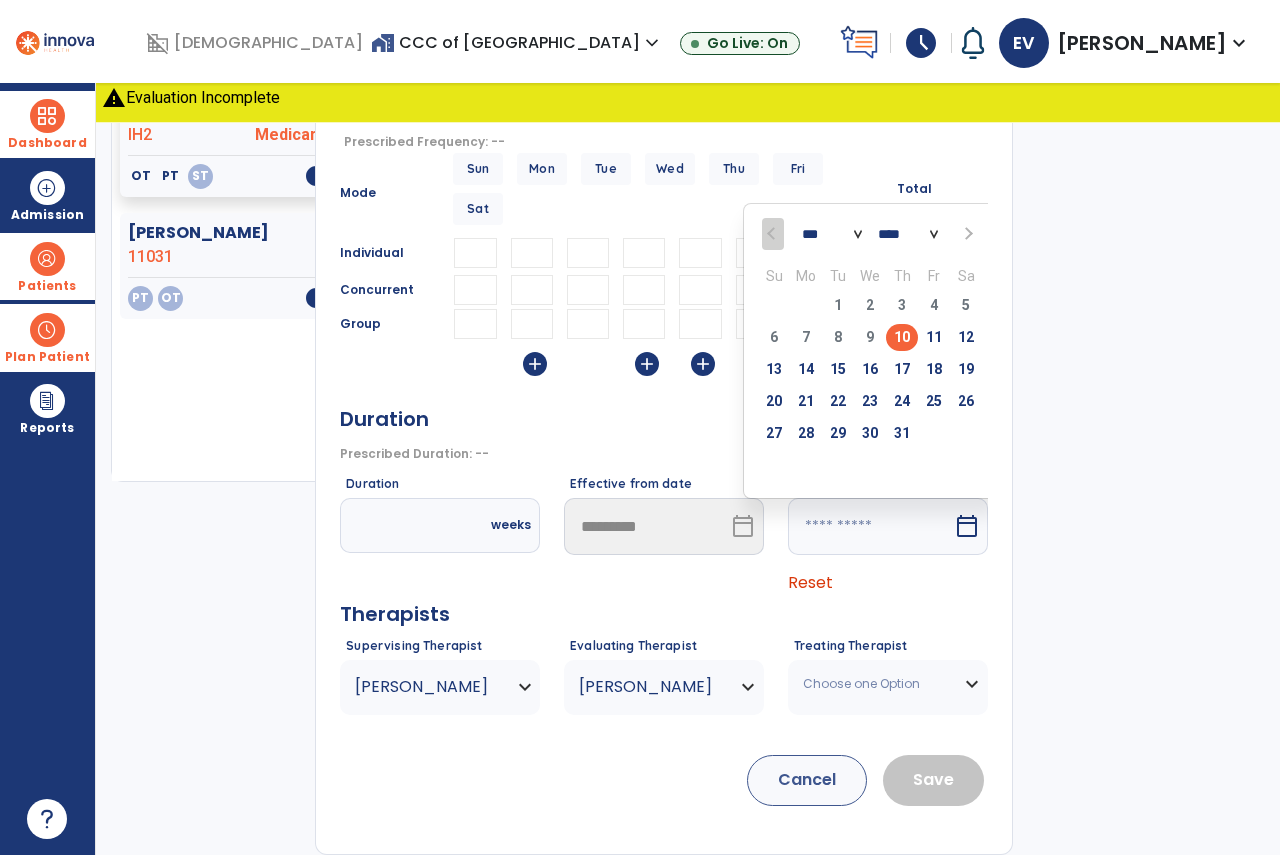 click on "[PERSON_NAME]  close   PT Sun Mon Tue Wed Thu Fri Sat 12 Weeks Cert Period:  [DATE] - [DATE]  expand_more    OT Sun Mon Tue Wed Thu Fri Sat 12 Weeks Cert Period:  [DATE] - [DATE]  expand_more    [MEDICAL_DATA] Cert Period:   -  No plan of care  expand_less  Minutes and Frequency  Prescribed Frequency: --   error_outline  Mode Sun Mon Tue Wed Thu Fri Sat Total Individual ** ** ** 90  cancel  Concurrent 0 Group 0  add   add   add   Duration   Prescribed Duration: --   error_outline     Duration  weeks  Effective from date  *********  calendar_today  Anticipated DC Date  *** *** *** *** *** *** **** **** **** **** **** **** **** **** **** **** **** Su Mo Tu We Th Fr Sa  29   30   1   2   3   4   5   6   7   8   9   10   11   12   13   14   15   16   17   18   19   20   21   22   23   24   25   26   27   28   29   30   31   1   2   3   4   5   6   7   8   9   calendar_today  Reset Therapists Supervising Therapist [PERSON_NAME] [PERSON_NAME]  ST   NPI #  N/A   License #  8207  ST" 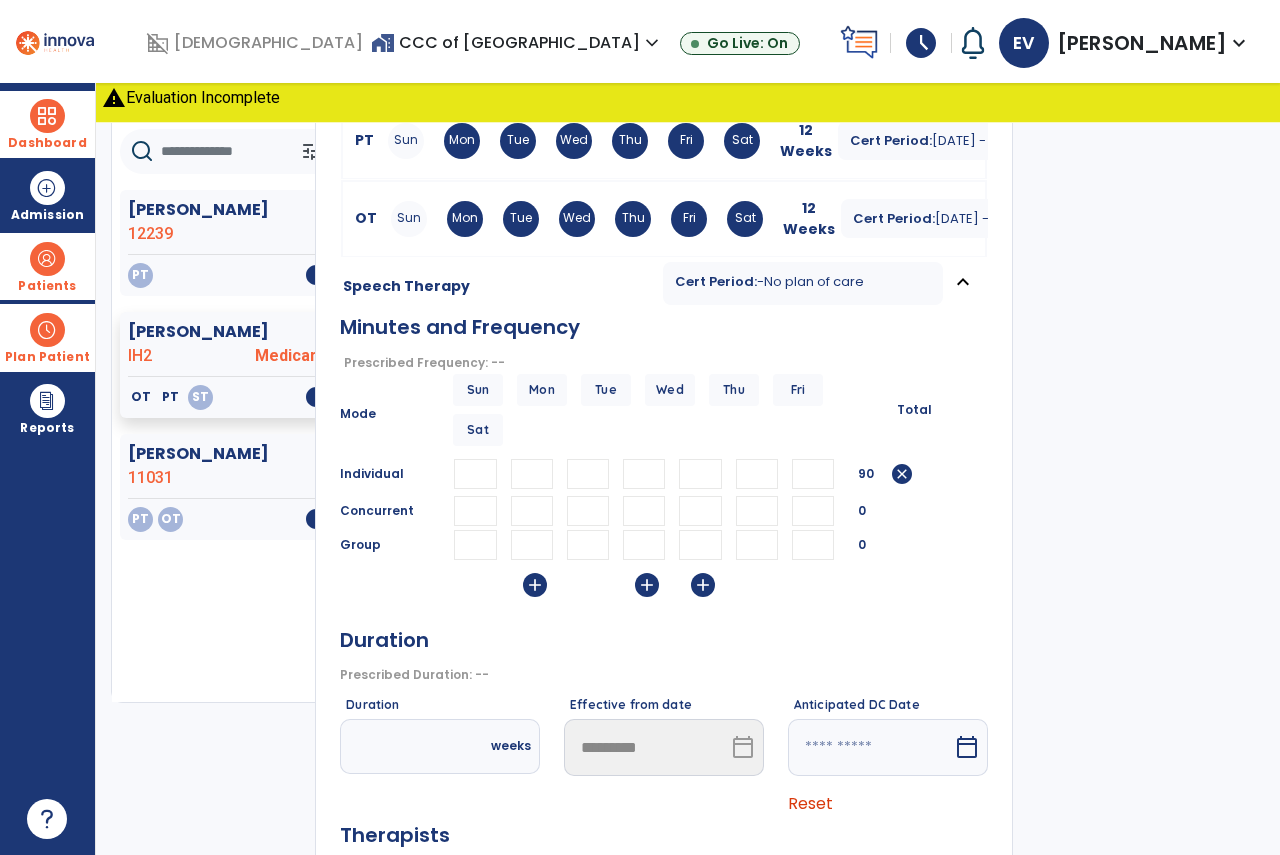 scroll, scrollTop: 384, scrollLeft: 0, axis: vertical 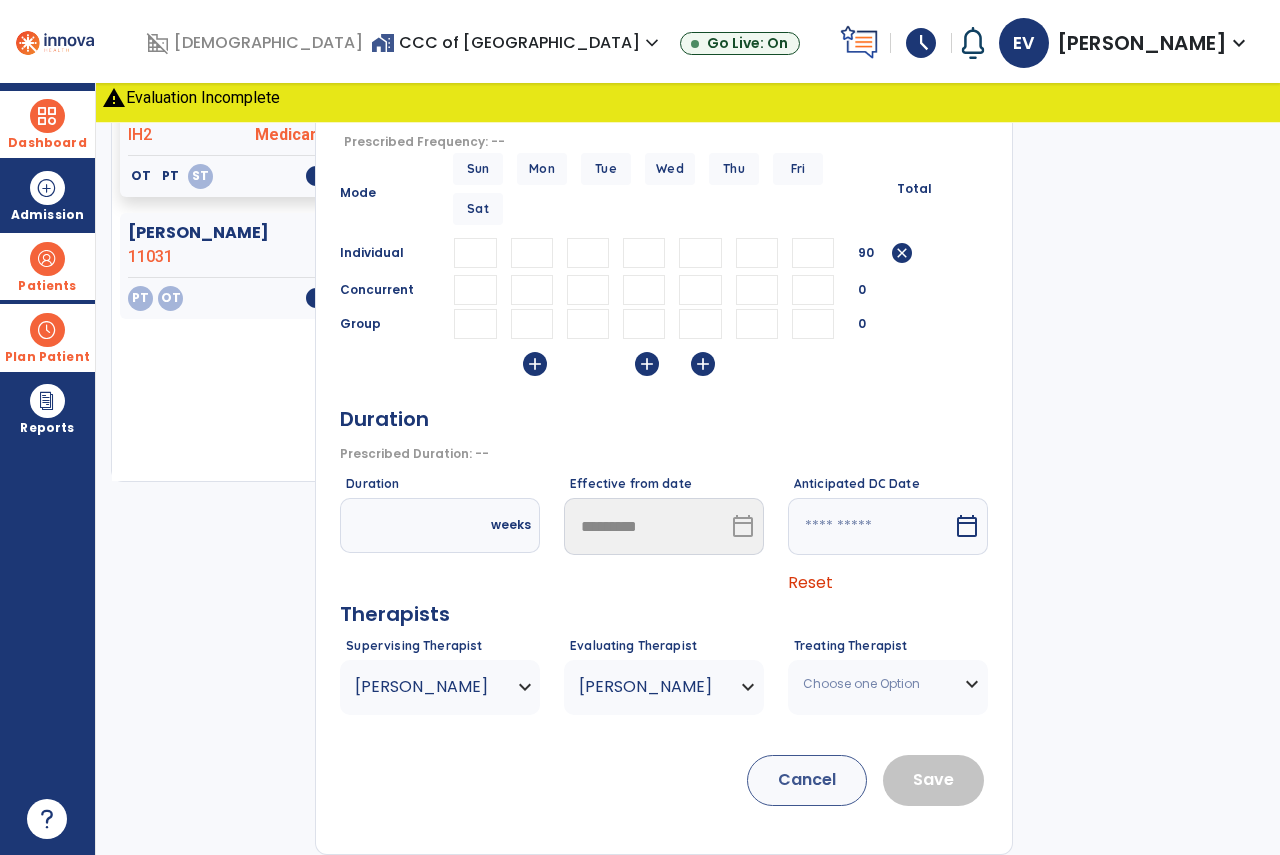 click at bounding box center [405, 525] 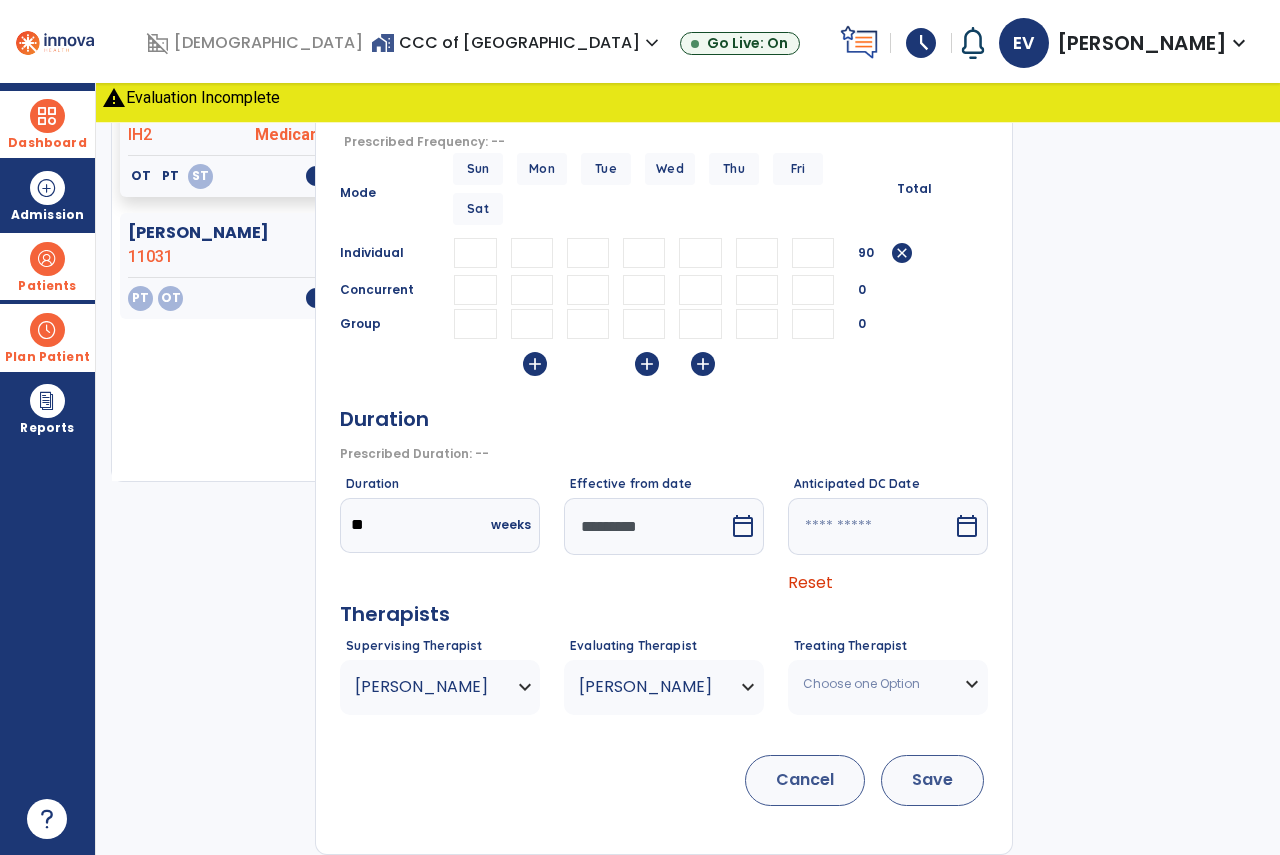 type on "**" 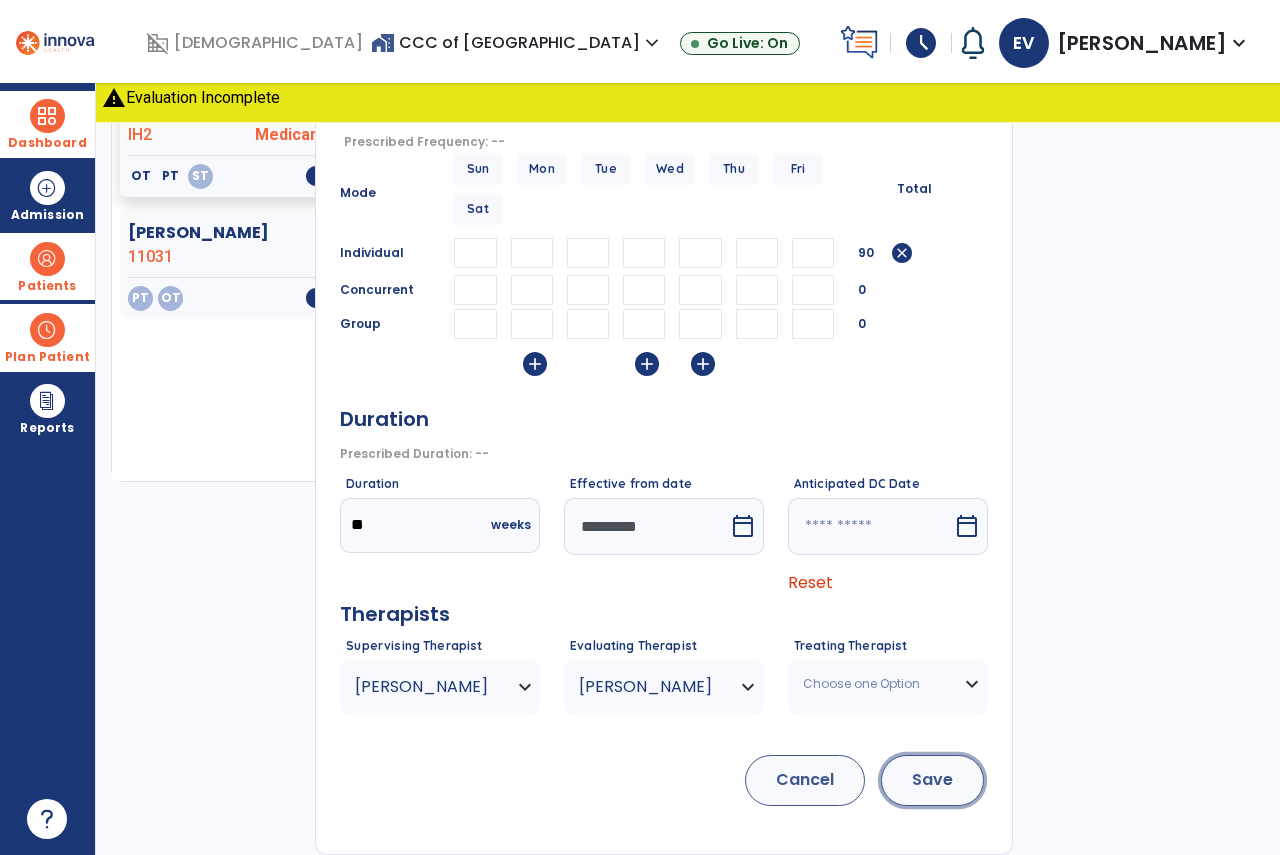 click on "Save" at bounding box center [932, 780] 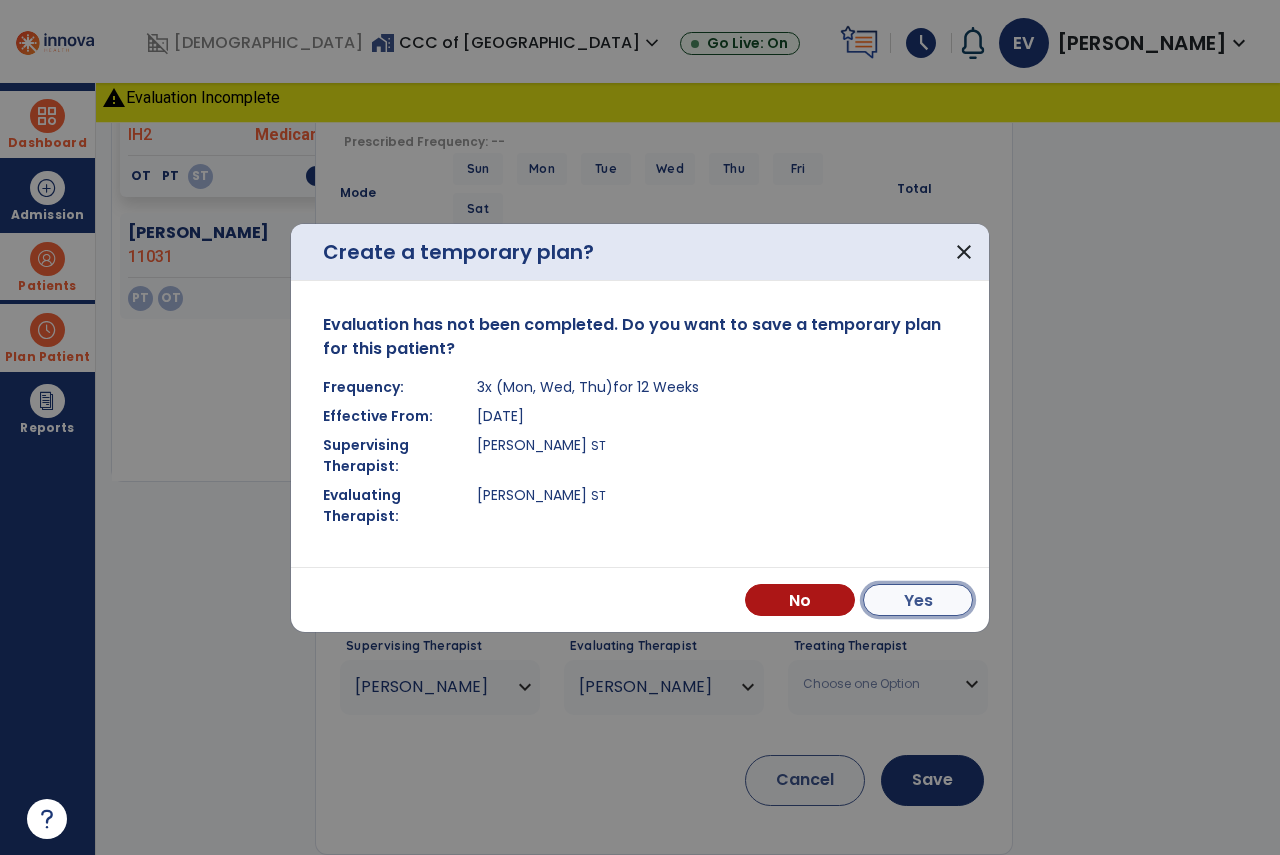 click on "Yes" at bounding box center [918, 600] 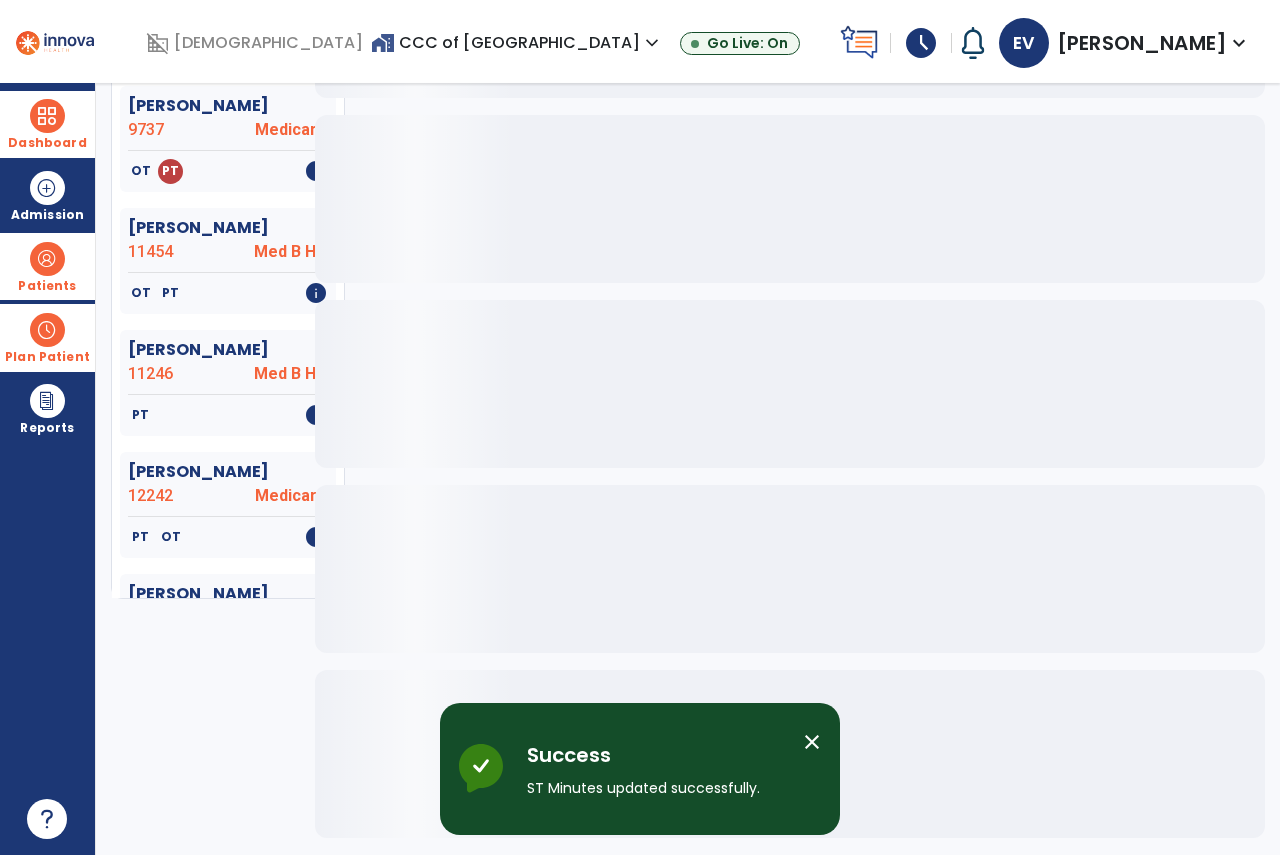 scroll, scrollTop: 222, scrollLeft: 0, axis: vertical 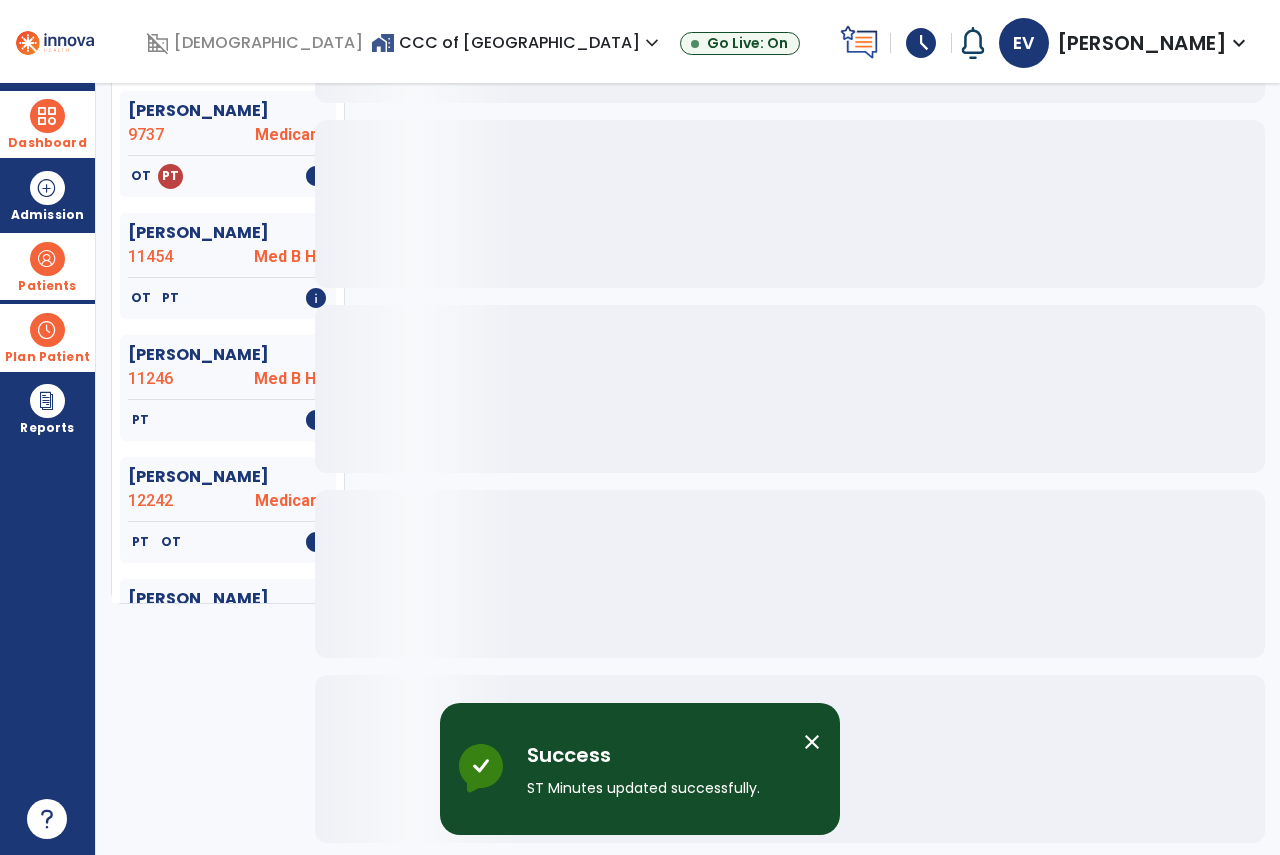 click on "Planner   Planned   Unplanned   tune   [PERSON_NAME]  9737 Medicar...   OT   PT   info   [PERSON_NAME]  11454 Med B H...   OT   PT   info   [PERSON_NAME]  11246 Med B H...   PT   info   [PERSON_NAME]  12242 Medicar...   PT   OT   info   [PERSON_NAME]  12126 Med B H...   PT   OT   info   [PERSON_NAME]  12228 Medicar...   OT   PT   info   [PERSON_NAME]  12196 Med B H...   PT   info   [PERSON_NAME]  11165 Med B H...   PT   info   [PERSON_NAME]  10971 Medicar...   OT   info   [PERSON_NAME]  11687 Med B H...   OT   PT   info   [PERSON_NAME]  12138 Medicar...   PT   OT   info   [PERSON_NAME]  10977 Med B H...   PT   OT   info   [PERSON_NAME]  11665 Medicar...   PT   info   [PERSON_NAME]  9855 Med B H...   PT   info   [PERSON_NAME]  12197 Medicar...   OT   PT   info   [PERSON_NAME]  12061 Med B H...   PT   info   [PERSON_NAME]  11870 Medicar...   PT   info   [PERSON_NAME]  11840 Medicar...   PT   OT   info   [DEMOGRAPHIC_DATA][PERSON_NAME]  12207 Medicar...   PT   OT   info   Falls, [PERSON_NAME]  12222 IH2" at bounding box center [688, 469] 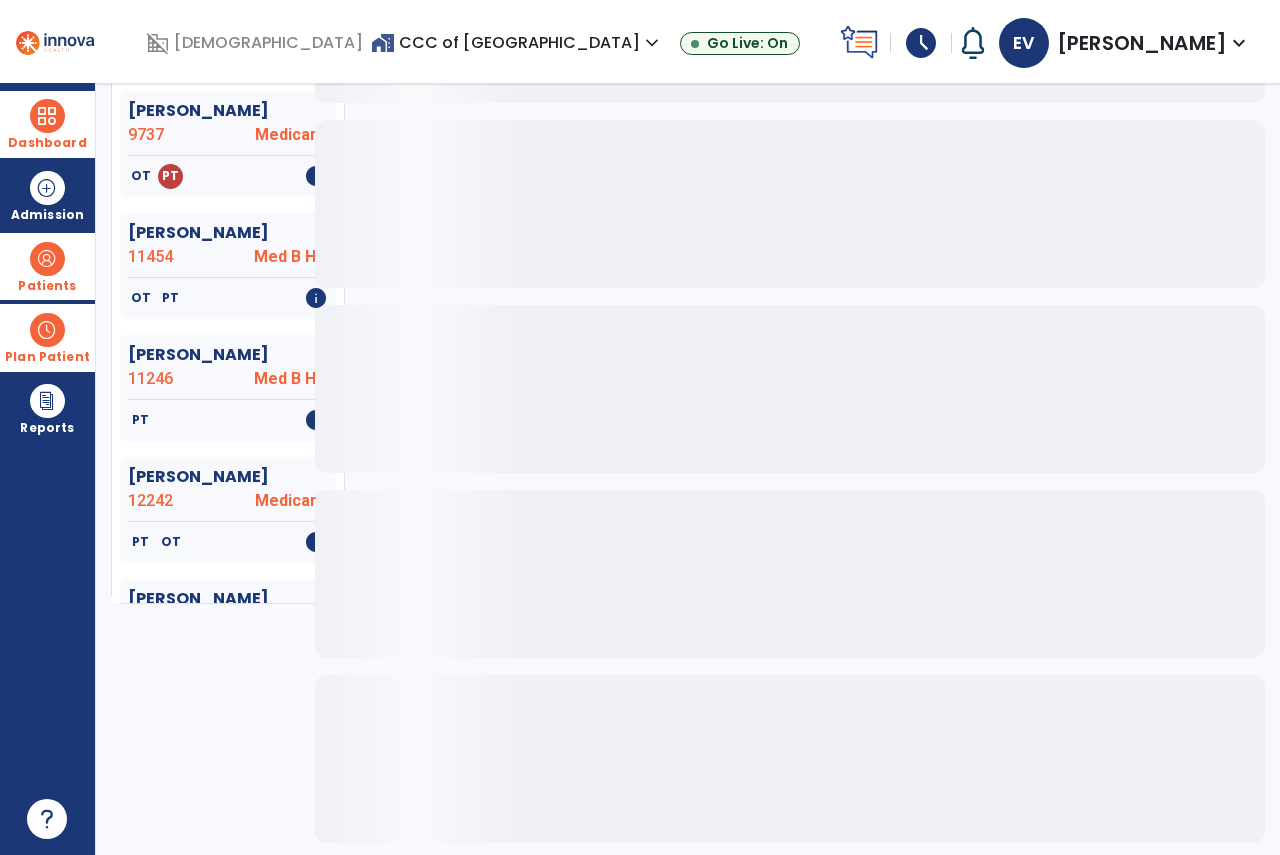 click at bounding box center (47, 116) 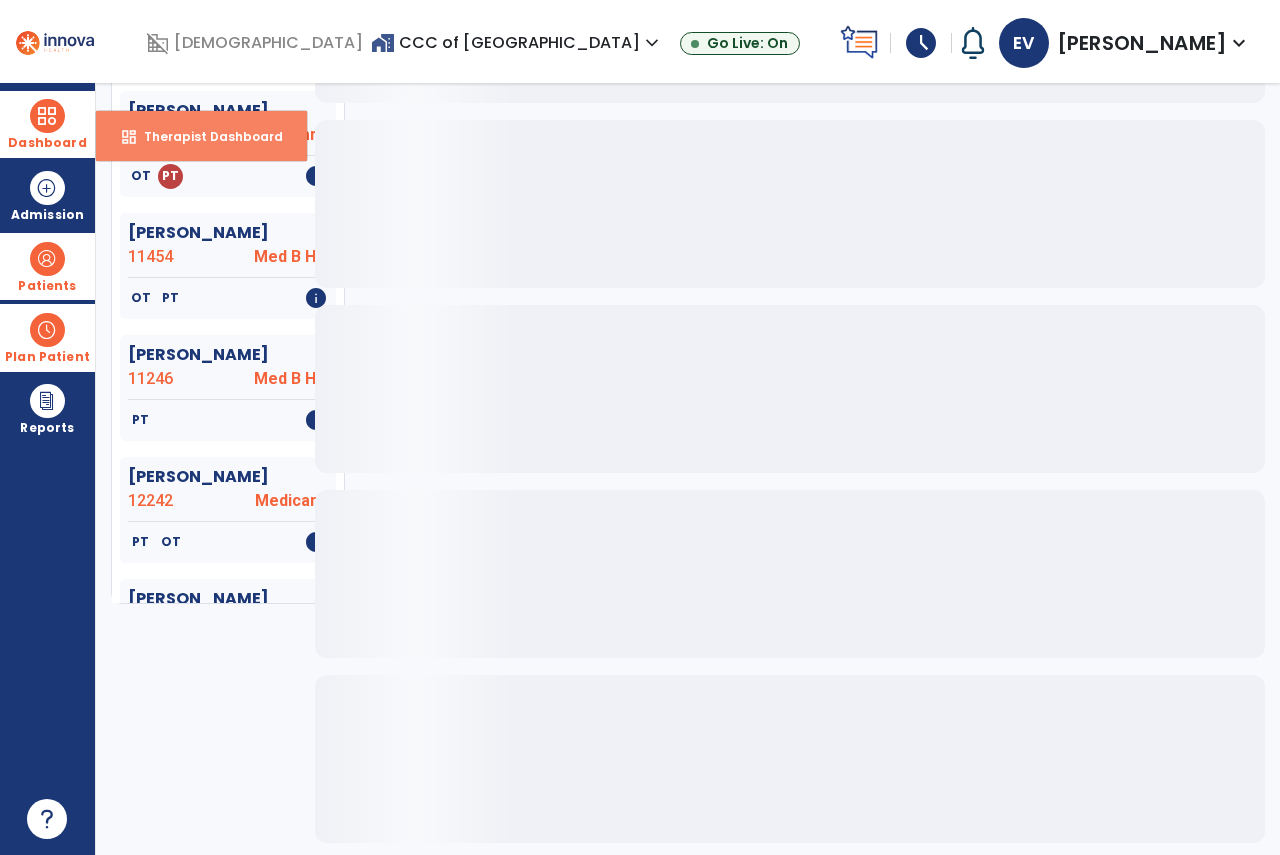 click on "dashboard  Therapist Dashboard" at bounding box center [201, 136] 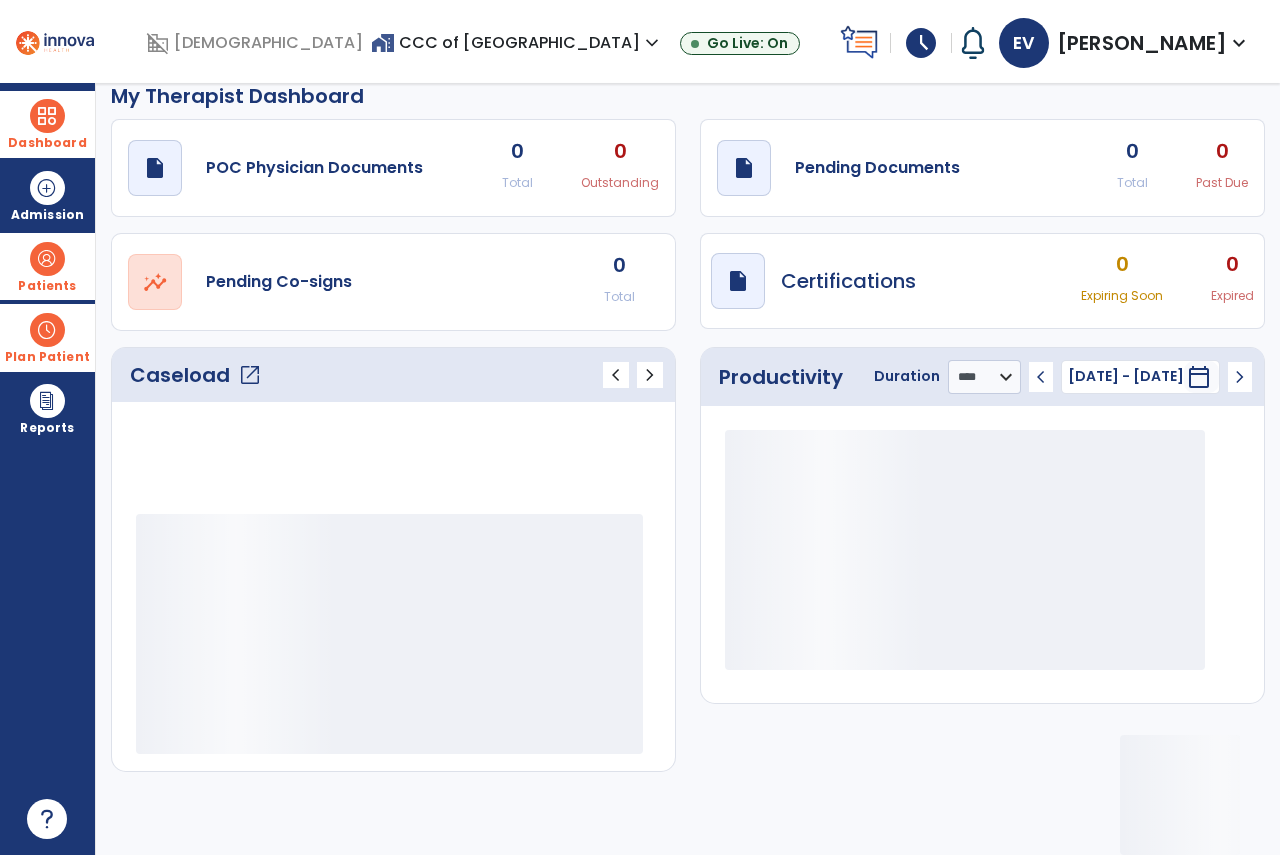 scroll, scrollTop: 21, scrollLeft: 0, axis: vertical 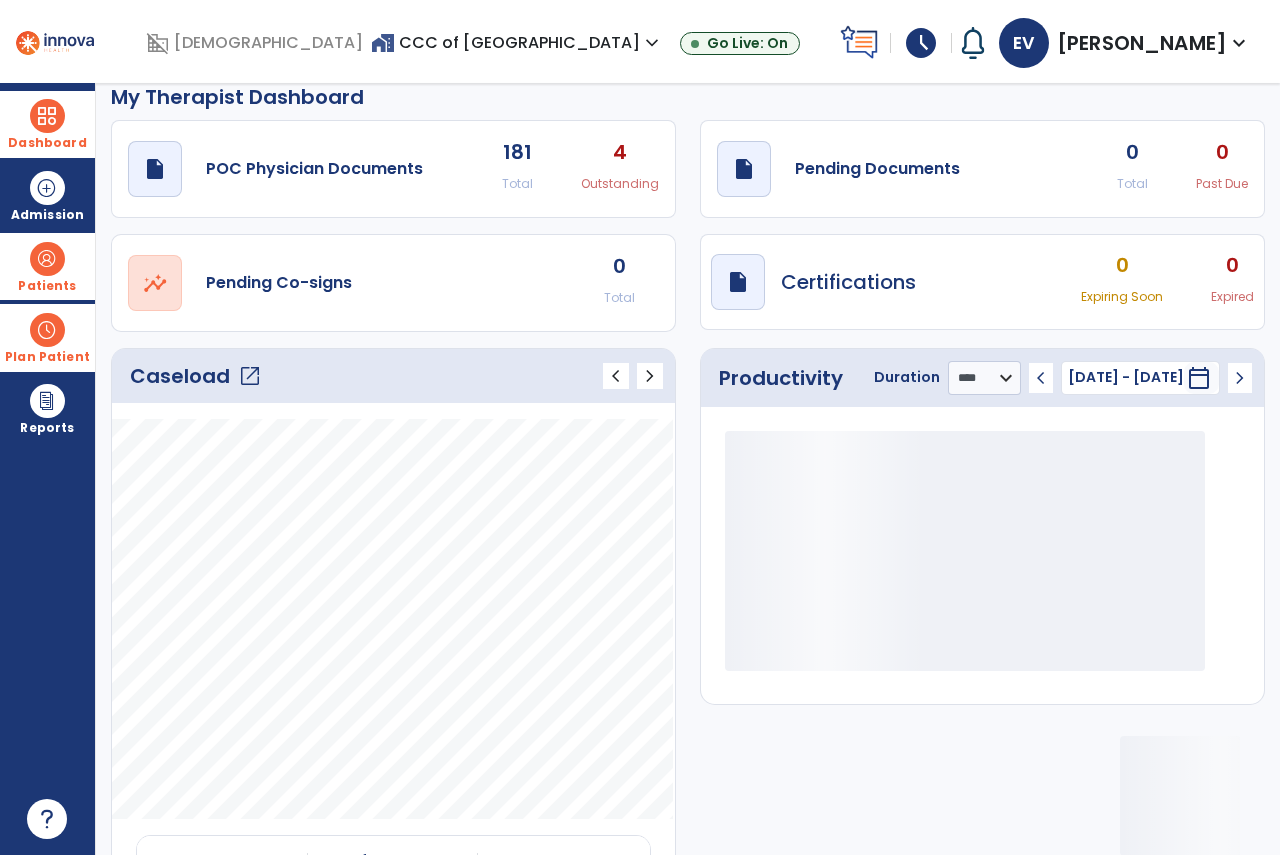 click at bounding box center [47, 330] 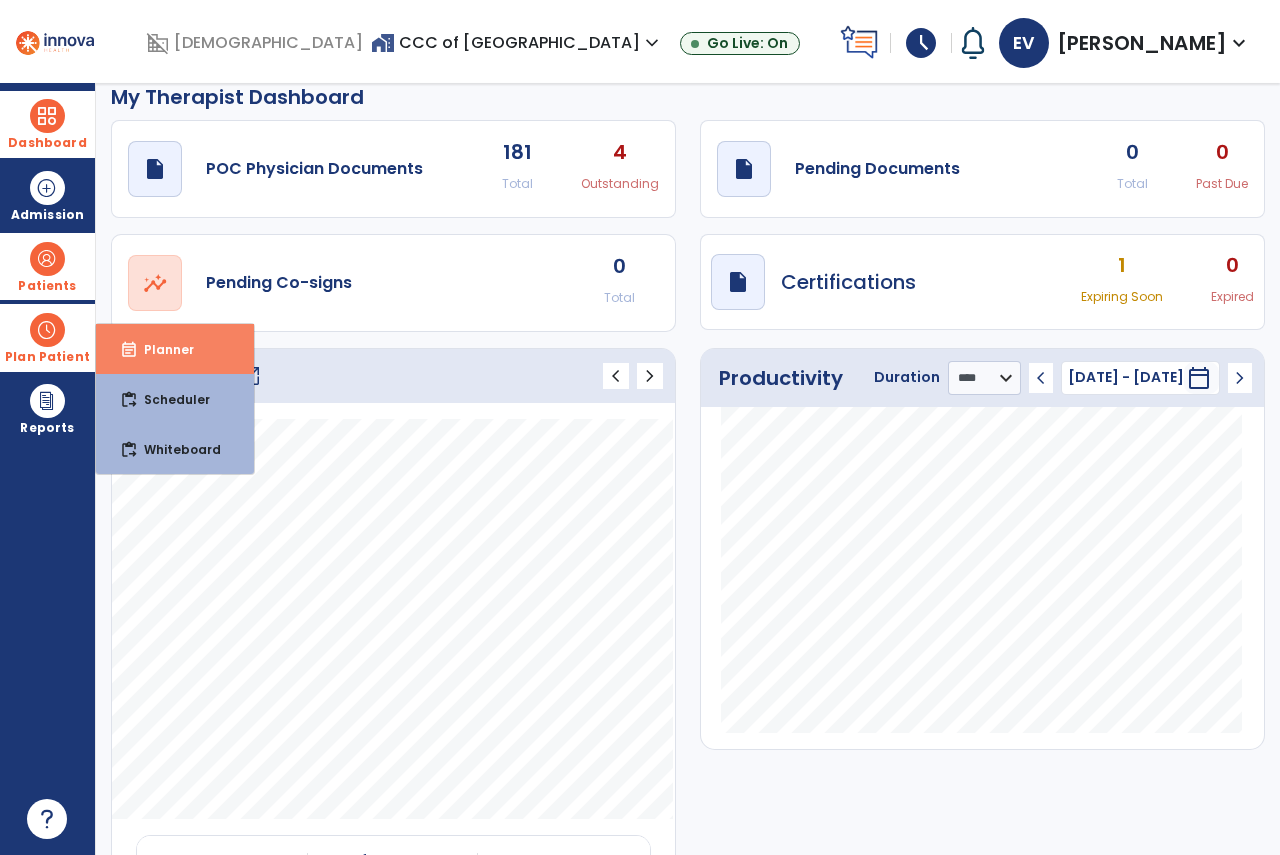 click on "event_note  Planner" at bounding box center (175, 349) 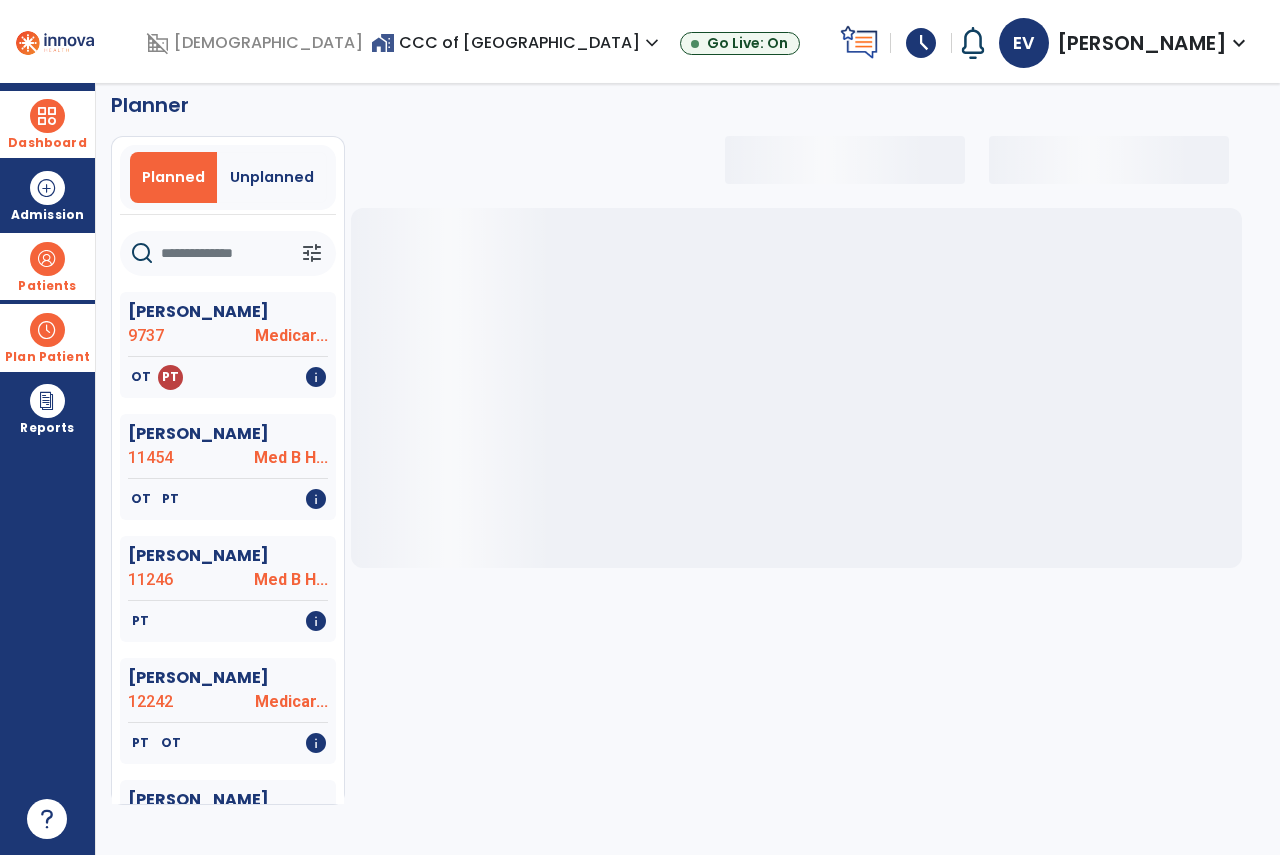 click 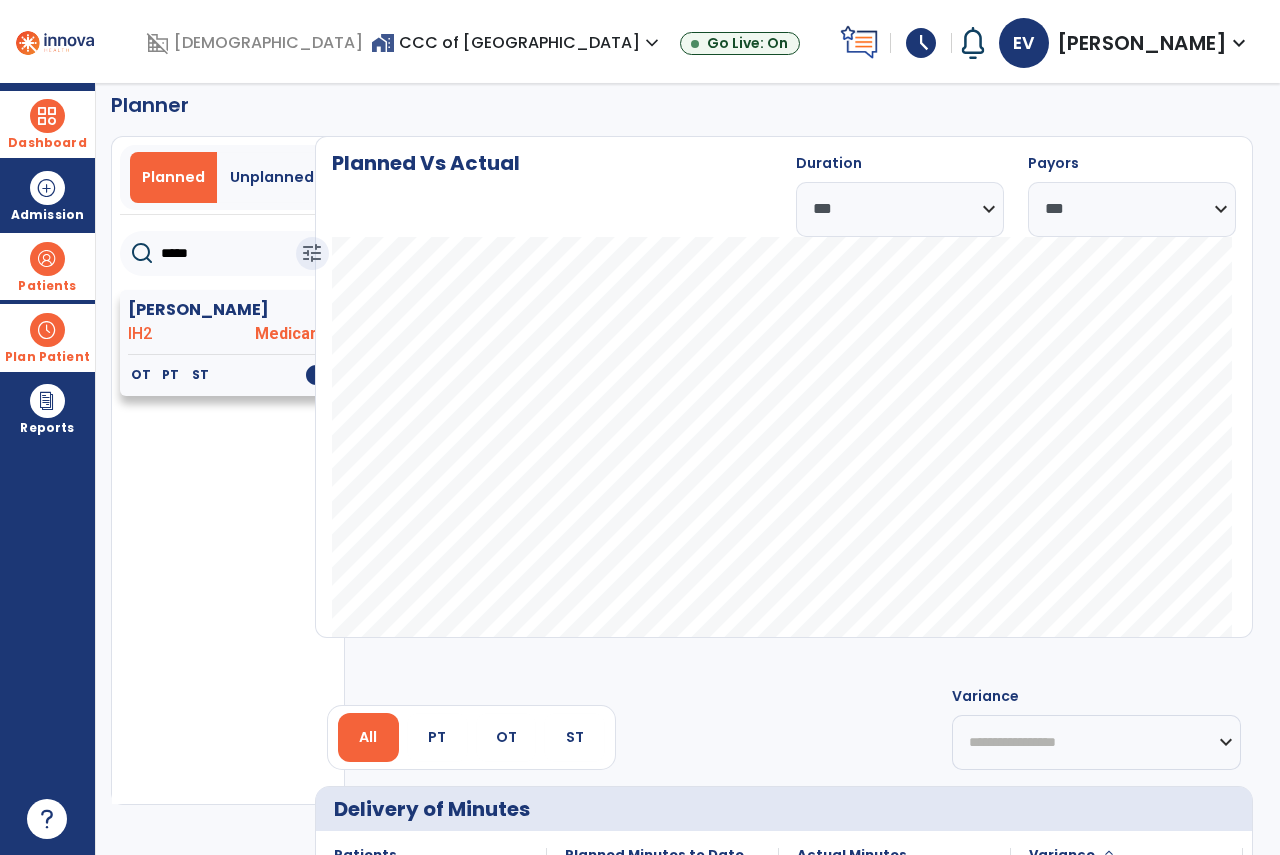 type on "*****" 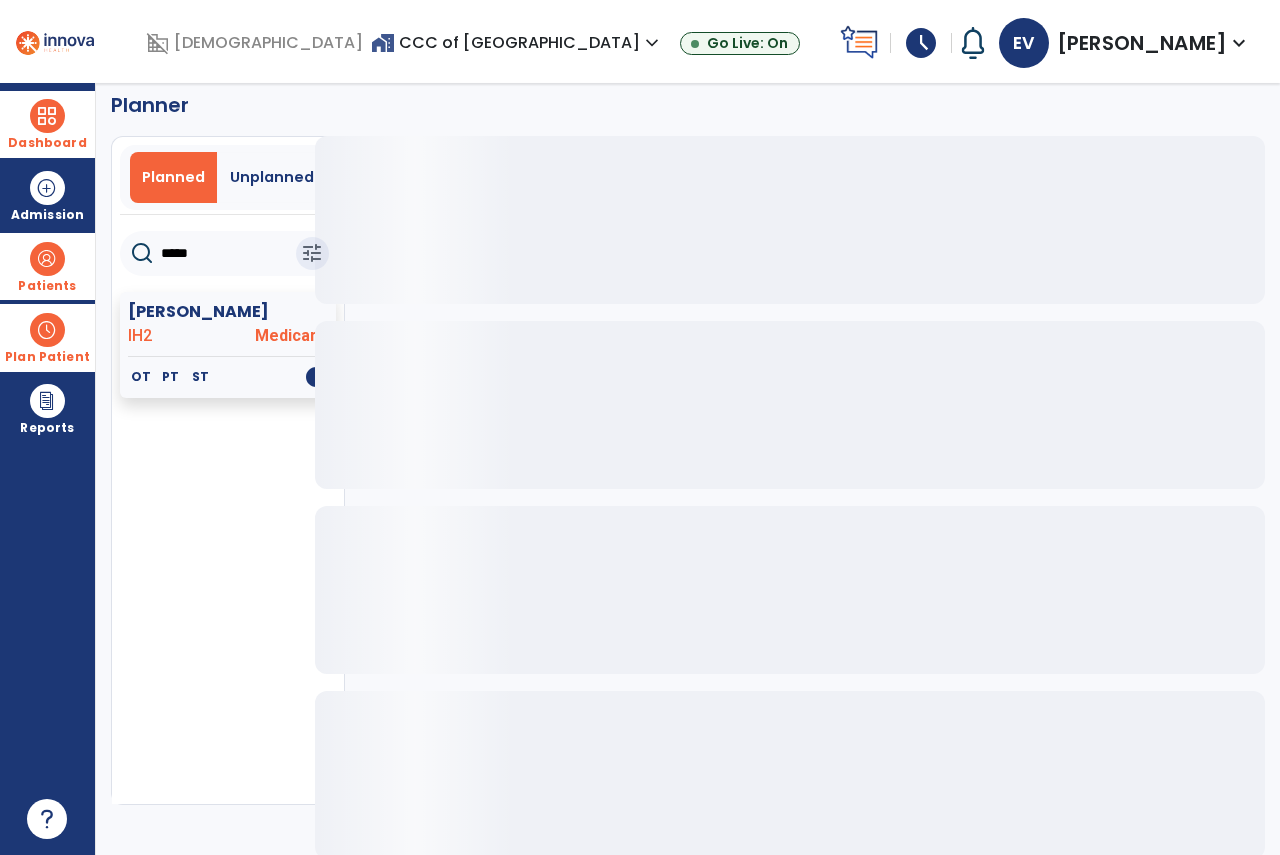 click on "Planner   Planned   Unplanned  *****  tune   [PERSON_NAME]  IH2 Medicar...   OT   PT   ST   info  Name MRN Payor N/A Admit Date" 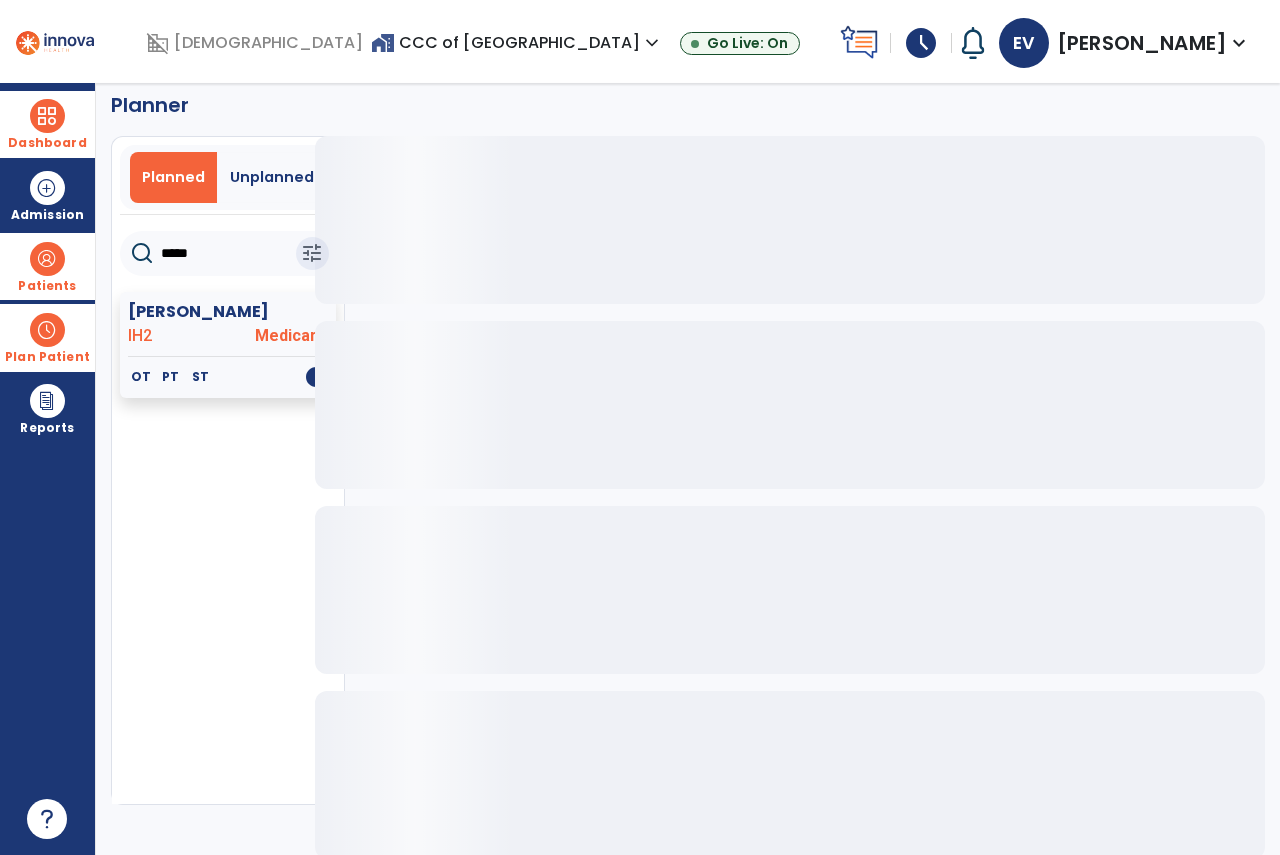 click on "Planner   Planned   Unplanned  *****  tune   [PERSON_NAME]  IH2 Medicar...   OT   PT   ST   info  Name MRN Payor N/A Admit Date" 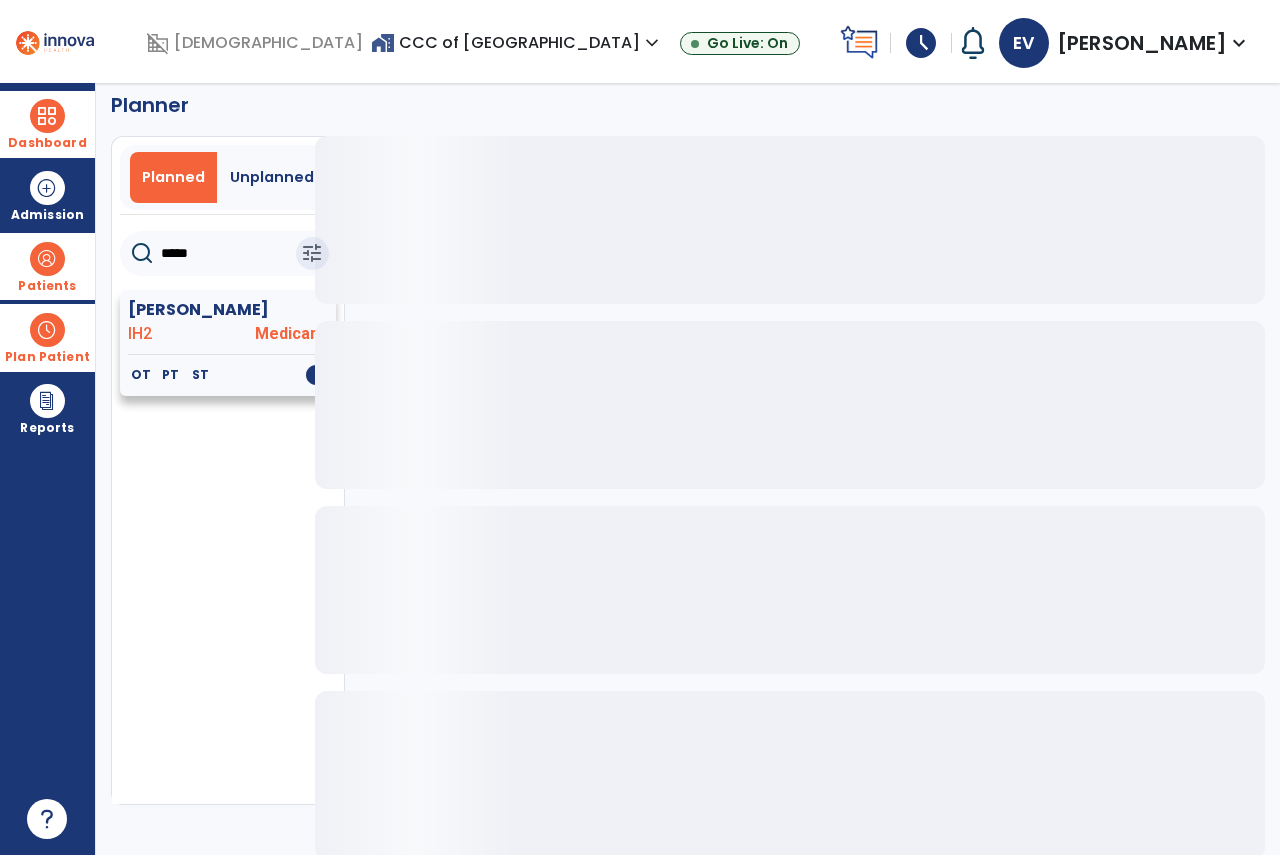 click on "[PERSON_NAME]  IH2 Medicar..." 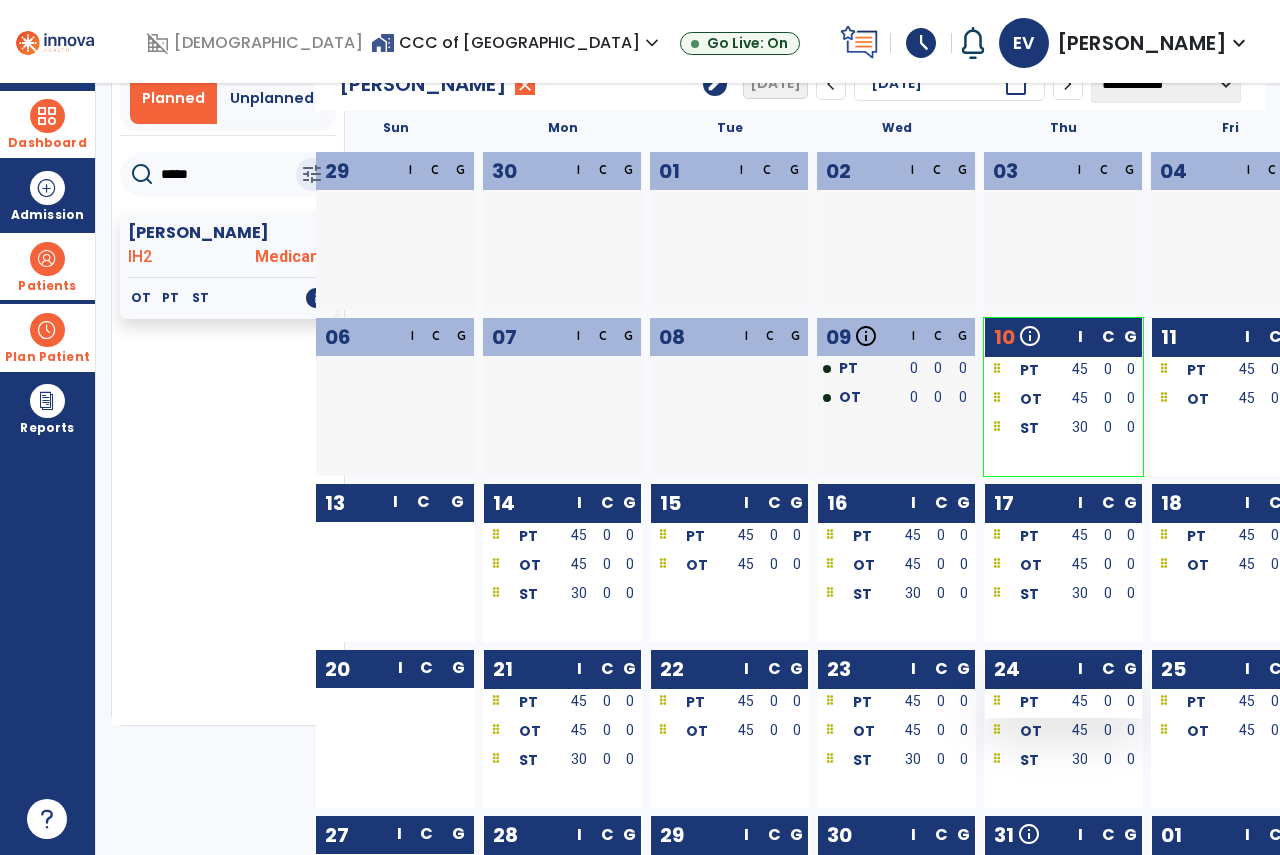 scroll, scrollTop: 220, scrollLeft: 0, axis: vertical 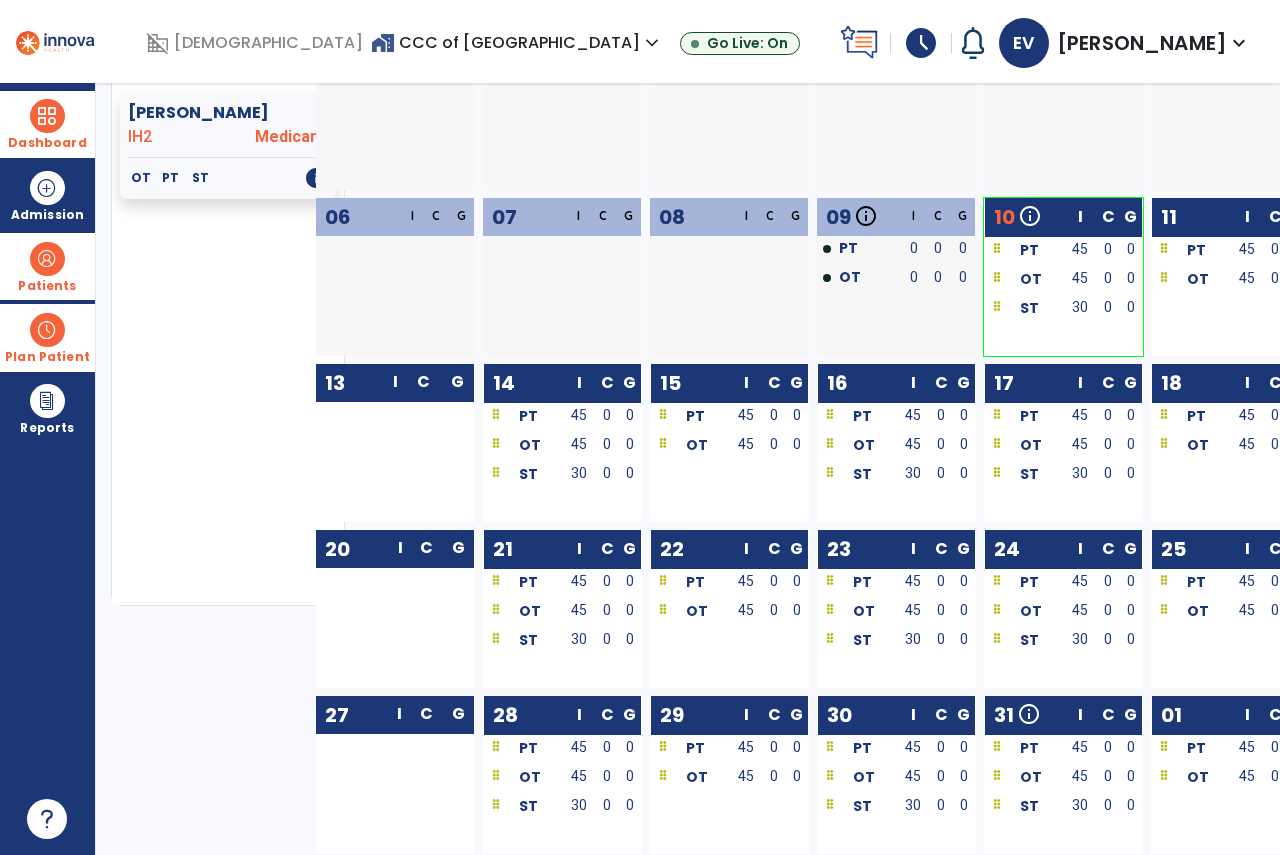 click at bounding box center (794, 142) 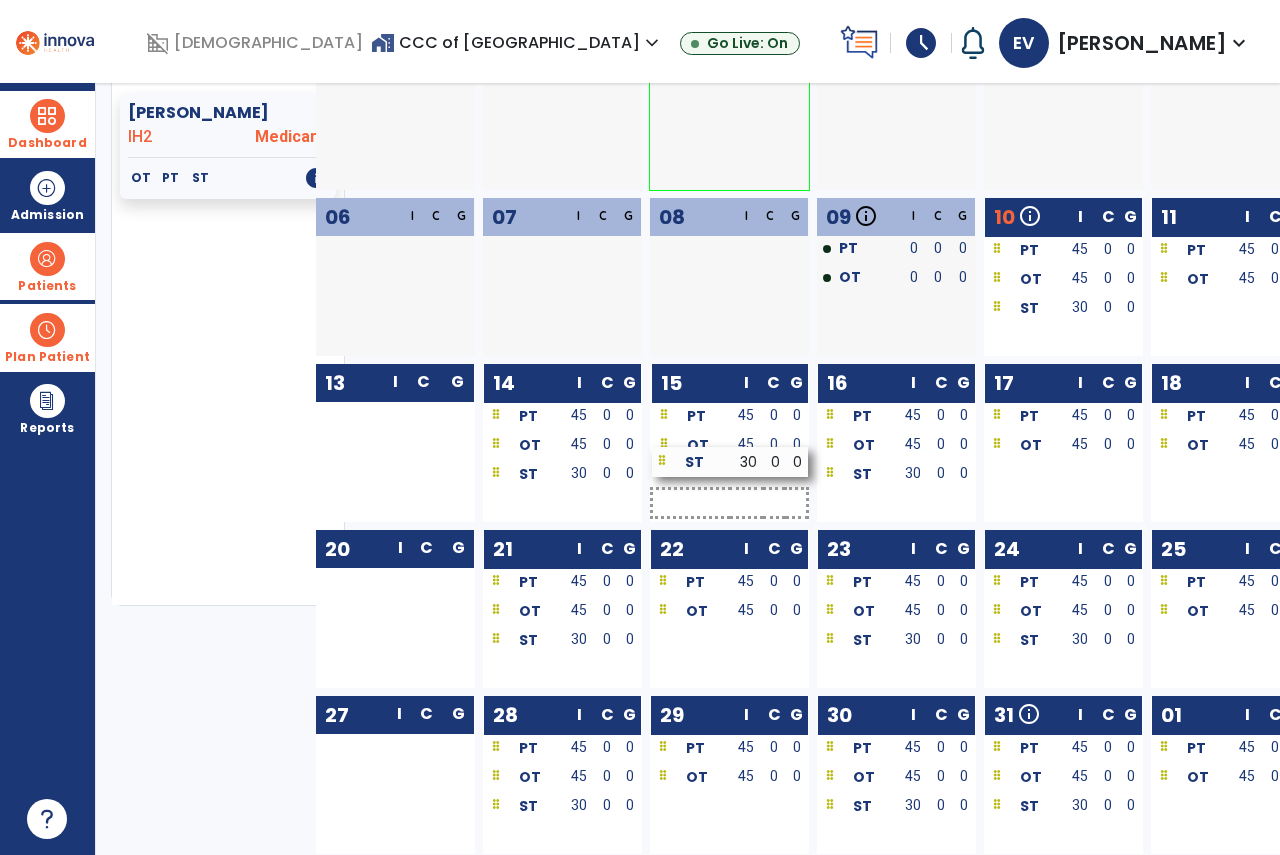drag, startPoint x: 1061, startPoint y: 481, endPoint x: 725, endPoint y: 470, distance: 336.18002 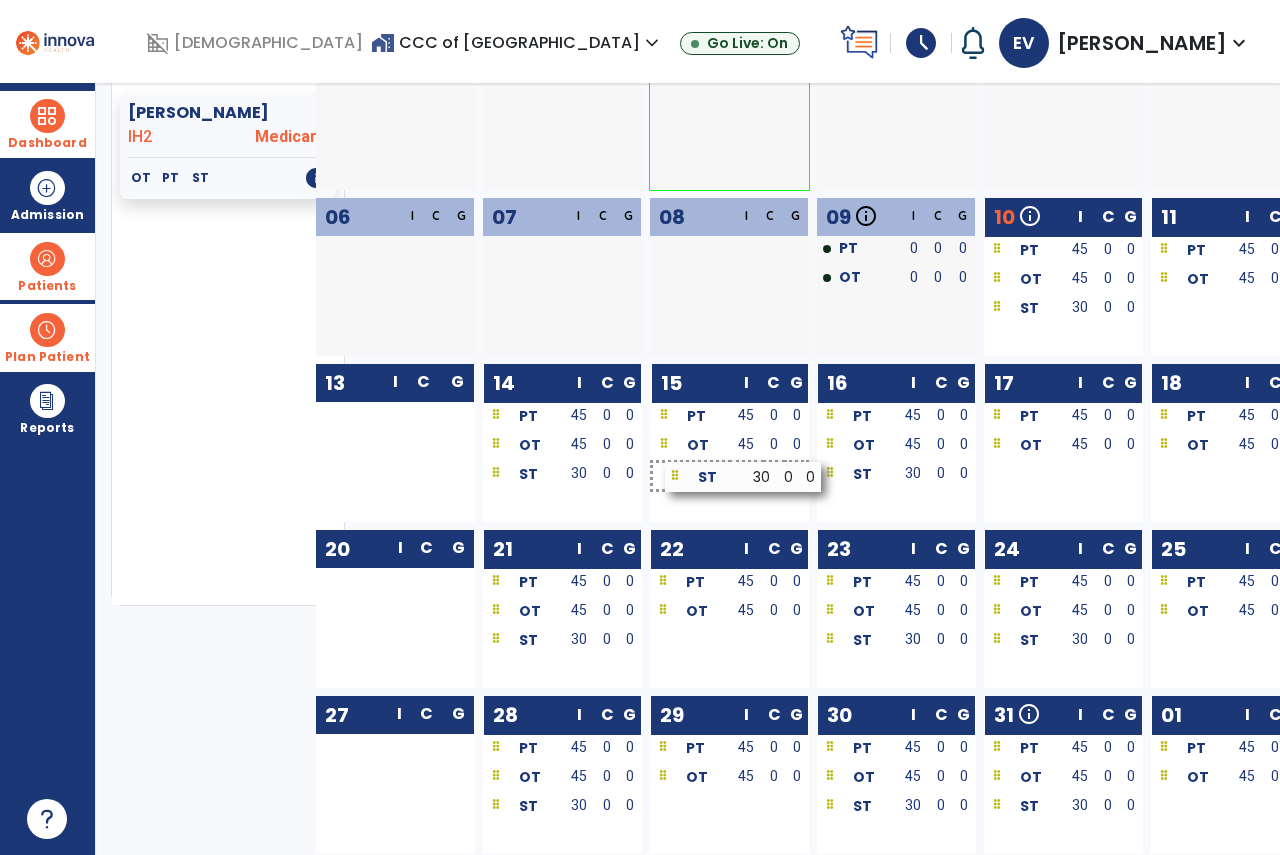 drag, startPoint x: 1101, startPoint y: 475, endPoint x: 781, endPoint y: 476, distance: 320.00156 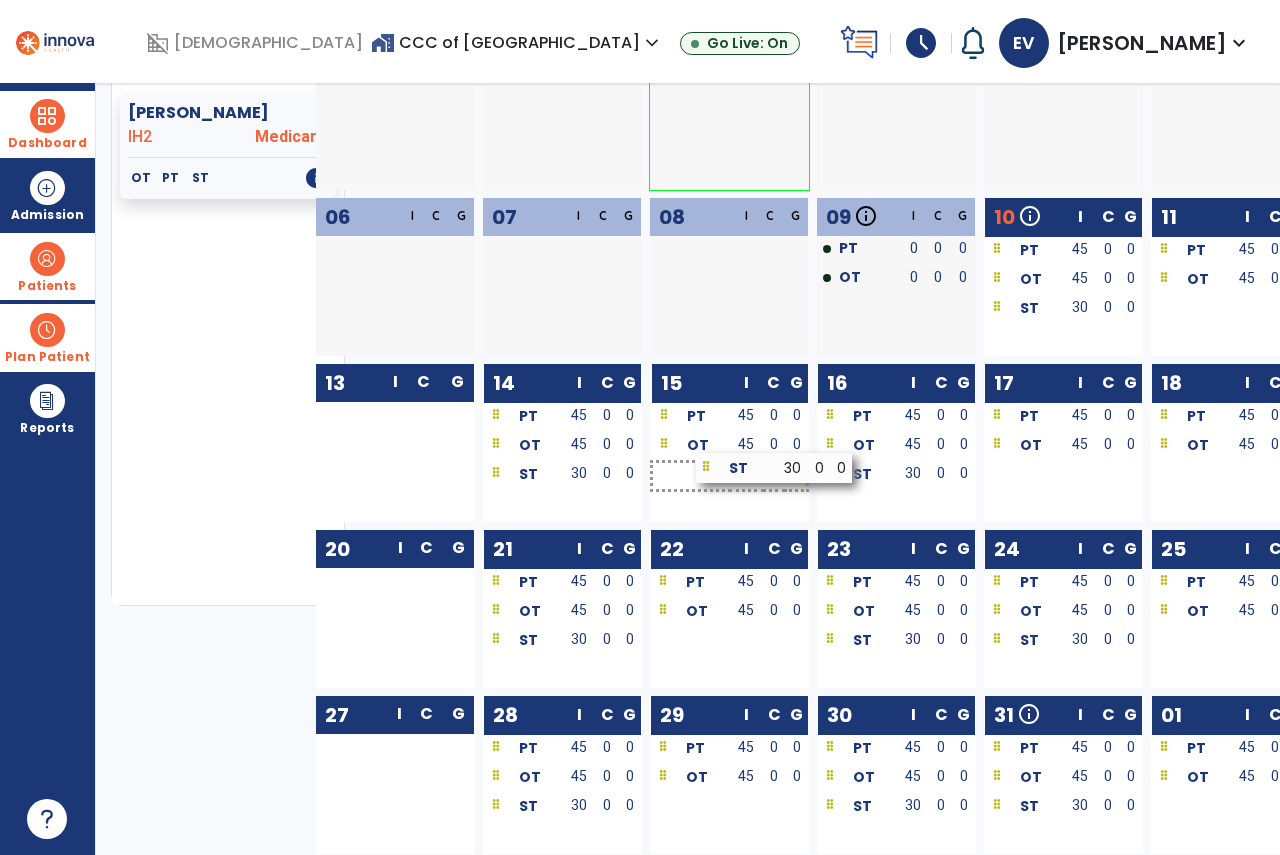 drag, startPoint x: 1080, startPoint y: 481, endPoint x: 783, endPoint y: 473, distance: 297.10773 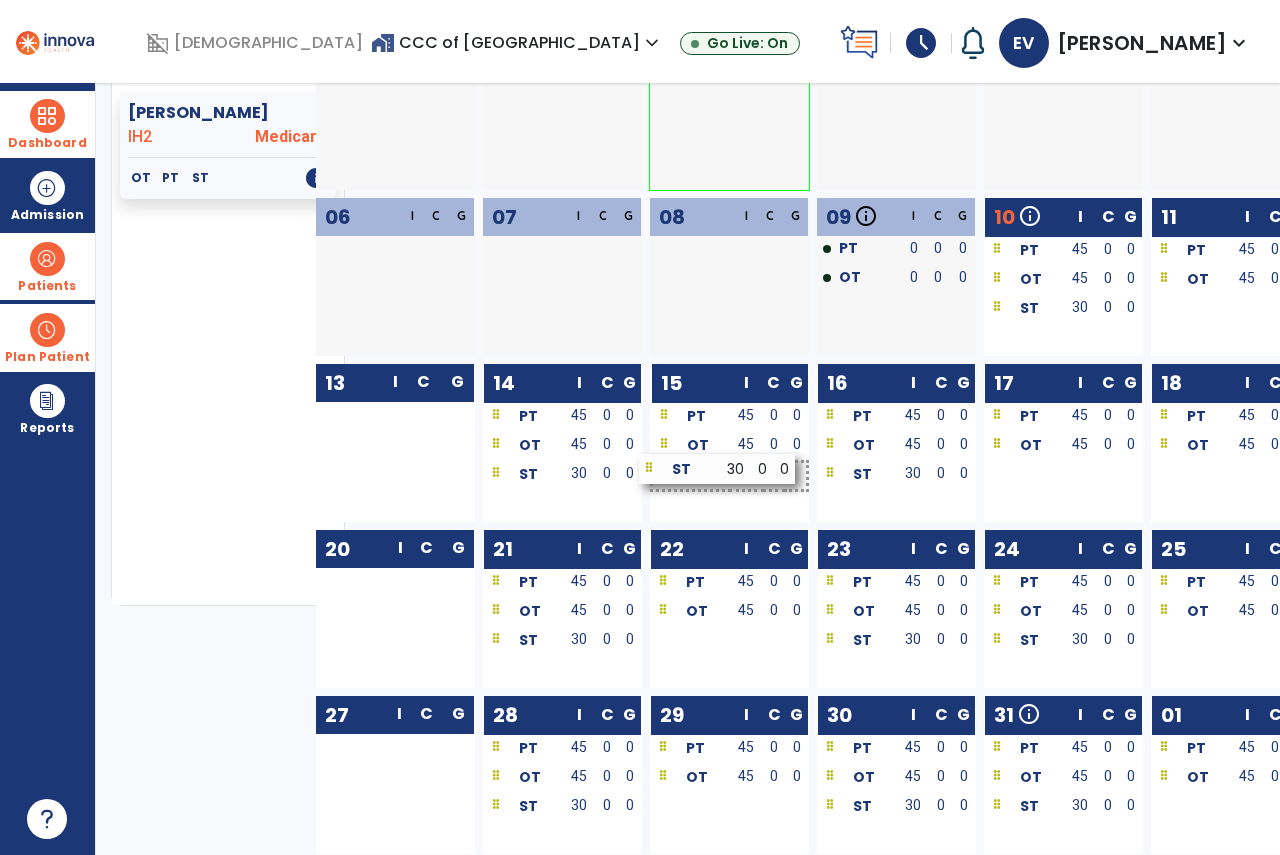 drag, startPoint x: 880, startPoint y: 497, endPoint x: 678, endPoint y: 473, distance: 203.42075 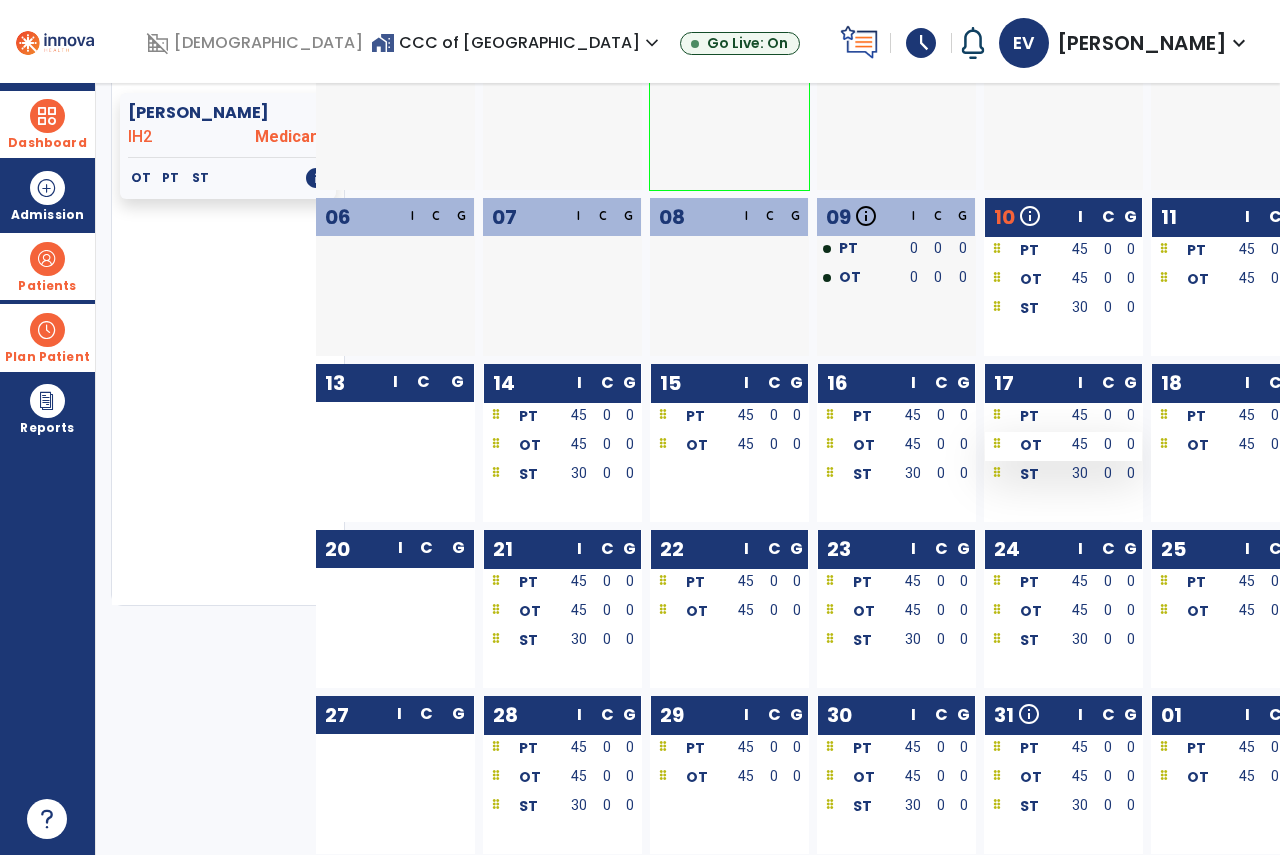 scroll, scrollTop: 0, scrollLeft: 0, axis: both 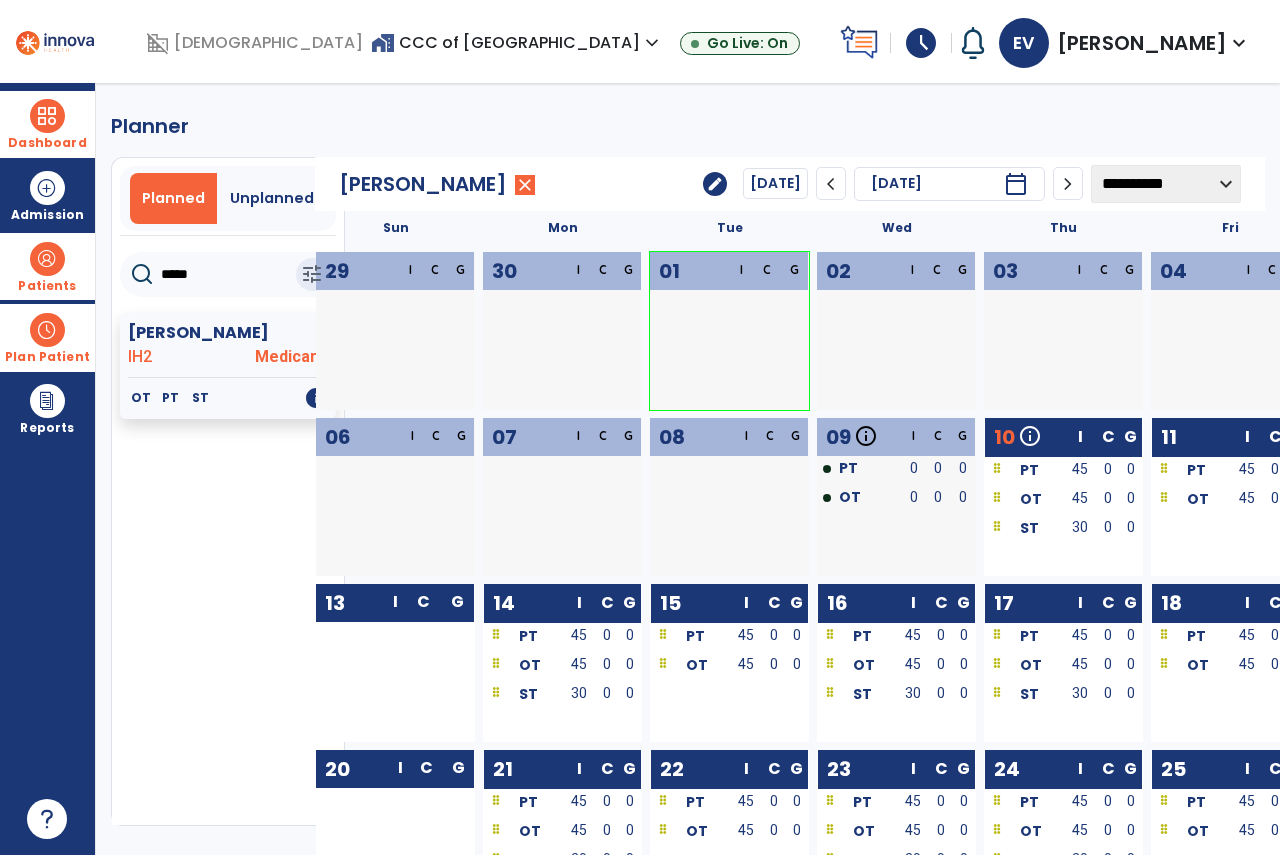 click on "**********" 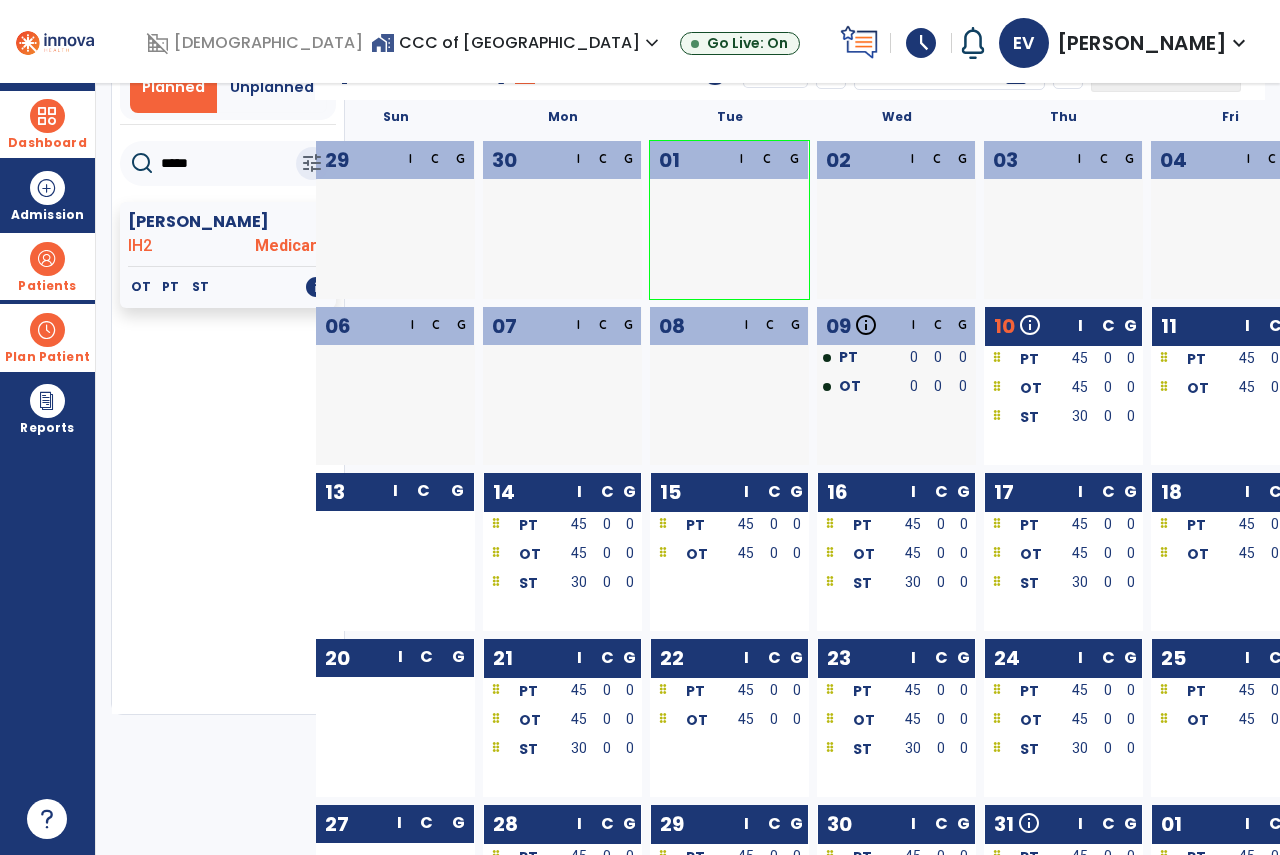 scroll, scrollTop: 220, scrollLeft: 0, axis: vertical 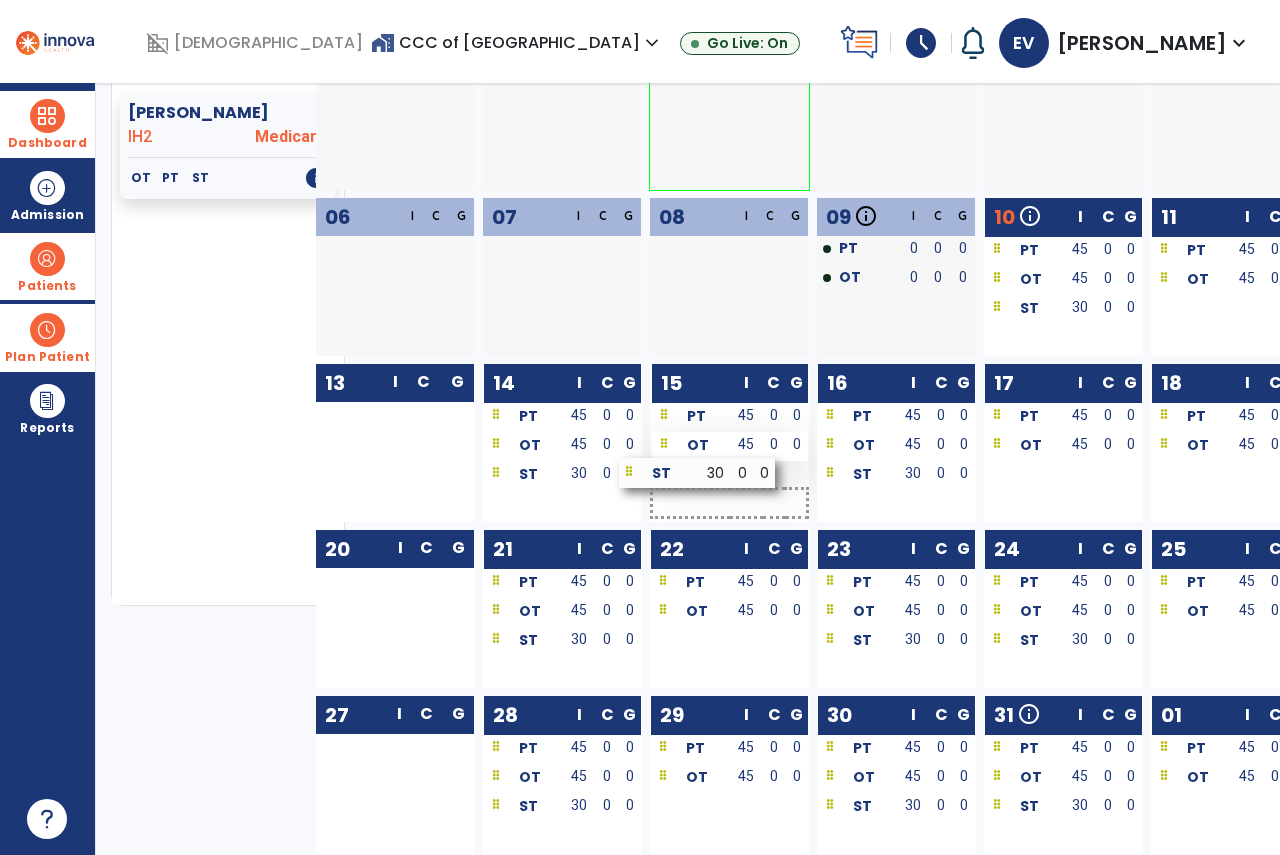 drag, startPoint x: 1051, startPoint y: 471, endPoint x: 688, endPoint y: 460, distance: 363.16663 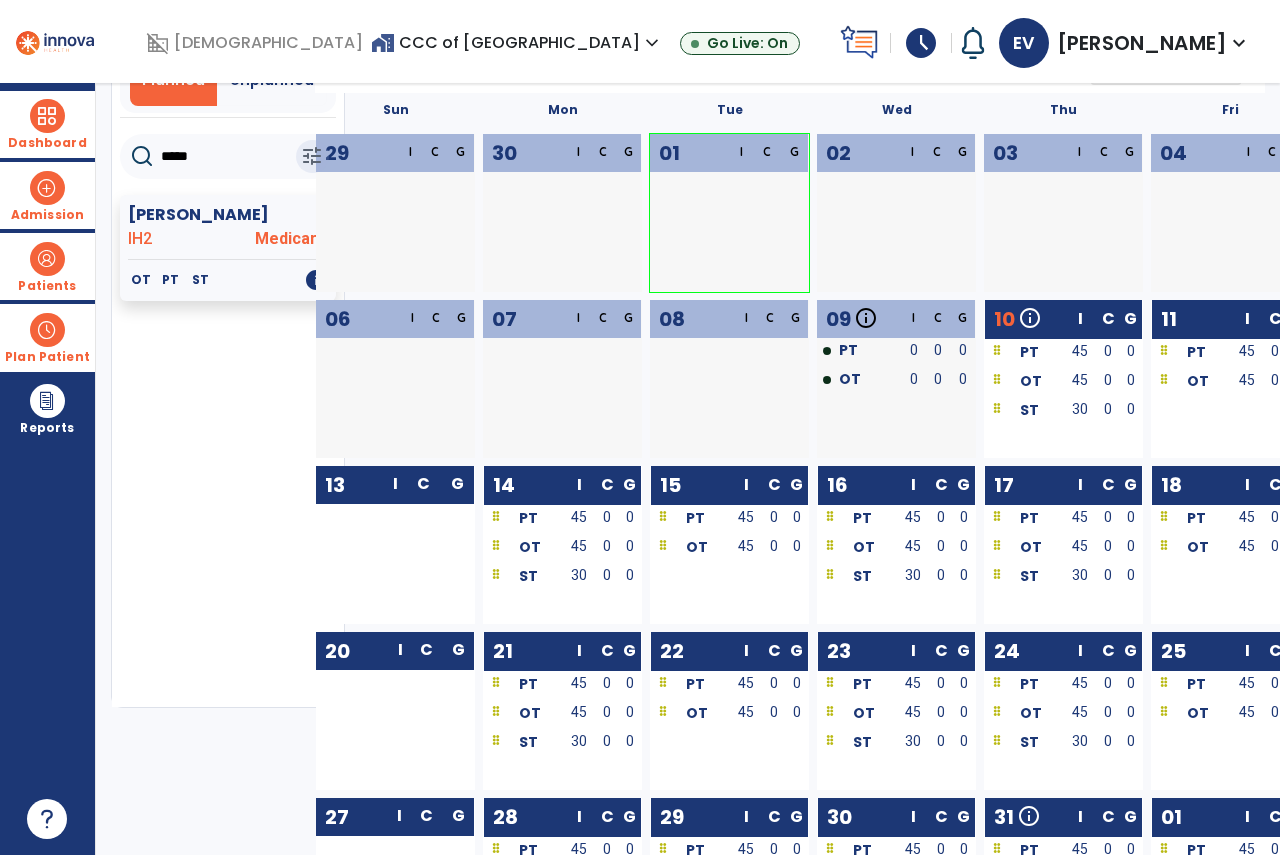 scroll, scrollTop: 0, scrollLeft: 0, axis: both 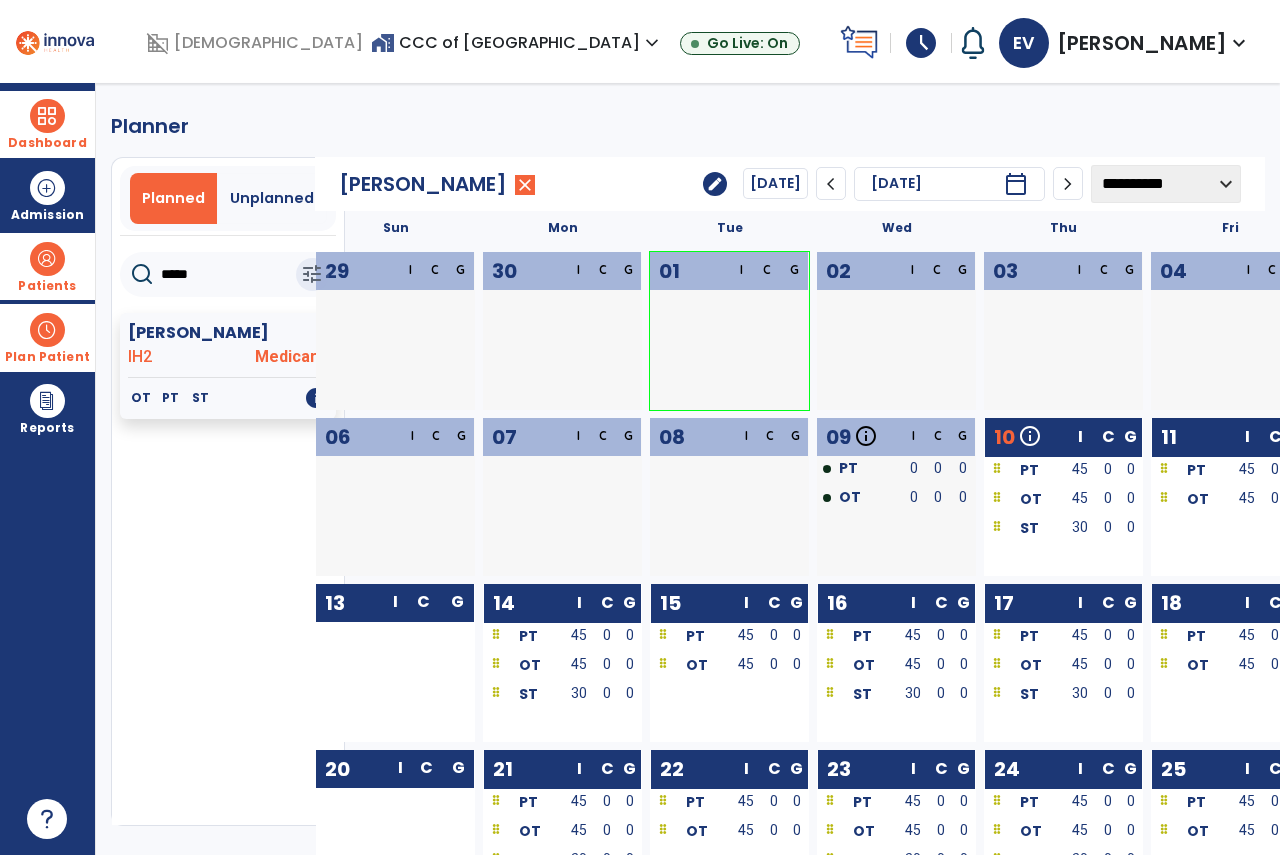 click at bounding box center [47, 116] 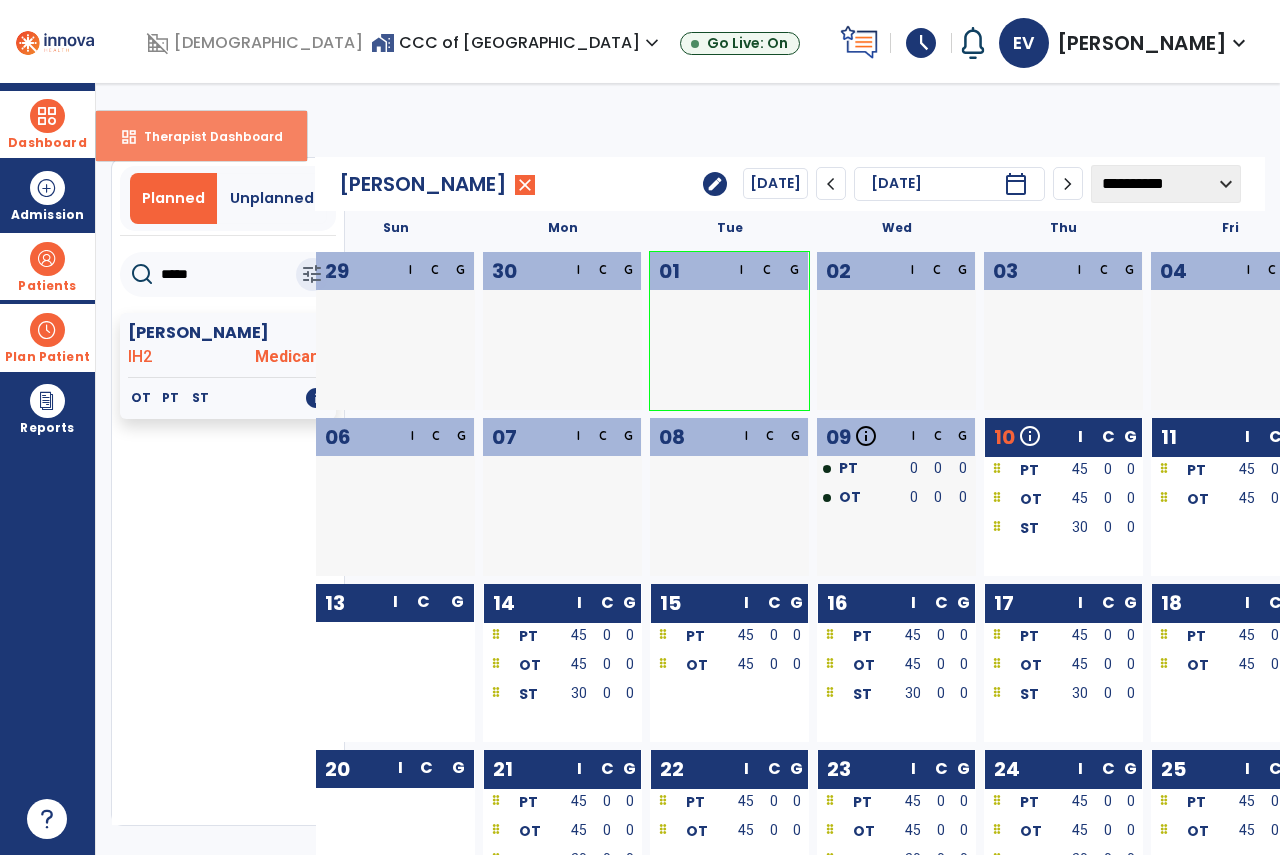 drag, startPoint x: 200, startPoint y: 134, endPoint x: 237, endPoint y: 129, distance: 37.336308 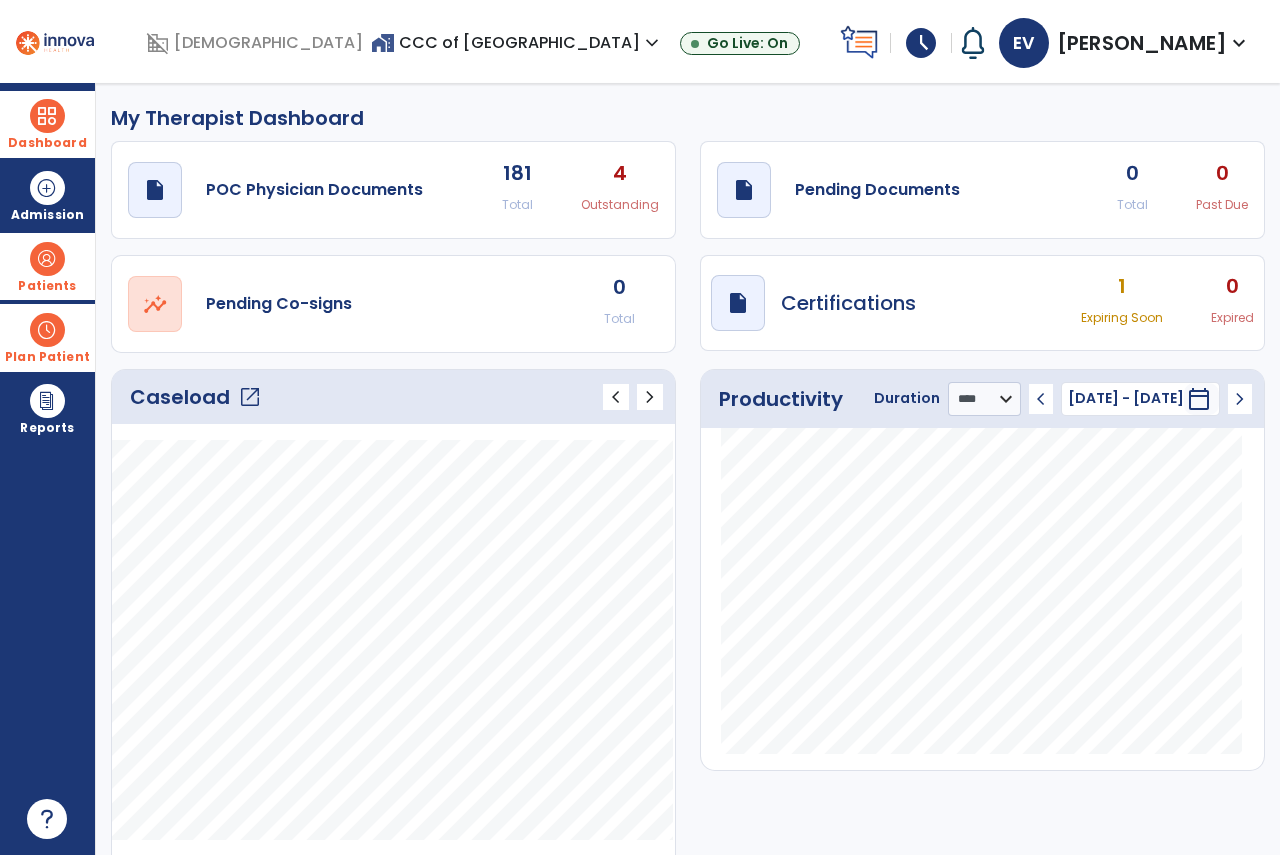 click on "draft   open_in_new  Pending Documents 0 Total 0 Past Due" 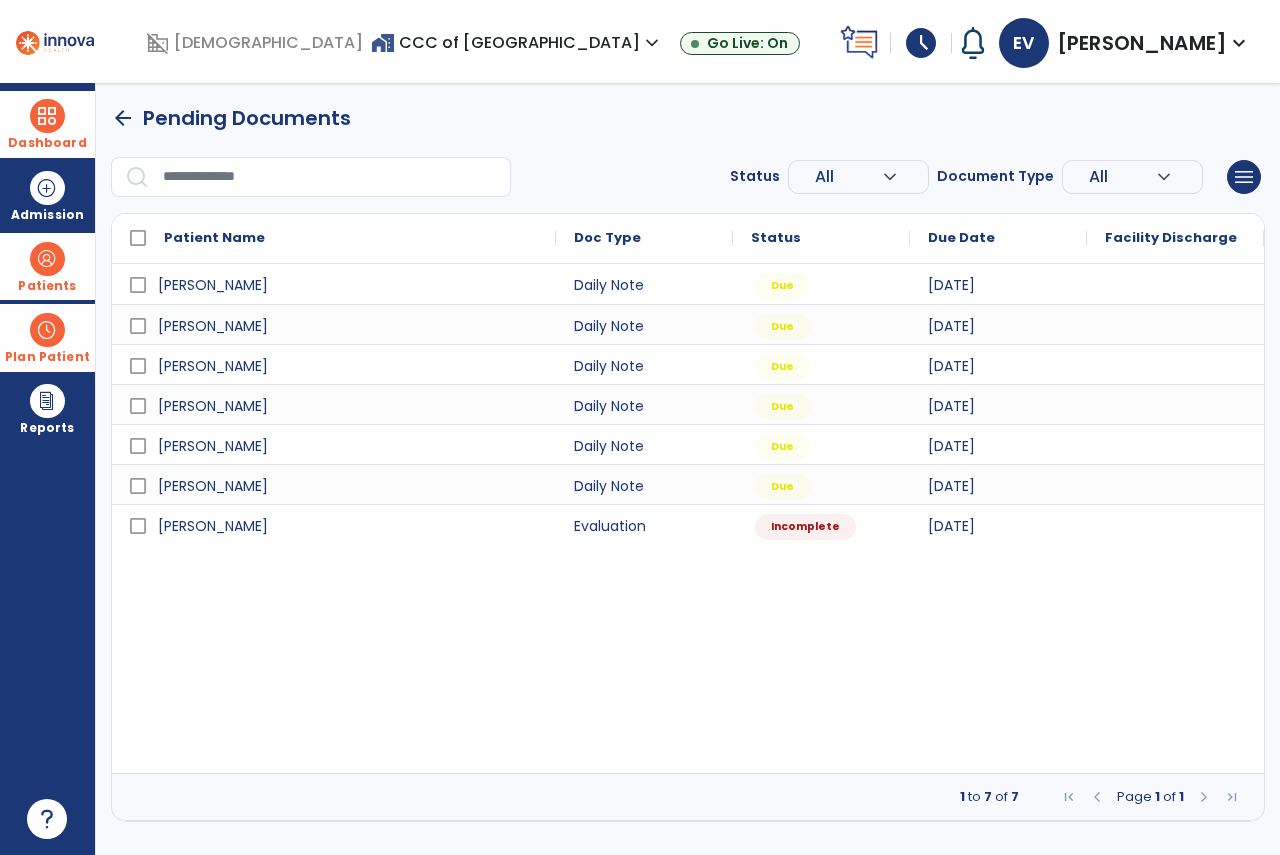 click on "[PERSON_NAME] Daily Note Due [DATE]
[PERSON_NAME] Daily Note Due [DATE]
[PERSON_NAME] Daily Note Due [DATE]
[PERSON_NAME] Daily Note Due [DATE]
[PERSON_NAME] Daily Note Due [DATE]
[PERSON_NAME] Daily Note Due [DATE]" at bounding box center (688, 518) 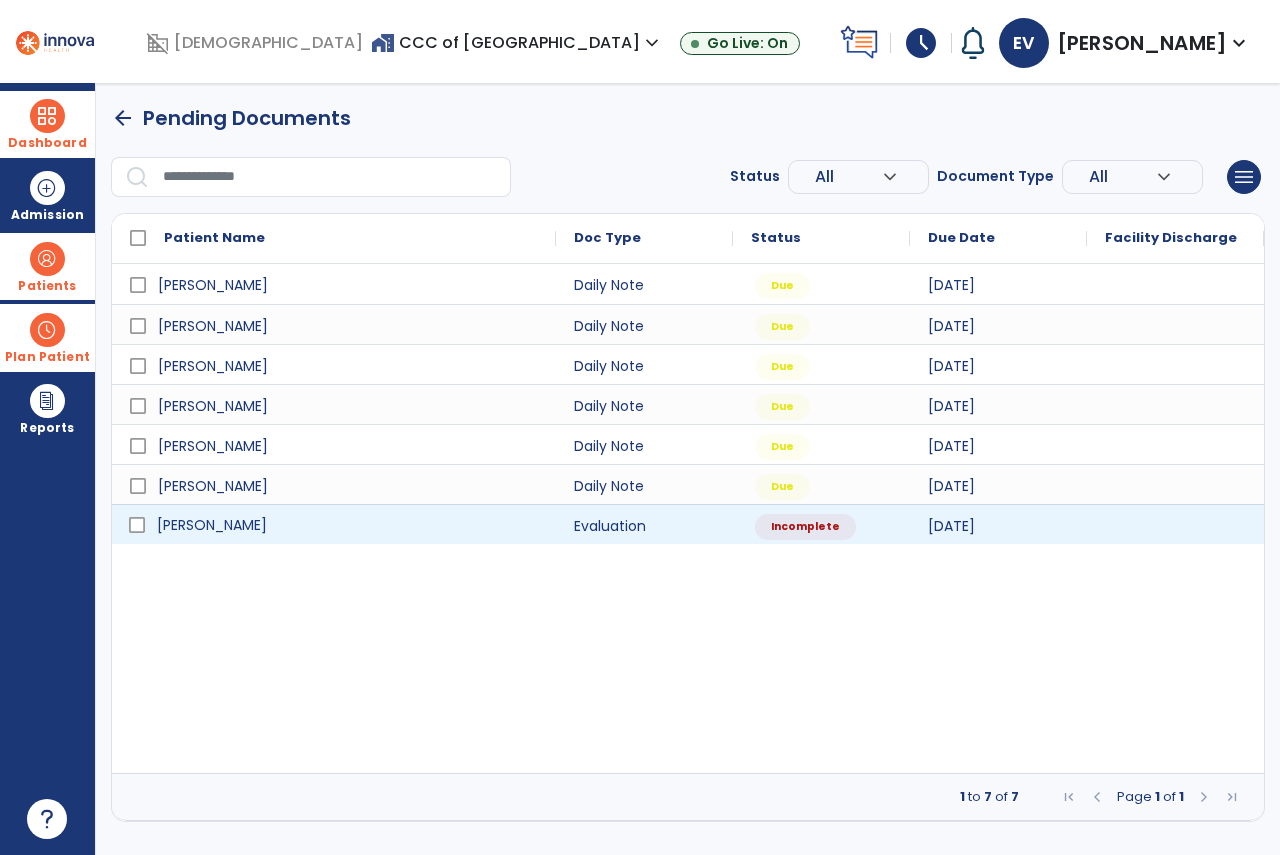 click on "[PERSON_NAME]" at bounding box center (212, 525) 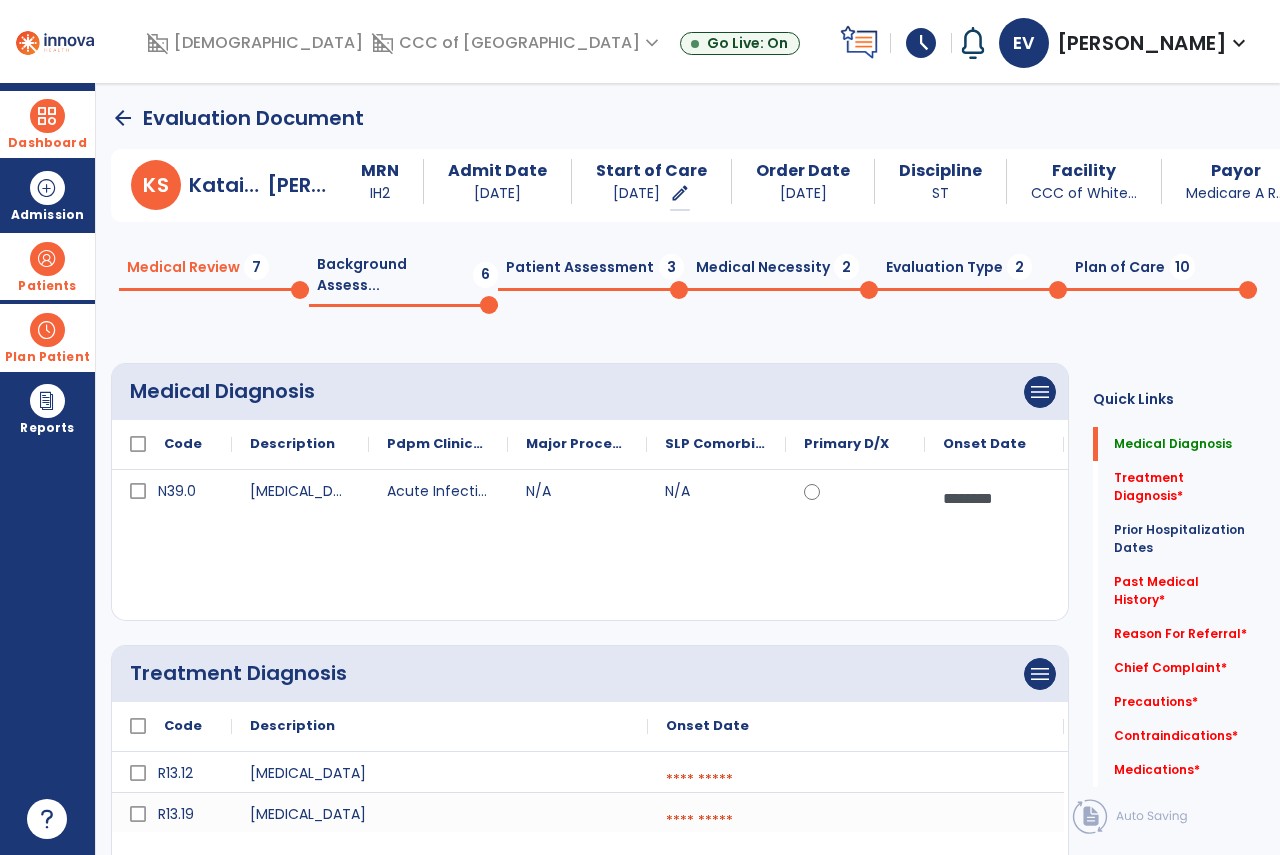 click on "[PERSON_NAME]  MRN IH2 Admit Date [DATE] Start of Care [DATE]   edit  ********* Order Date [DATE] Discipline ST Facility CCC of White... Payor Medicare A R... Service Date [DATE]  Medical Review  7  Background Assess...  6  Patient Assessment  3  Medical Necessity  2  Evaluation Type  2  Plan of Care  10 Medical Diagnosis      menu   Add Medical Diagnosis   Delete Medical Diagnosis
Code
Description
N/A" 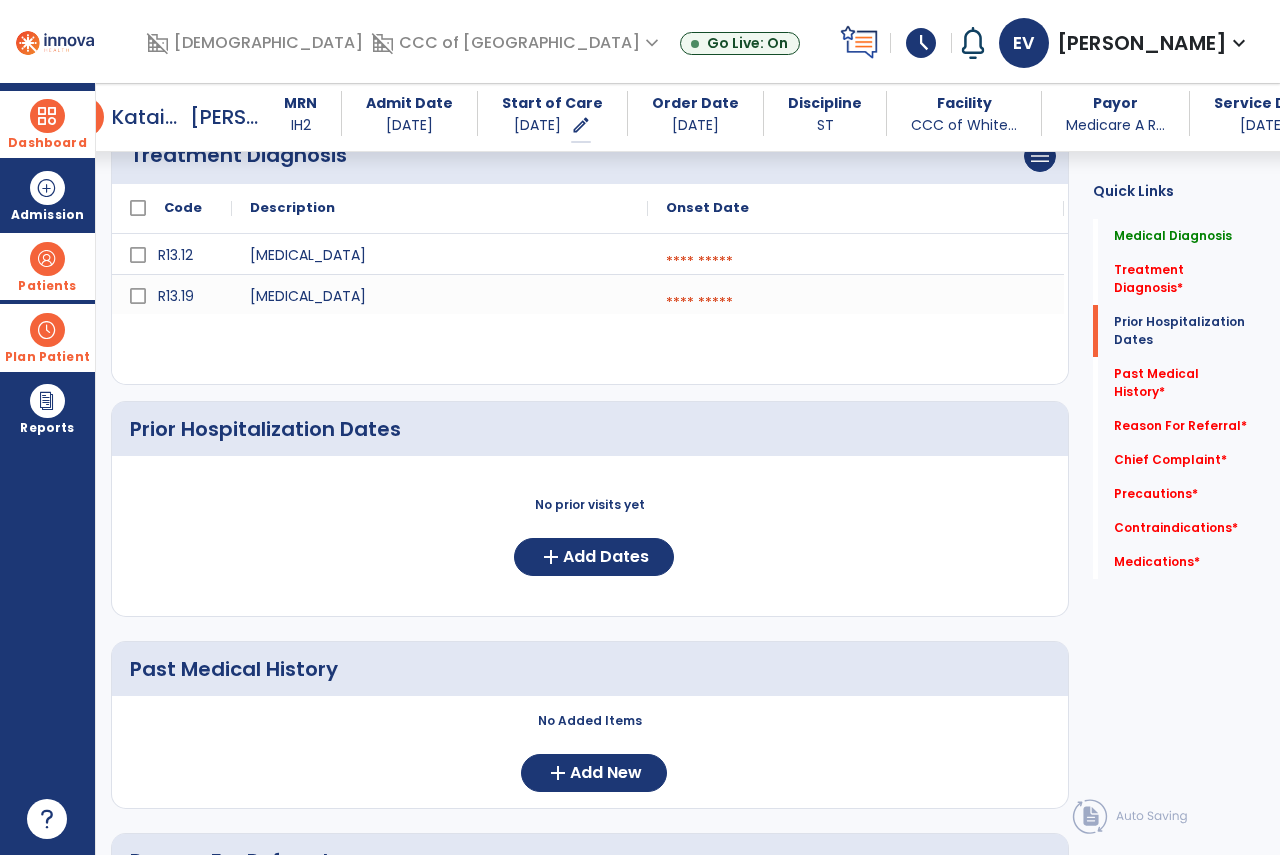 scroll, scrollTop: 500, scrollLeft: 0, axis: vertical 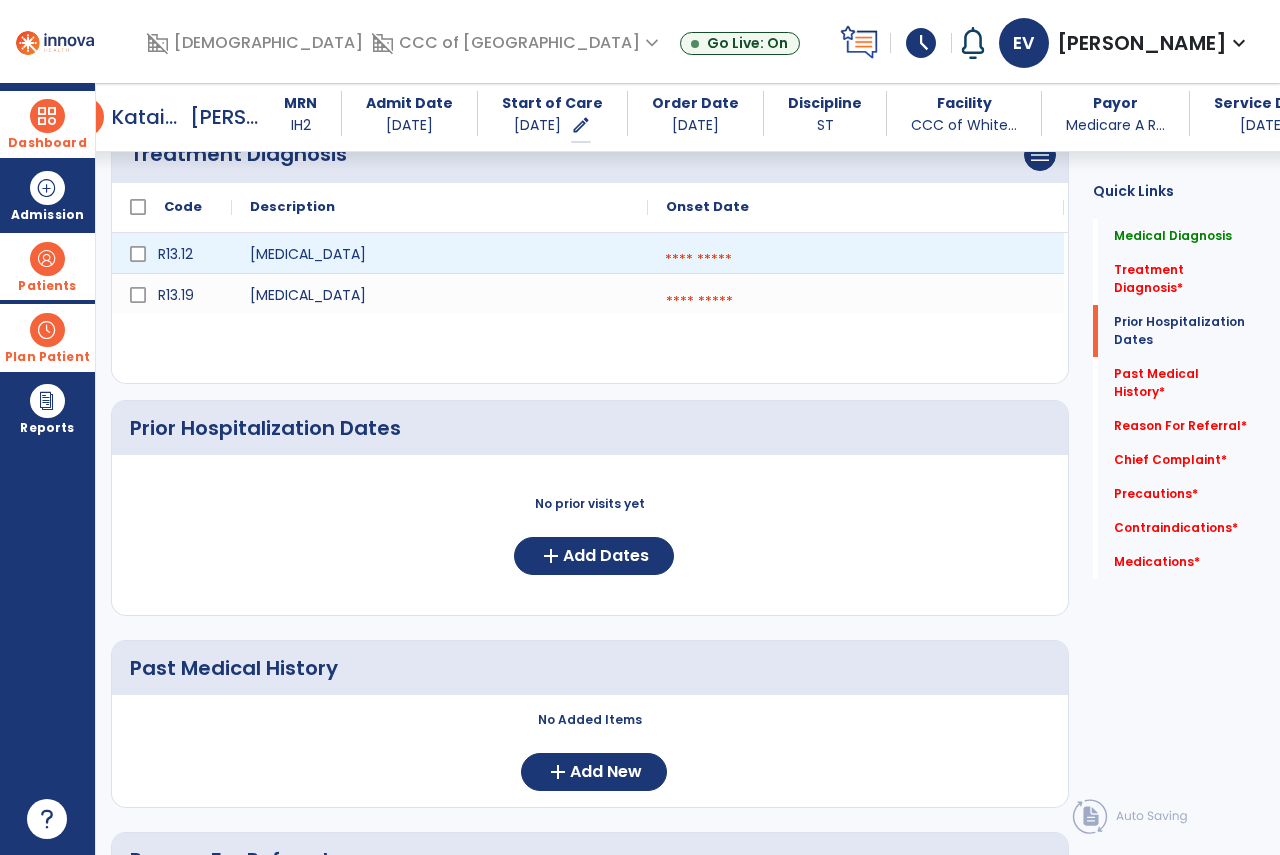 click at bounding box center [856, 260] 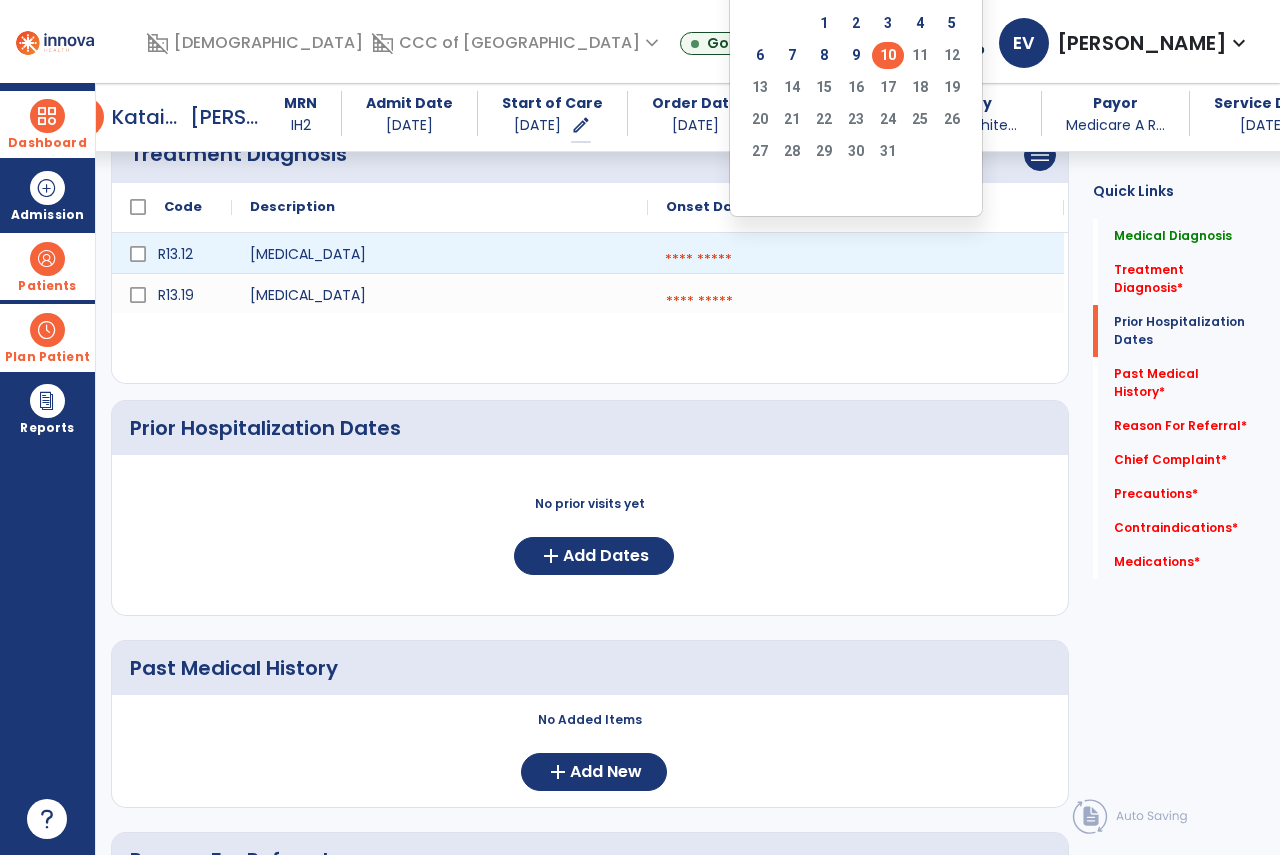 click on "Onset Date" 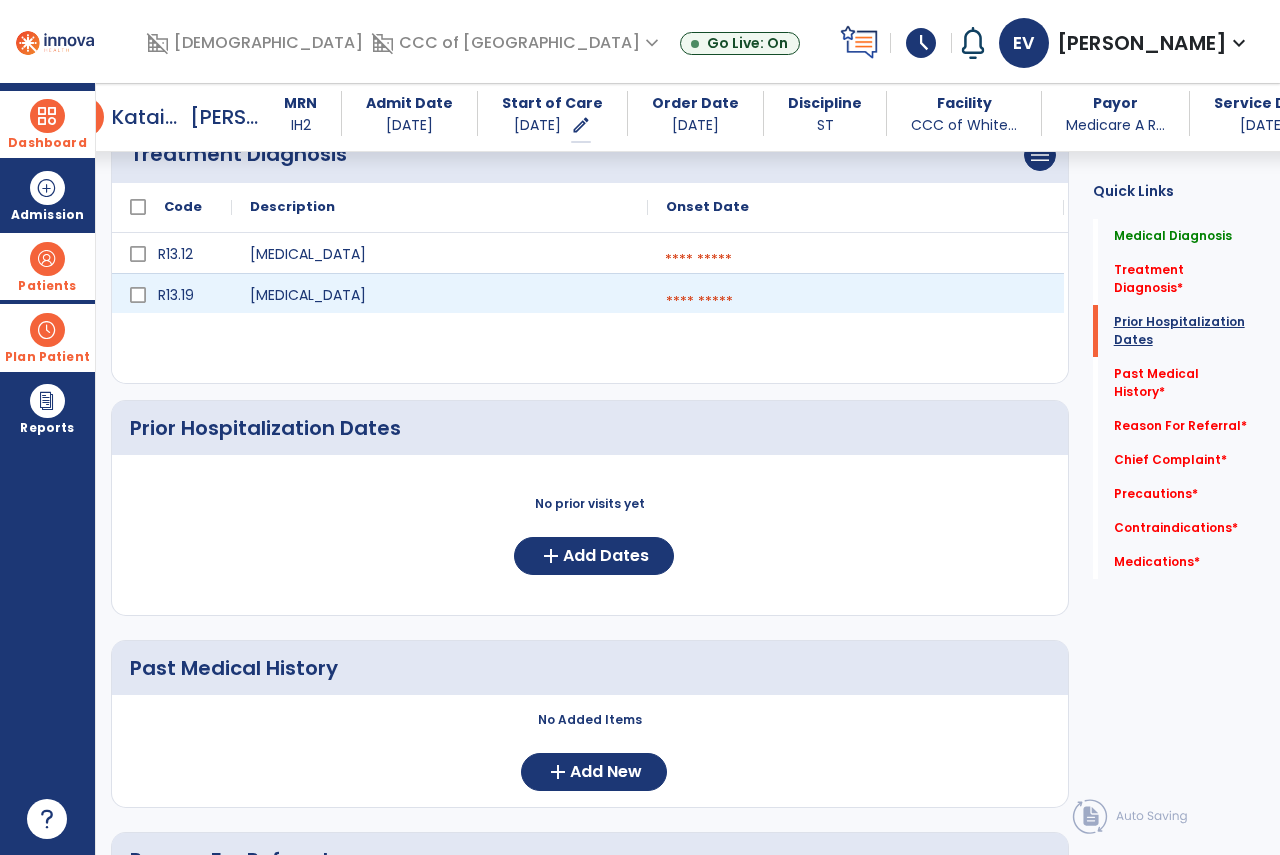 scroll, scrollTop: 200, scrollLeft: 0, axis: vertical 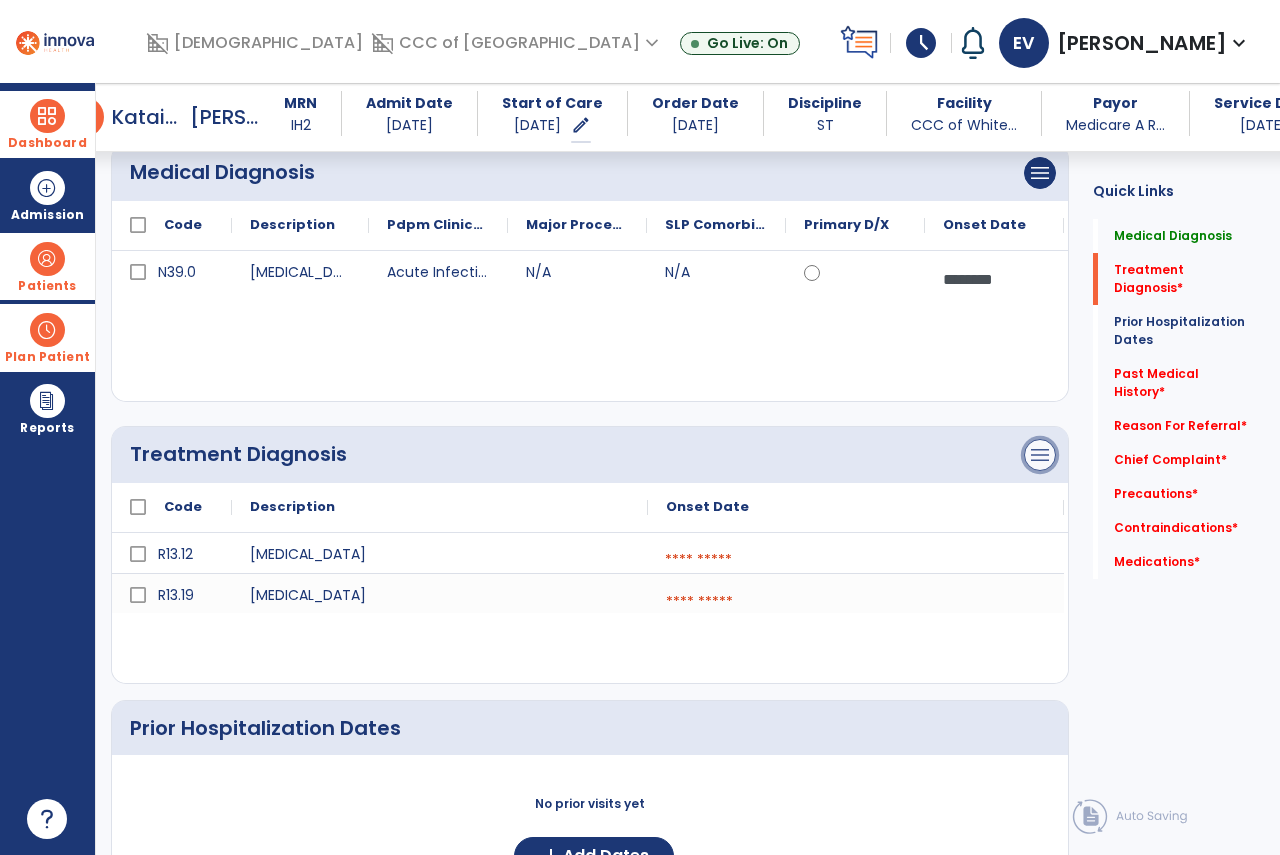 click on "menu" at bounding box center [1040, 173] 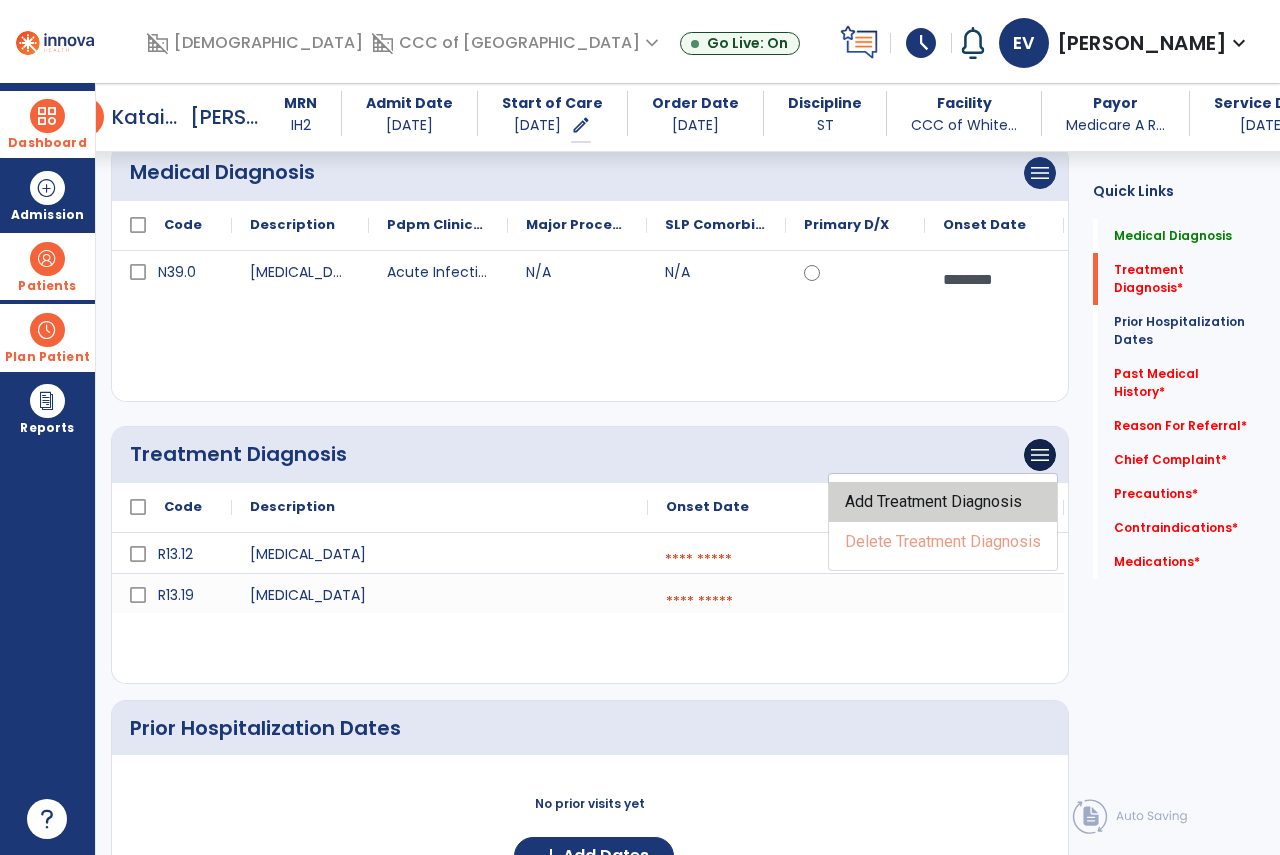 click on "Add Treatment Diagnosis" 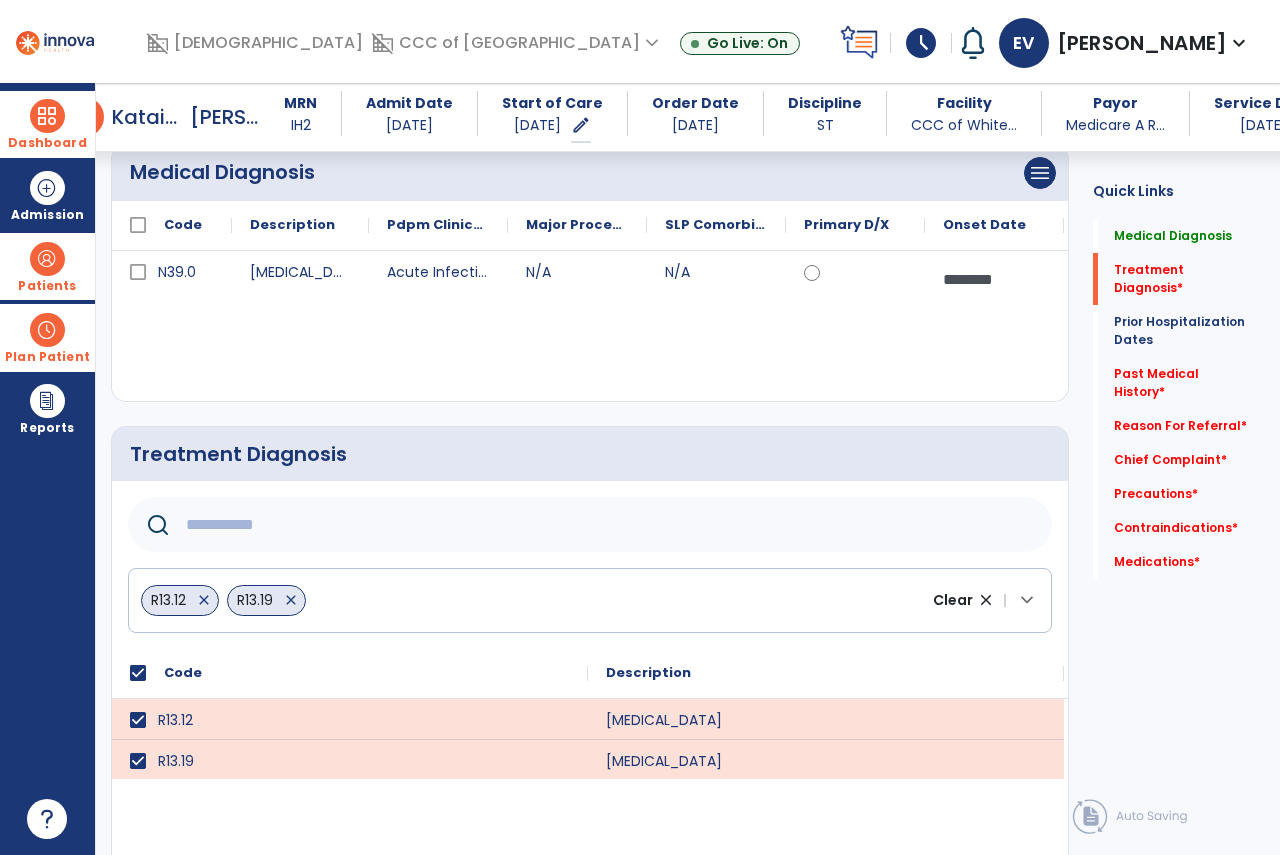 click 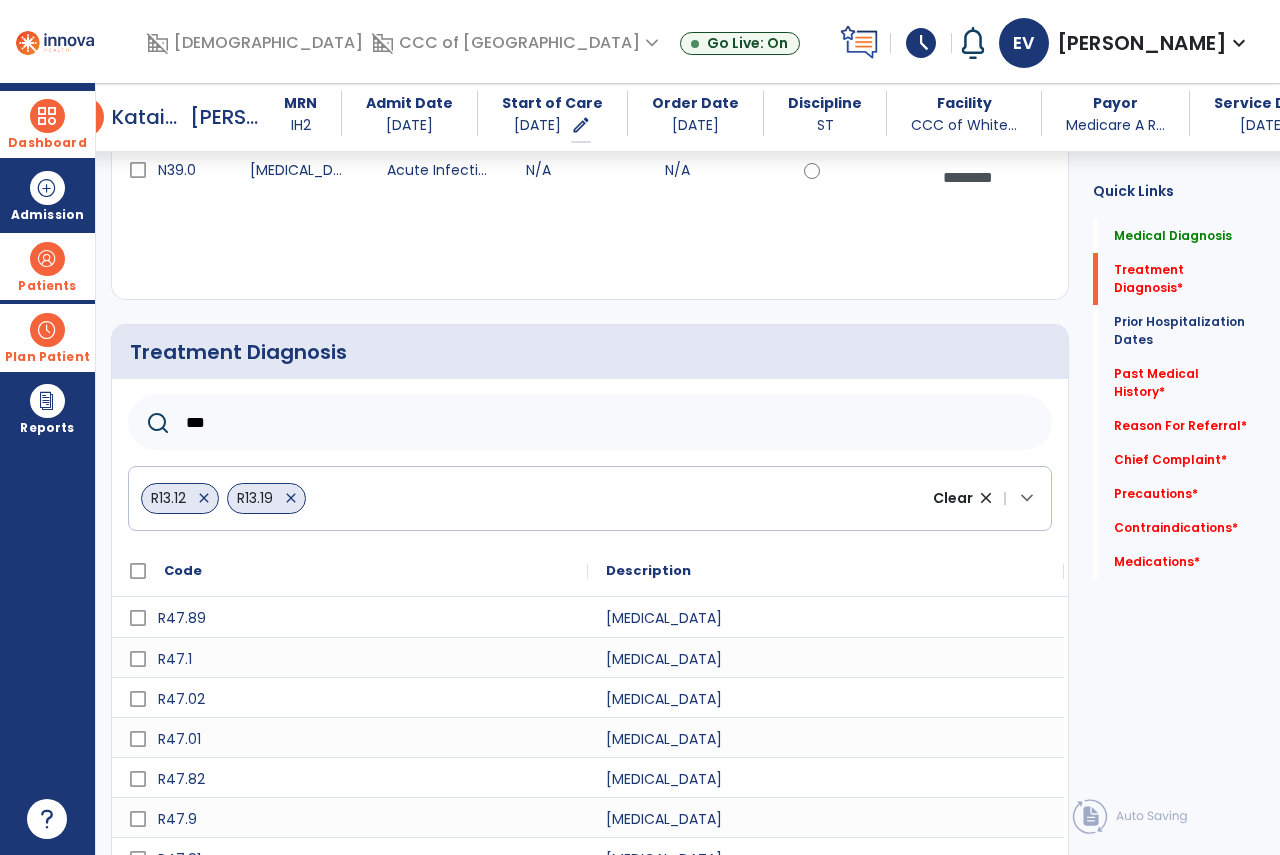 scroll, scrollTop: 400, scrollLeft: 0, axis: vertical 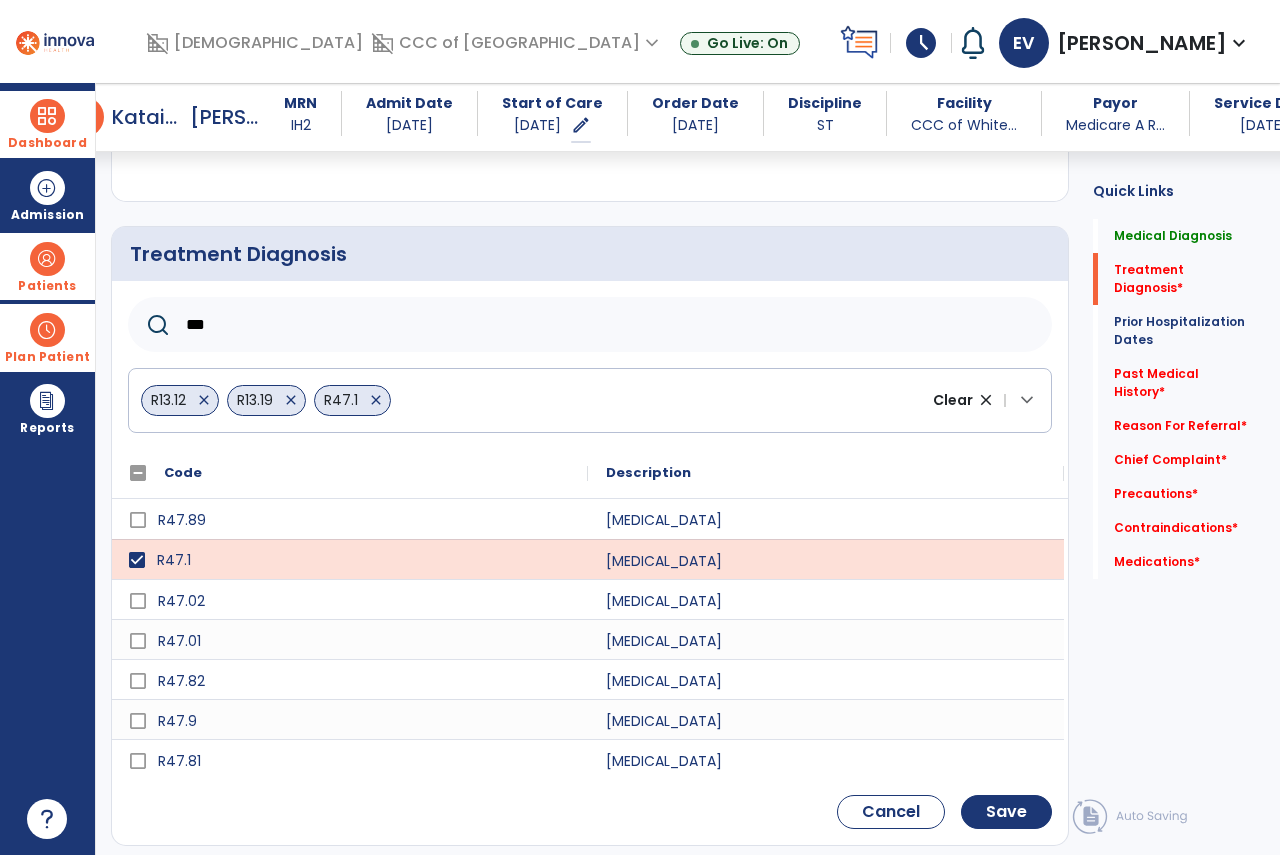 click on "R13.12   close   R13.19   close   R47.1   close" 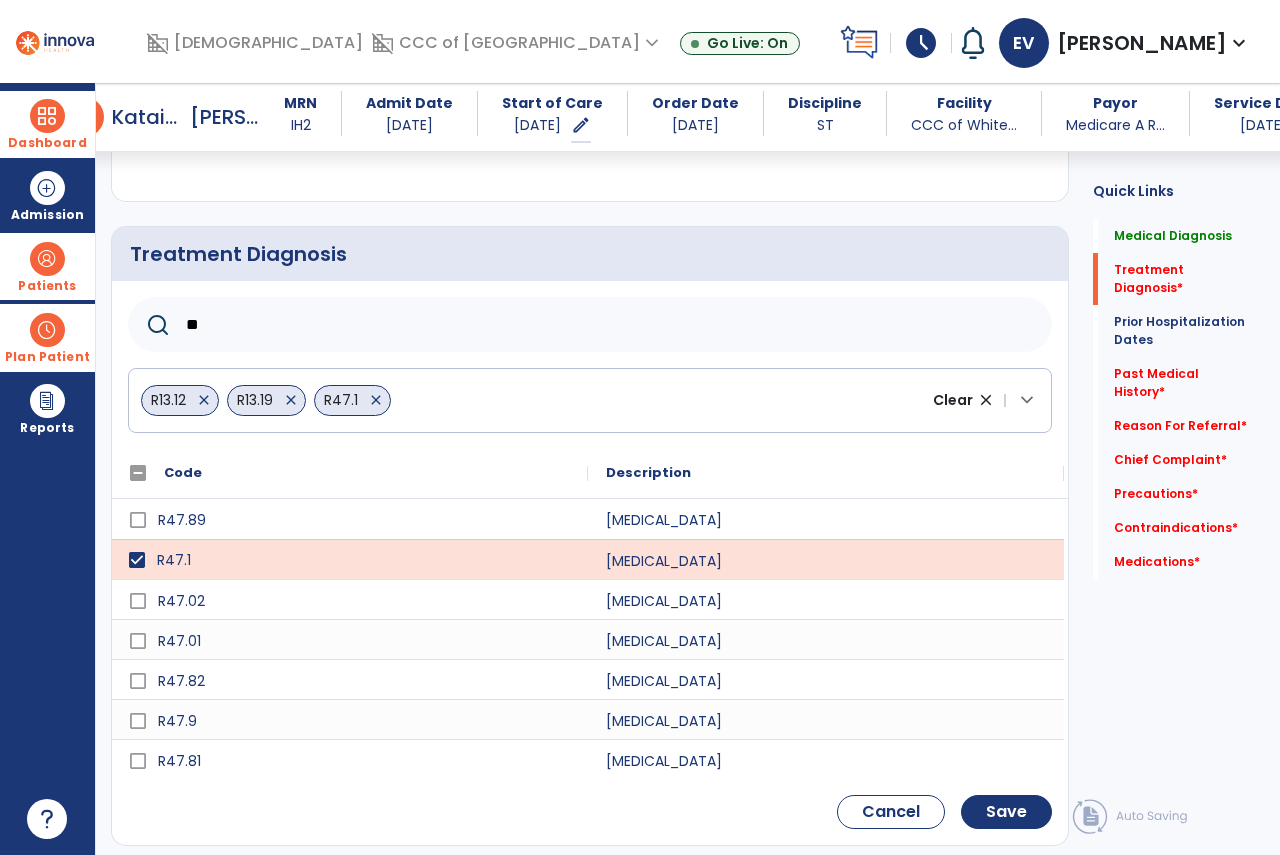 type on "*" 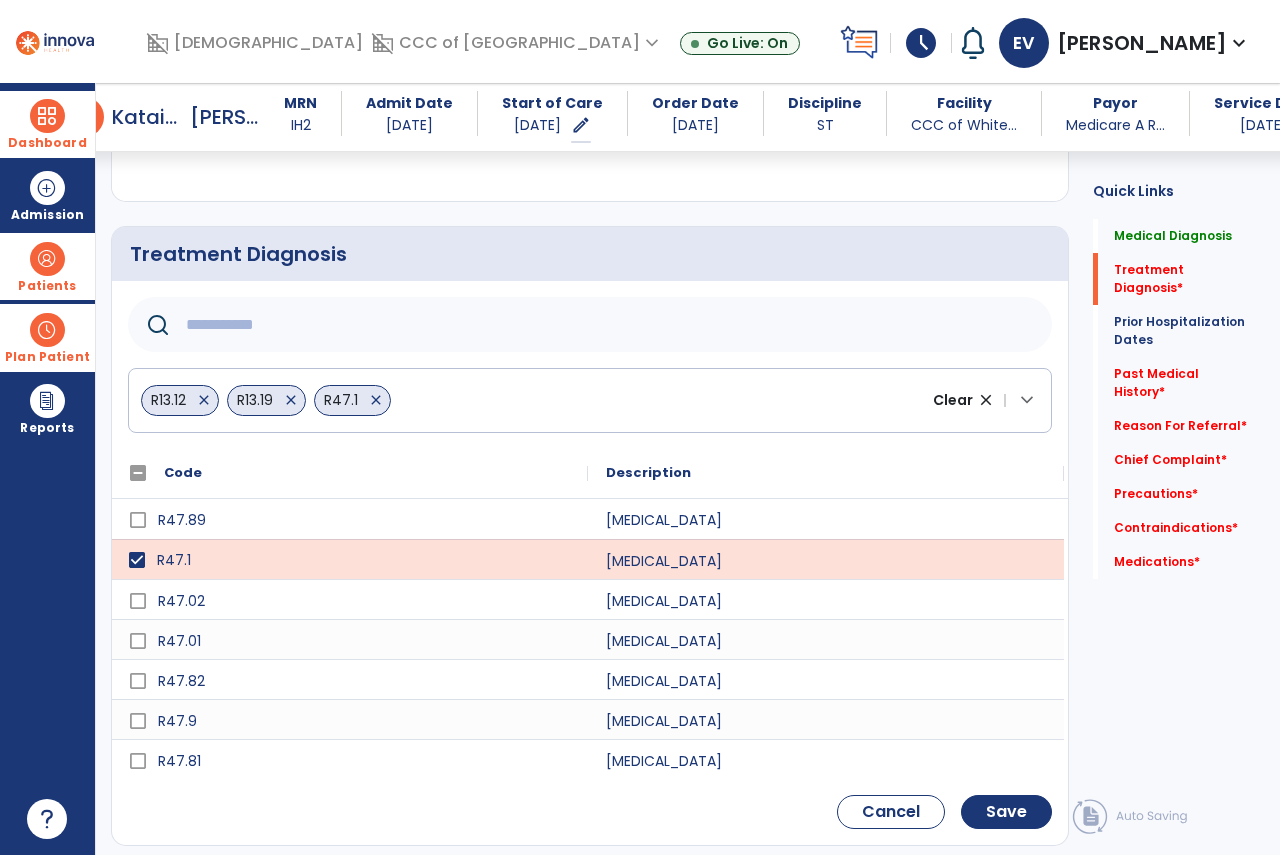 click 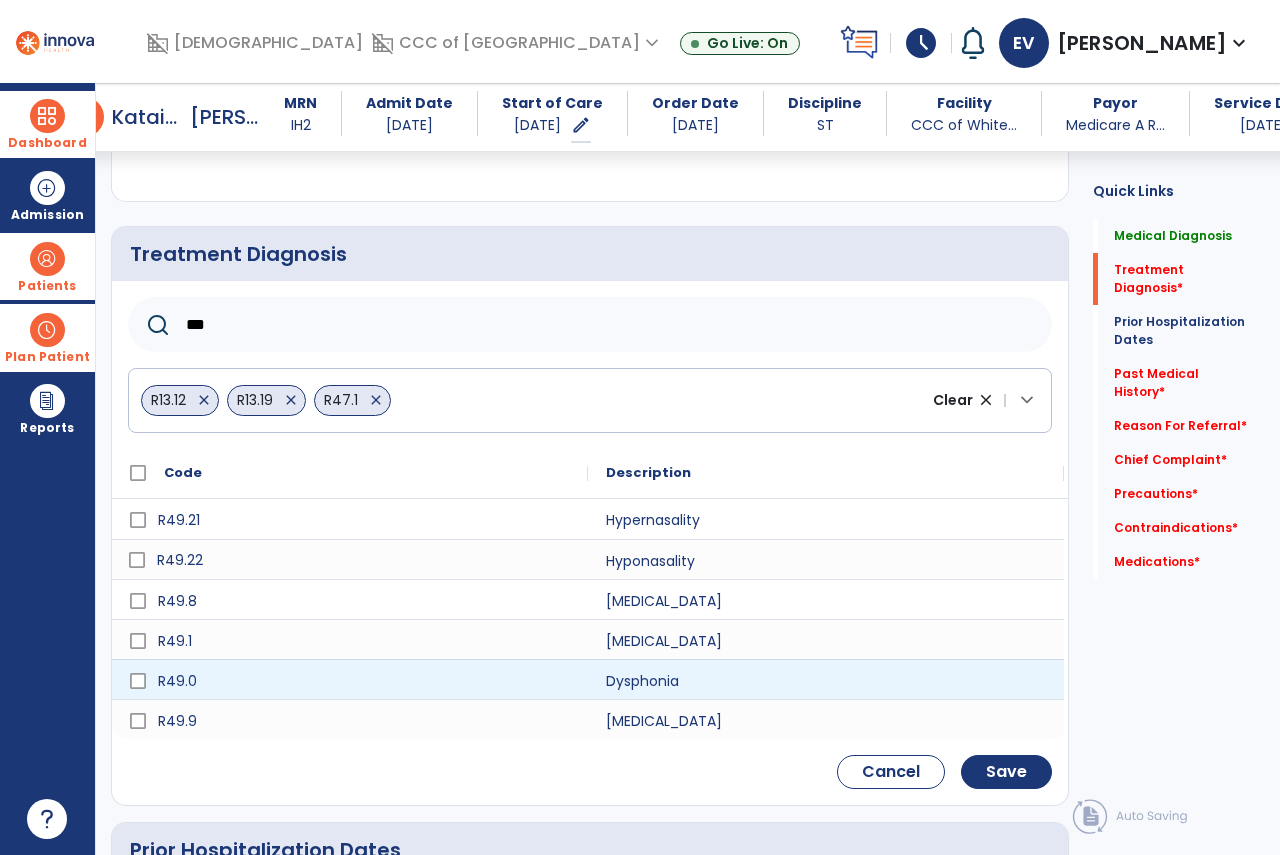 type on "***" 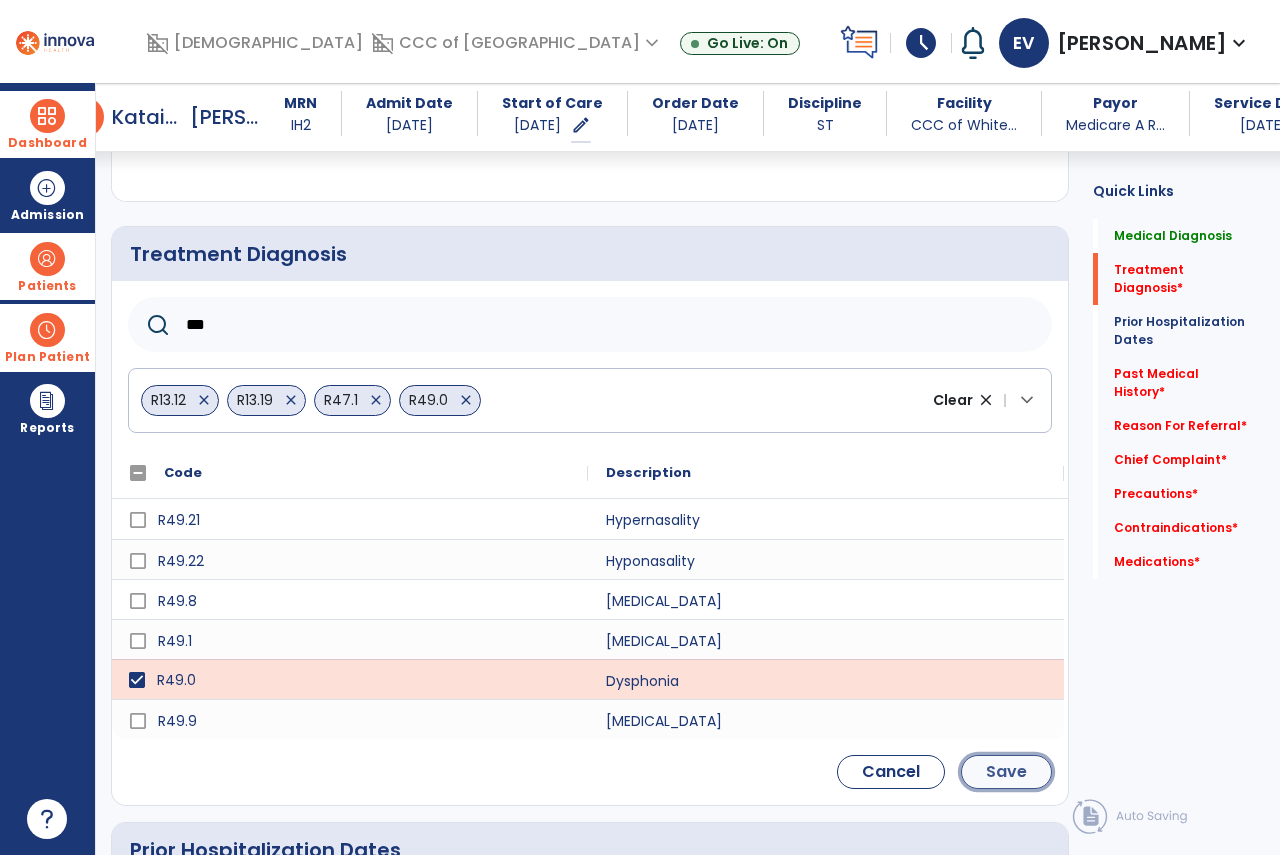 click on "Save" 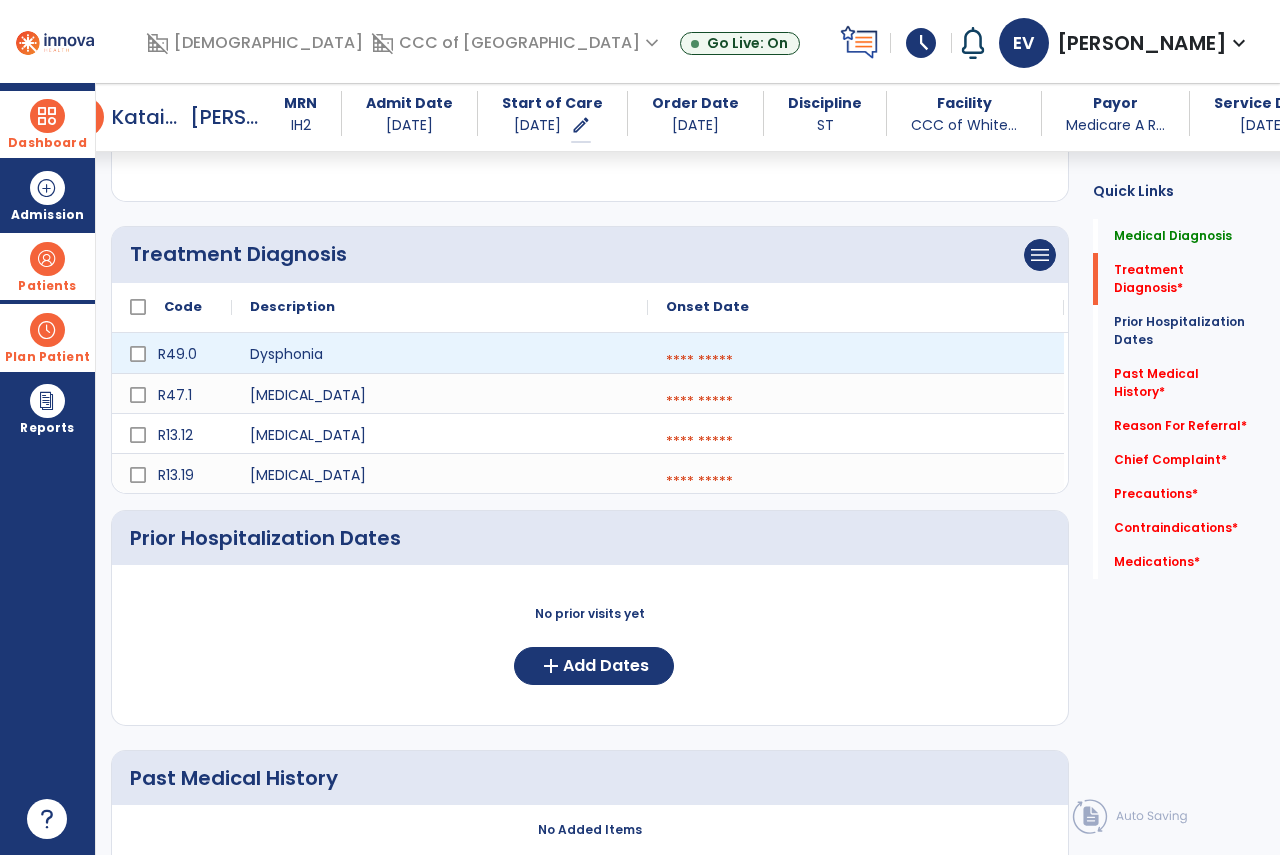 click at bounding box center (856, 361) 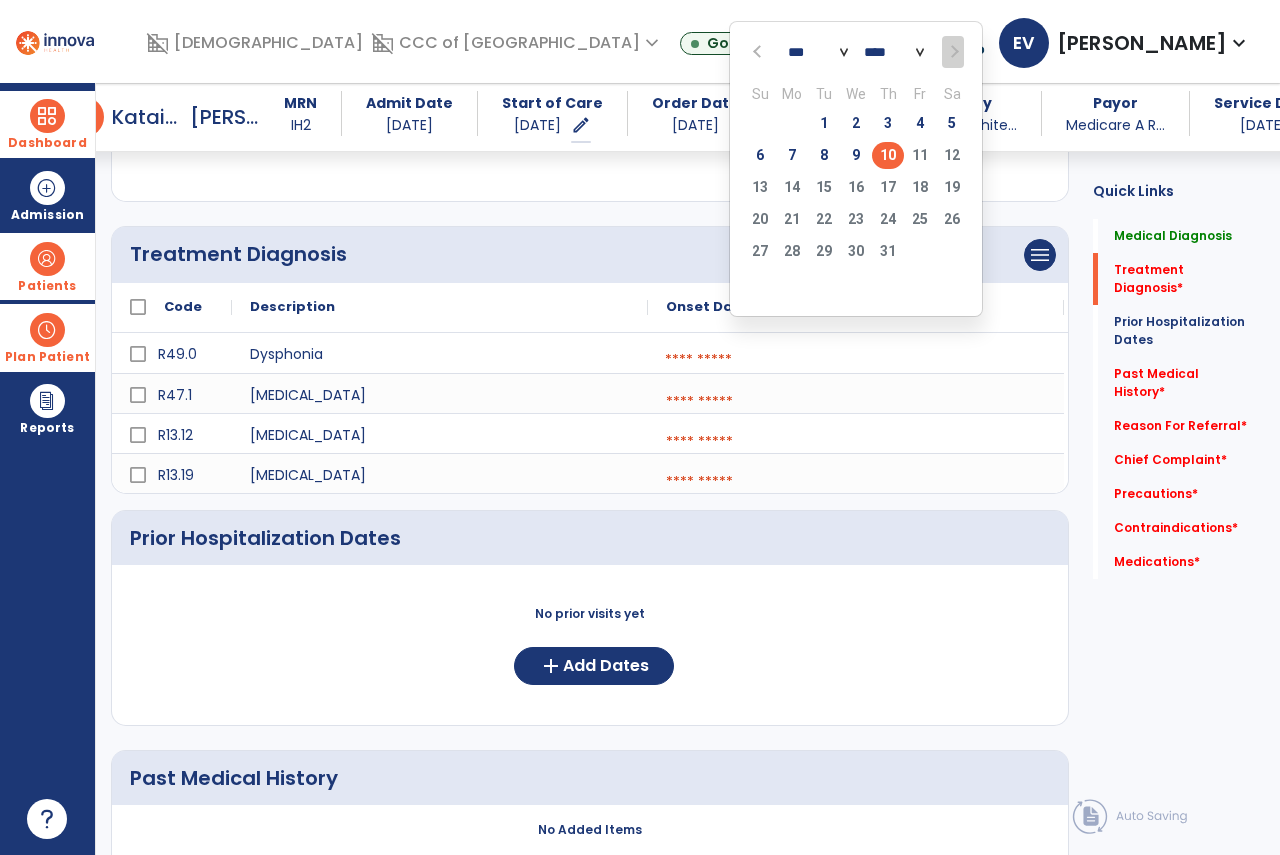 click on "10" 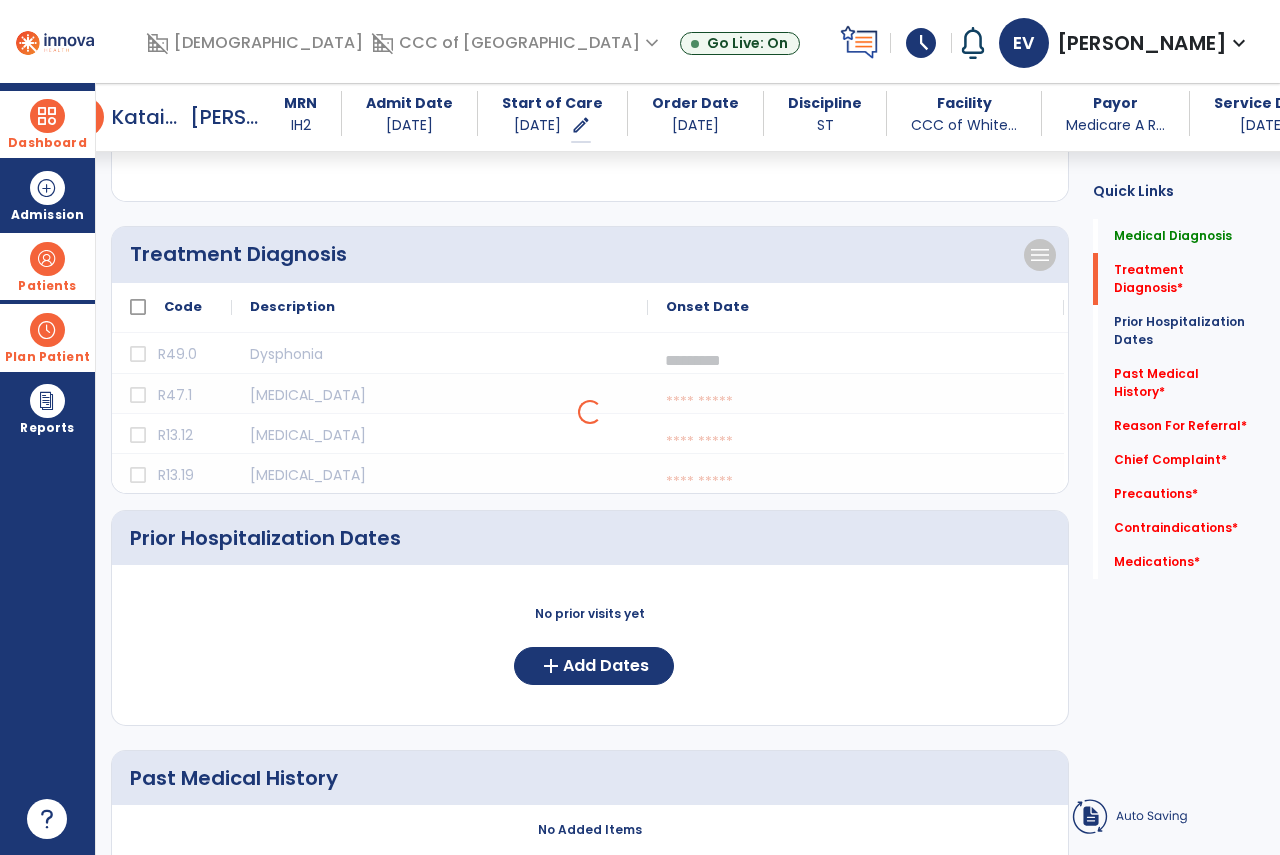 select on "*" 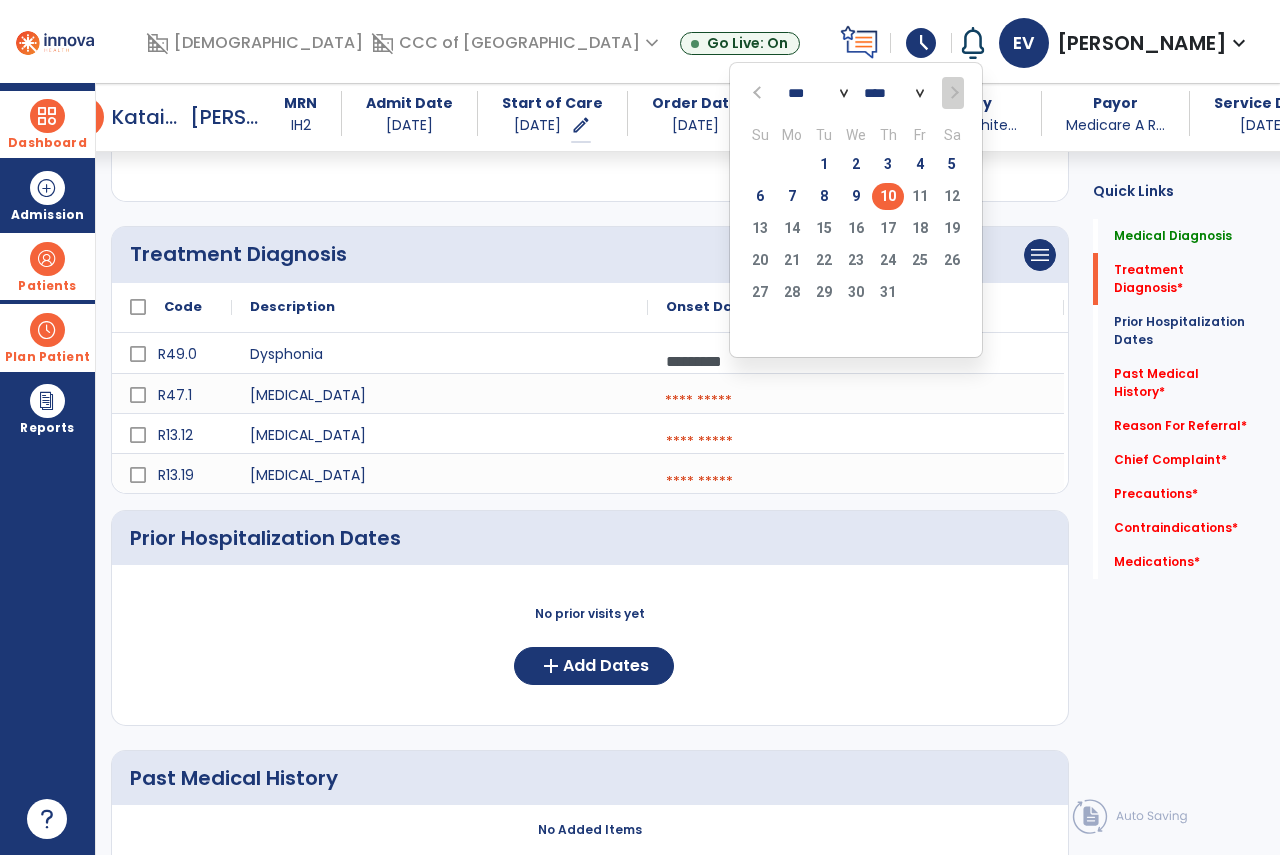 click on "10" 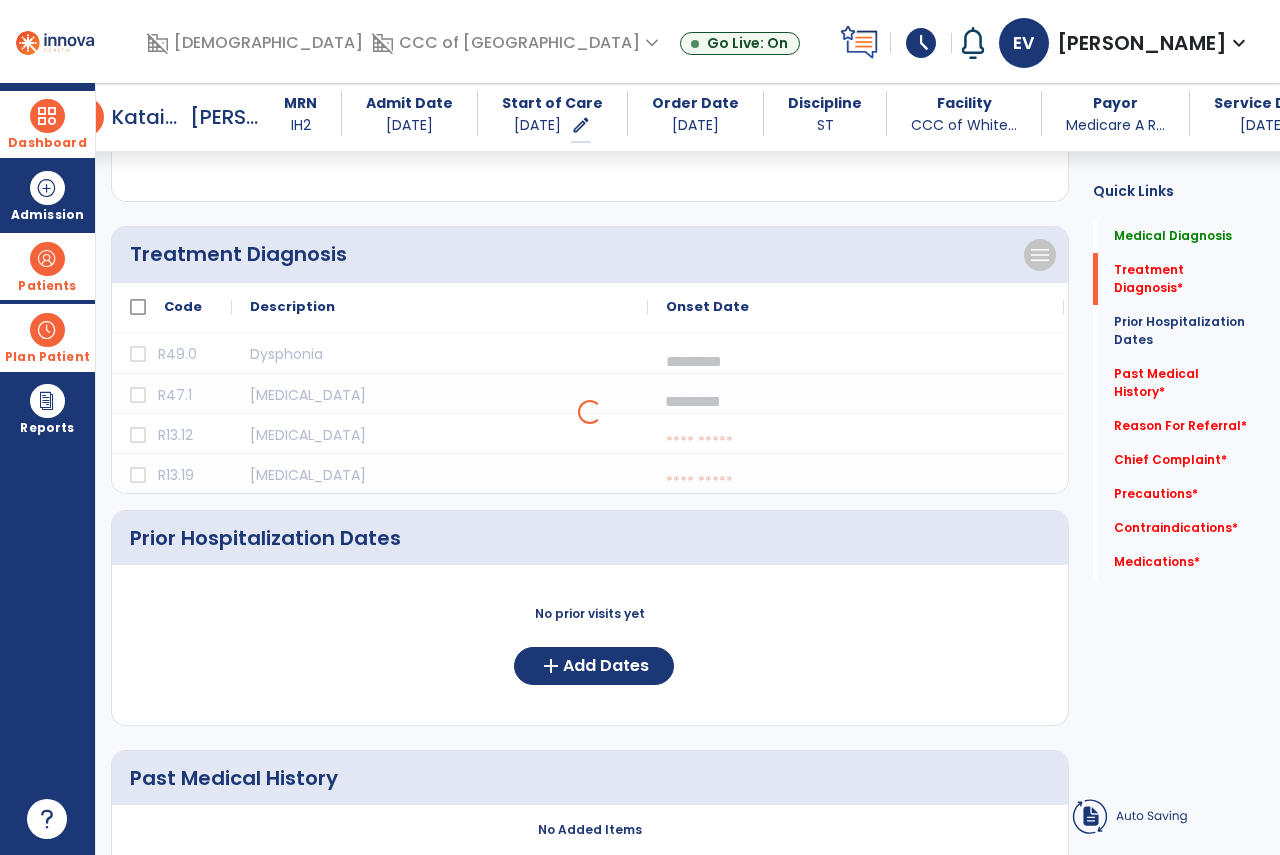 click 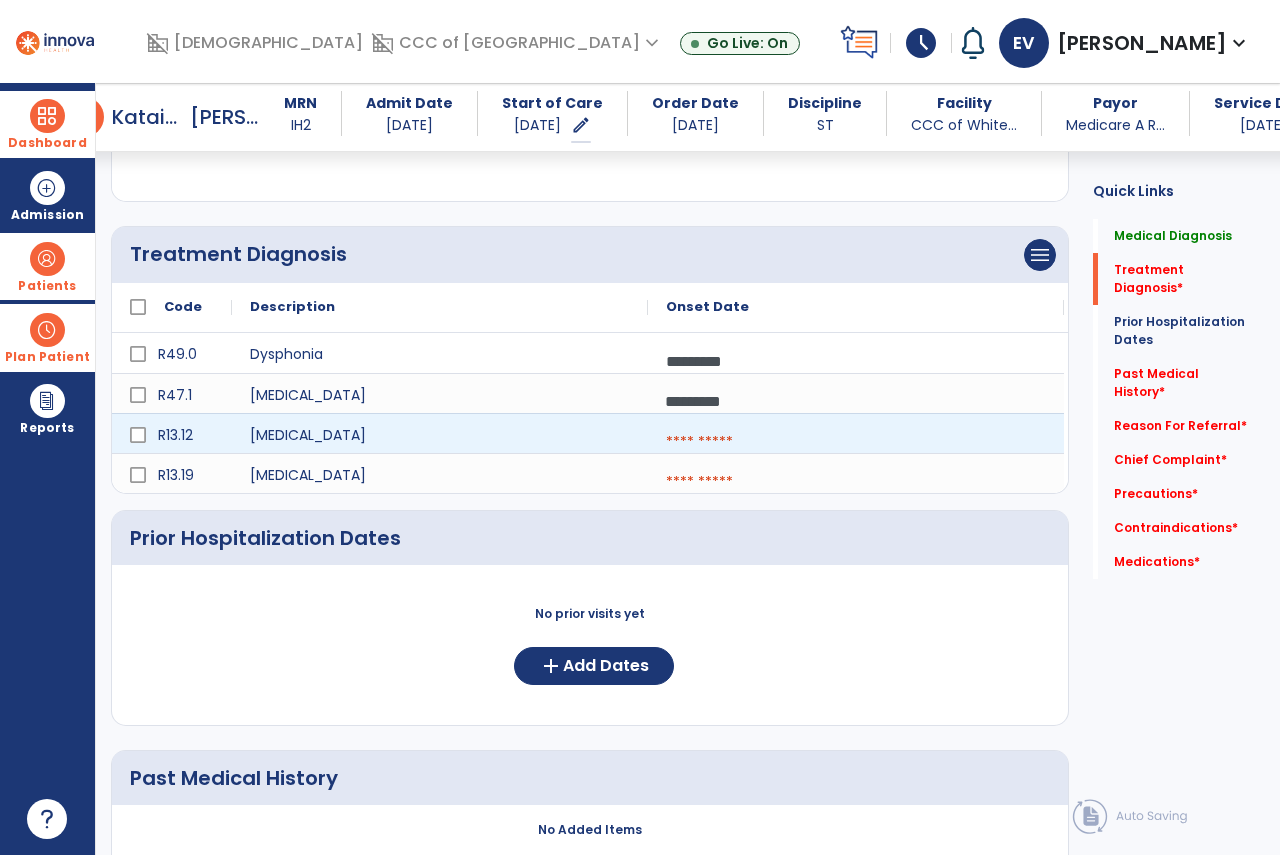 click at bounding box center [856, 442] 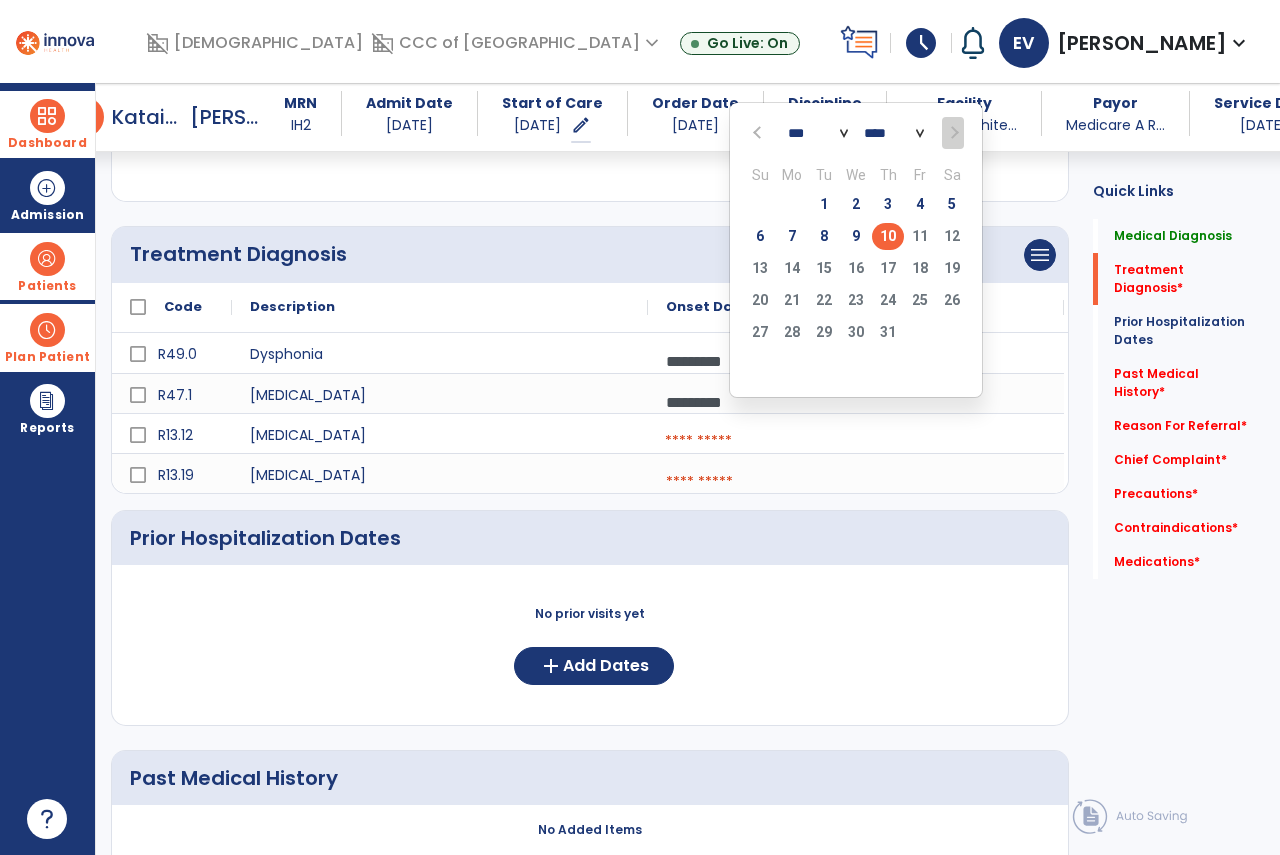 click on "10" 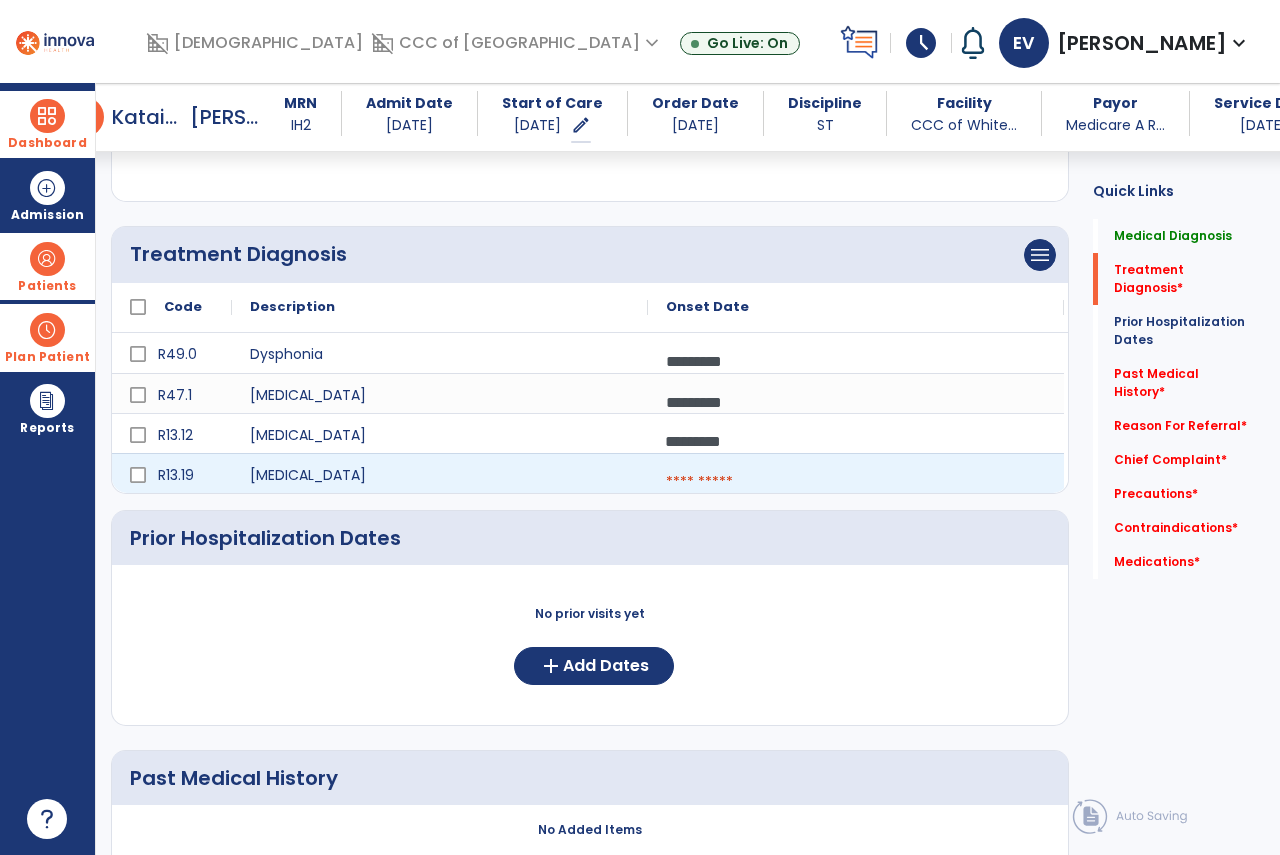 click at bounding box center [856, 482] 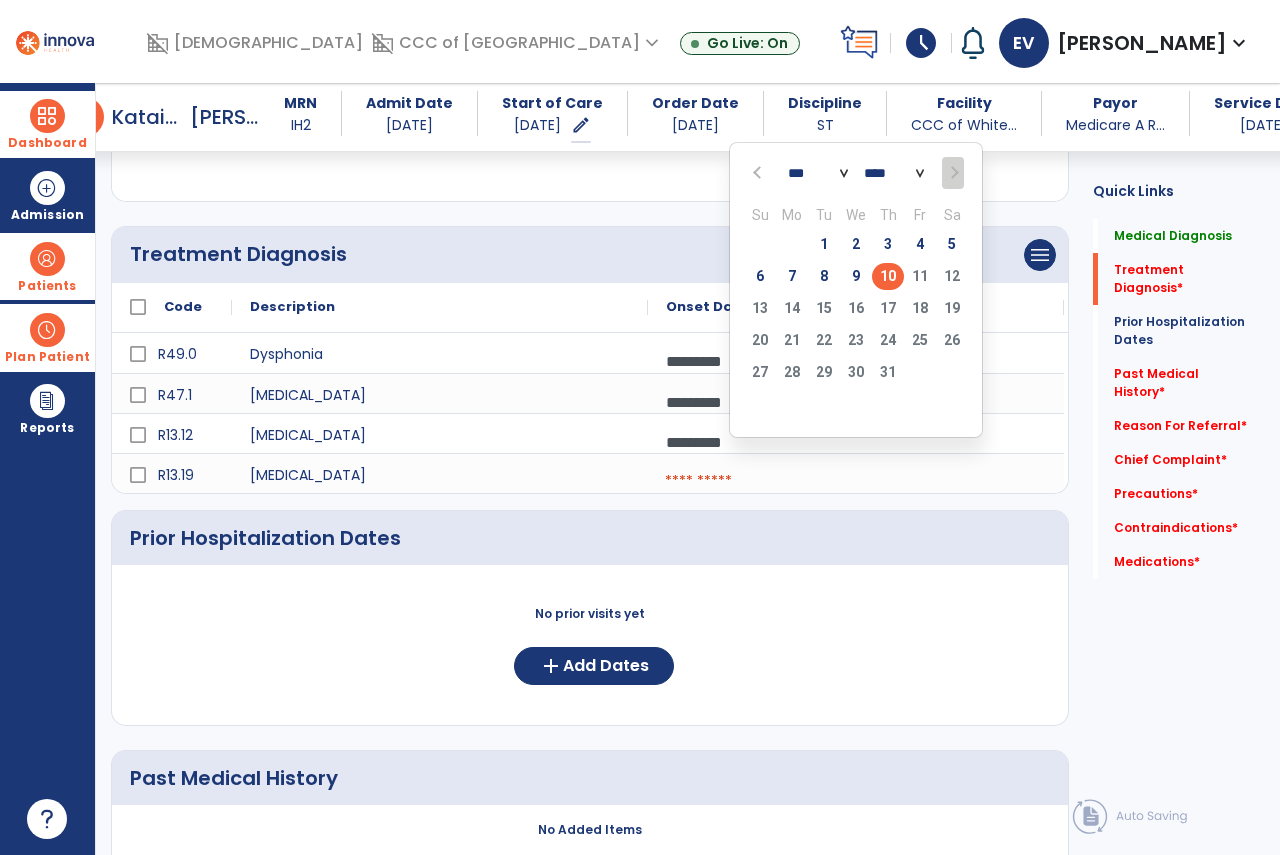 click on "10" 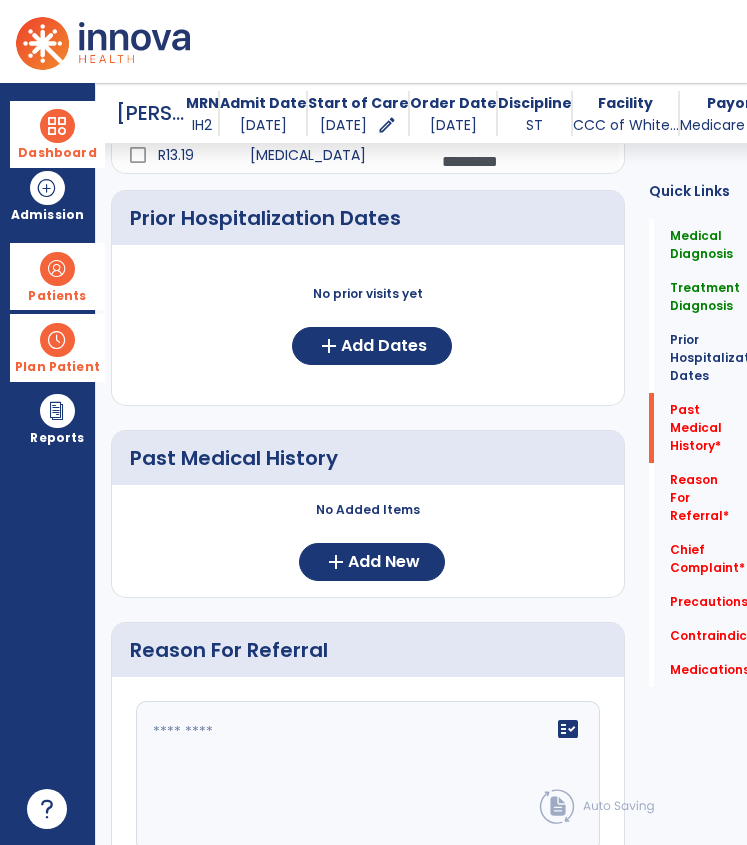 scroll, scrollTop: 796, scrollLeft: 0, axis: vertical 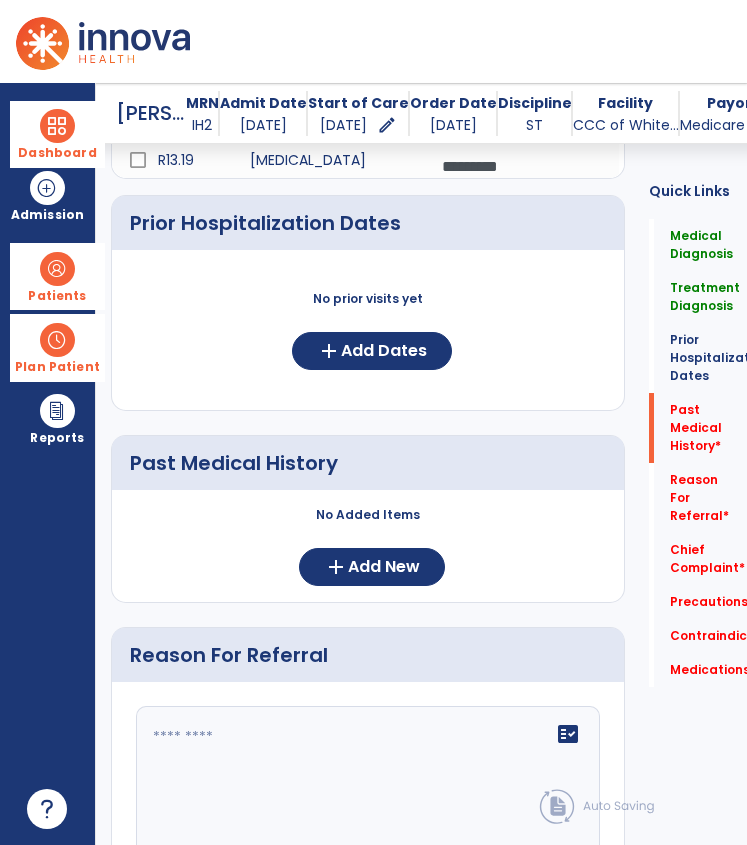 click on "No prior visits yet  add  Add Dates" 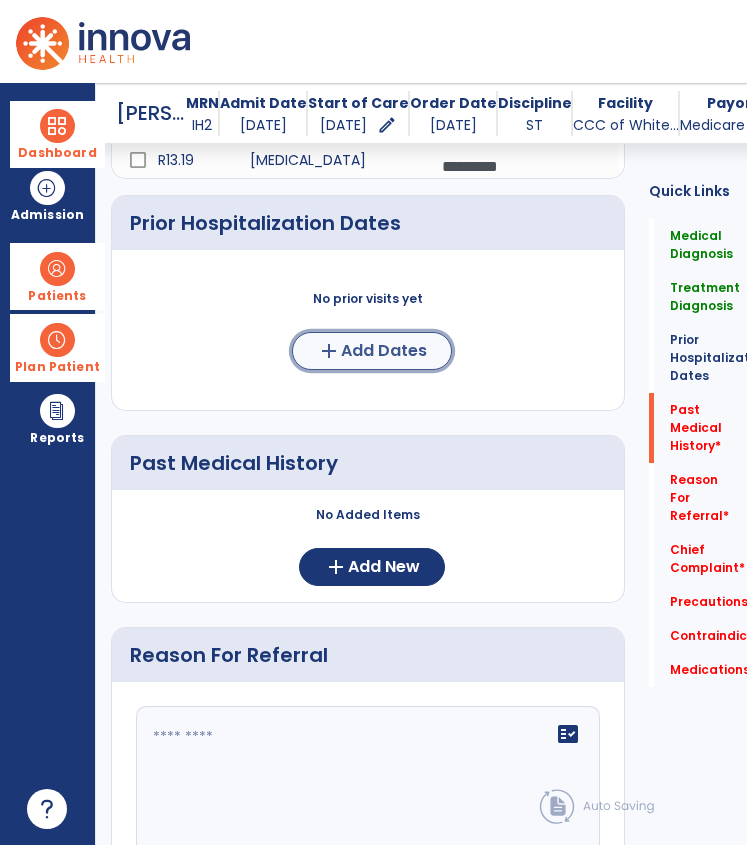 click on "add  Add Dates" 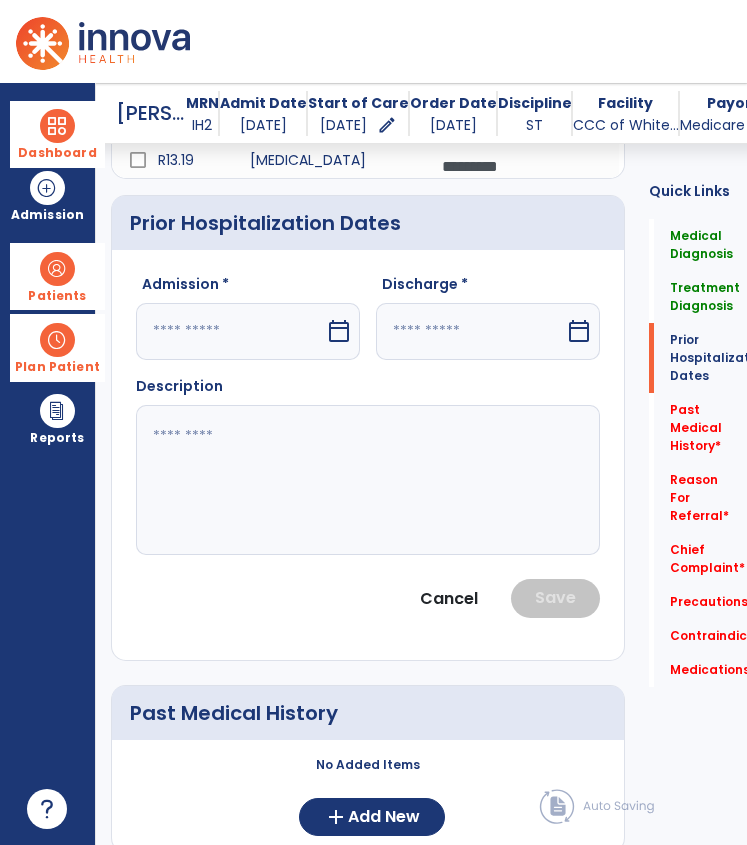 click on "Description" 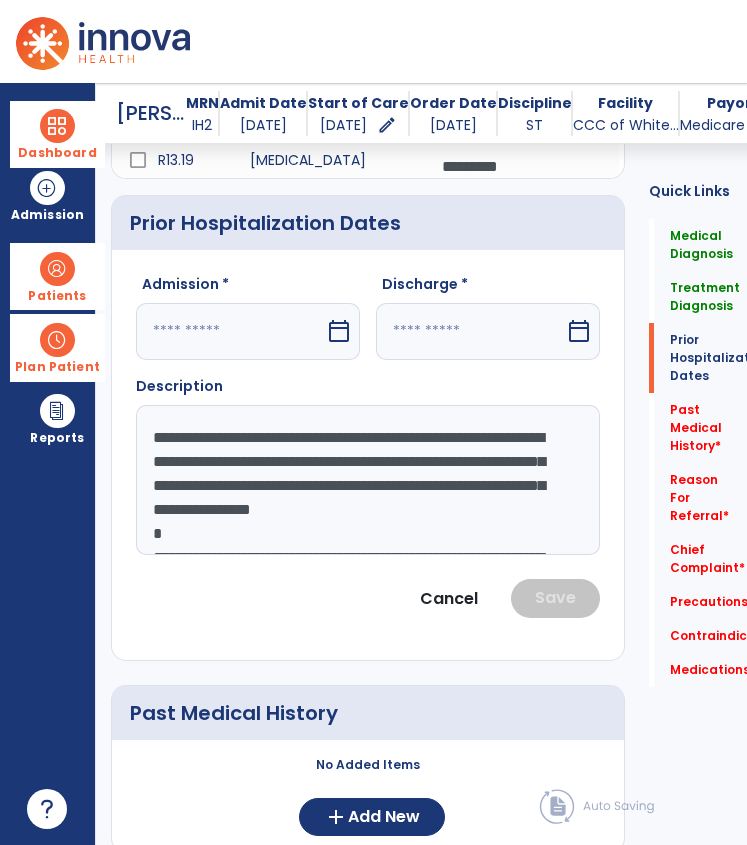 scroll, scrollTop: 111, scrollLeft: 0, axis: vertical 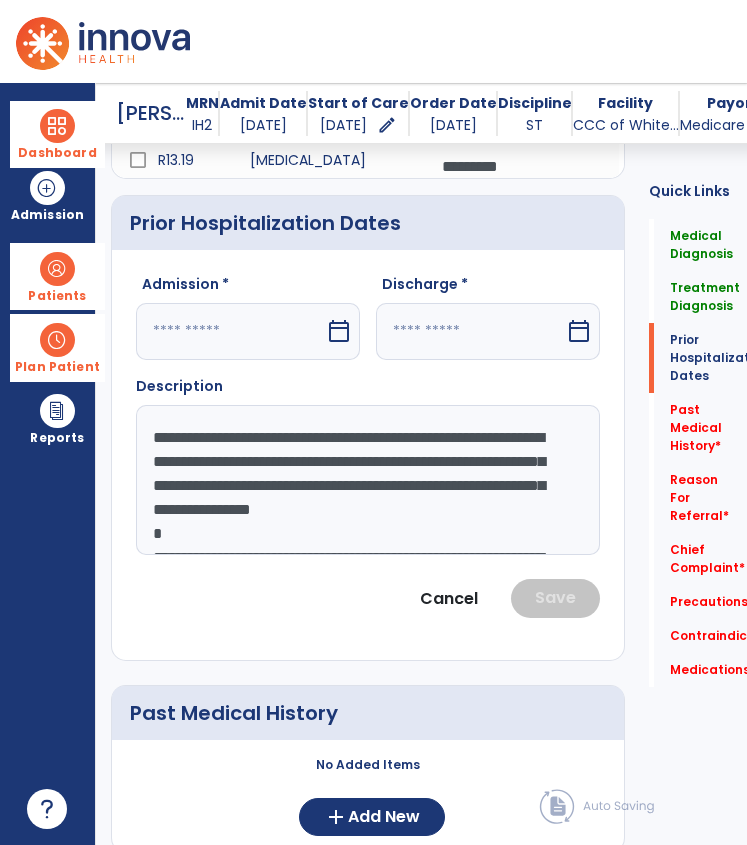click on "**********" 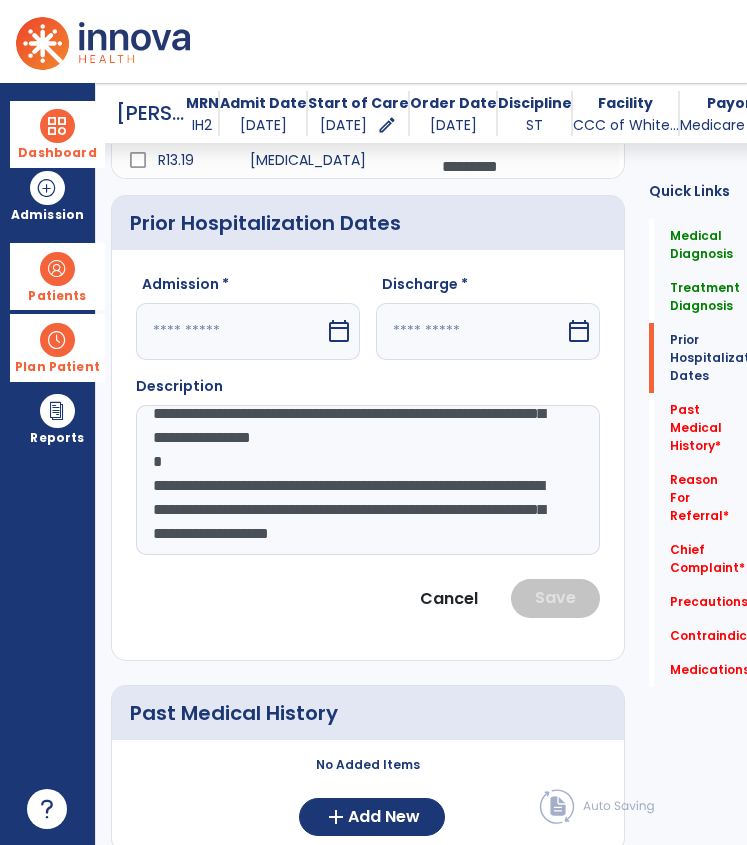 scroll, scrollTop: 120, scrollLeft: 0, axis: vertical 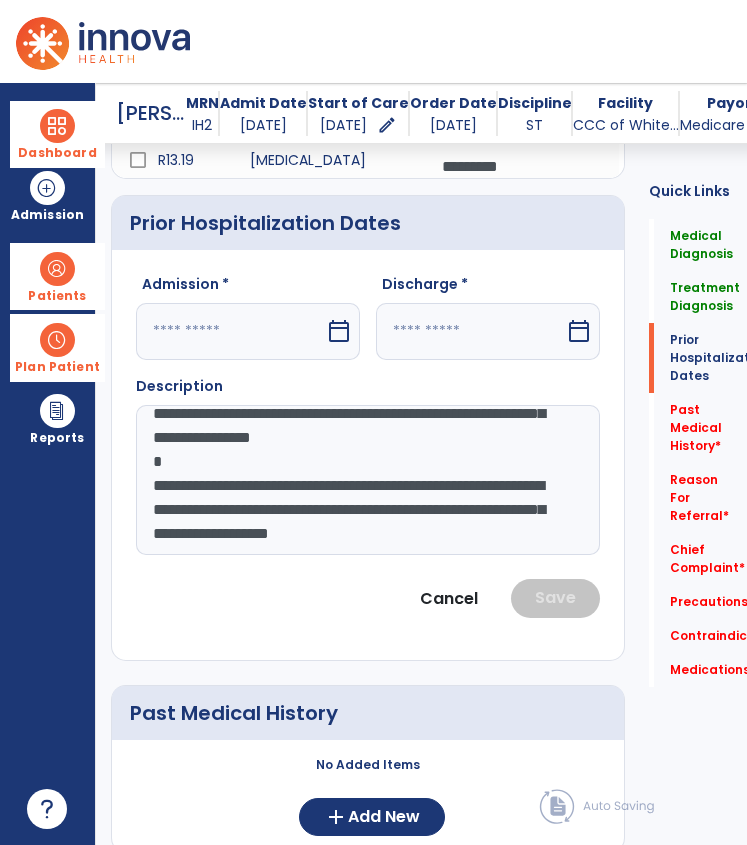 click on "**********" 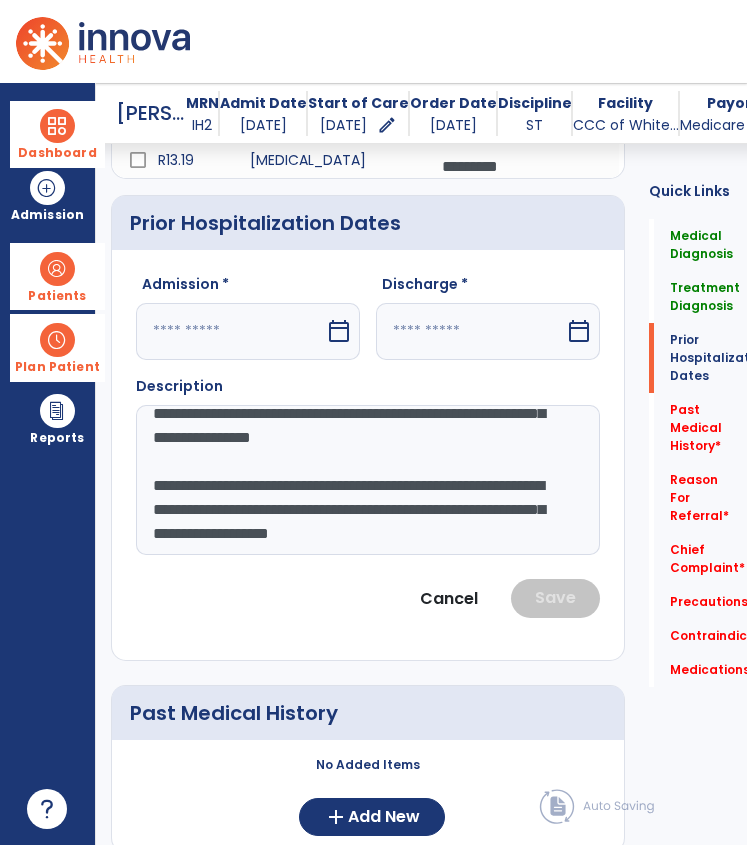 click on "**********" 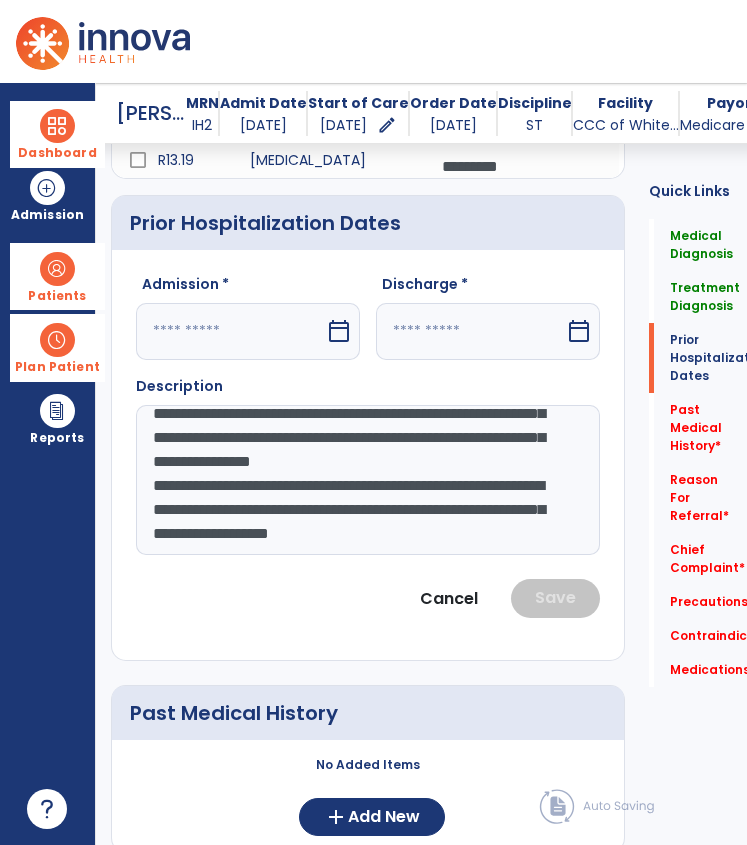 scroll, scrollTop: 96, scrollLeft: 0, axis: vertical 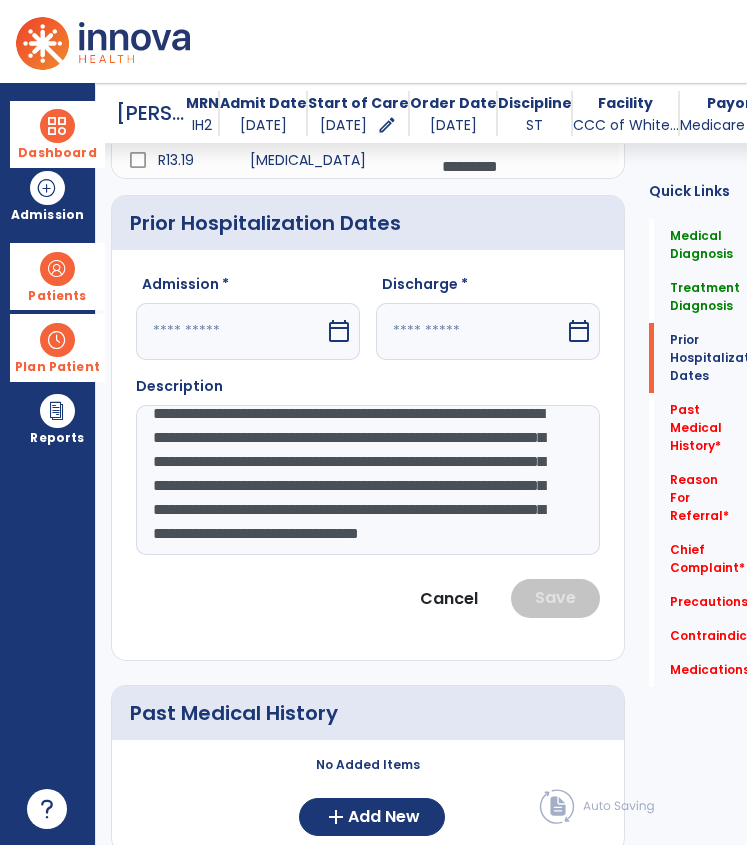 click on "**********" 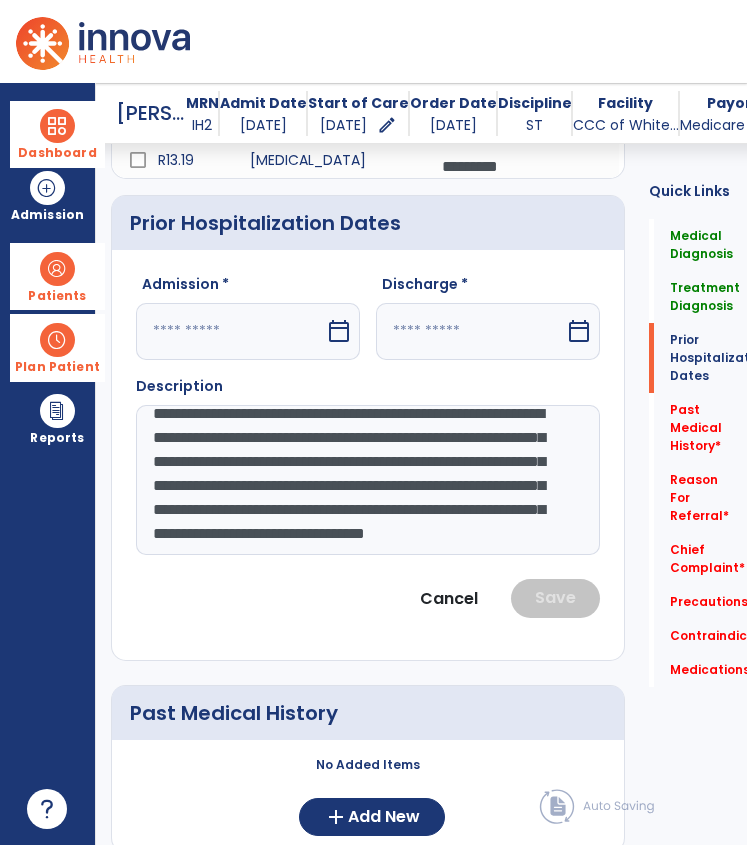 scroll, scrollTop: 23, scrollLeft: 0, axis: vertical 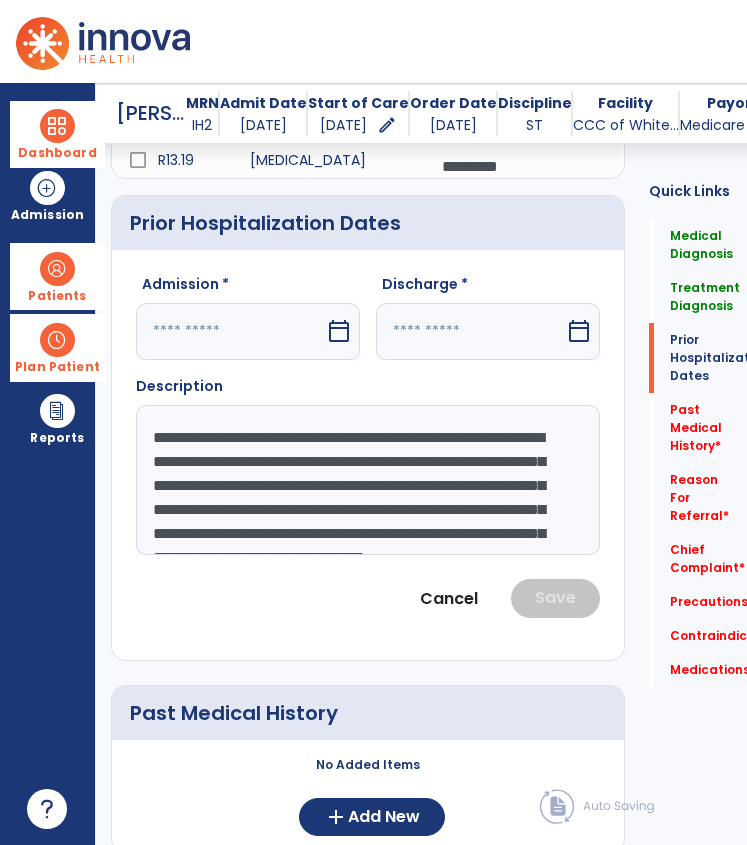 click on "**********" 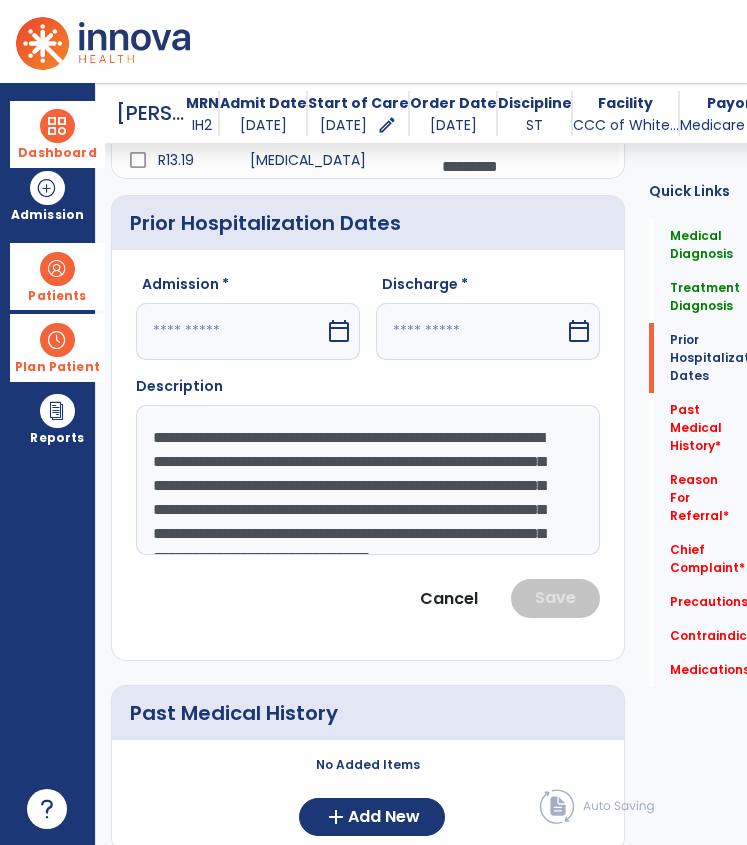 type on "**********" 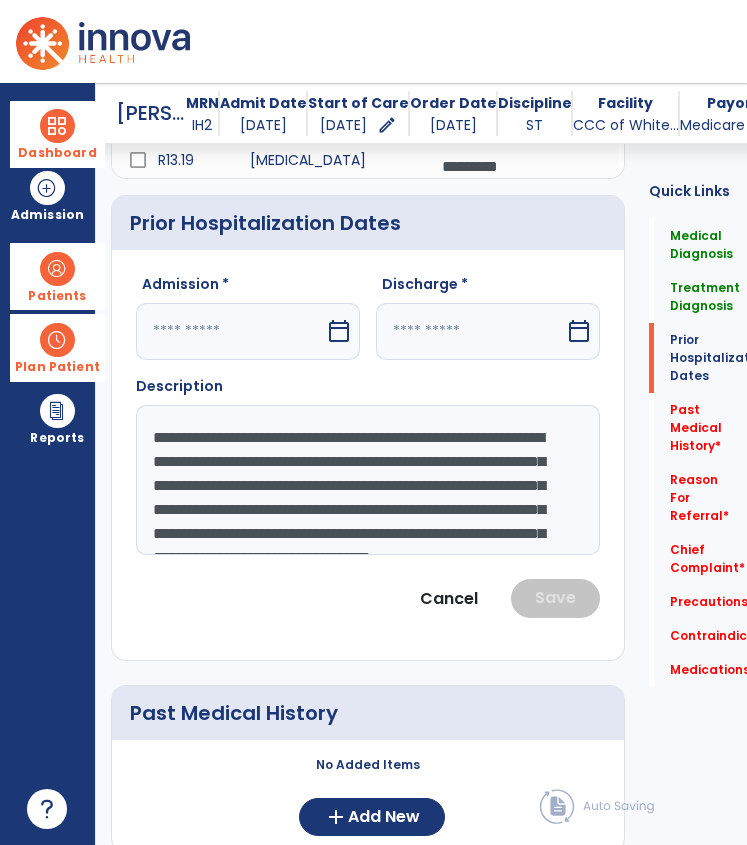 click at bounding box center [230, 331] 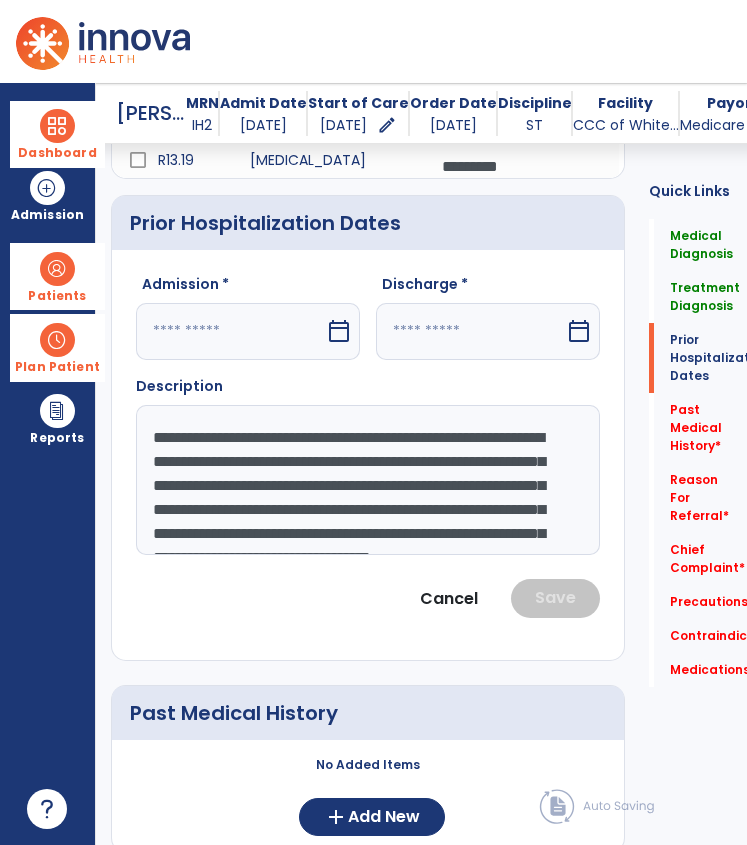 select on "*" 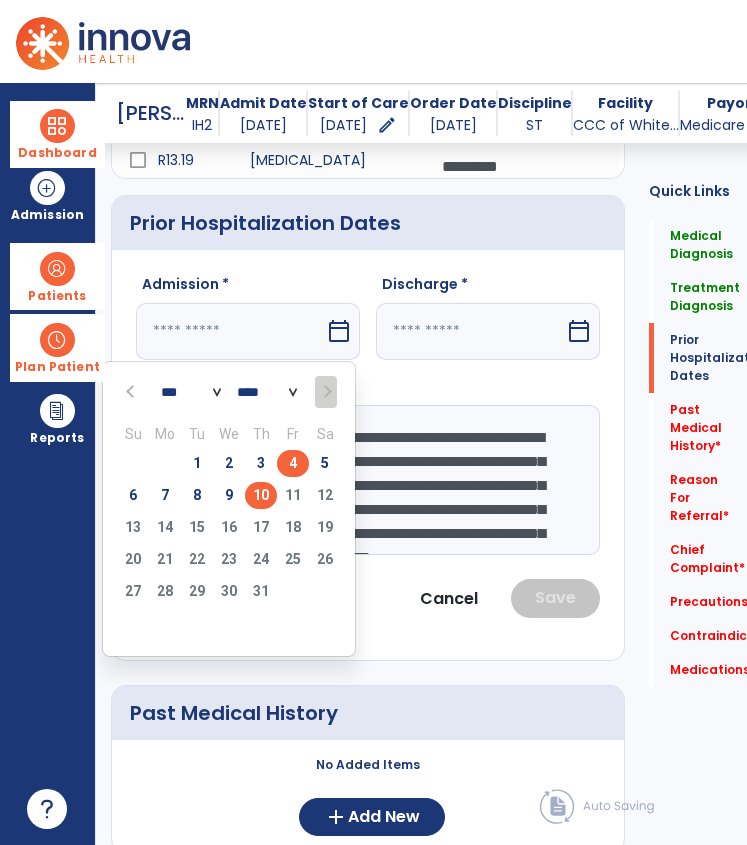 click on "4" at bounding box center (293, 463) 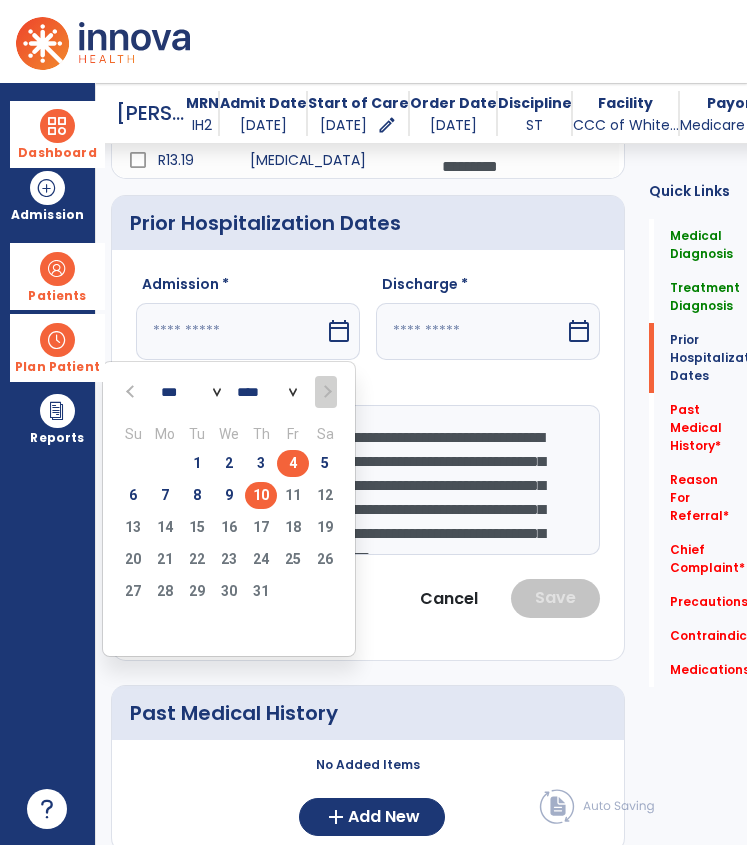 type on "********" 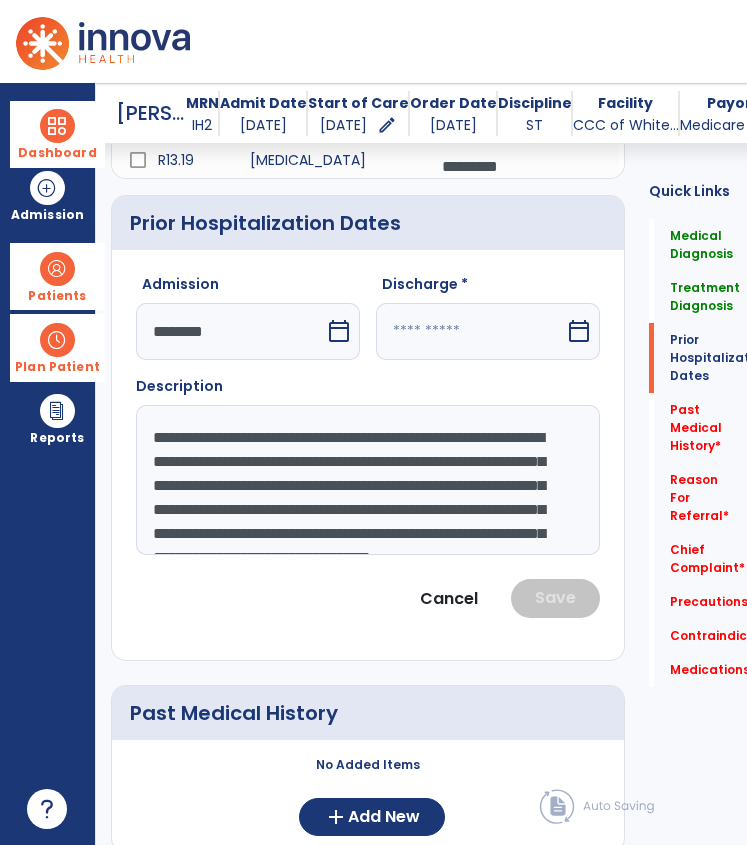 click at bounding box center [470, 331] 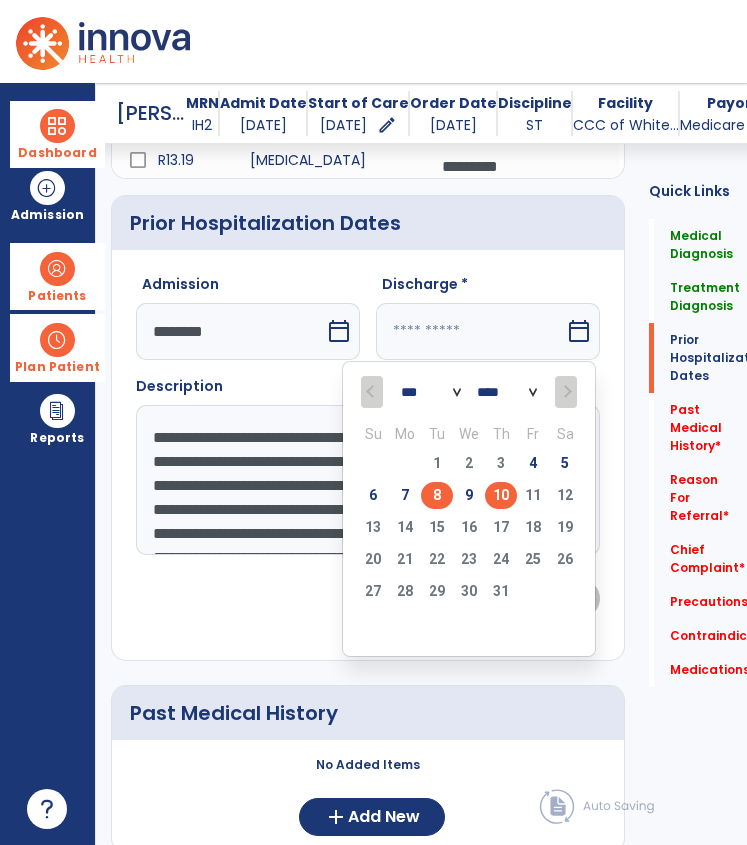 click on "8" at bounding box center [437, 495] 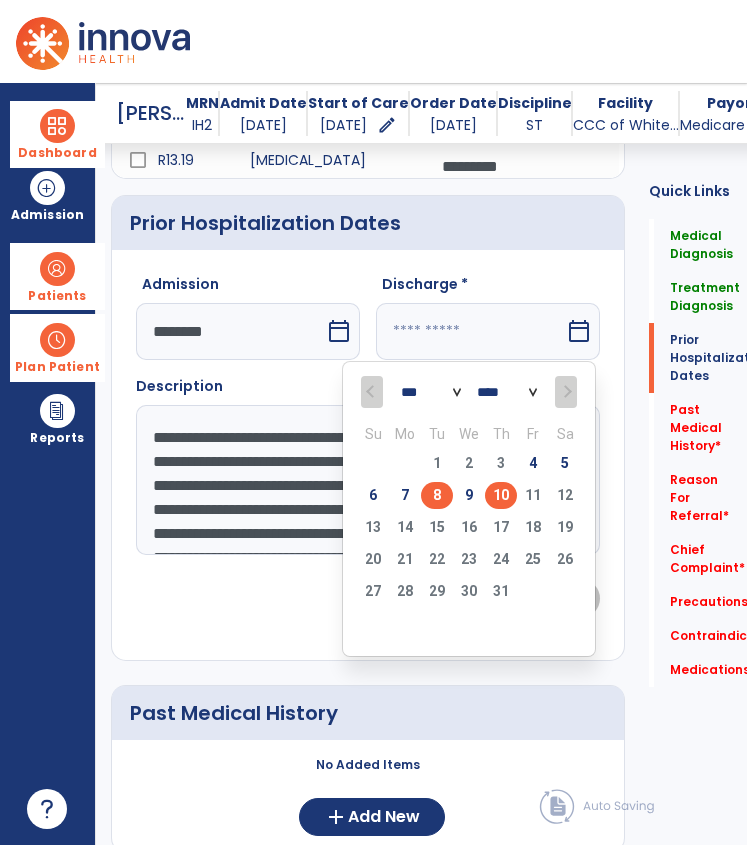 type on "********" 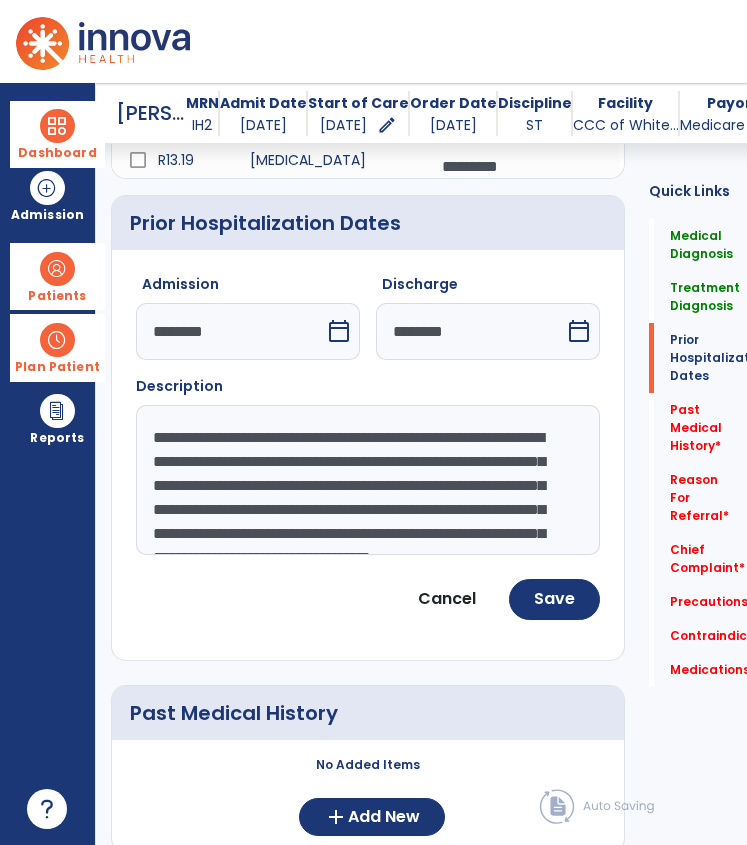 click on "**********" 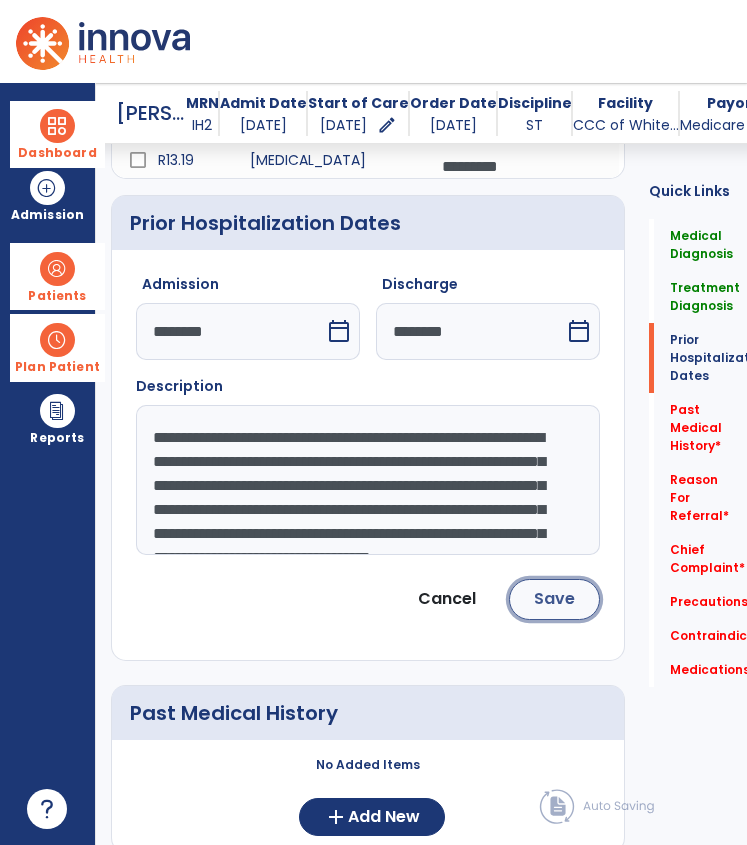 click on "Save" 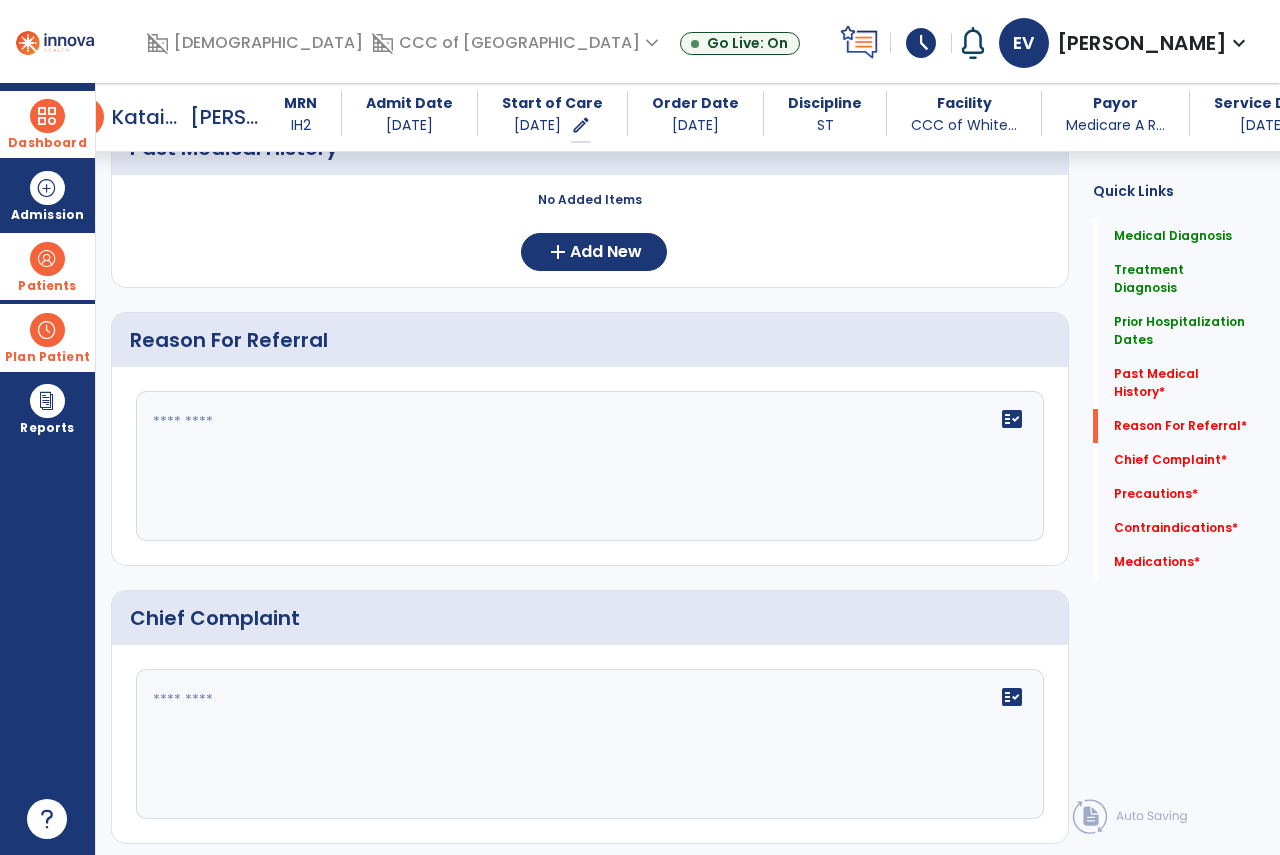 scroll, scrollTop: 1000, scrollLeft: 0, axis: vertical 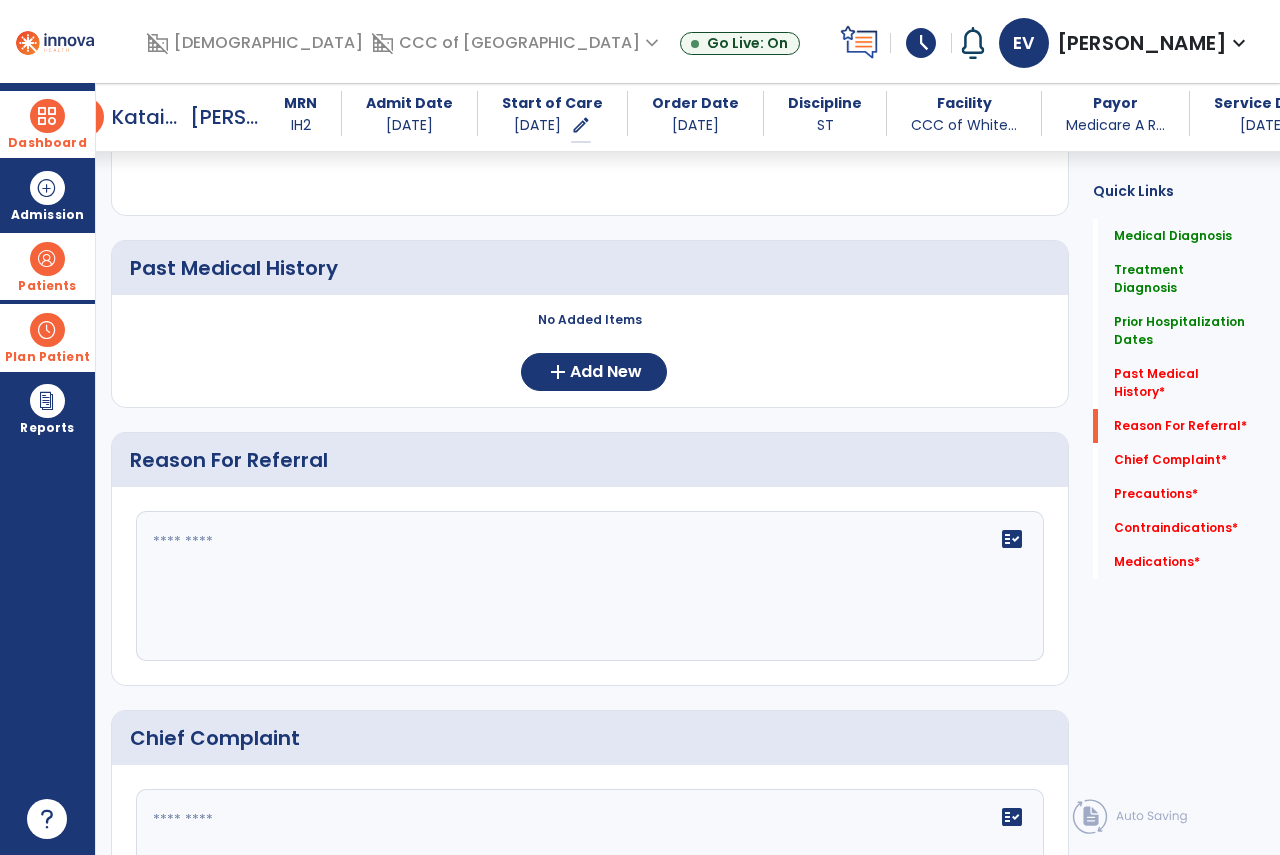 click on "Past Medical History" 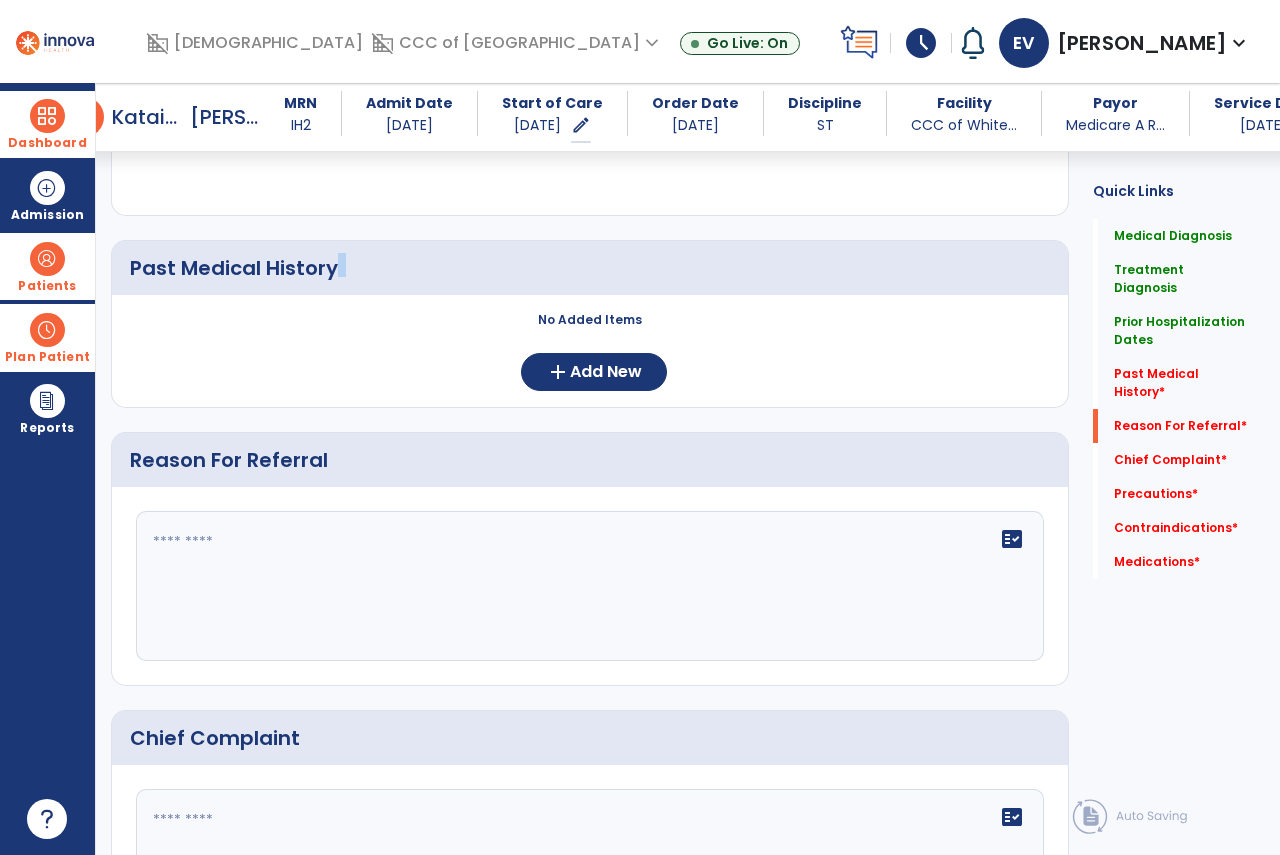 click on "Past Medical History" 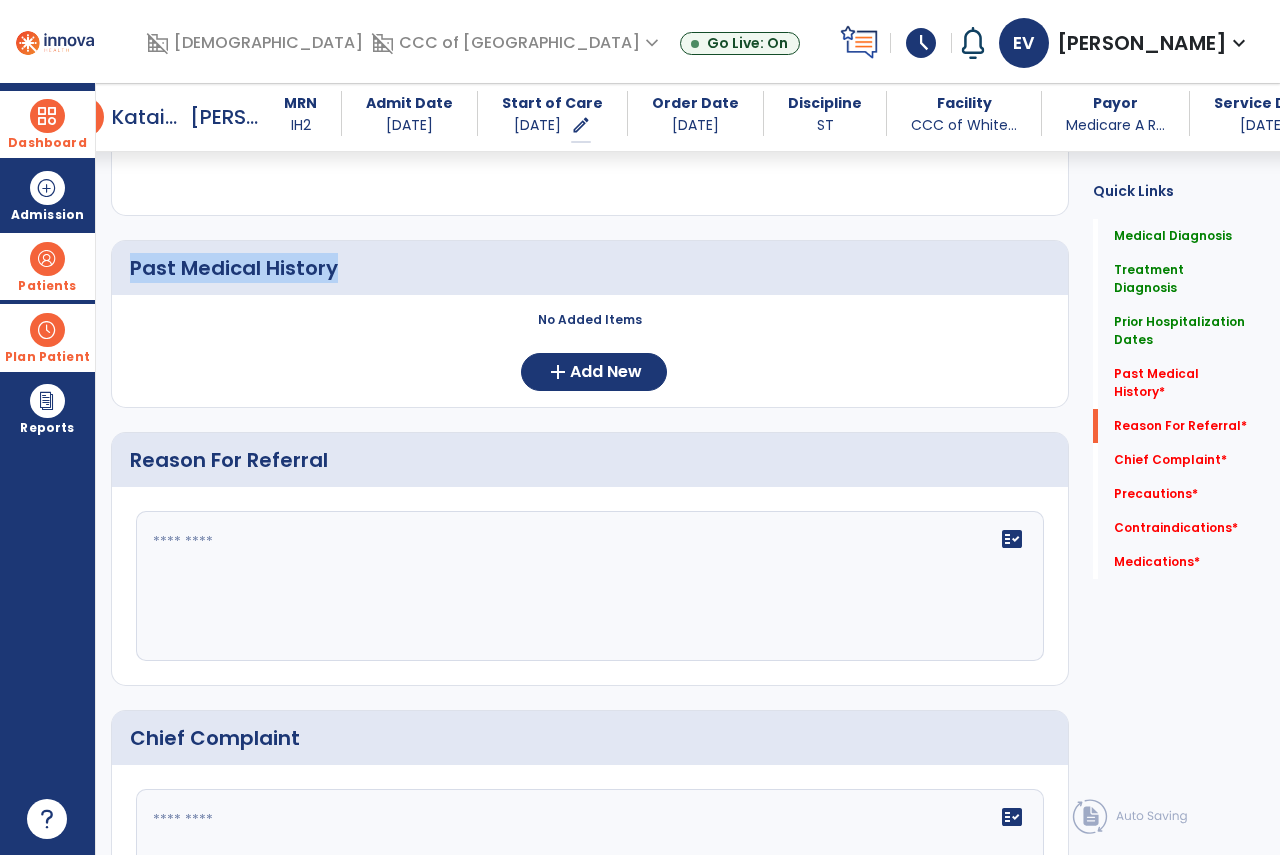 click on "Past Medical History" 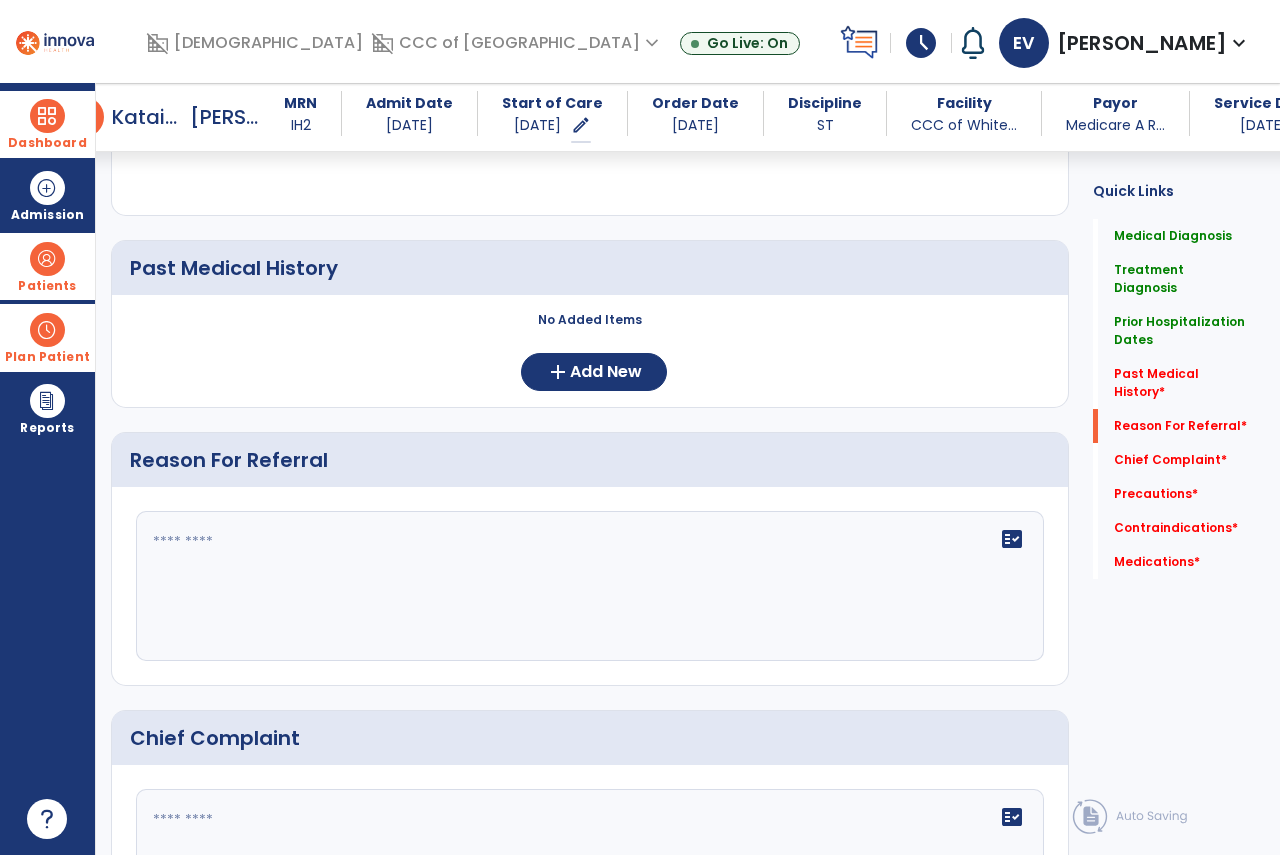click on "Medical Diagnosis      menu   Add Medical Diagnosis   Delete Medical Diagnosis
Code
Description
Pdpm Clinical Category" 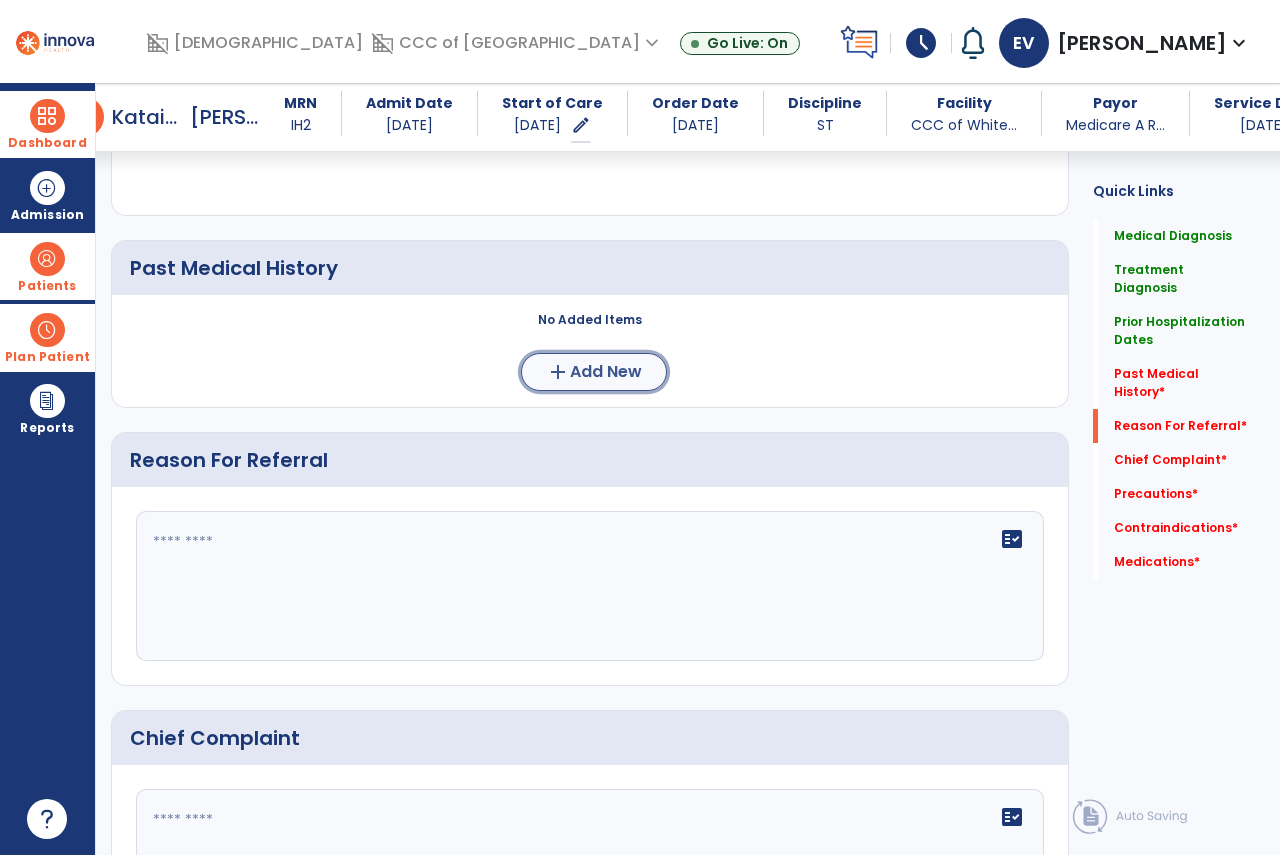 click on "add  Add New" 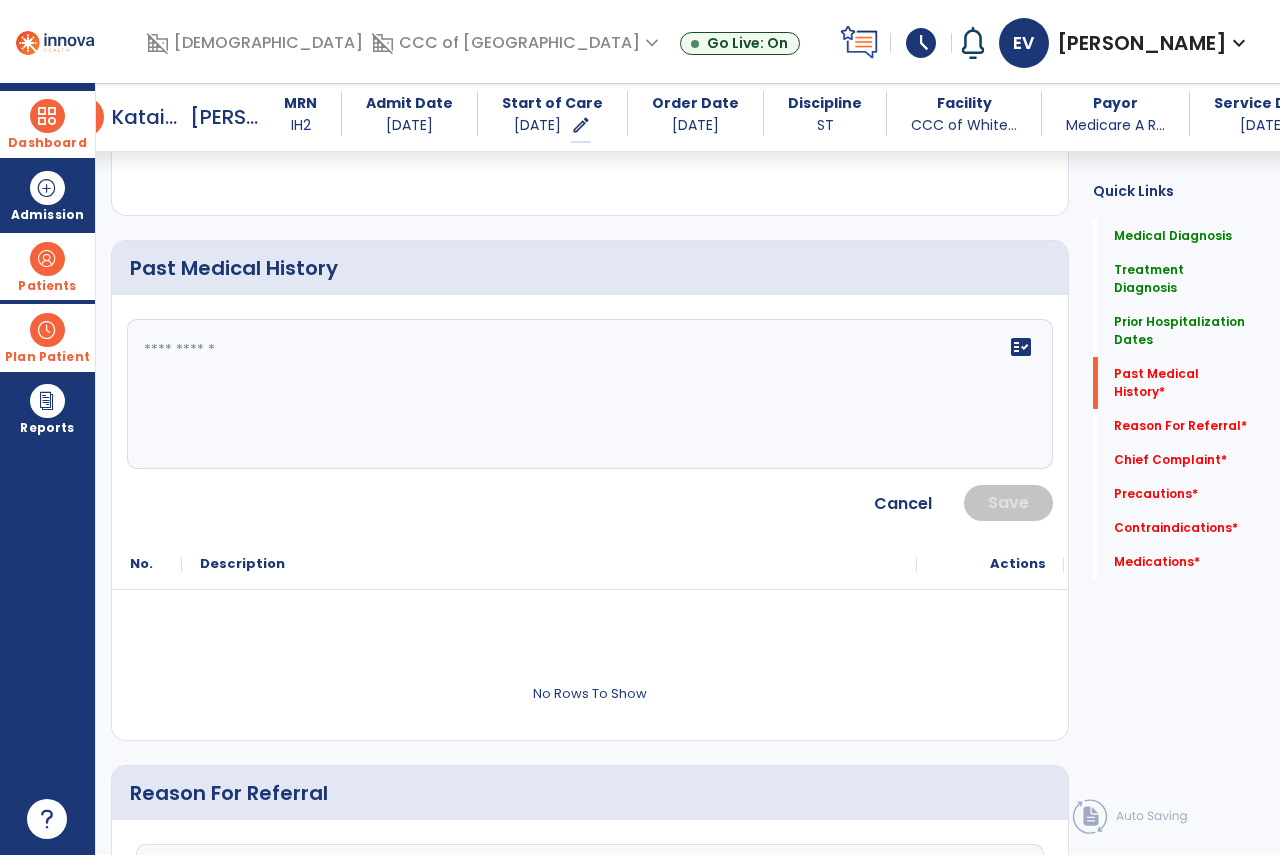 click on "fact_check" 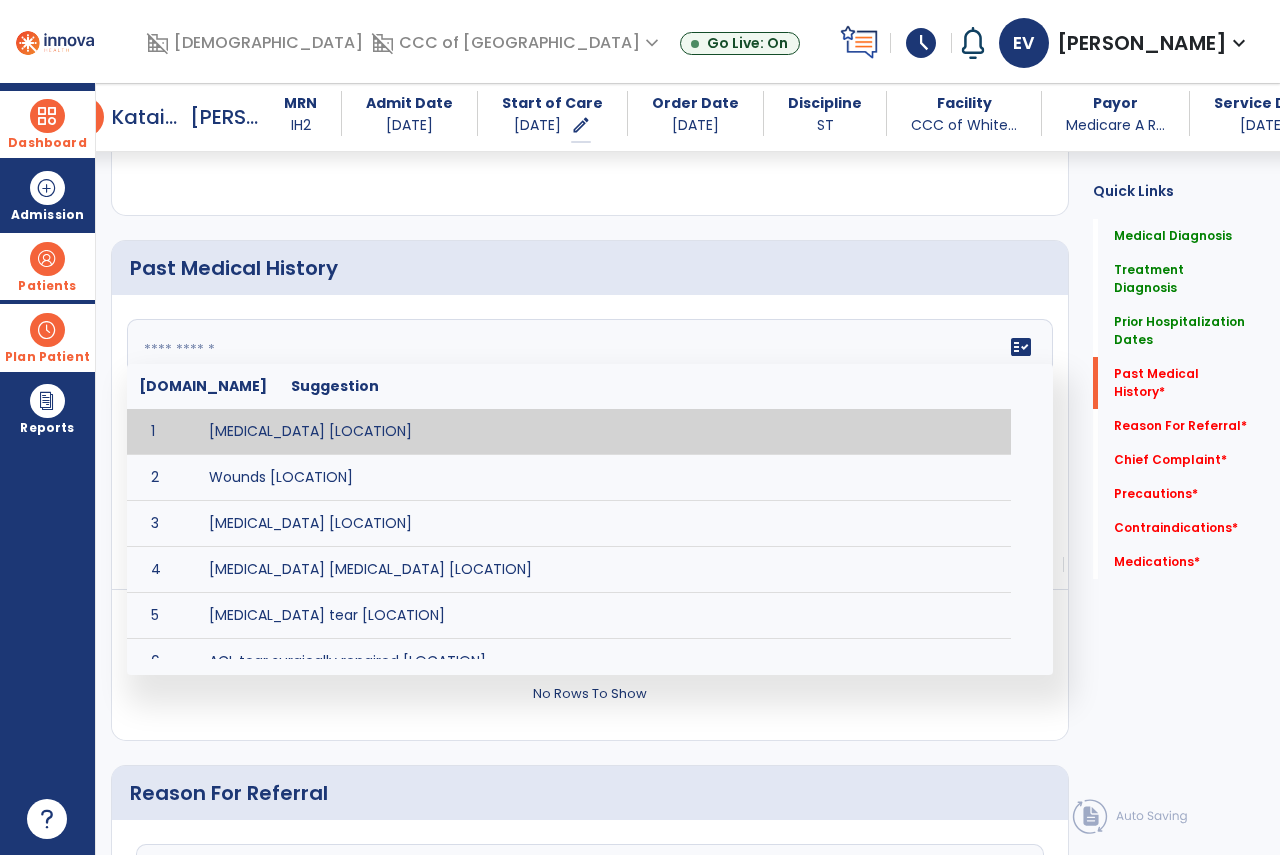 paste on "**********" 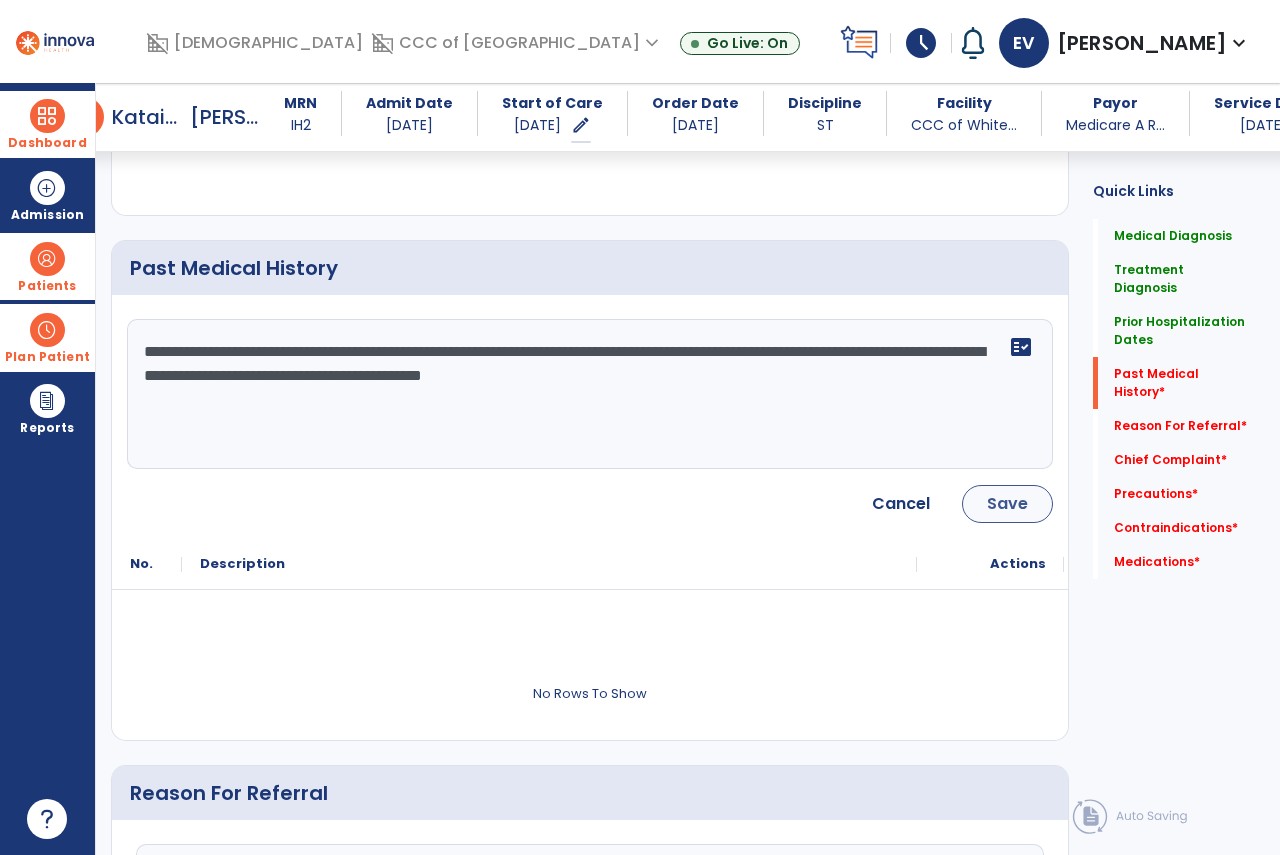 type on "**********" 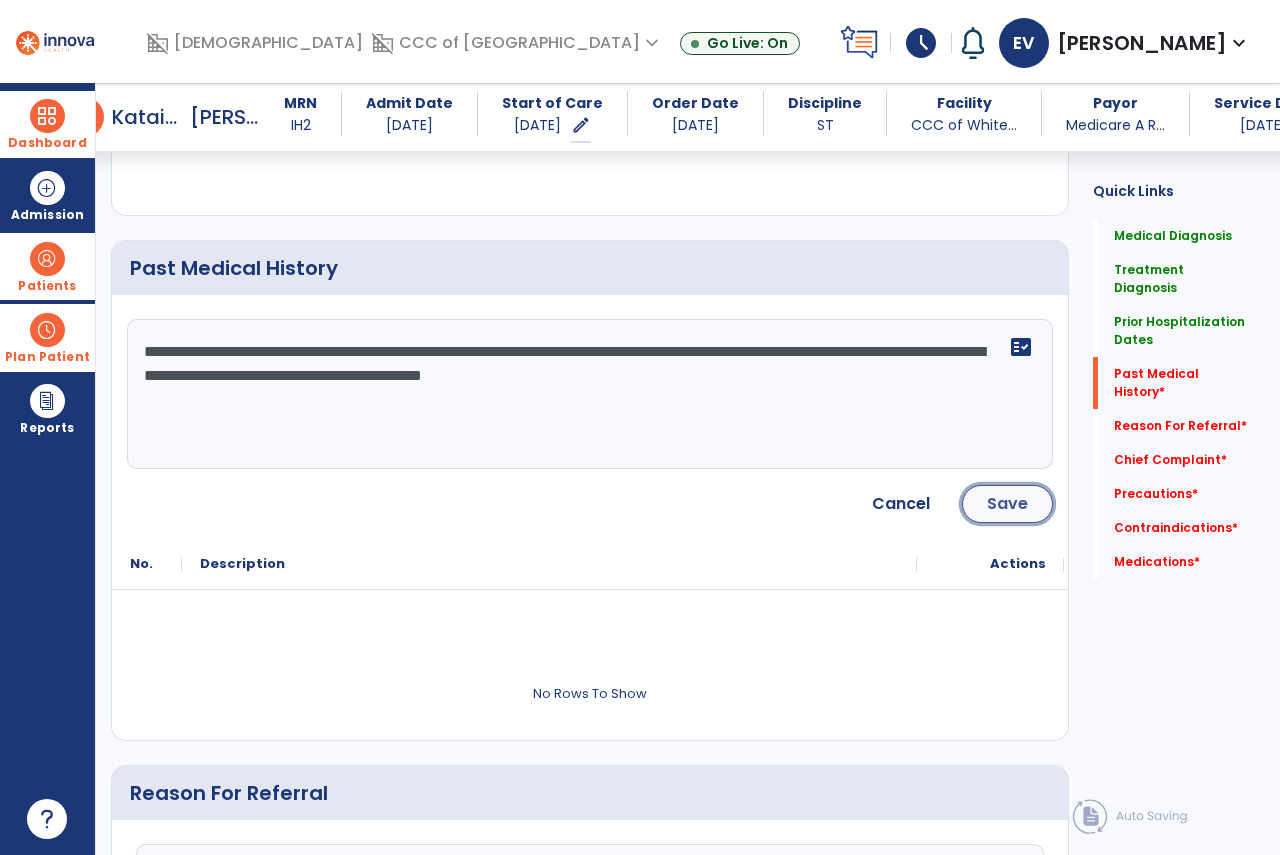 click on "Save" 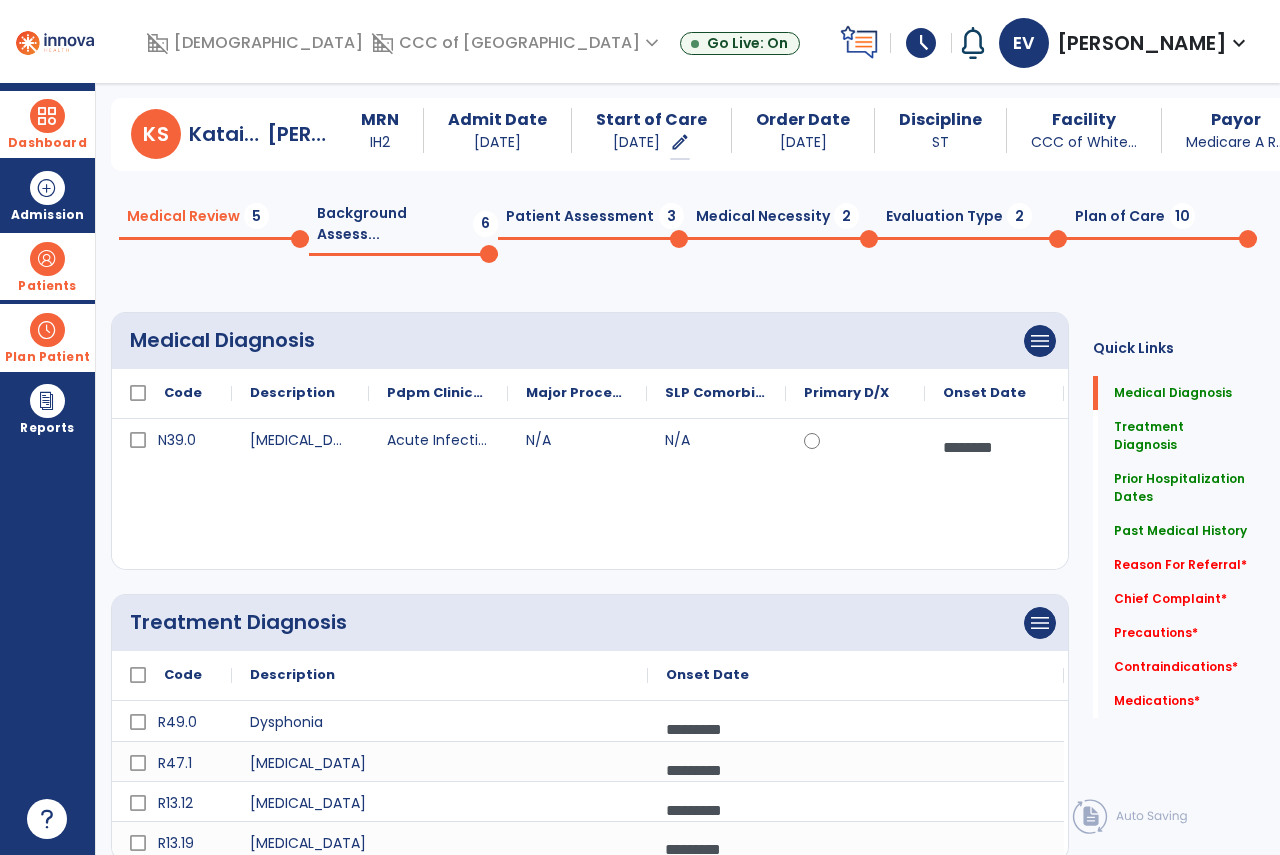 scroll, scrollTop: 0, scrollLeft: 0, axis: both 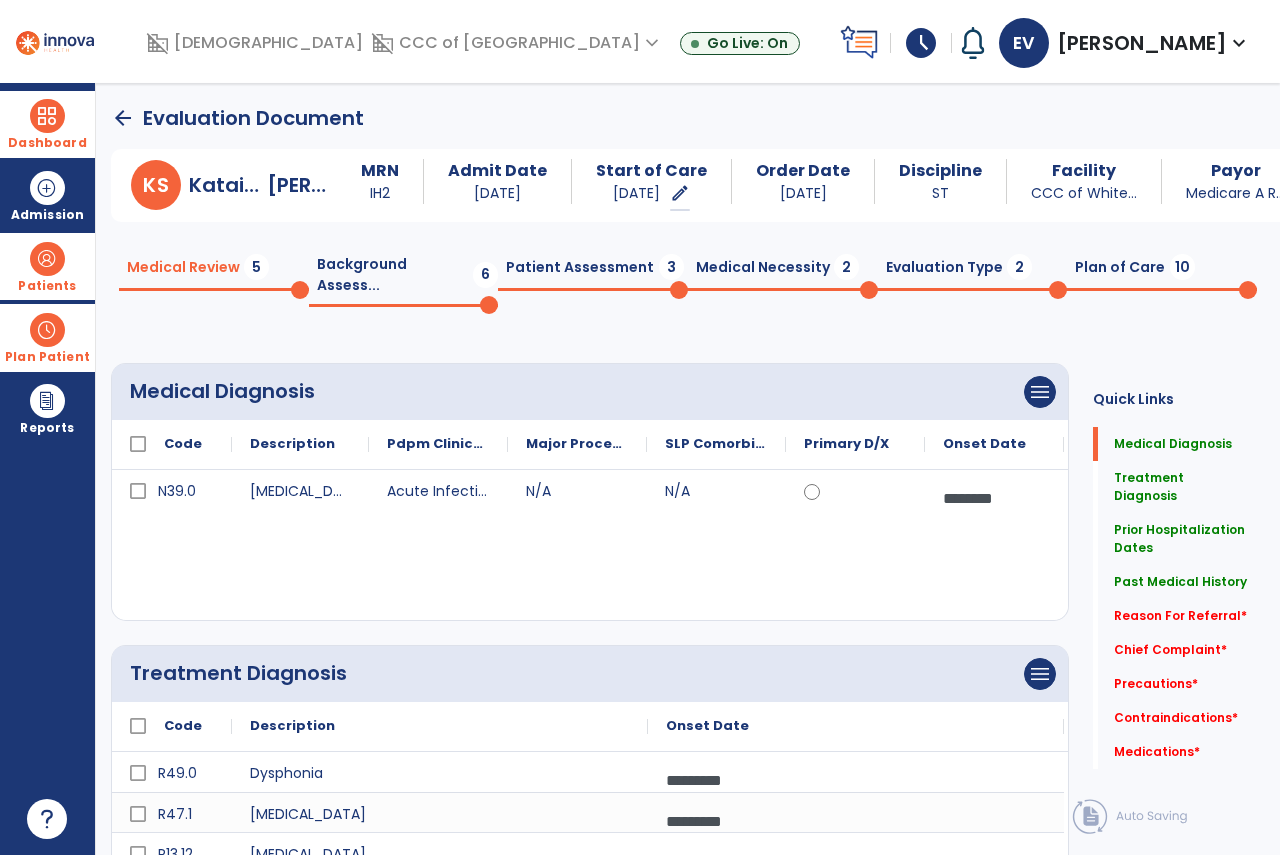 click on "Medical Review  5" 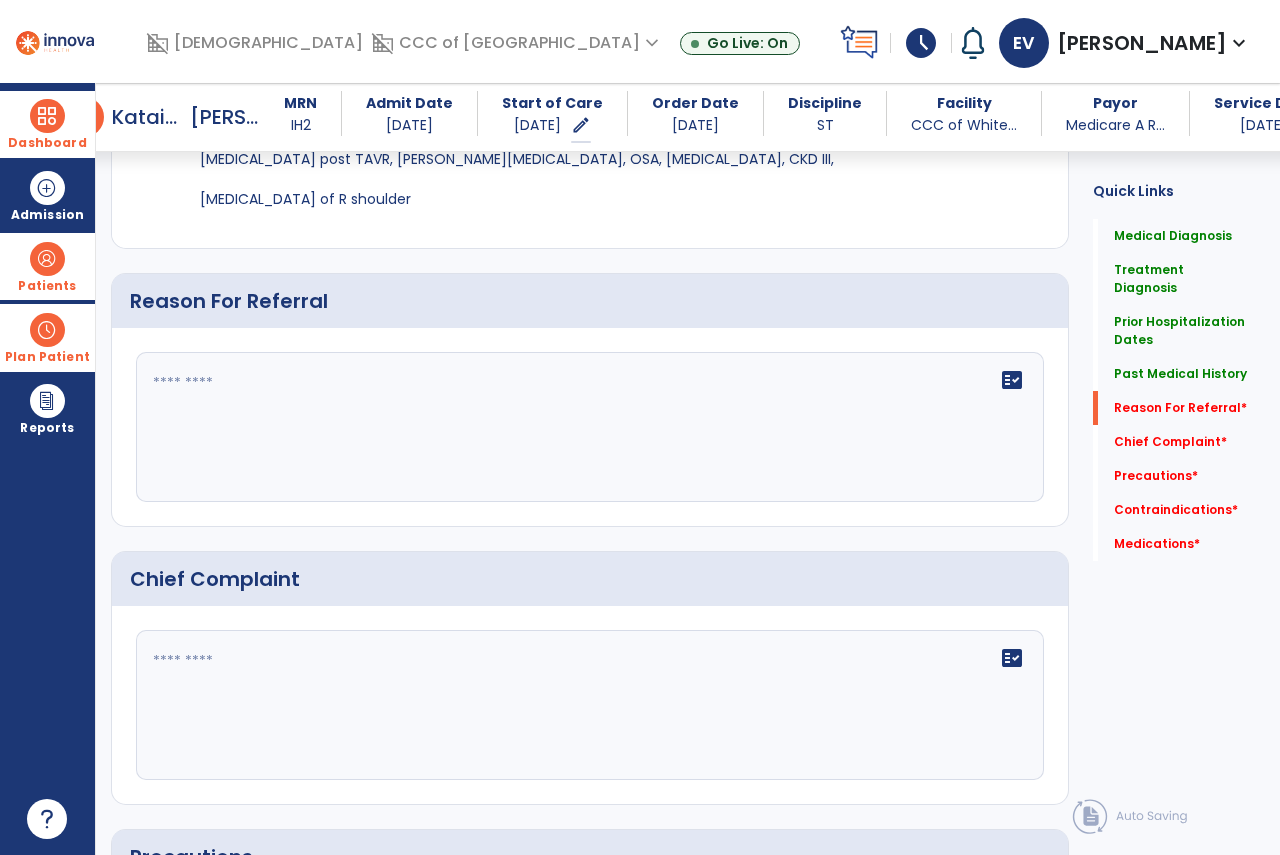 scroll, scrollTop: 1300, scrollLeft: 0, axis: vertical 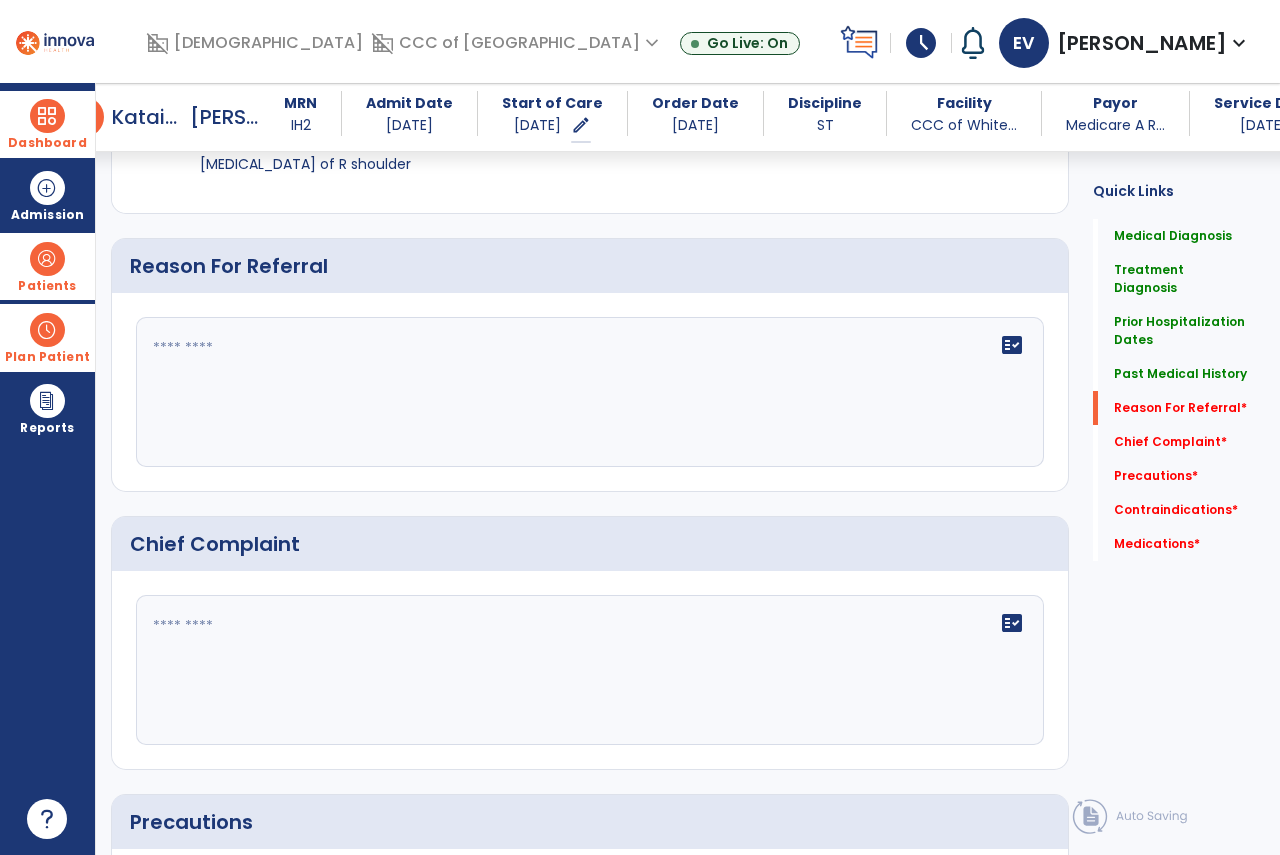 click 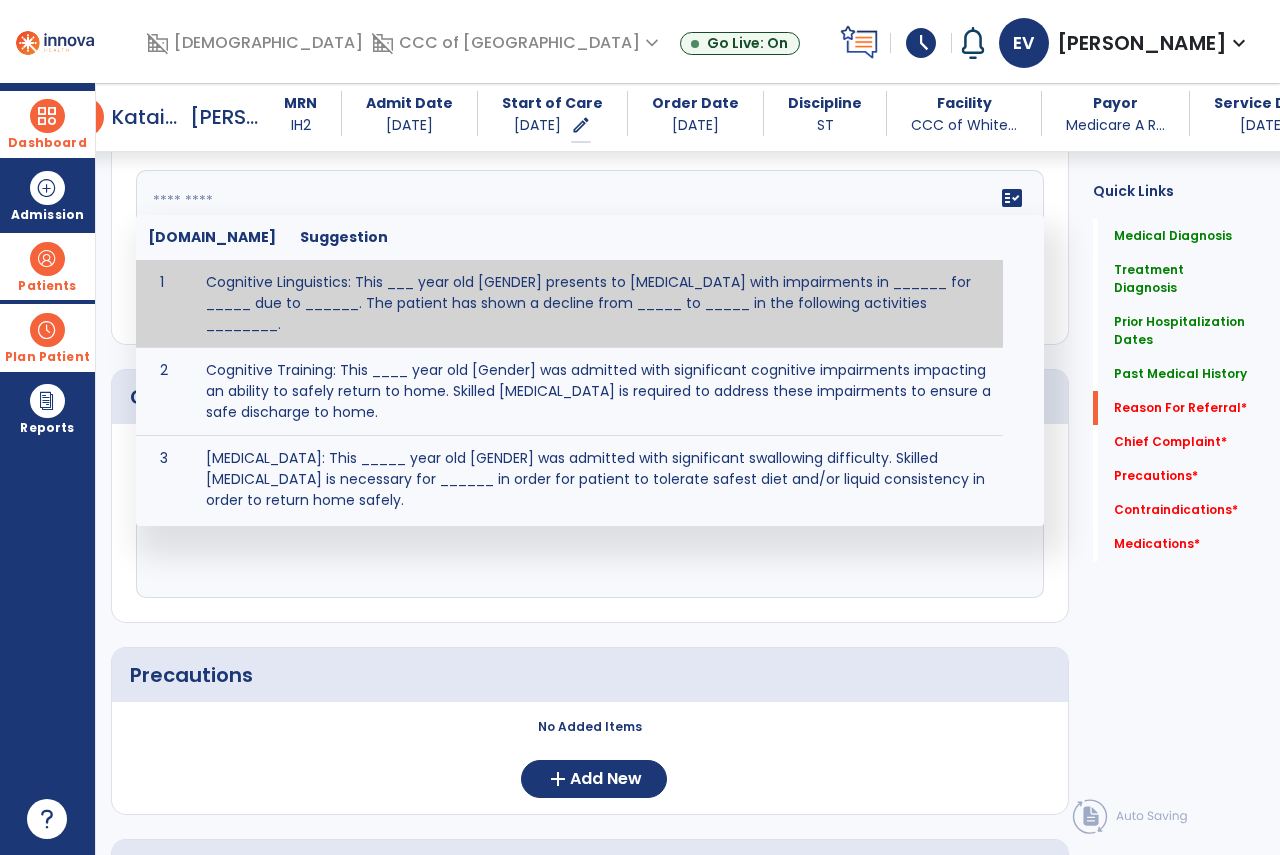 scroll, scrollTop: 1300, scrollLeft: 0, axis: vertical 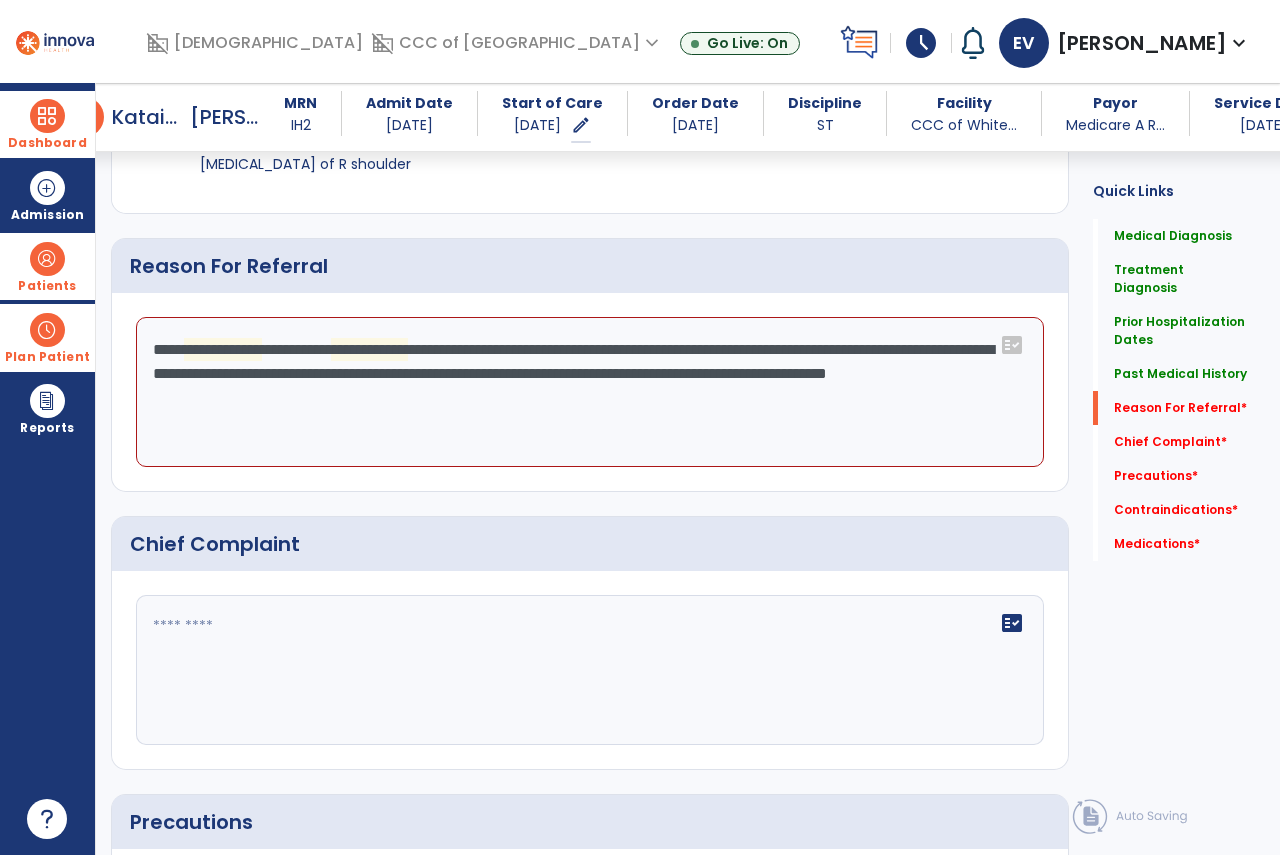 click on "**********" 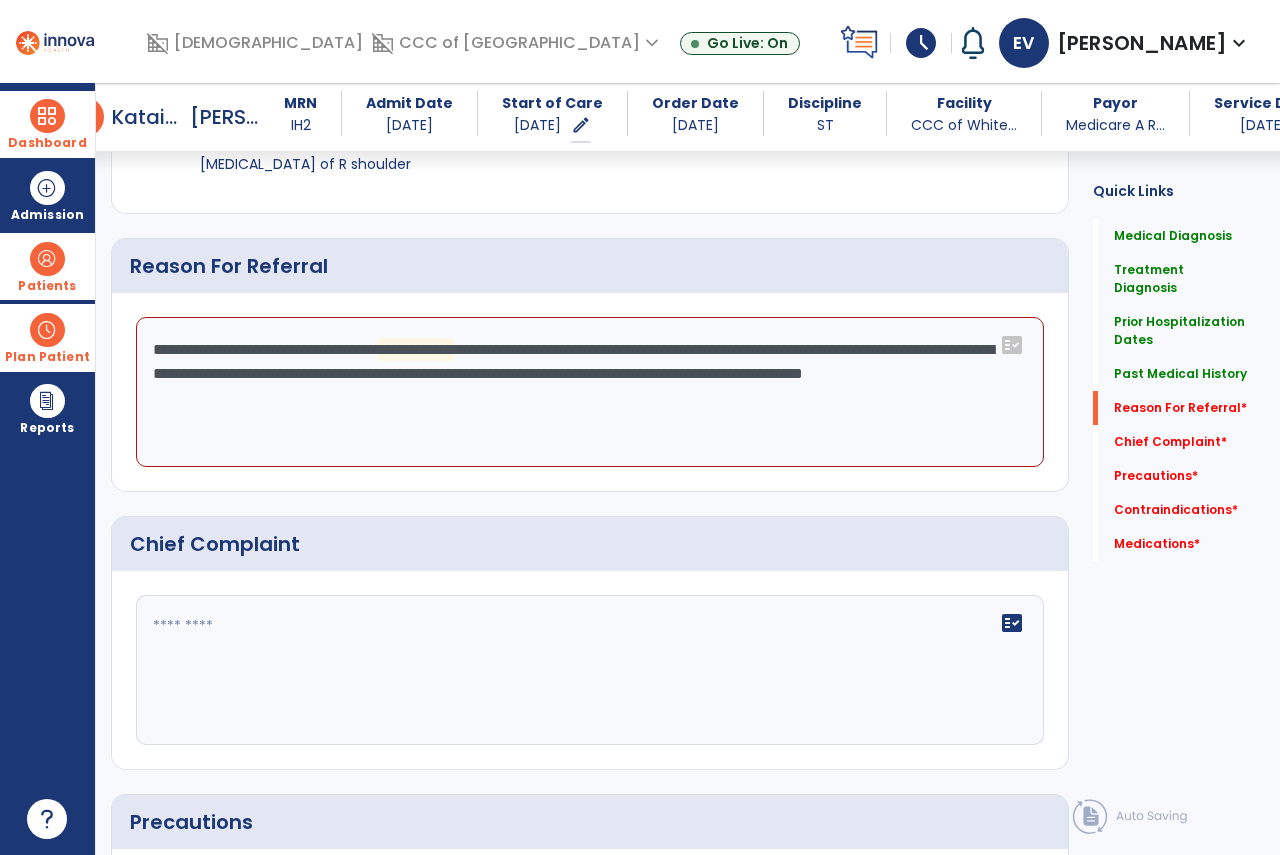 click on "**********" 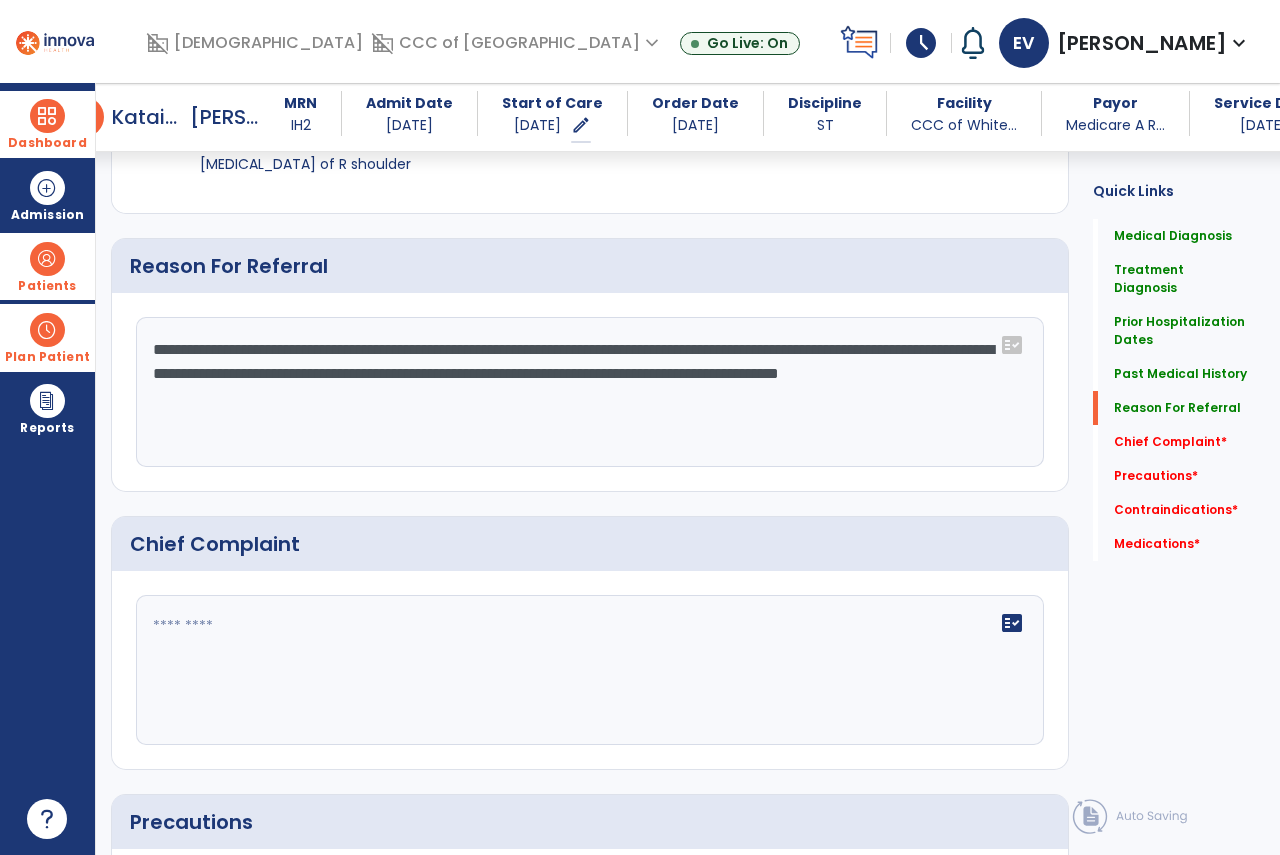 drag, startPoint x: 444, startPoint y: 339, endPoint x: 566, endPoint y: 335, distance: 122.06556 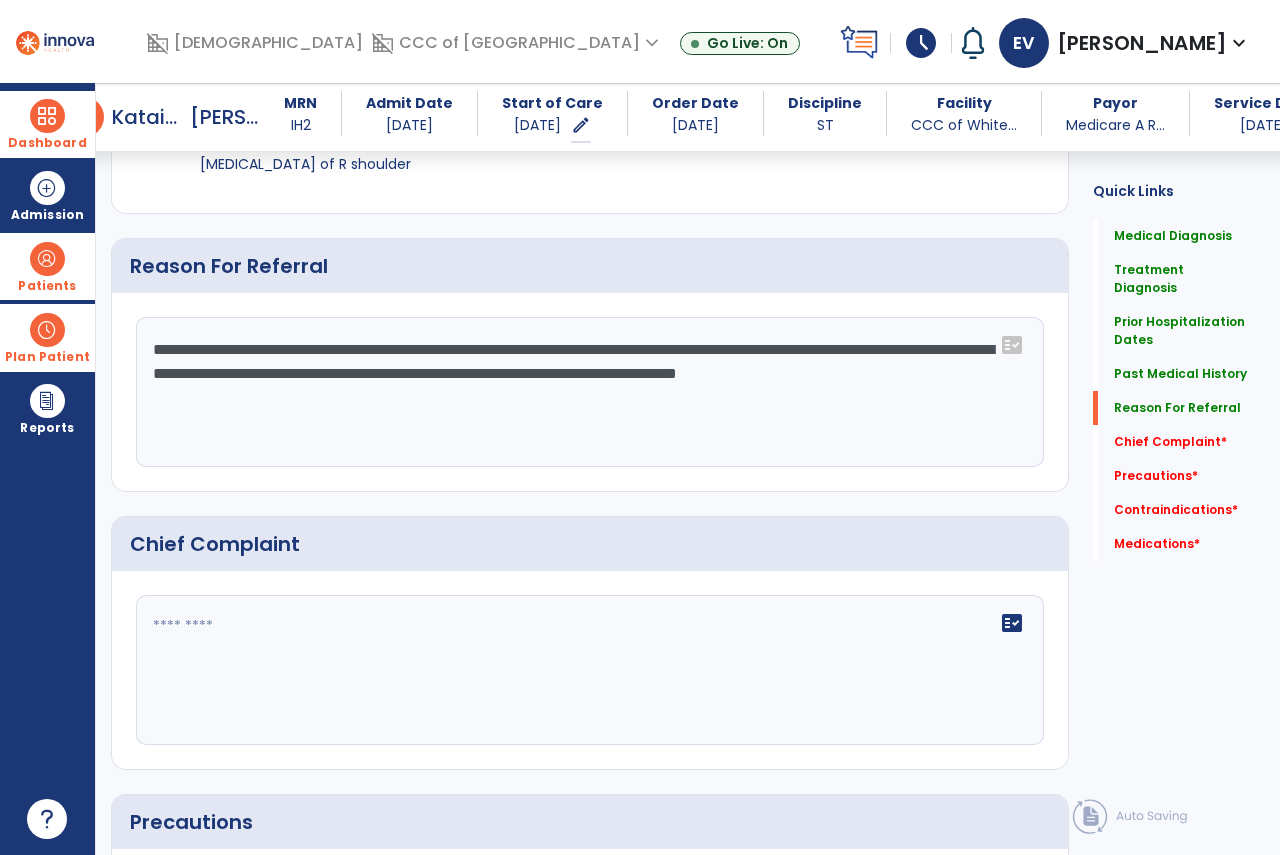 click on "**********" 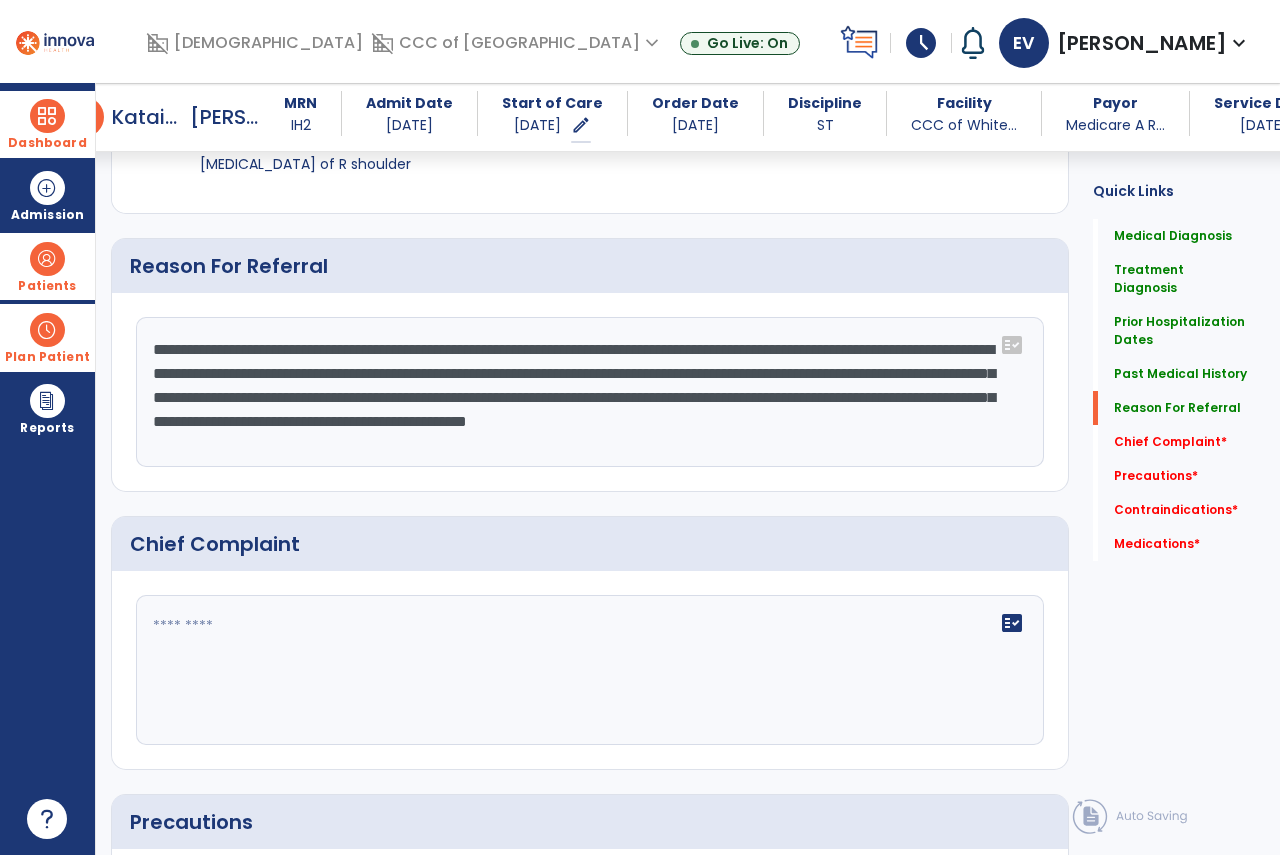 type on "**********" 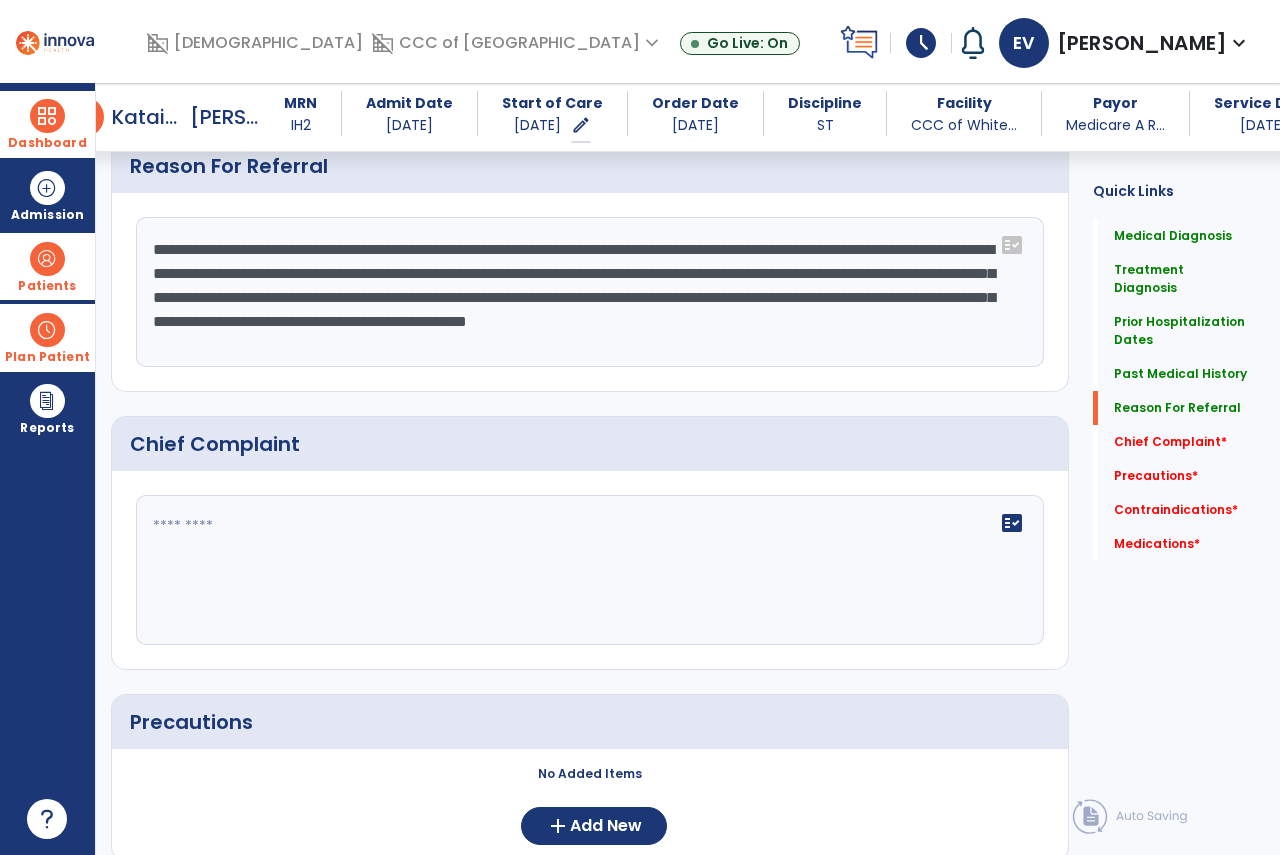 scroll, scrollTop: 1500, scrollLeft: 0, axis: vertical 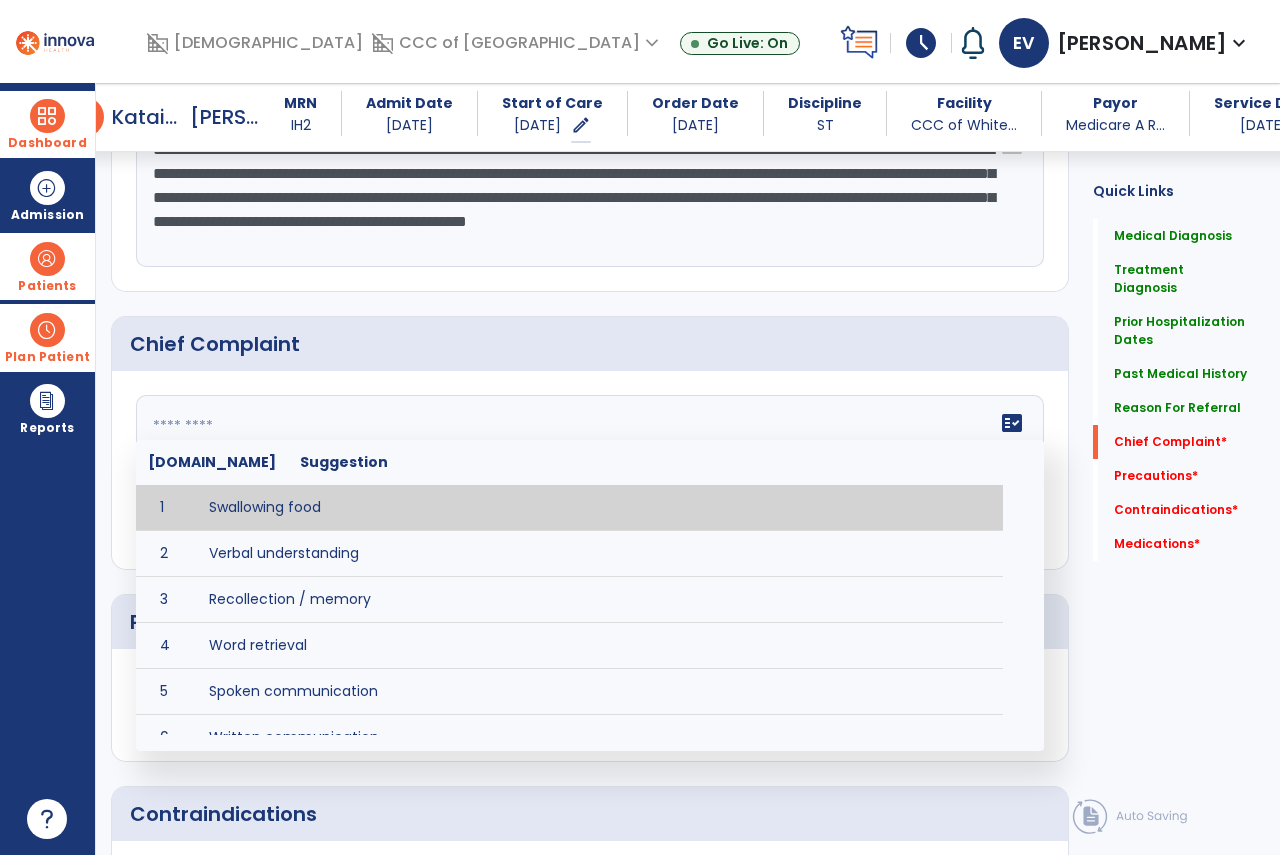 click on "fact_check  [DOMAIN_NAME] Suggestion 1 Swallowing food 2 Verbal understanding 3 Recollection / memory 4 Word retrieval 5 Spoken communication 6 Written communication 7 Understanding 8 Pocketing food 9 Holding food in mouth 10 Coughing at meals 11 Expectorating food or medications 12 Weight loss related to [MEDICAL_DATA] 13 Recurrent aspiration PNA" 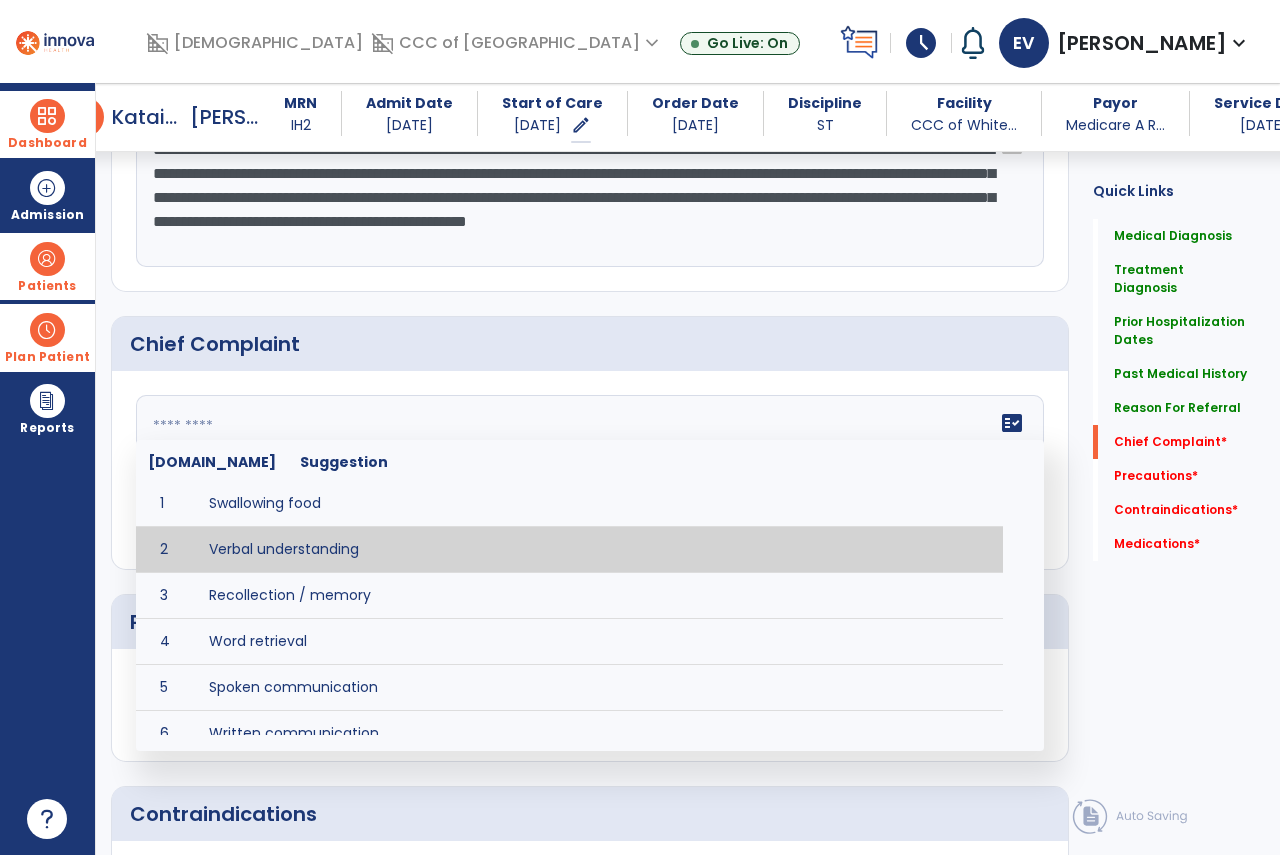 scroll, scrollTop: 0, scrollLeft: 0, axis: both 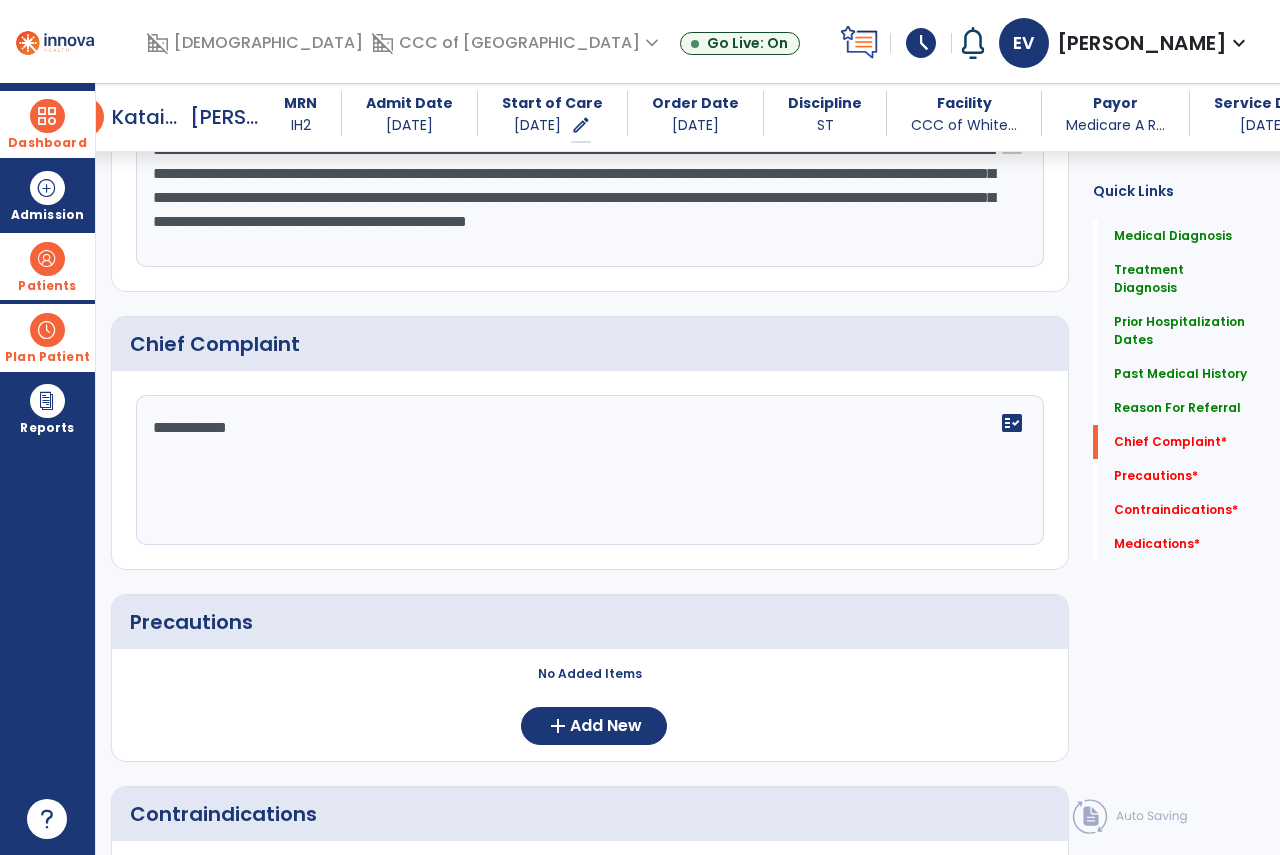 type on "**********" 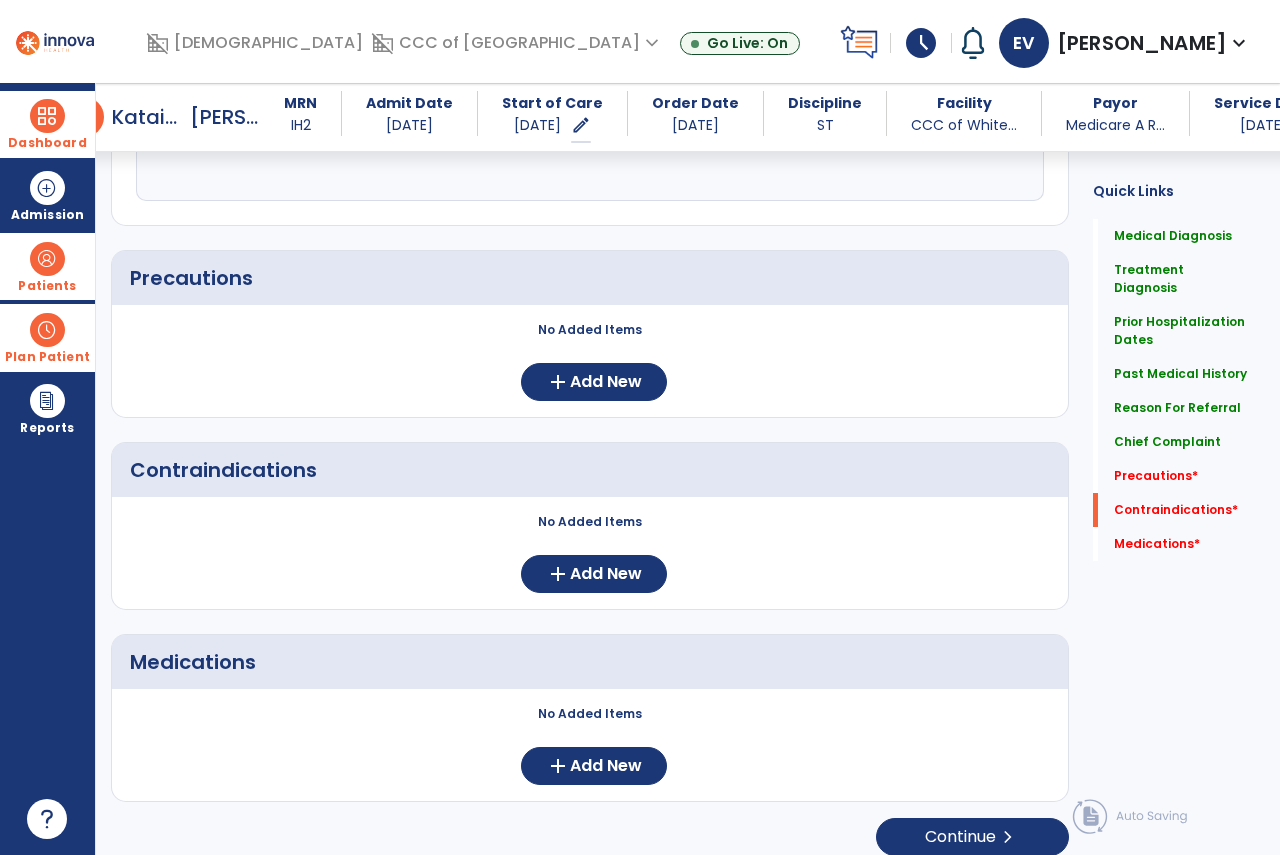 scroll, scrollTop: 1845, scrollLeft: 0, axis: vertical 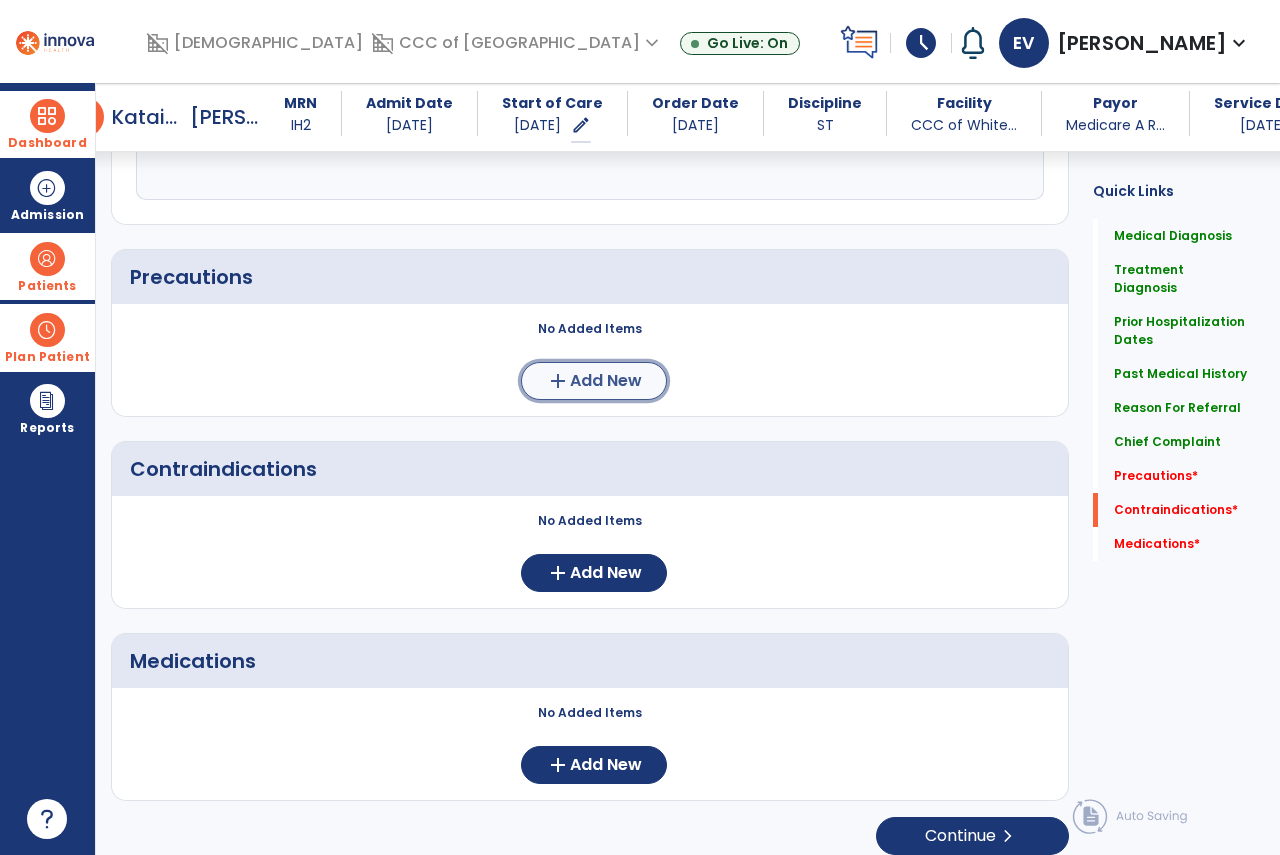 click on "add" 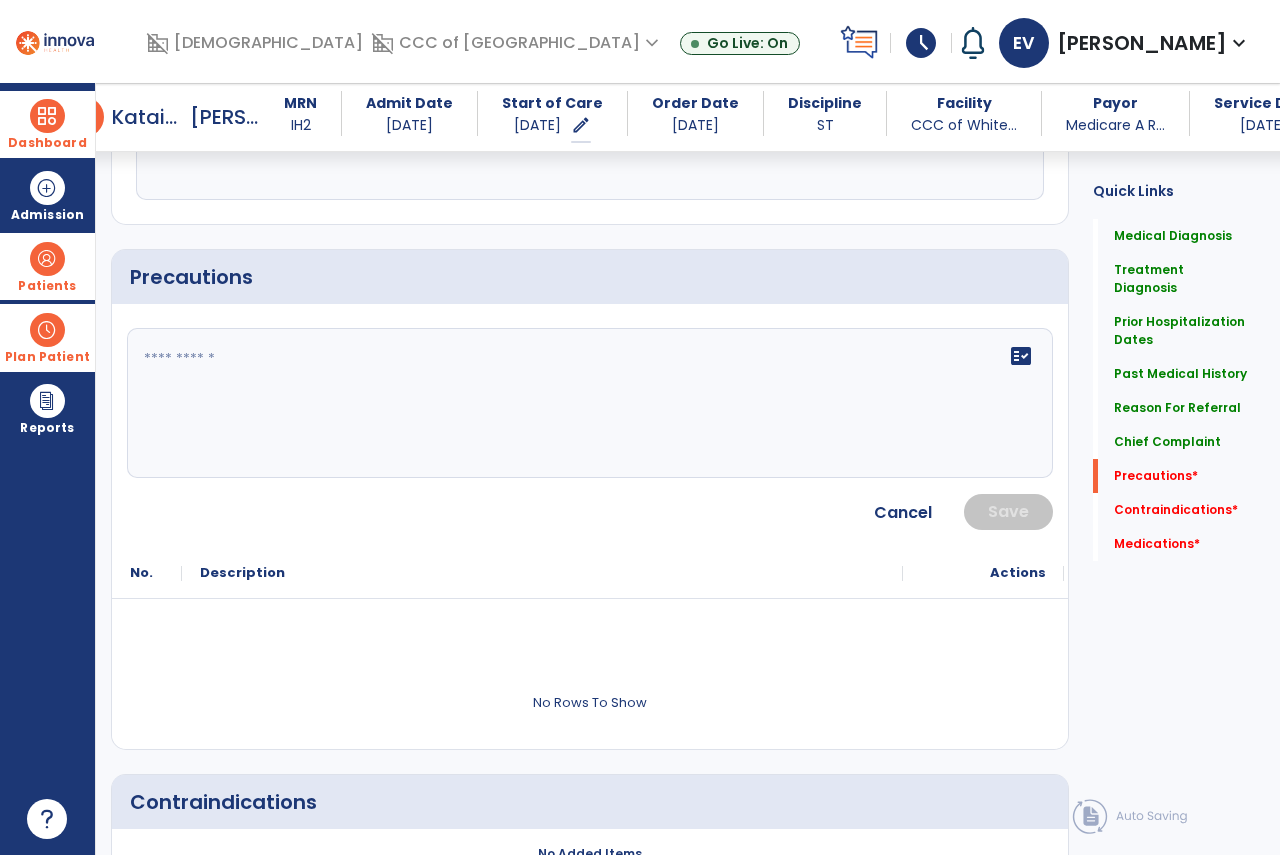 click on "fact_check" 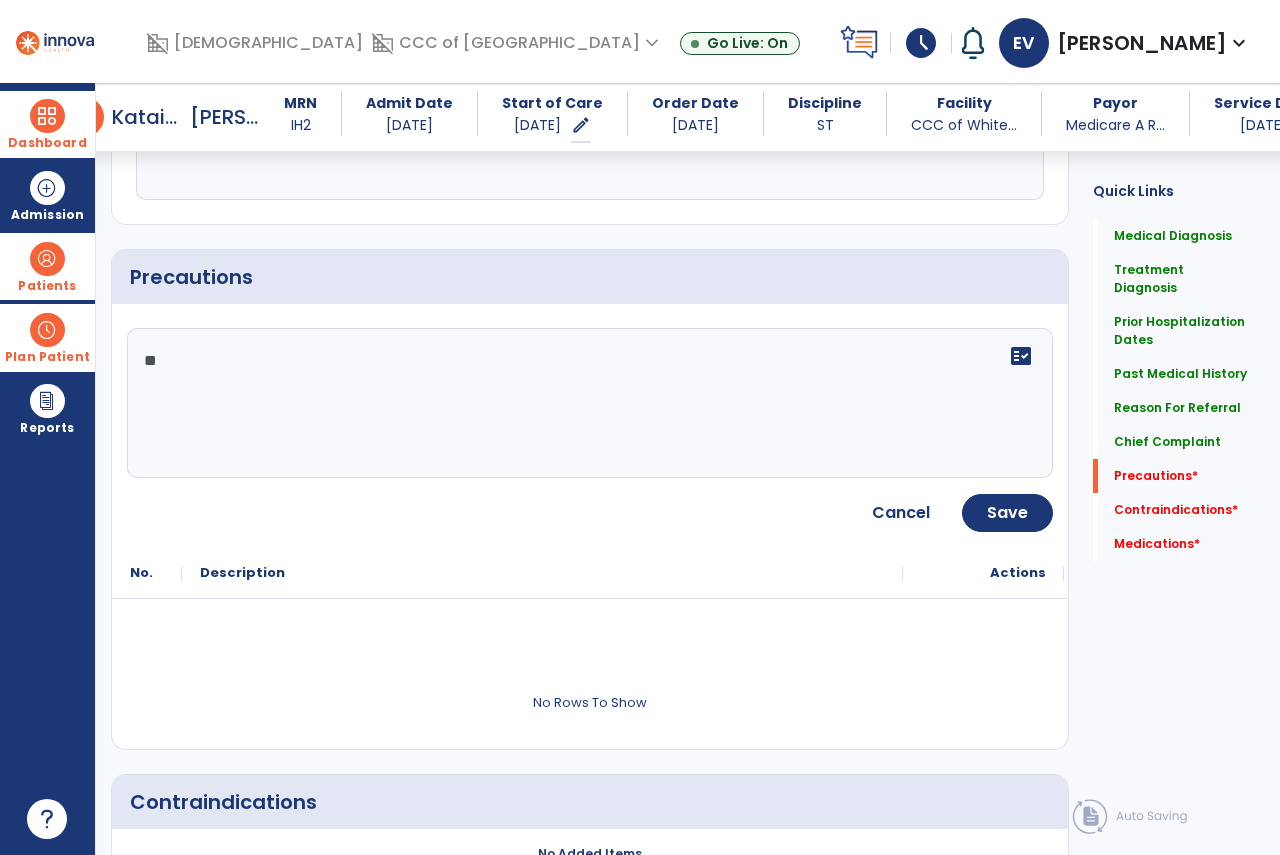 type on "*" 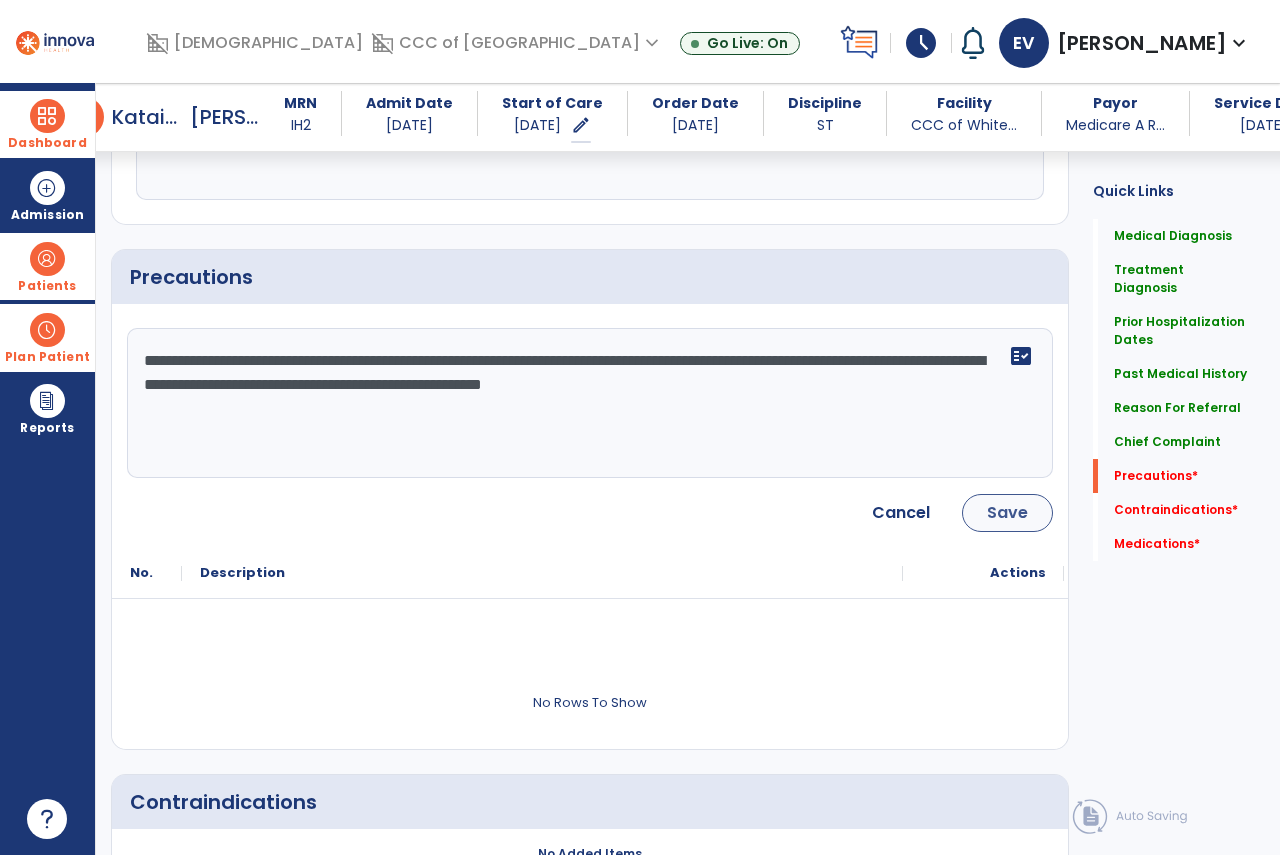 type on "**********" 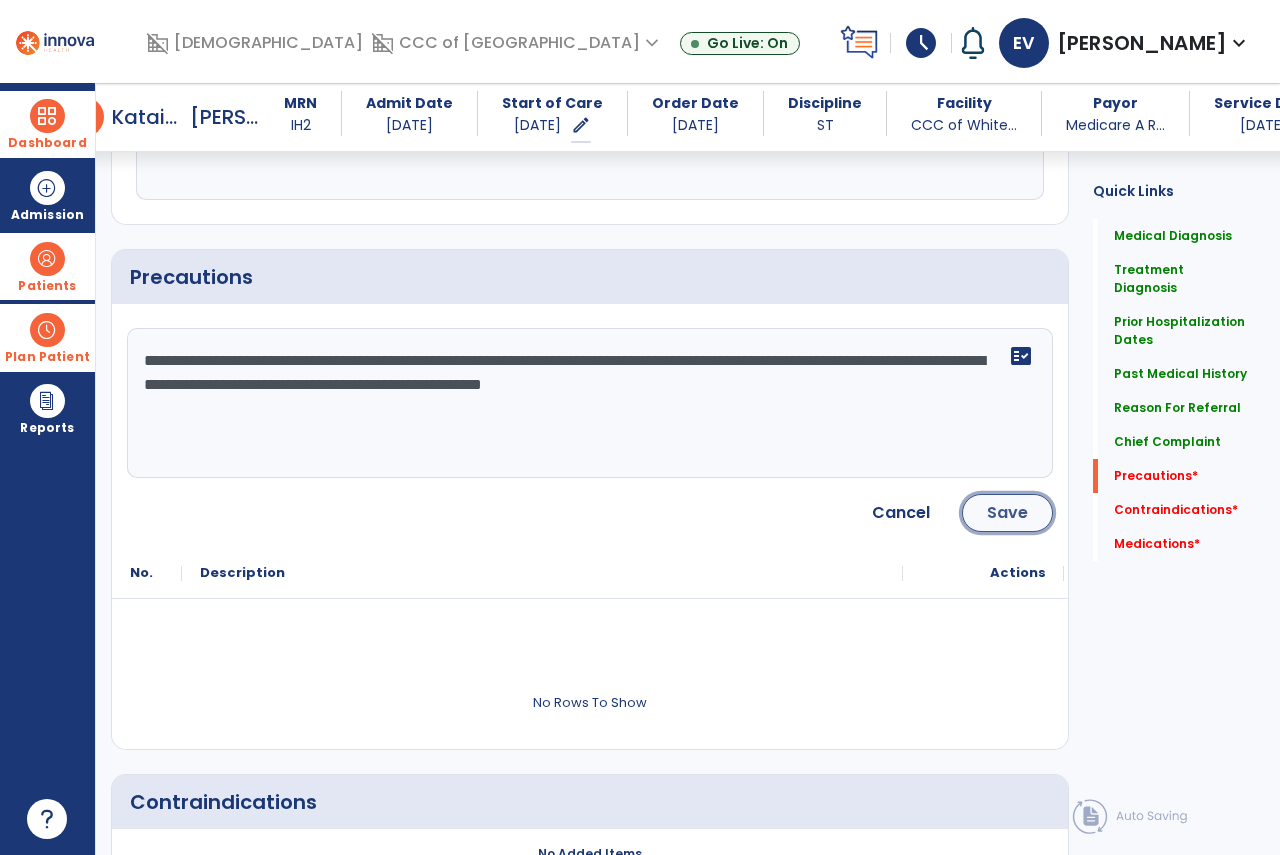 click on "Save" 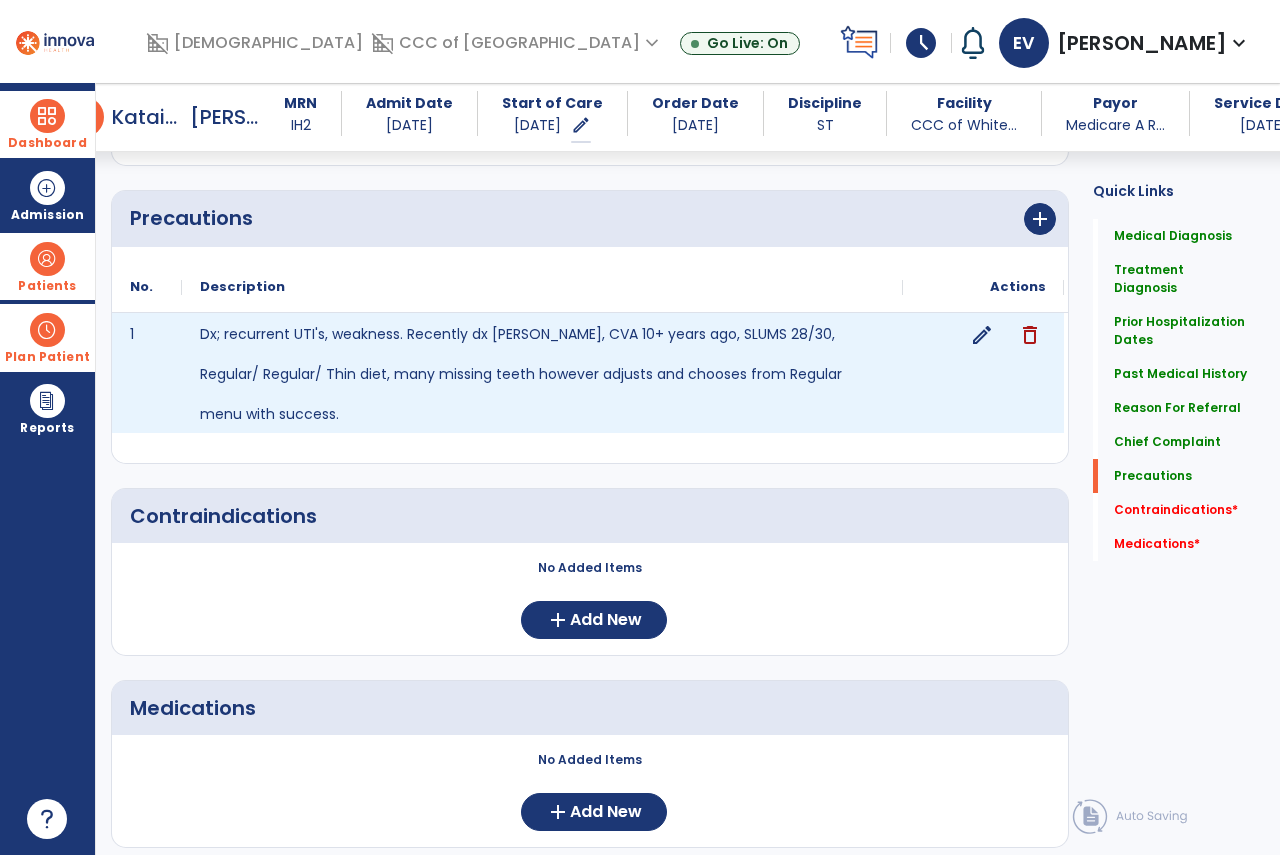 scroll, scrollTop: 1951, scrollLeft: 0, axis: vertical 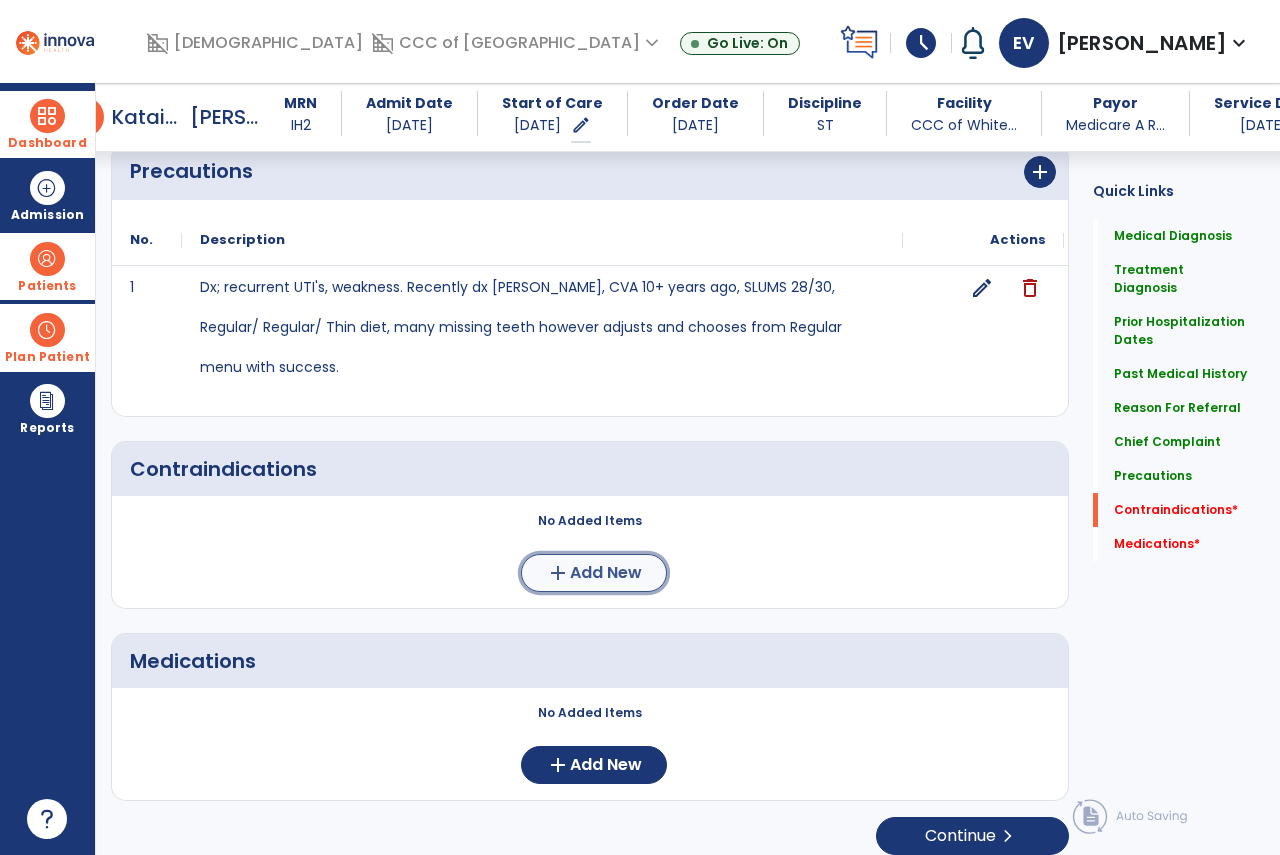 click on "Add New" 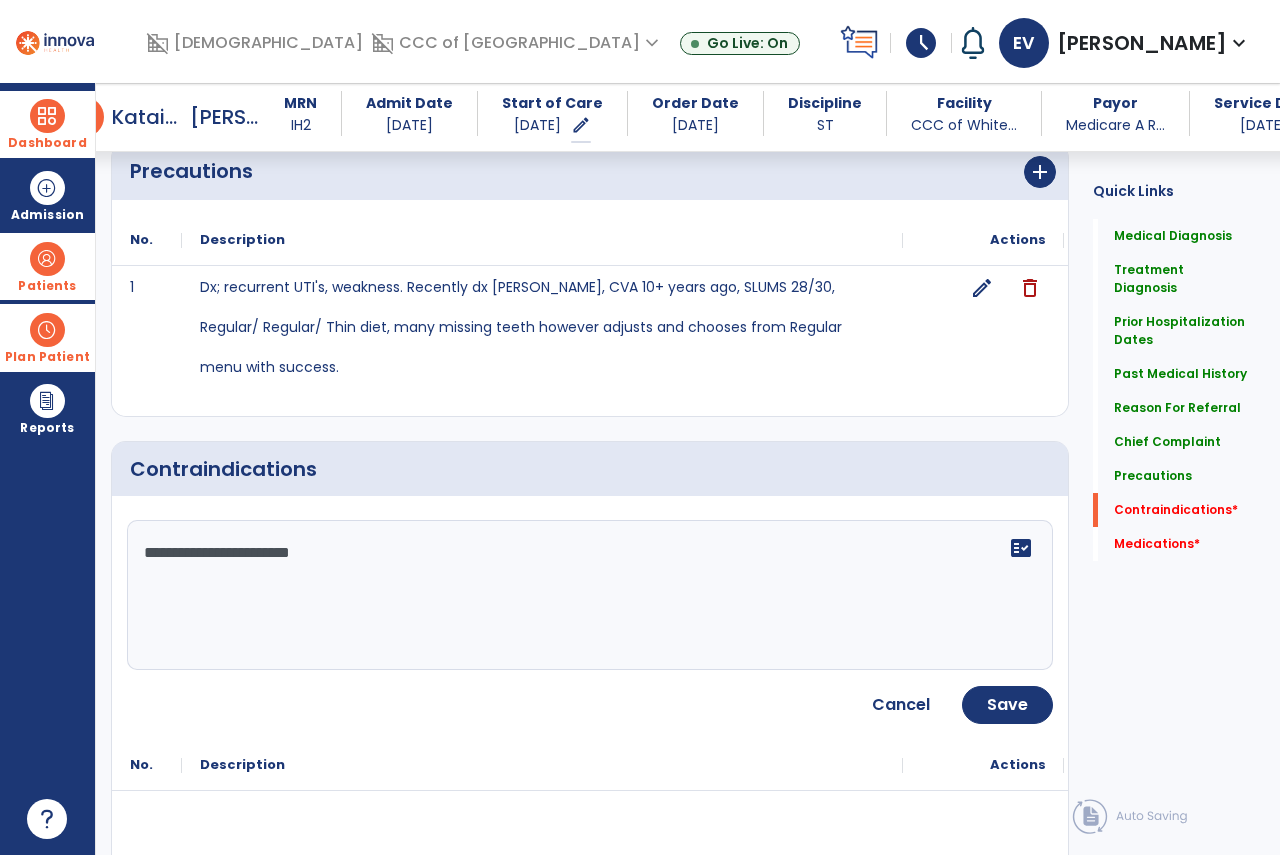 type on "**********" 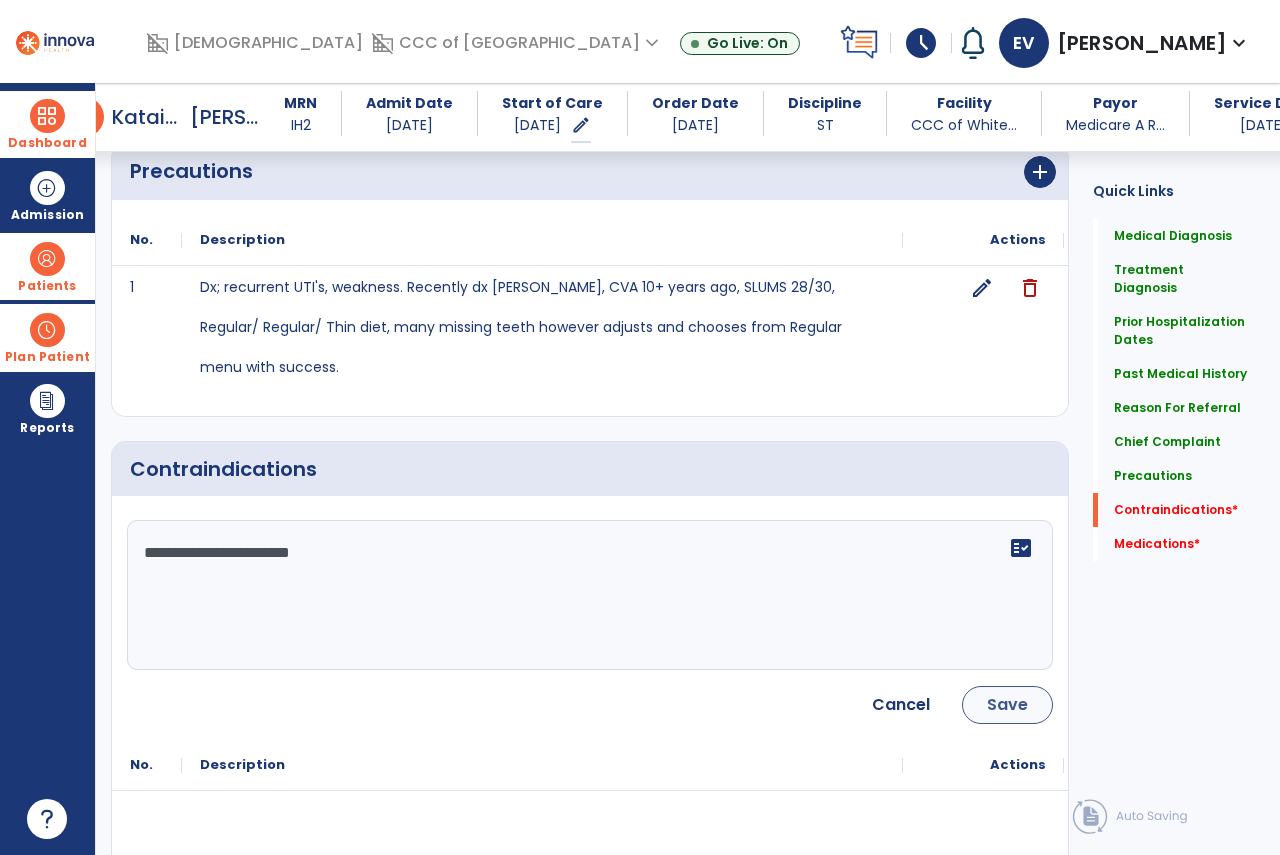 drag, startPoint x: 1063, startPoint y: 693, endPoint x: 1008, endPoint y: 693, distance: 55 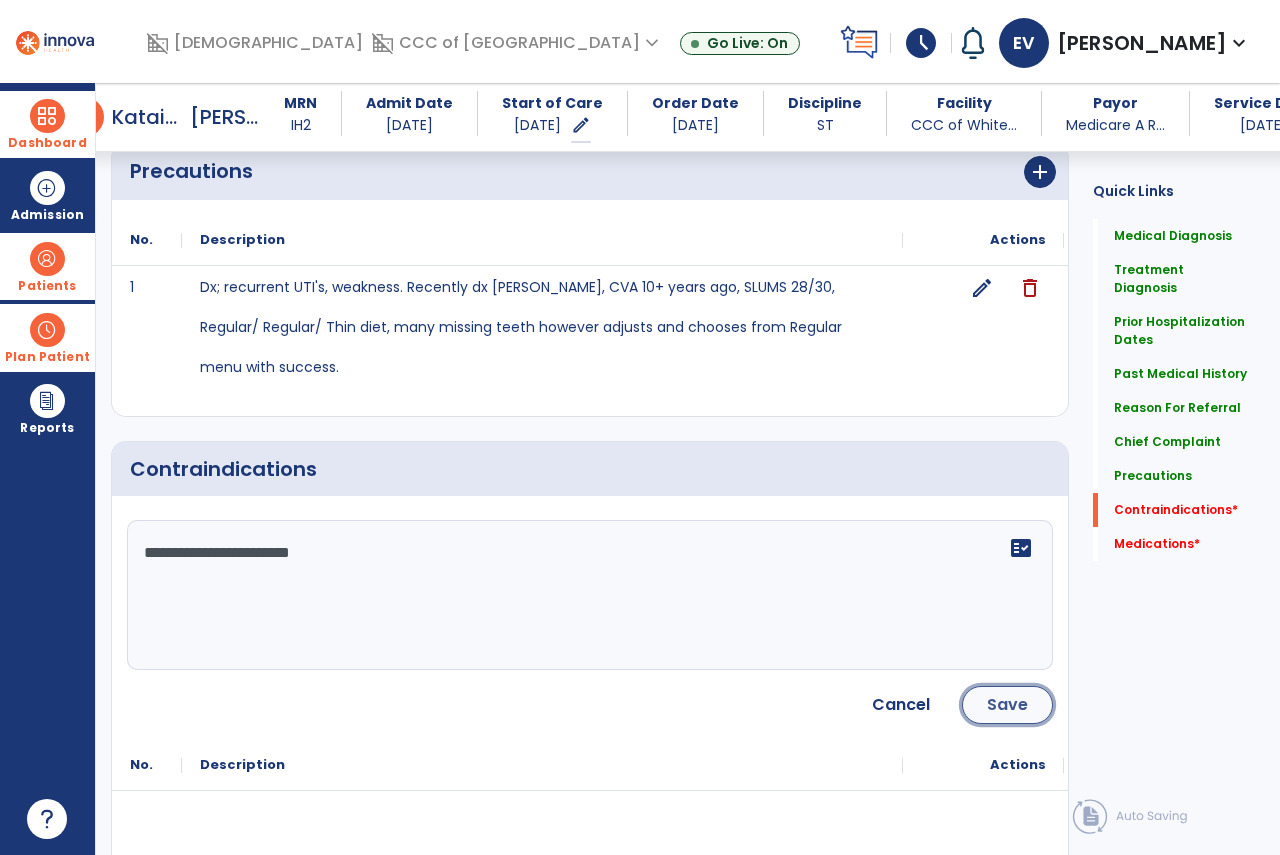 click on "Save" 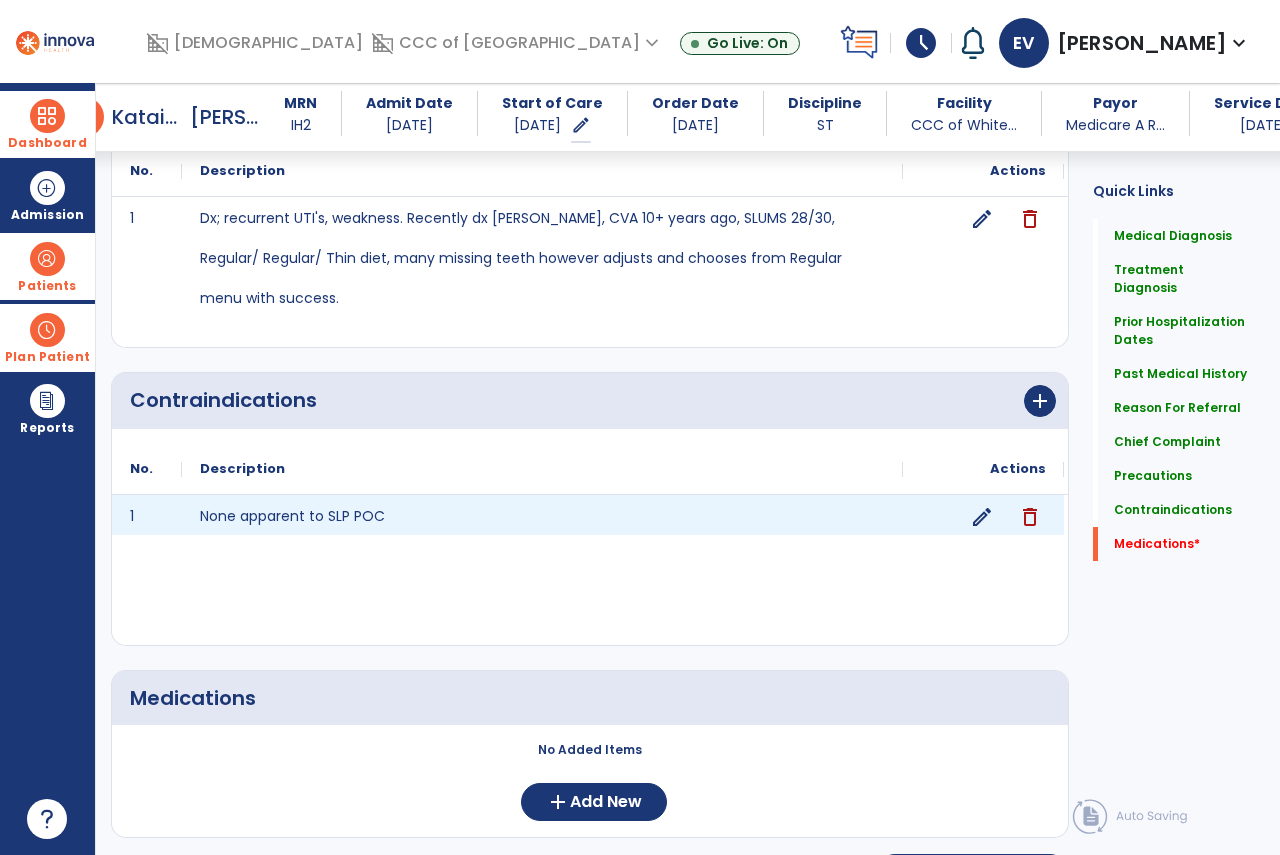 scroll, scrollTop: 2057, scrollLeft: 0, axis: vertical 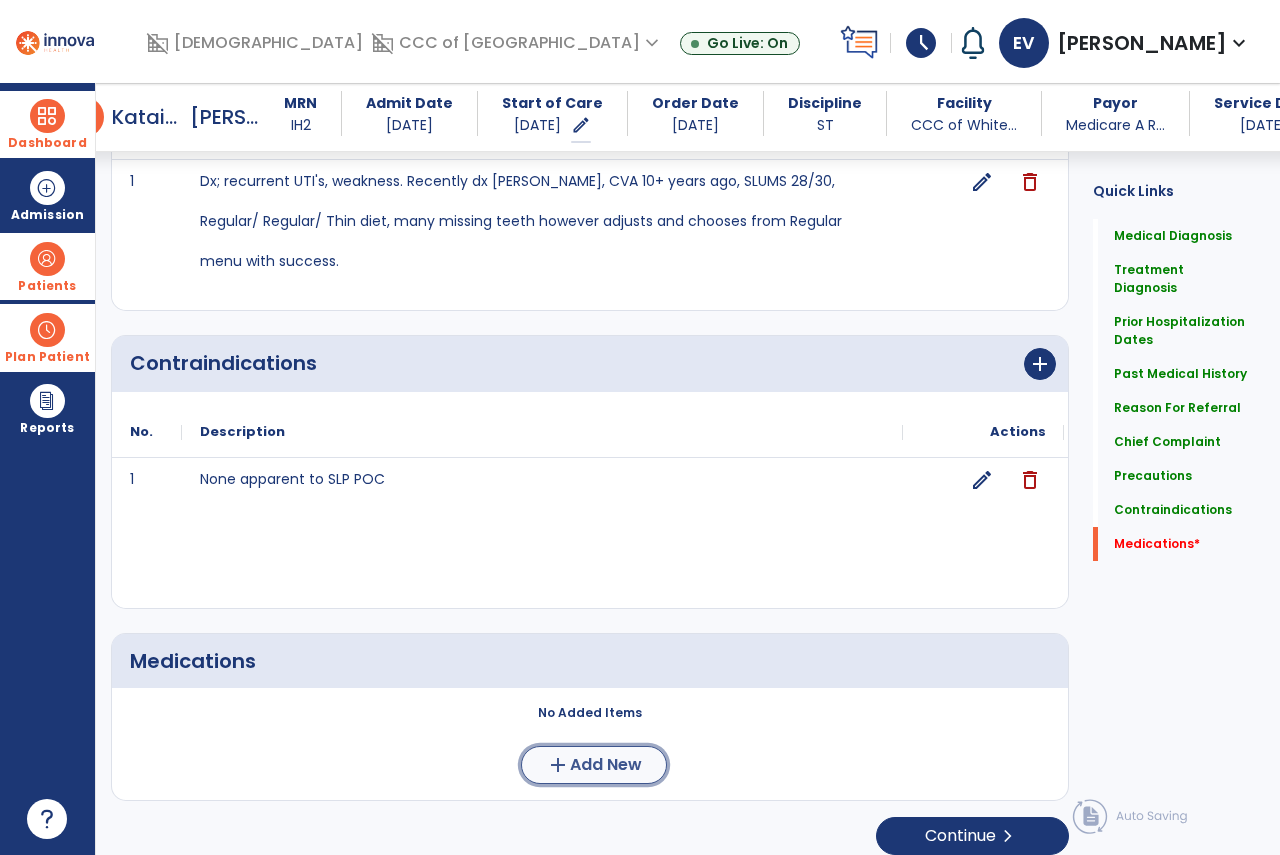 click on "add" 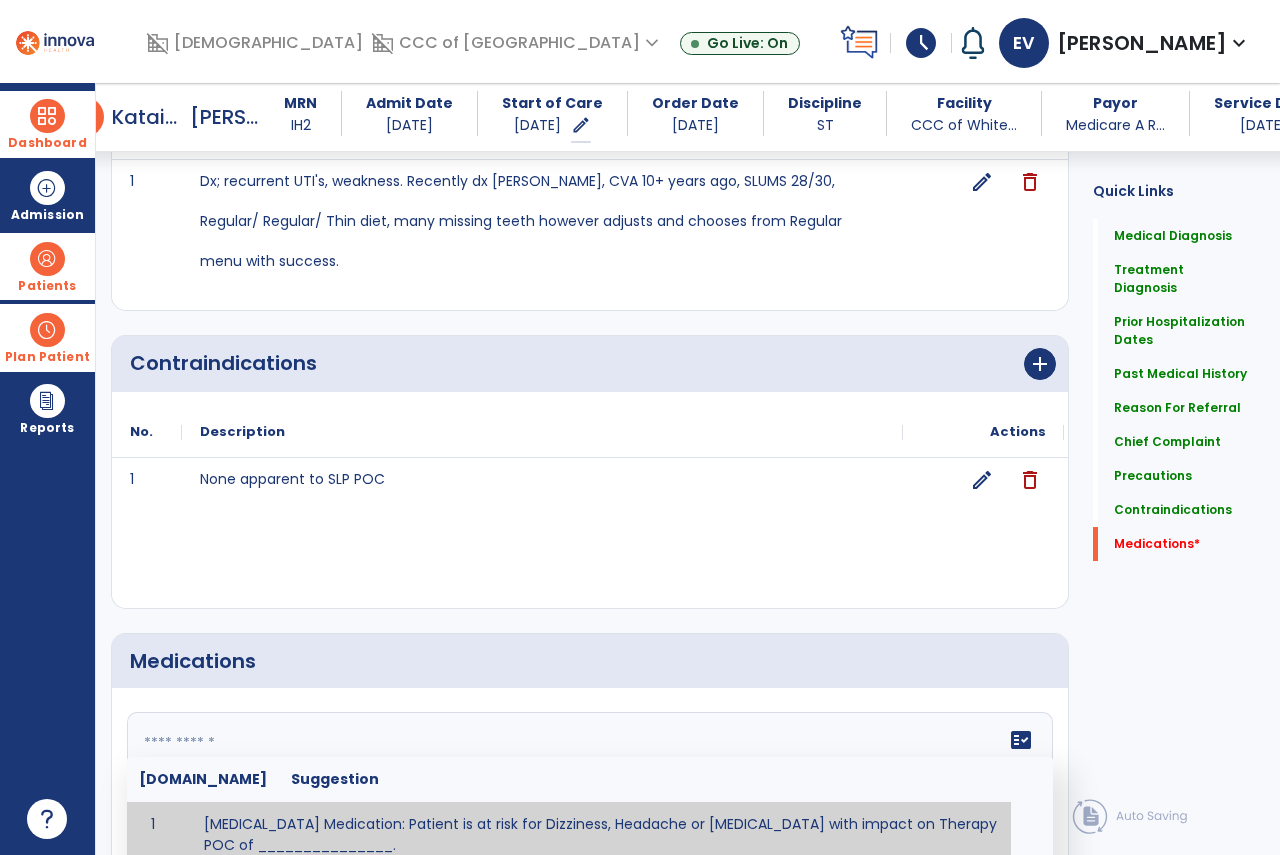 click on "fact_check  [DOMAIN_NAME] Suggestion 1 [MEDICAL_DATA] Medication: Patient is at risk for Dizziness, Headache or [MEDICAL_DATA] with impact on Therapy POC of _______________. 2 Anti-Arrhythmic Agents: at risk for Arrhythmias, Confusion, EKG changes, Hallucinations, [MEDICAL_DATA], Increased blood pressure, Increased heart rate, [MEDICAL_DATA] or Toxicity with impact on Therapy POC of 3 Anti-Coagulant medications: with potential risk for hemorrhage (including [MEDICAL_DATA] and coughing up blood), and [MEDICAL_DATA] syndrome). Potential impact on therapy progress includes _________. 4 Anti-[MEDICAL_DATA] medications: with potential risk for abnormal thinking, anxiety, dizziness, drowsiness, dry mouth, GI disturbance, increased appetite, loss of appetite, sedation, seizures, or weight gain. Possible impact on therapy progress includes ___________. 5 6 7 [MEDICAL_DATA] for ______________. 8 9 10 11 12 13 GERD Medications at risk for Headache, Nausea, Stomach pain or Vomiting with impact on Therapy POC of _____________. 14" 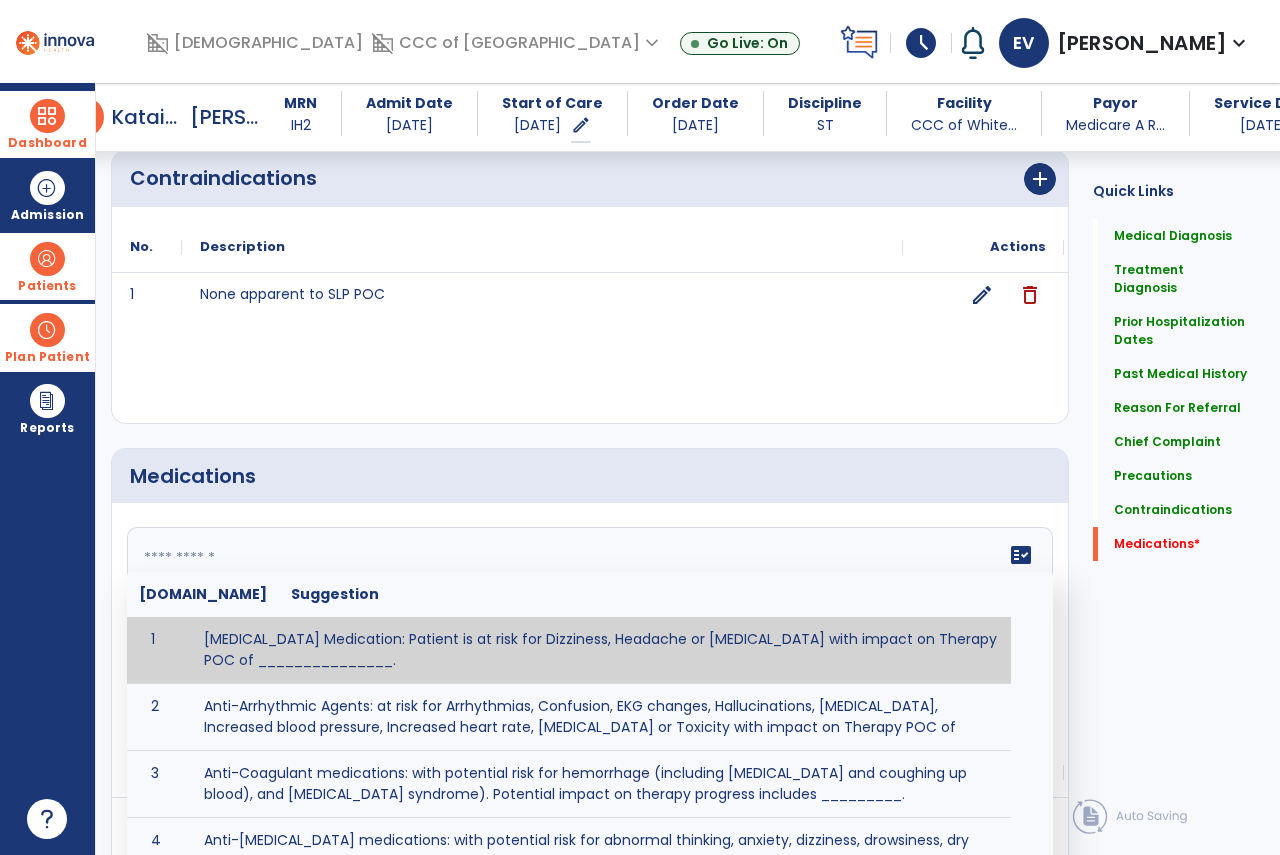 scroll, scrollTop: 2391, scrollLeft: 0, axis: vertical 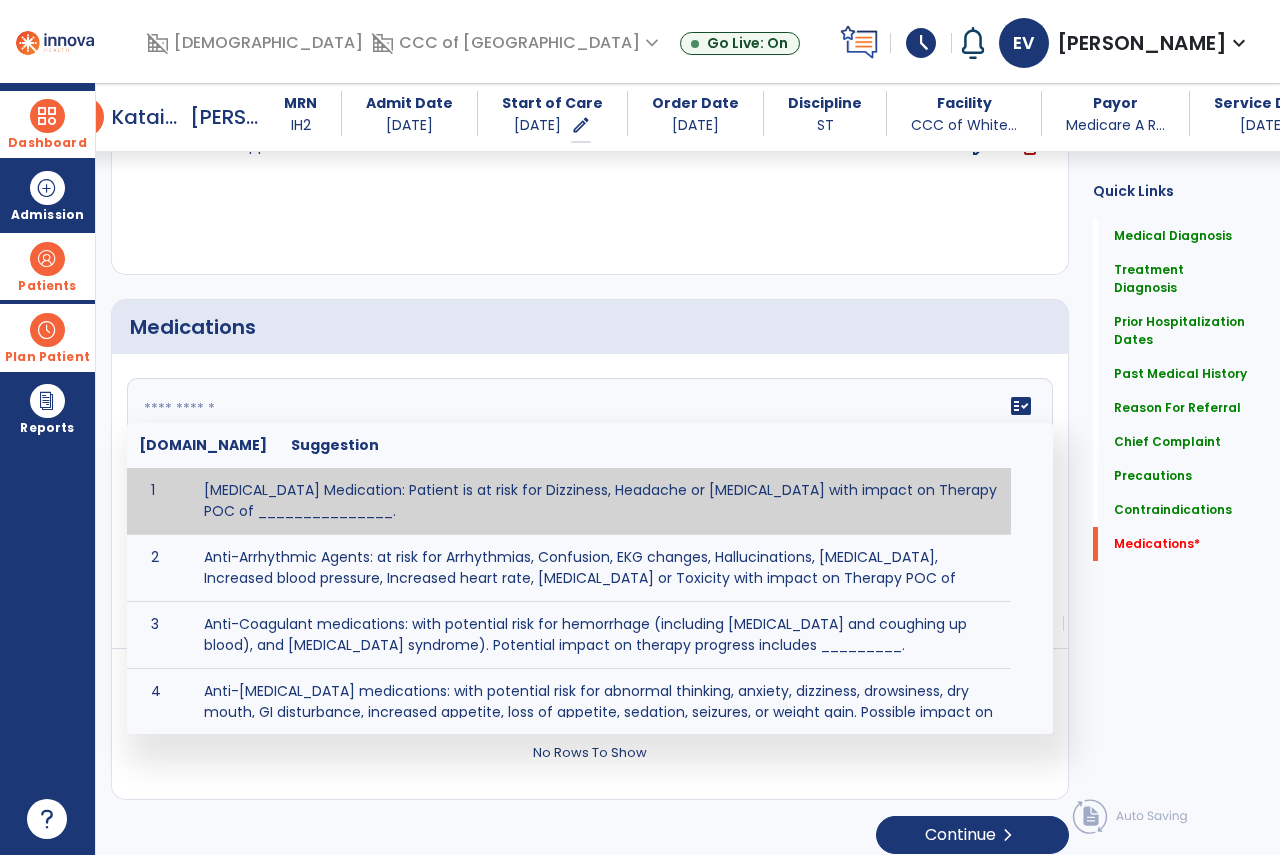 click on "Medical Diagnosis      menu   Add Medical Diagnosis   Delete Medical Diagnosis
Code
Description
Pdpm Clinical Category" 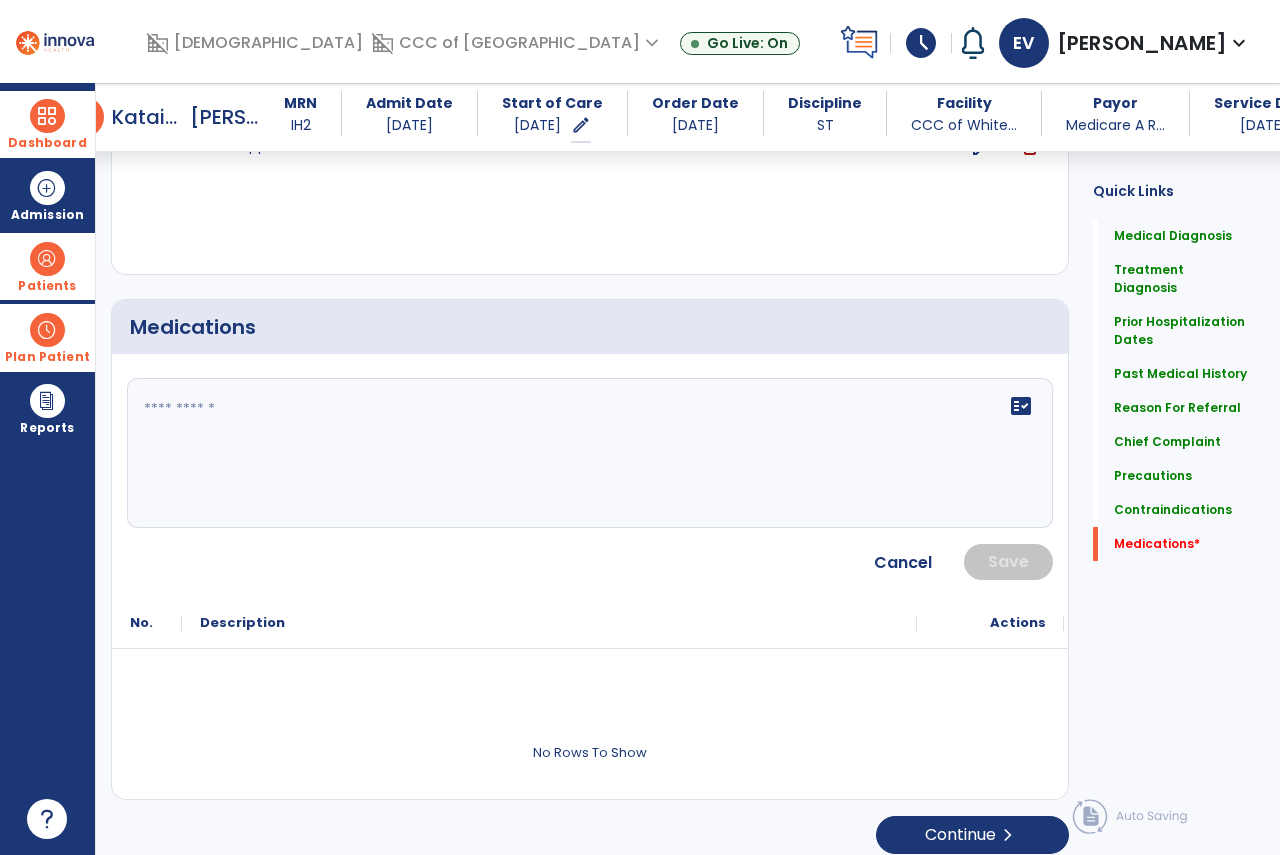 click on "fact_check" 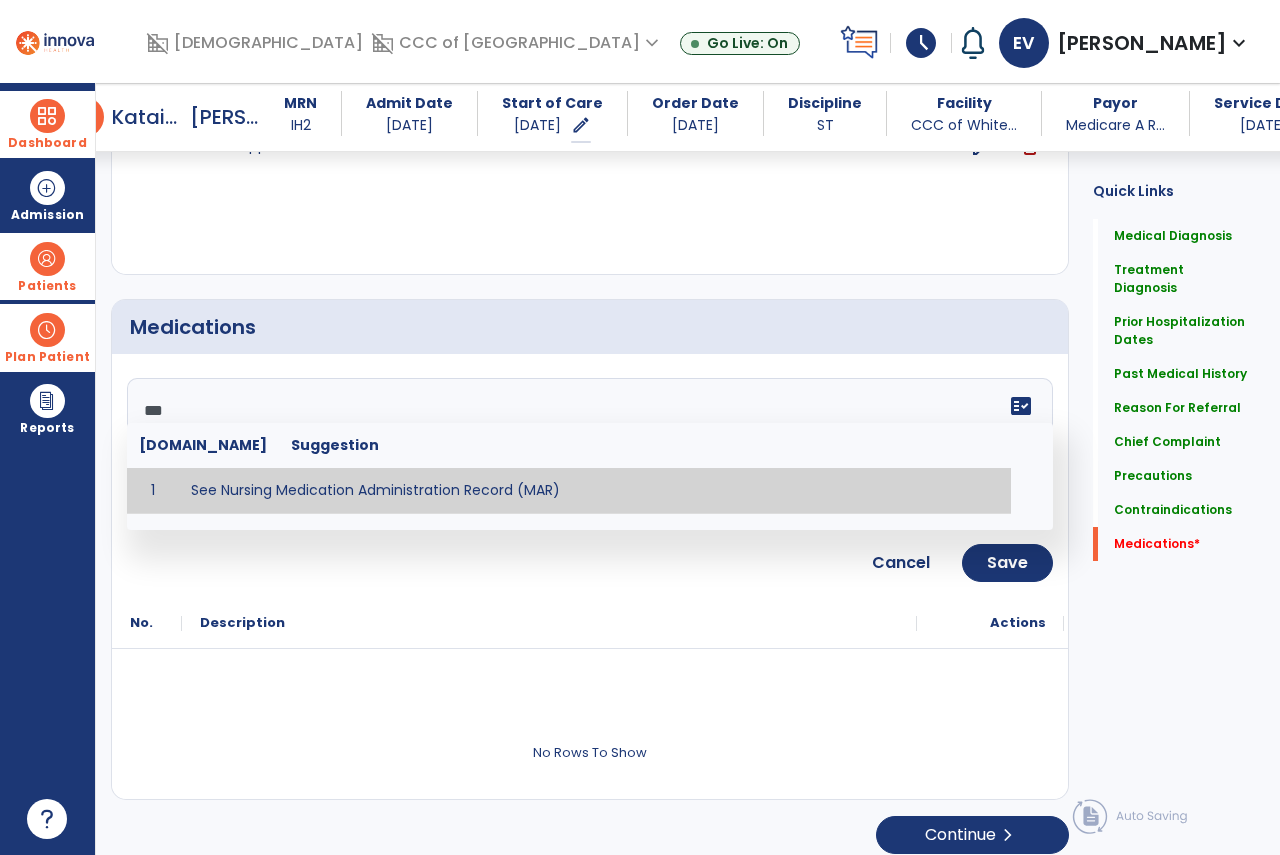 type on "**********" 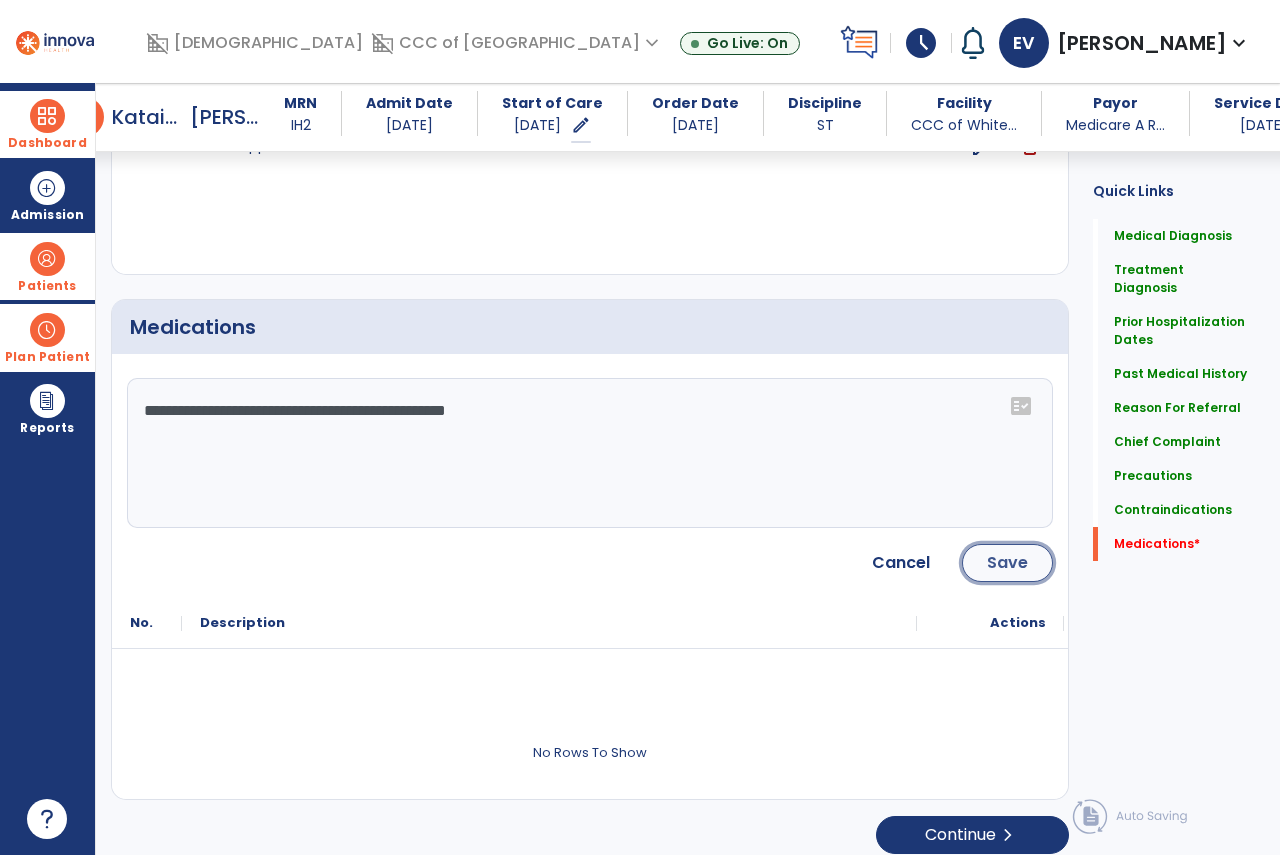 click on "Save" 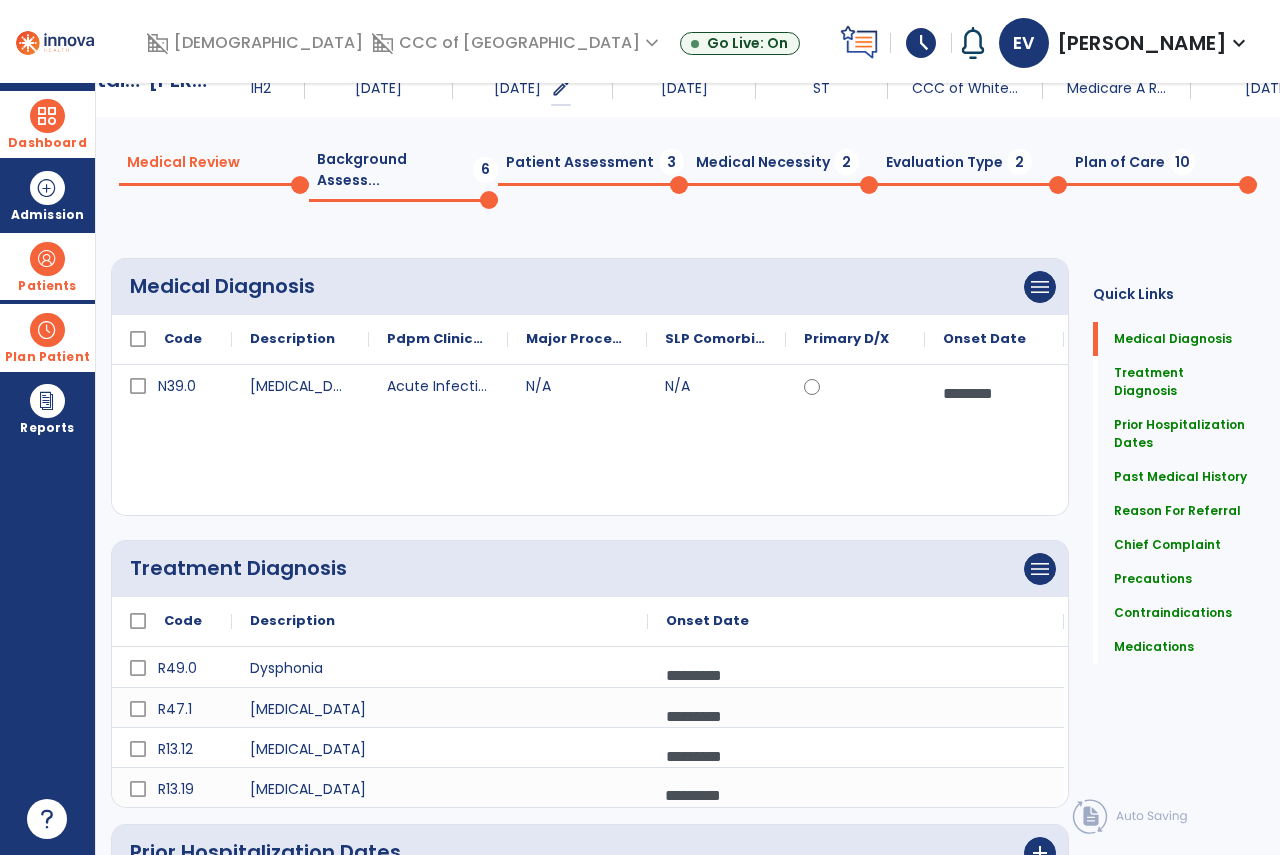 scroll, scrollTop: 0, scrollLeft: 0, axis: both 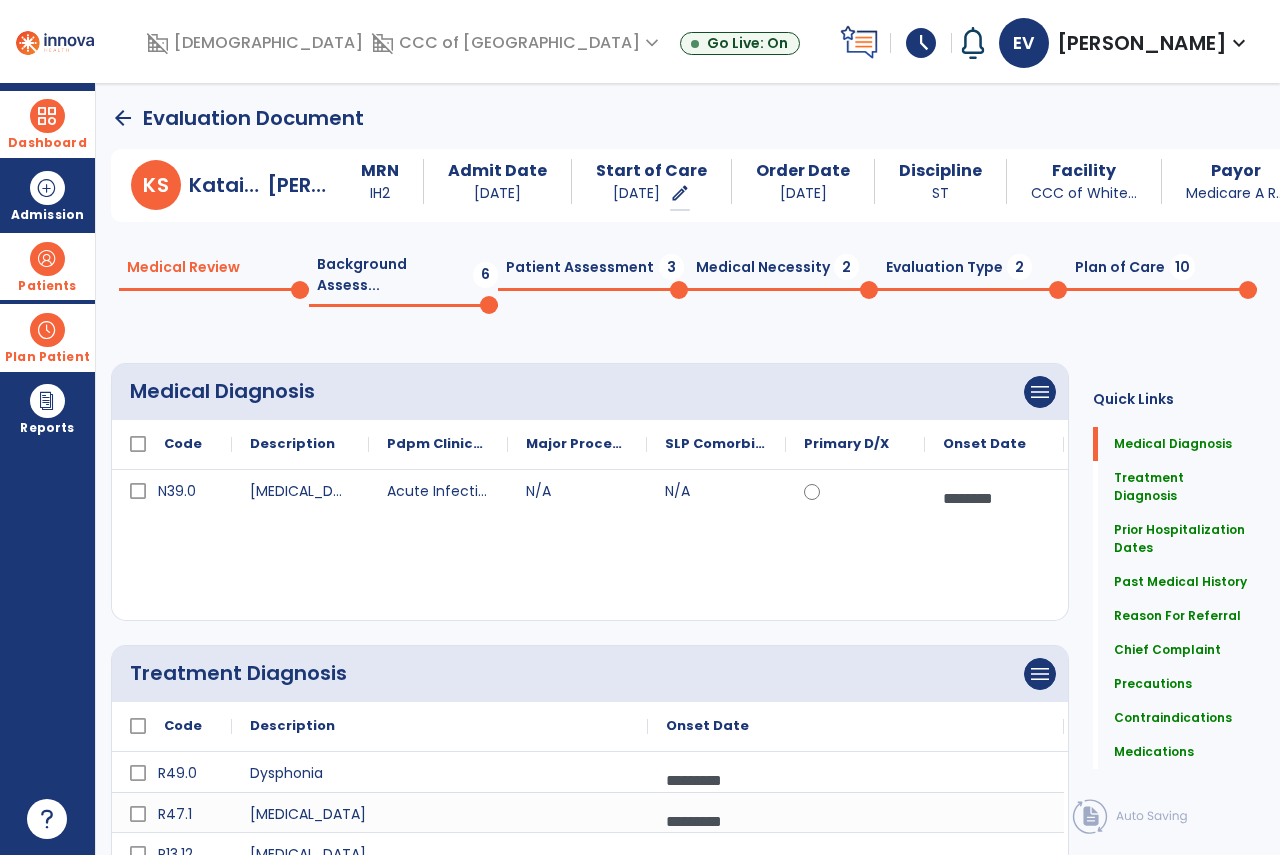 click on "Background Assess...  6" 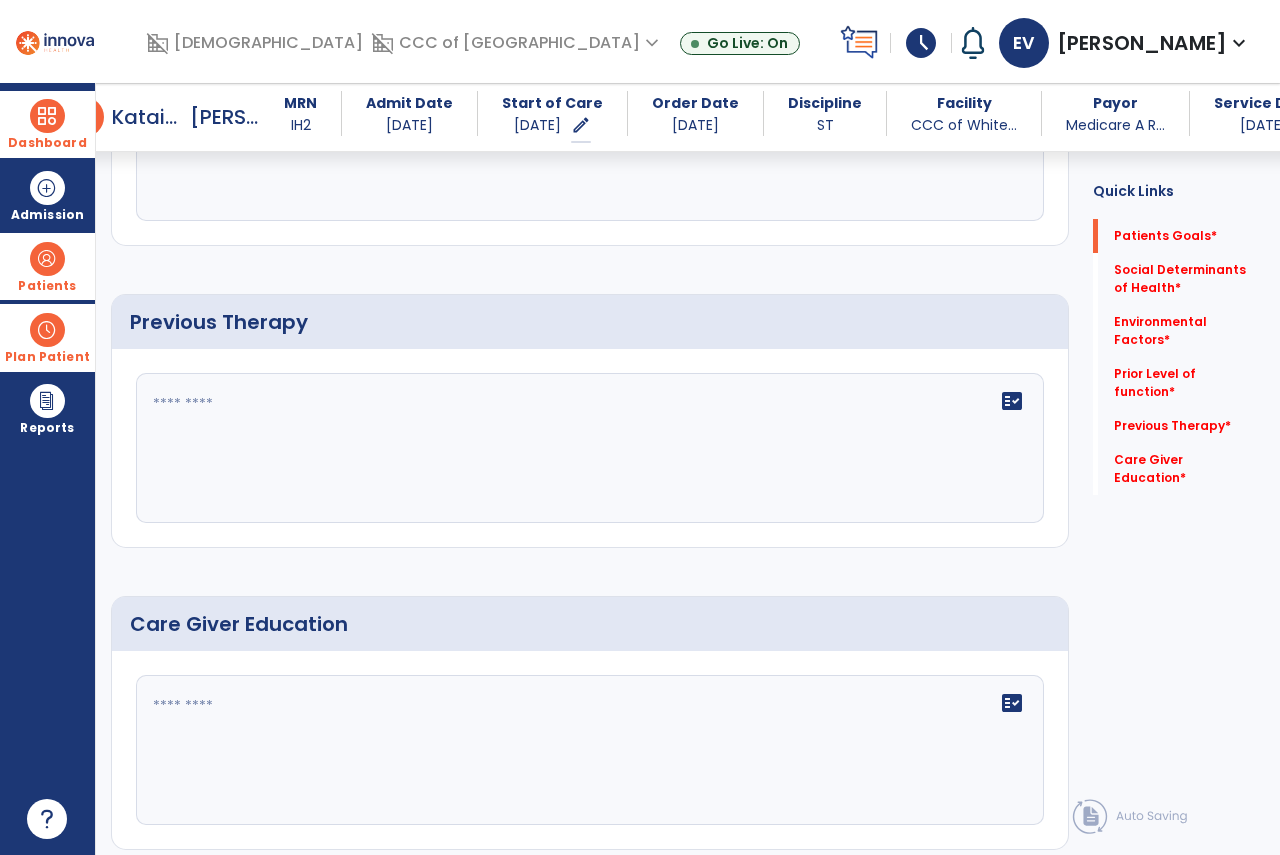 scroll, scrollTop: 1049, scrollLeft: 0, axis: vertical 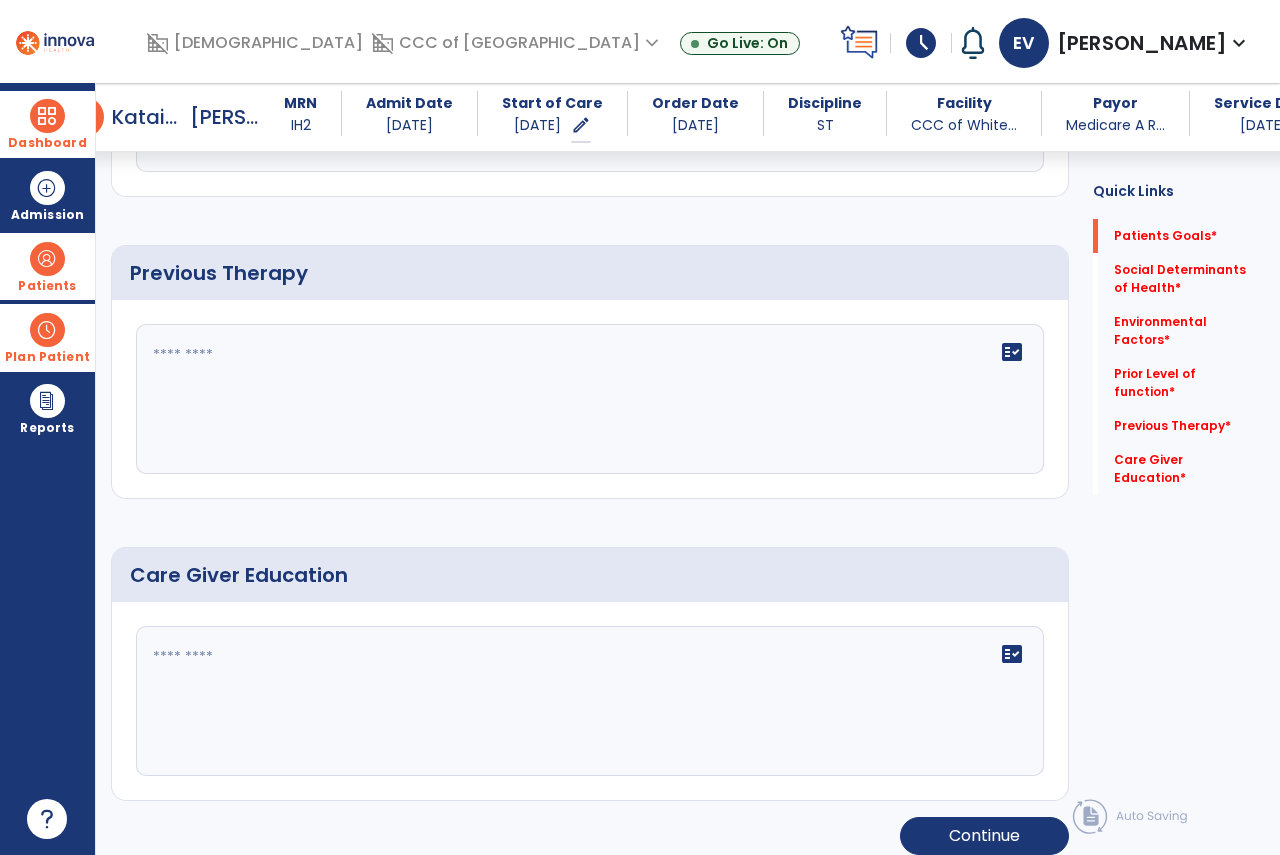 click on "fact_check" 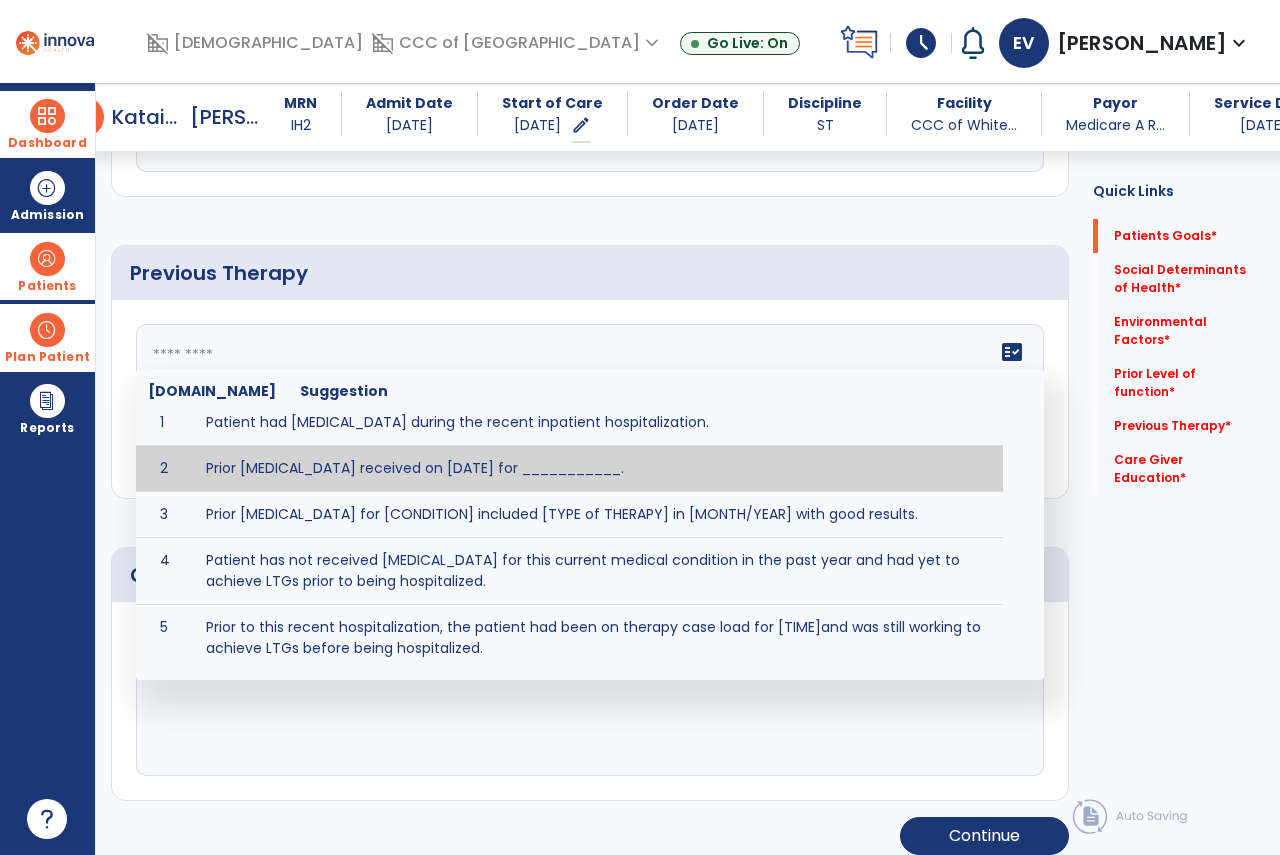 scroll, scrollTop: 22, scrollLeft: 0, axis: vertical 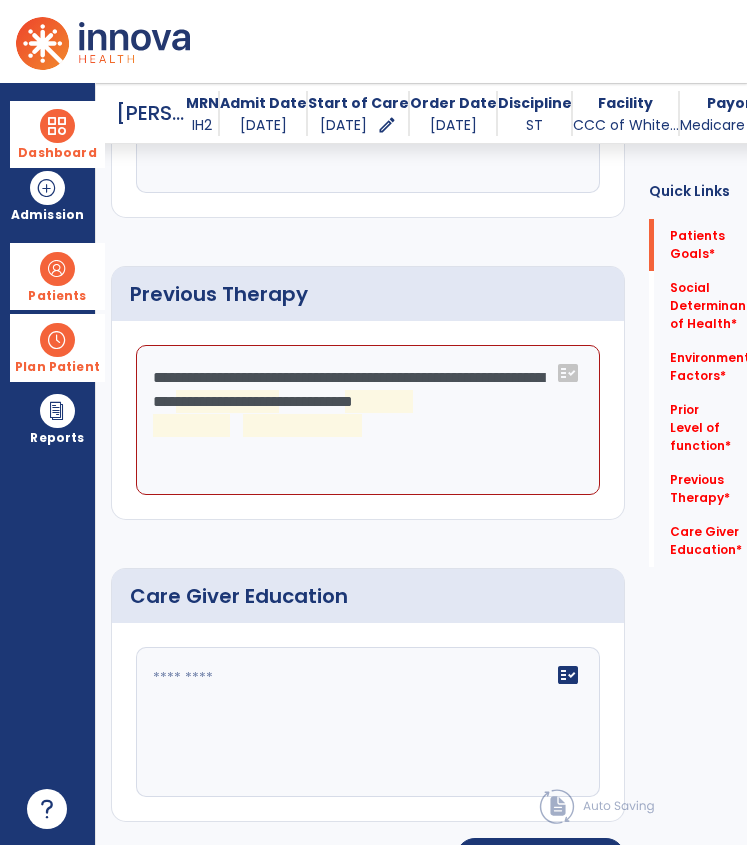 click on "**********" 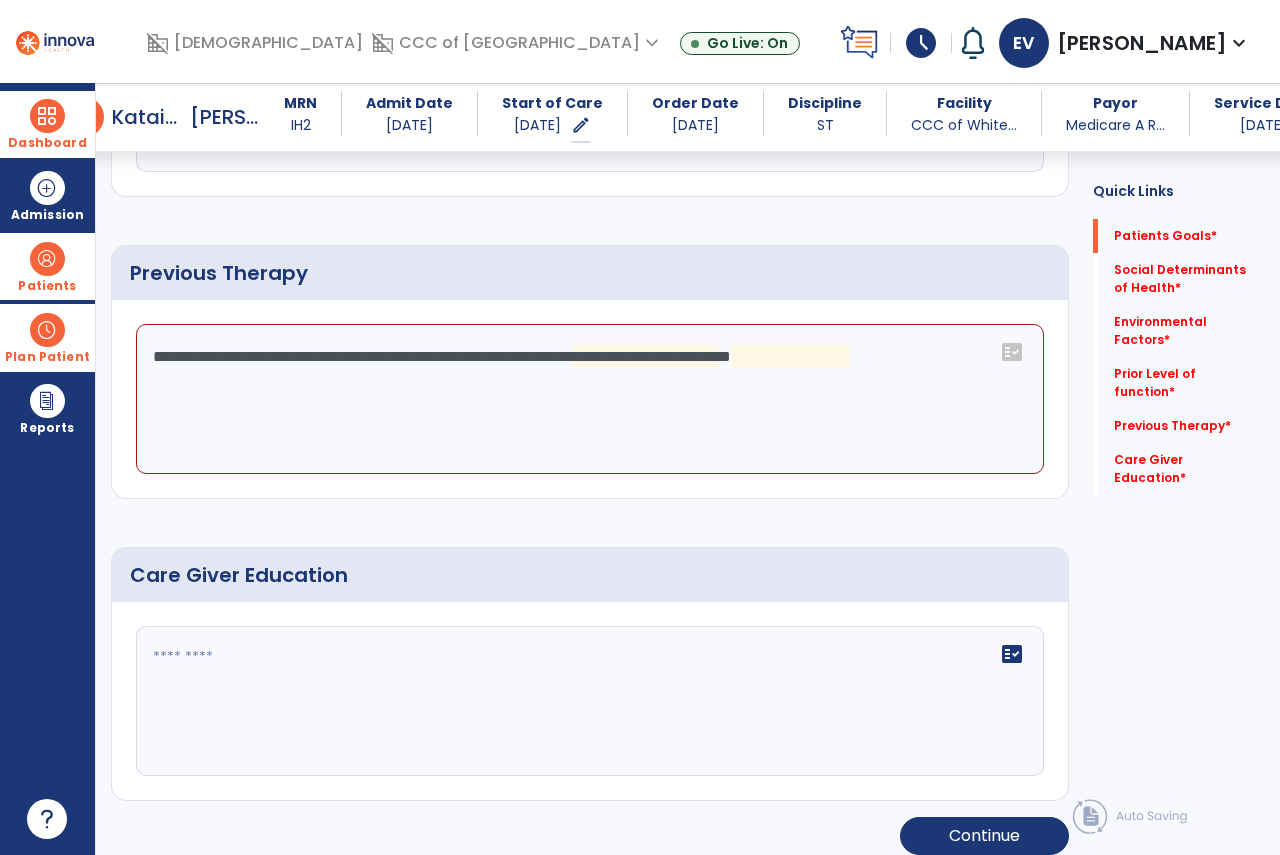 click on "**********" 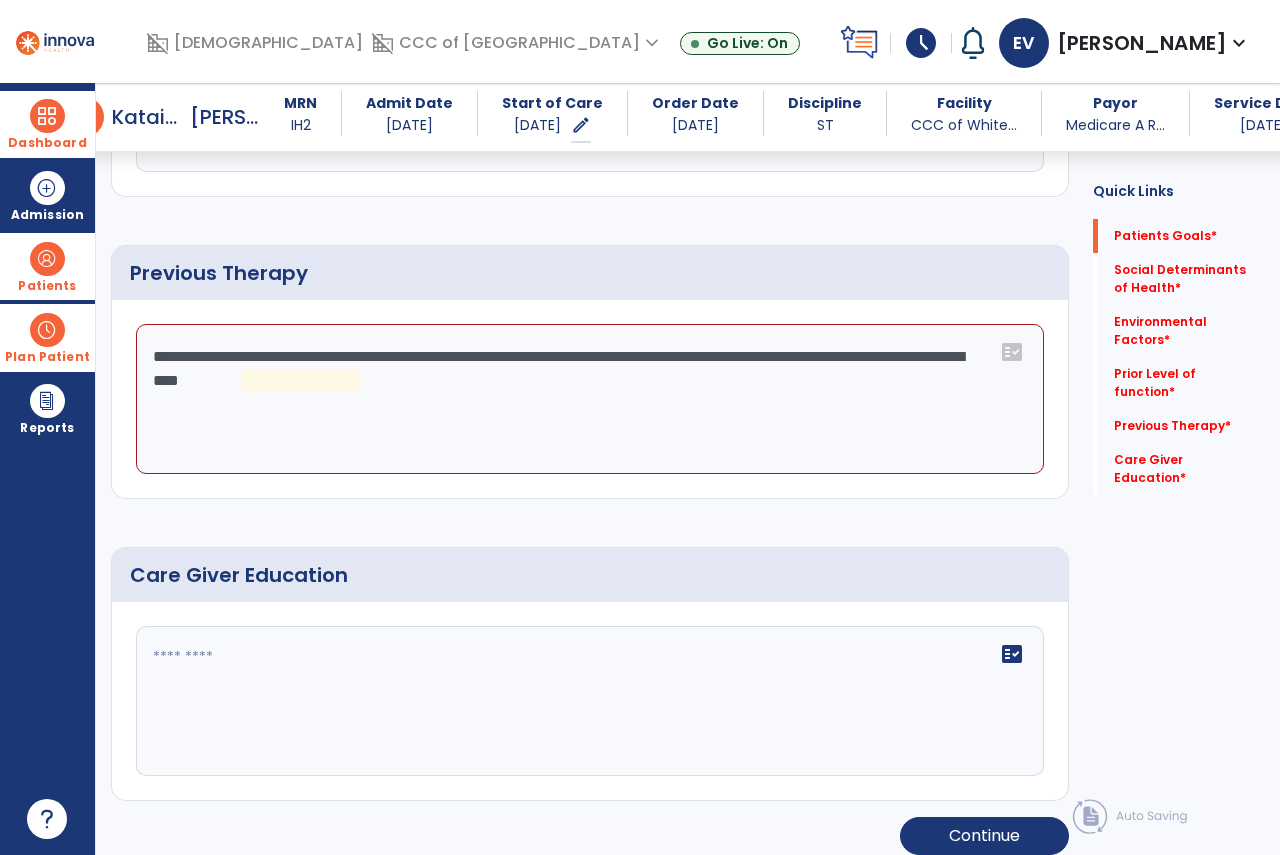 click on "**********" 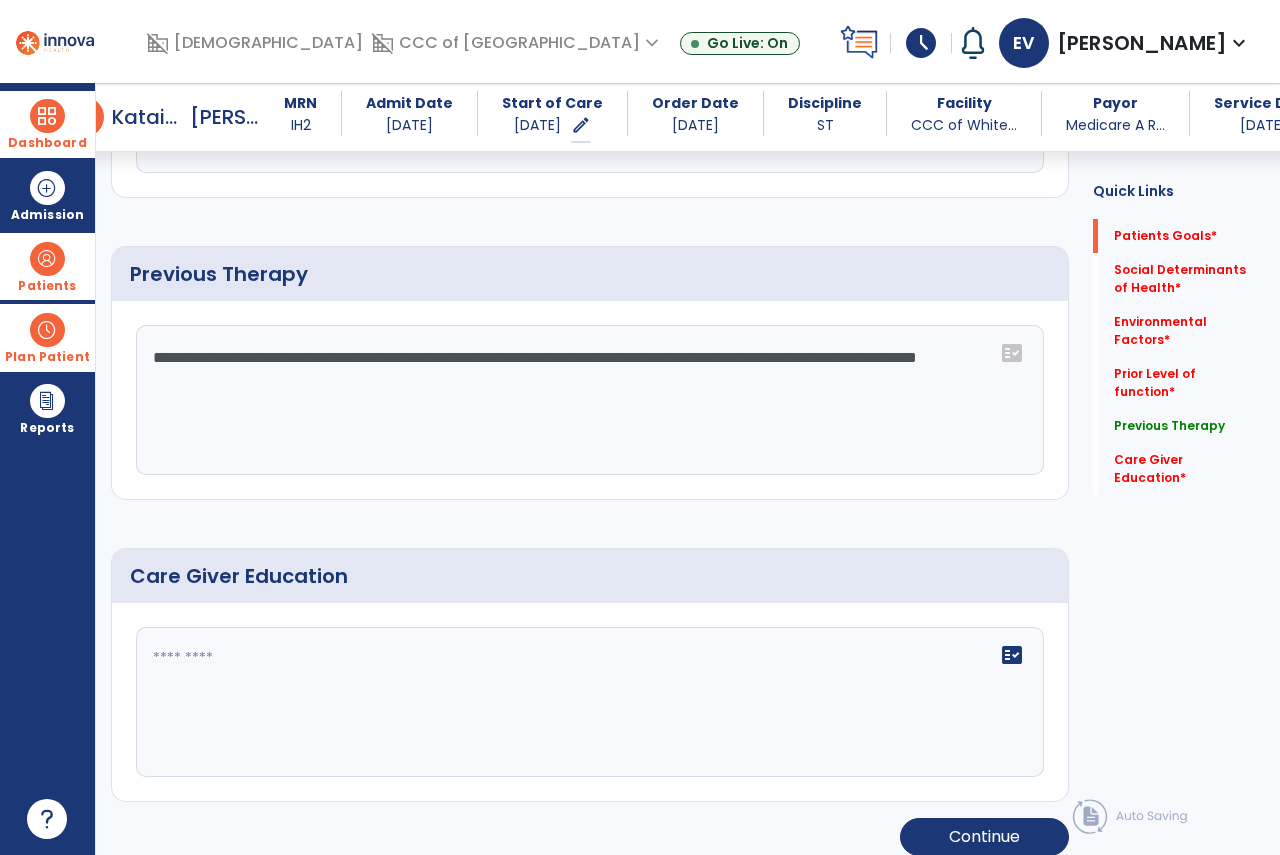 scroll, scrollTop: 1049, scrollLeft: 0, axis: vertical 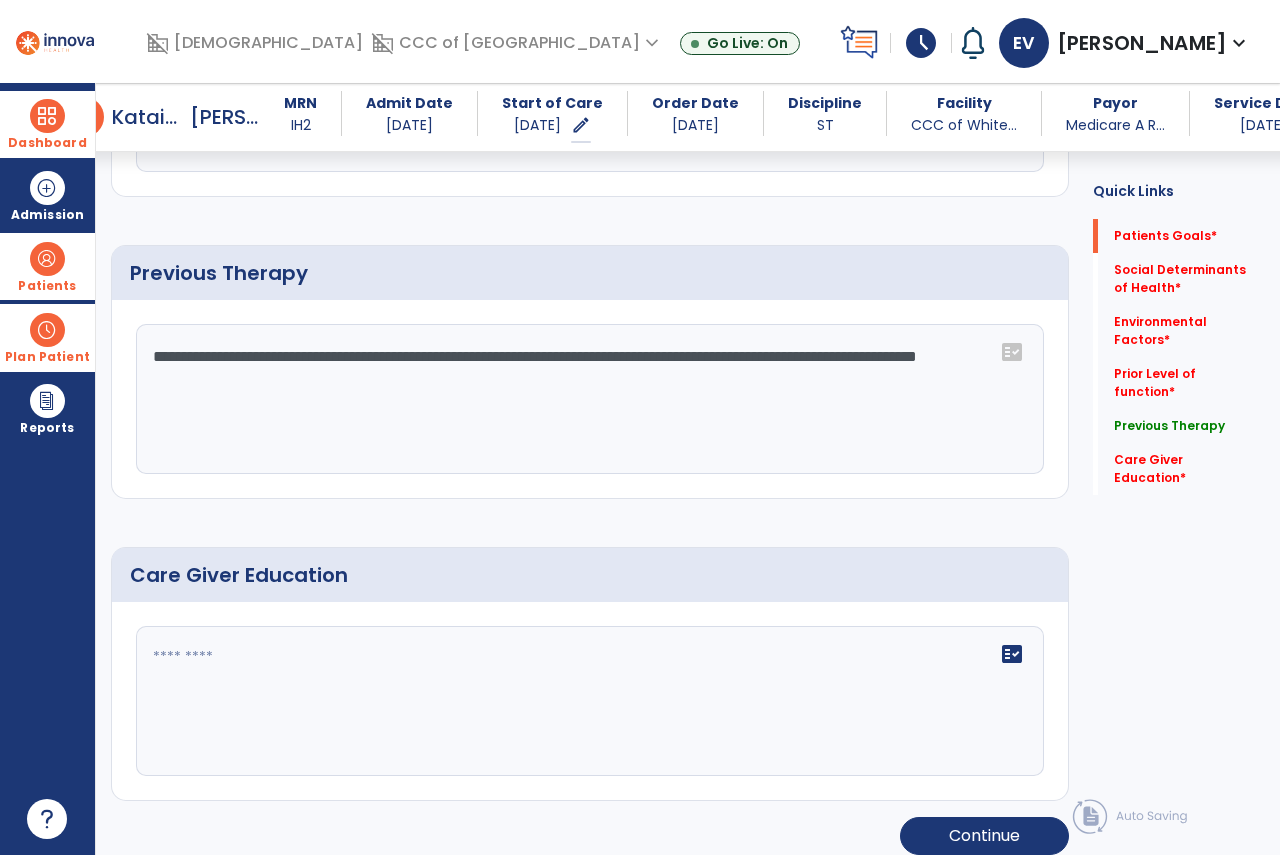 drag, startPoint x: 464, startPoint y: 371, endPoint x: 194, endPoint y: 386, distance: 270.41635 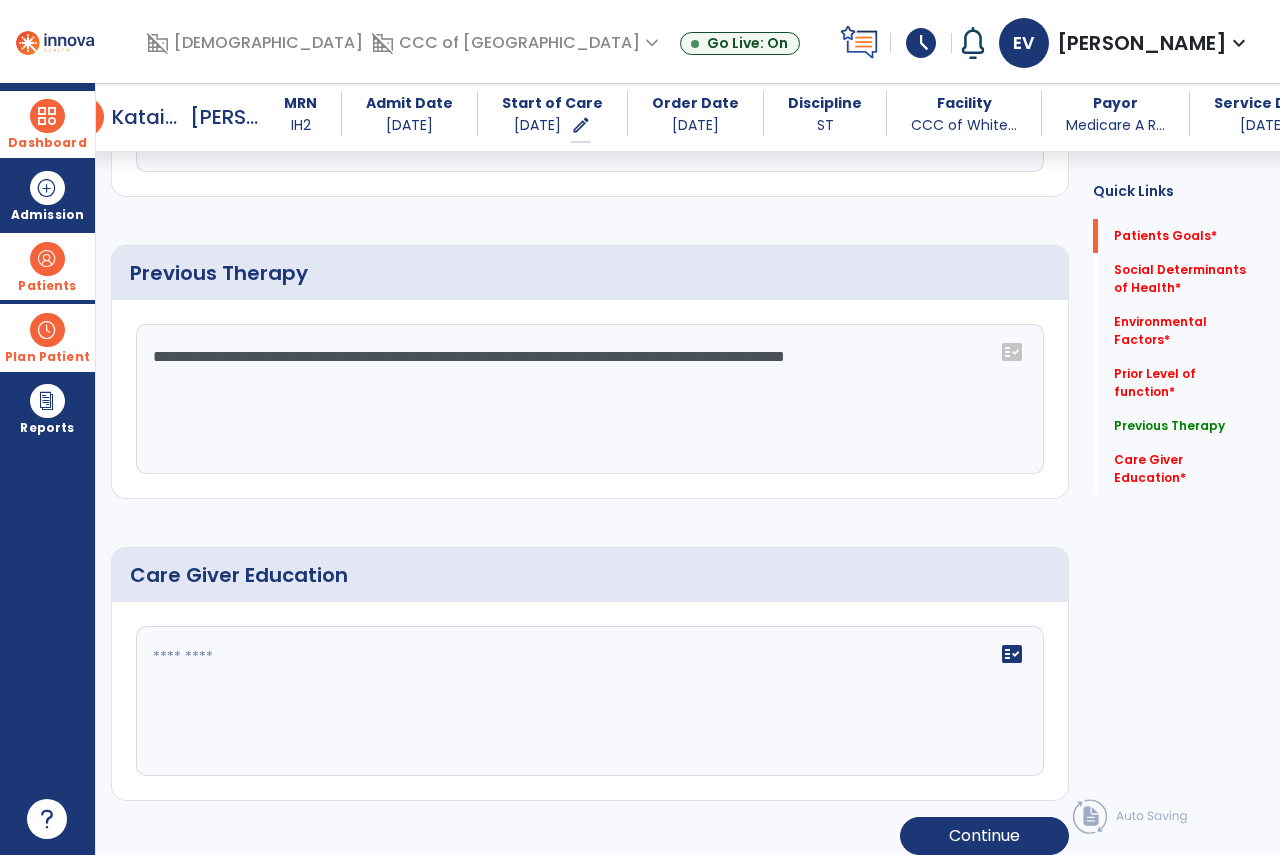 scroll, scrollTop: 1049, scrollLeft: 0, axis: vertical 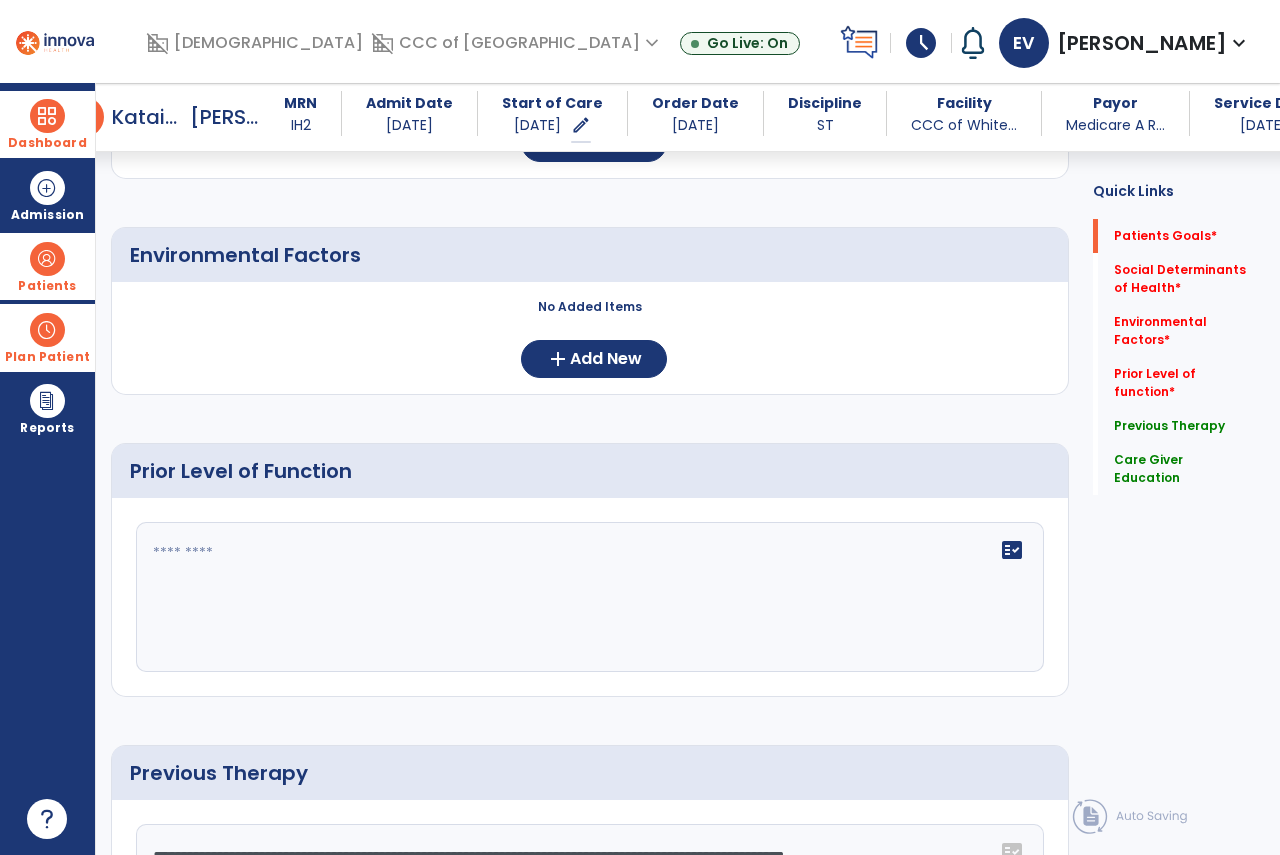 type on "**********" 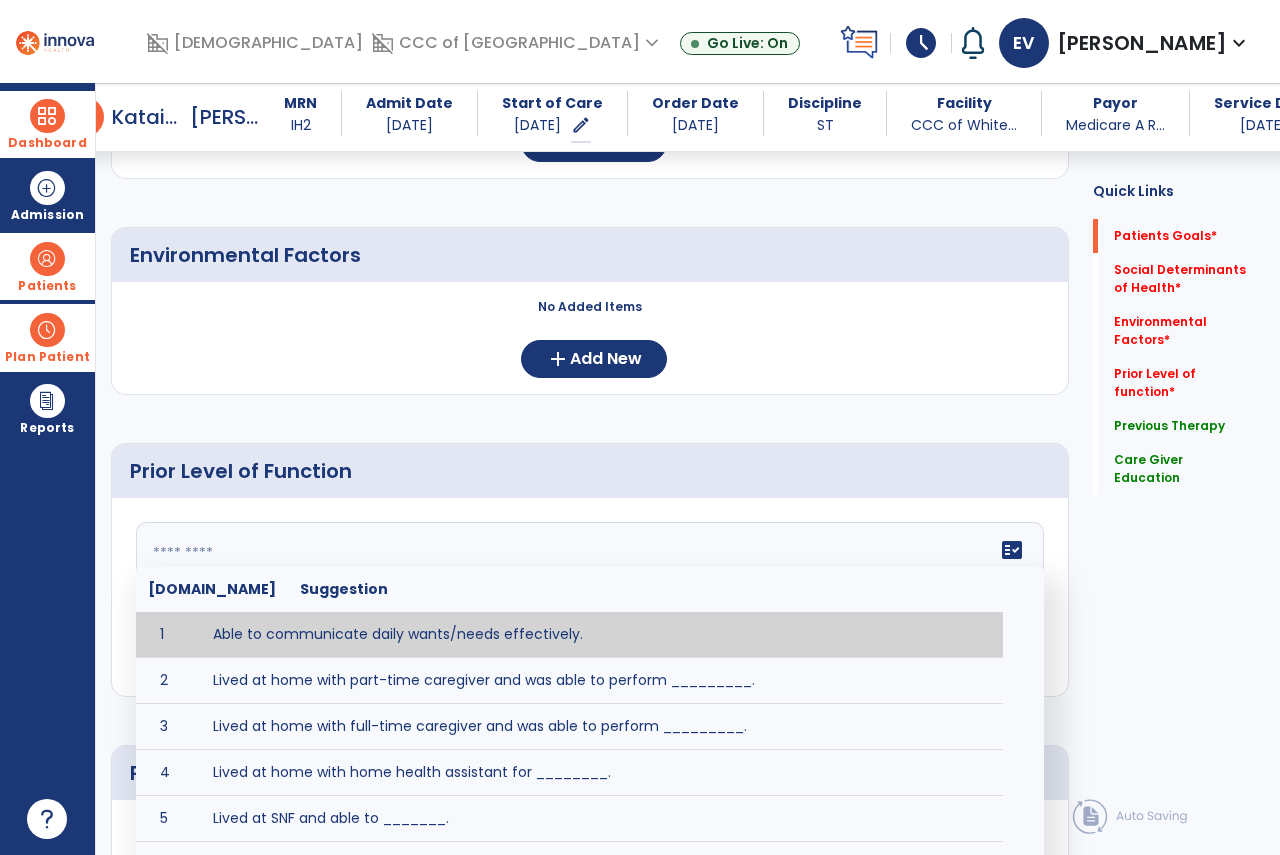 click on "fact_check  [DOMAIN_NAME] Suggestion 1 Able to communicate daily wants/needs effectively. 2 Lived at home with part-time caregiver and was able to perform _________. 3 Lived at home with full-time caregiver and was able to perform _________. 4 Lived at home with home health assistant for ________. 5 Lived at SNF and able to _______. 6 Lived at SNF and required ______ assist for ________. 7 Lived in assisted living facility and able to _______. 8 Lived in SNF and began to develop increase in risk for ______. 9 Lived in SNF and required modified diet of _______ for safety. 10 Lived in SNF with no difficulties expressing wants/medical needs to familiar listeners. 11 Lived in SNF with no difficulties expressing wants/medical needs to unfamiliar listeners. 12 Lived in [GEOGRAPHIC_DATA] without any diet restrictions/diet modifications. 13 Mental awareness and functional communication WFLs. 14 Mild dementia not affecting daily routine or safety. 15 No history of receptive or expressive deficits. 16 No history of swallowing problems. 17" 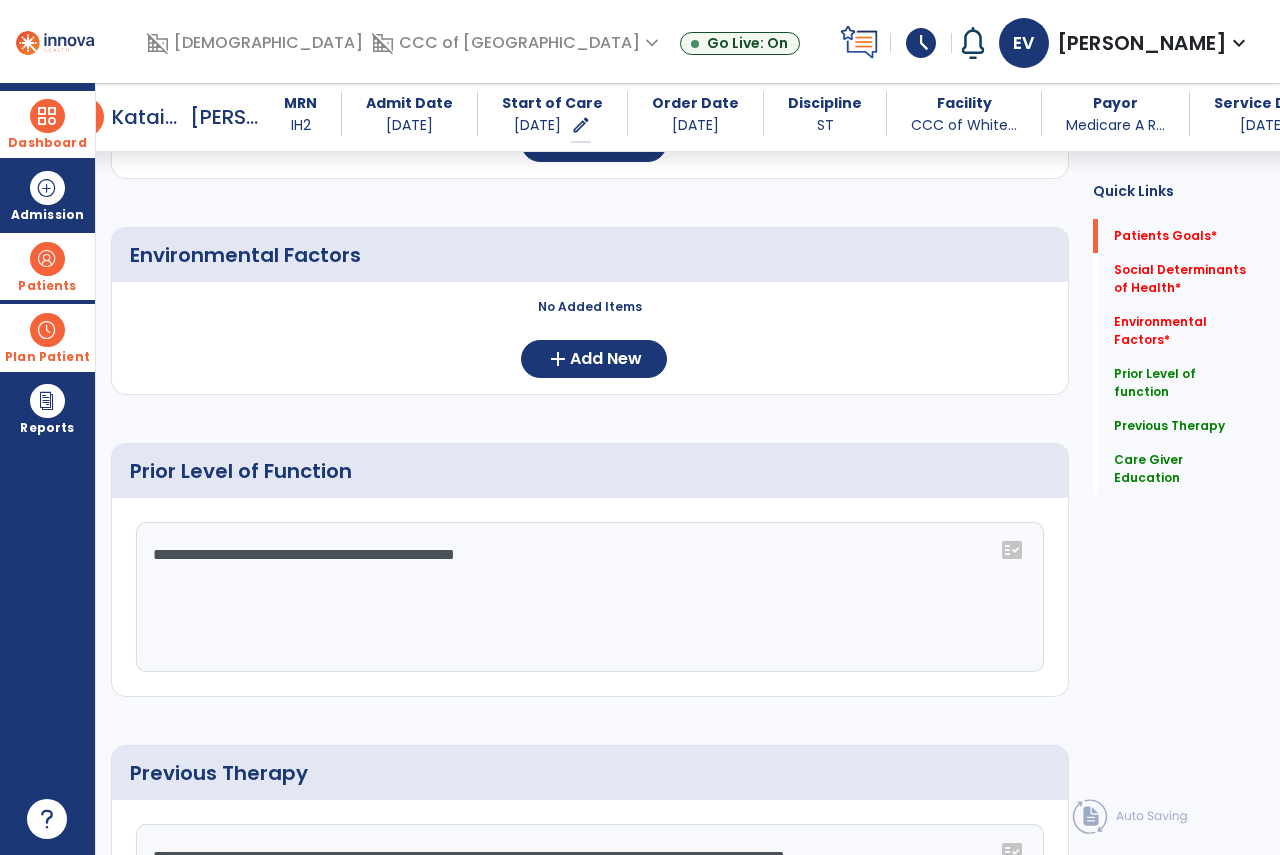 drag, startPoint x: 817, startPoint y: 586, endPoint x: 833, endPoint y: 578, distance: 17.888544 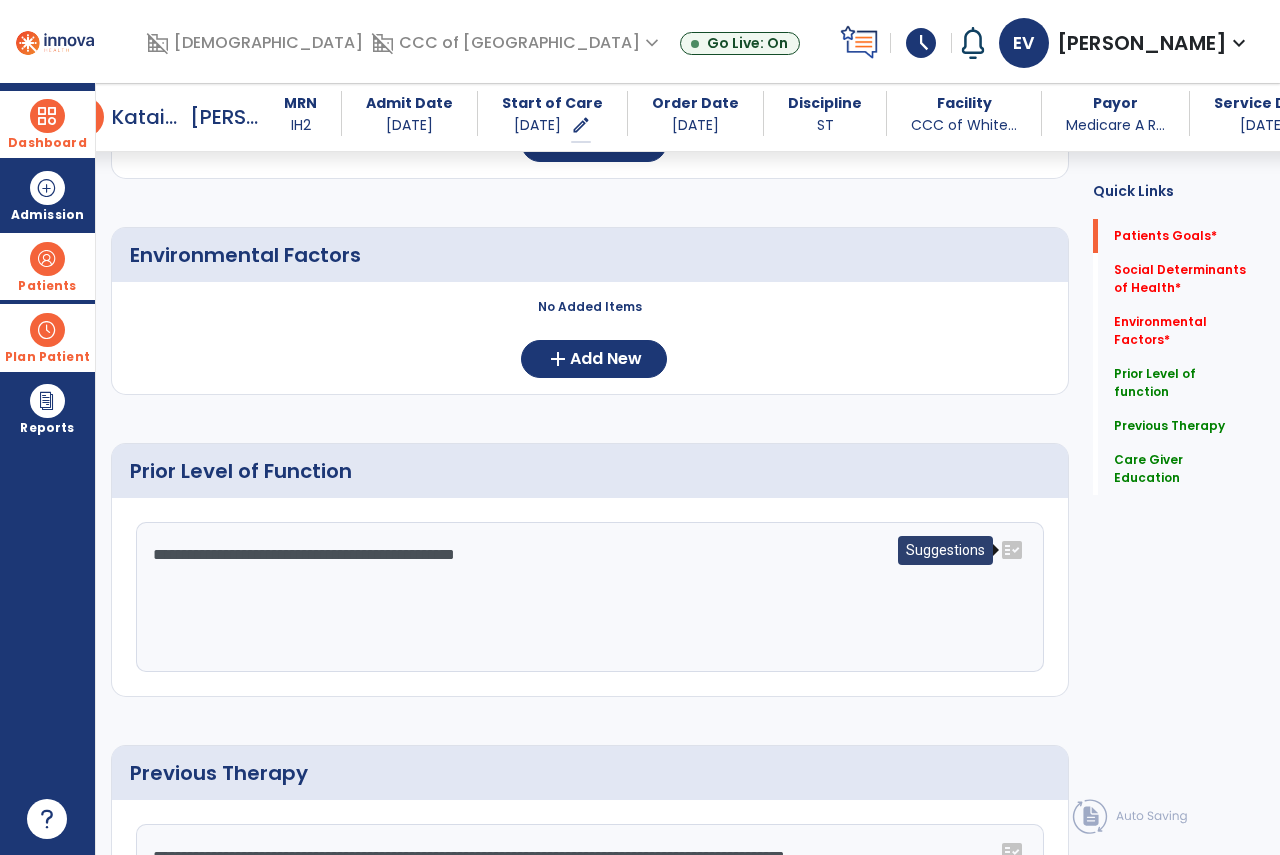 click on "fact_check" 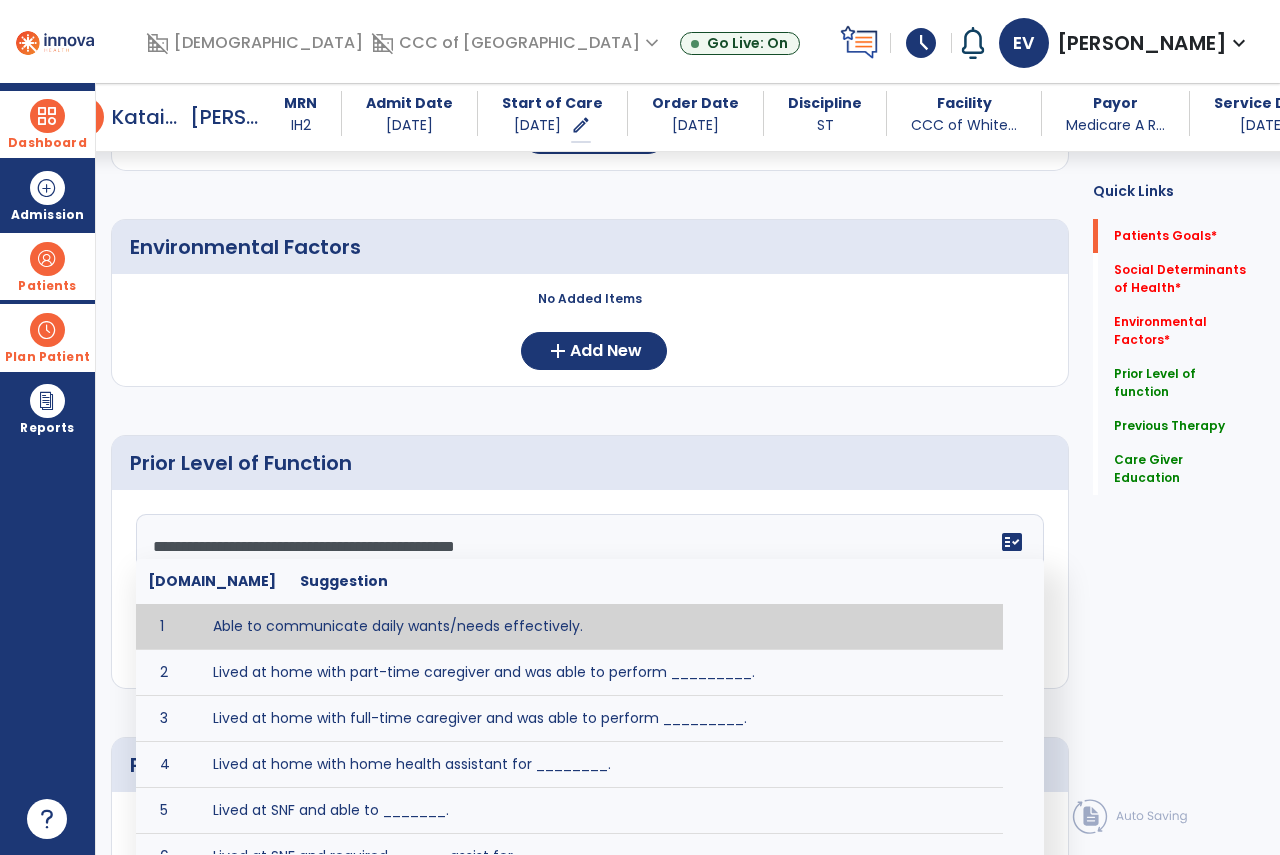 scroll, scrollTop: 549, scrollLeft: 0, axis: vertical 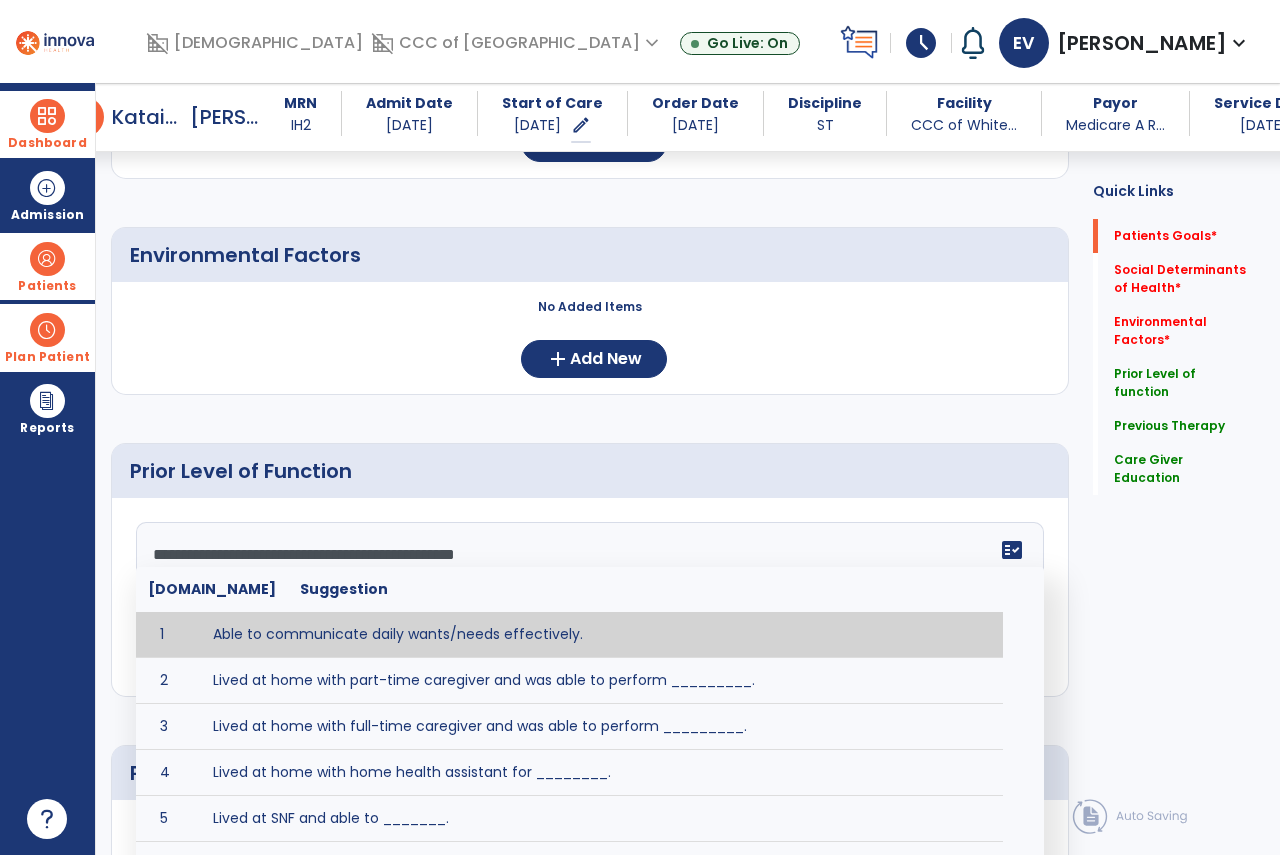 drag, startPoint x: 594, startPoint y: 531, endPoint x: 45, endPoint y: 508, distance: 549.48157 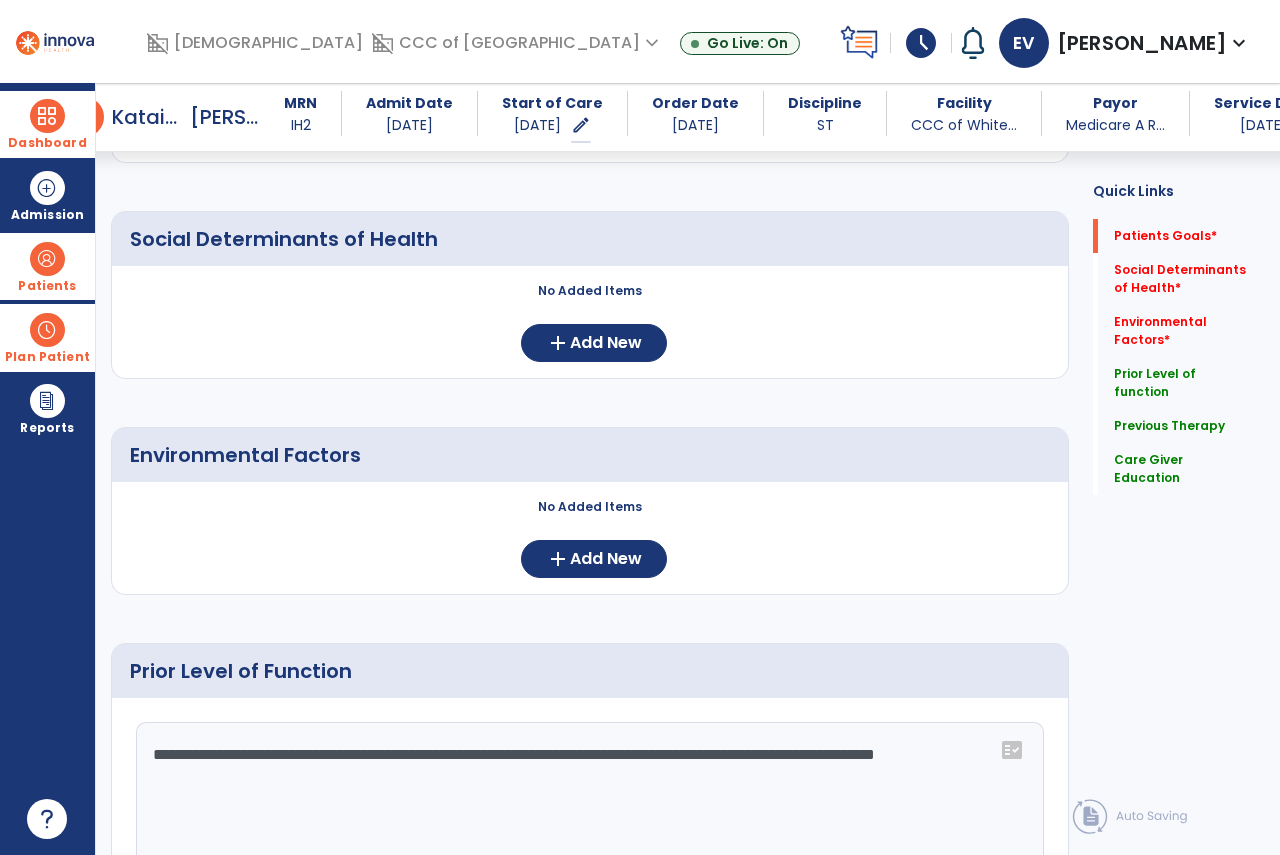 scroll, scrollTop: 649, scrollLeft: 0, axis: vertical 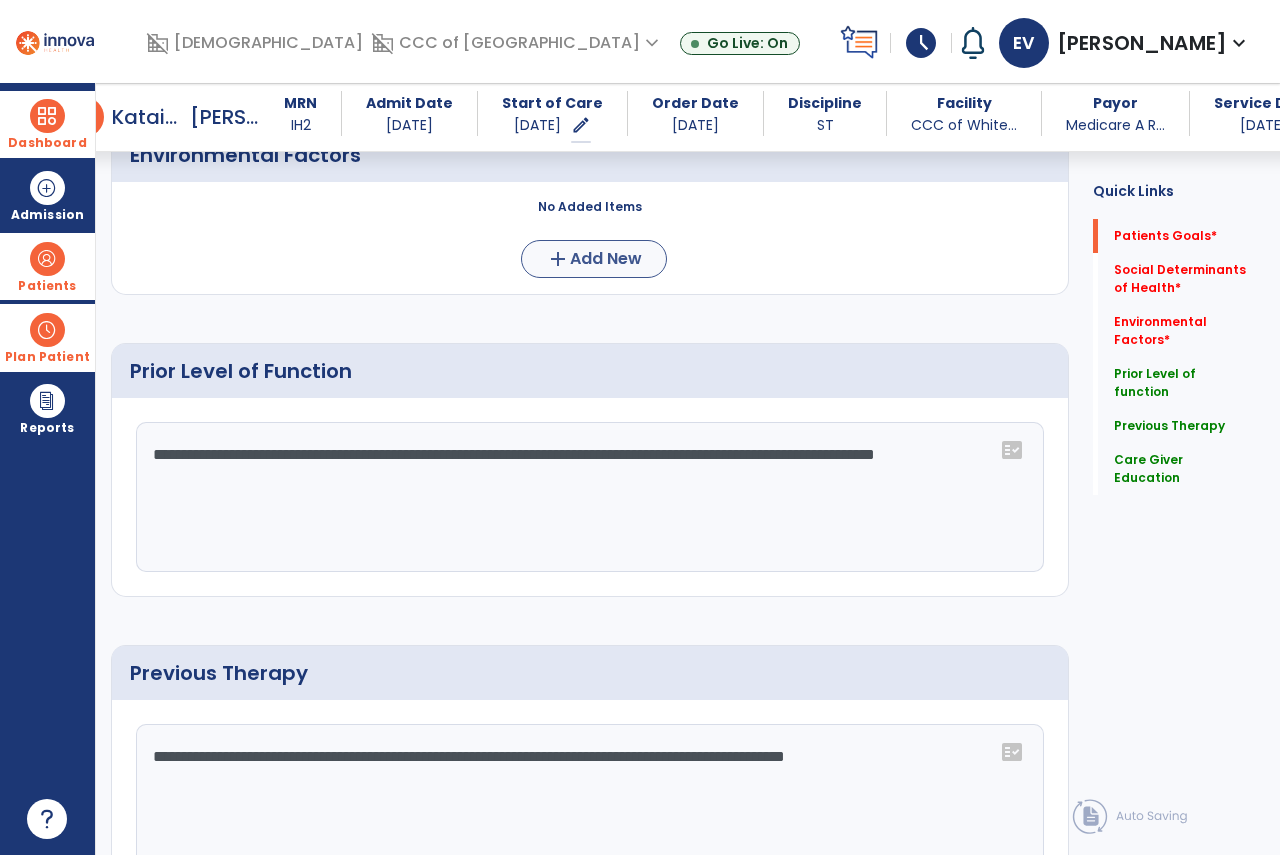type on "**********" 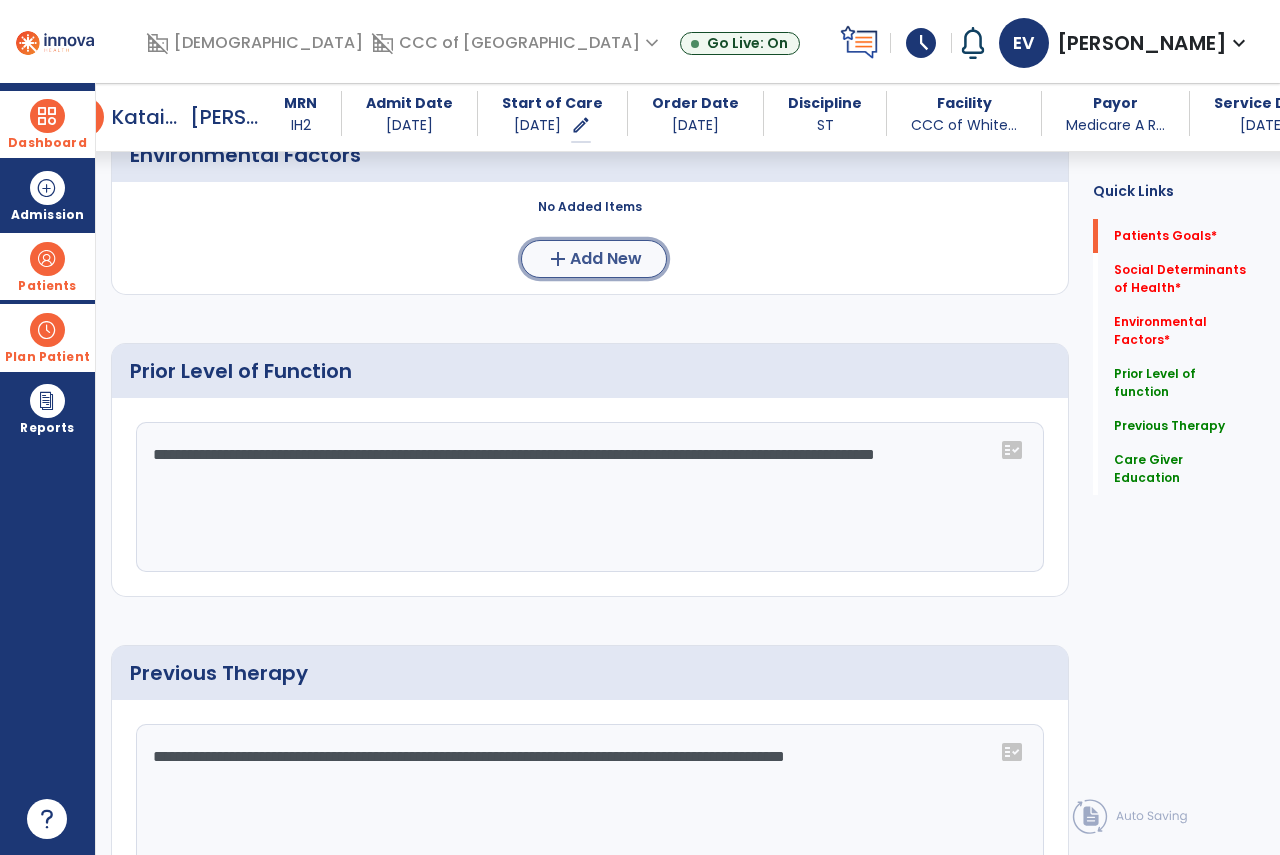 click on "Add New" 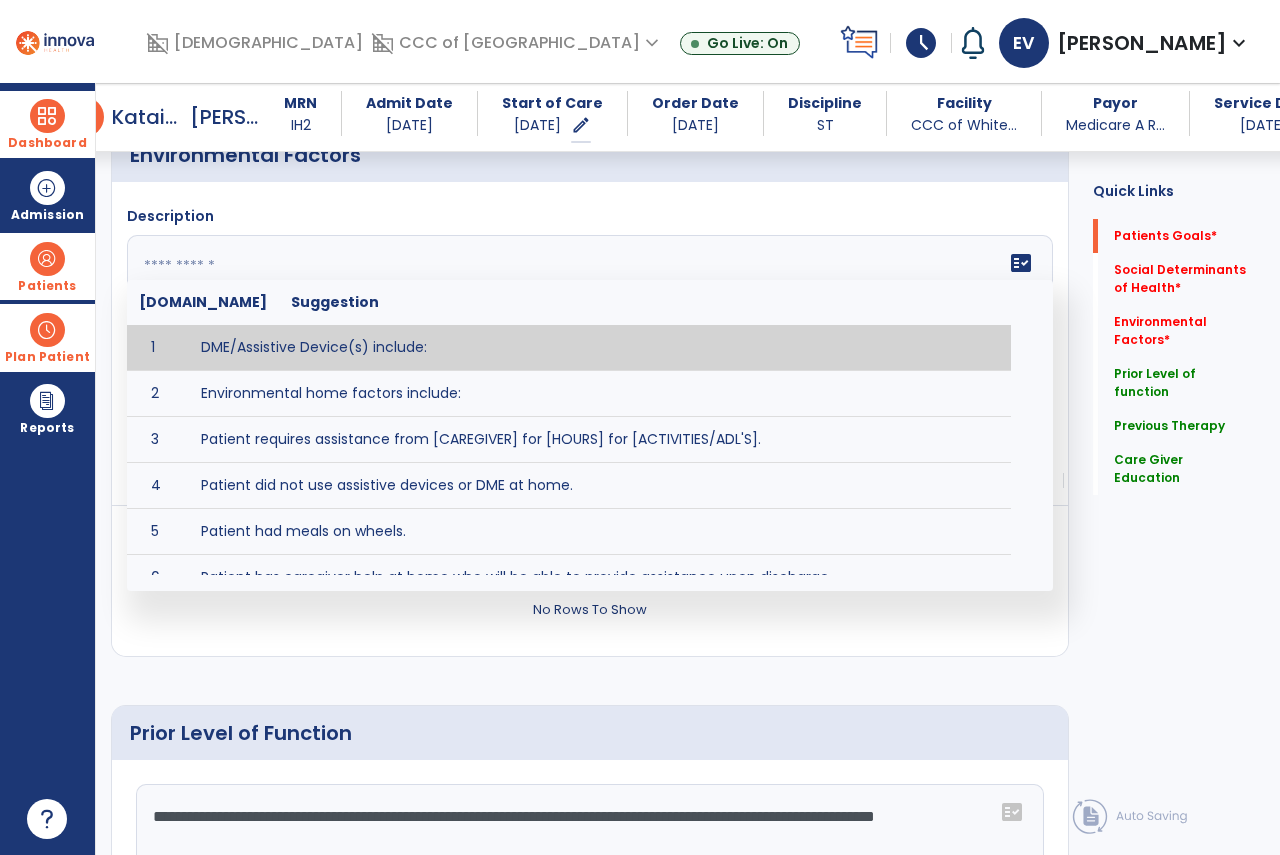 click on "fact_check  [DOMAIN_NAME] Suggestion 1 DME/Assistive Device(s) include:  2 Environmental home factors include:  3 Patient requires assistance from [CAREGIVER] for [HOURS] for [ACTIVITIES/ADL'S]. 4 Patient did not use assistive devices or DME at home. 5 Patient had meals on wheels. 6 Patient has caregiver help at home who will be able to provide assistance upon discharge. 7 Patient lived alone at home prior to admission and will [HAVE or HAVE NOT] assistance at home from [CAREGIVER] upon discharge. 8 Patient lives alone. 9 Patient lives with caregiver who provides support/aid for ____________. 10 Patient lives with spouse/significant other. 11 Patient needs to clime [NUMBER] stairs [WITH/WITHOUT] railing in order to reach [ROOM]. 12 Patient uses adaptive equipment at home including [EQUIPMENT] and has the following home modifications __________. 13 Patient was able to complete community activities (driving, shopping, community ambulation, etc.) independently. 14 15 16 17" 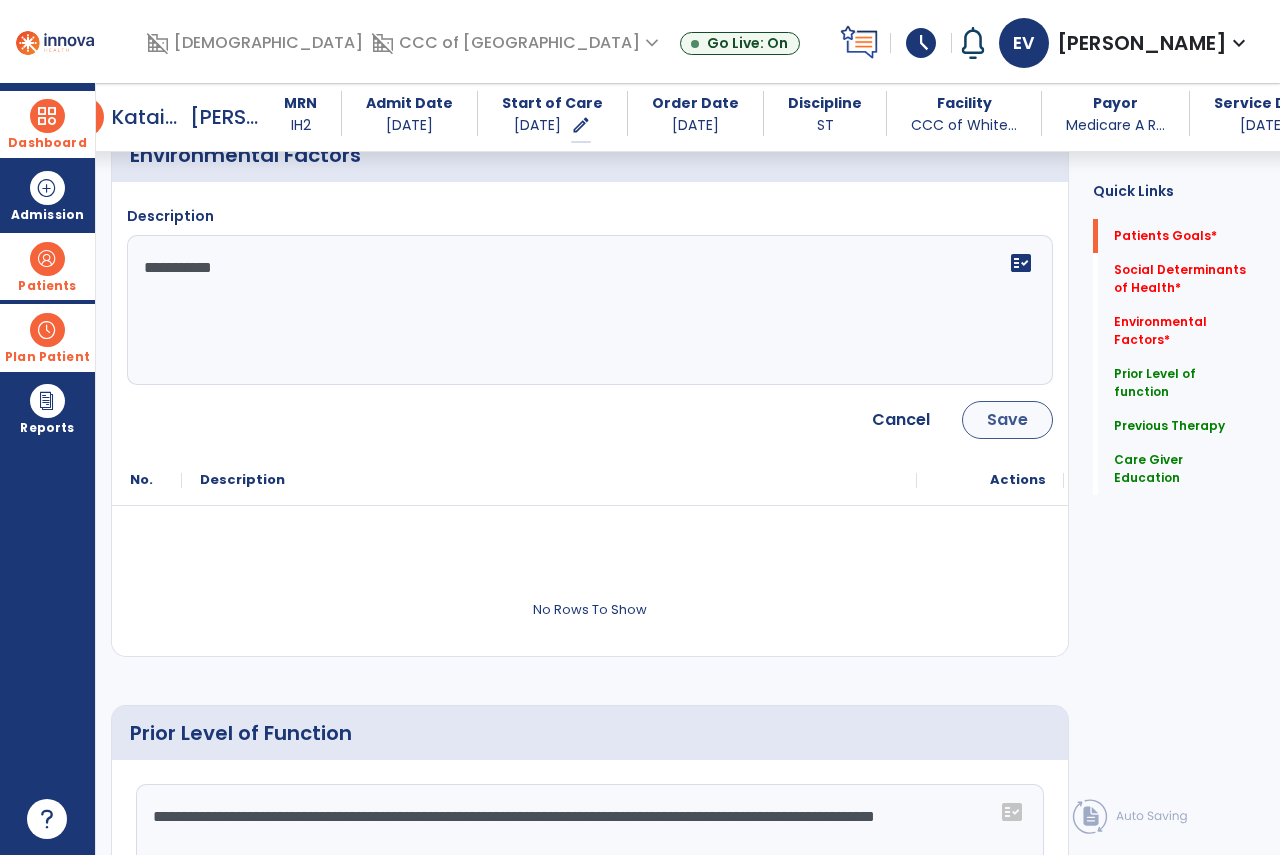 type on "**********" 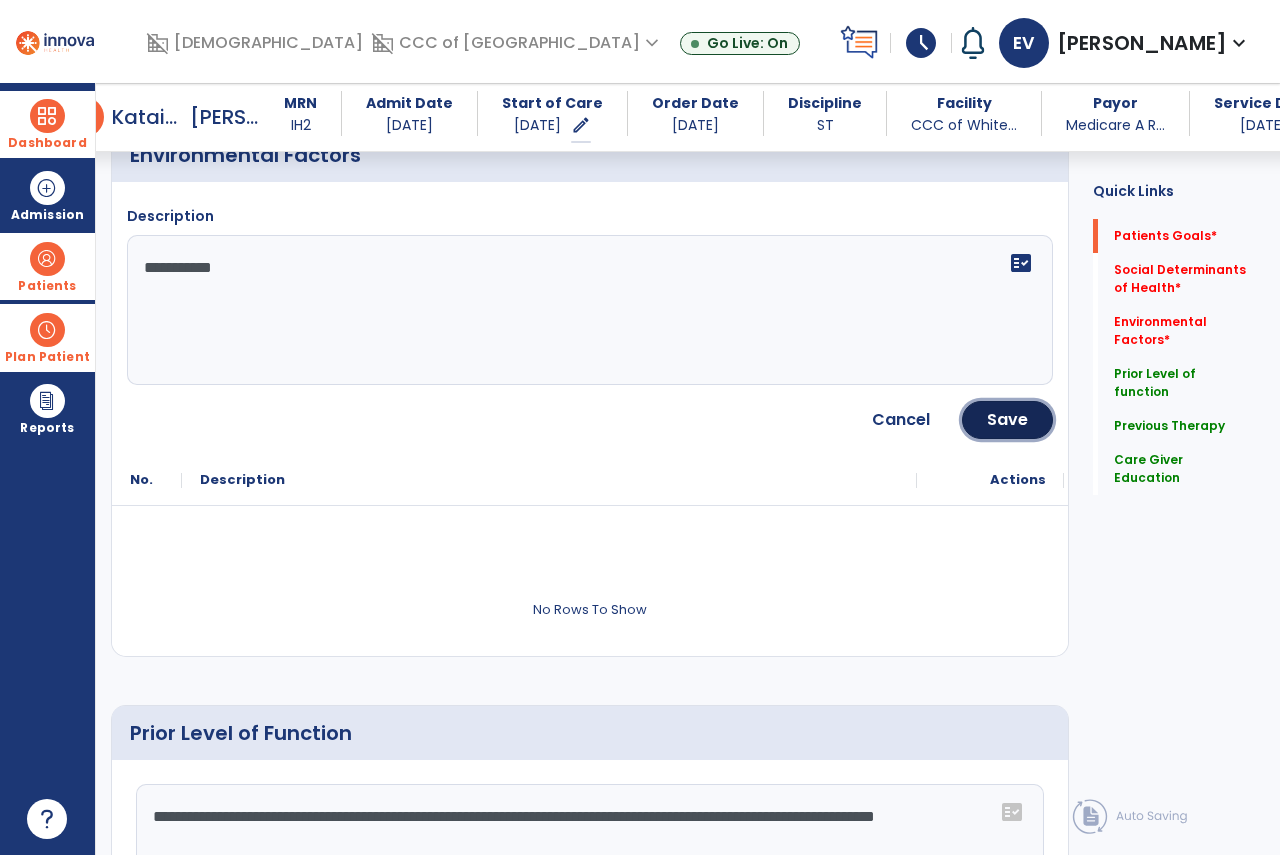 click on "Save" 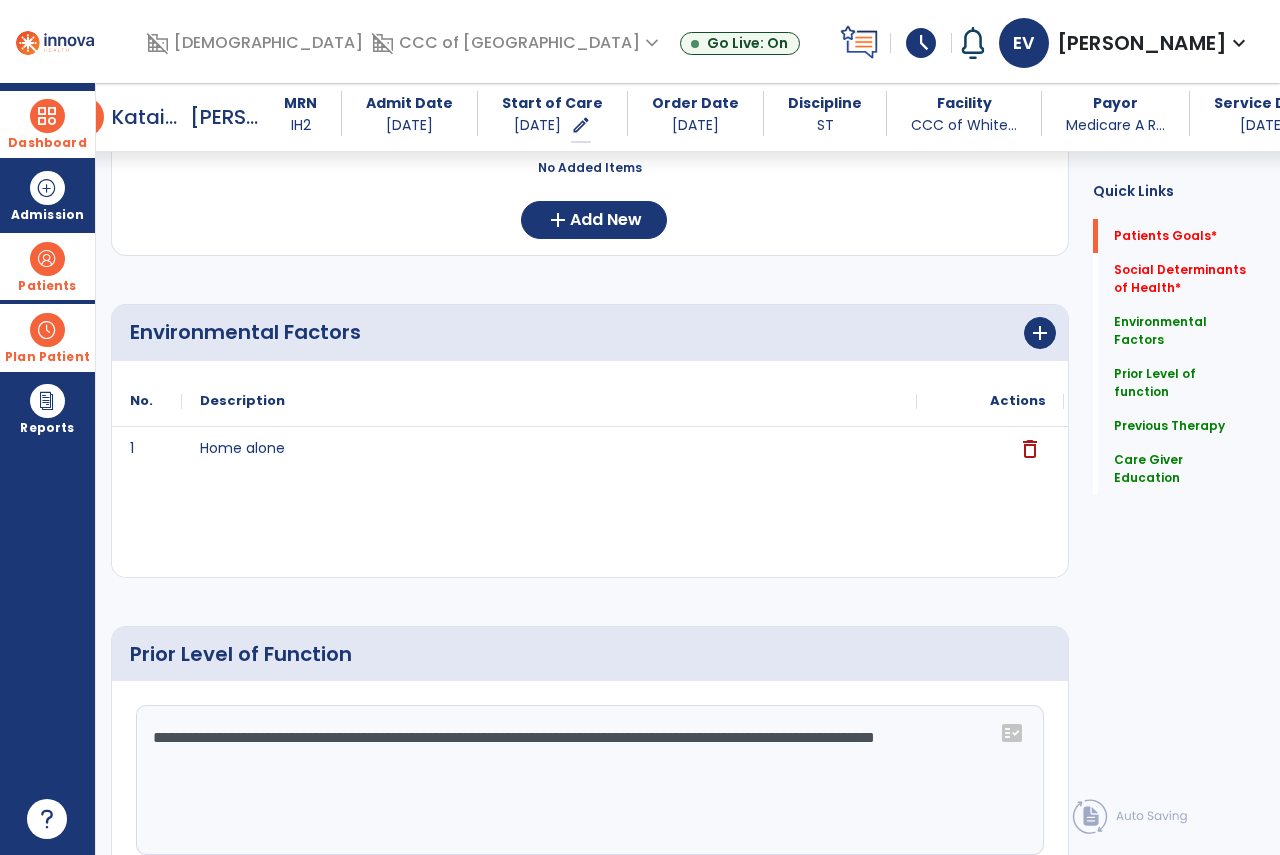 scroll, scrollTop: 500, scrollLeft: 0, axis: vertical 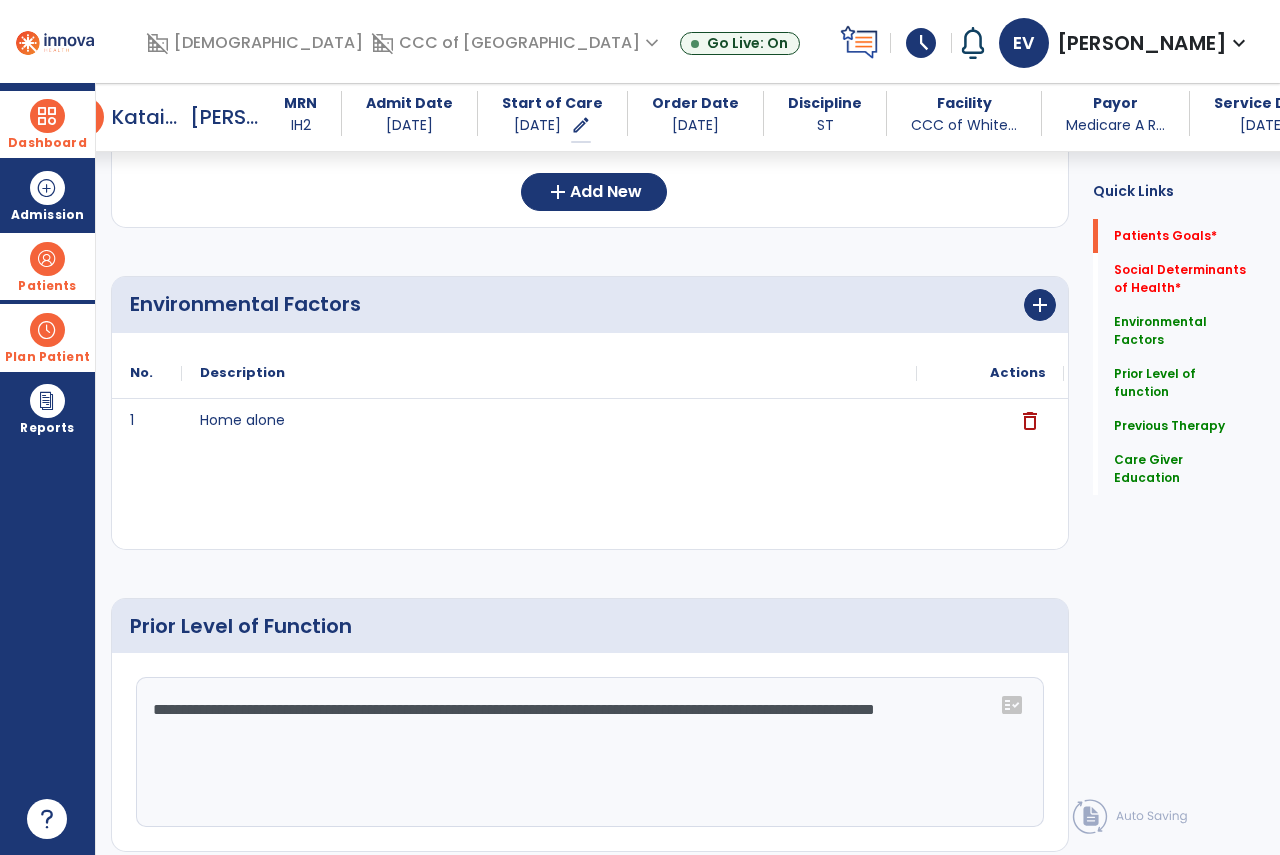 click on "Patient’s goals     No Added Items  add  Add New Social Determinants of Health     No Added Items  add  Add New Environmental Factors      add
No.
Description
Actions
1 to" 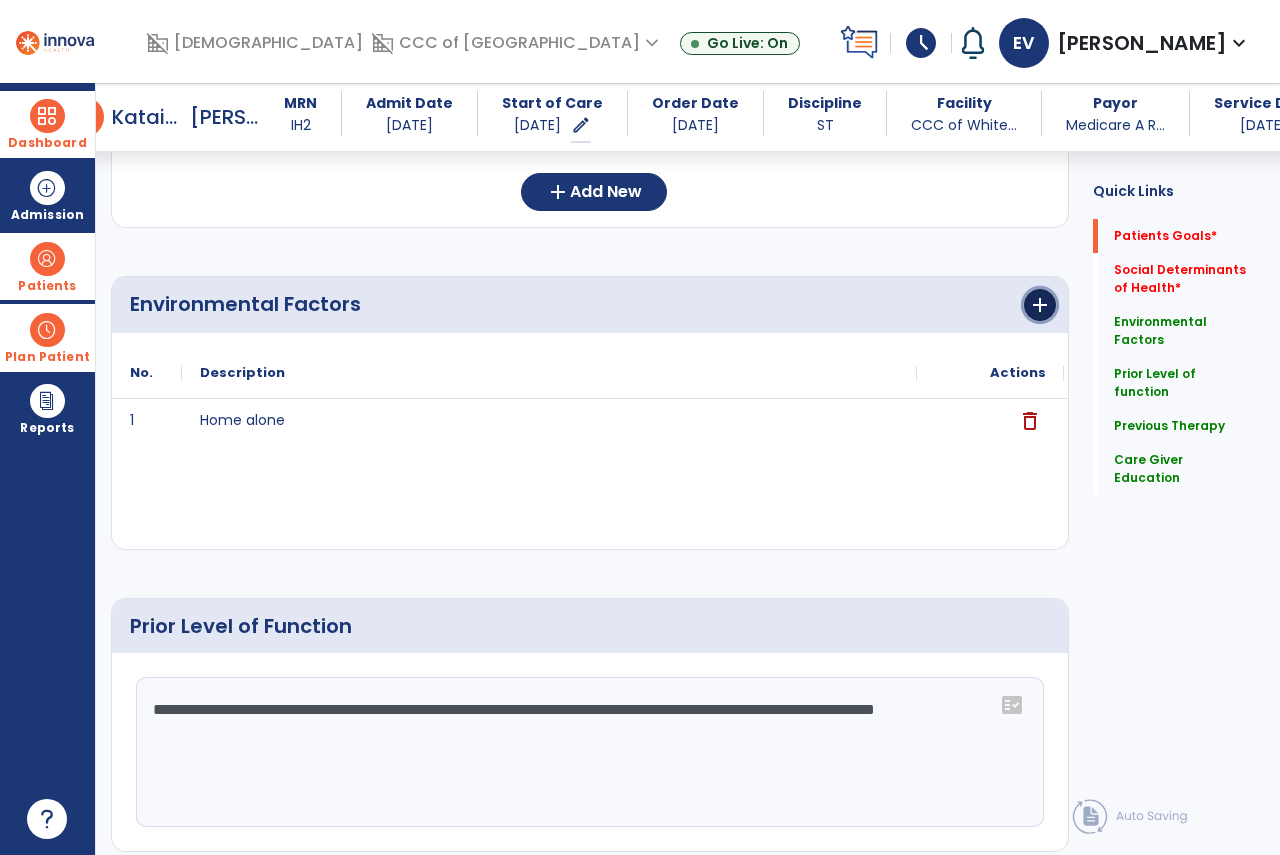 click on "add" 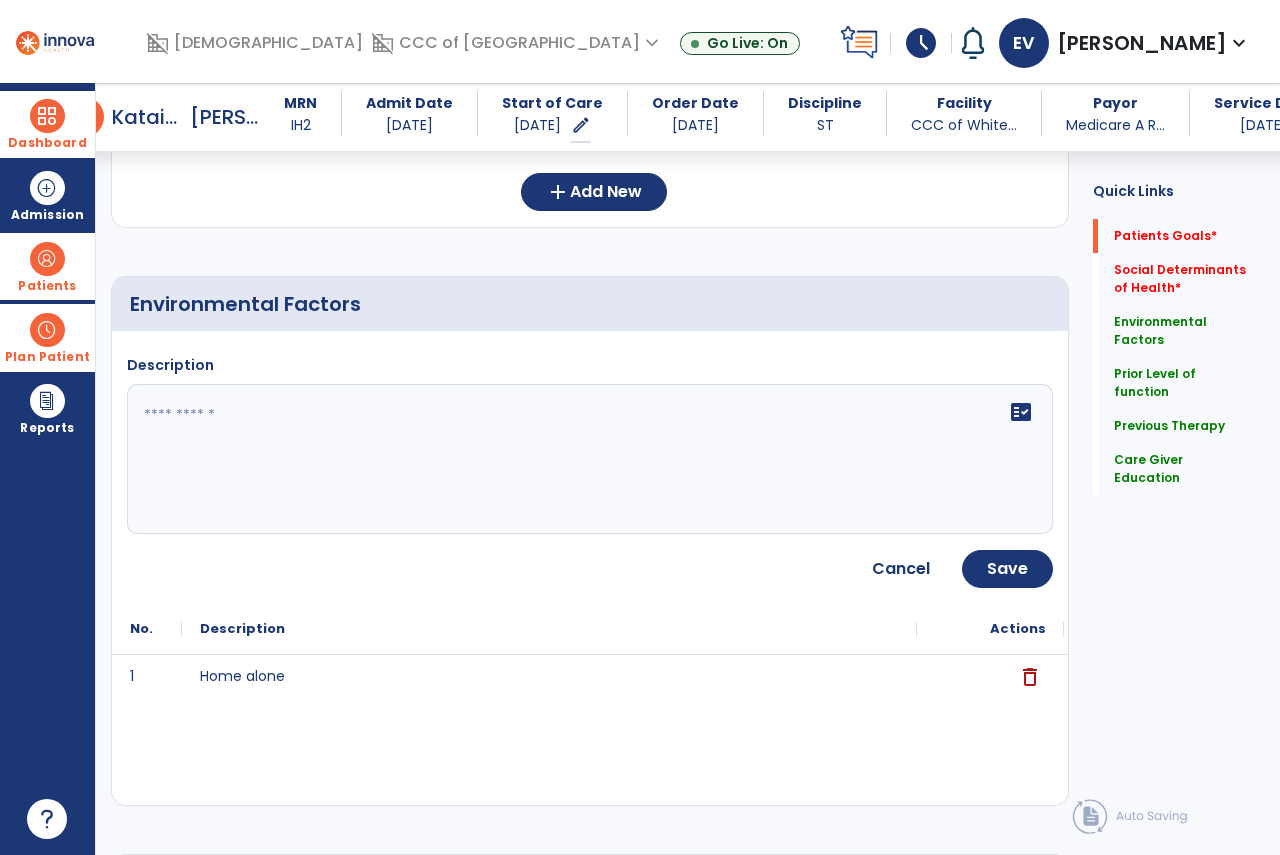 click on "fact_check" 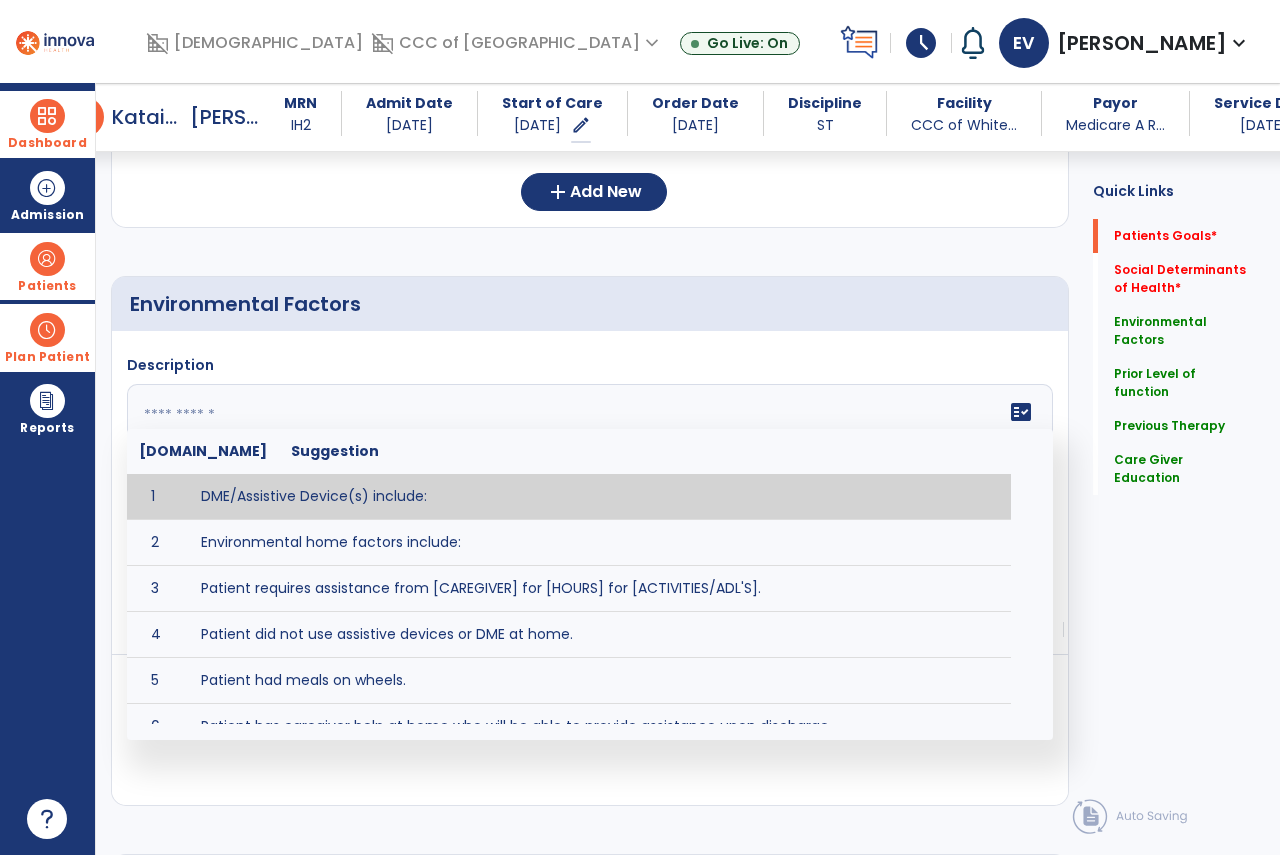 paste on "**********" 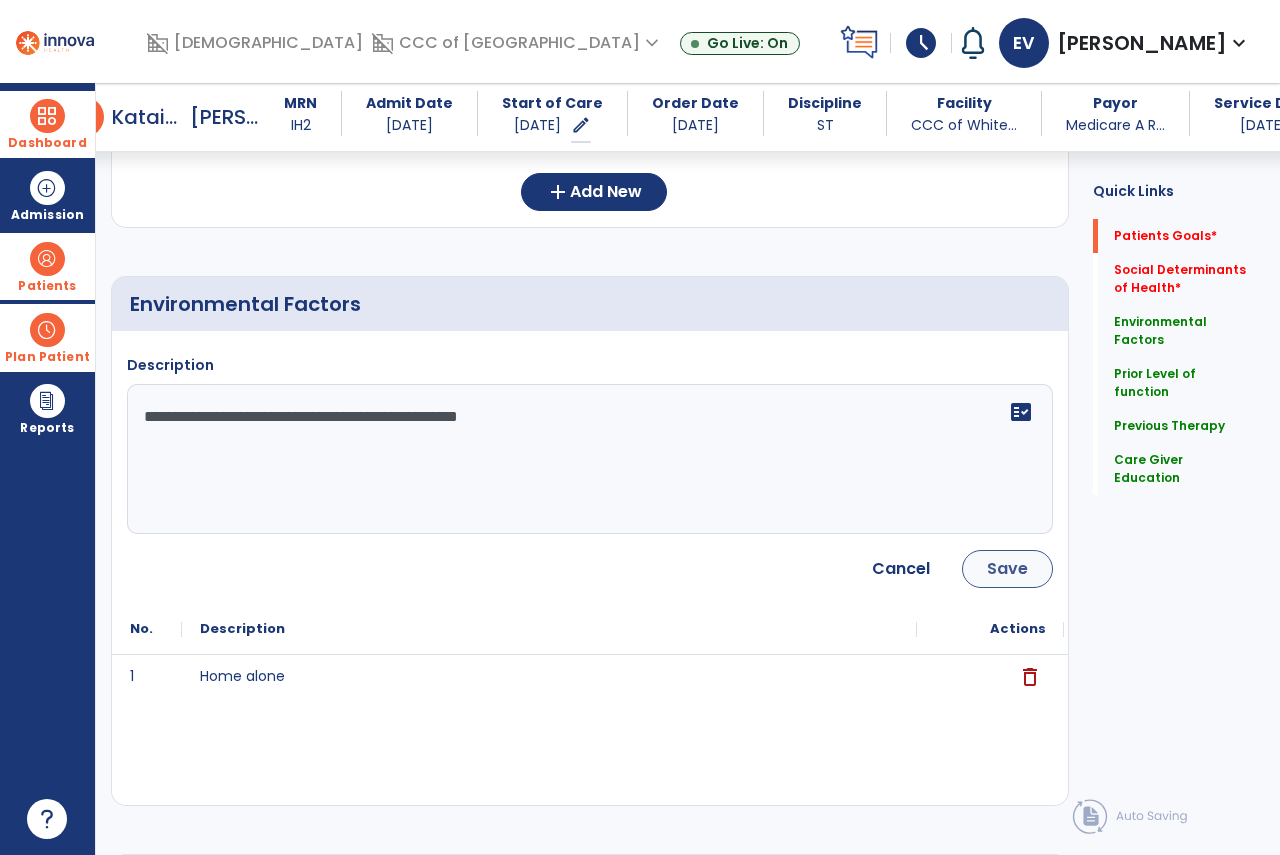 type on "**********" 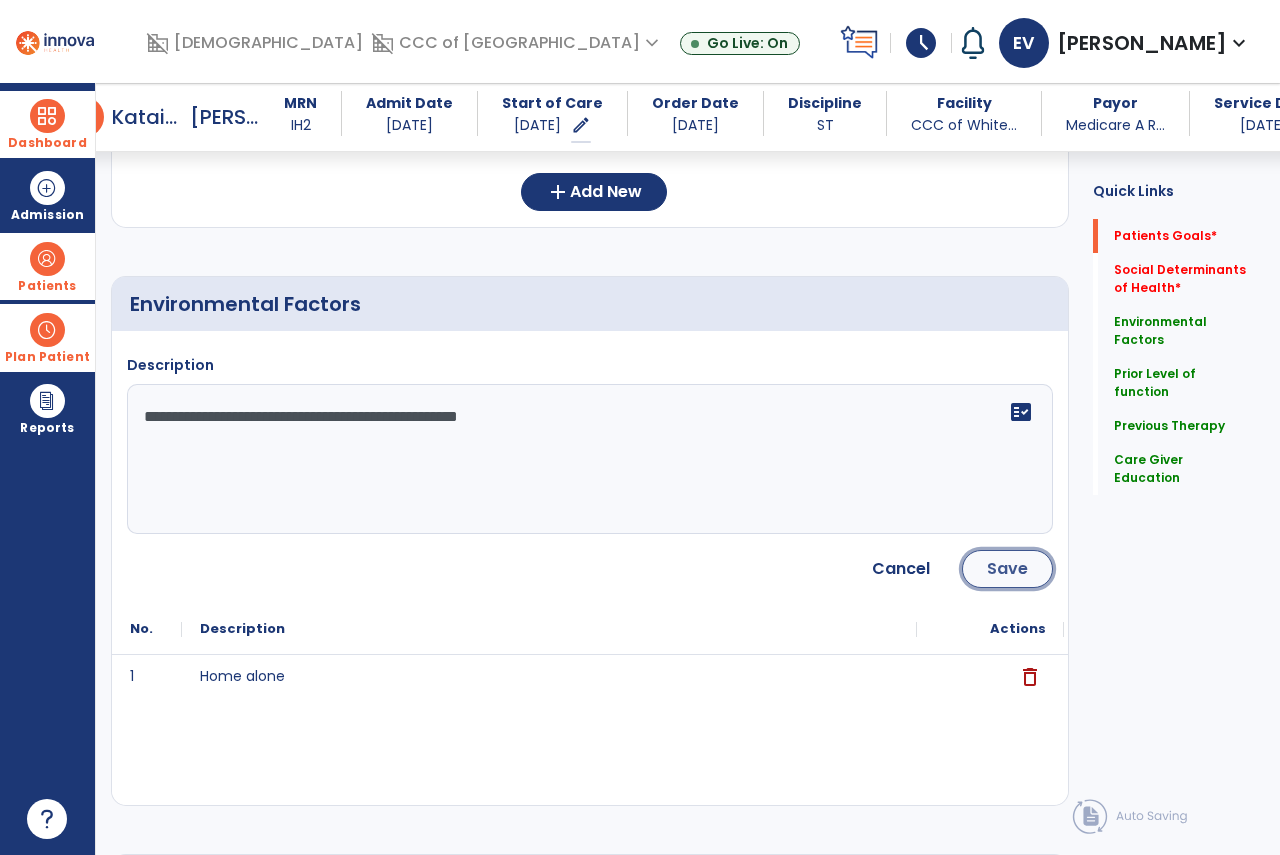 click on "Save" 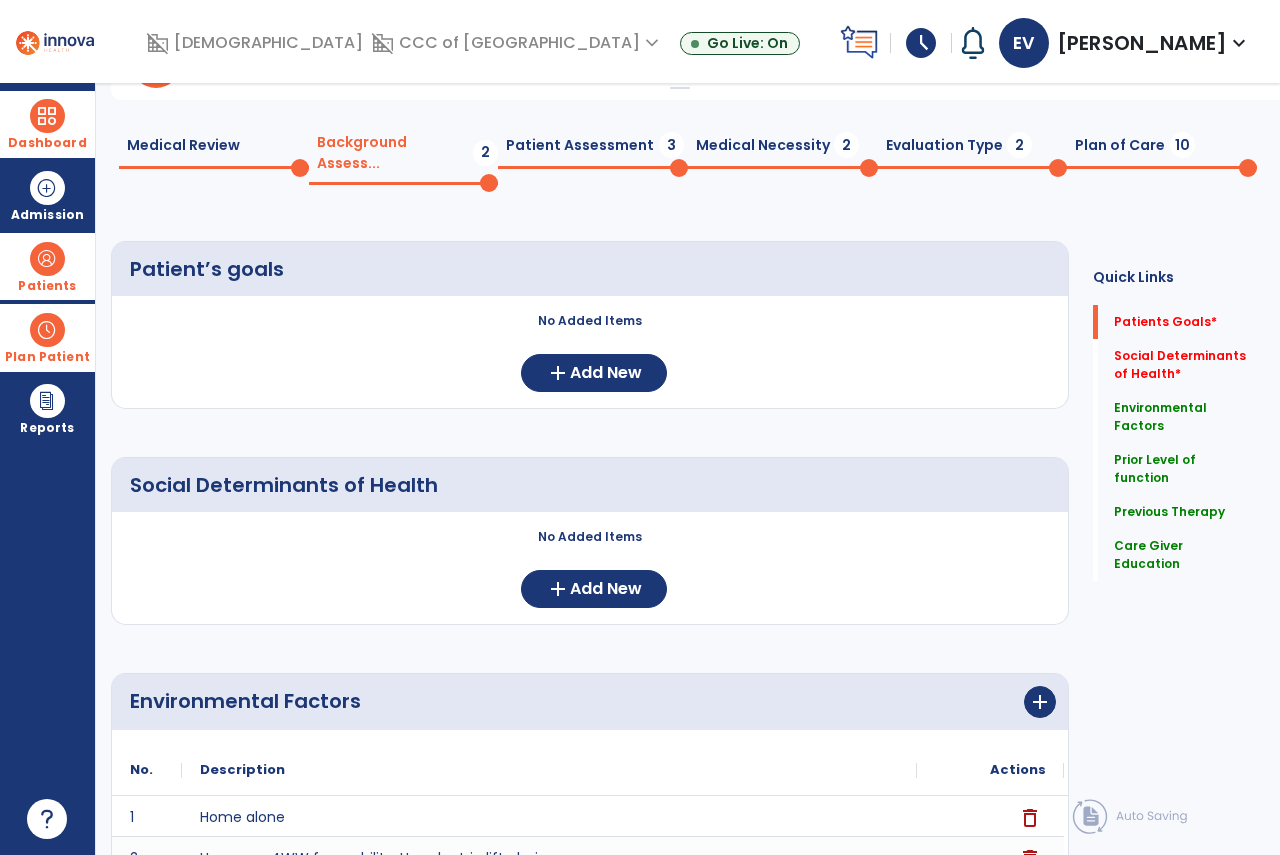 scroll, scrollTop: 0, scrollLeft: 0, axis: both 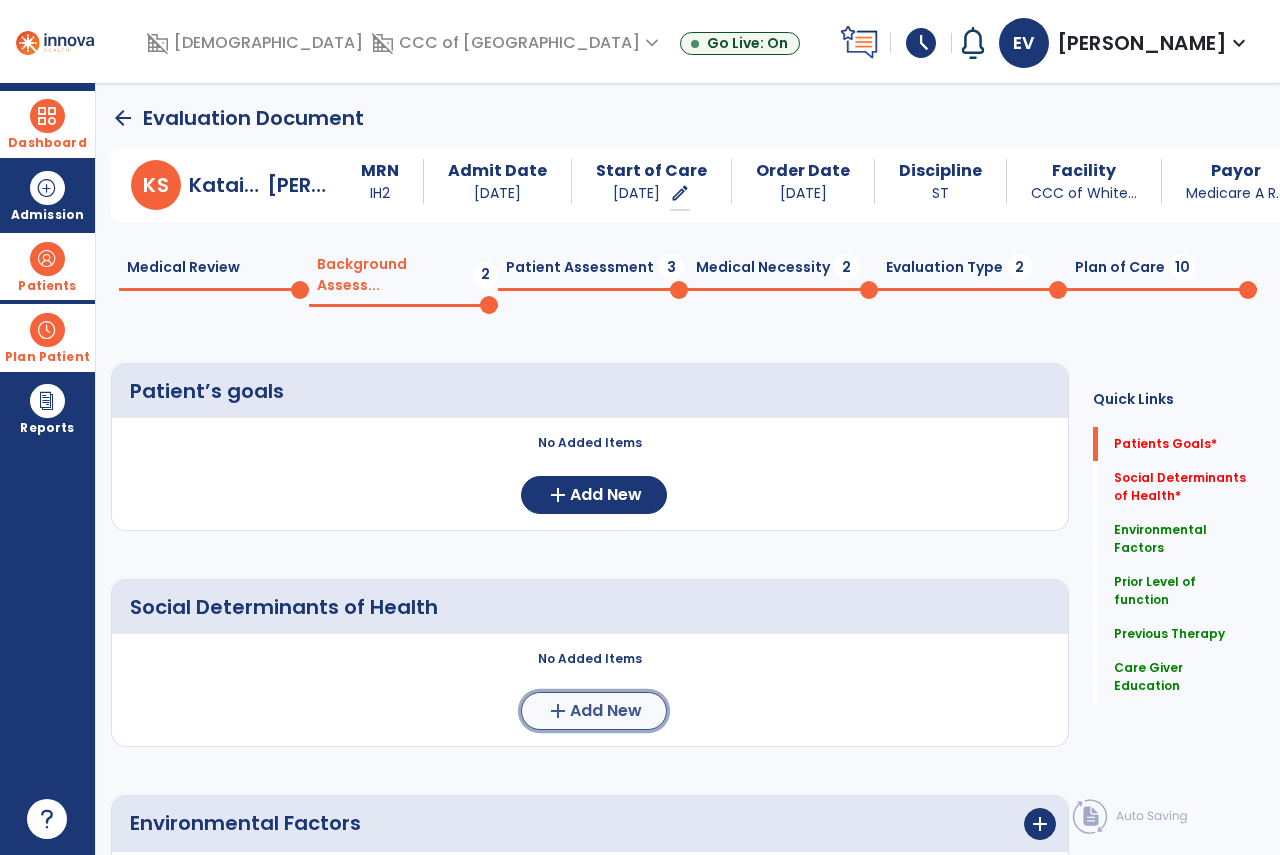 click on "Add New" 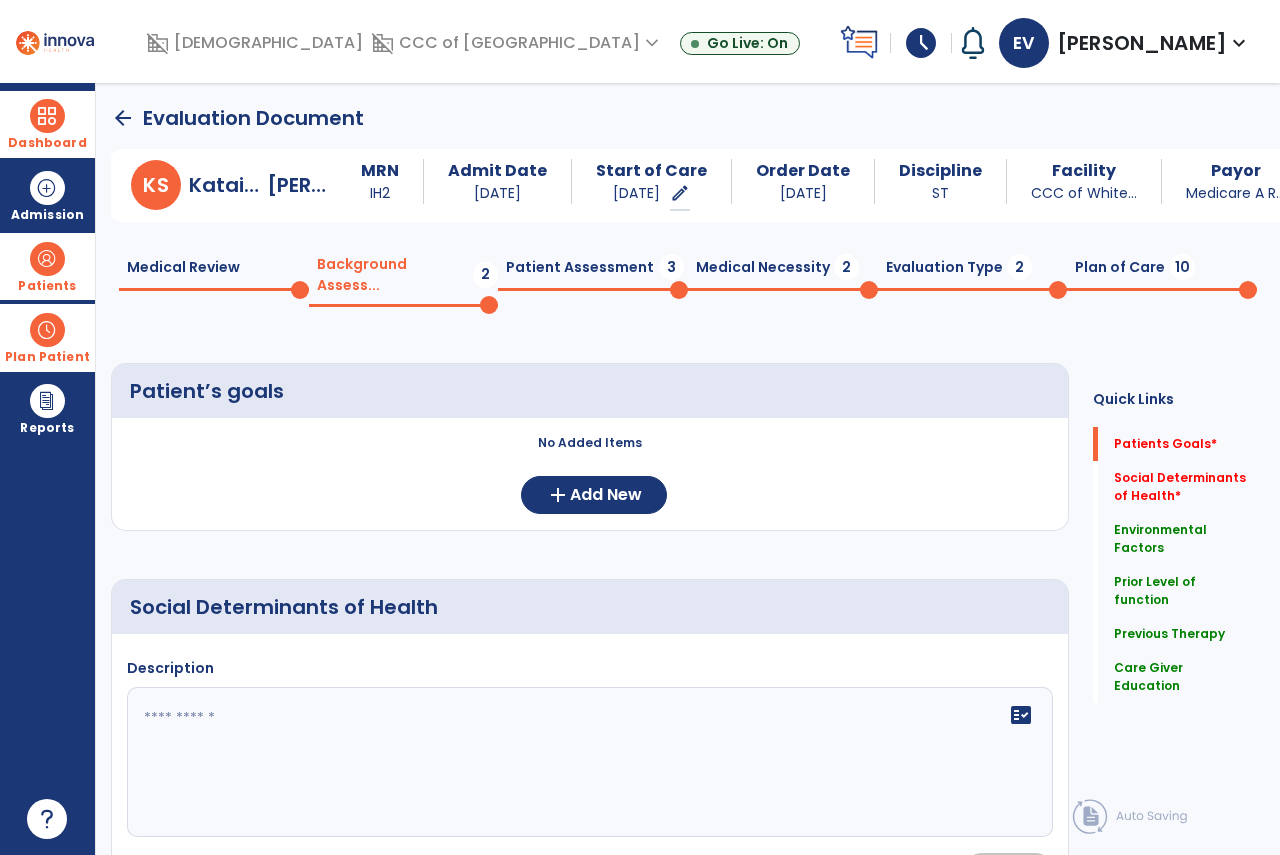 click 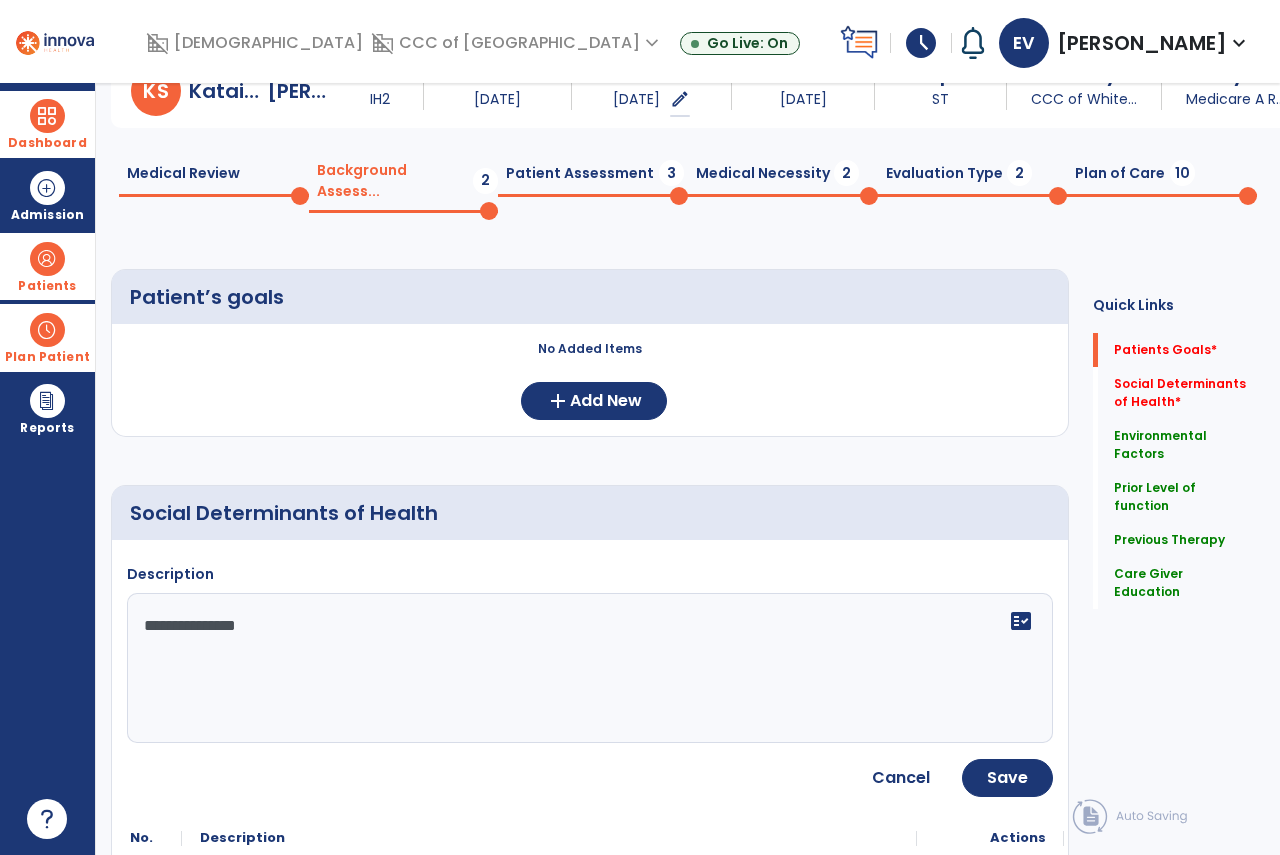 scroll, scrollTop: 400, scrollLeft: 0, axis: vertical 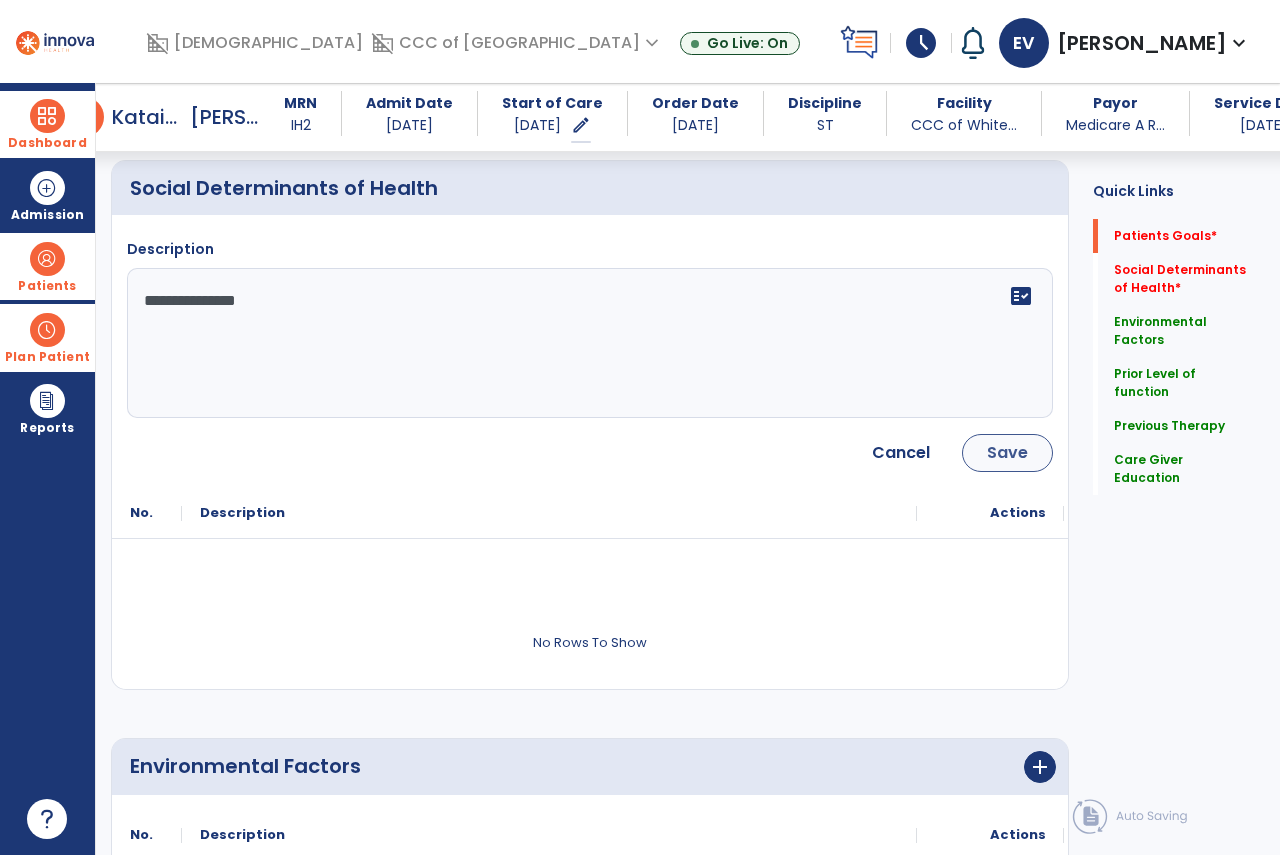 type on "**********" 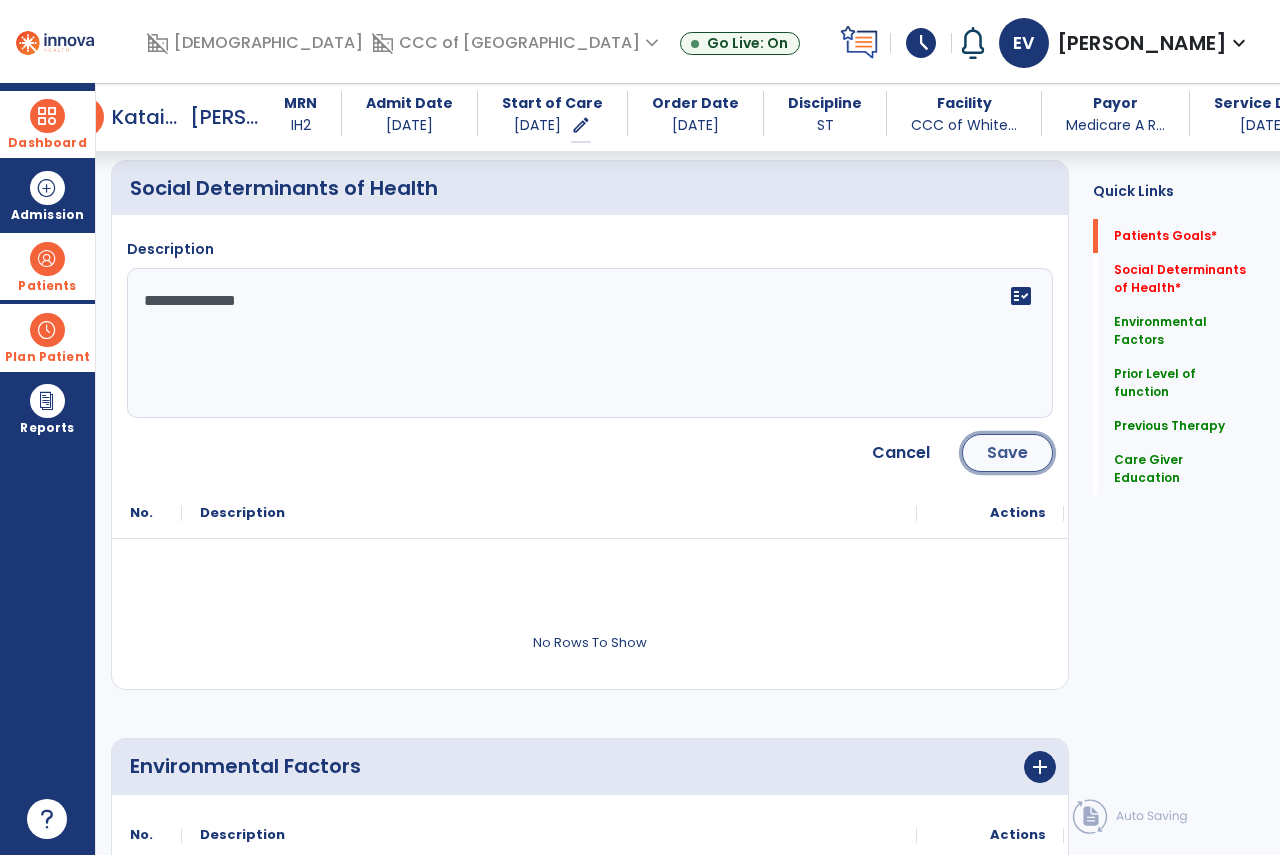 click on "Save" 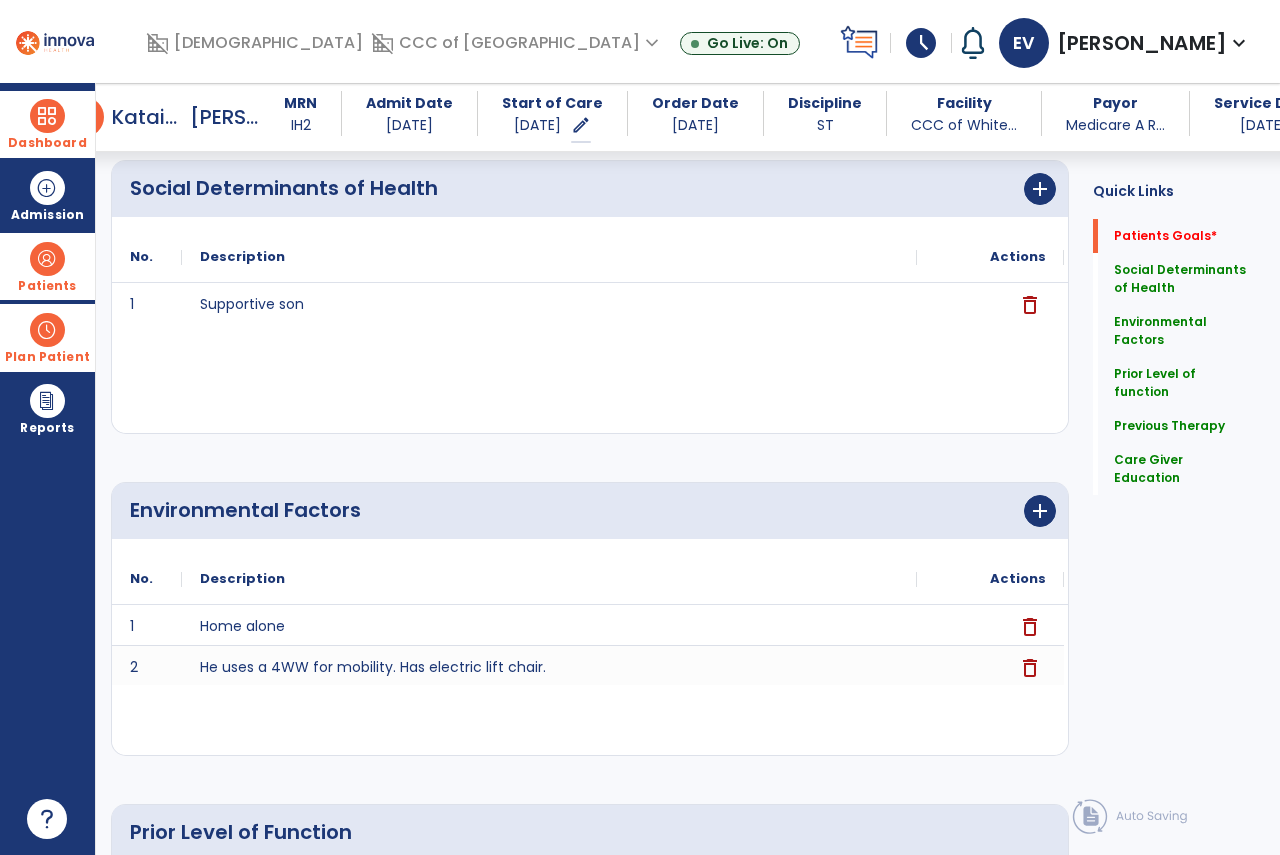 scroll, scrollTop: 0, scrollLeft: 0, axis: both 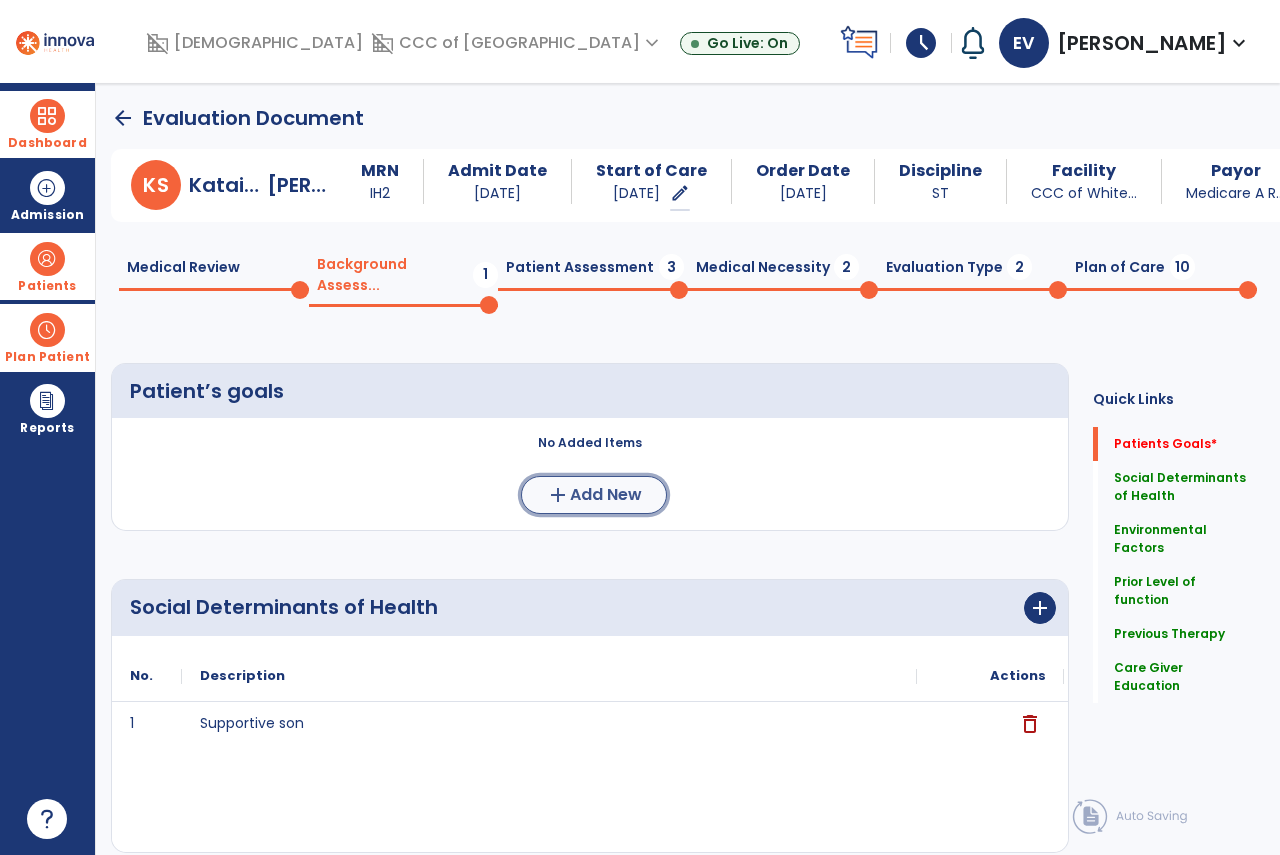 click on "Add New" 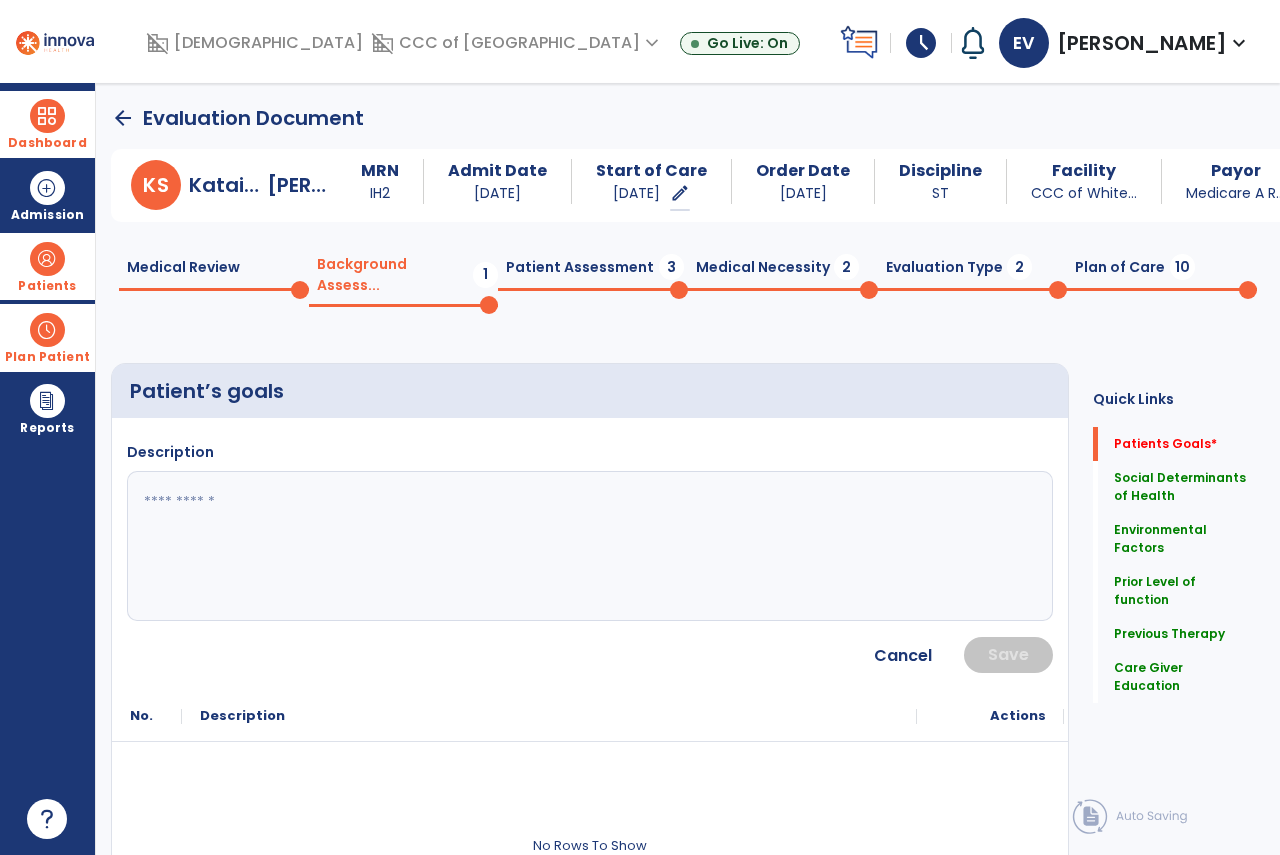 click 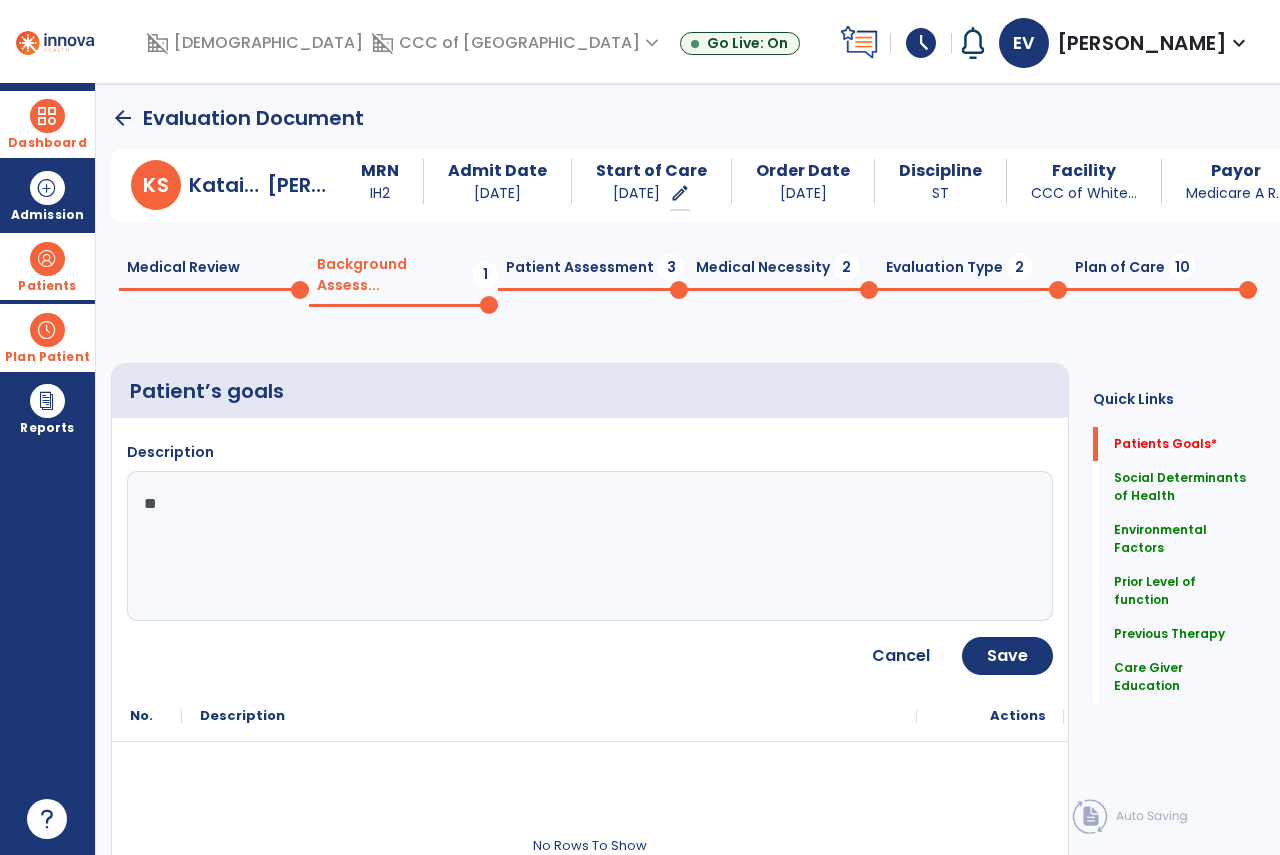 type on "*" 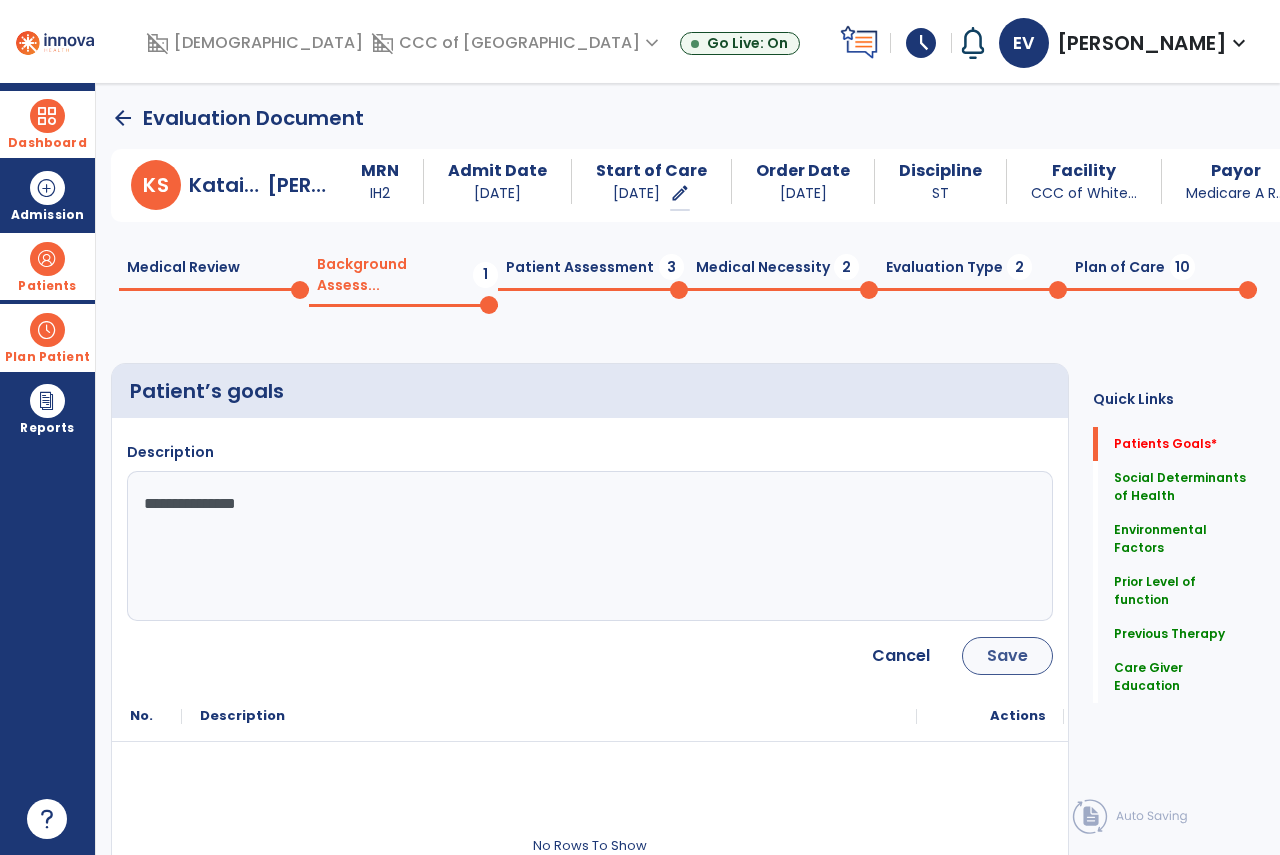 type on "**********" 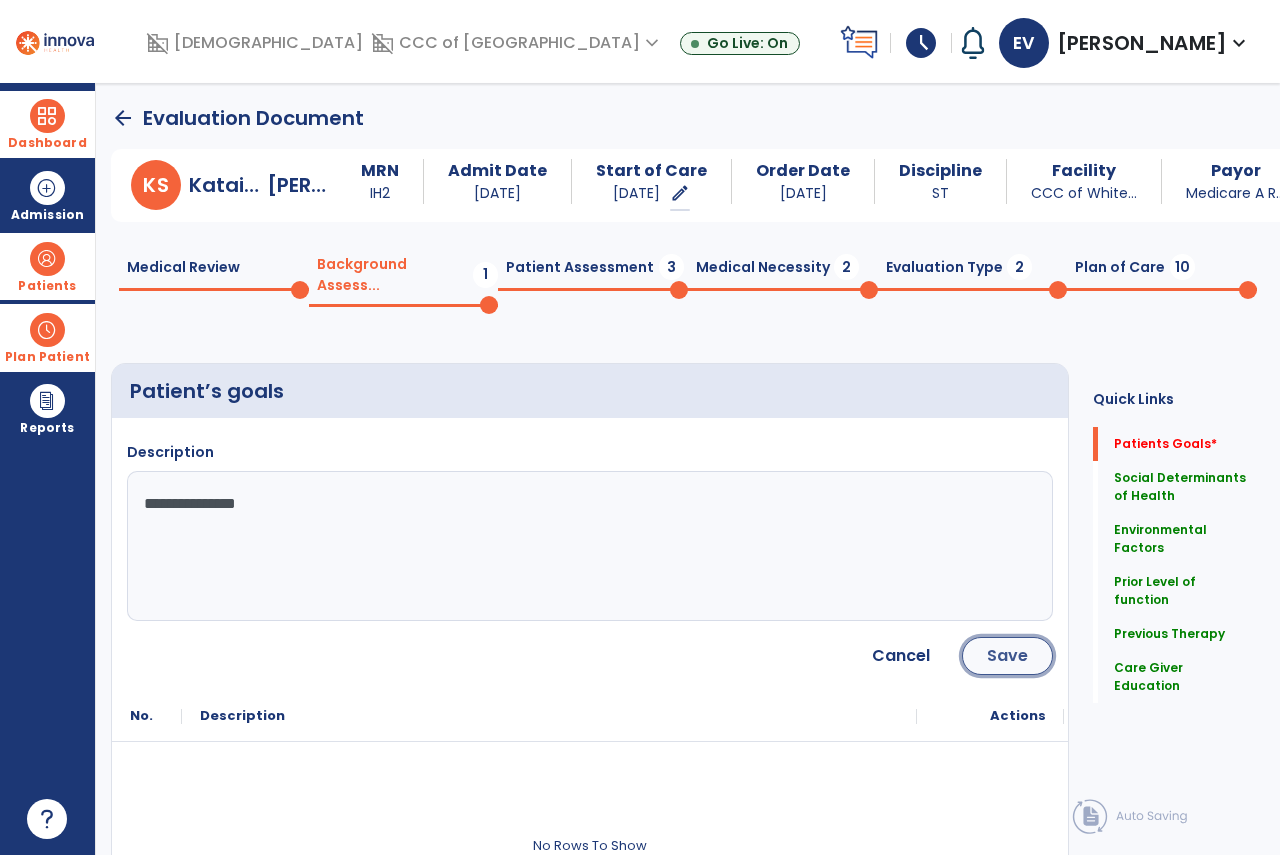 click on "Save" 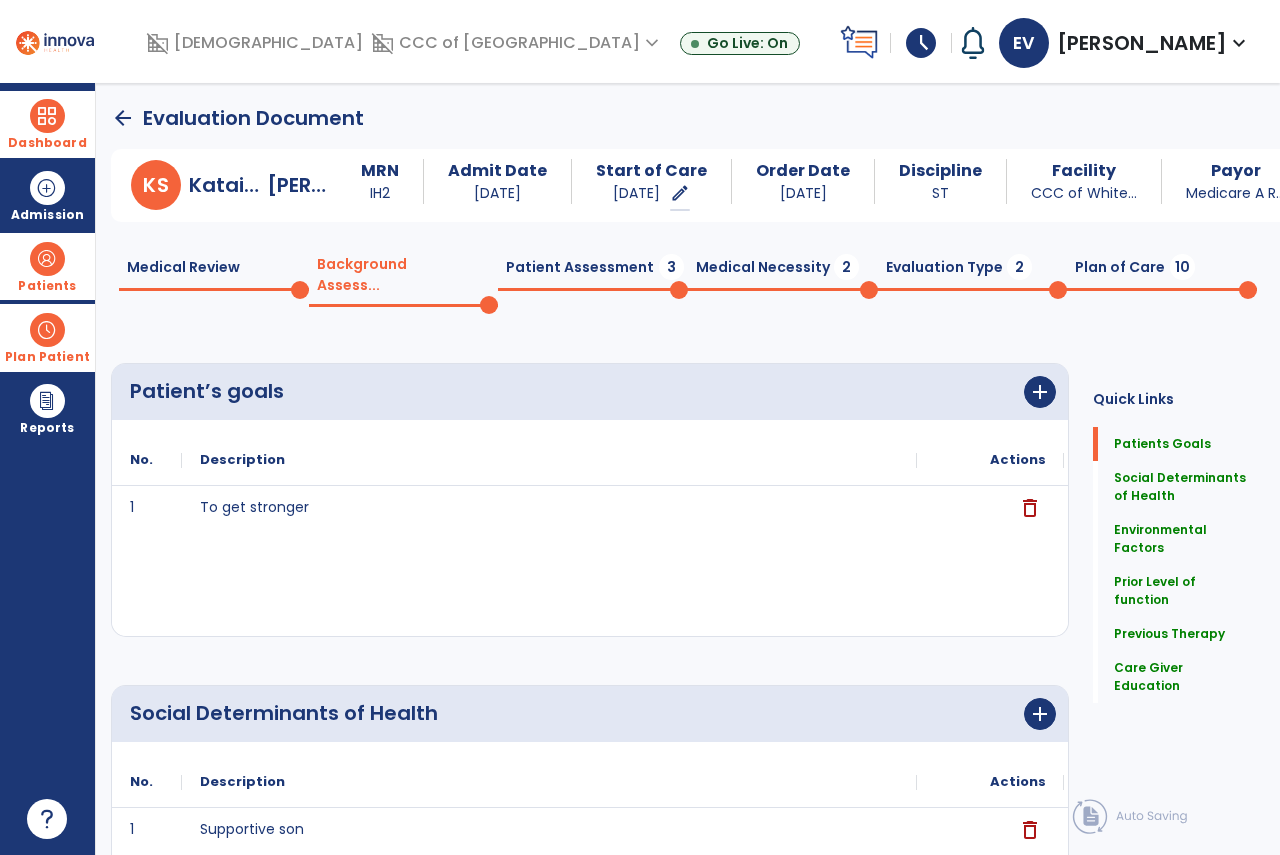 click on "Patient Assessment  3" 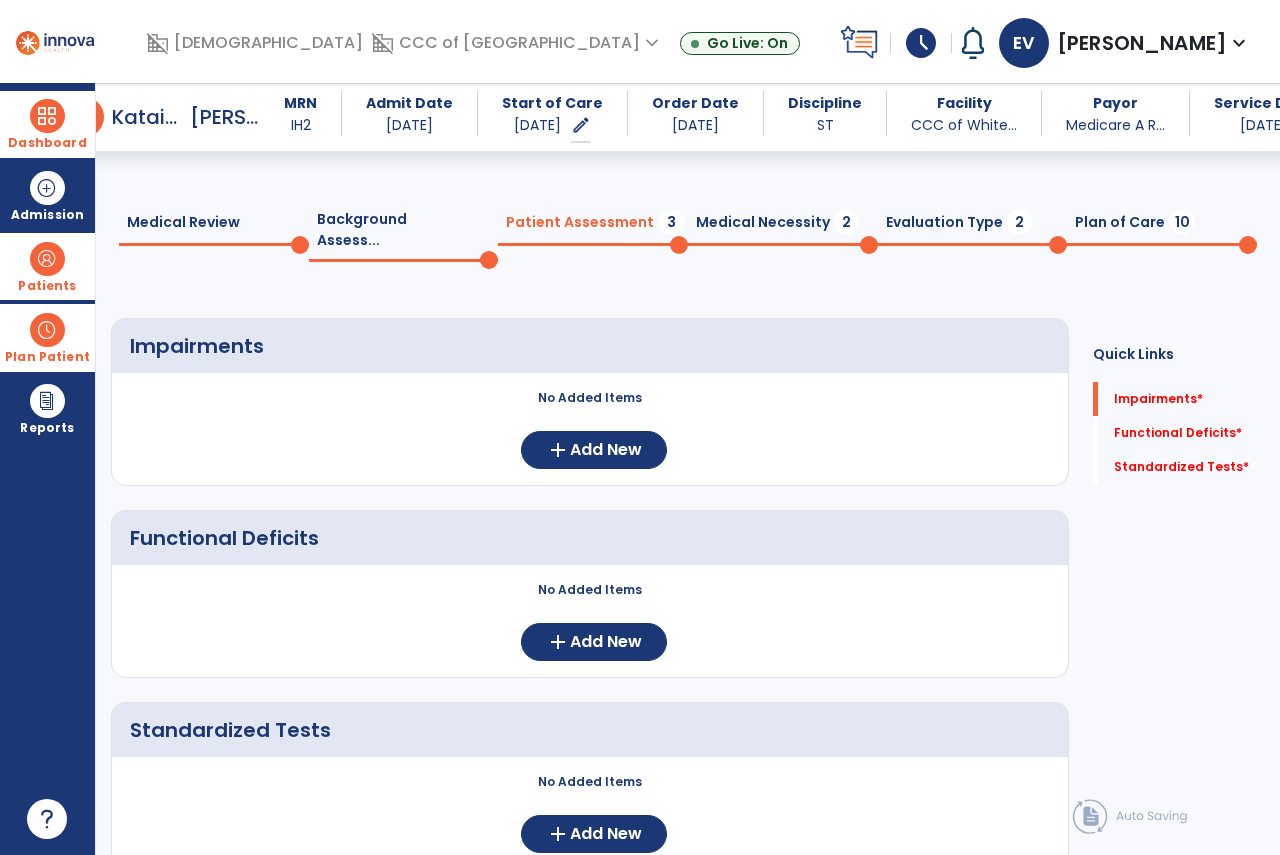 scroll, scrollTop: 0, scrollLeft: 0, axis: both 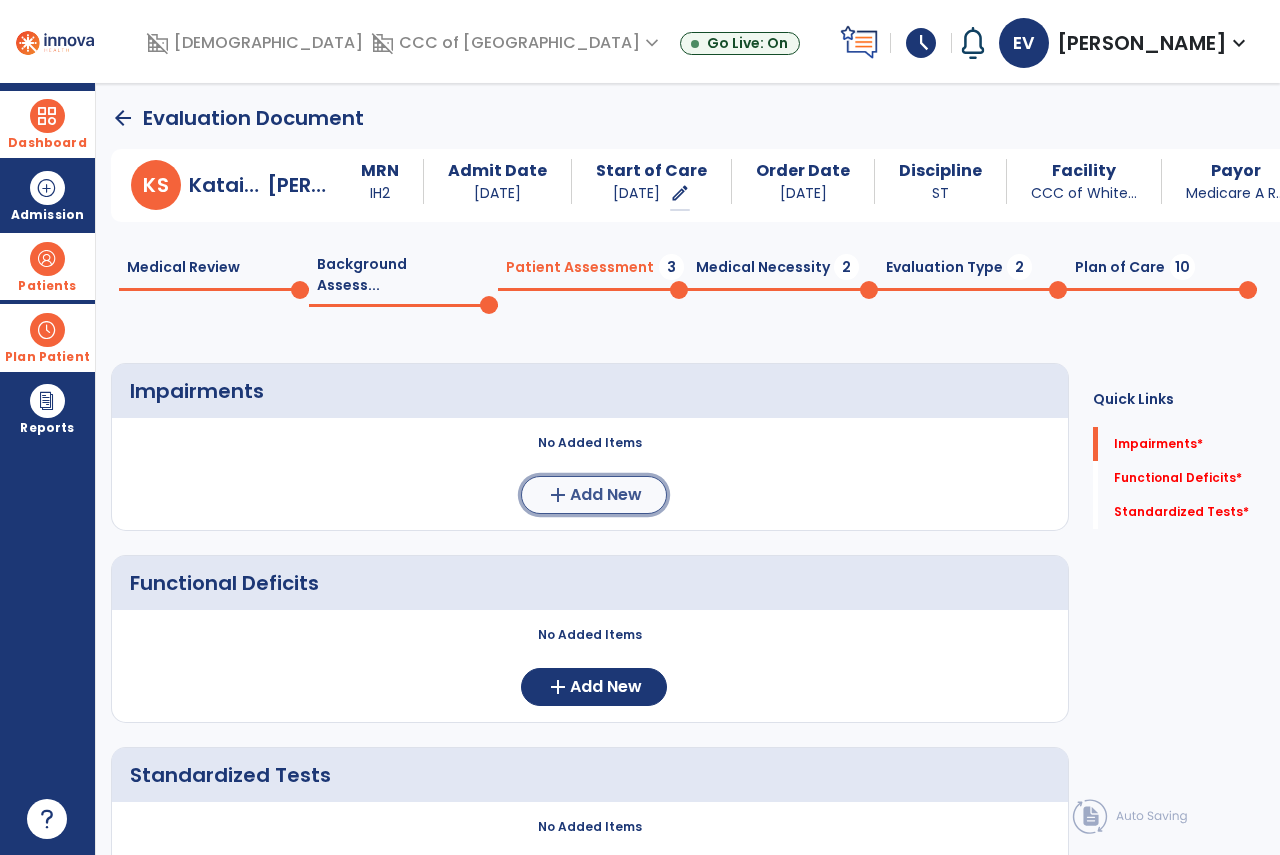 click on "add  Add New" 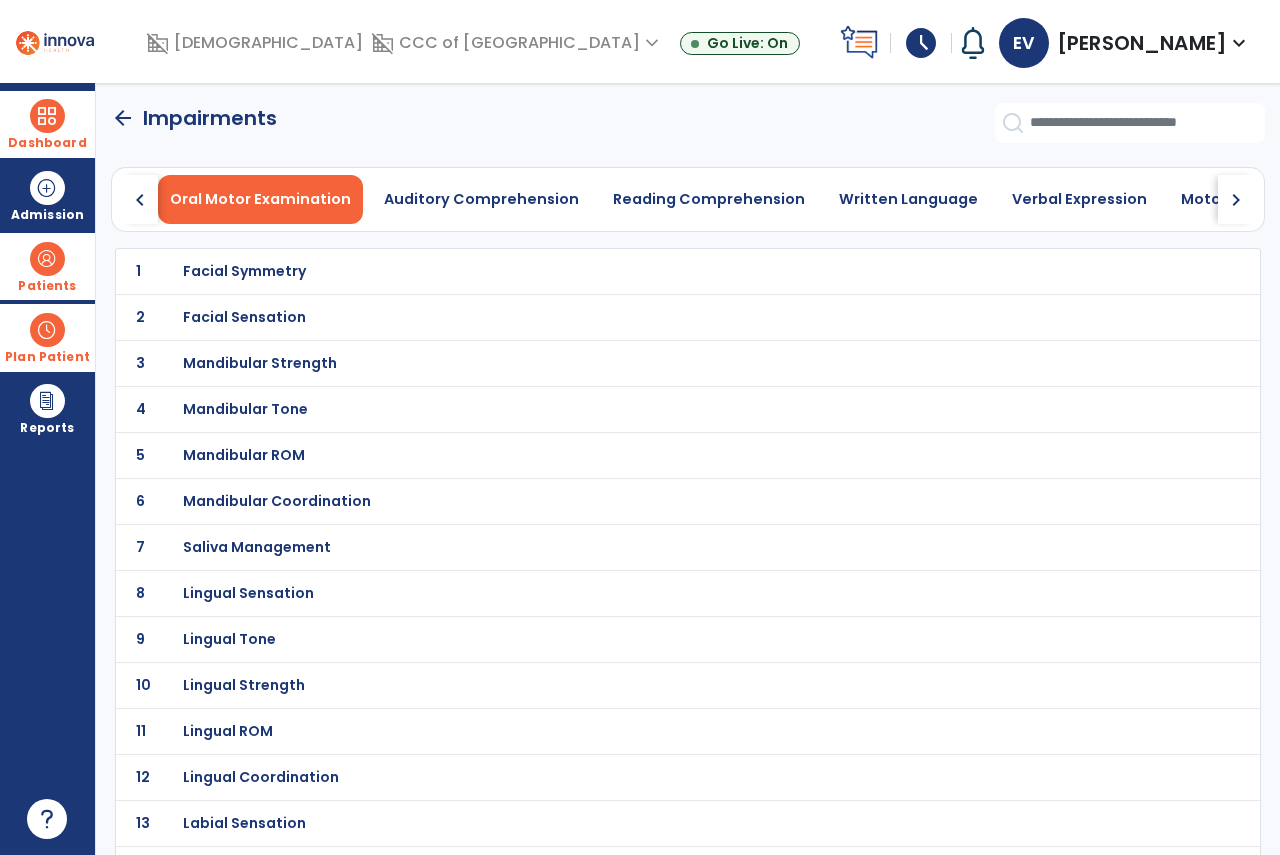 click on "arrow_back" 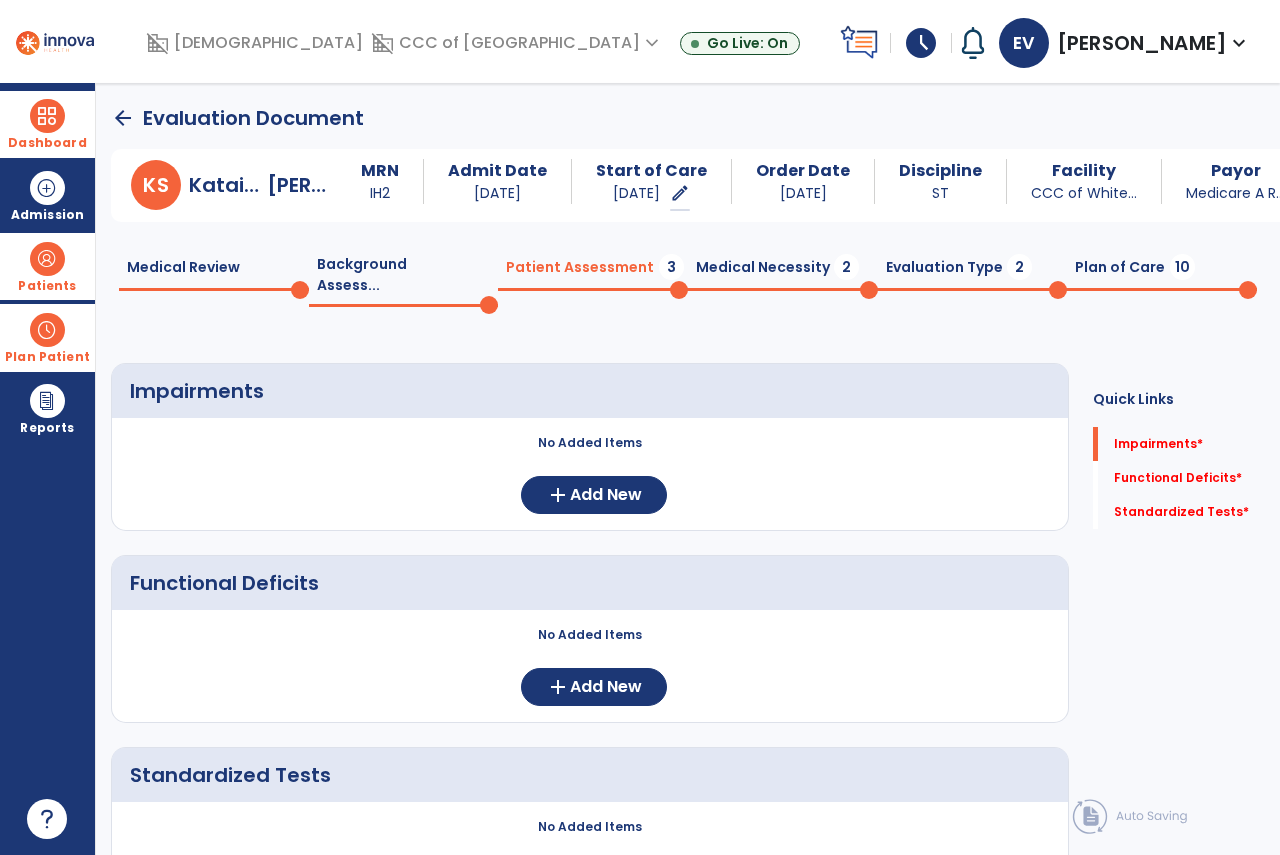 click on "Patient Assessment  3" 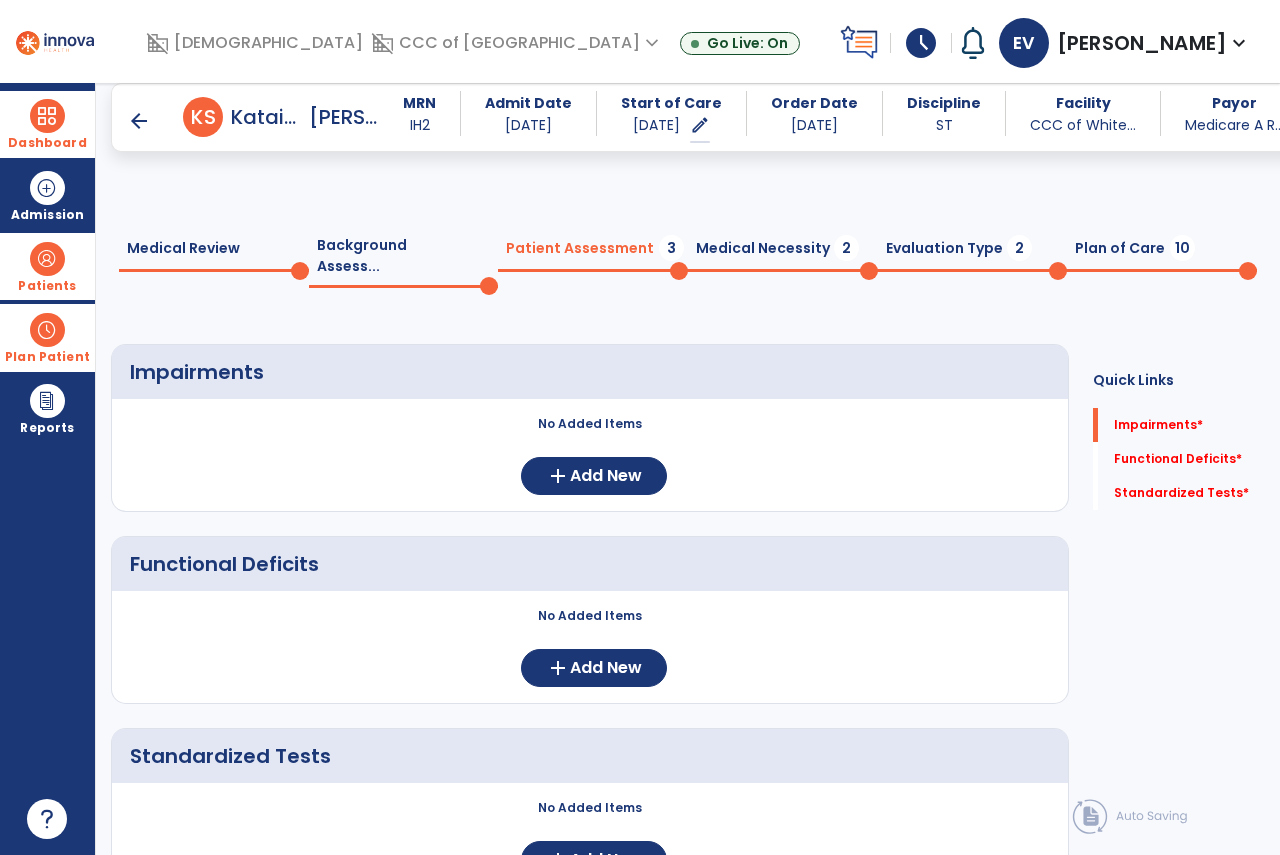 scroll, scrollTop: 95, scrollLeft: 0, axis: vertical 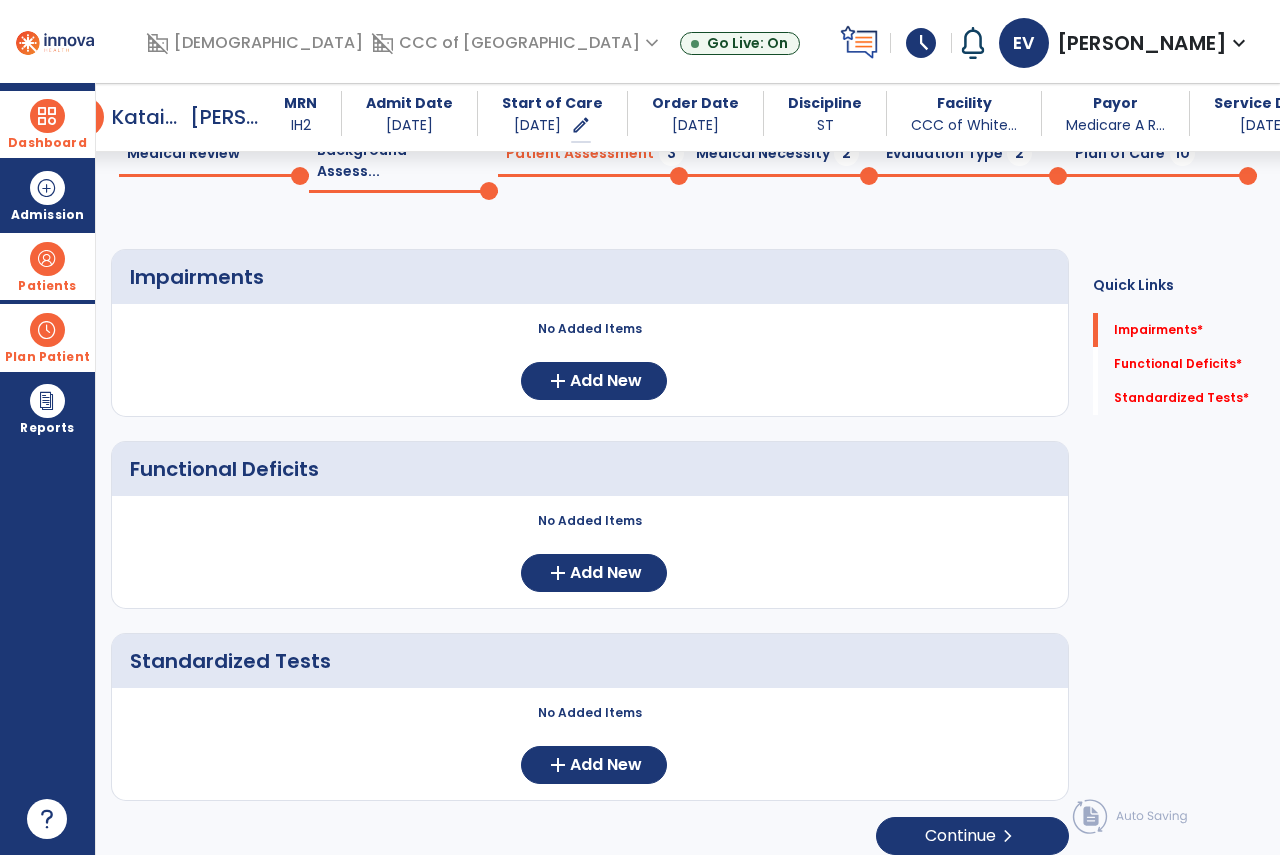 click on "Impairments     No Added Items  add  Add New Functional Deficits     No Added Items  add  Add New Standardized Tests     No Added Items  add  Add New" 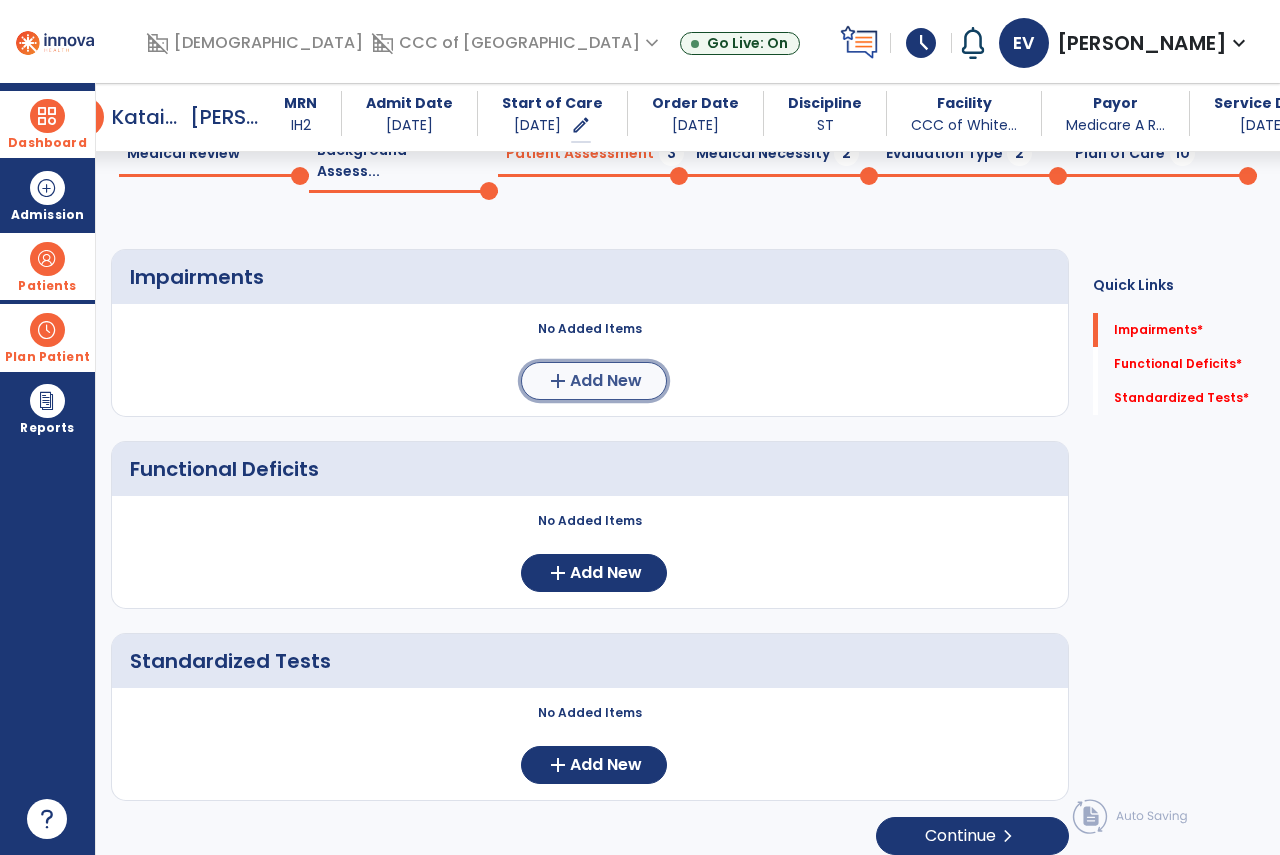 click on "Add New" 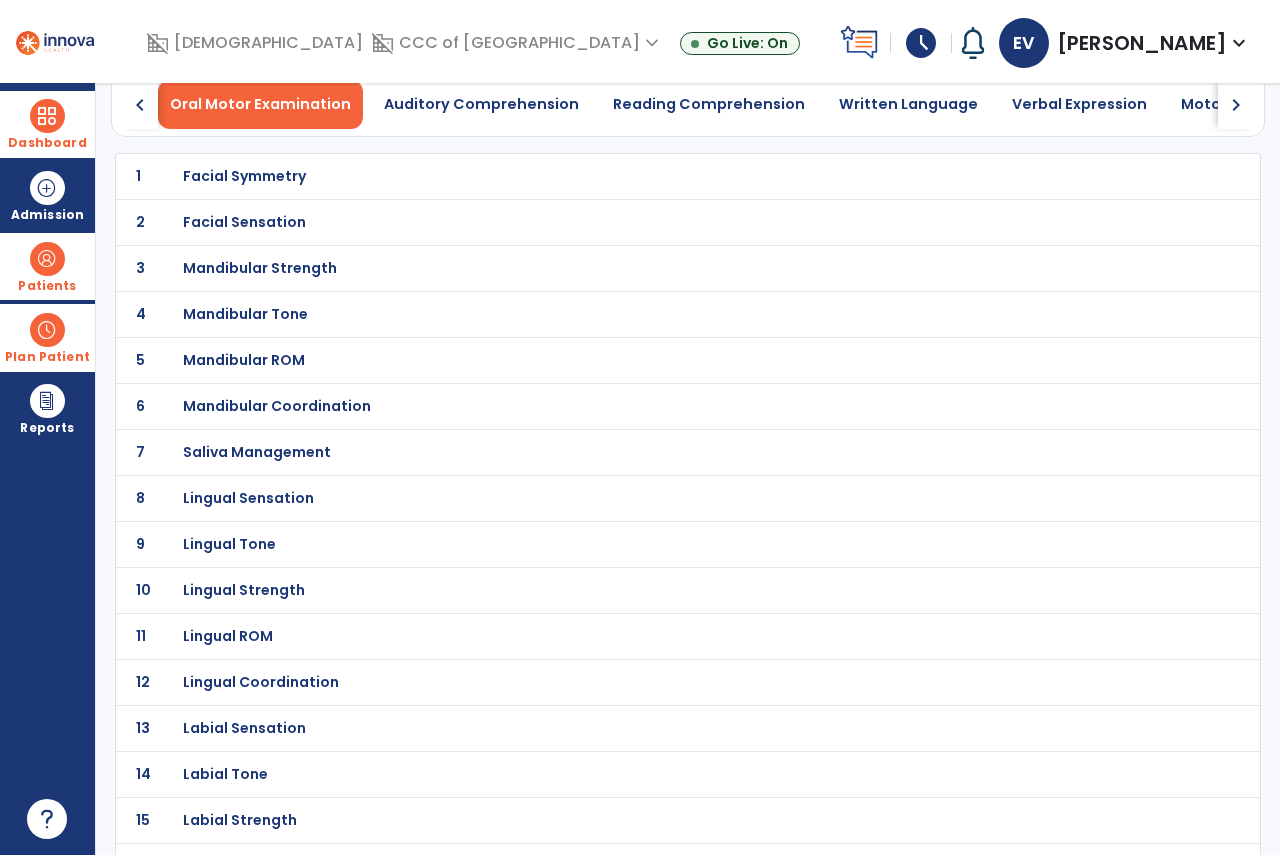 scroll, scrollTop: 0, scrollLeft: 0, axis: both 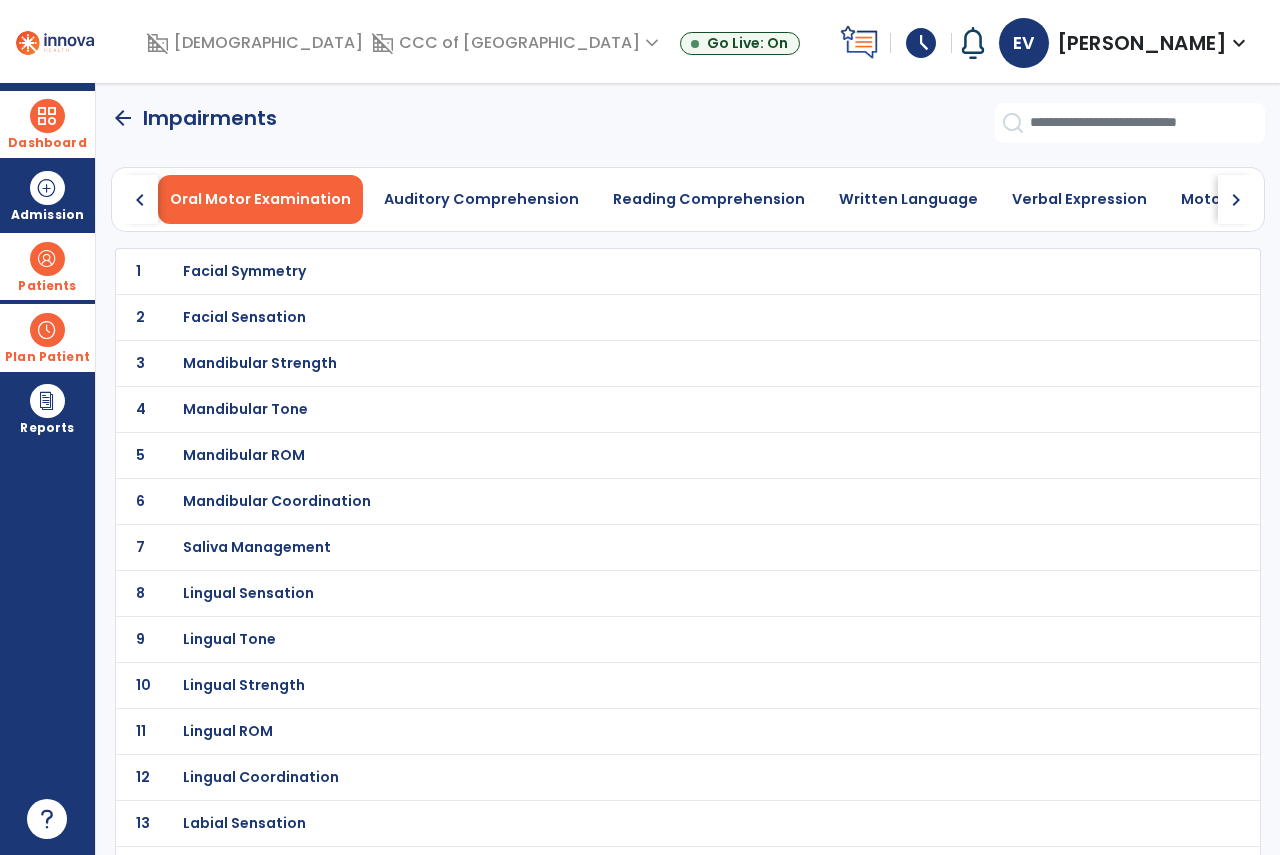 click on "Facial Symmetry" at bounding box center [644, 271] 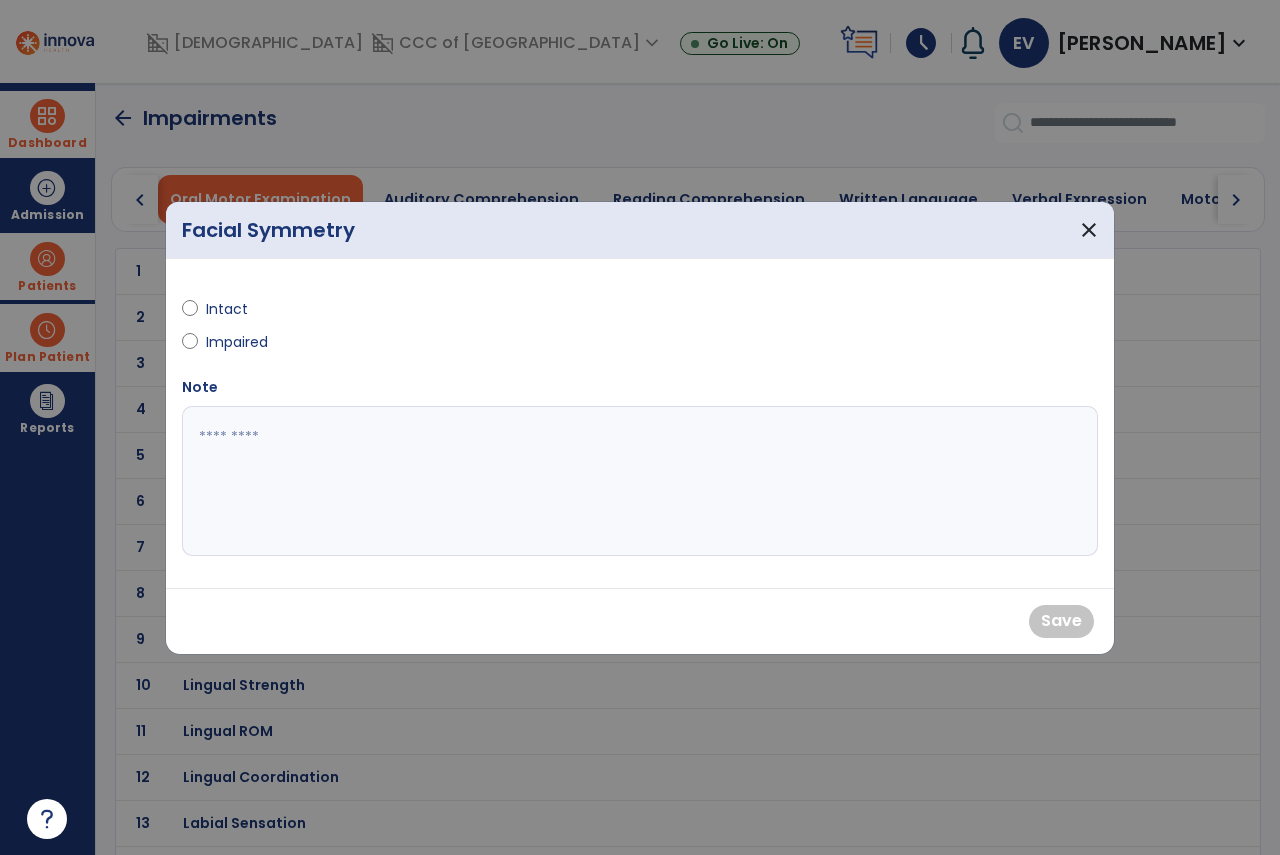 click on "Intact" at bounding box center (241, 309) 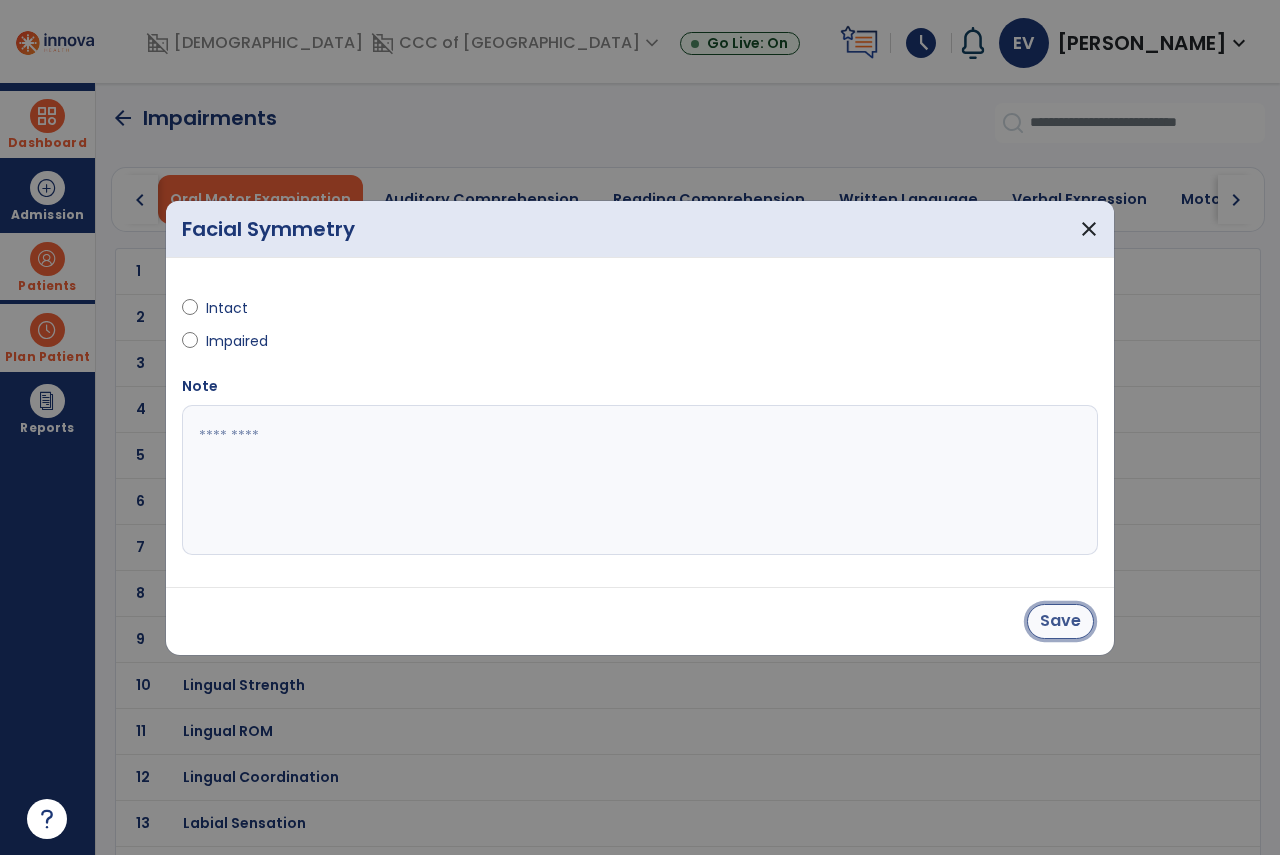 click on "Save" at bounding box center (1060, 621) 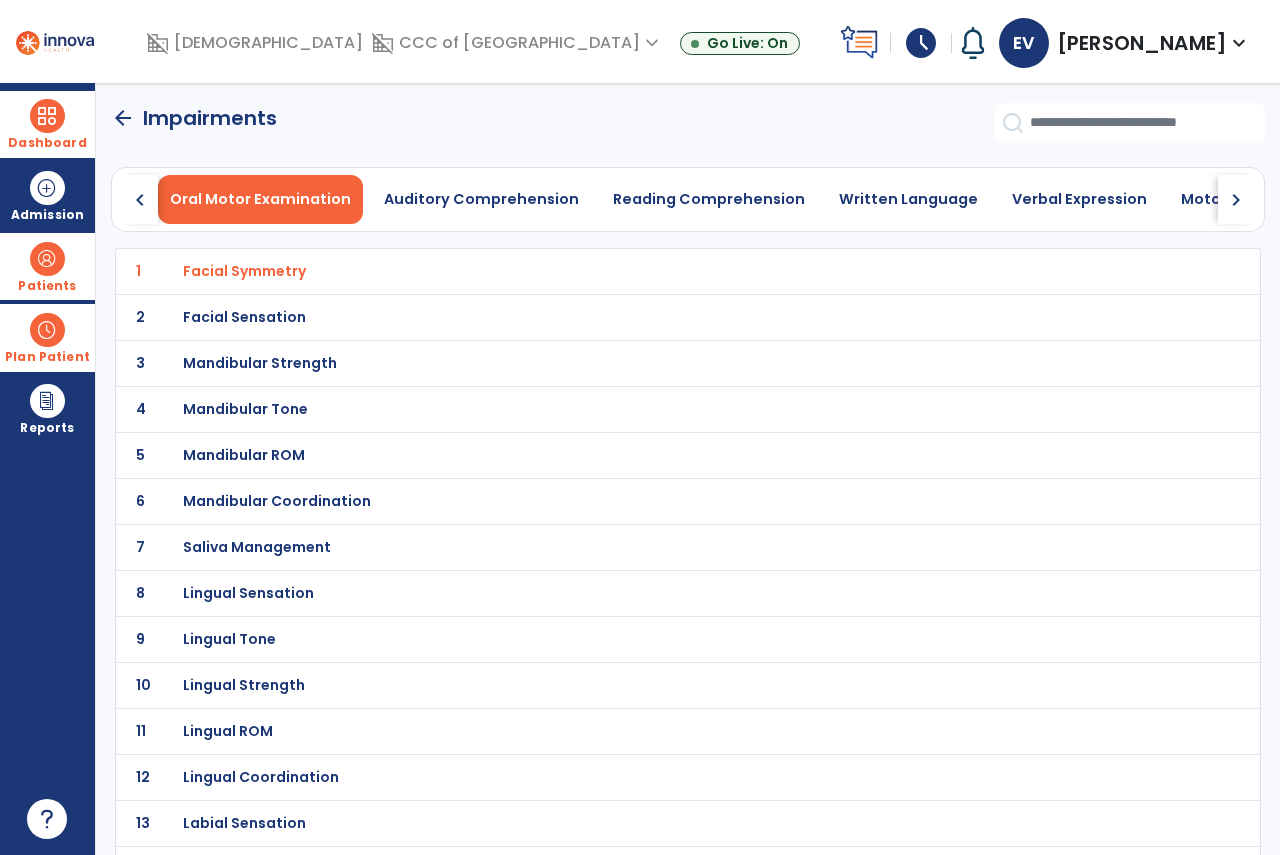 click on "Mandibular Strength" at bounding box center (644, 271) 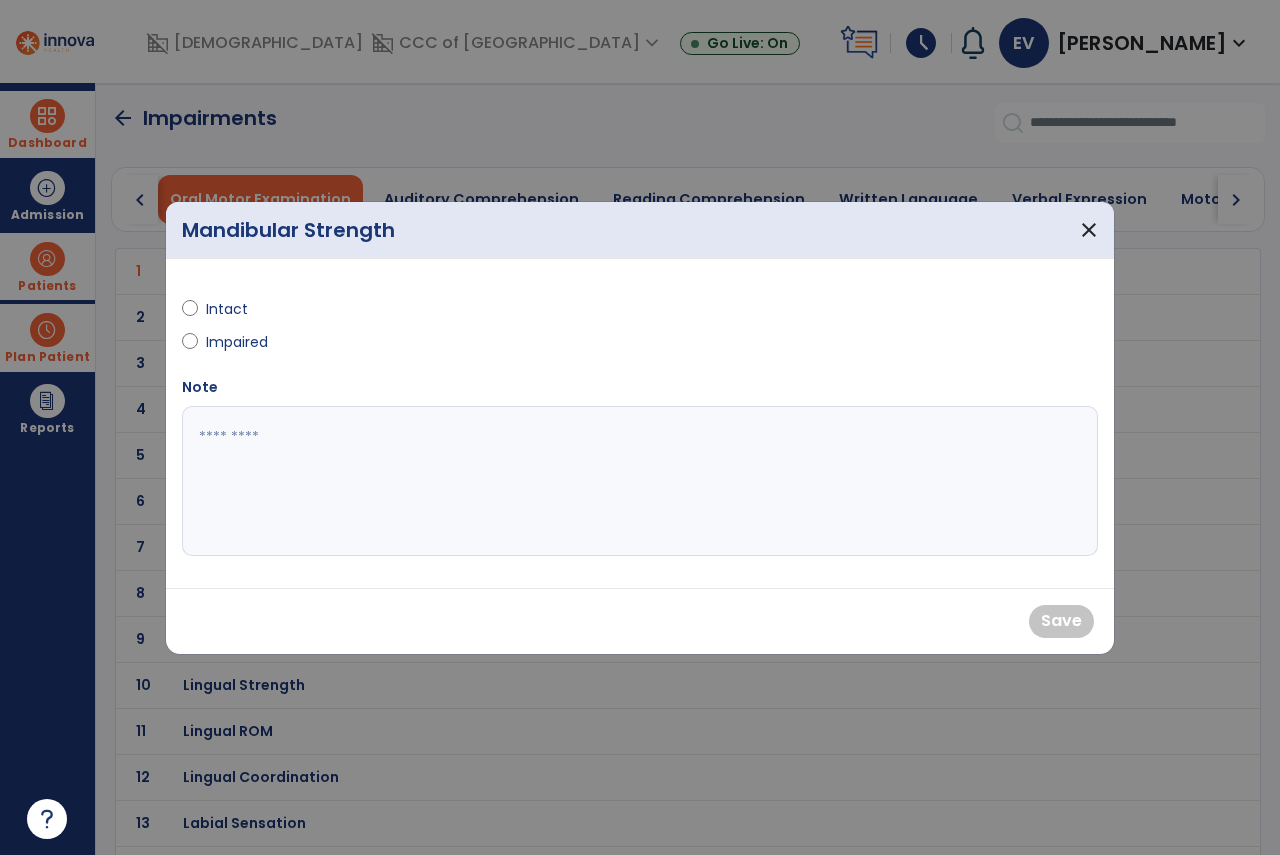 click on "Intact" at bounding box center (241, 309) 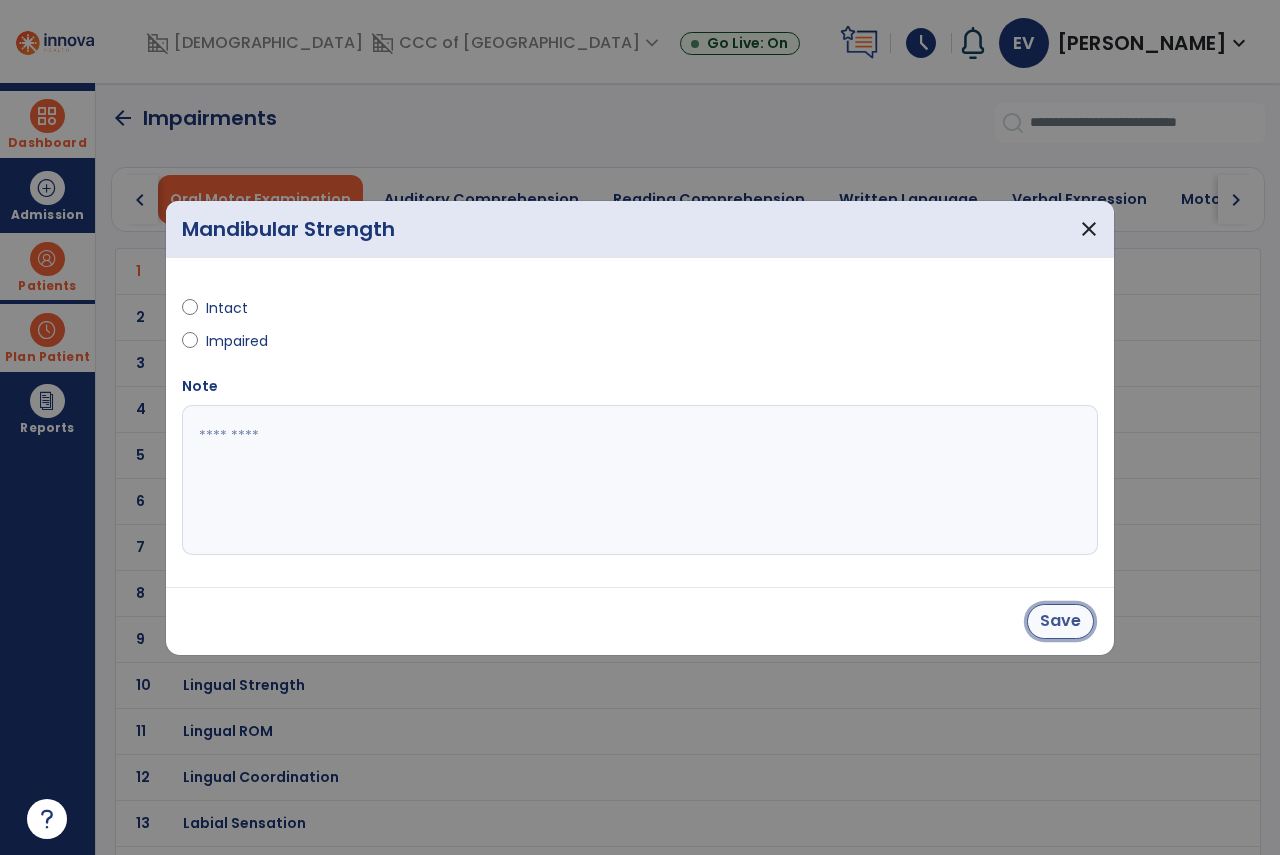 click on "Save" at bounding box center (1060, 621) 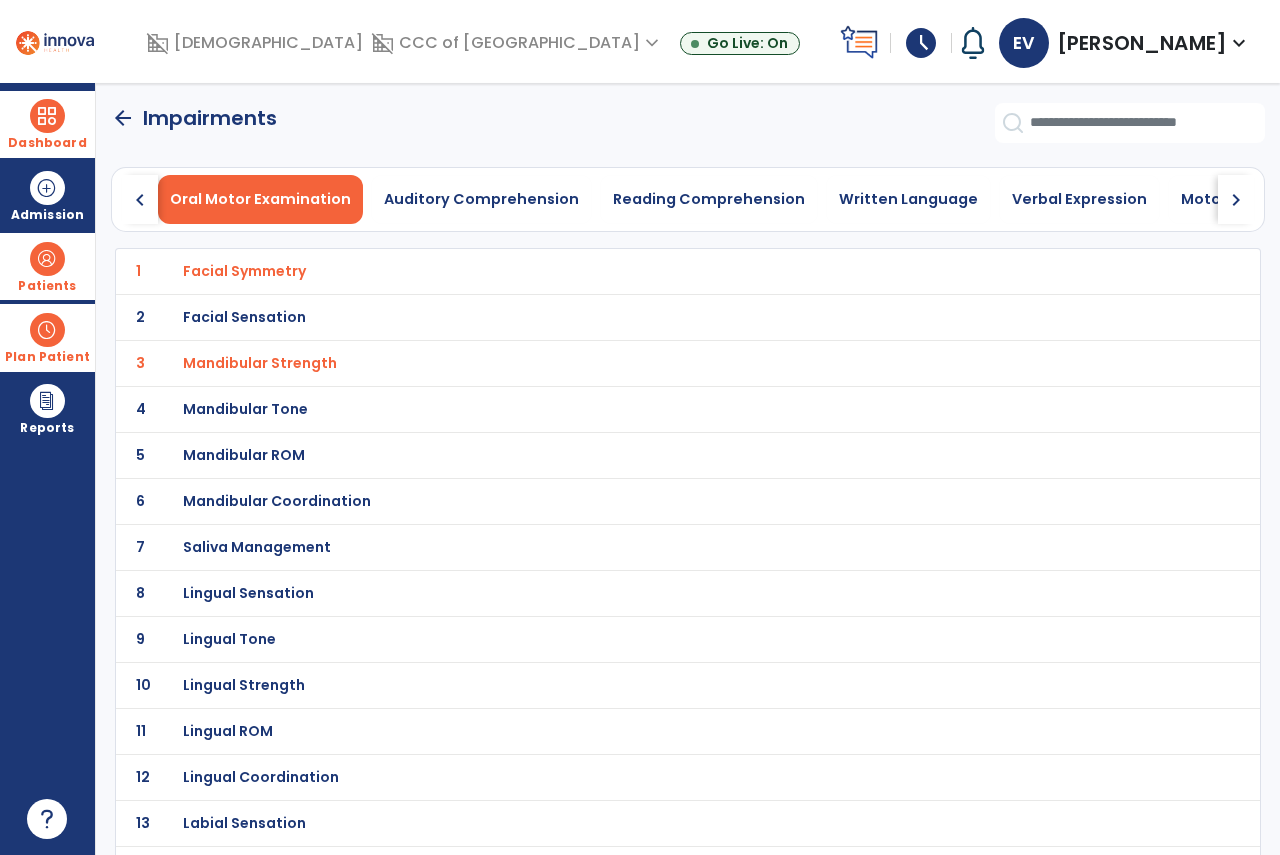 click on "2 Facial Sensation" 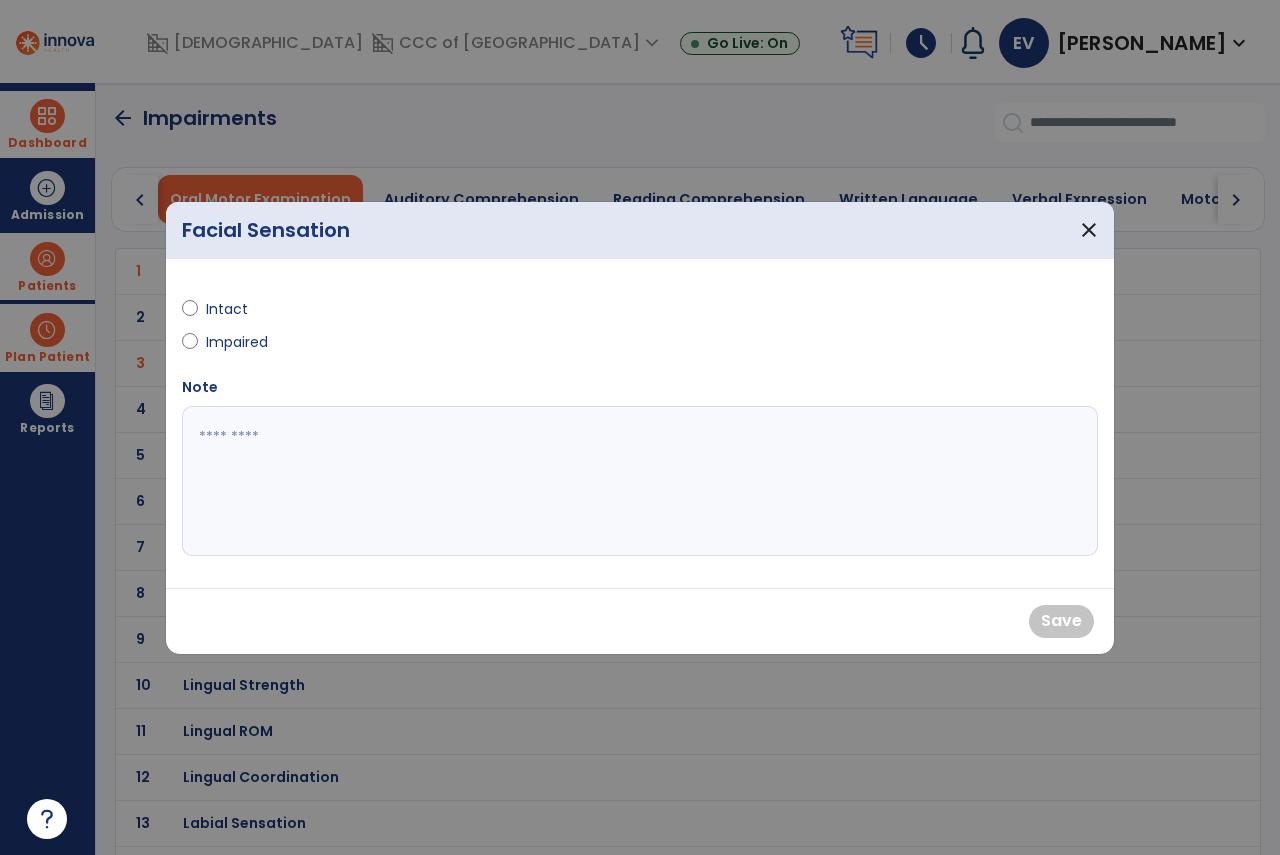 click on "Intact" at bounding box center [241, 309] 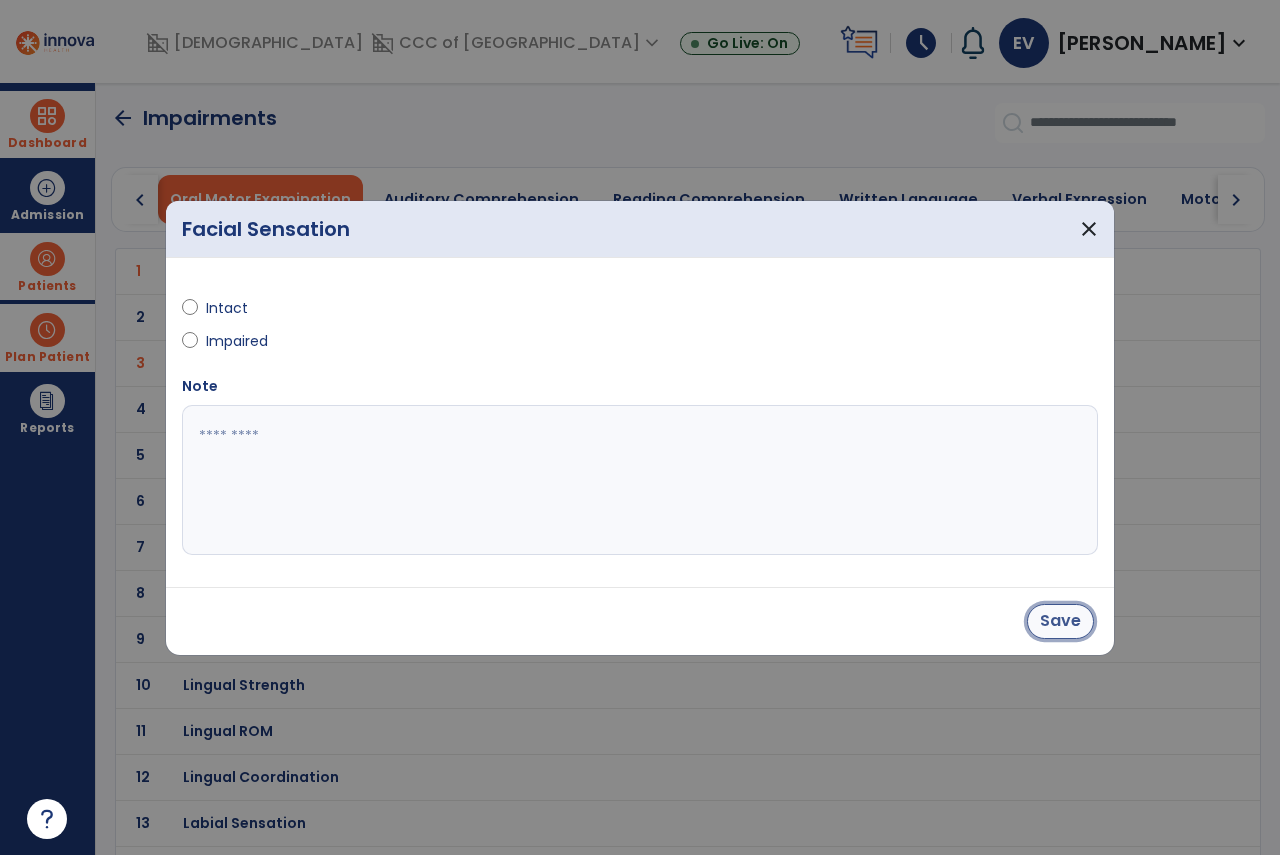 click on "Save" at bounding box center [1060, 621] 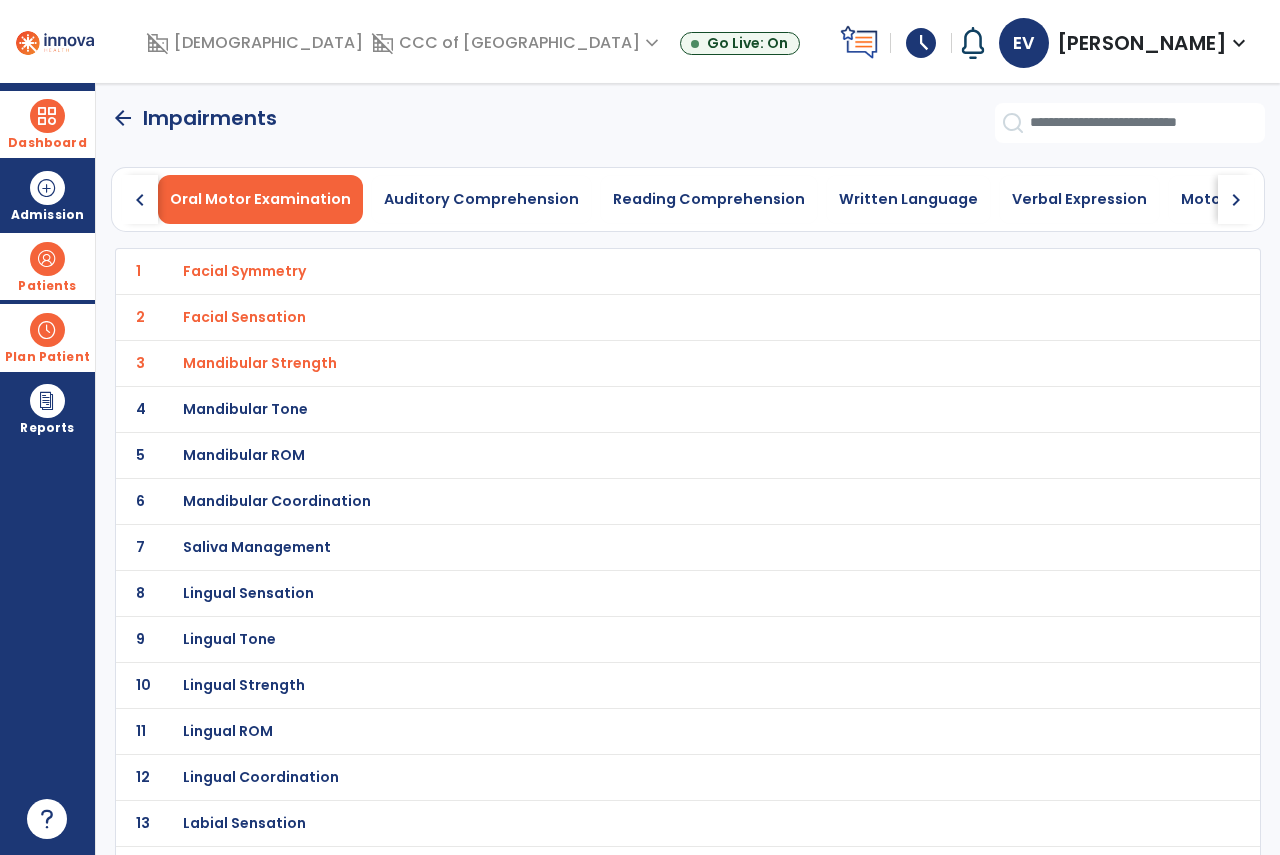 click on "Mandibular ROM" at bounding box center (644, 271) 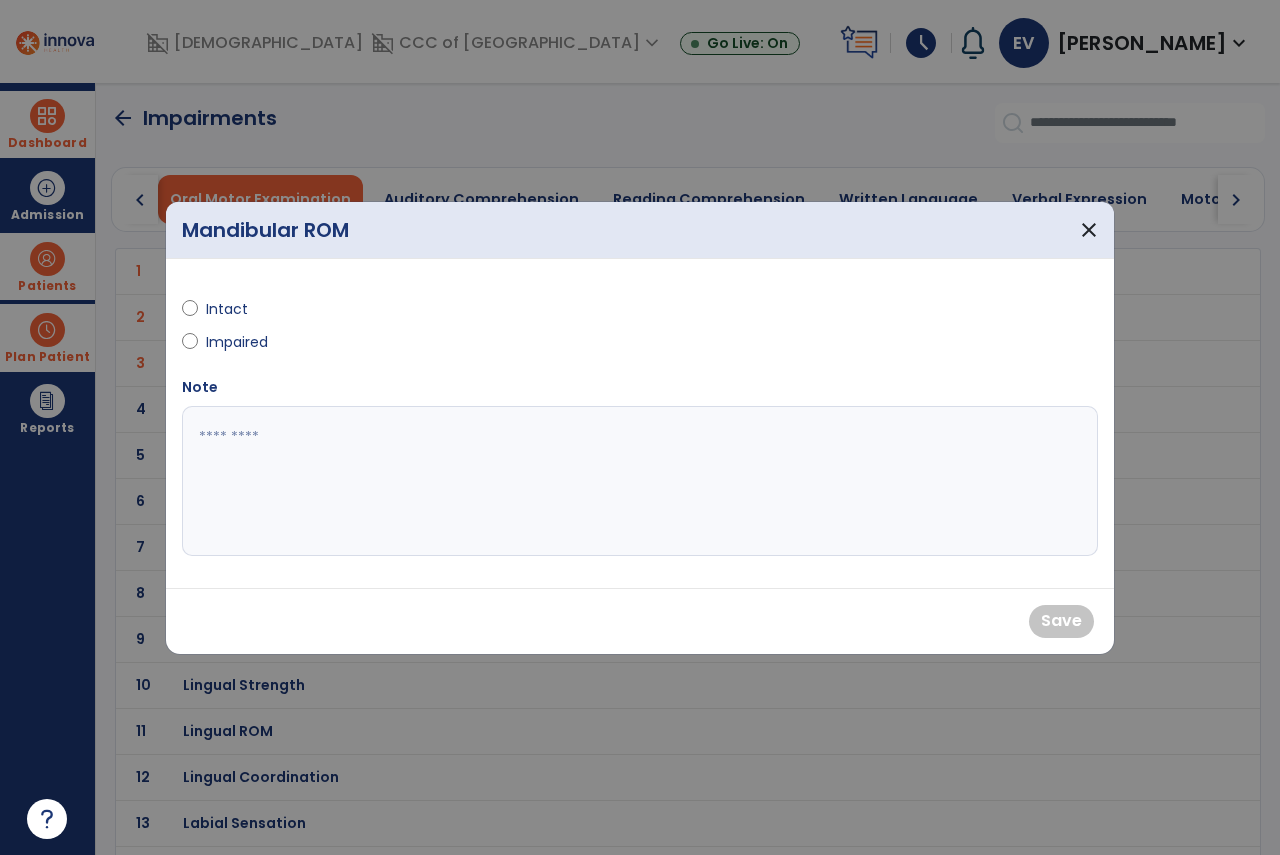 click on "Intact" at bounding box center (241, 309) 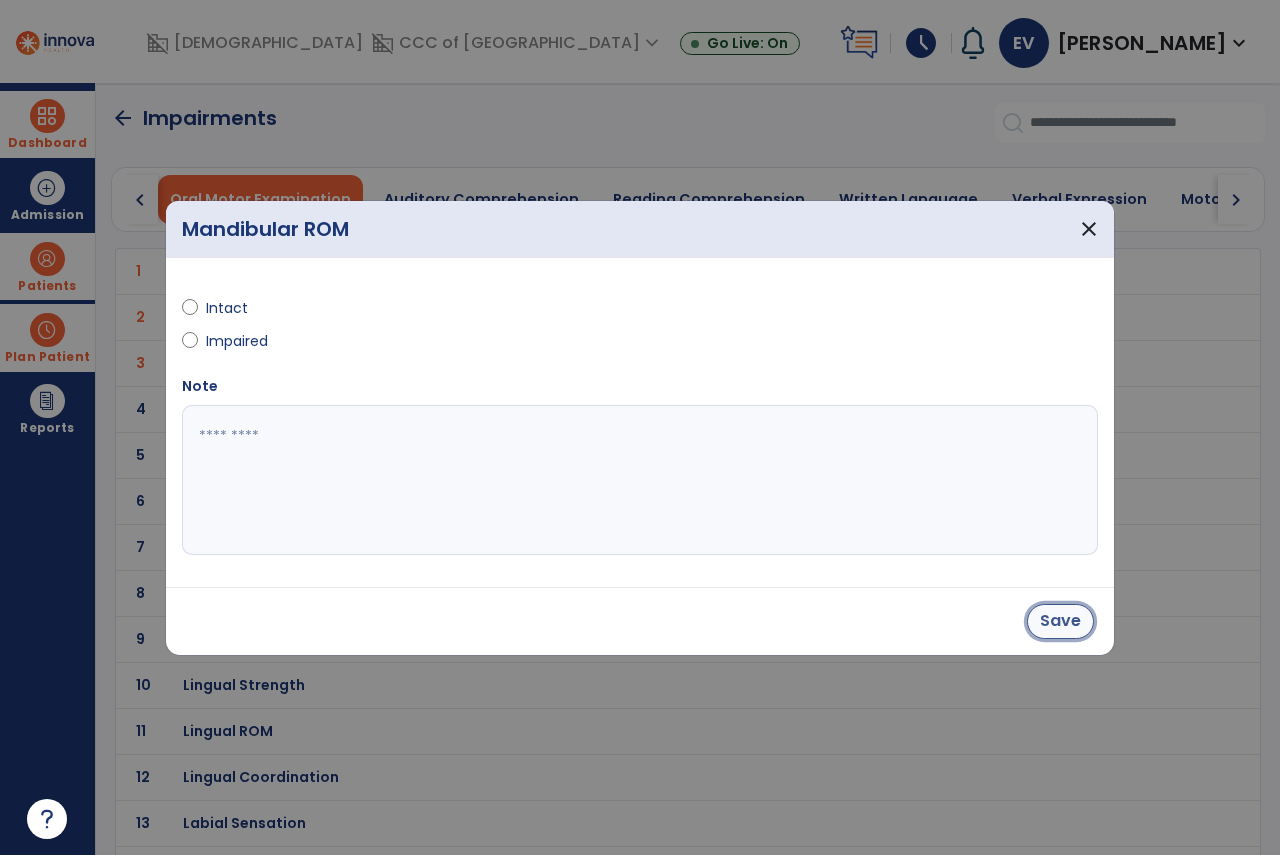 click on "Save" at bounding box center [1060, 621] 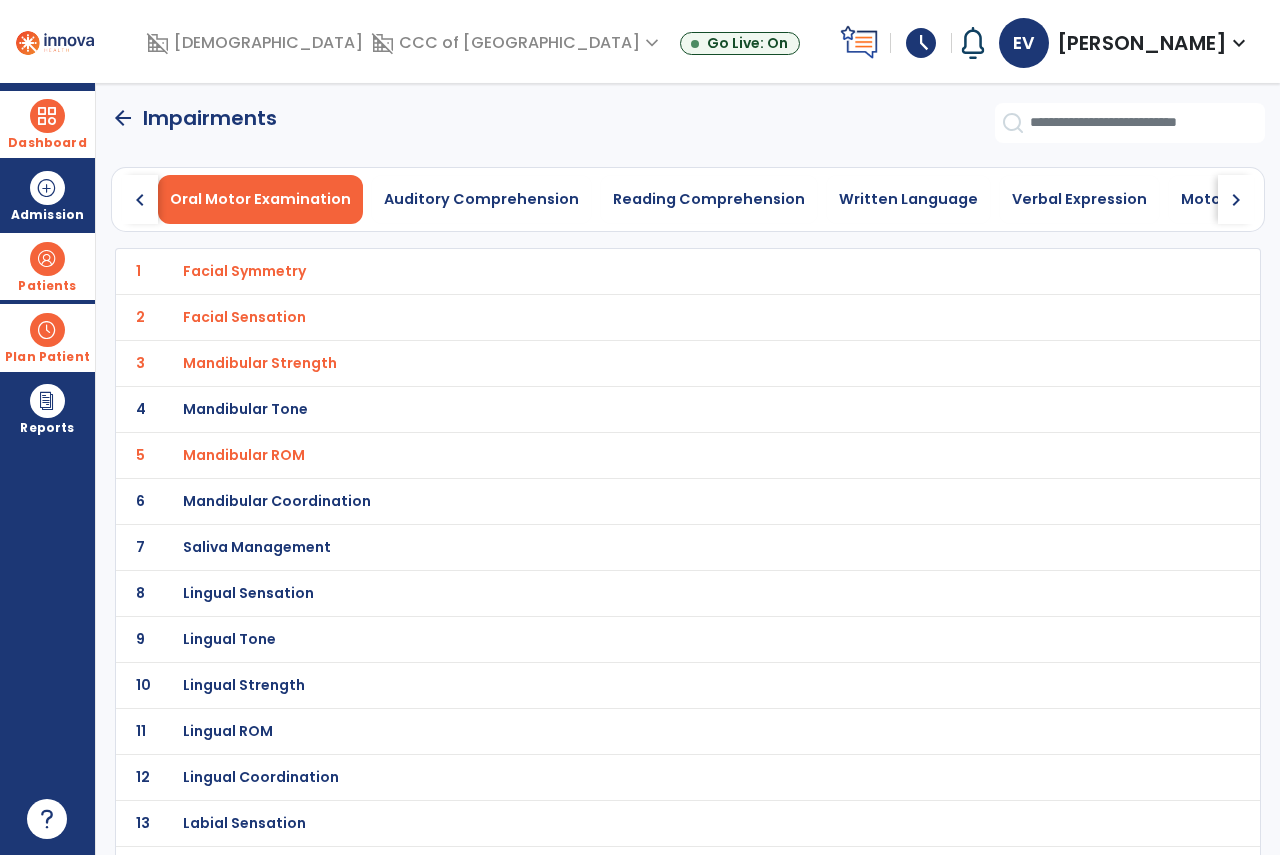 click on "Mandibular Tone" at bounding box center (244, 271) 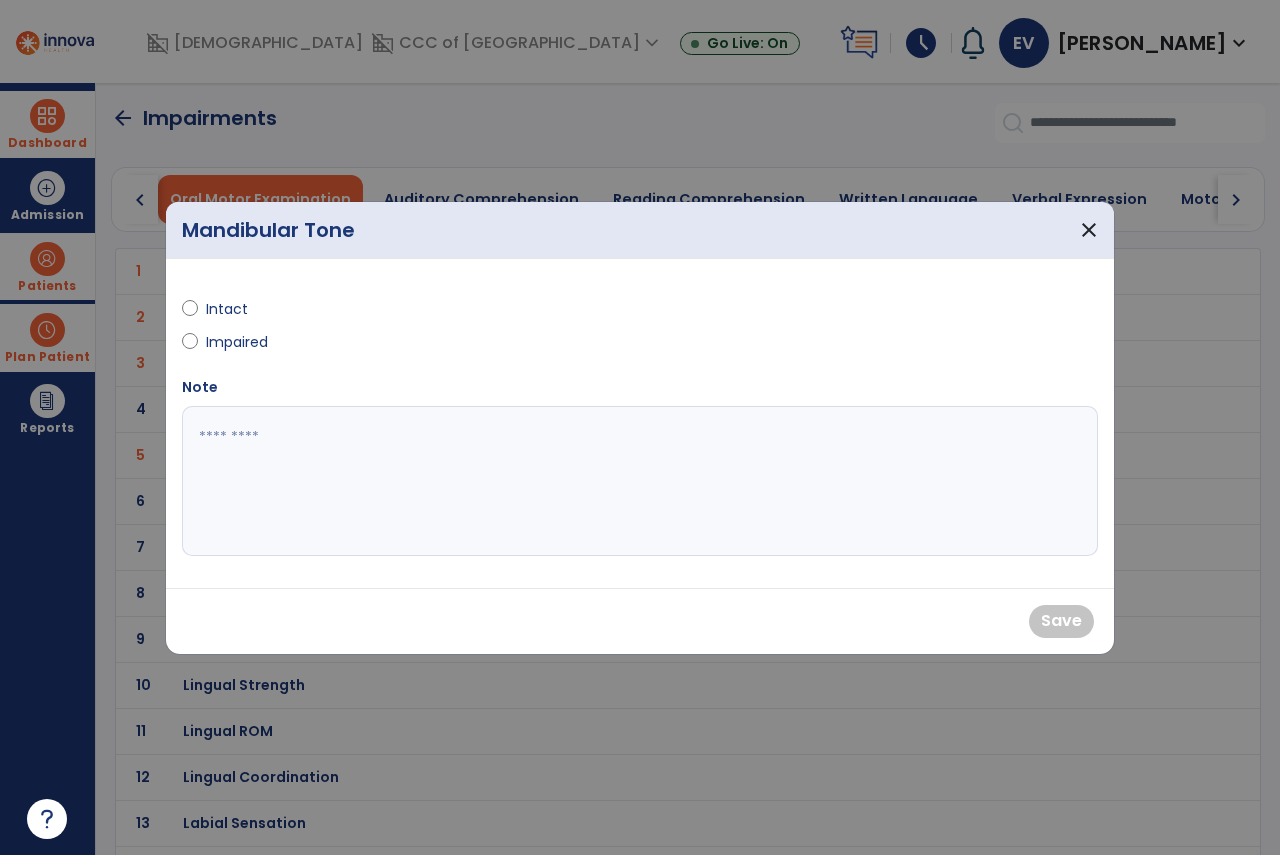 click on "Intact" at bounding box center (241, 309) 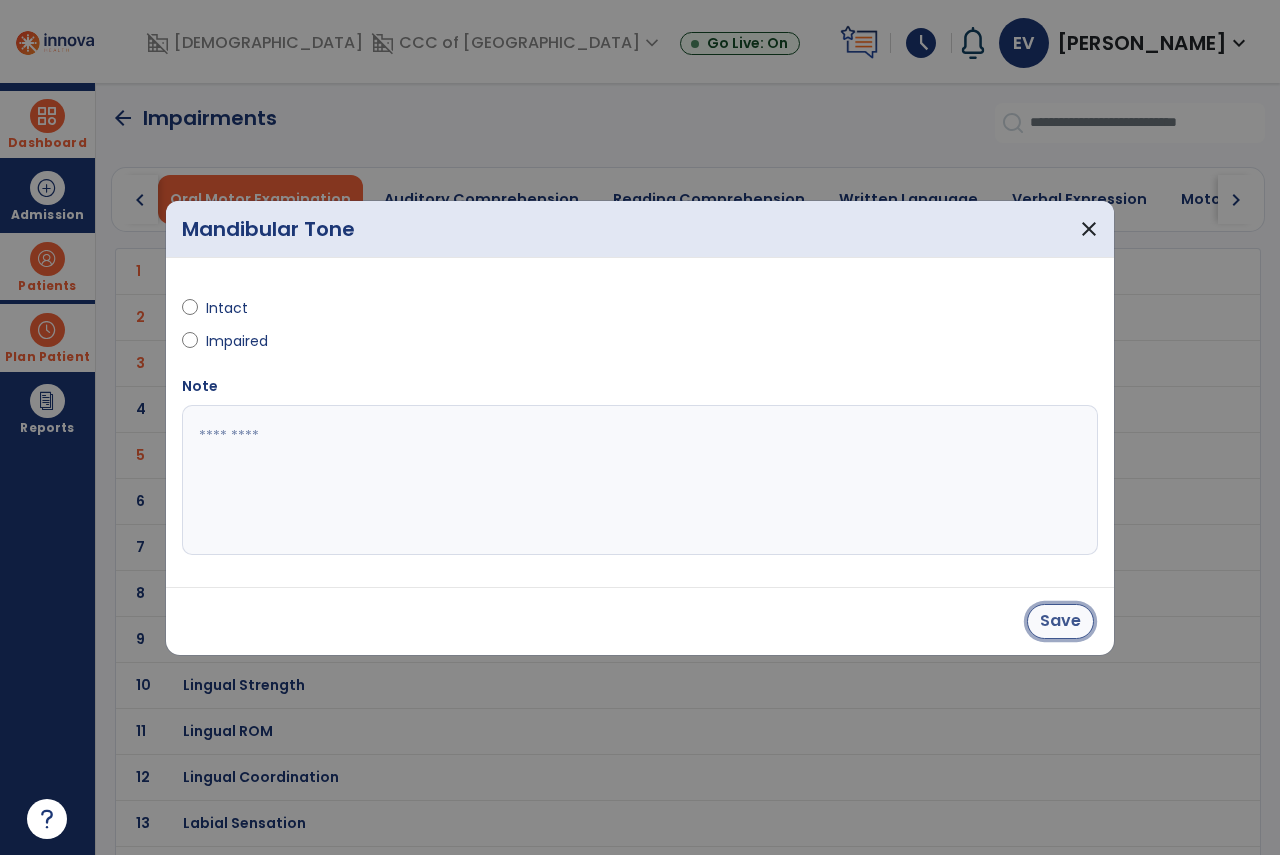click on "Save" at bounding box center (1060, 621) 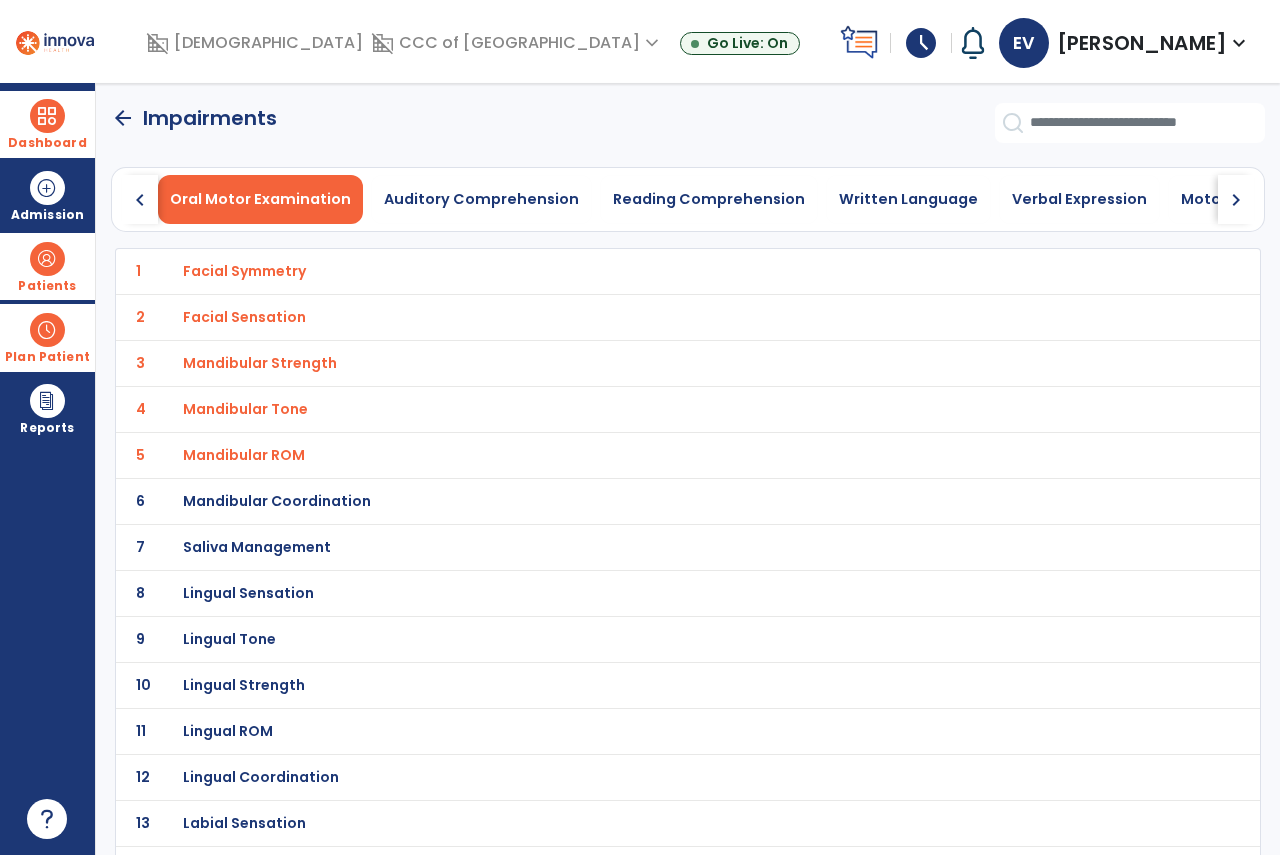 click on "7 Saliva Management" 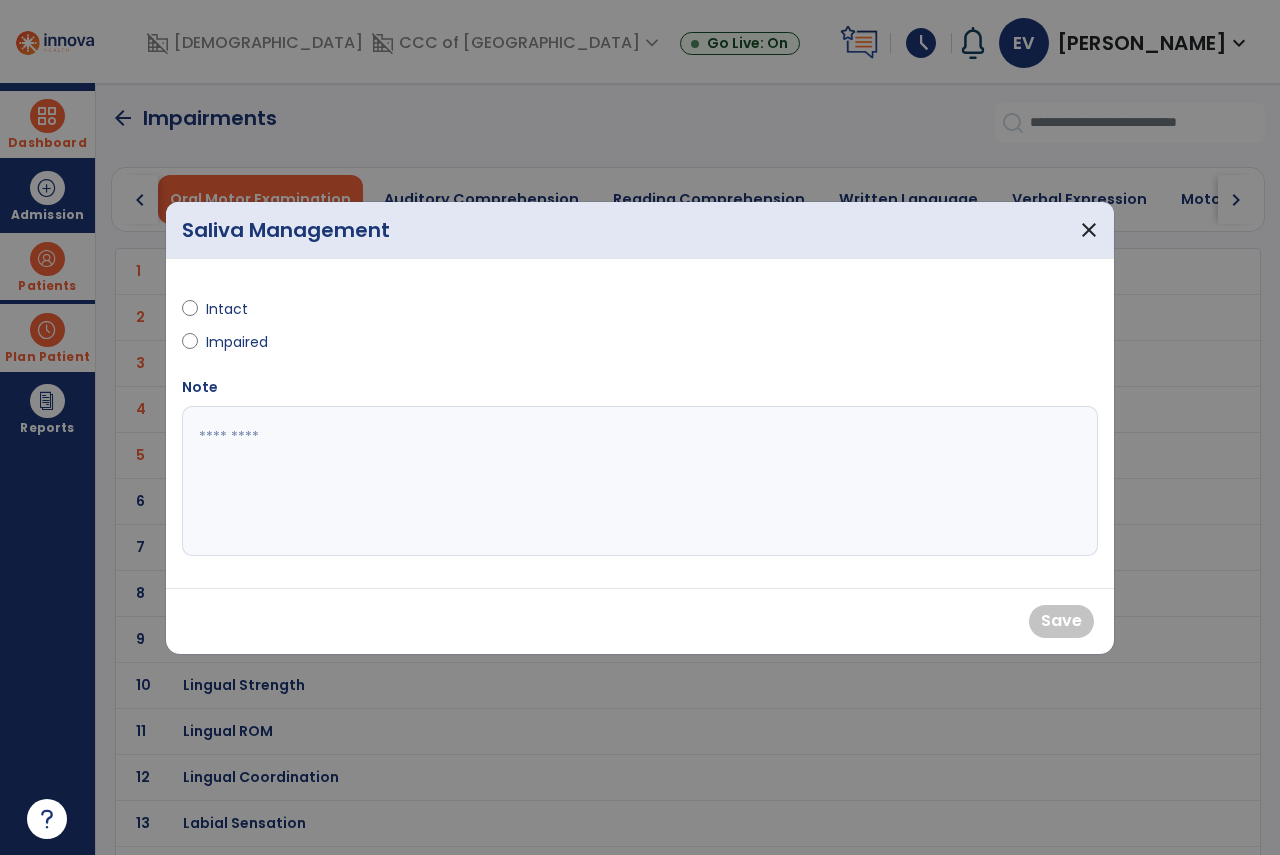 click on "Intact" at bounding box center (241, 309) 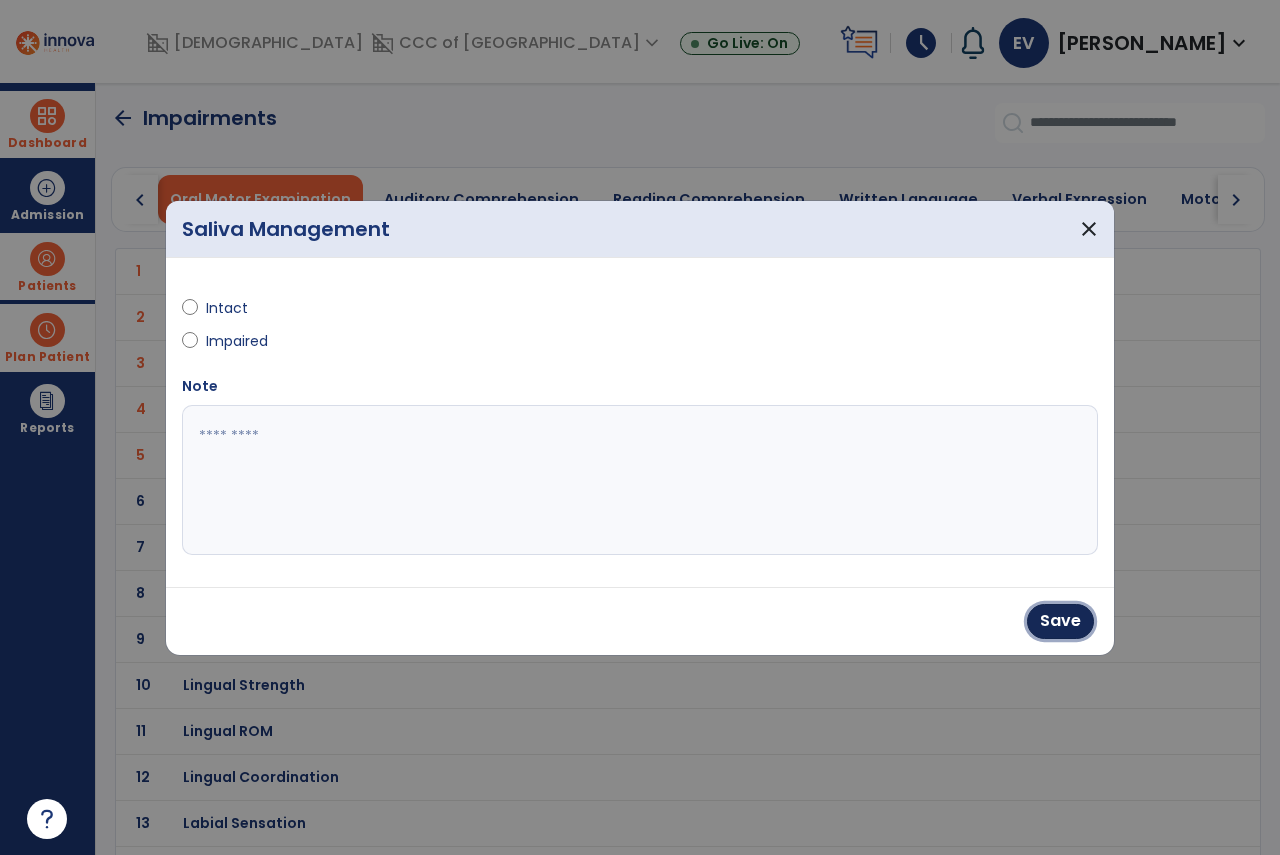 drag, startPoint x: 1070, startPoint y: 629, endPoint x: 1056, endPoint y: 632, distance: 14.3178215 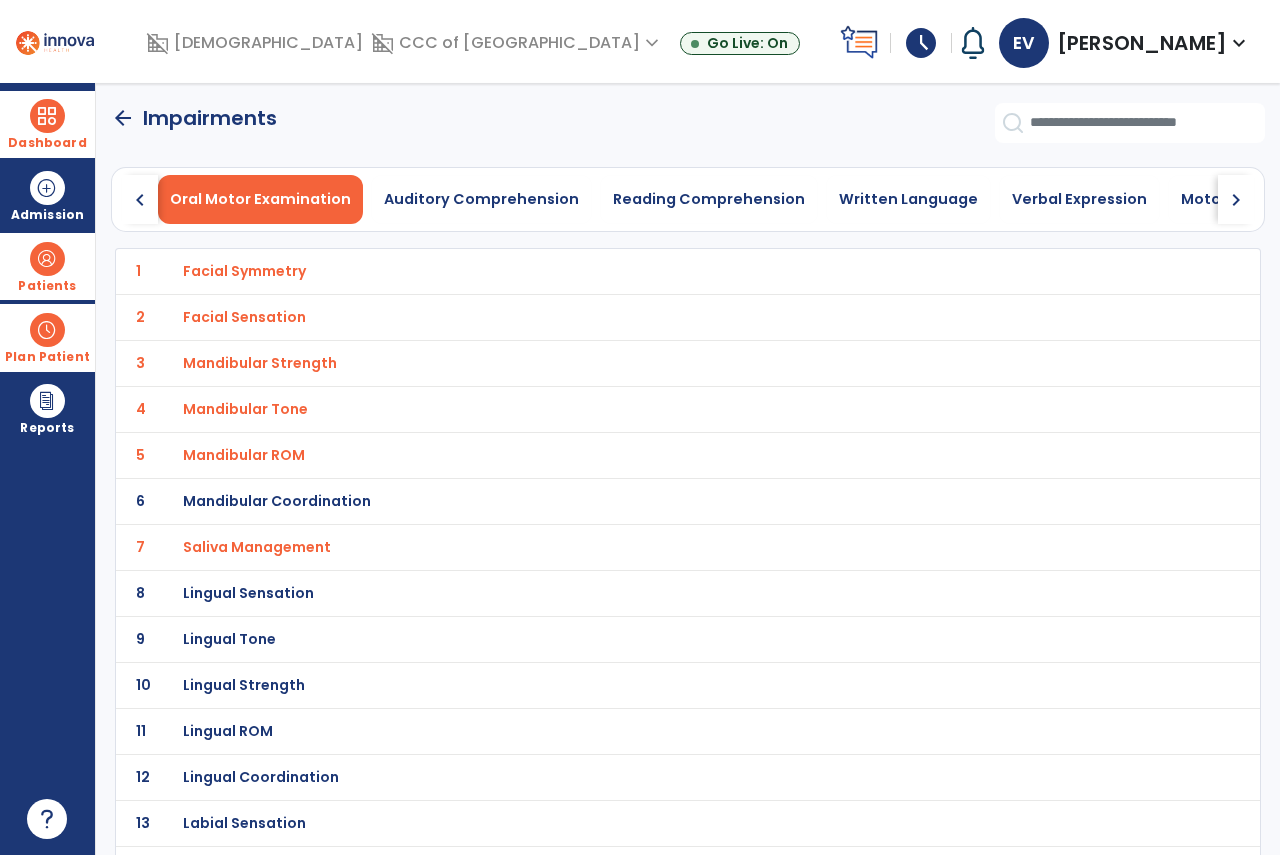 click on "6 Mandibular Coordination" 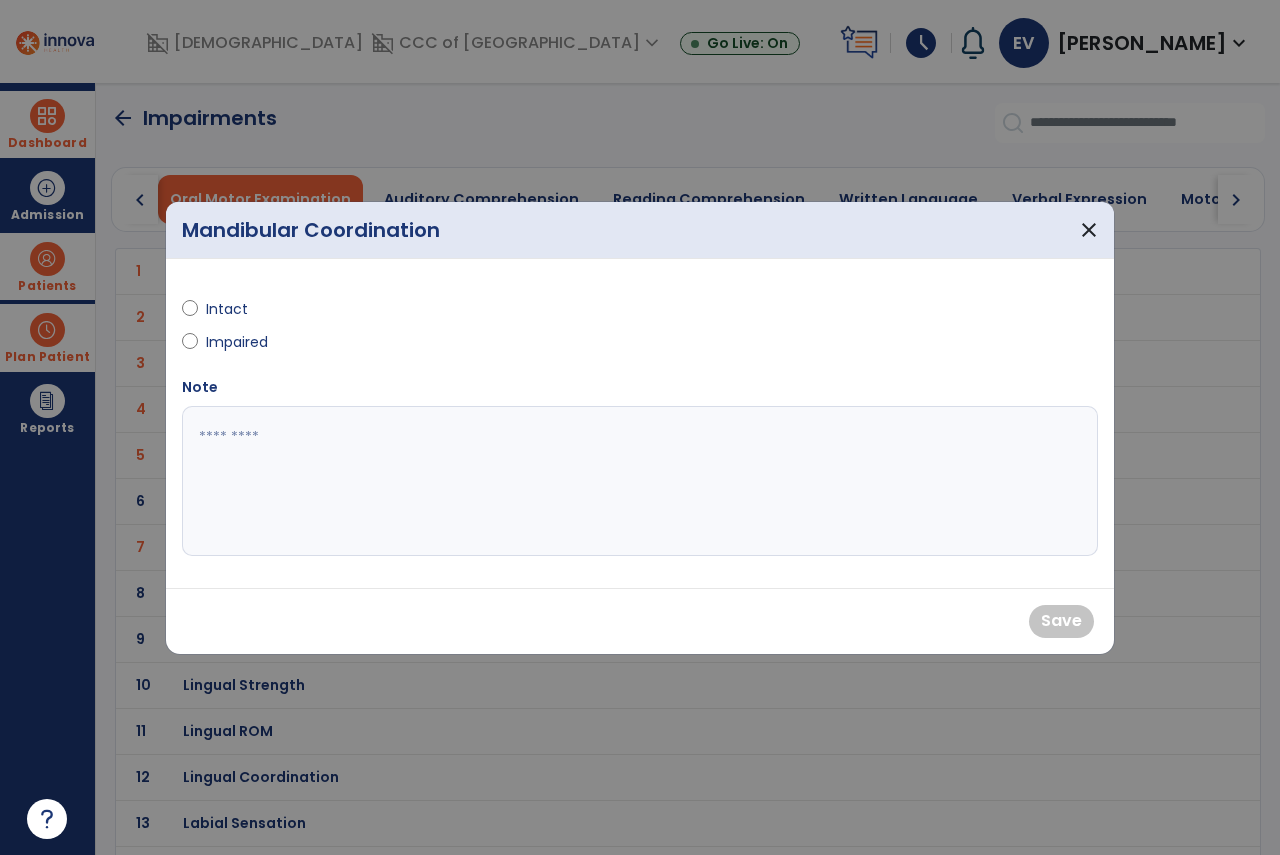click on "Intact" at bounding box center [405, 313] 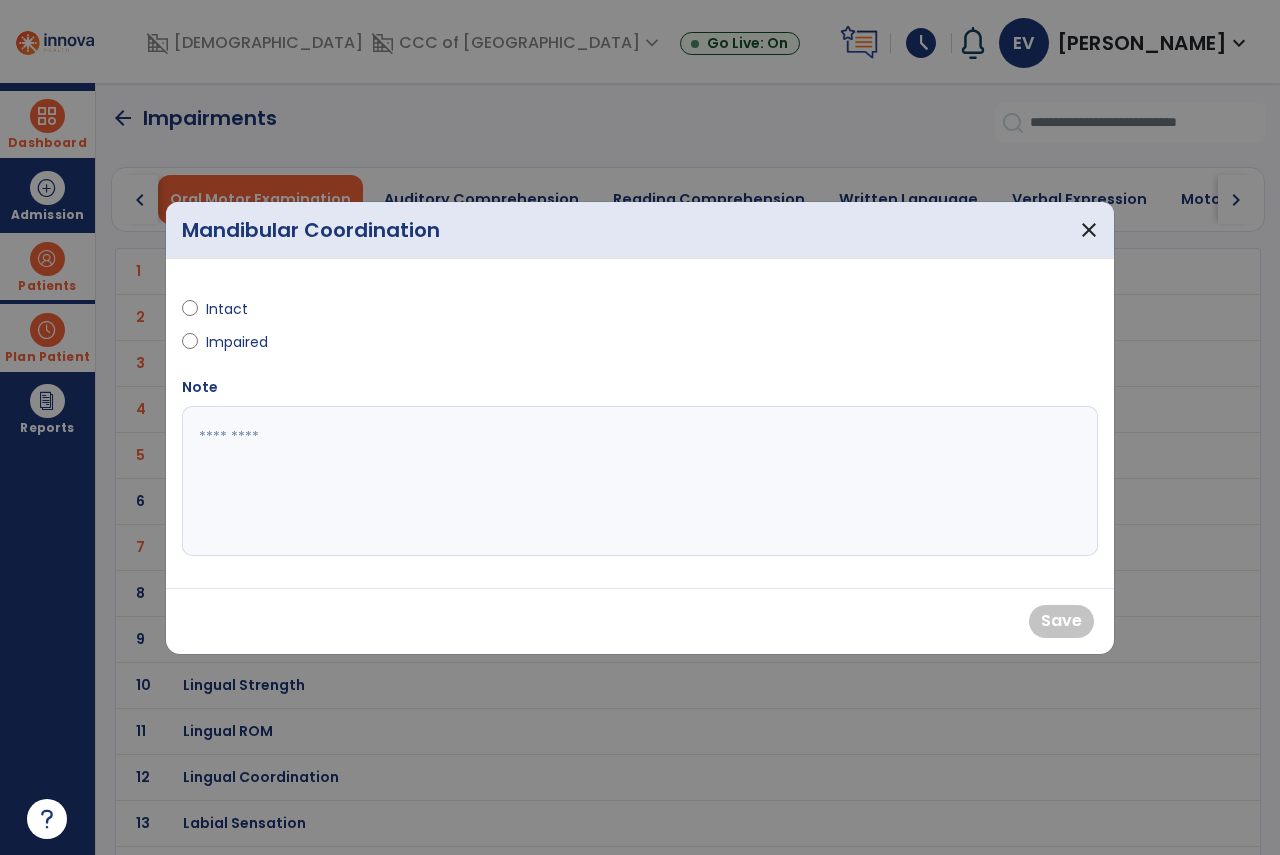 drag, startPoint x: 222, startPoint y: 317, endPoint x: 477, endPoint y: 385, distance: 263.91098 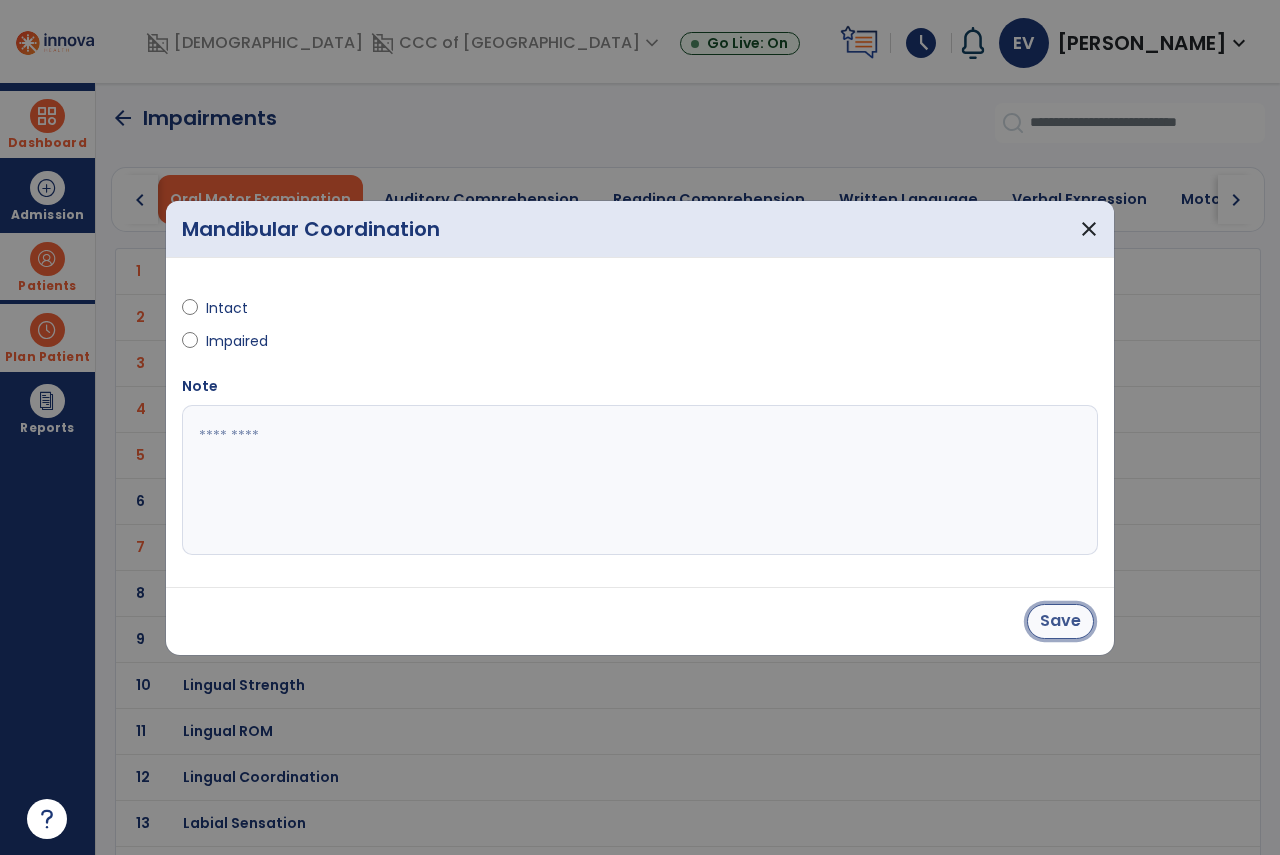 click on "Save" at bounding box center (1060, 621) 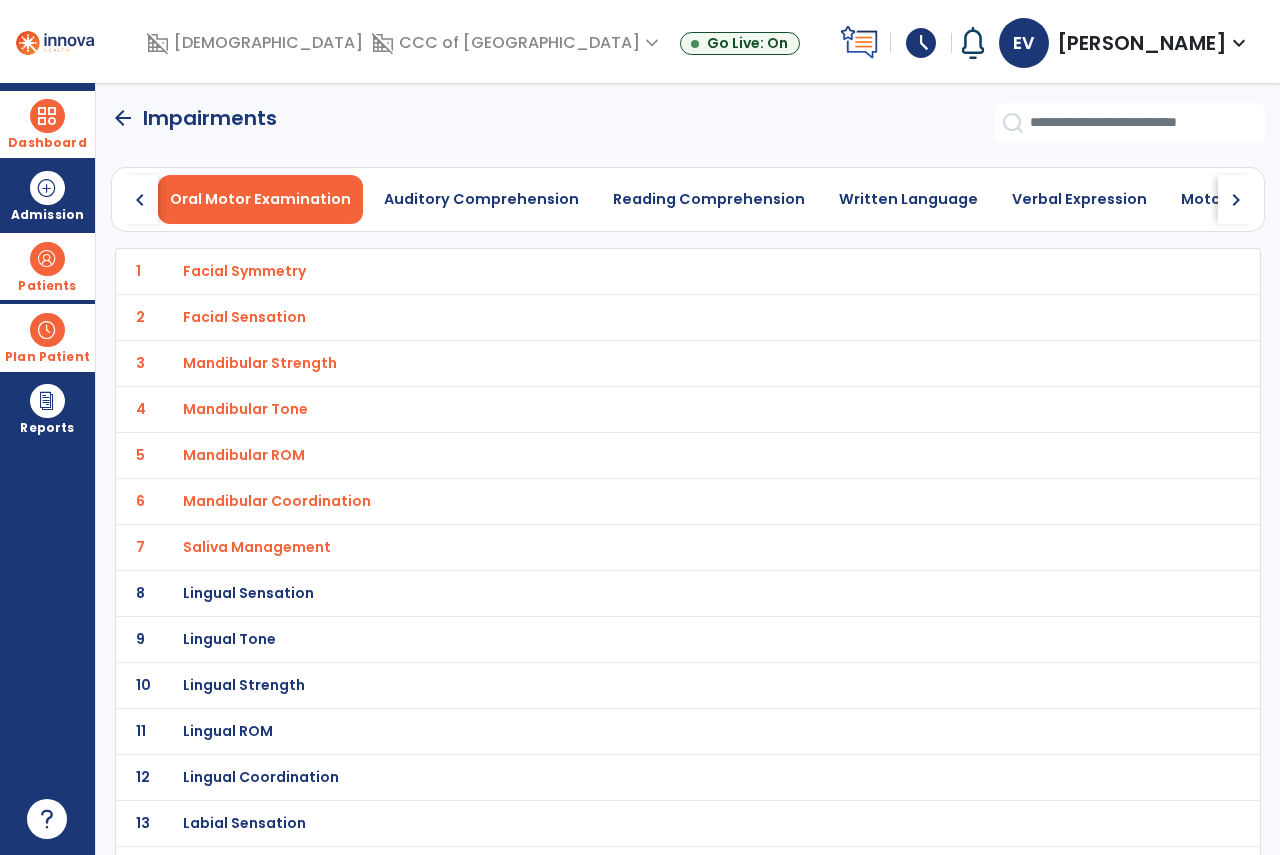 click on "Lingual Sensation" at bounding box center (644, 271) 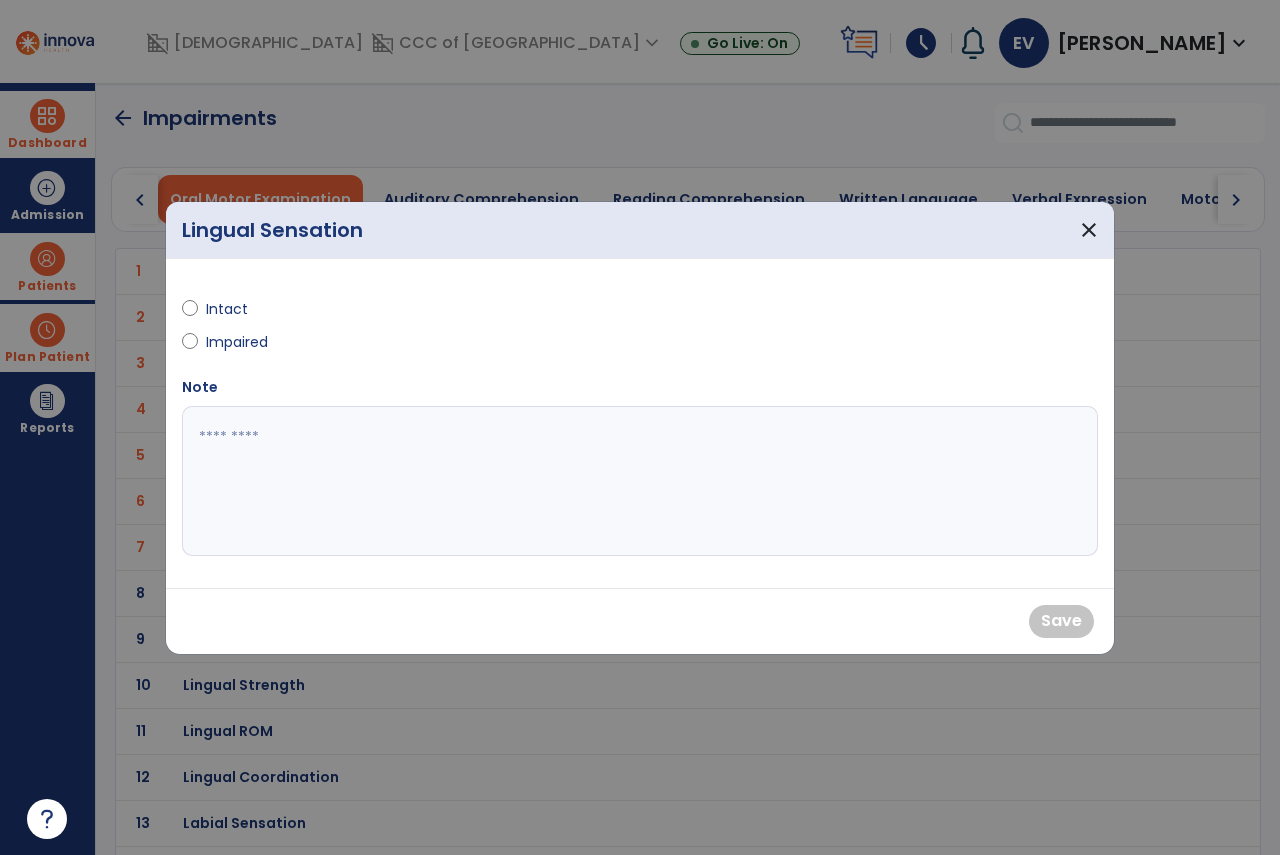 click on "Intact" at bounding box center [241, 309] 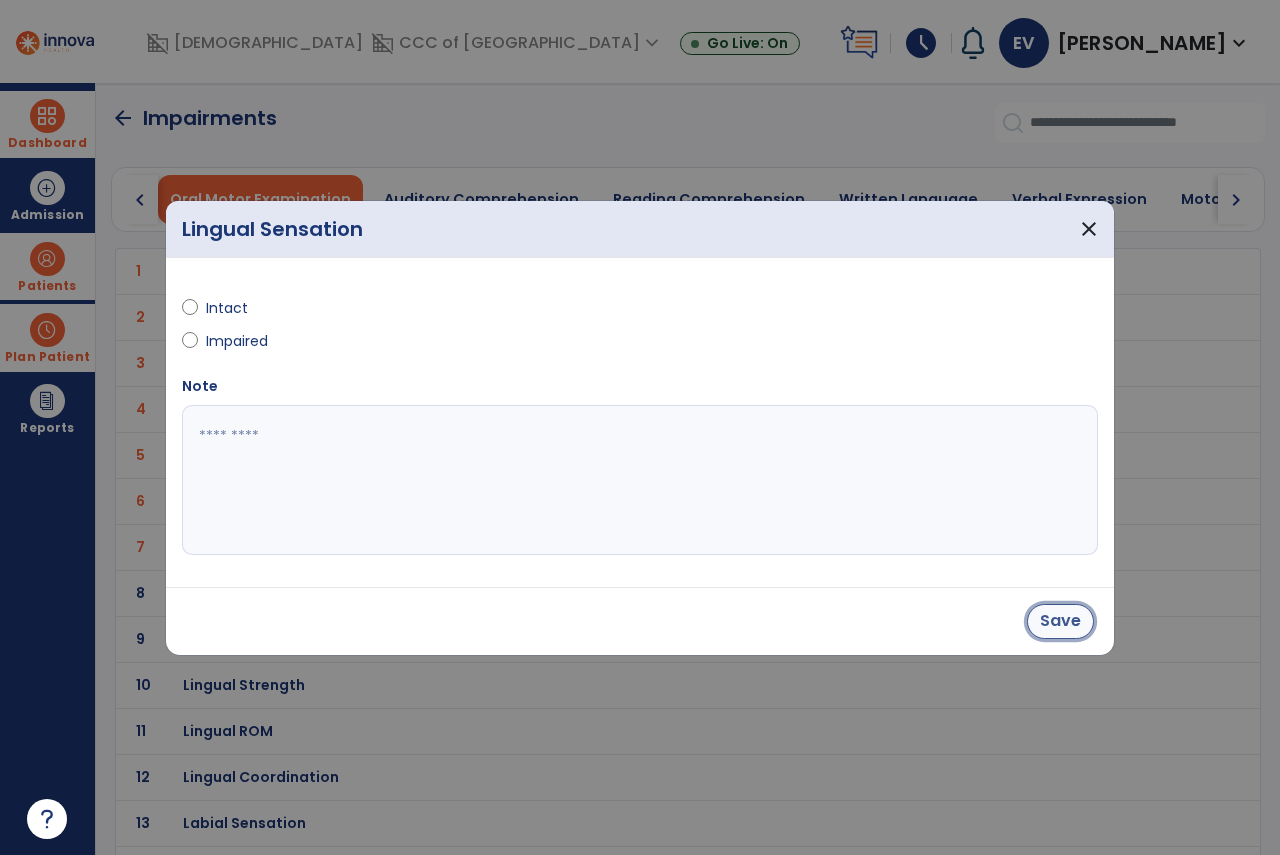 click on "Save" at bounding box center (1060, 621) 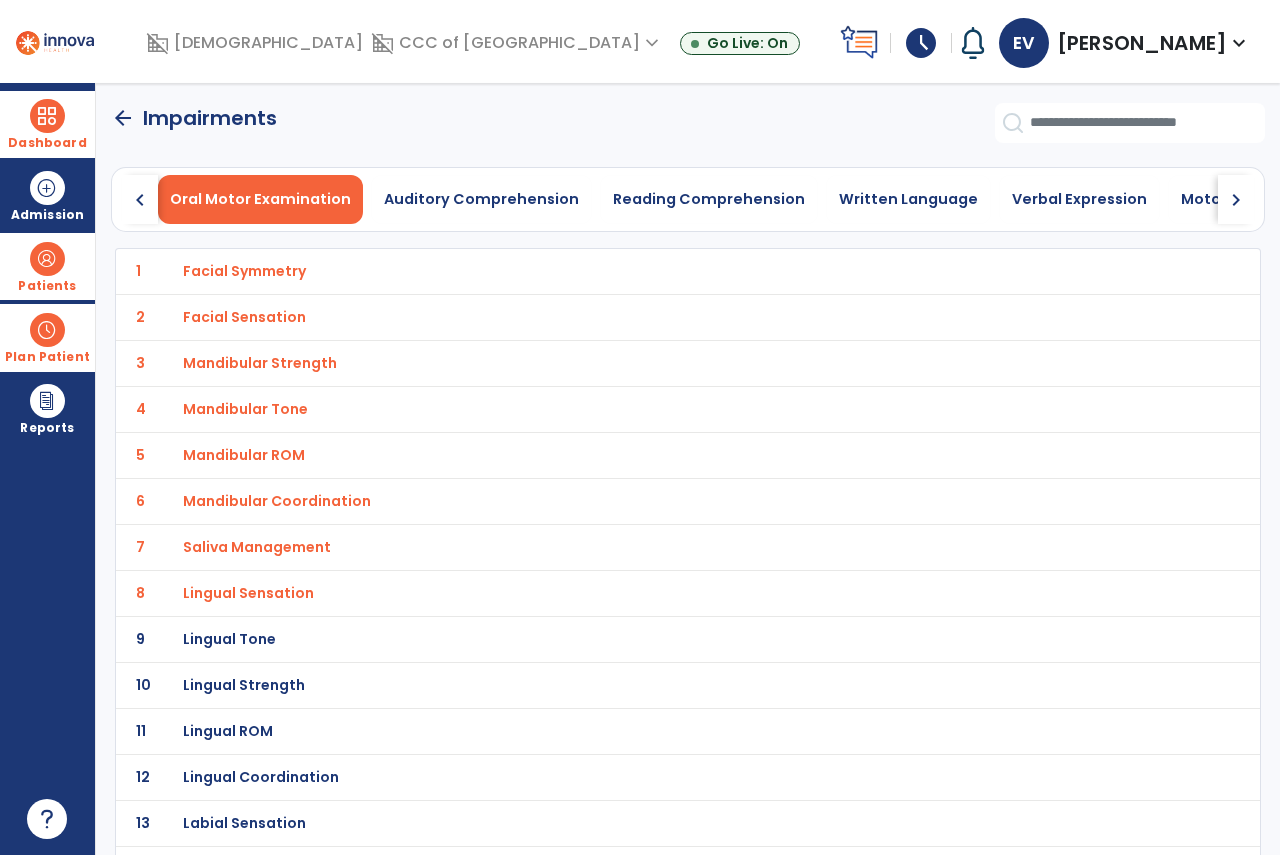 click on "9 Lingual Tone" 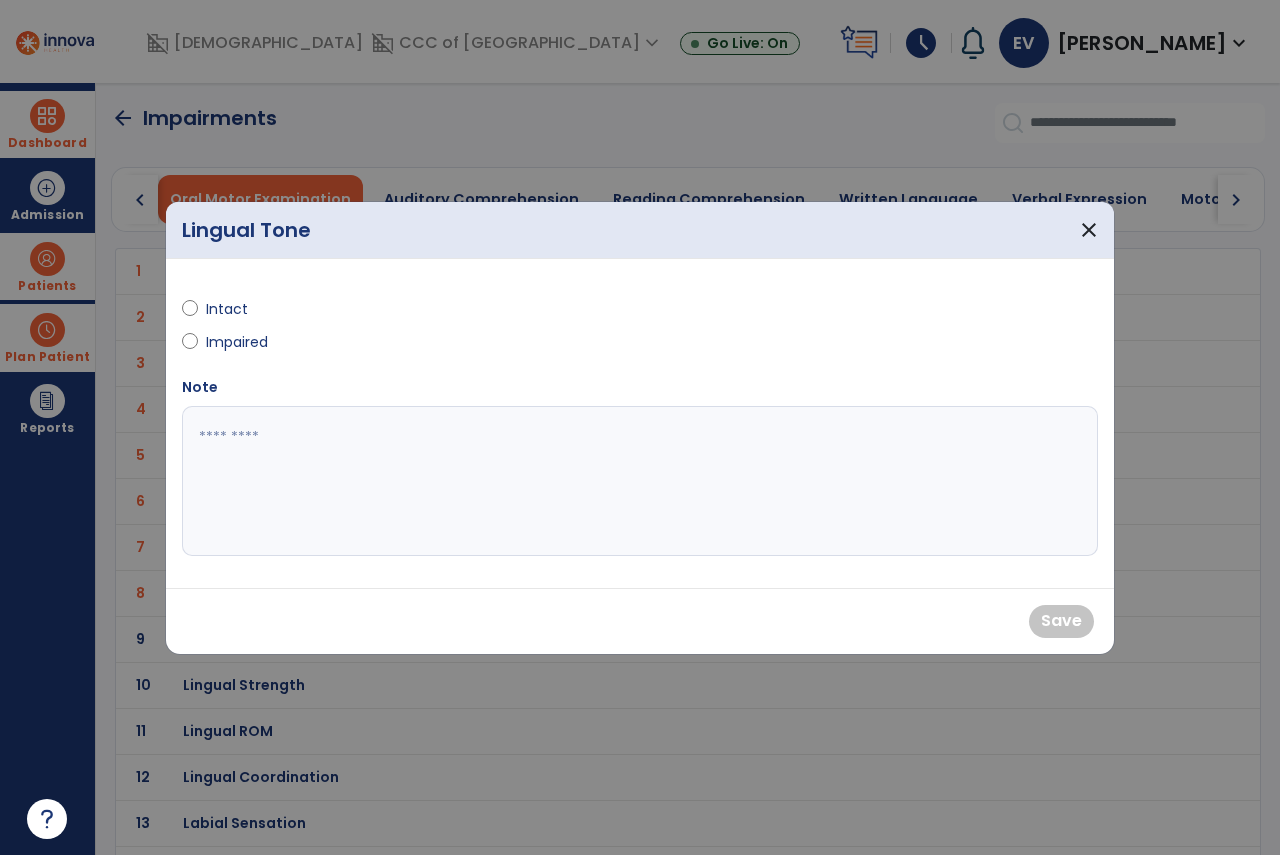 drag, startPoint x: 212, startPoint y: 300, endPoint x: 250, endPoint y: 310, distance: 39.293766 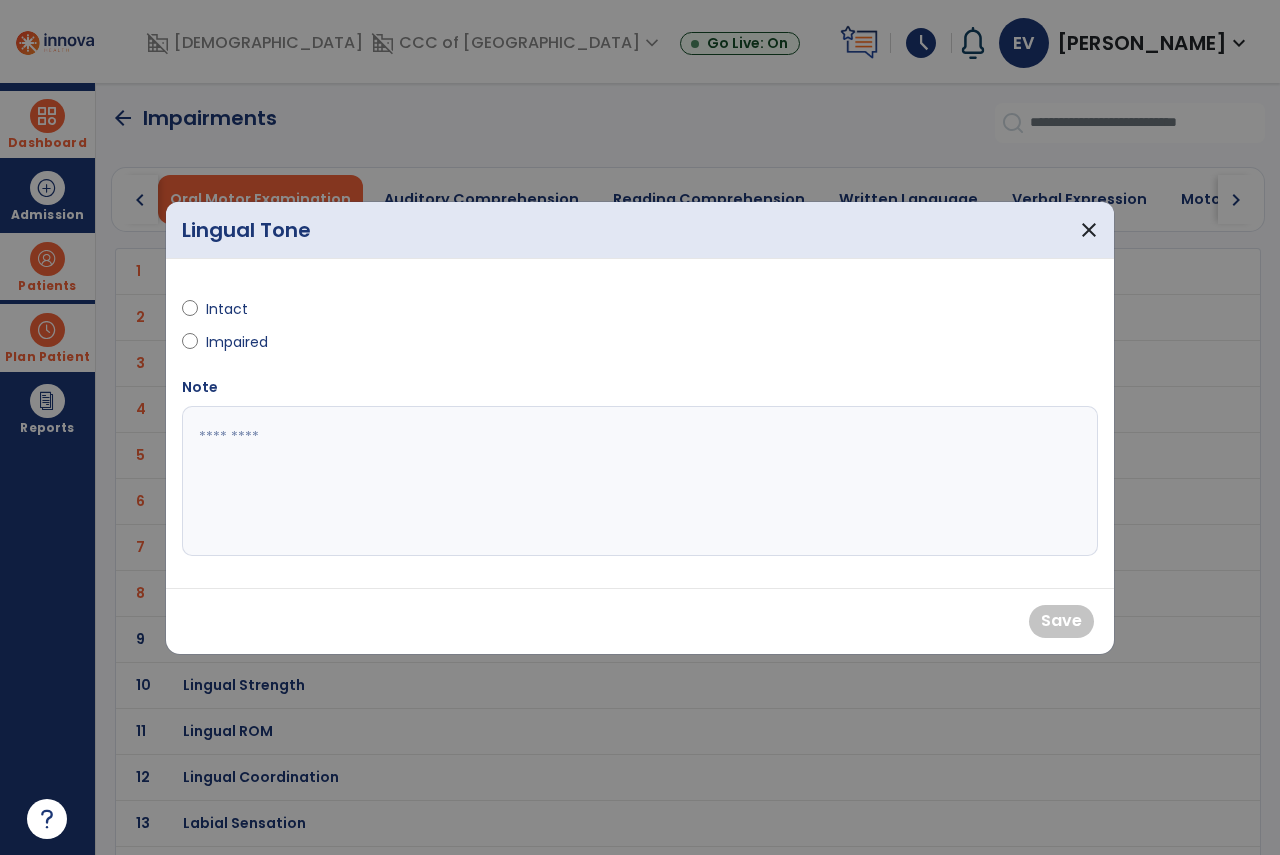 click on "Intact" at bounding box center [241, 309] 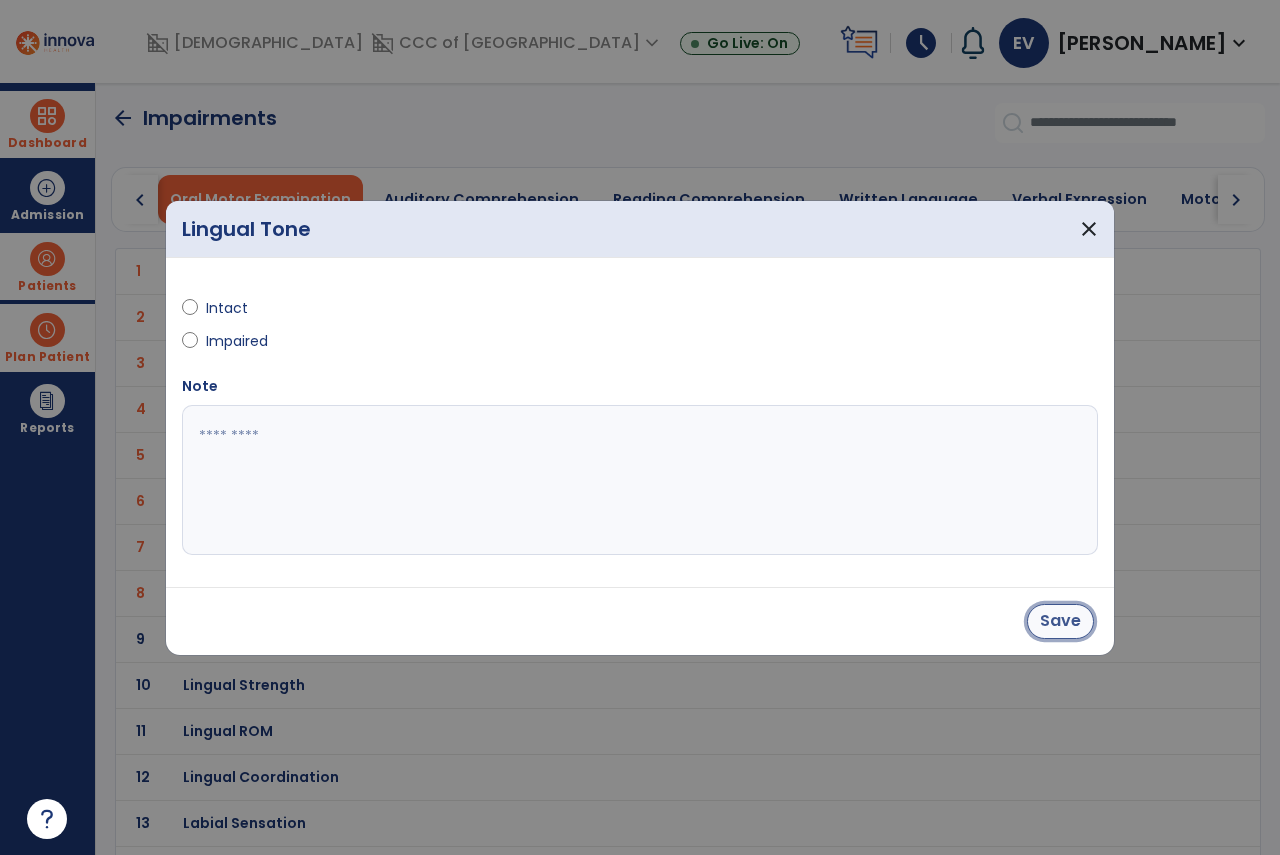 click on "Save" at bounding box center (1060, 621) 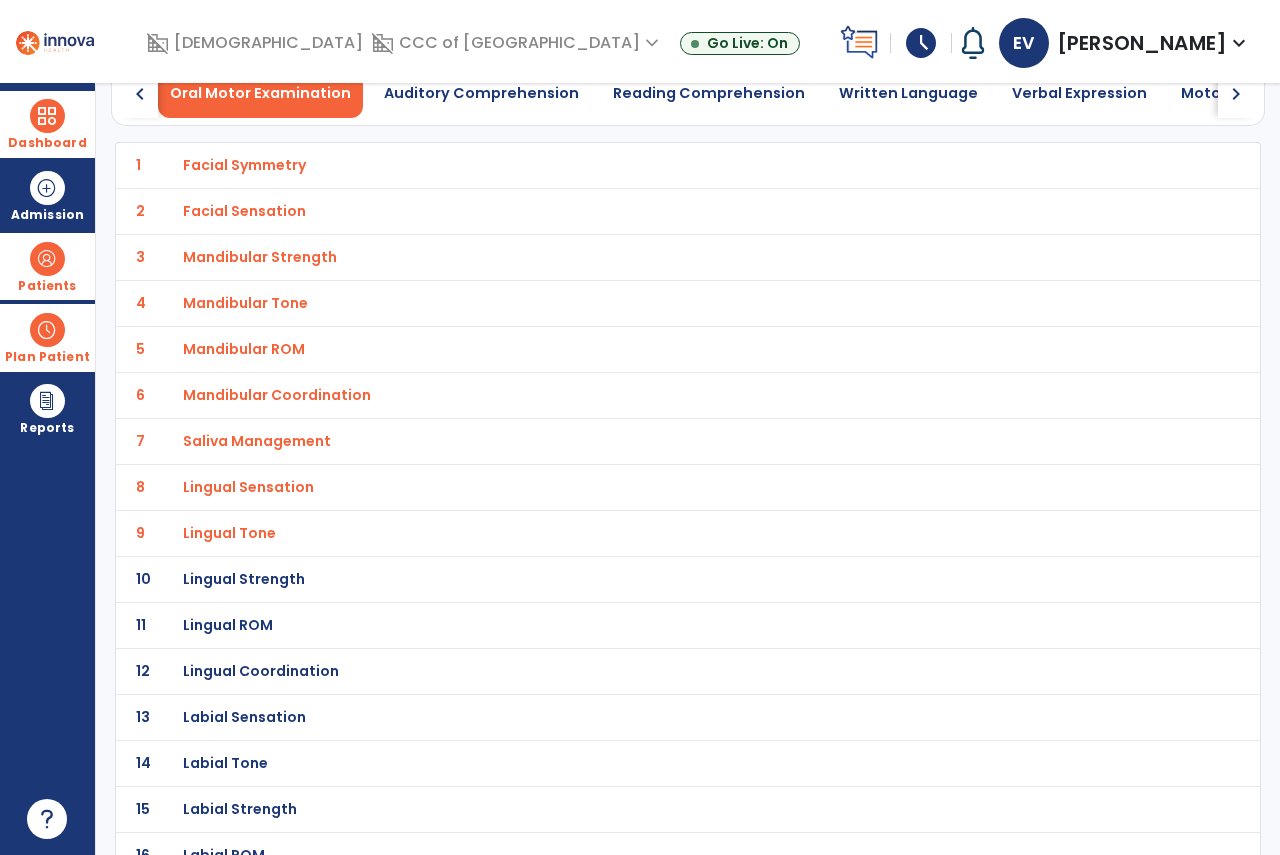 scroll, scrollTop: 176, scrollLeft: 0, axis: vertical 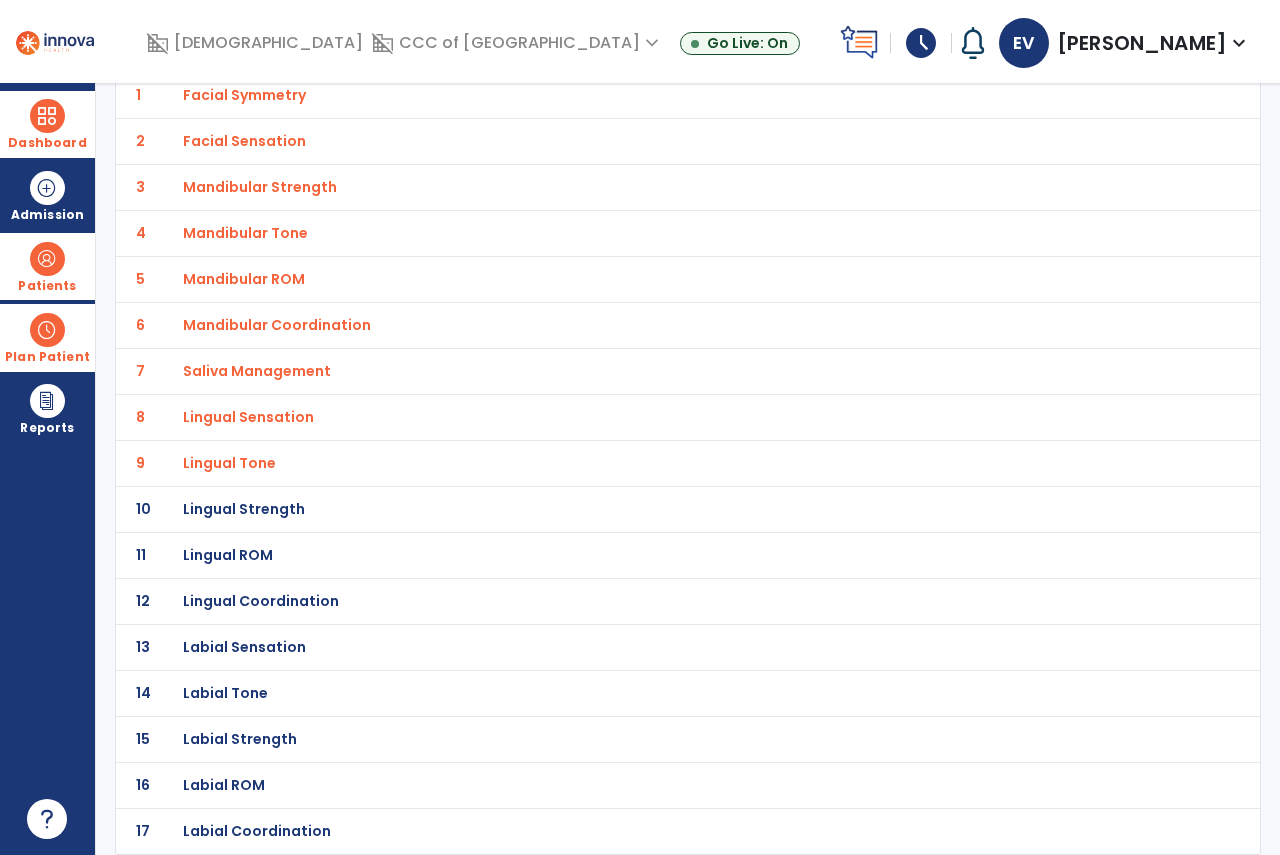 click on "Lingual Strength" at bounding box center (244, 95) 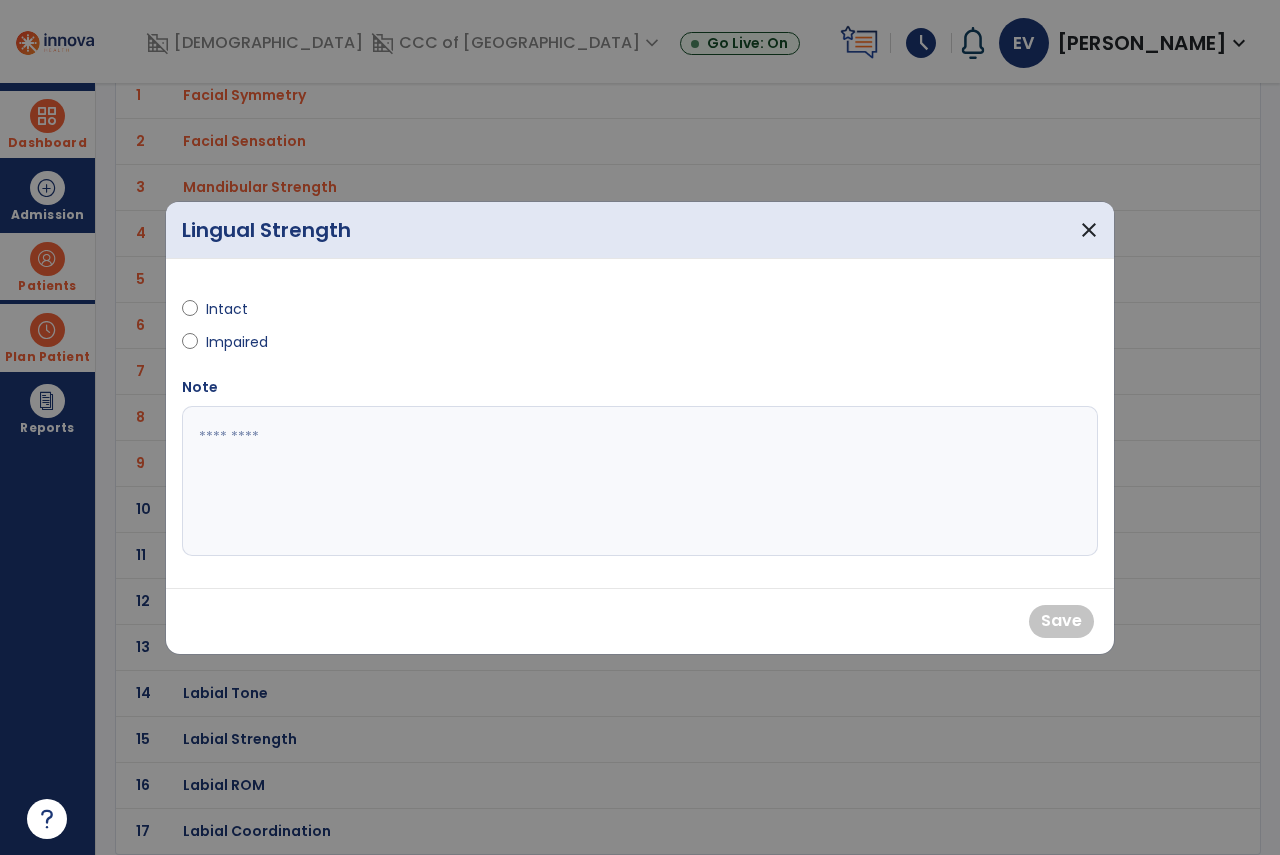 click on "Intact" at bounding box center [241, 309] 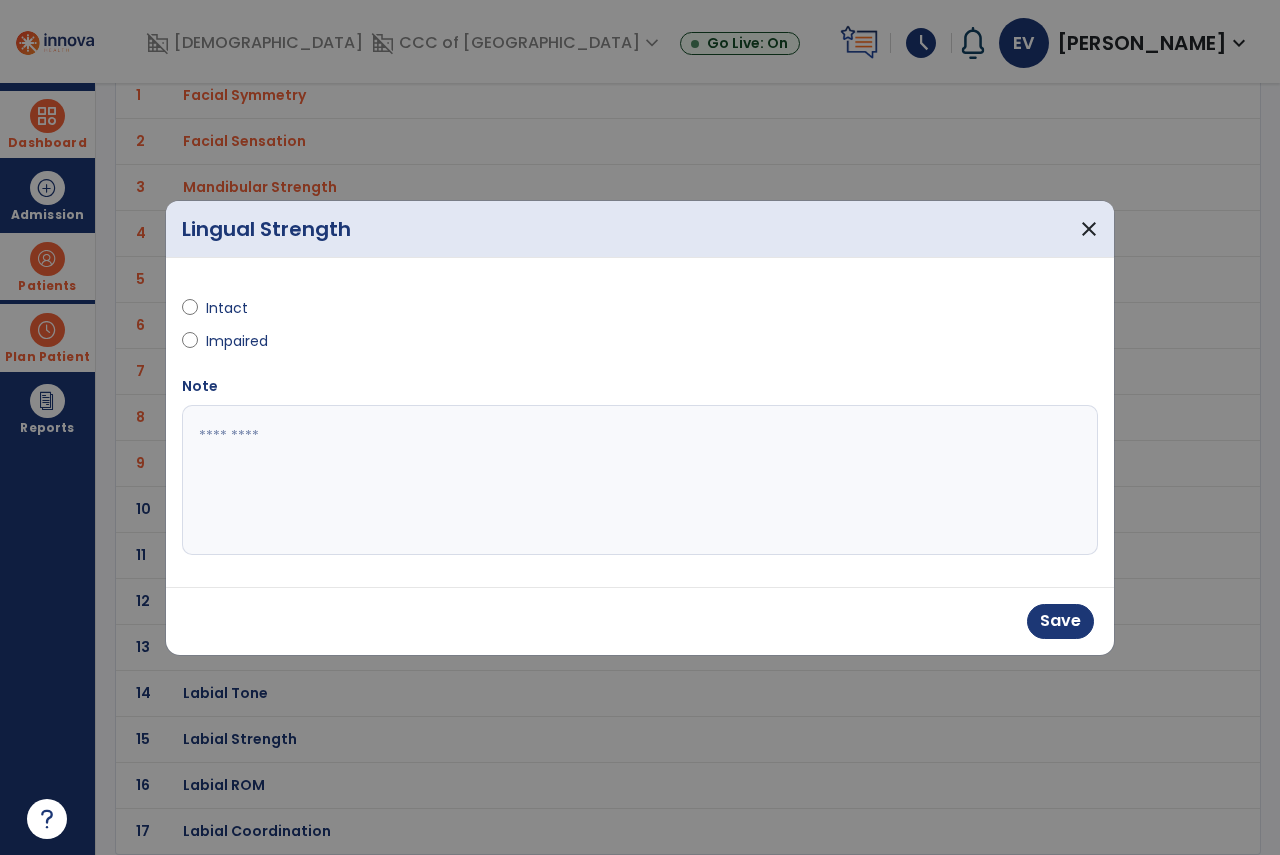 click on "Save" at bounding box center [640, 621] 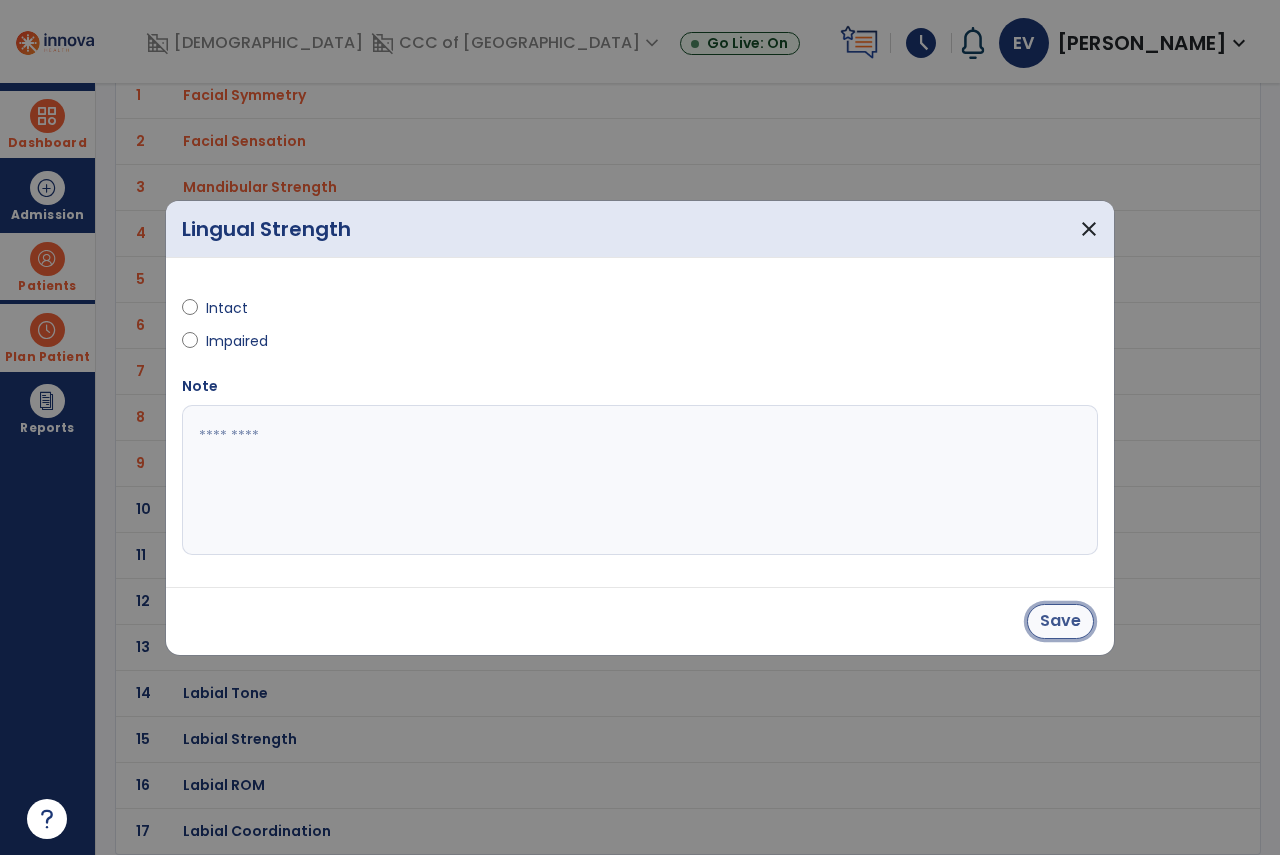click on "Save" at bounding box center [1060, 621] 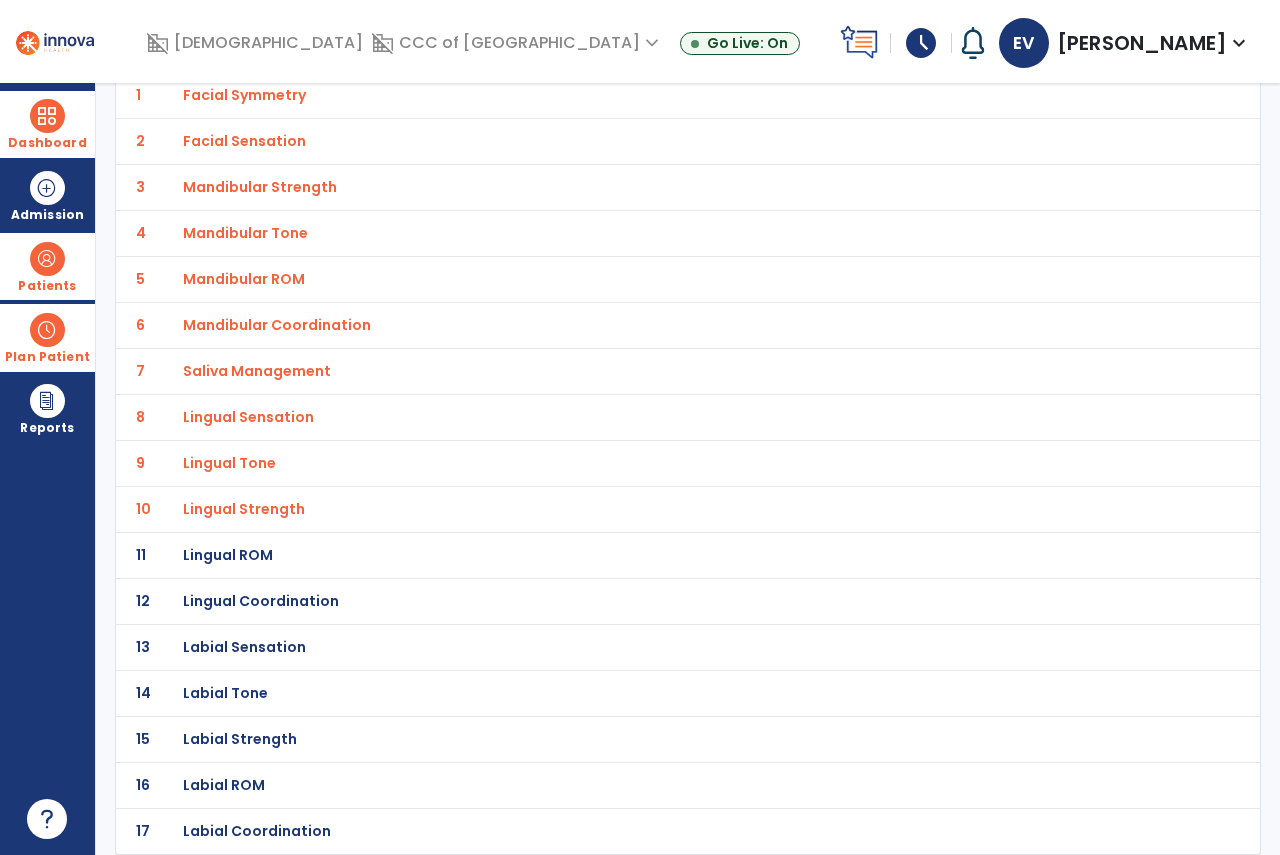 click on "11 Lingual ROM" 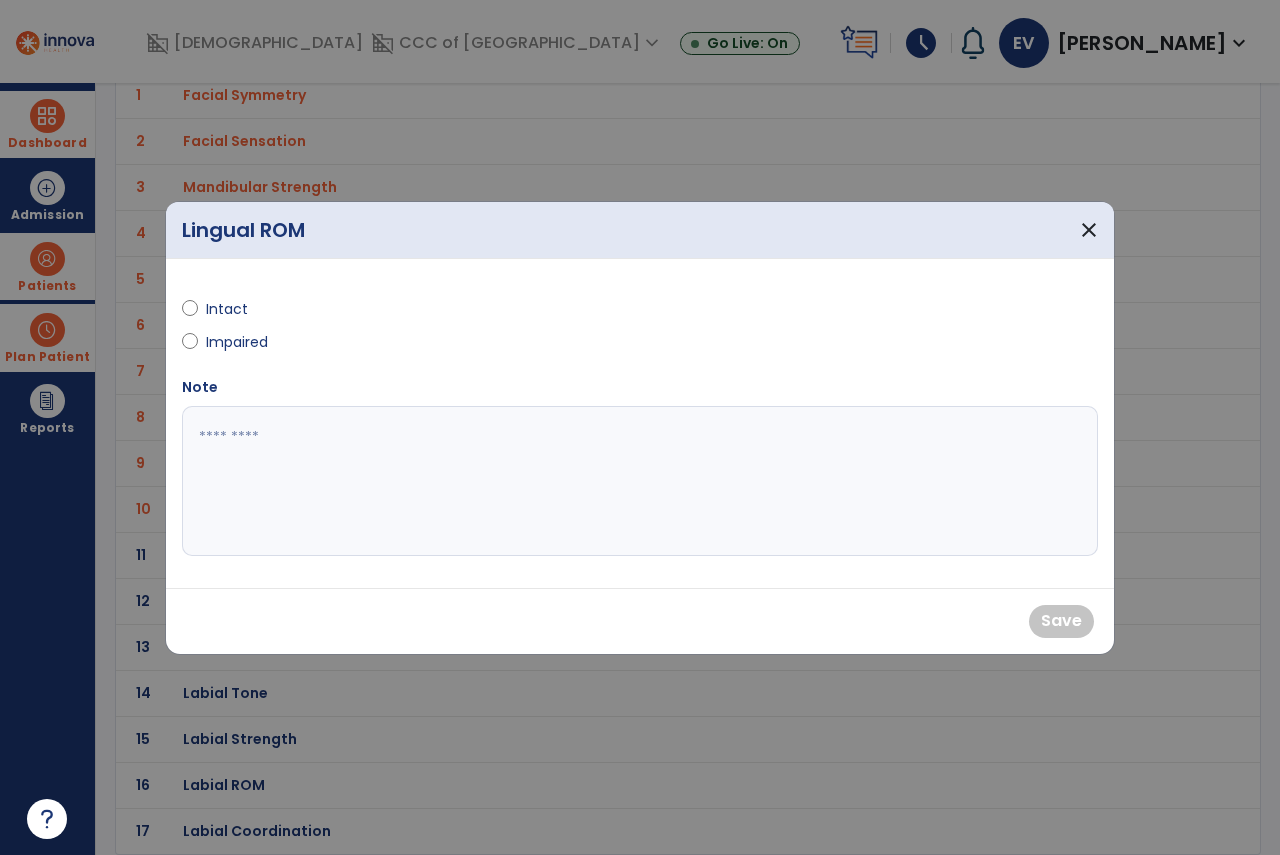 click on "Intact" at bounding box center (405, 313) 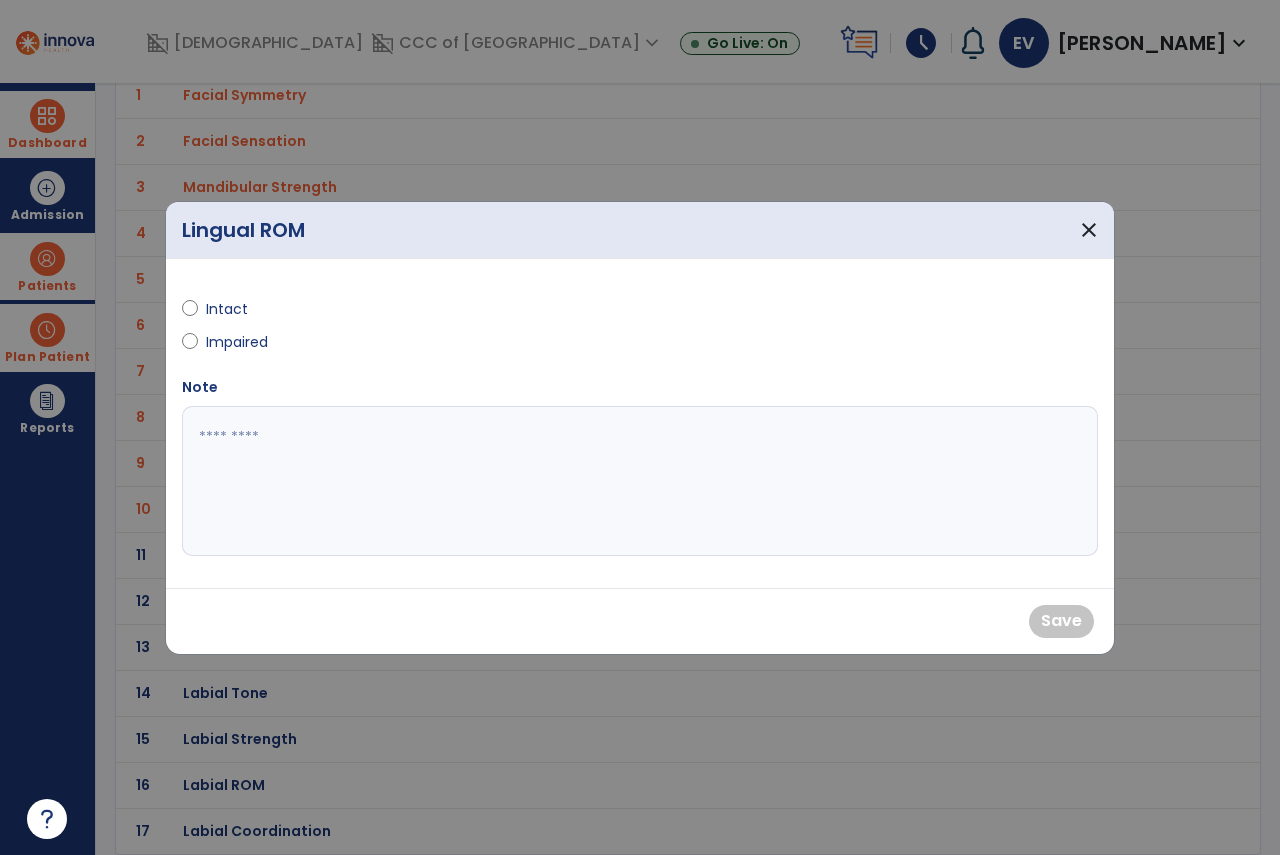 click on "Intact" at bounding box center (405, 313) 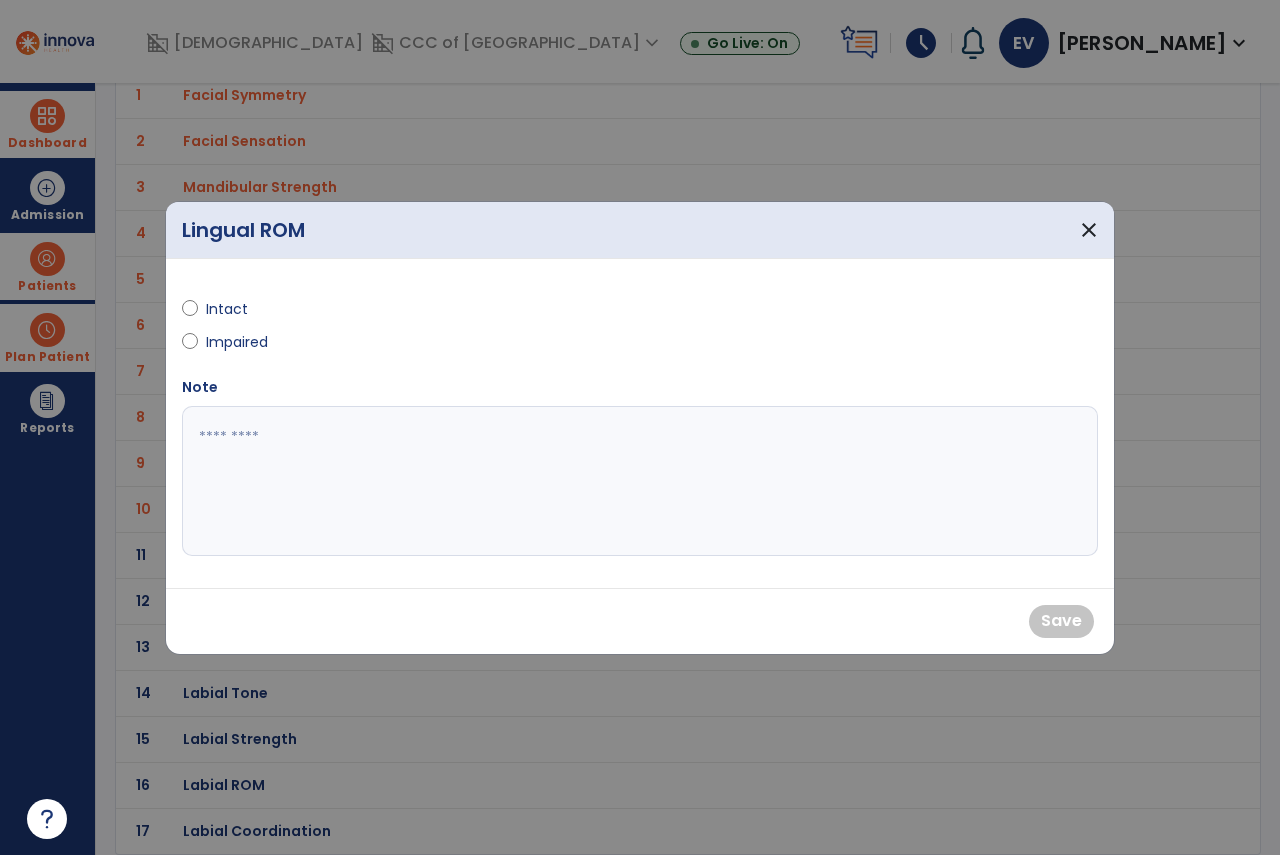 click on "Intact" at bounding box center (241, 309) 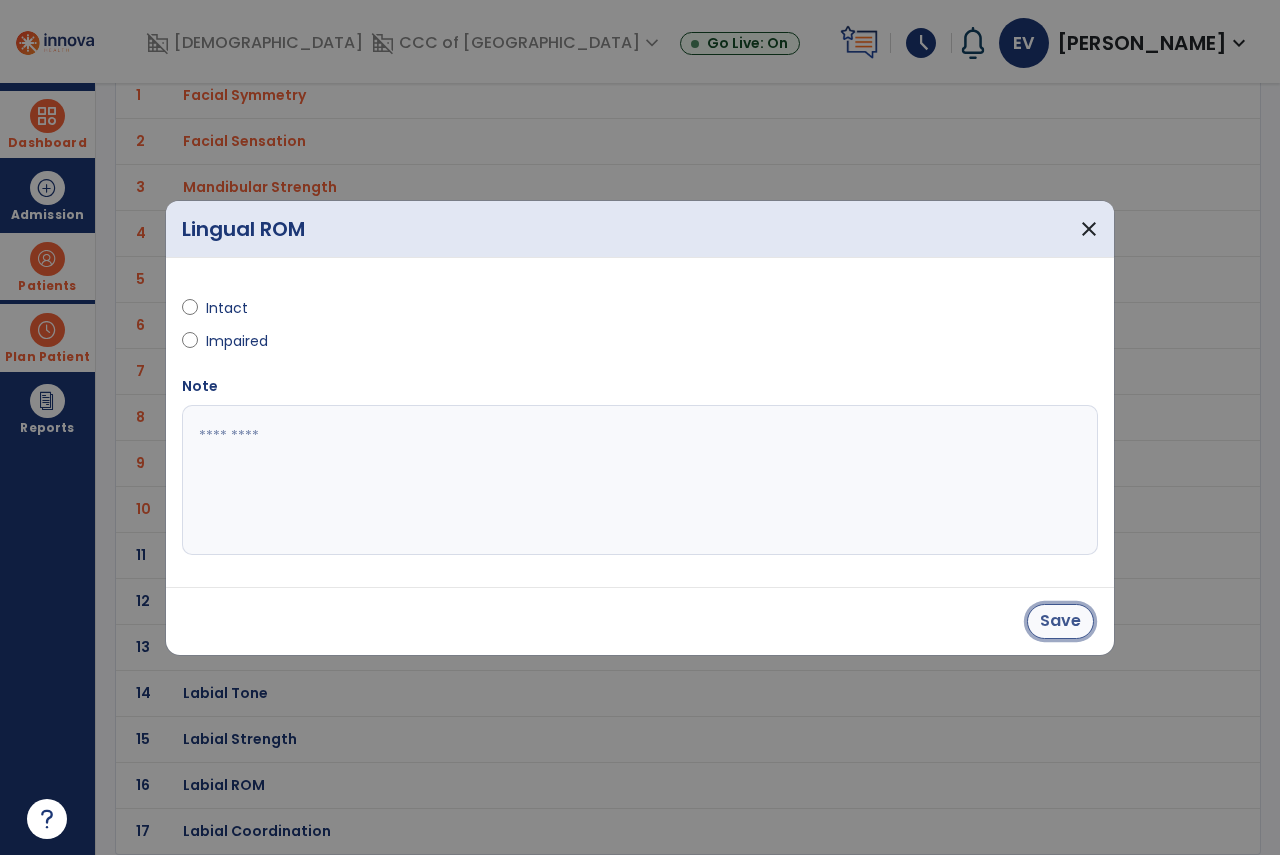 click on "Save" at bounding box center (1060, 621) 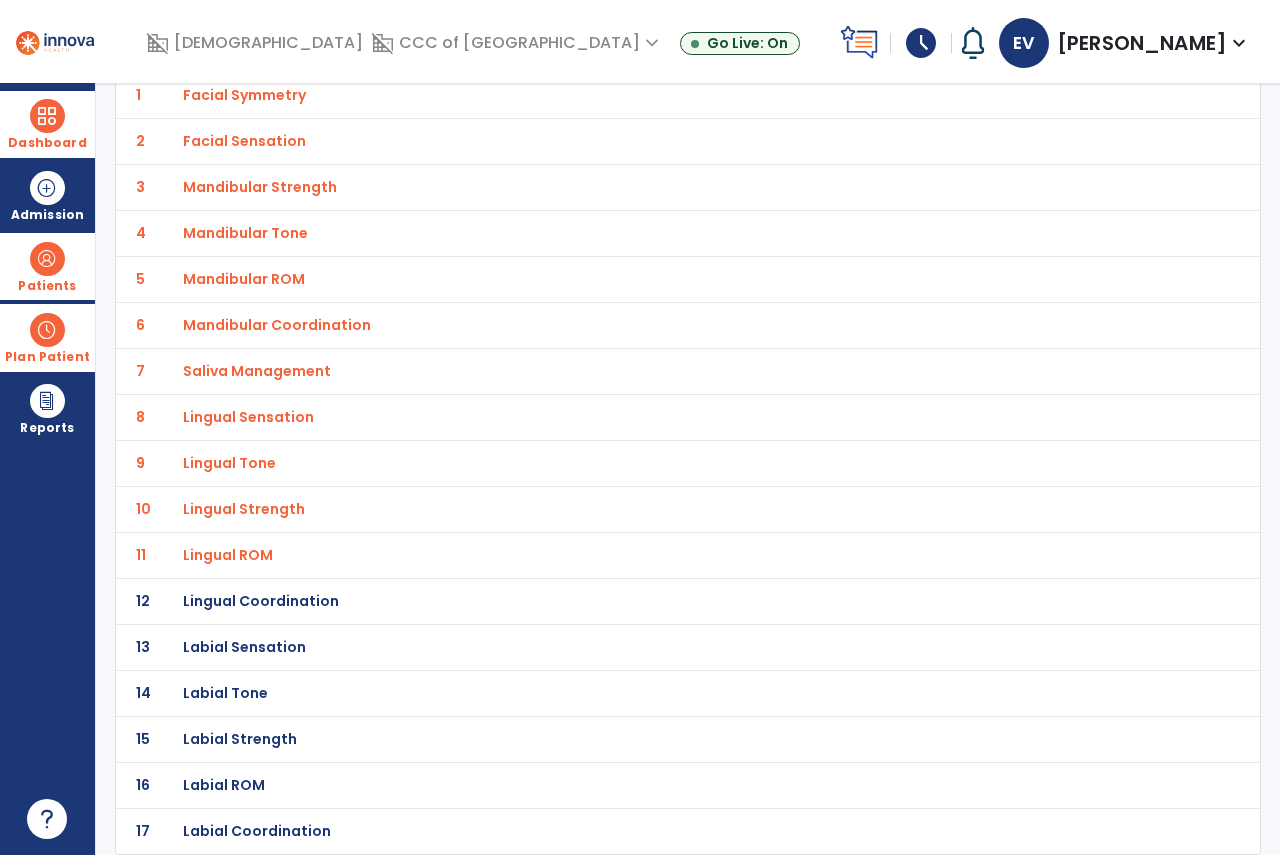 drag, startPoint x: 451, startPoint y: 602, endPoint x: 375, endPoint y: 590, distance: 76.941536 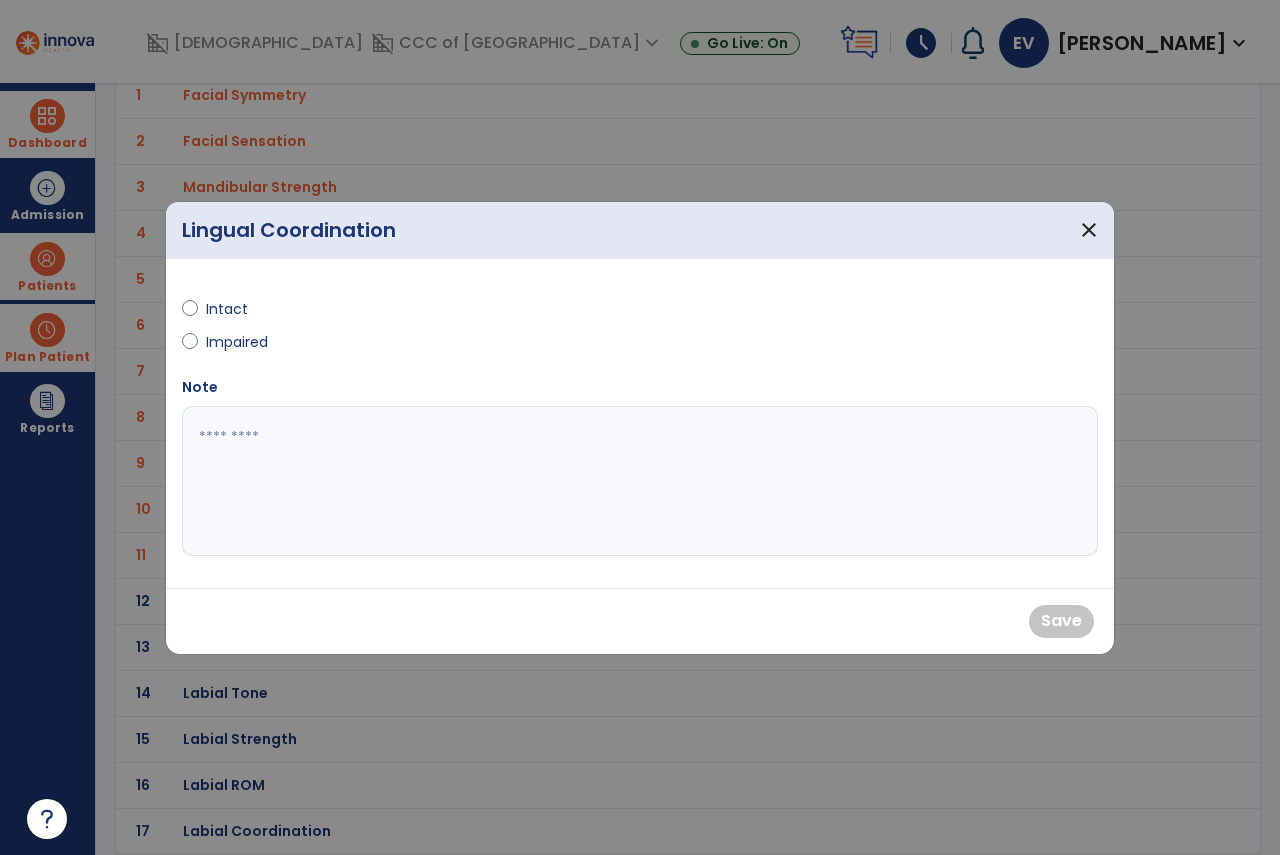 click on "Intact" at bounding box center [405, 313] 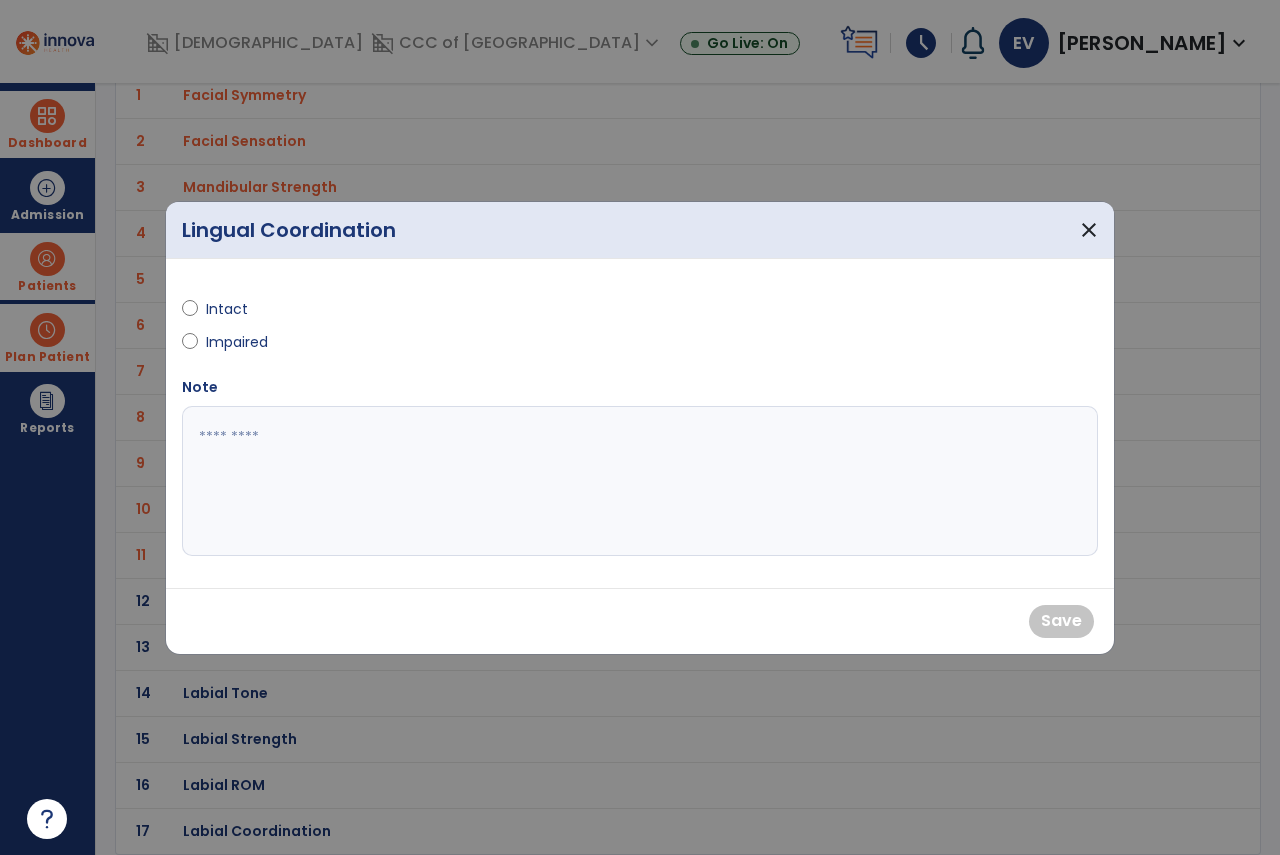 click on "Intact" at bounding box center (241, 309) 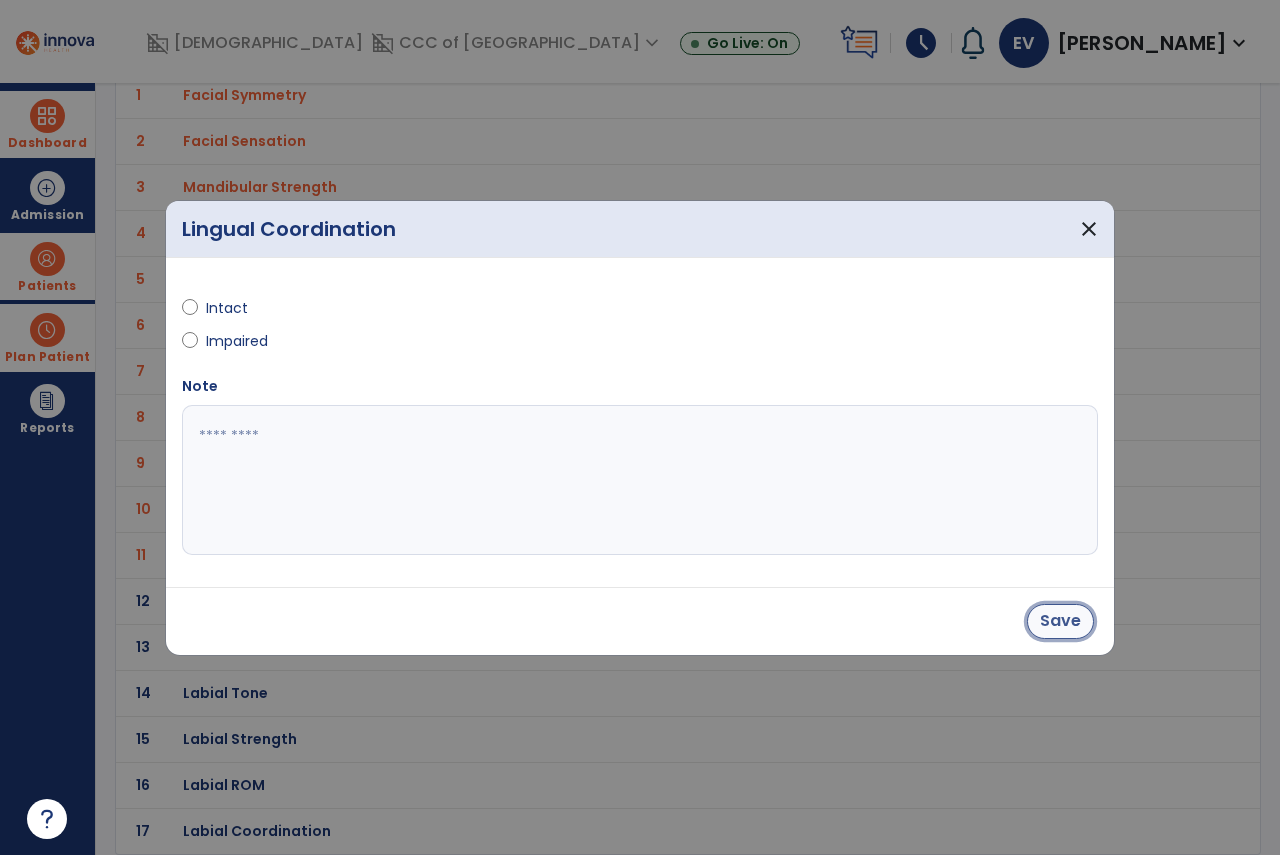 click on "Save" at bounding box center [1060, 621] 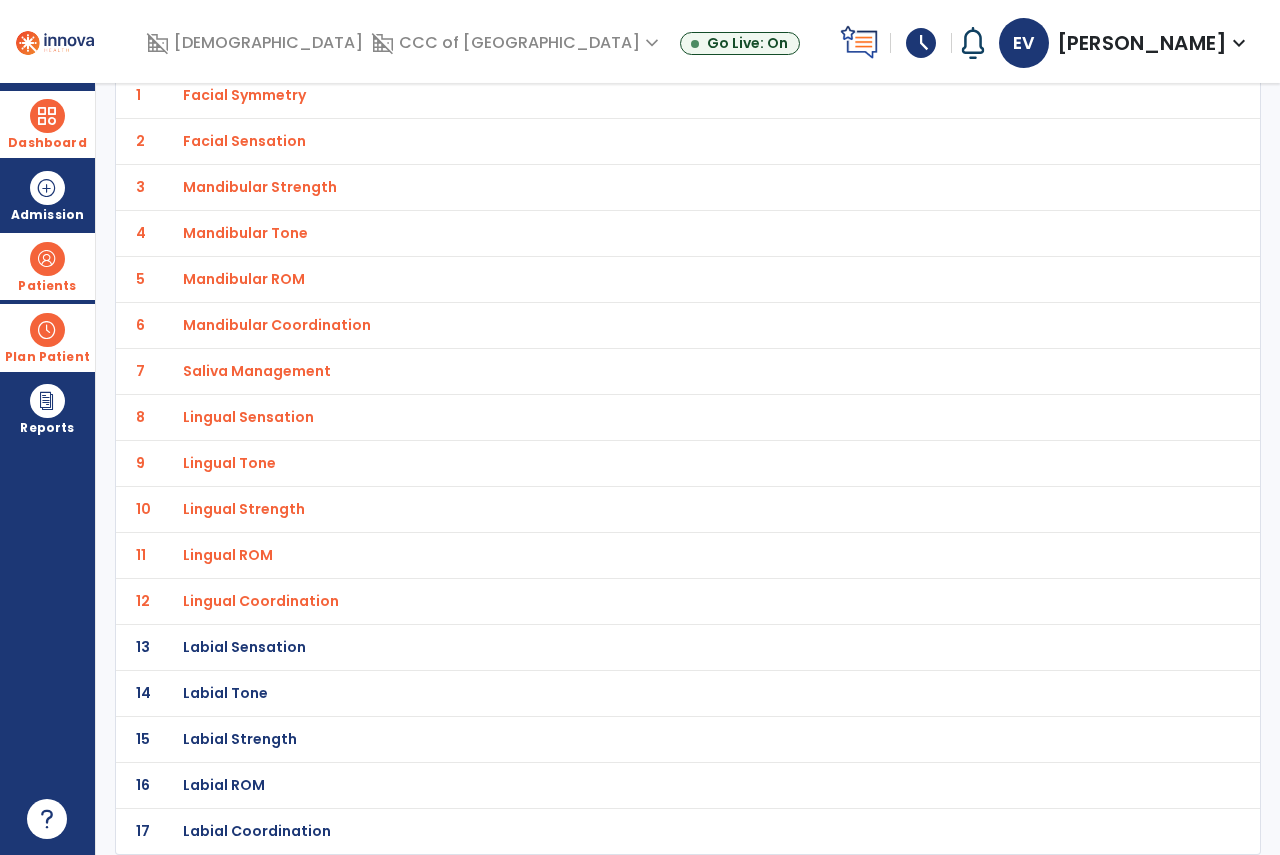 click on "Labial Tone" at bounding box center [644, 95] 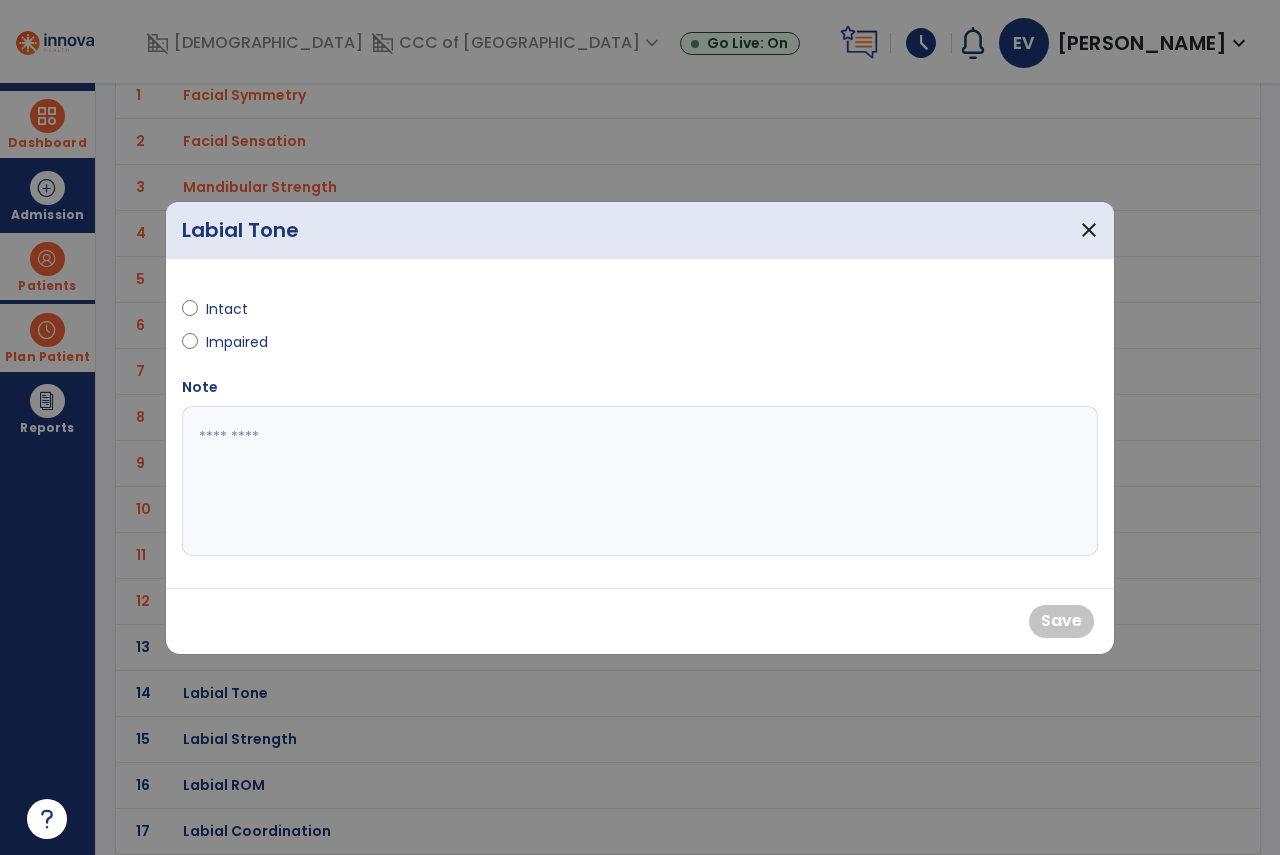 click on "Intact" at bounding box center (241, 309) 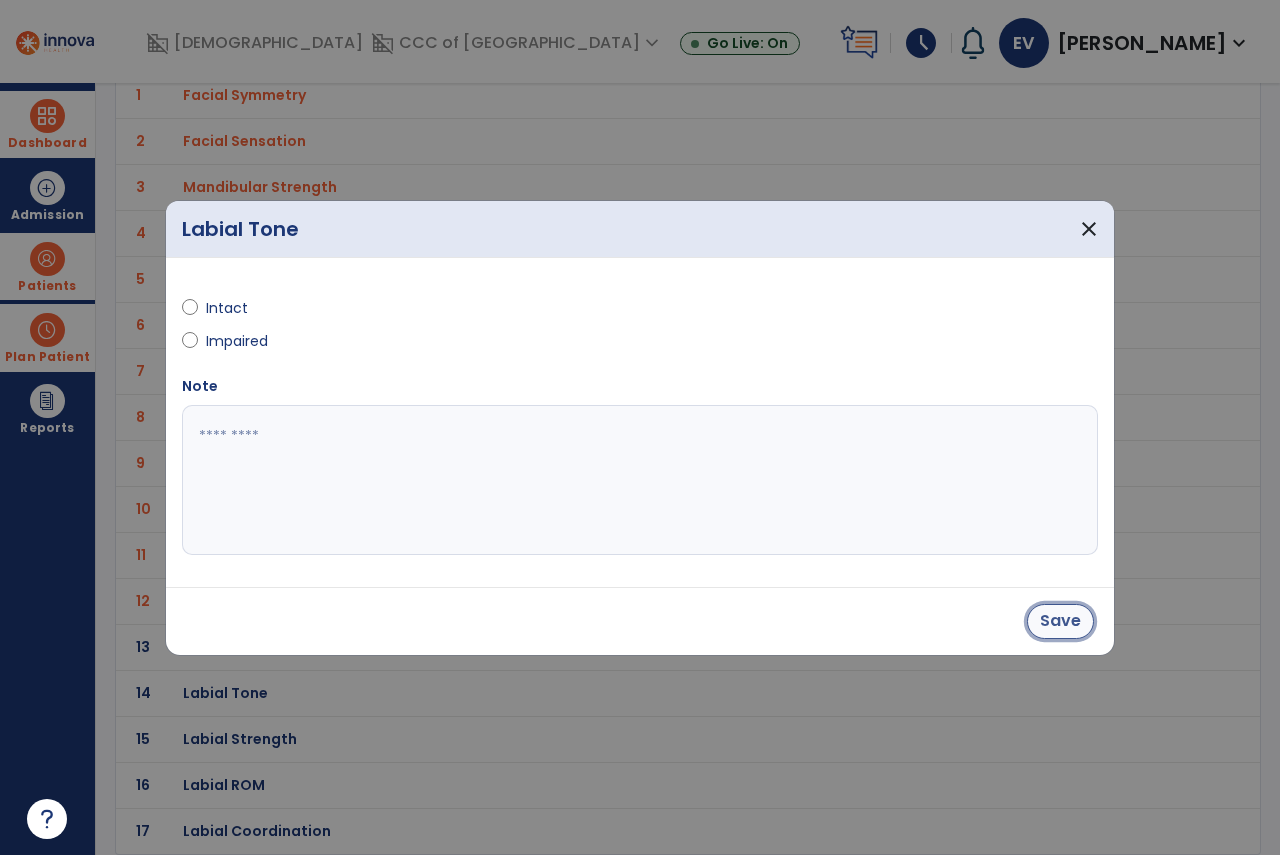click on "Save" at bounding box center (1060, 621) 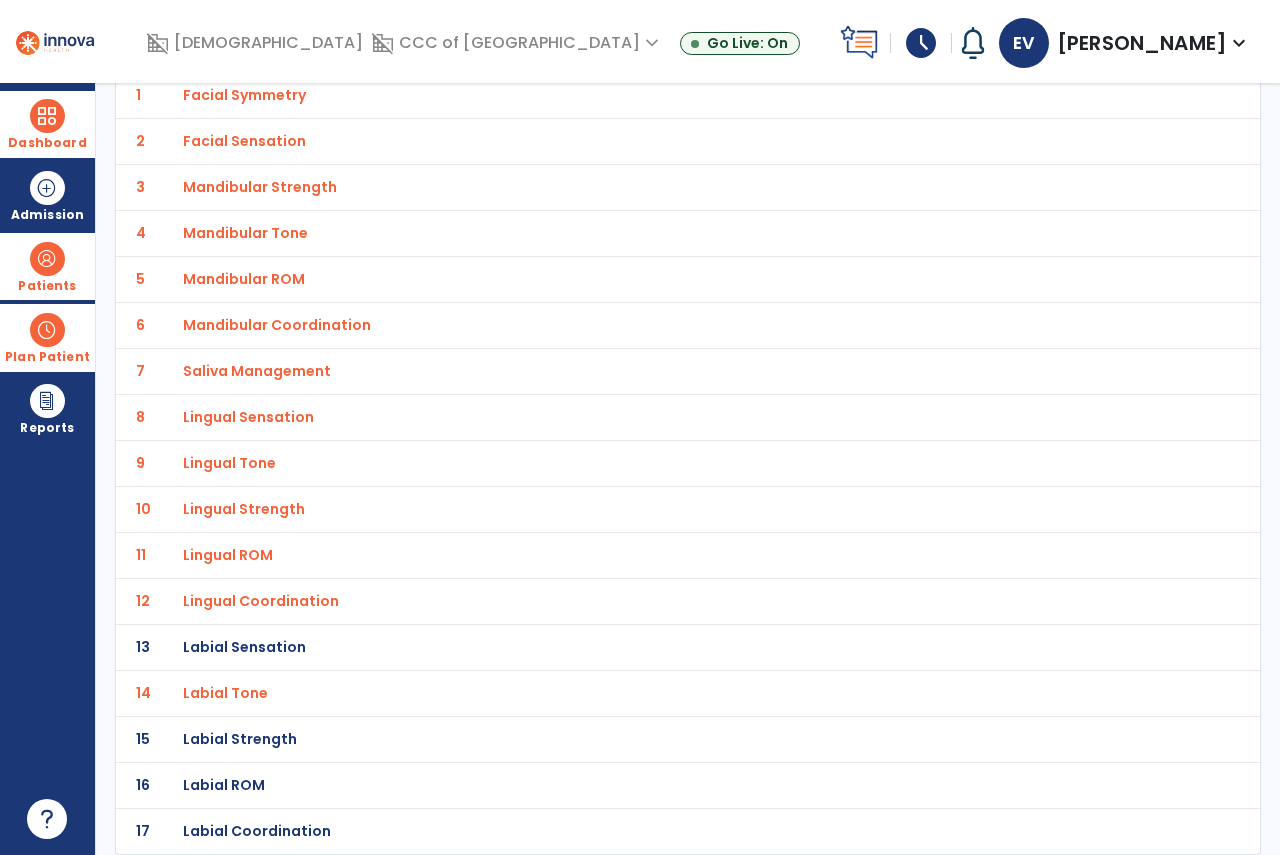 click on "Labial Sensation" at bounding box center (644, 95) 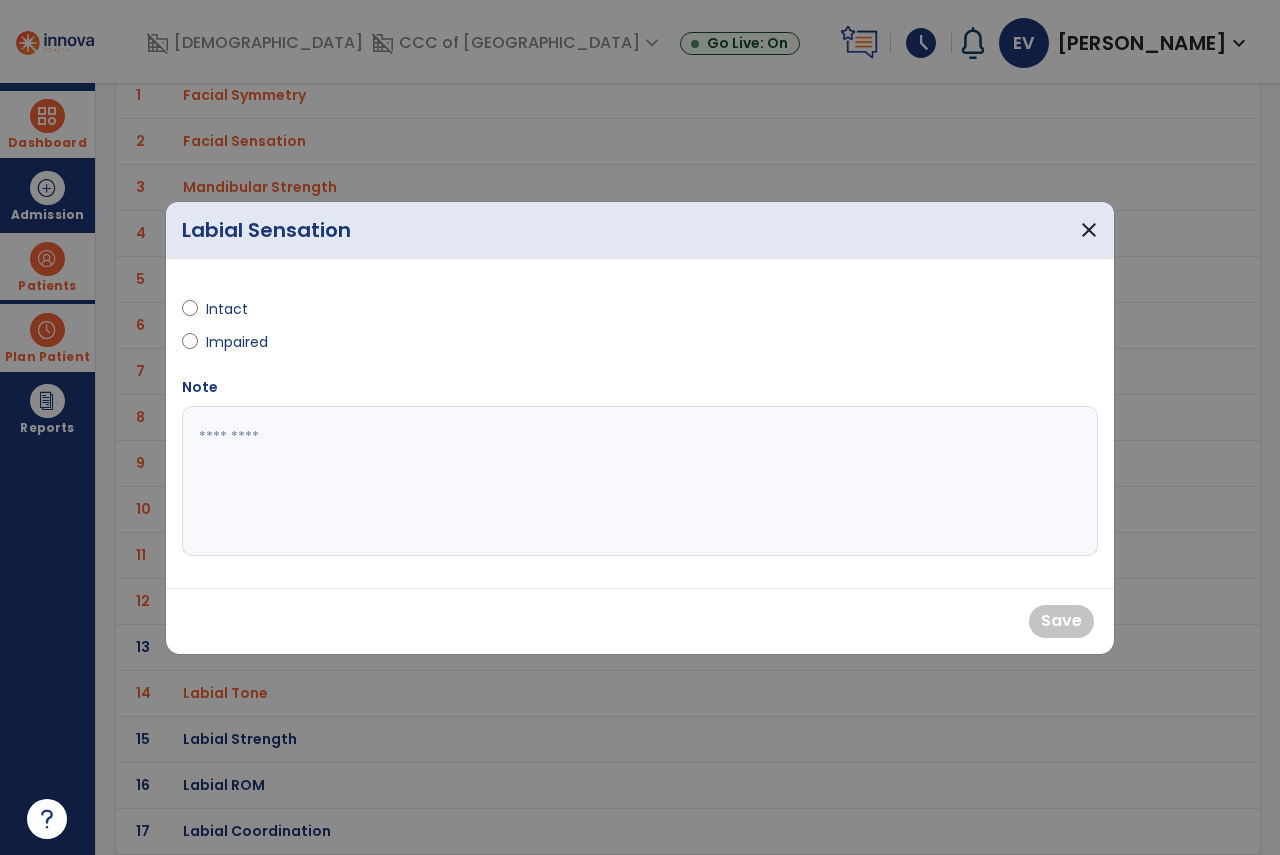 click on "Intact" at bounding box center (241, 309) 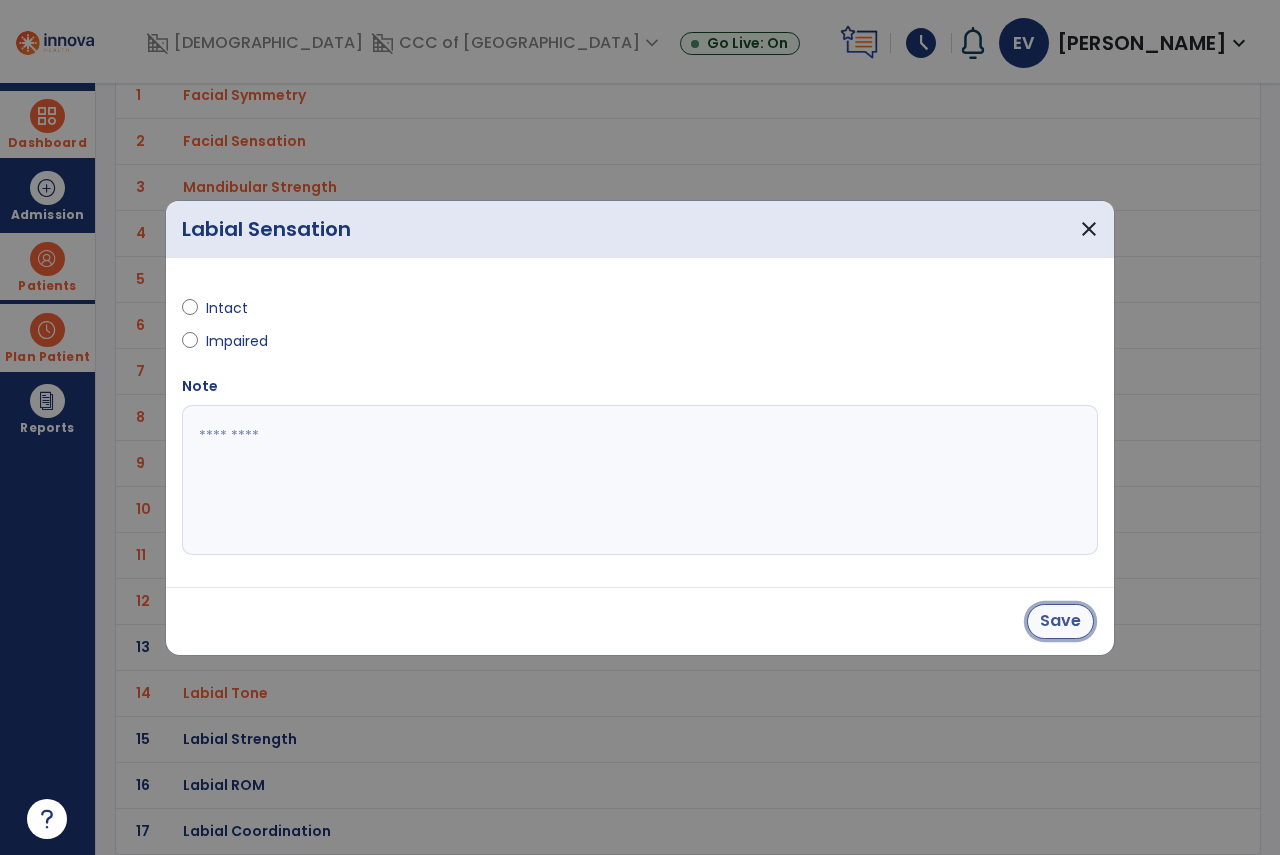 click on "Save" at bounding box center [1060, 621] 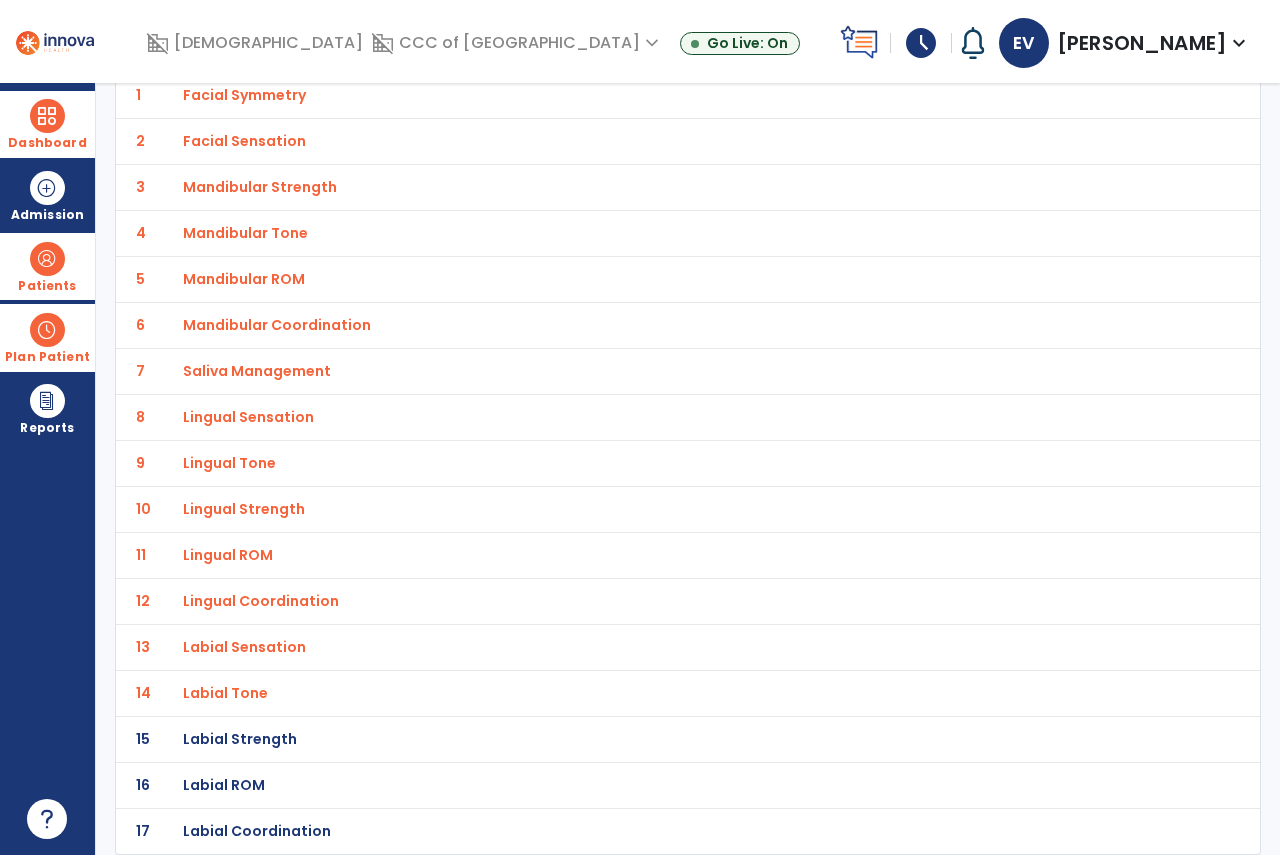 click on "15 Labial Strength" 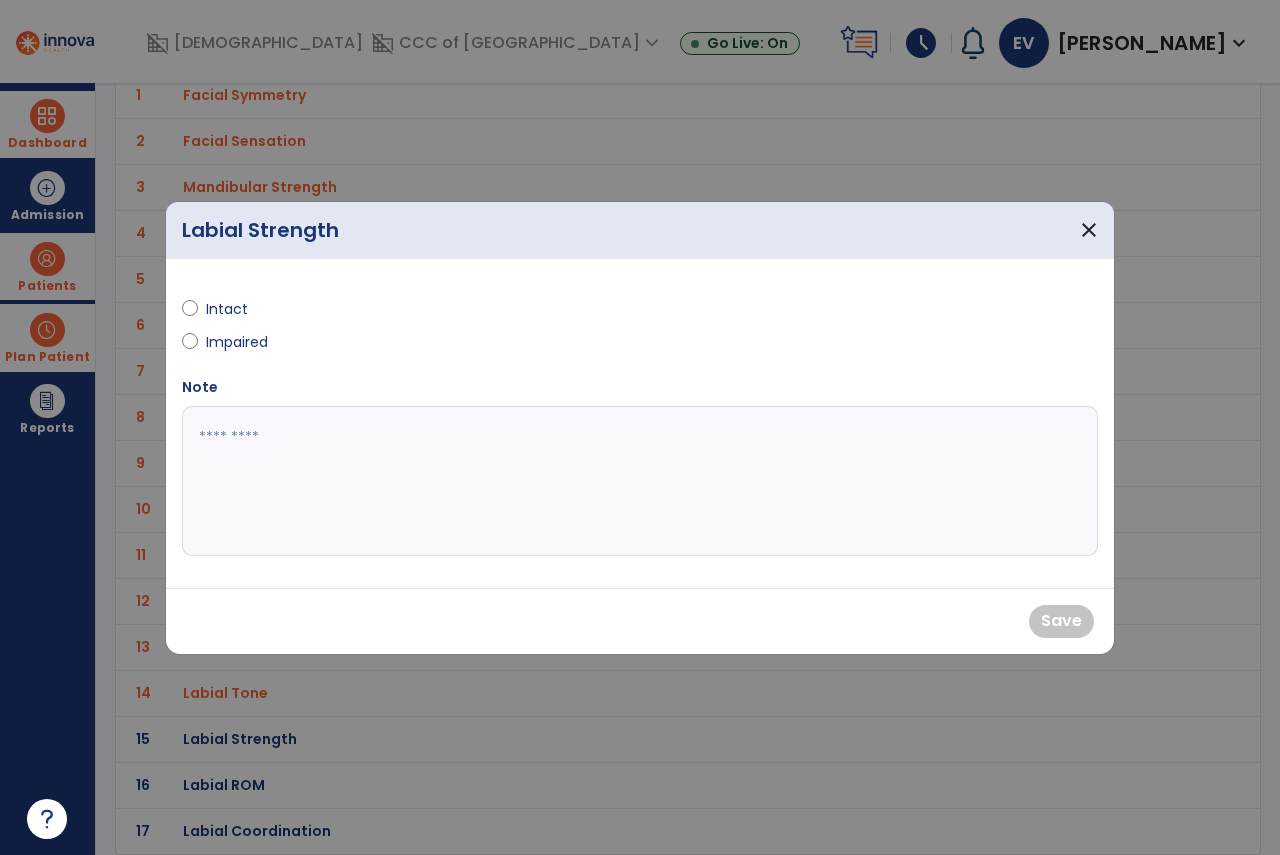 click on "Intact Impaired" at bounding box center (405, 318) 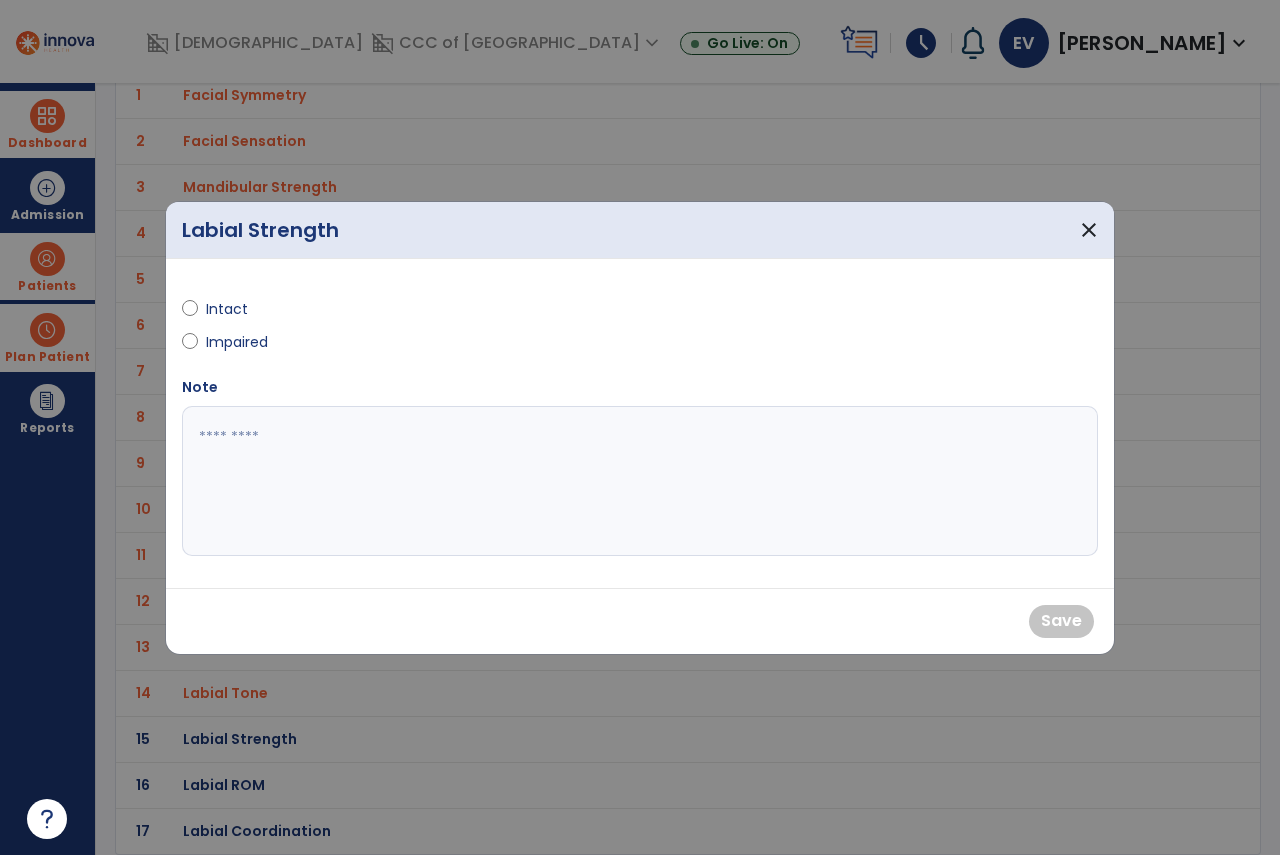 click on "Intact" at bounding box center (241, 309) 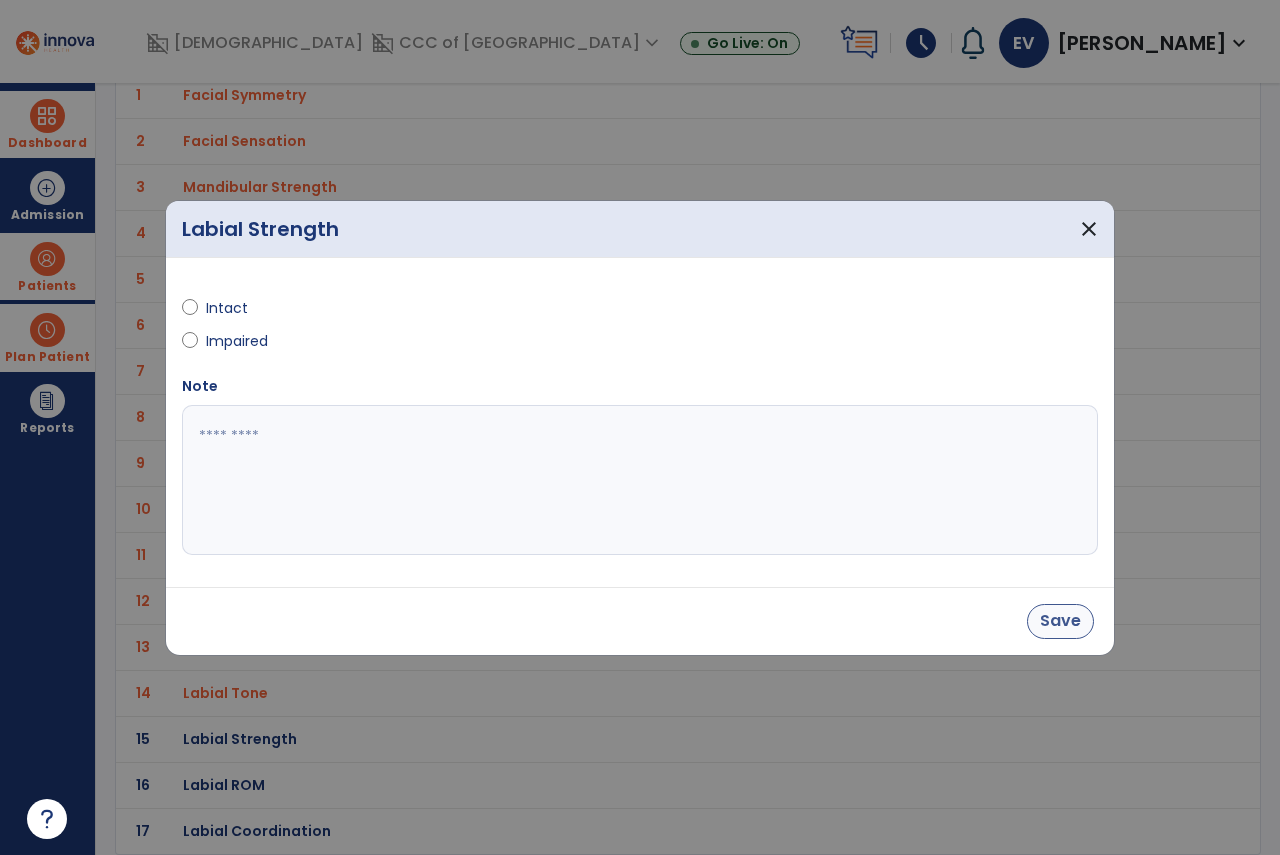 drag, startPoint x: 1100, startPoint y: 617, endPoint x: 1084, endPoint y: 620, distance: 16.27882 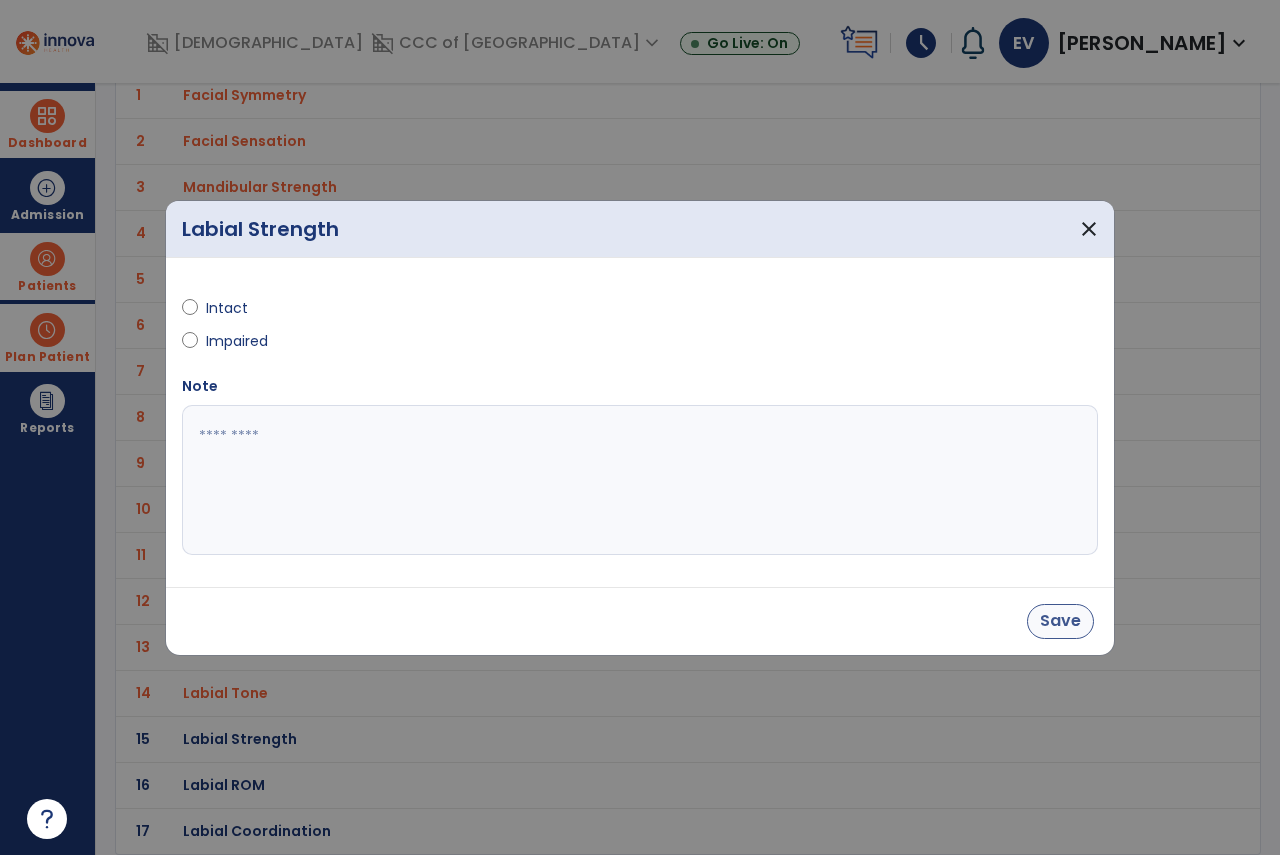 click on "Save" at bounding box center (640, 621) 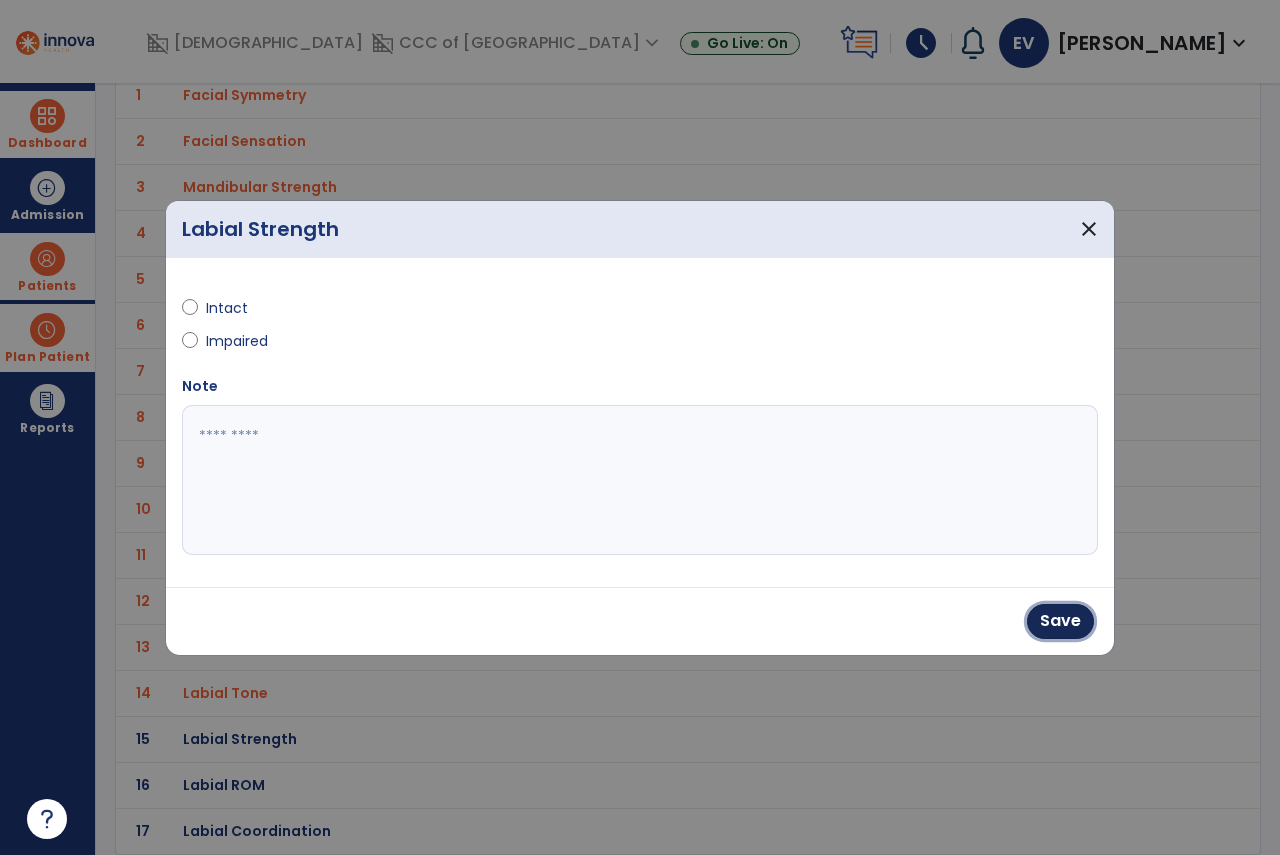 drag, startPoint x: 1084, startPoint y: 620, endPoint x: 1033, endPoint y: 631, distance: 52.17279 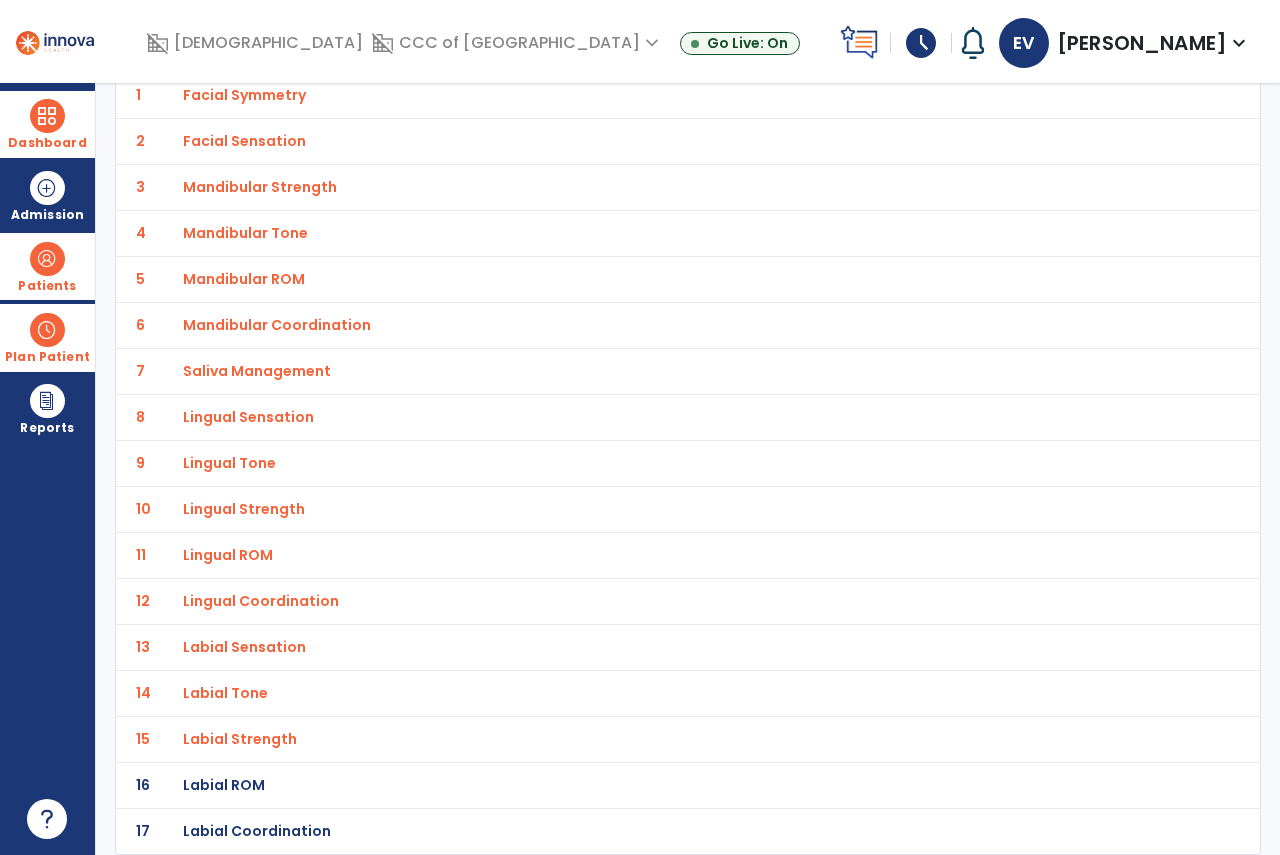 click on "16 Labial ROM" 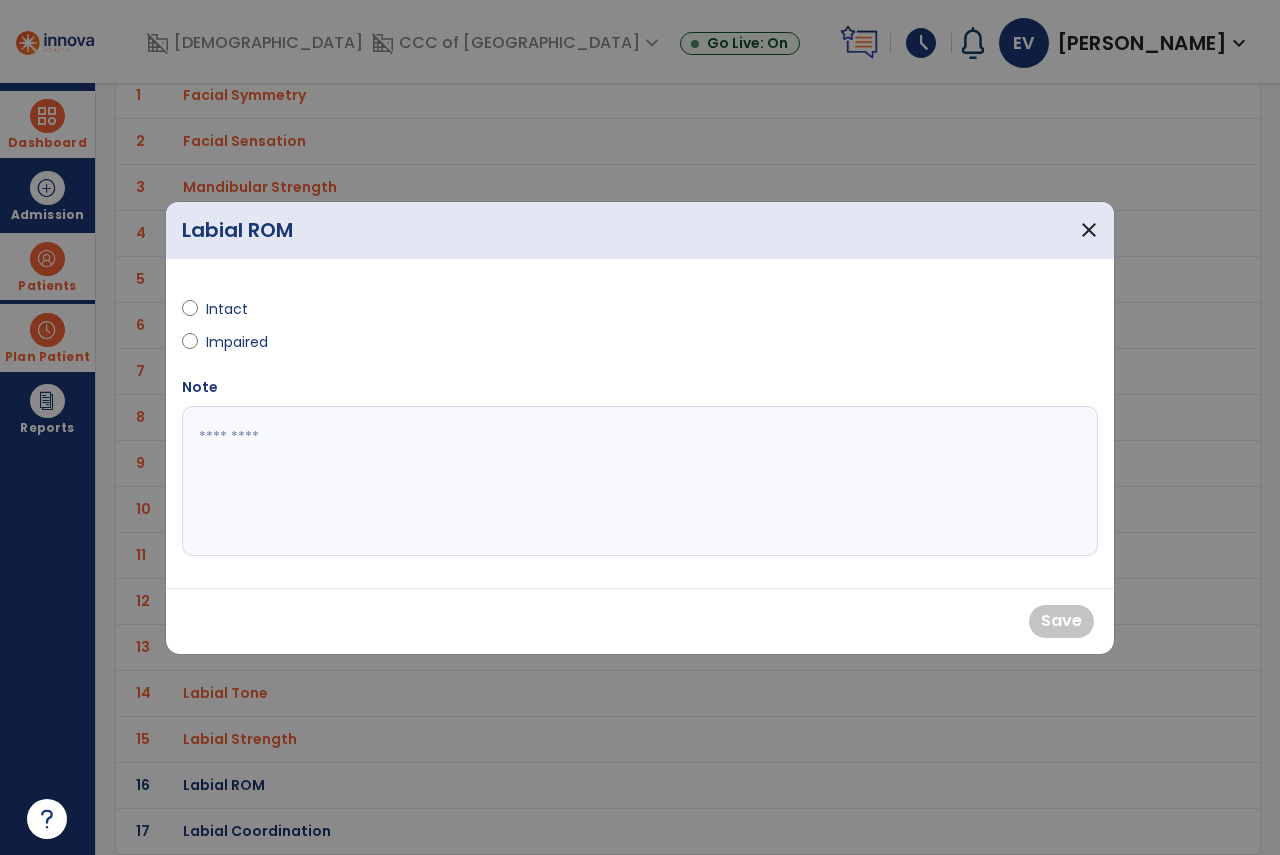 click on "Intact" at bounding box center (405, 313) 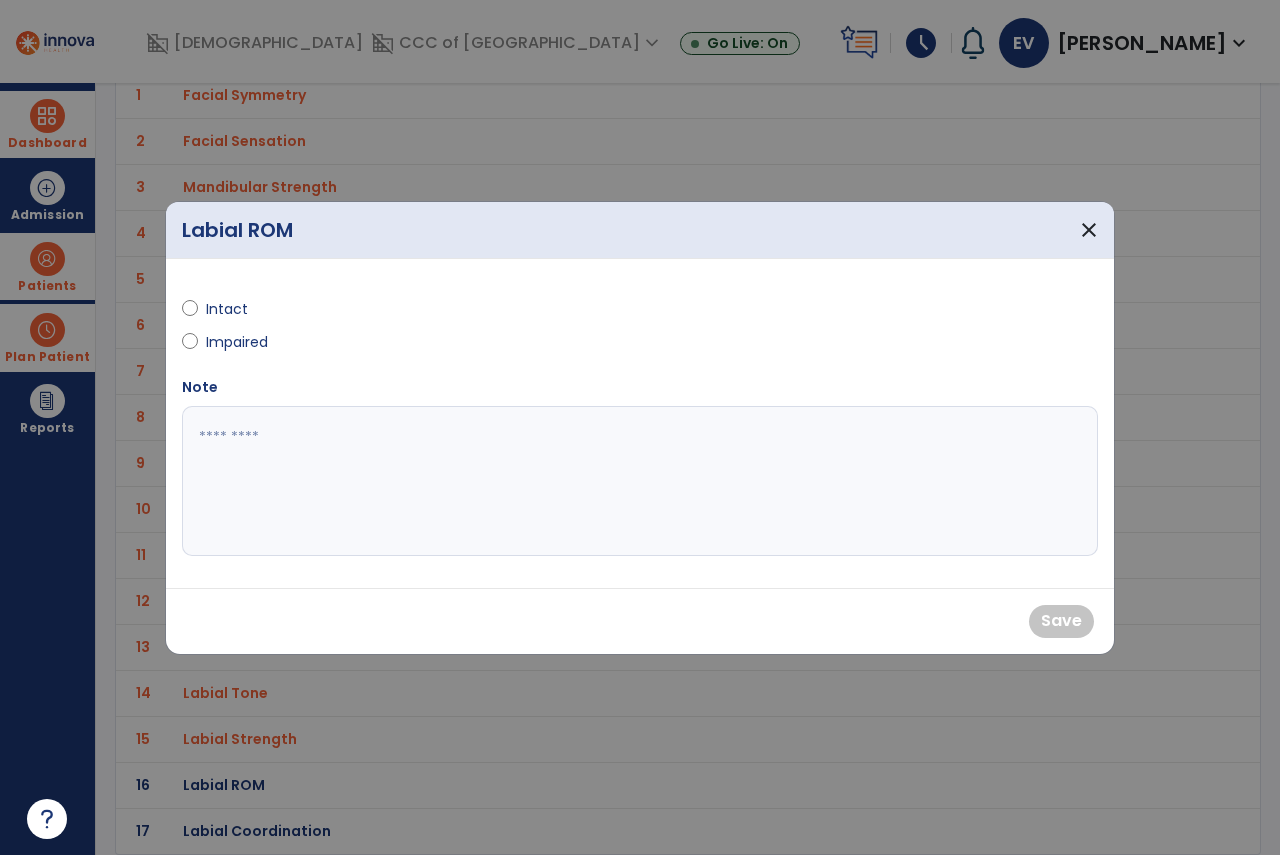 click on "Intact" at bounding box center [241, 309] 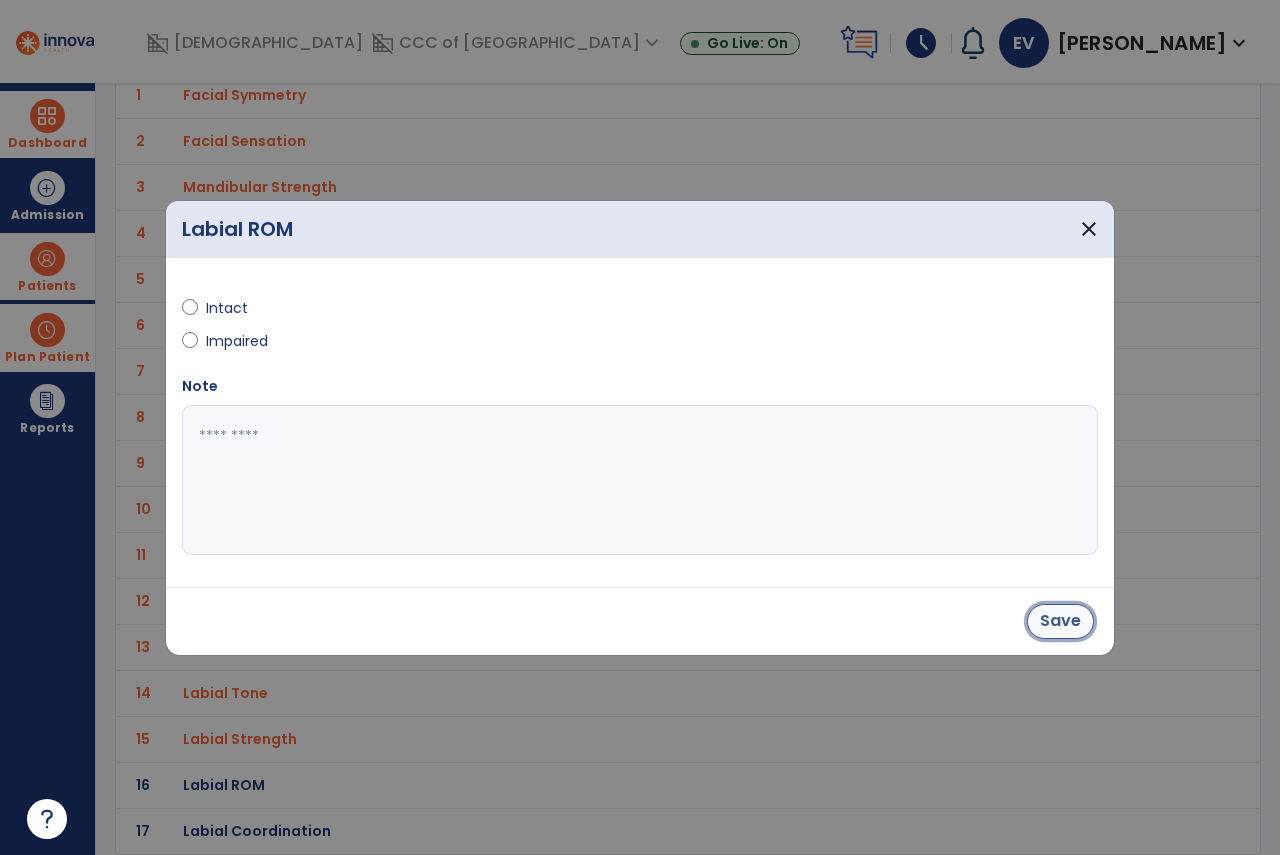 click on "Save" at bounding box center [1060, 621] 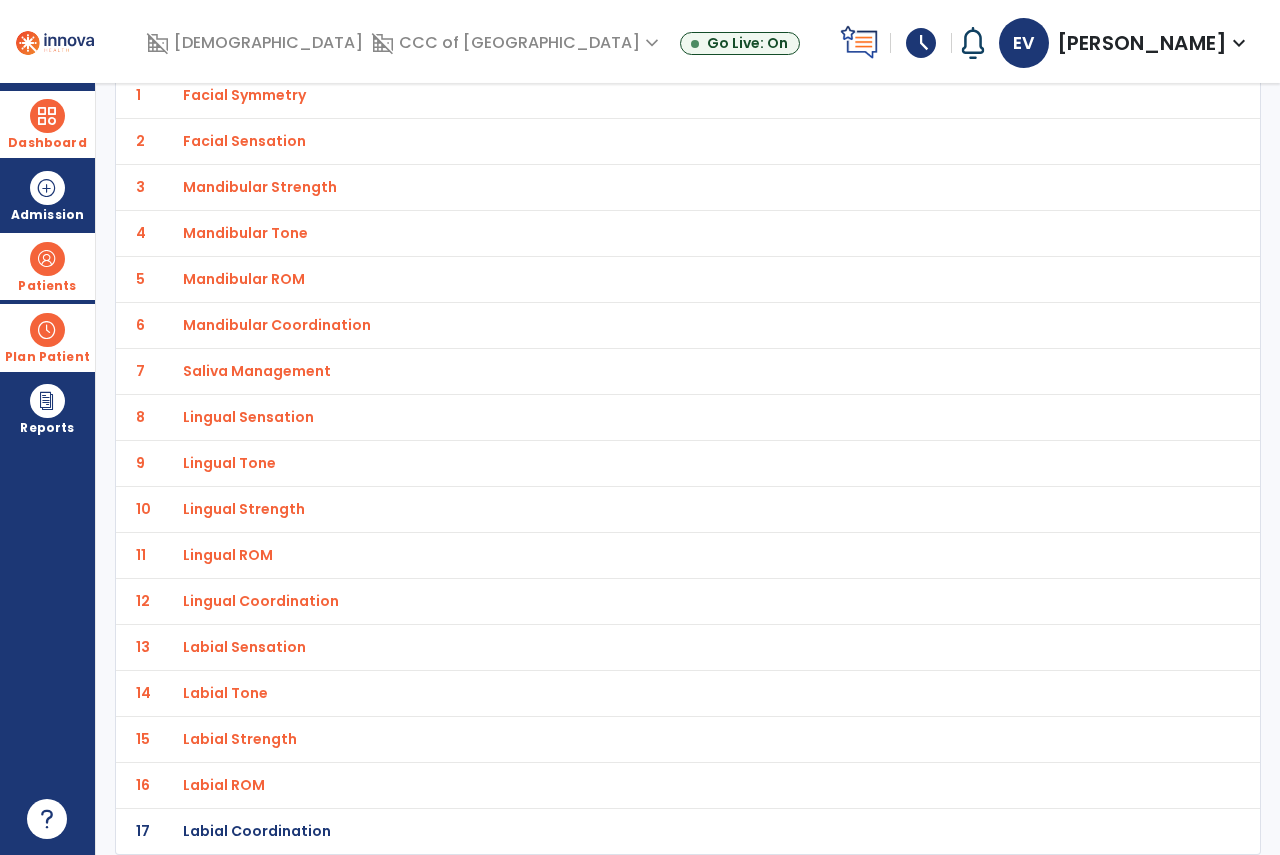 click on "Labial Coordination" at bounding box center [644, 95] 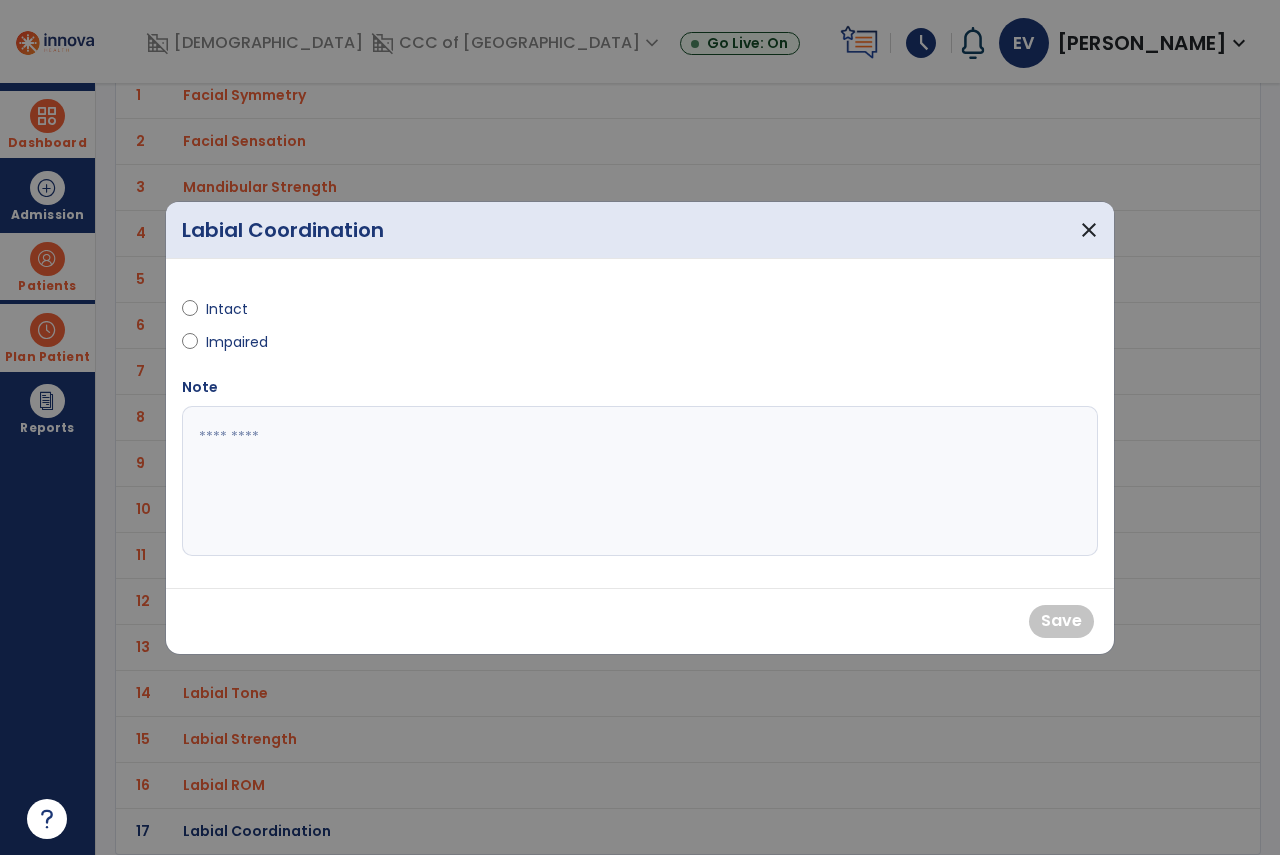 drag, startPoint x: 223, startPoint y: 301, endPoint x: 692, endPoint y: 442, distance: 489.73666 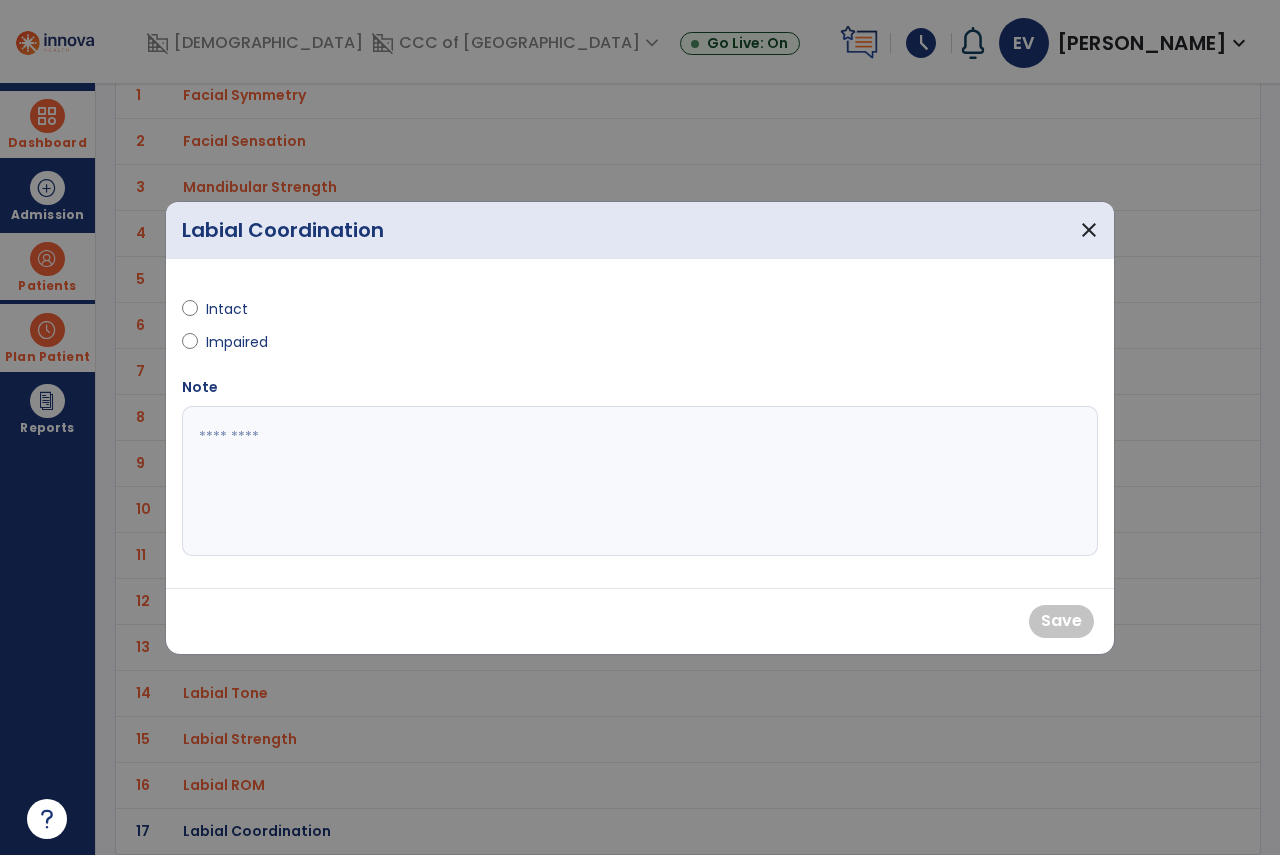 click on "Intact" at bounding box center [241, 309] 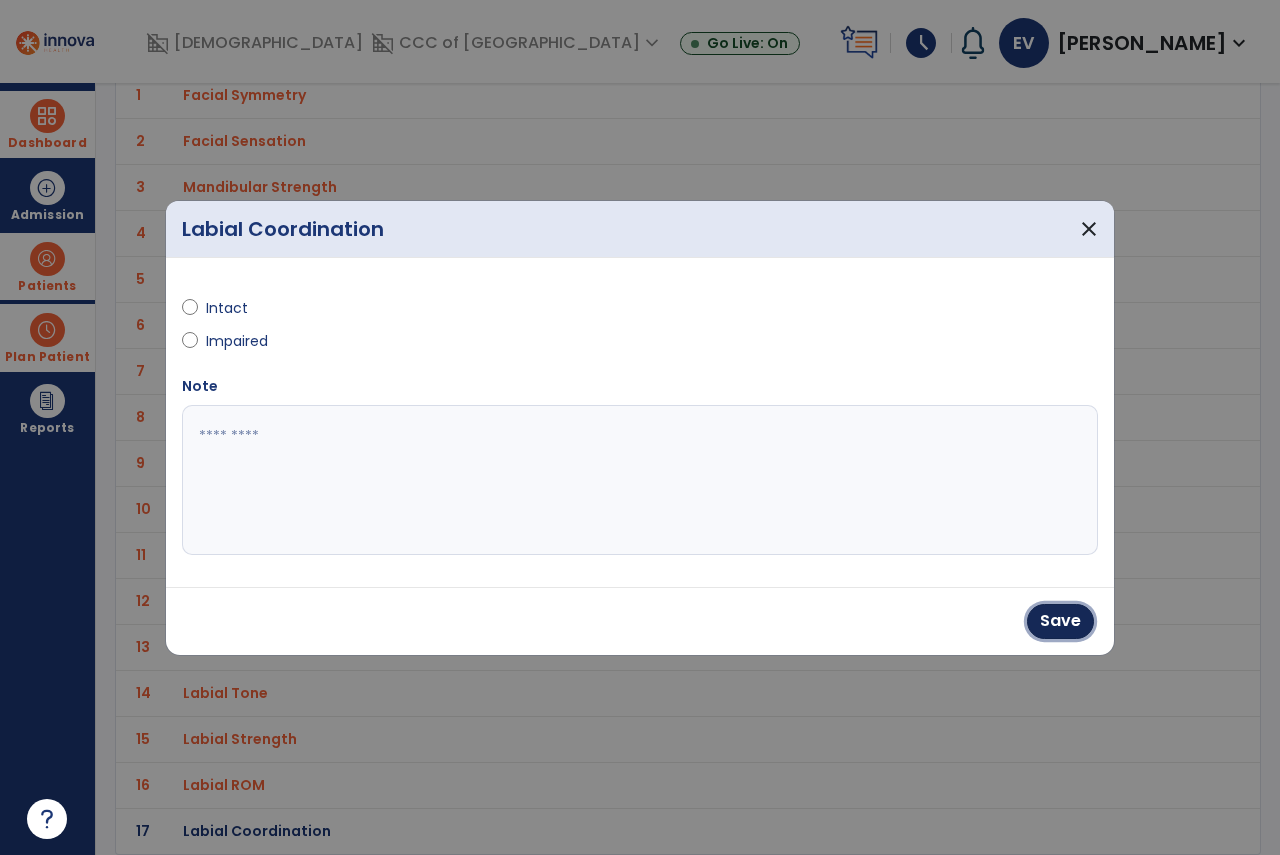 click on "Save" at bounding box center [1060, 621] 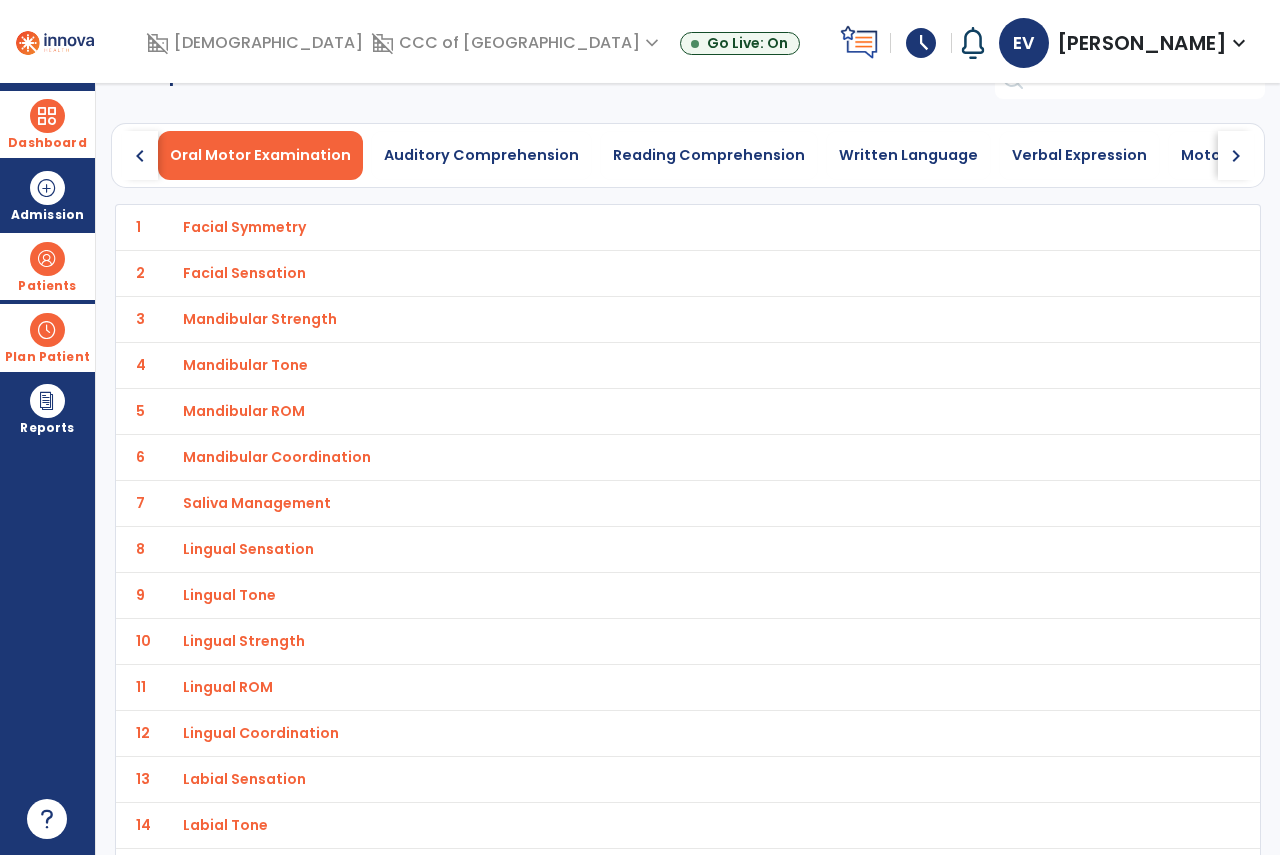 scroll, scrollTop: 0, scrollLeft: 0, axis: both 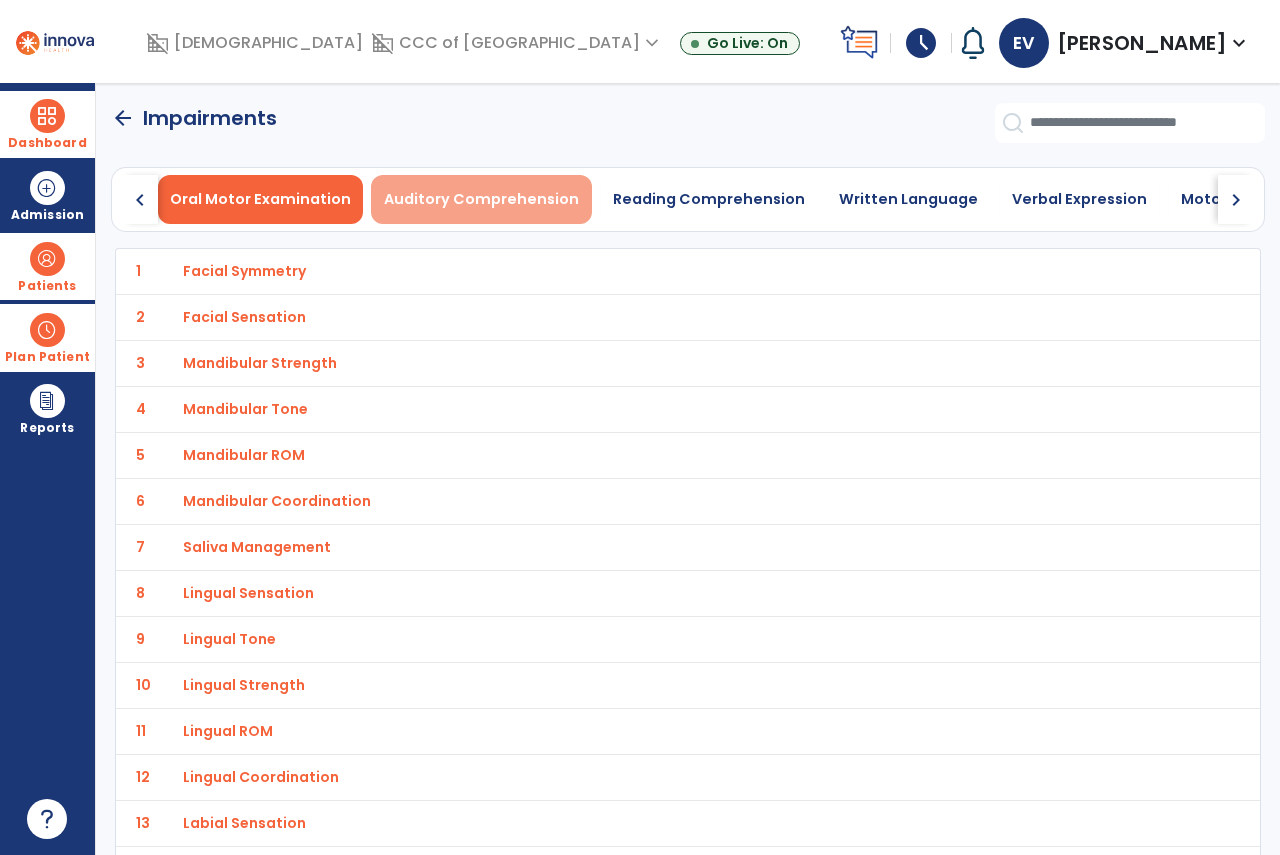 click on "Auditory Comprehension" at bounding box center [481, 199] 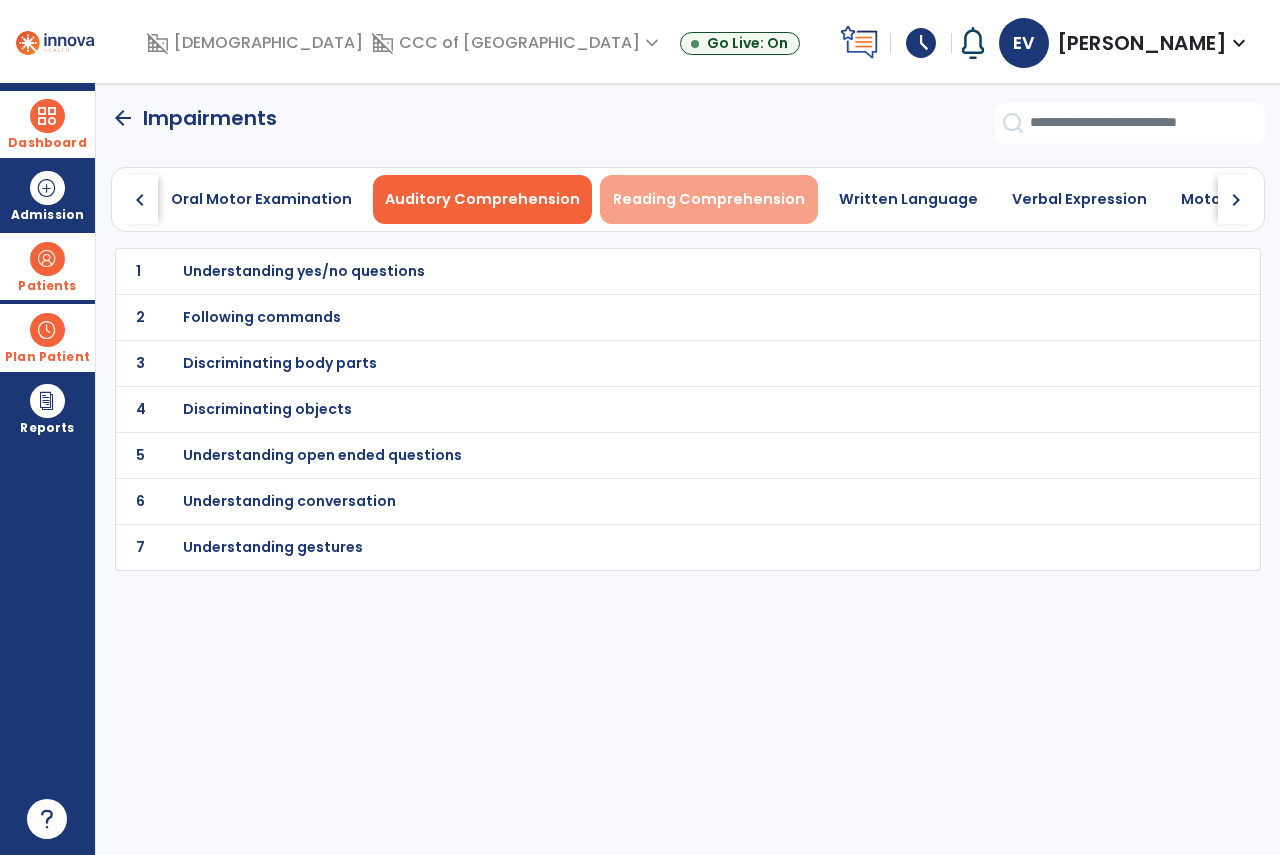 click on "Reading Comprehension" at bounding box center (709, 199) 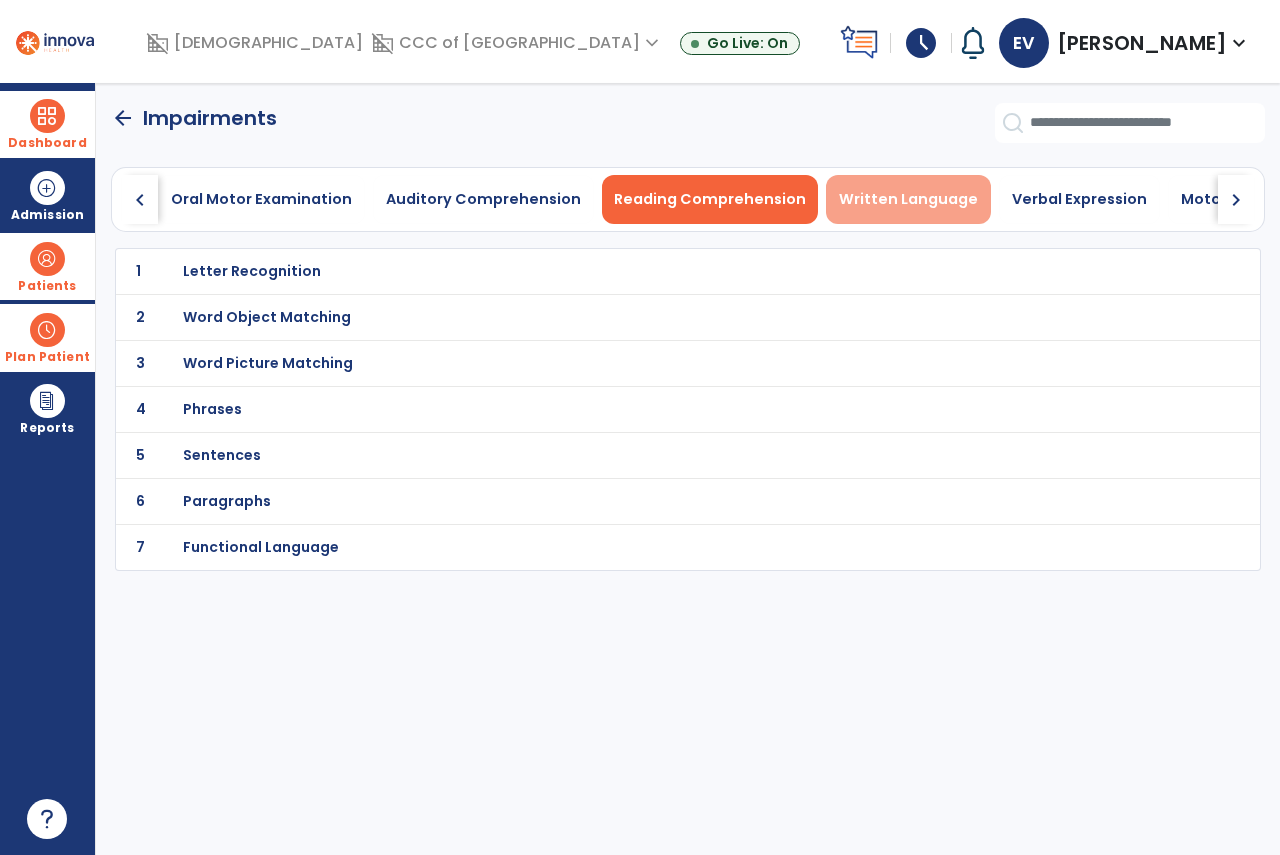 click on "Written Language" at bounding box center (908, 199) 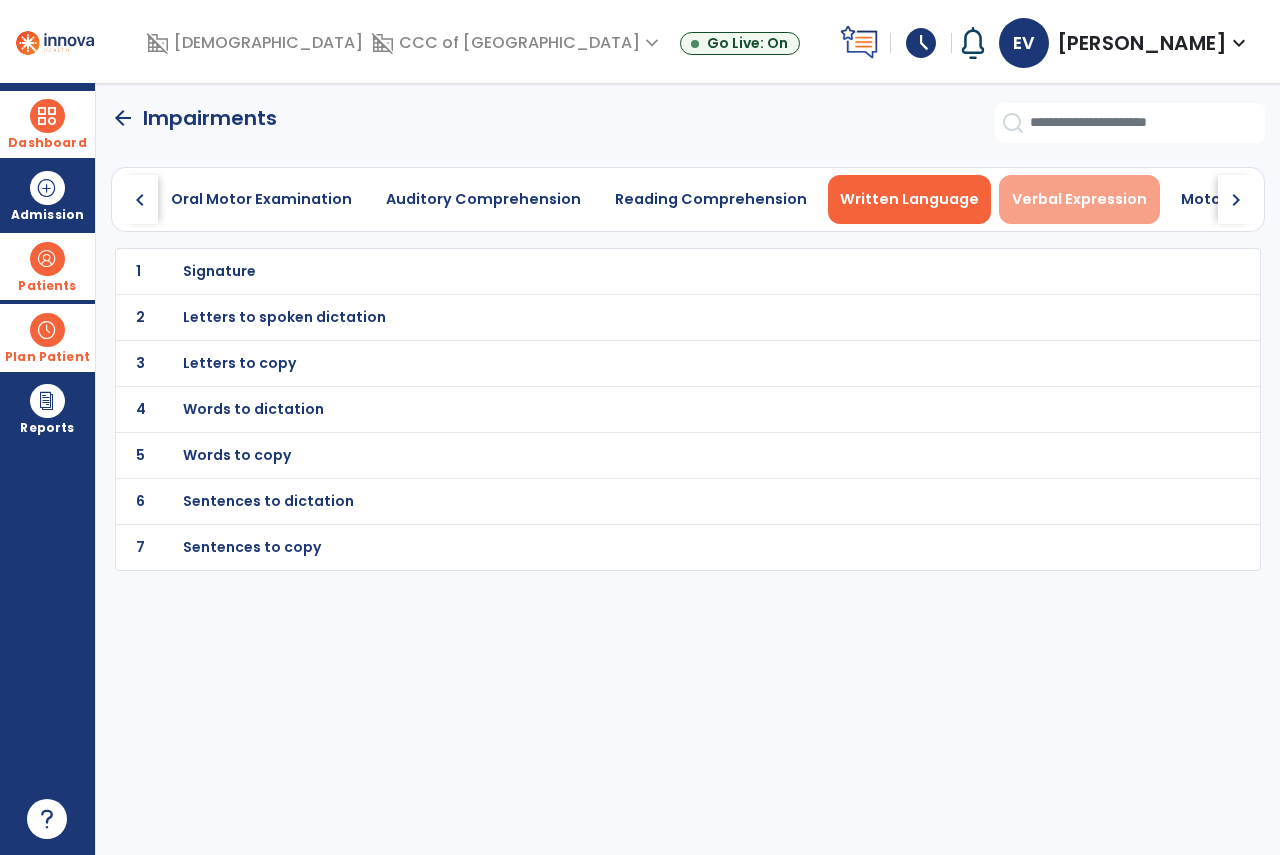 click on "Verbal Expression" at bounding box center [1079, 199] 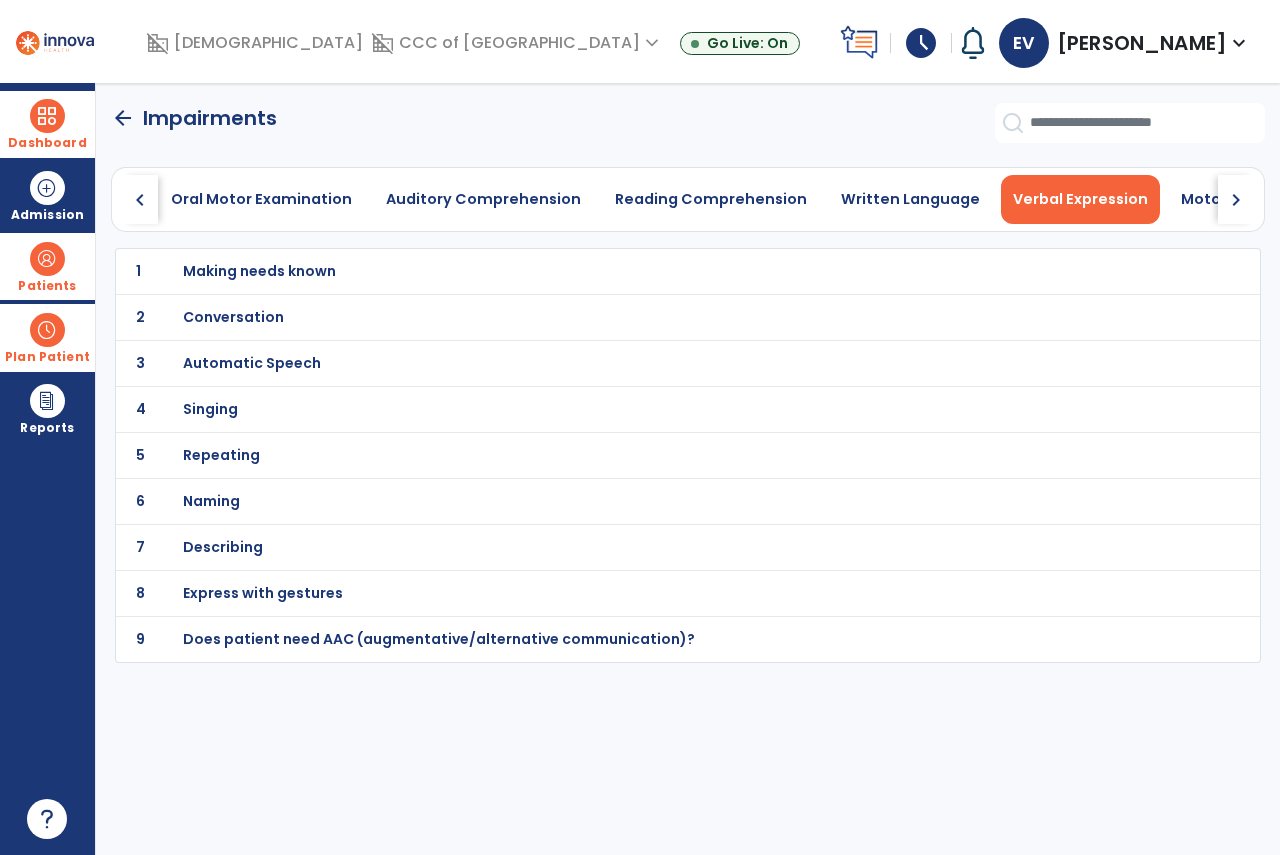 click on "chevron_right" 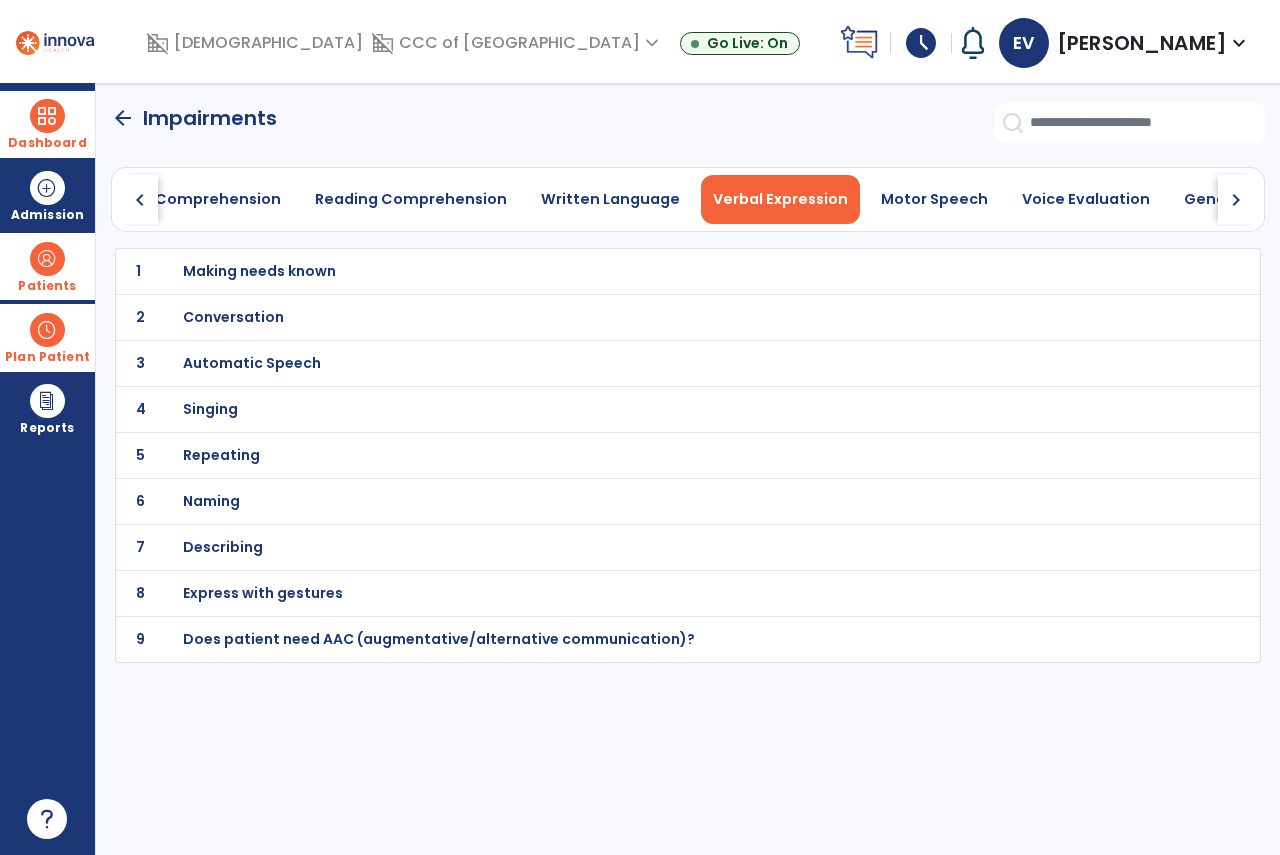 click on "chevron_right" 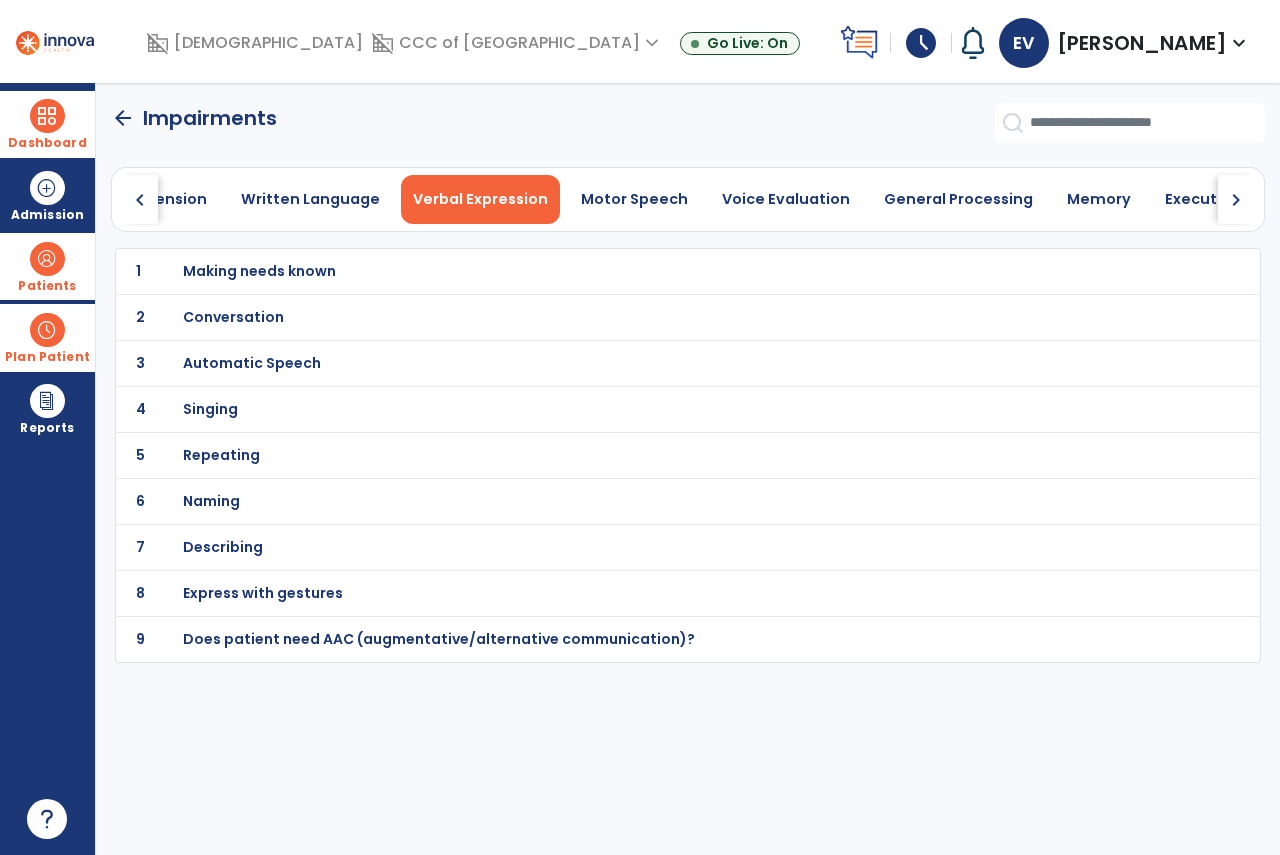 click on "chevron_right" 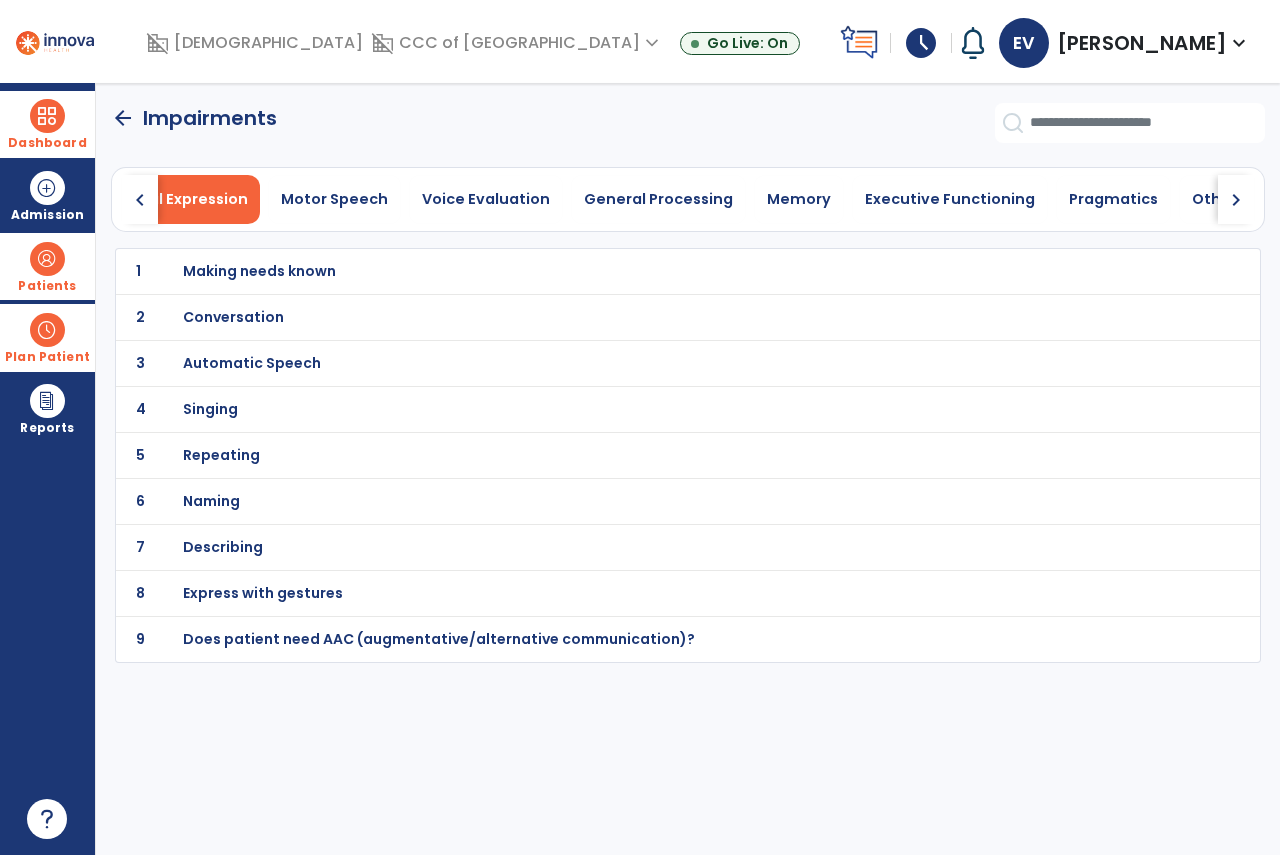 click on "chevron_right" 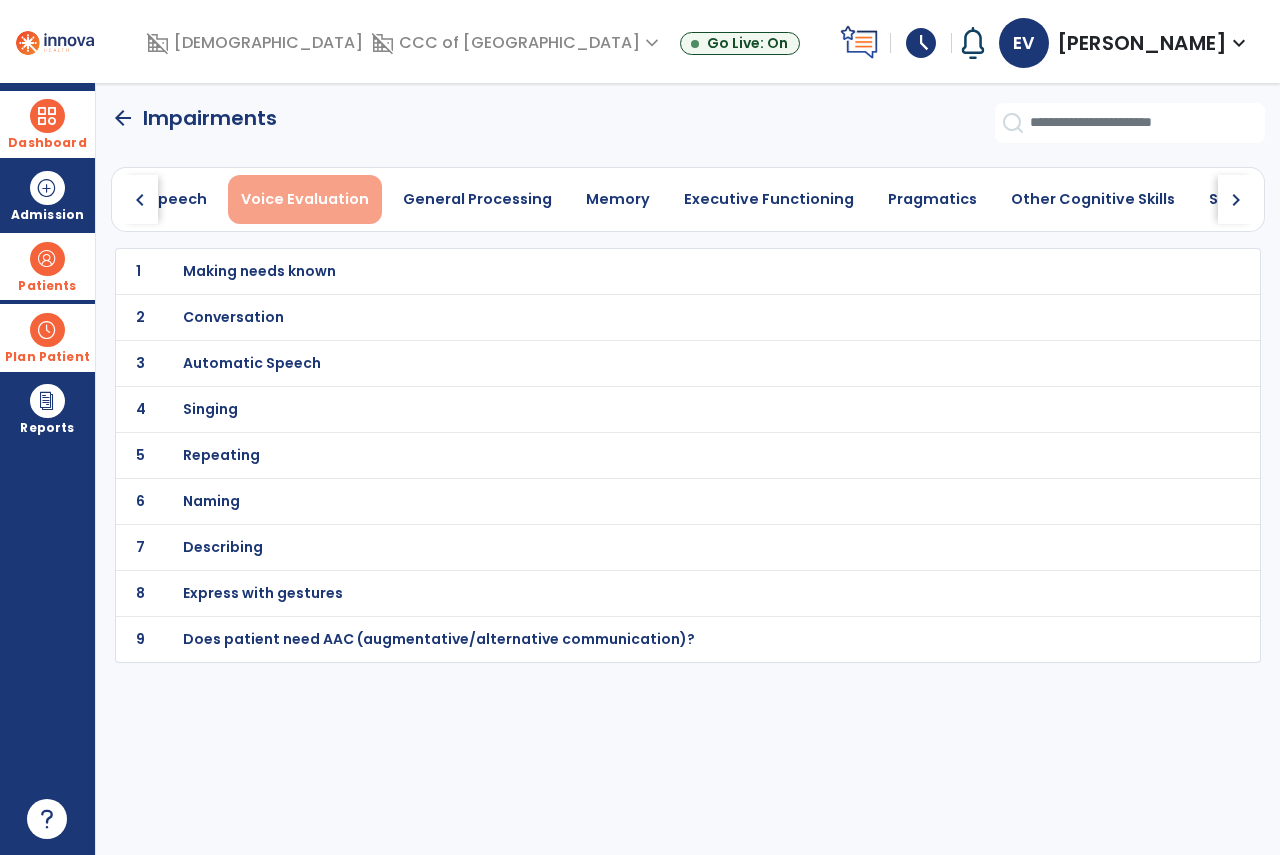 click on "Voice Evaluation" at bounding box center (305, 199) 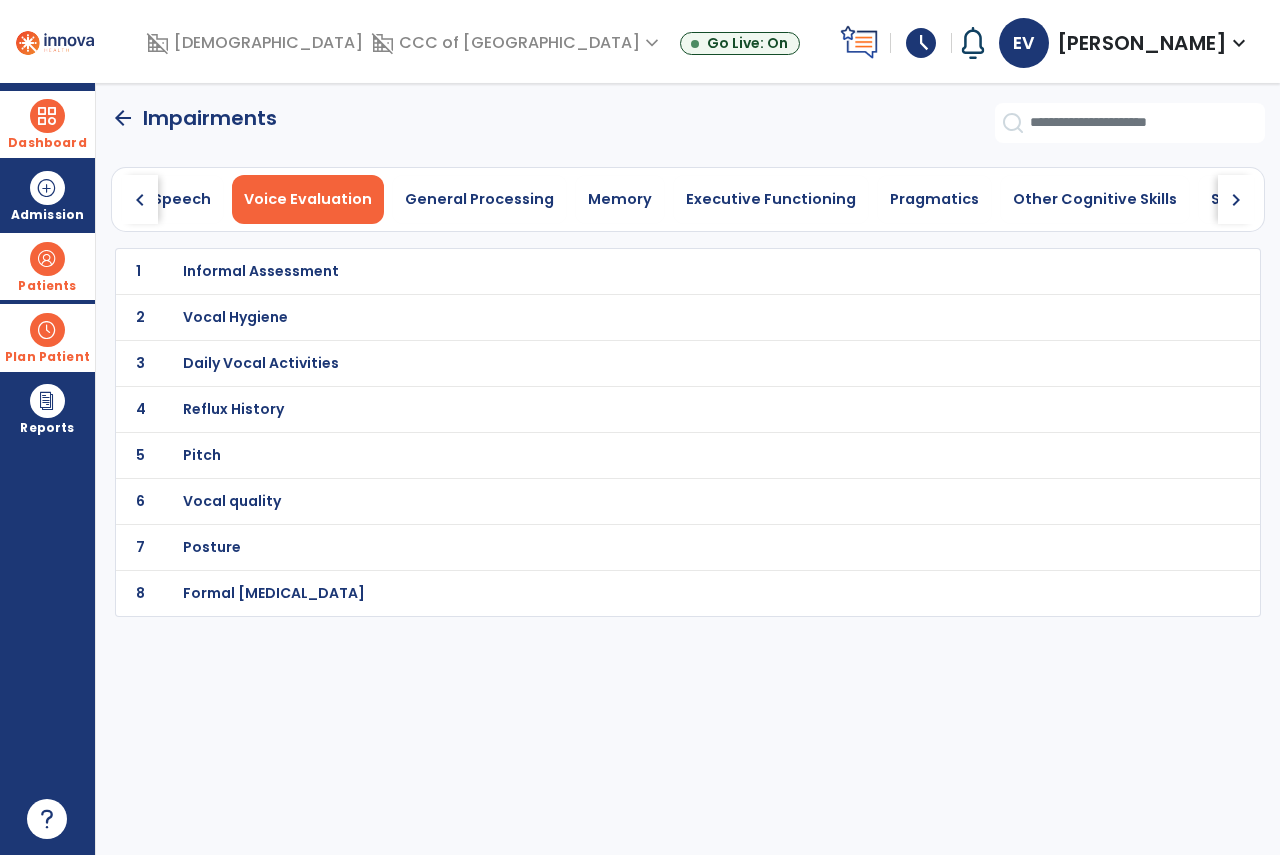click on "chevron_left" 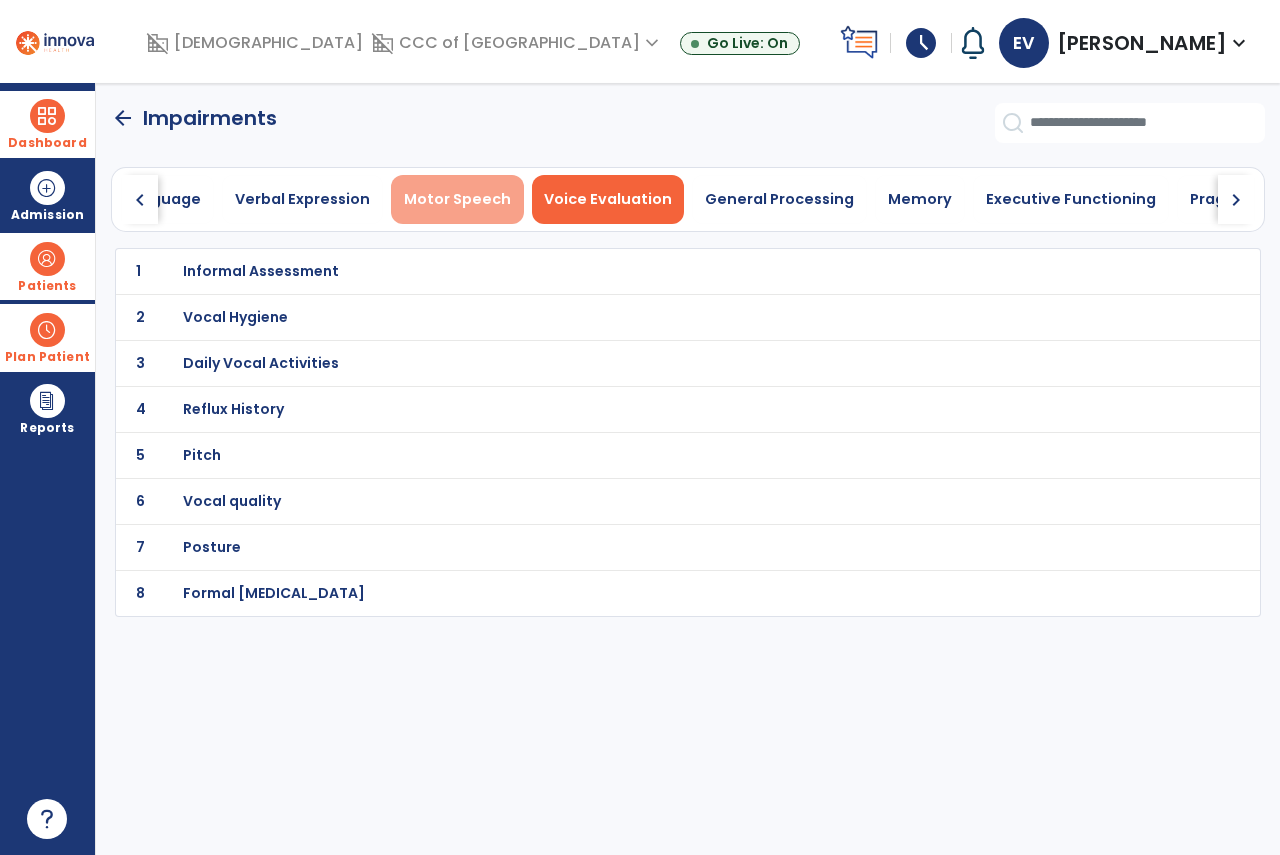 click on "Motor Speech" at bounding box center [457, 199] 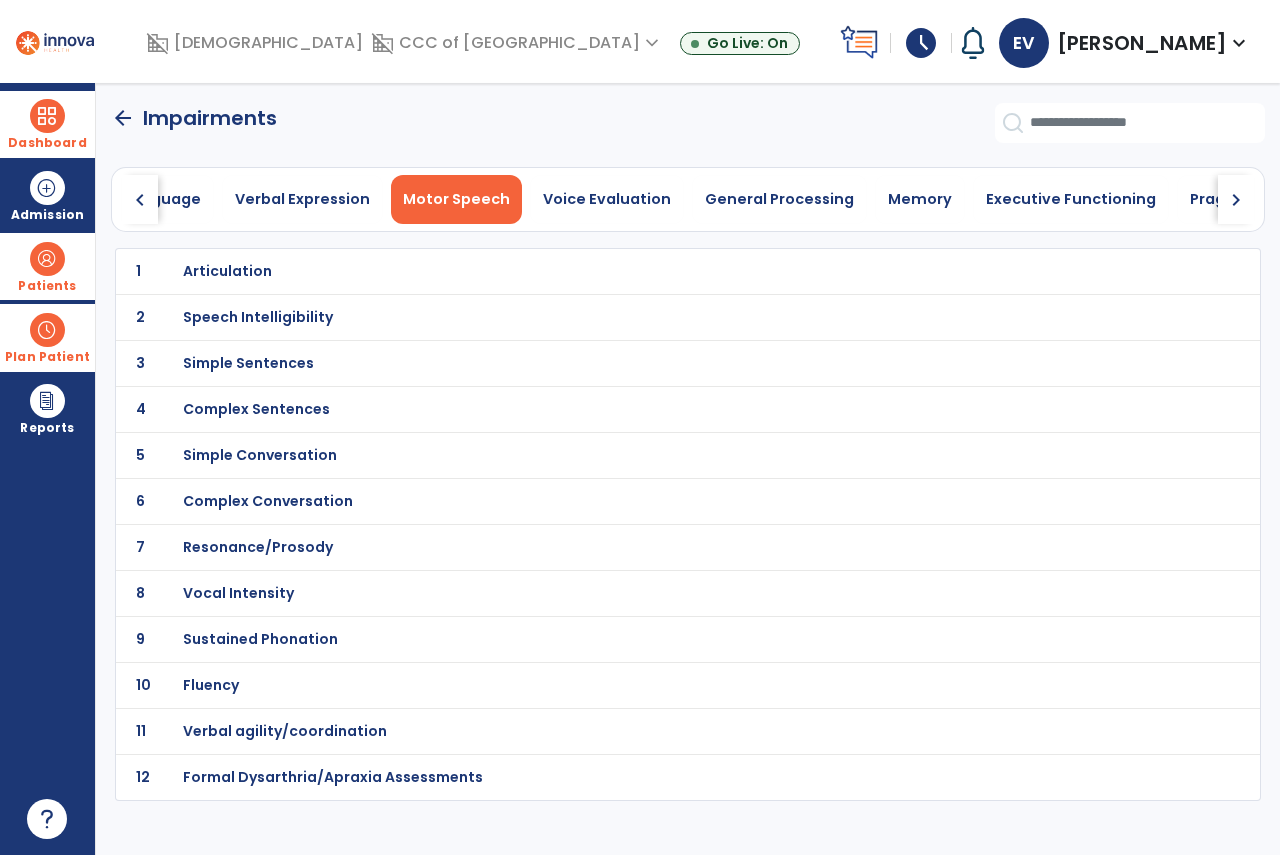 click on "Speech Intelligibility" at bounding box center (227, 271) 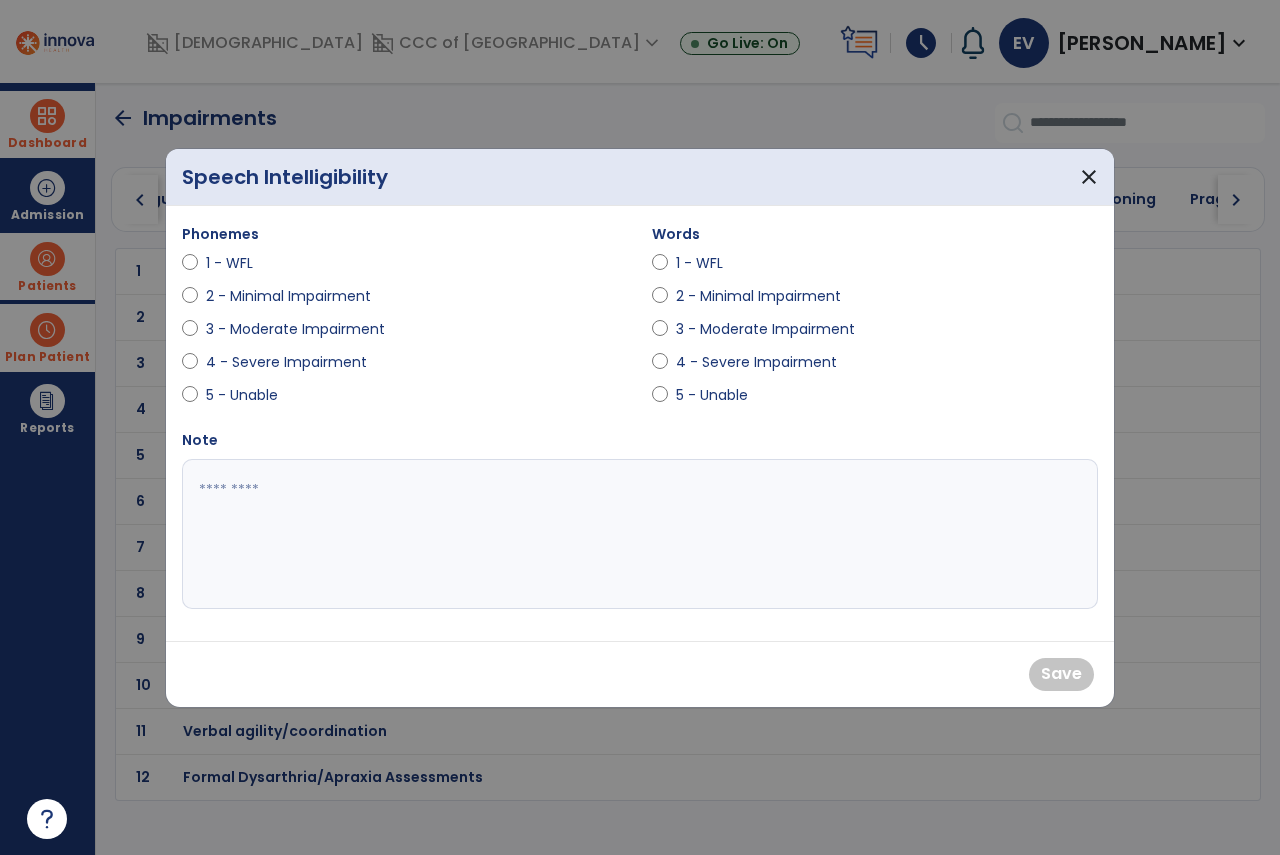 click on "1 - WFL" at bounding box center (711, 263) 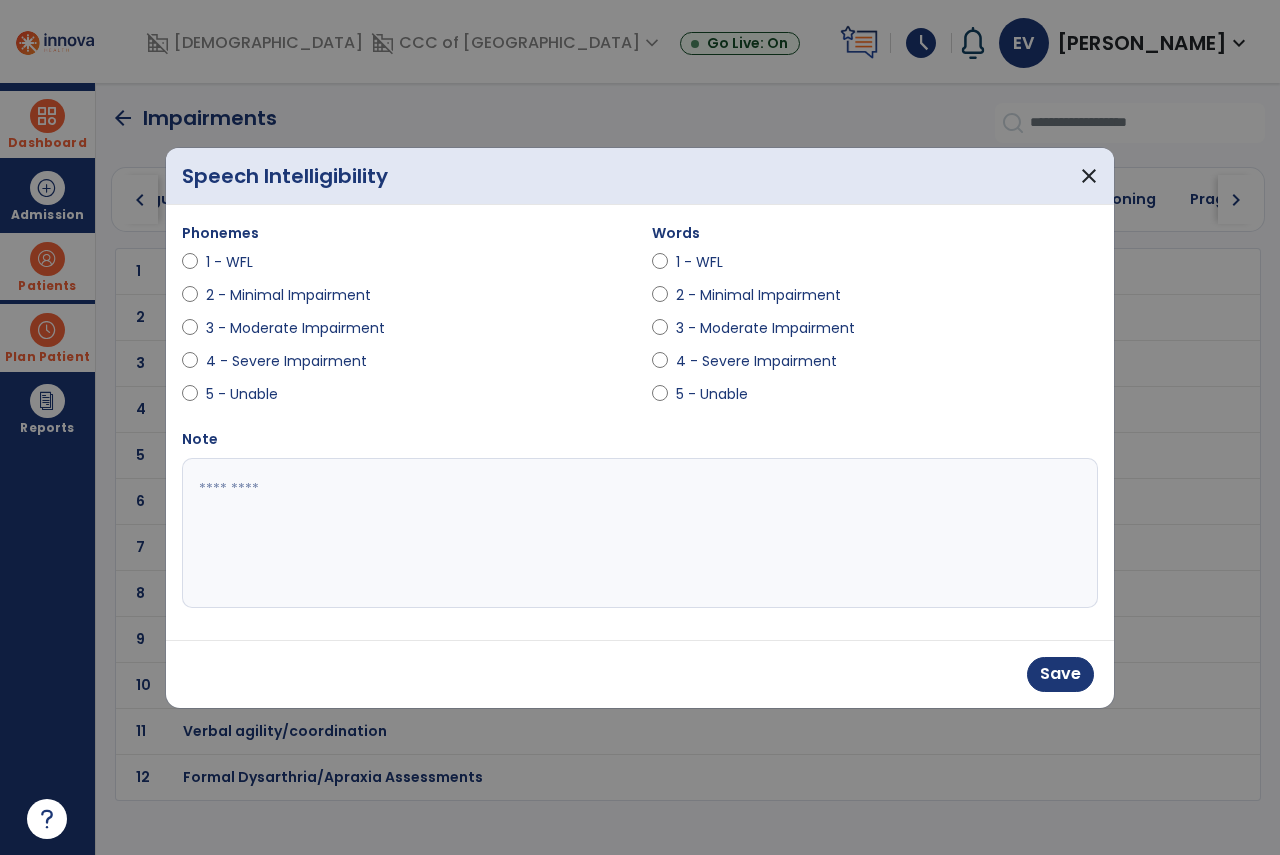 click on "1 - WFL" at bounding box center (241, 262) 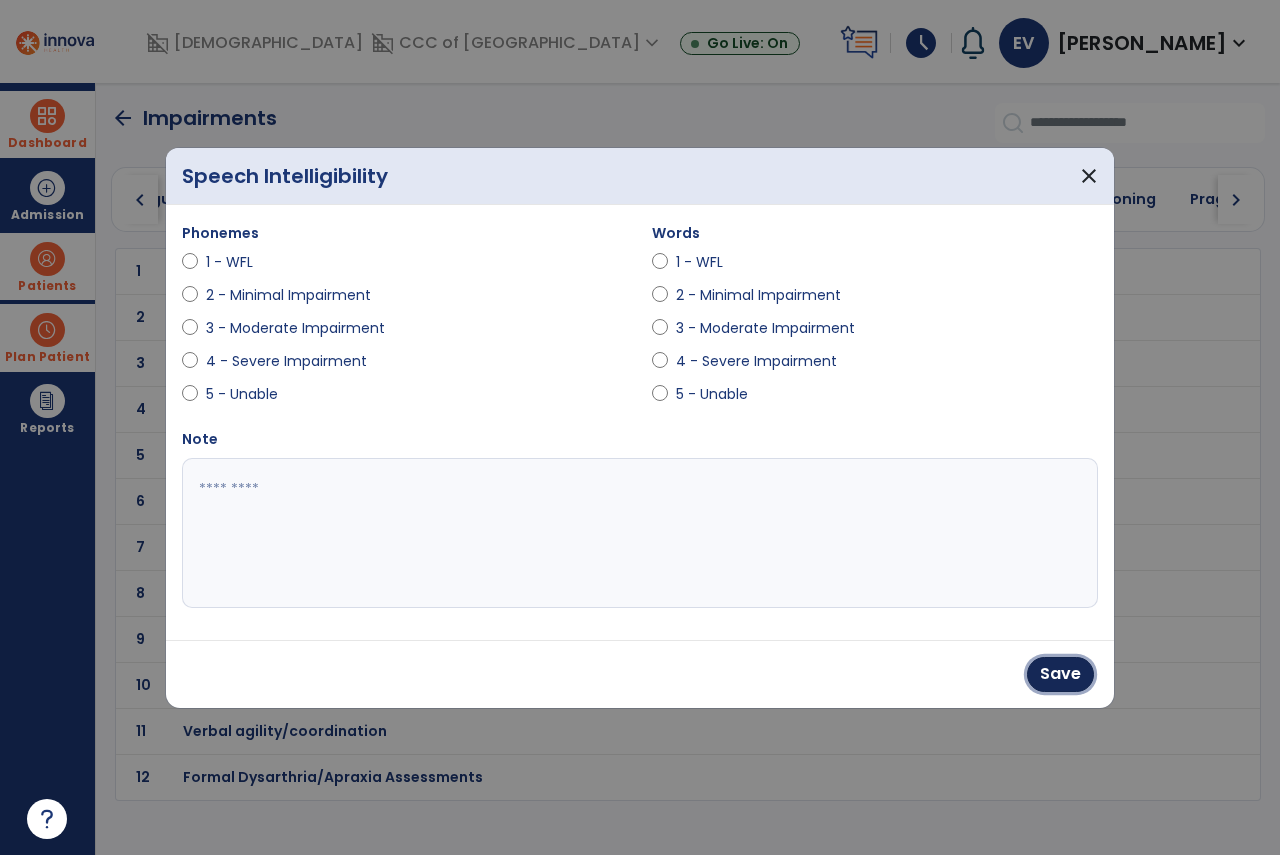 click on "Save" at bounding box center [1060, 674] 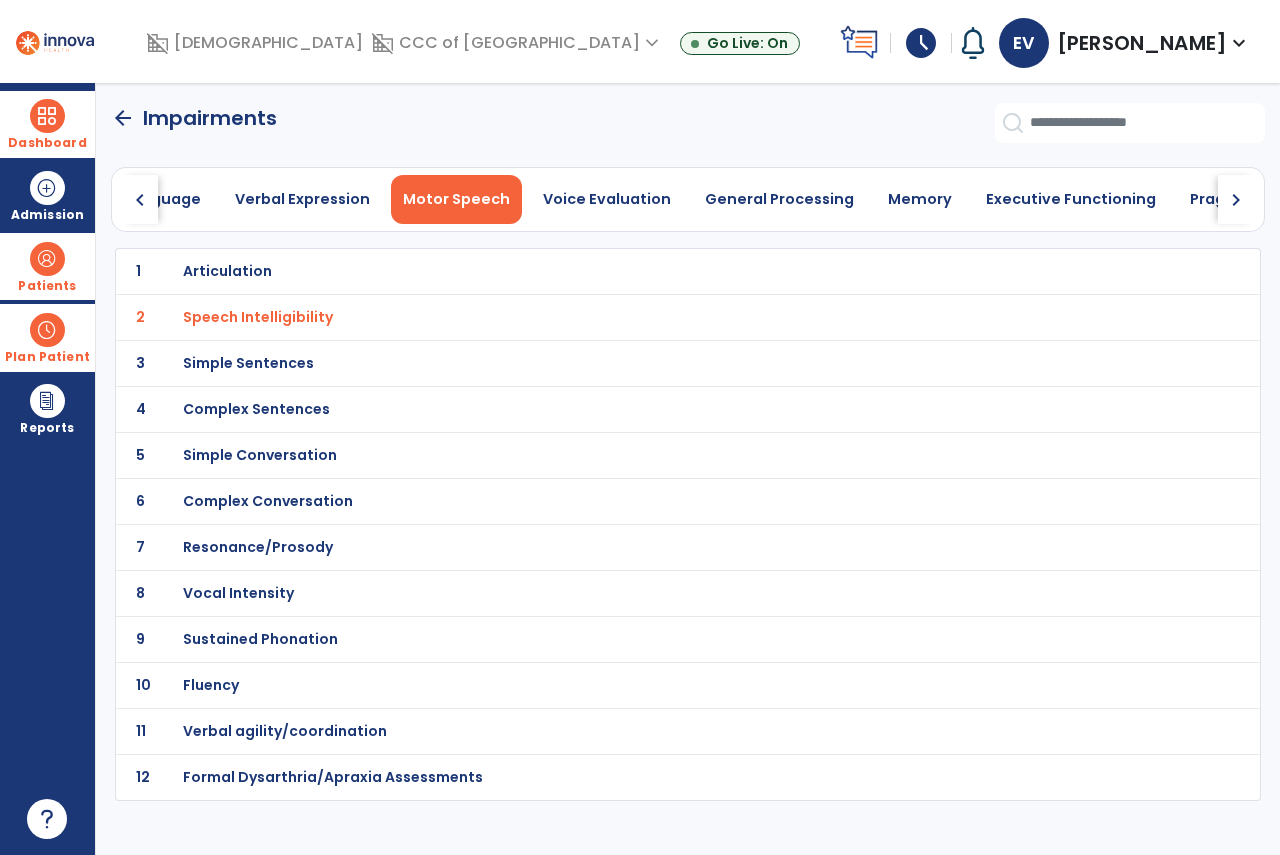 click on "3 Simple Sentences" 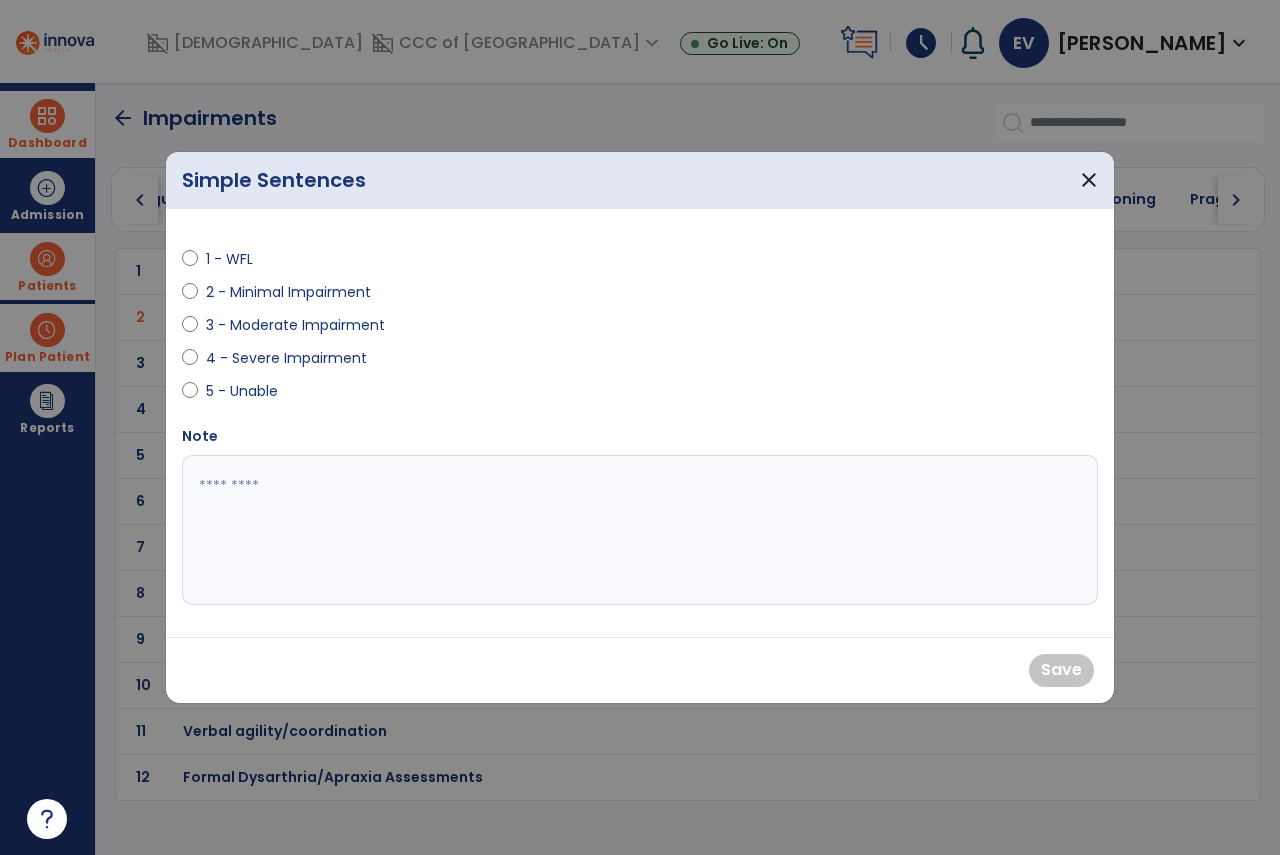 click on "5 - Unable" at bounding box center (242, 391) 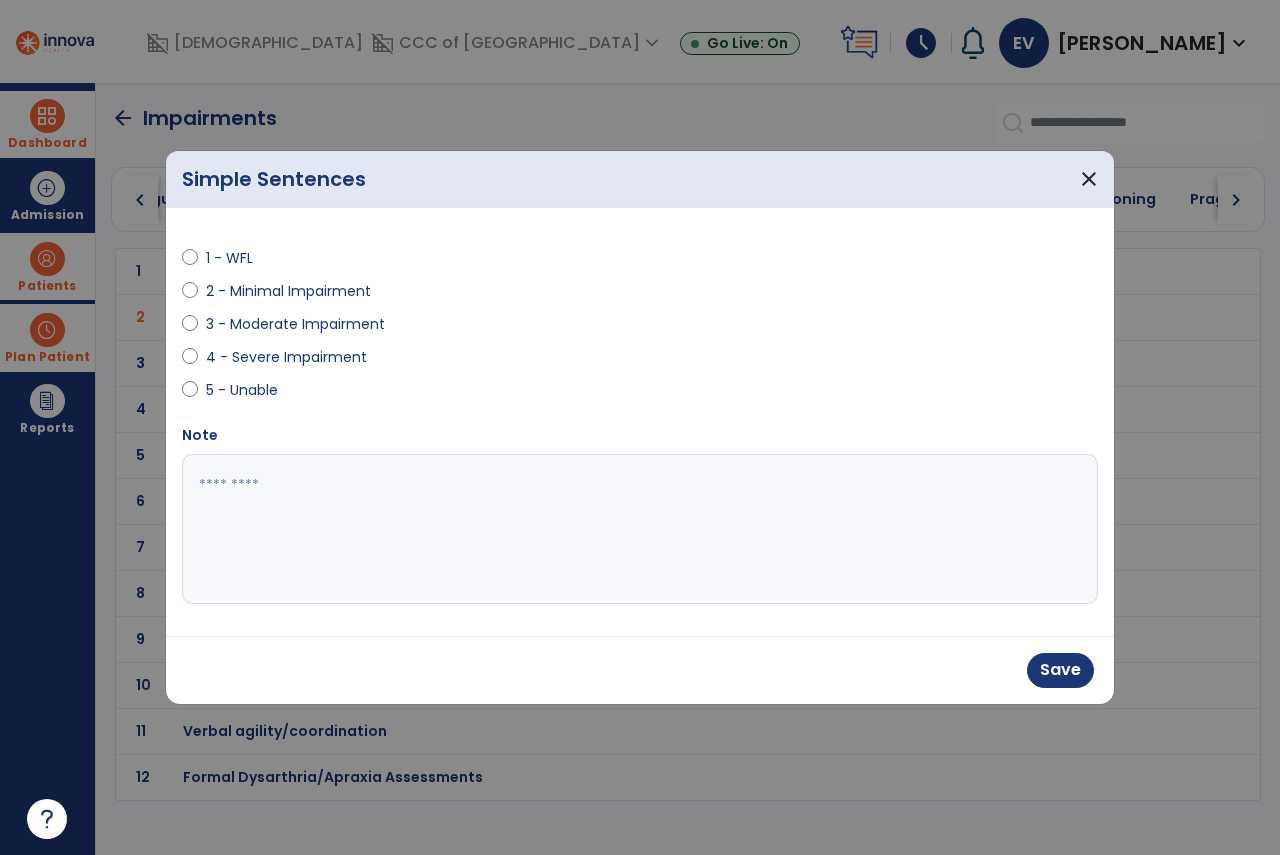 click on "1 - WFL" at bounding box center [241, 258] 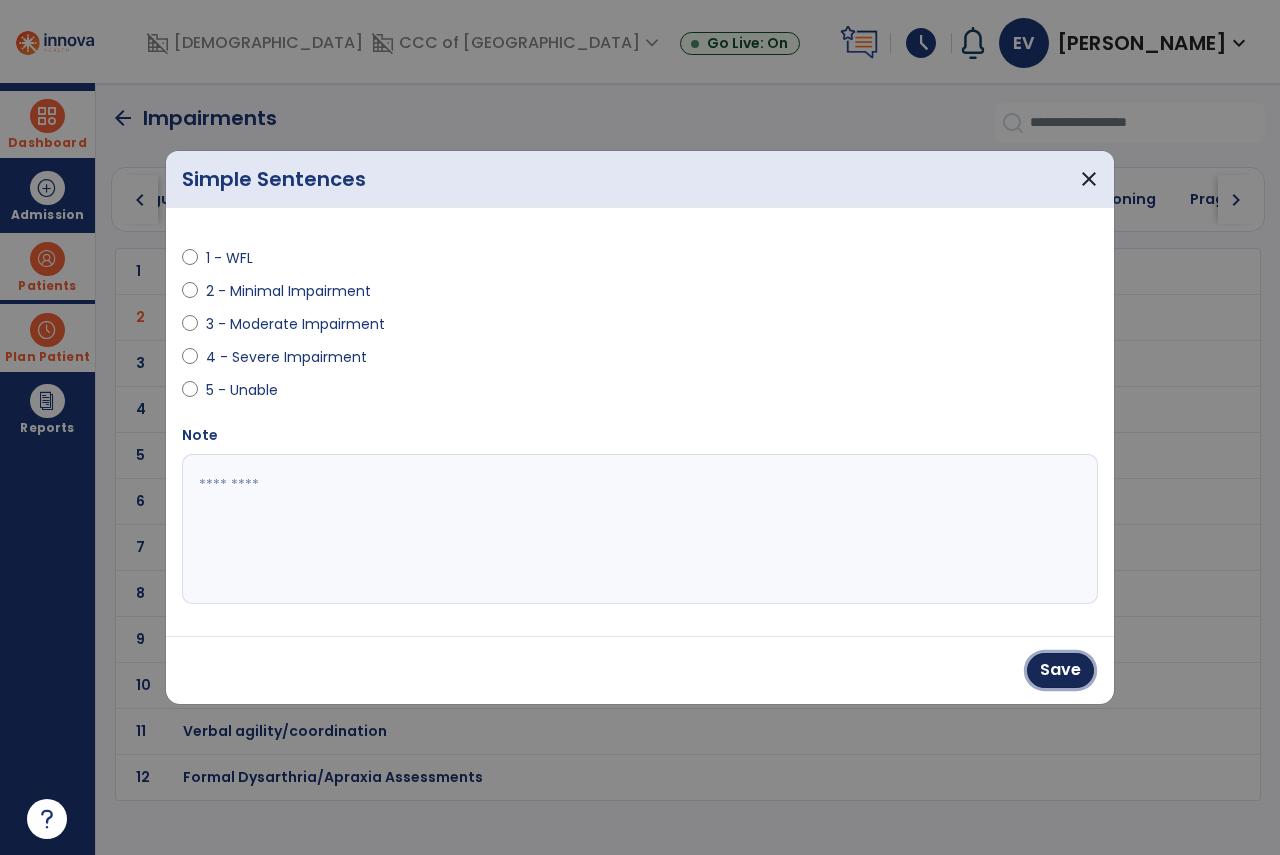click on "Save" at bounding box center [1060, 670] 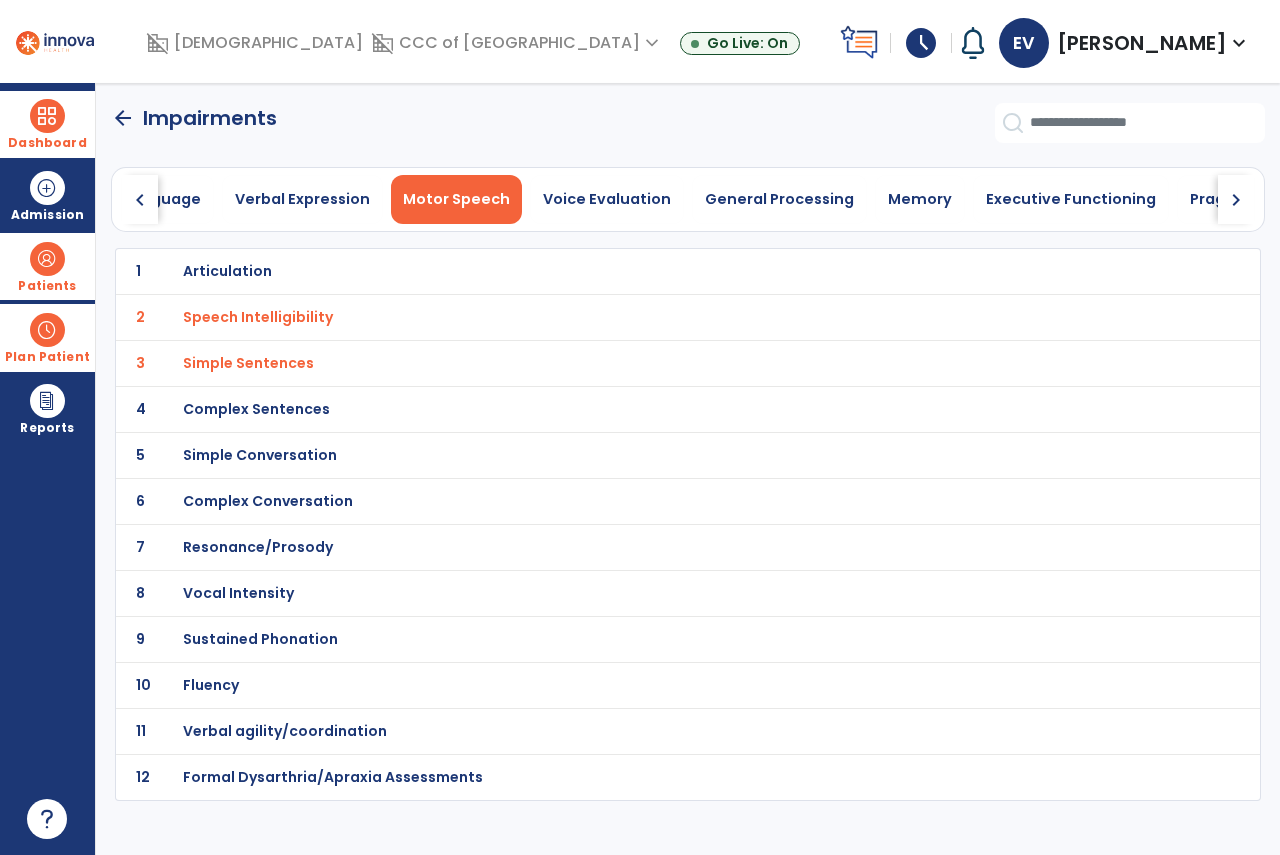 click on "4 Complex Sentences" 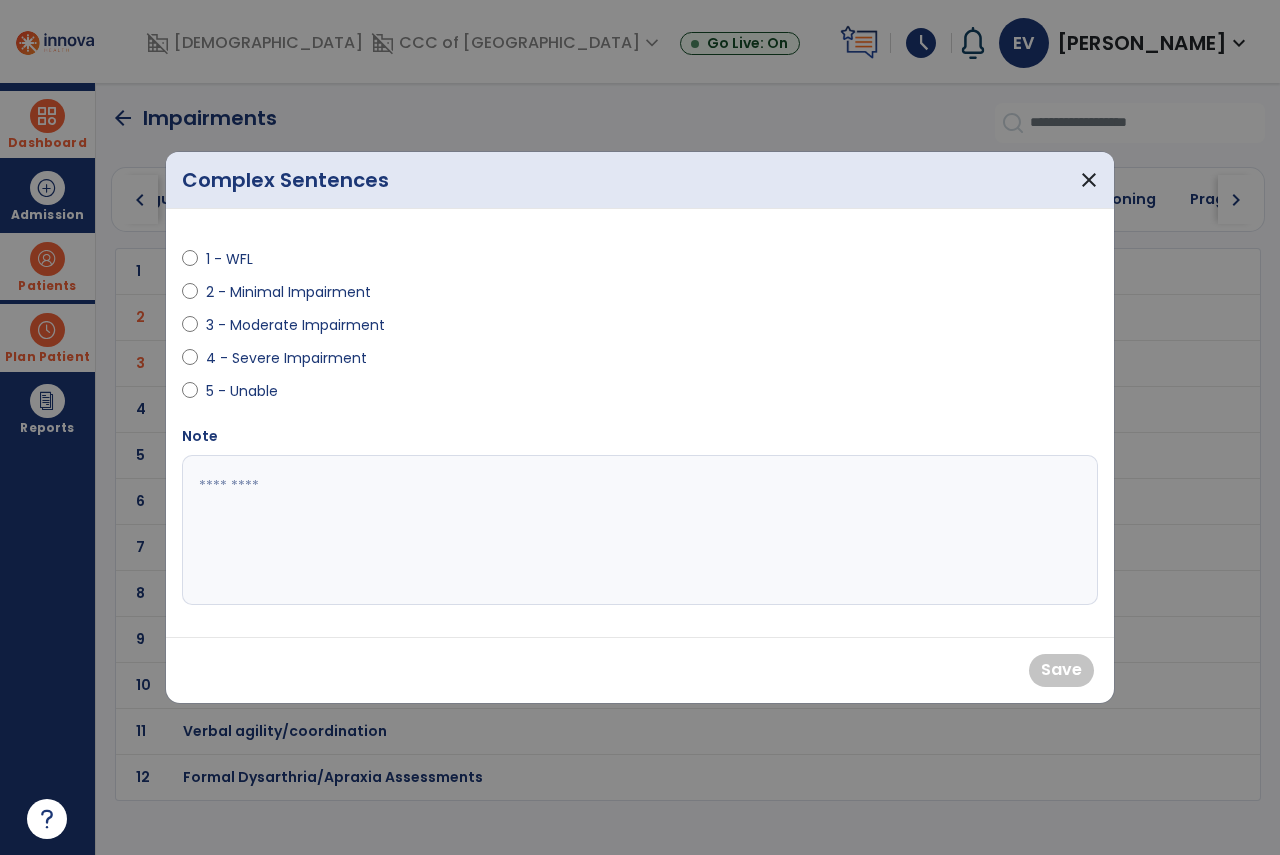 click on "1 - WFL" at bounding box center [241, 259] 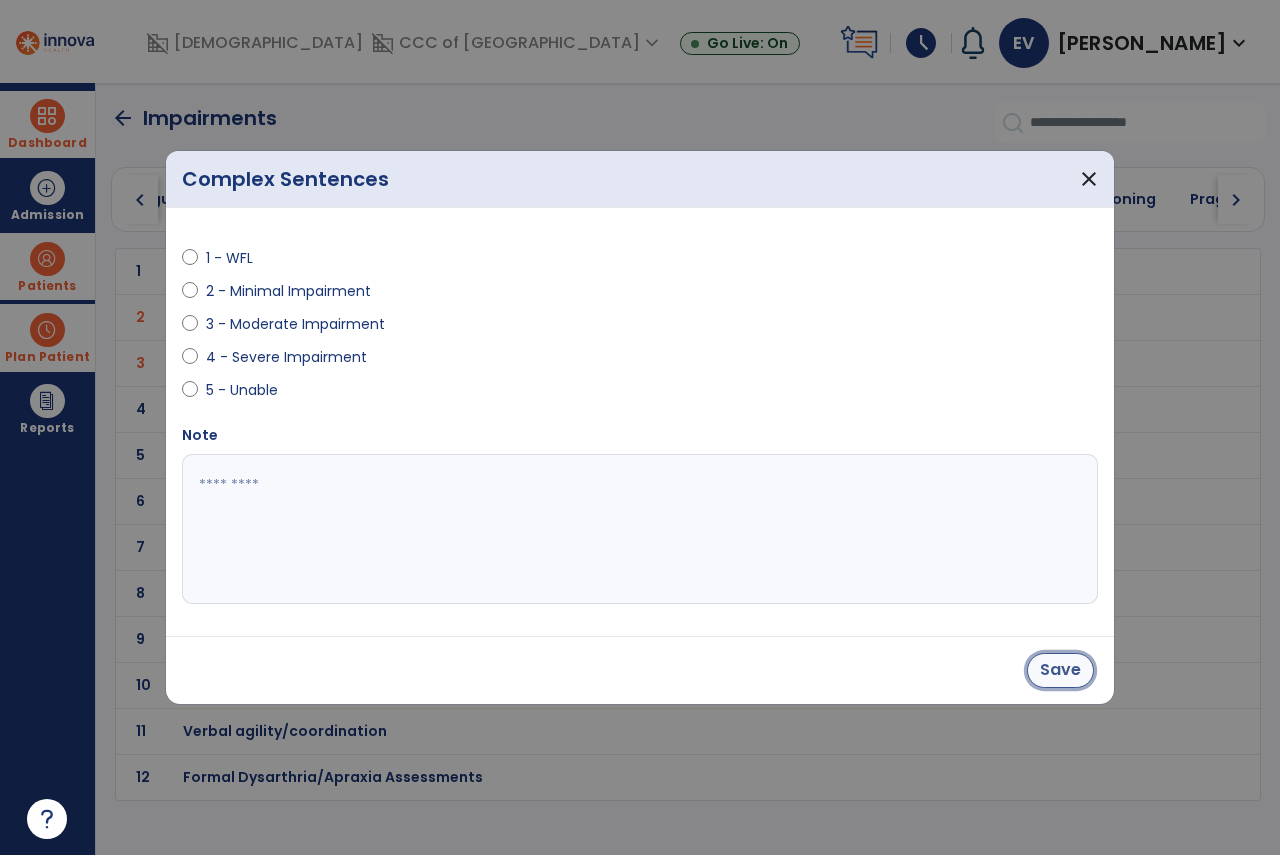 click on "Save" at bounding box center [1060, 670] 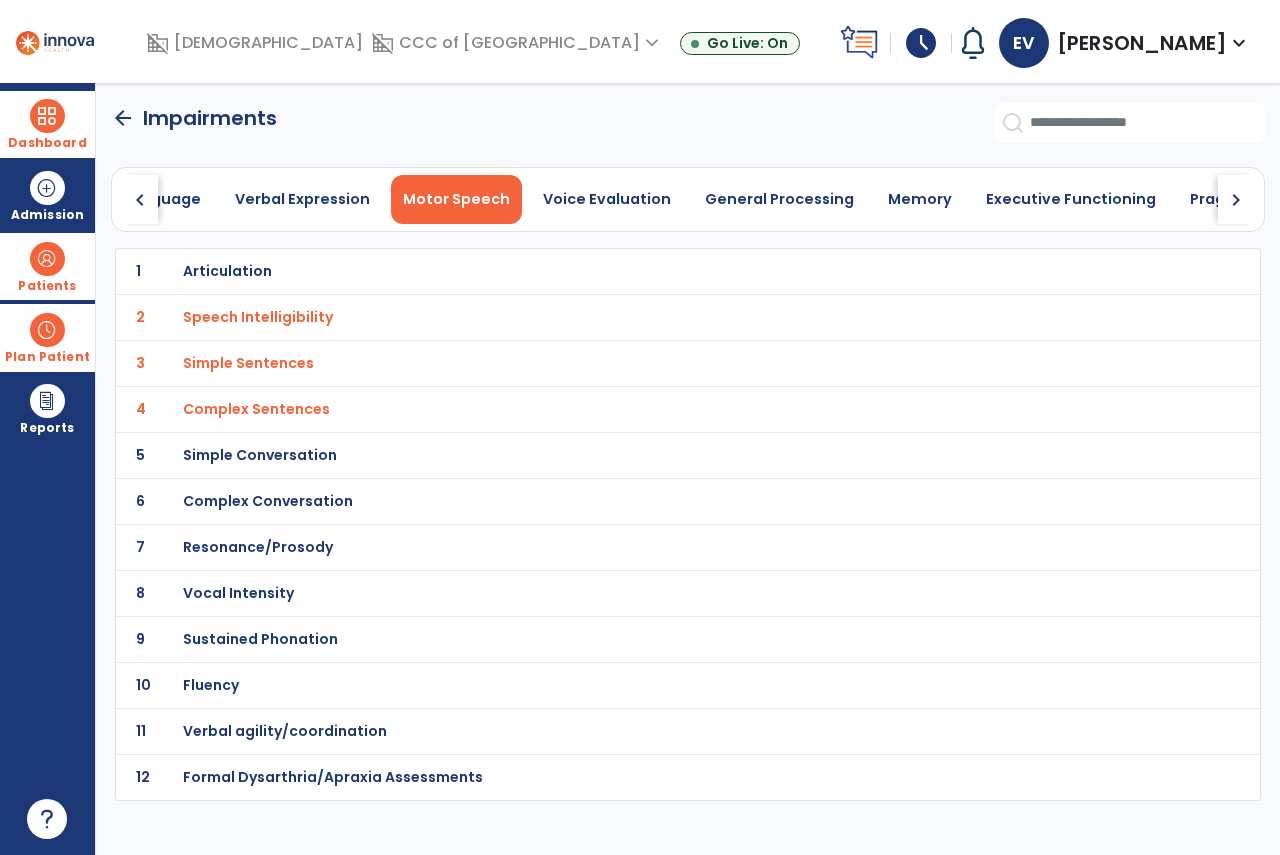 click on "Simple Conversation" at bounding box center (227, 271) 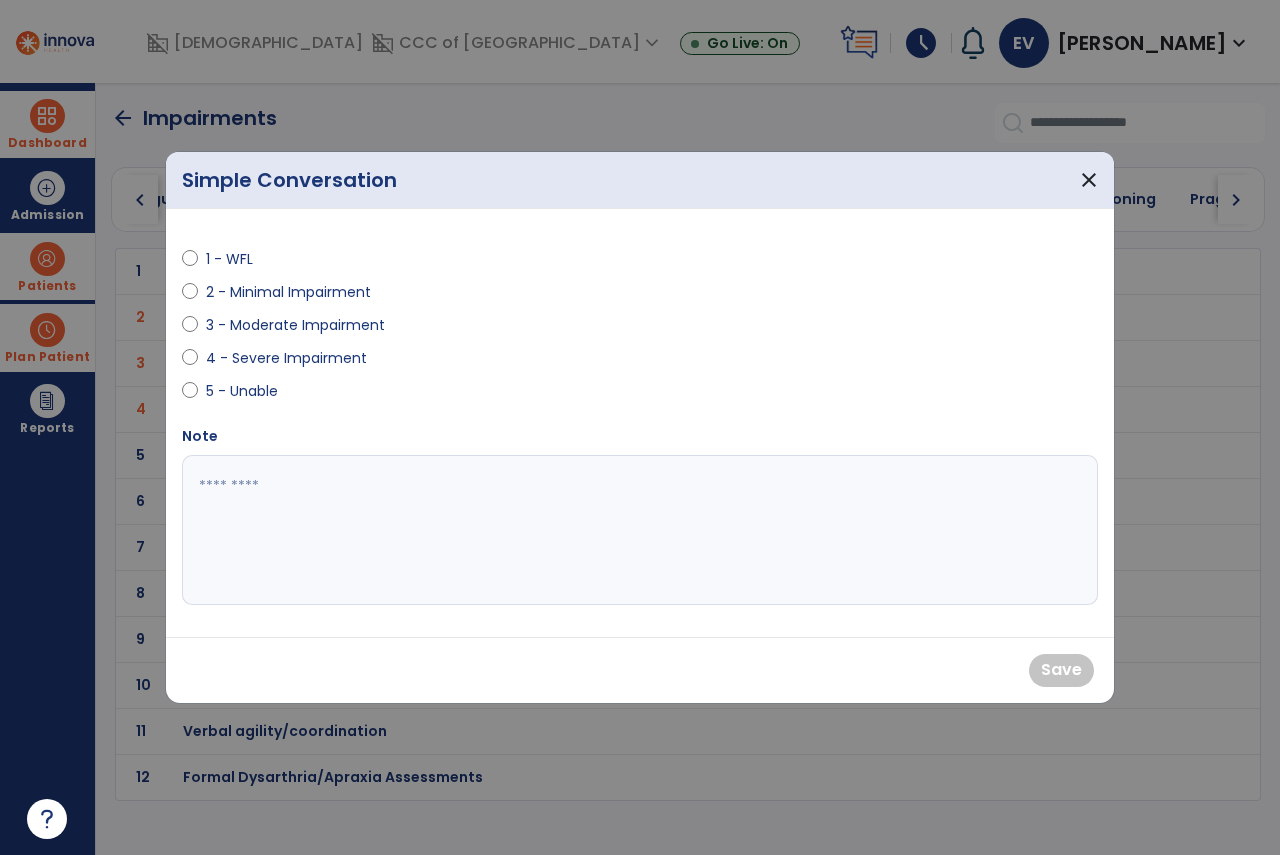 click on "1 - WFL" at bounding box center [241, 259] 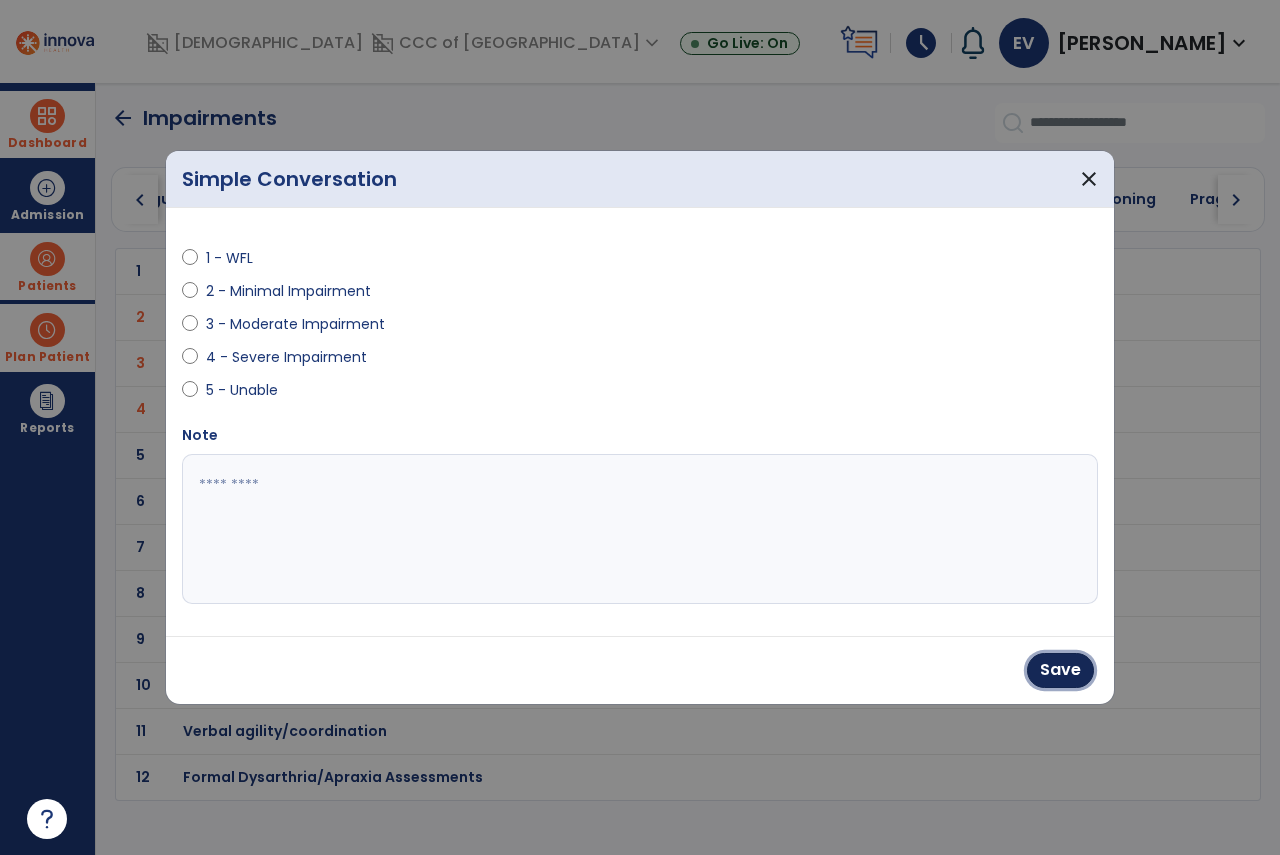 click on "Save" at bounding box center [1060, 670] 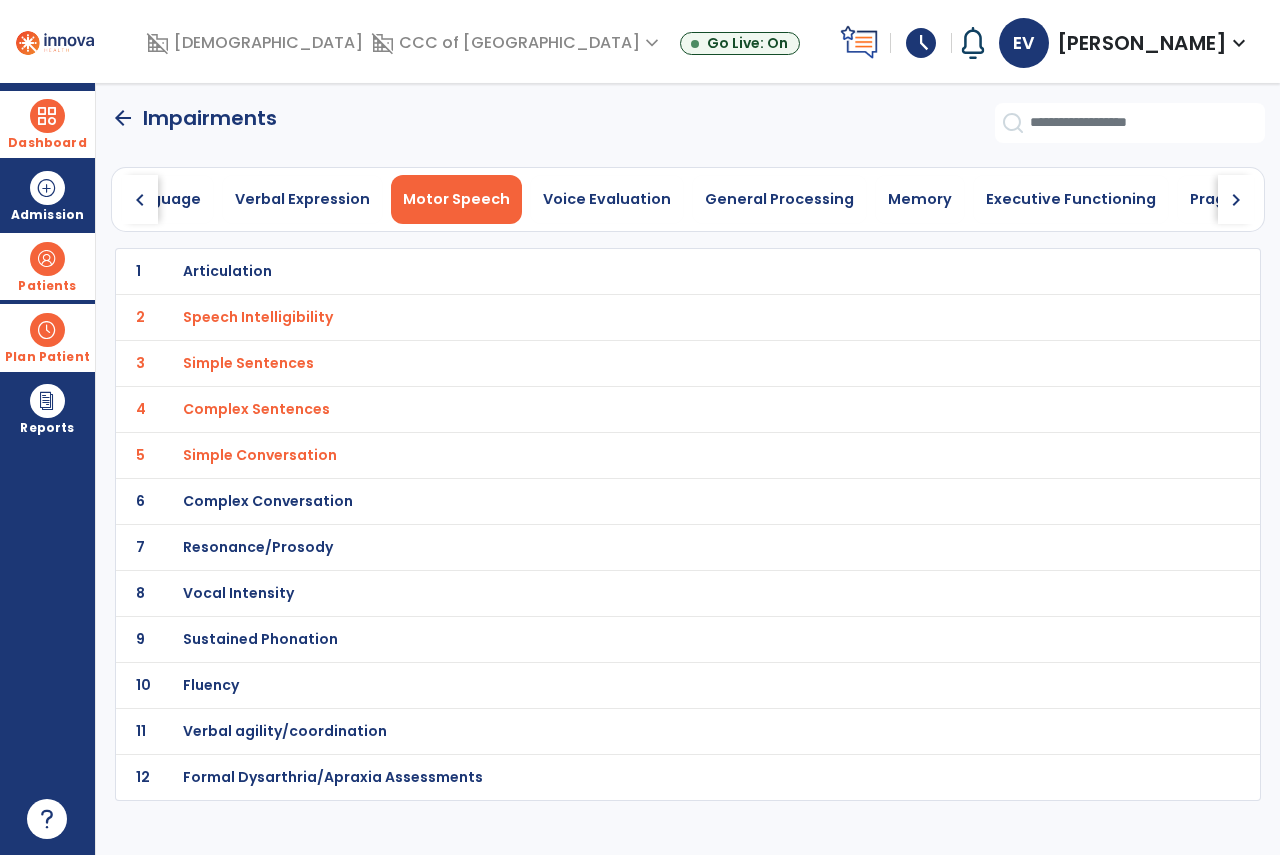 click on "Simple Conversation" at bounding box center (258, 317) 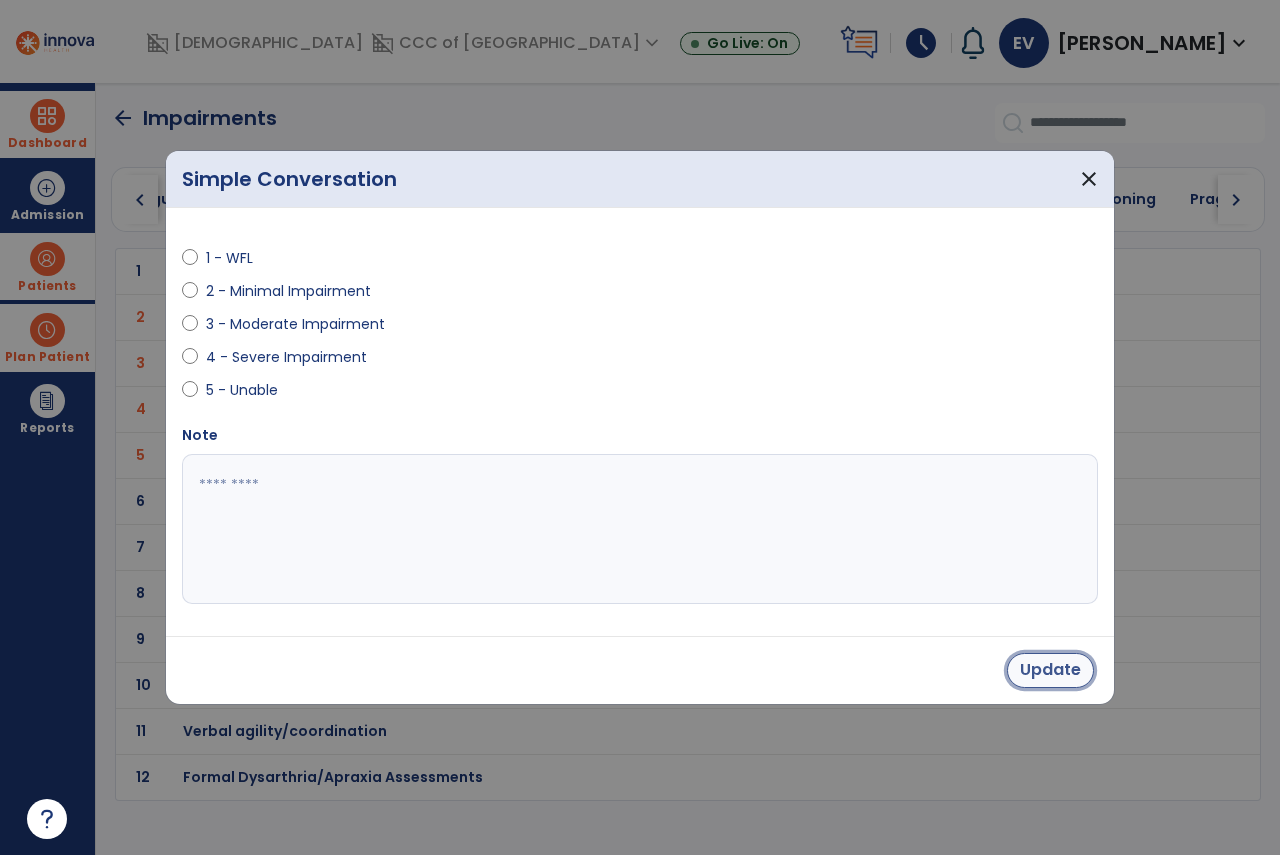 click on "Update" at bounding box center (1050, 670) 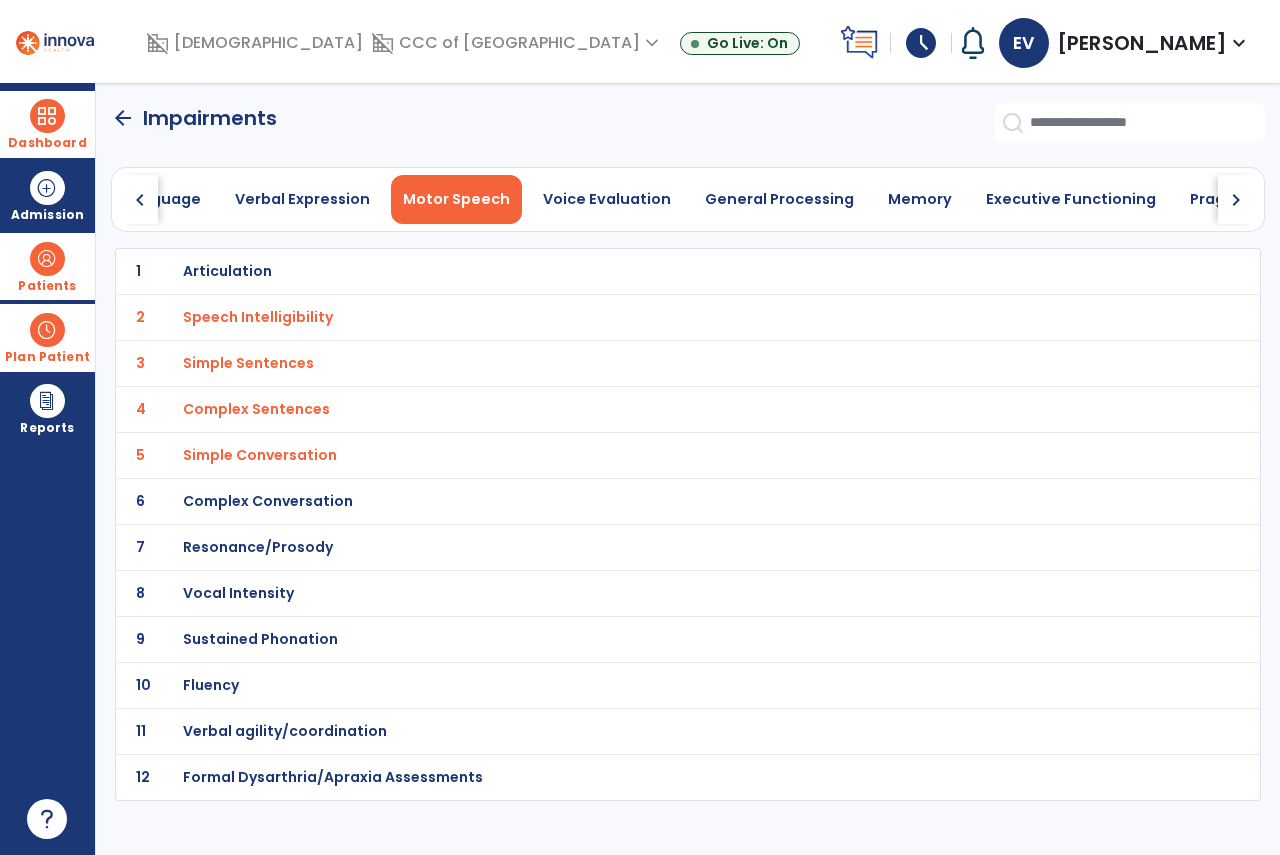click on "Complex Conversation" at bounding box center (227, 271) 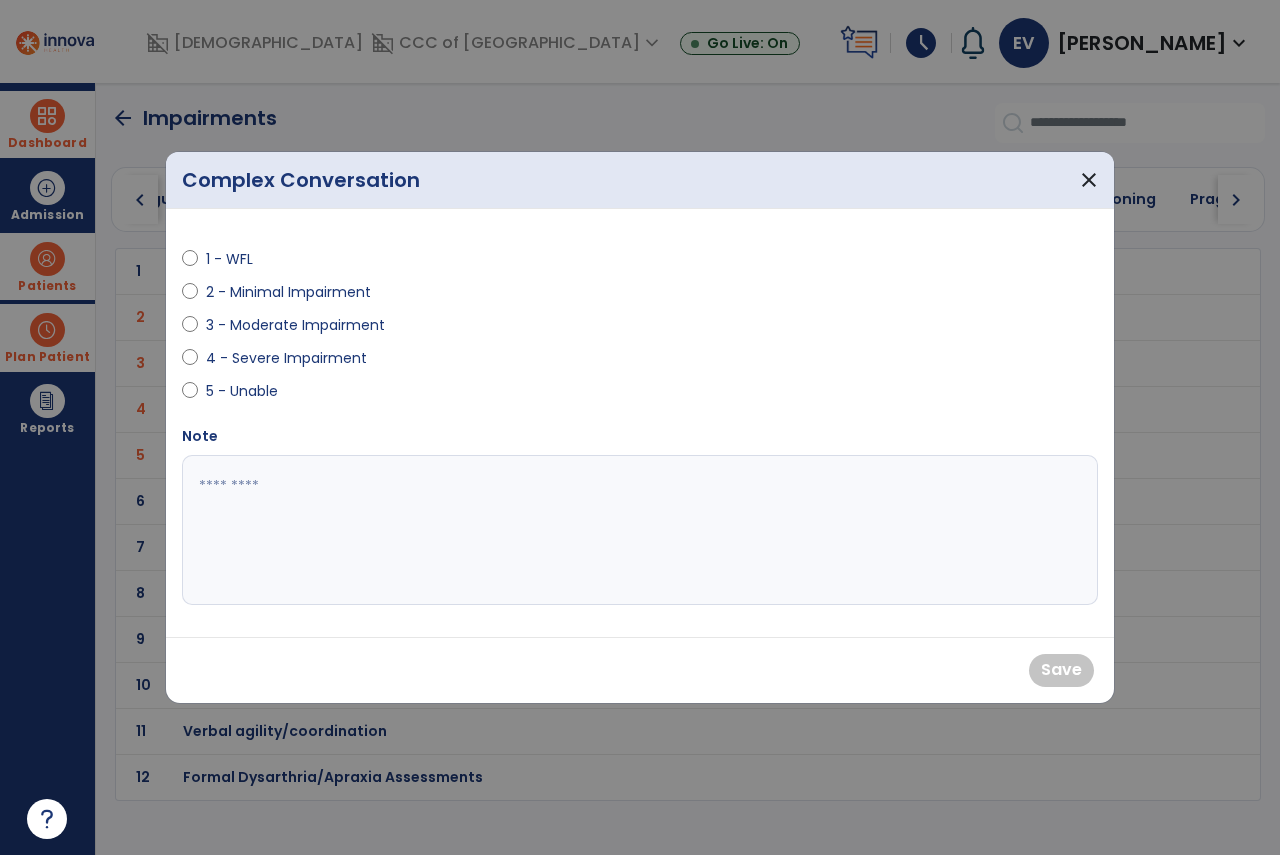 click on "1 - WFL" at bounding box center [241, 259] 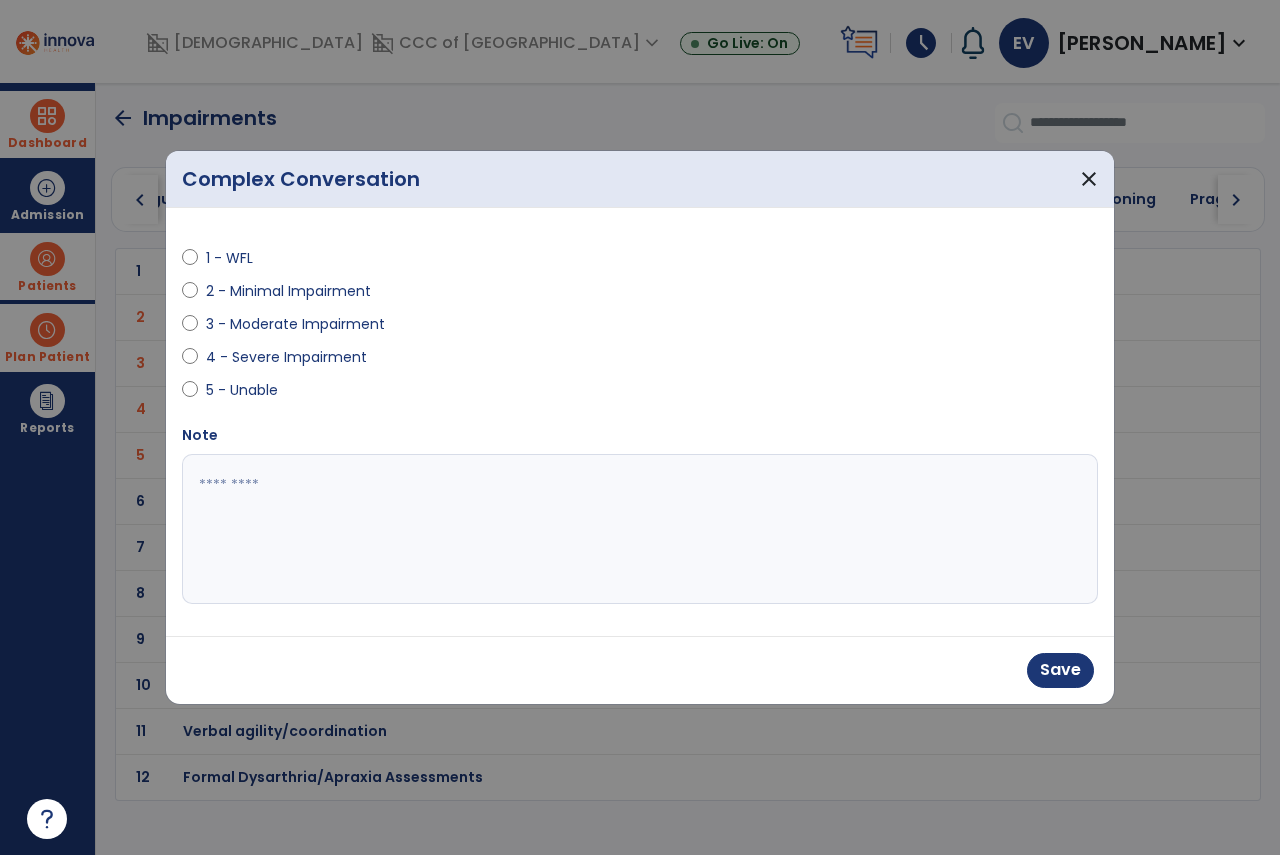 click on "1 - WFL" at bounding box center [241, 258] 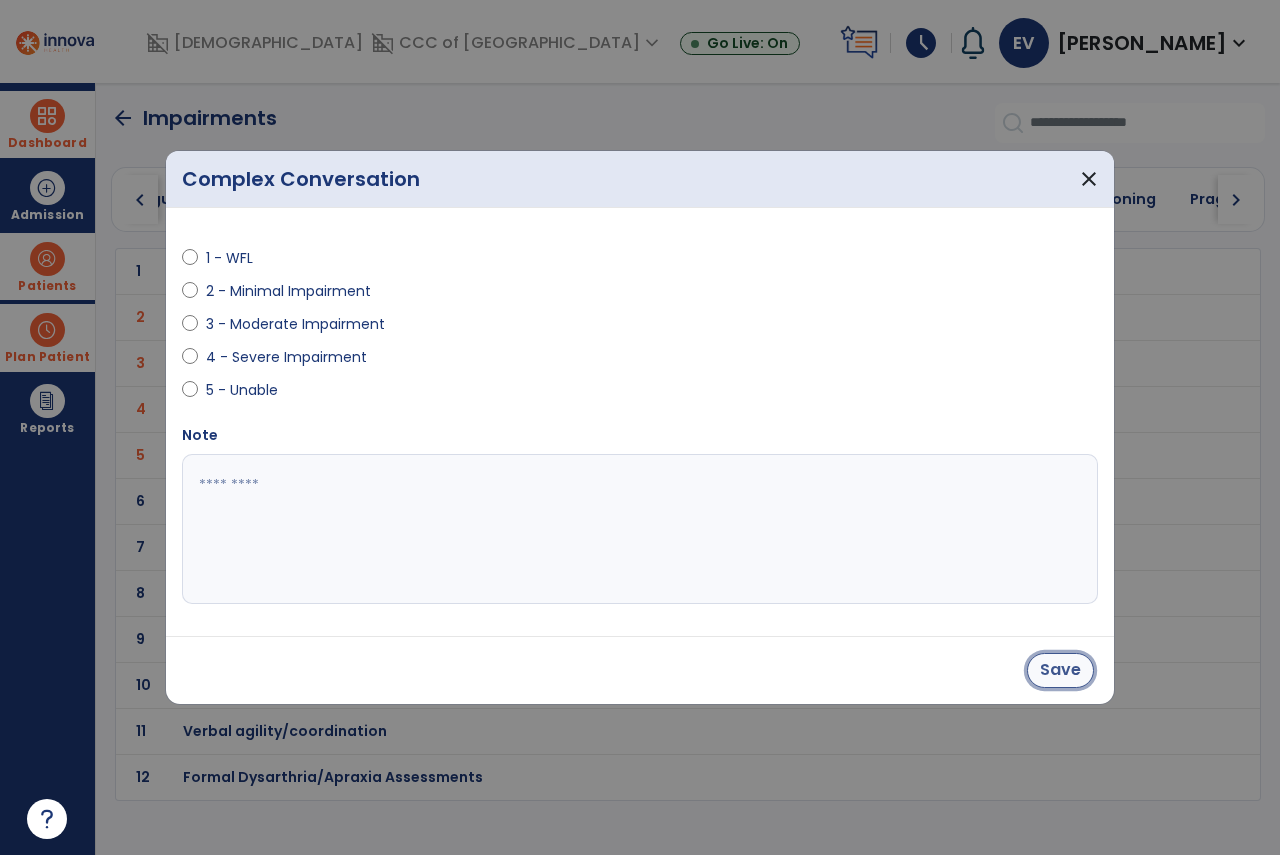 click on "Save" at bounding box center [1060, 670] 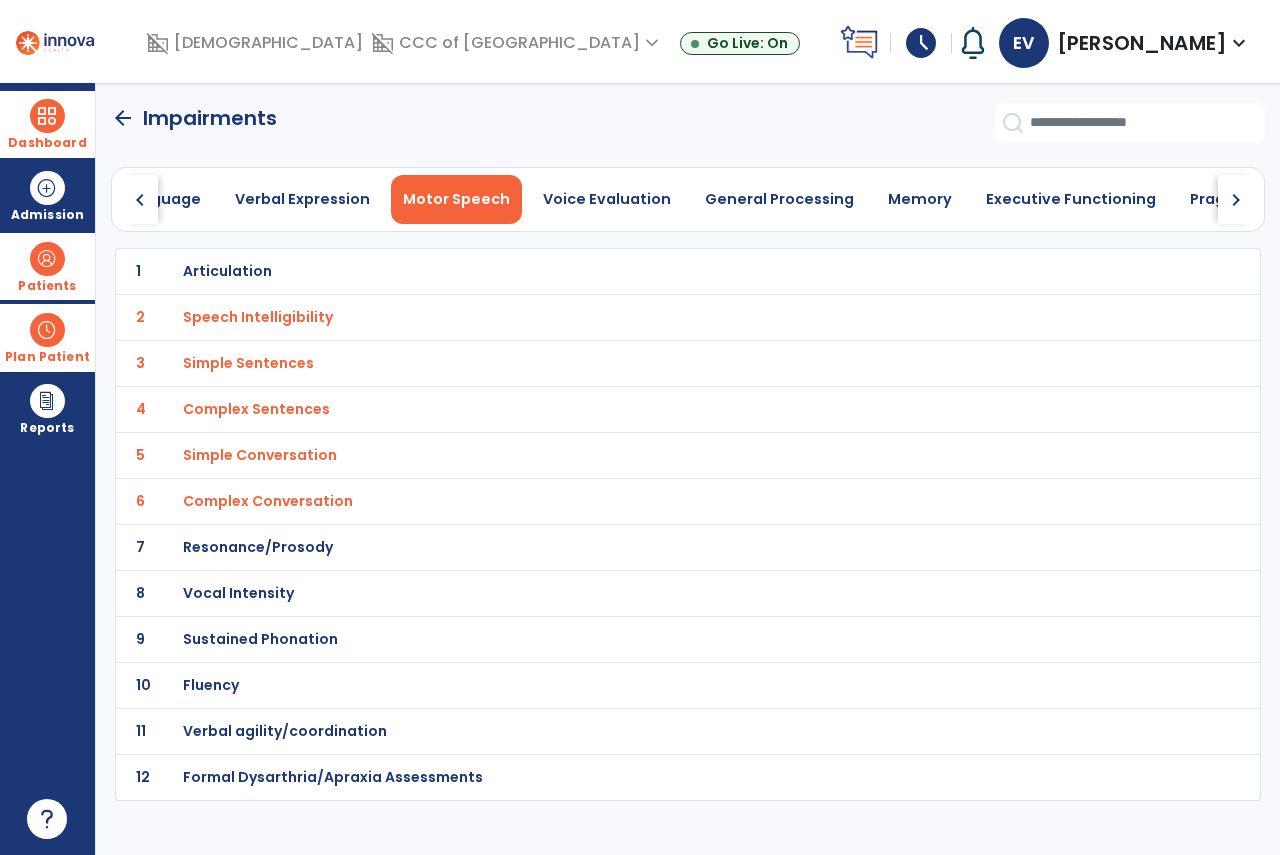click on "Resonance/Prosody" at bounding box center (227, 271) 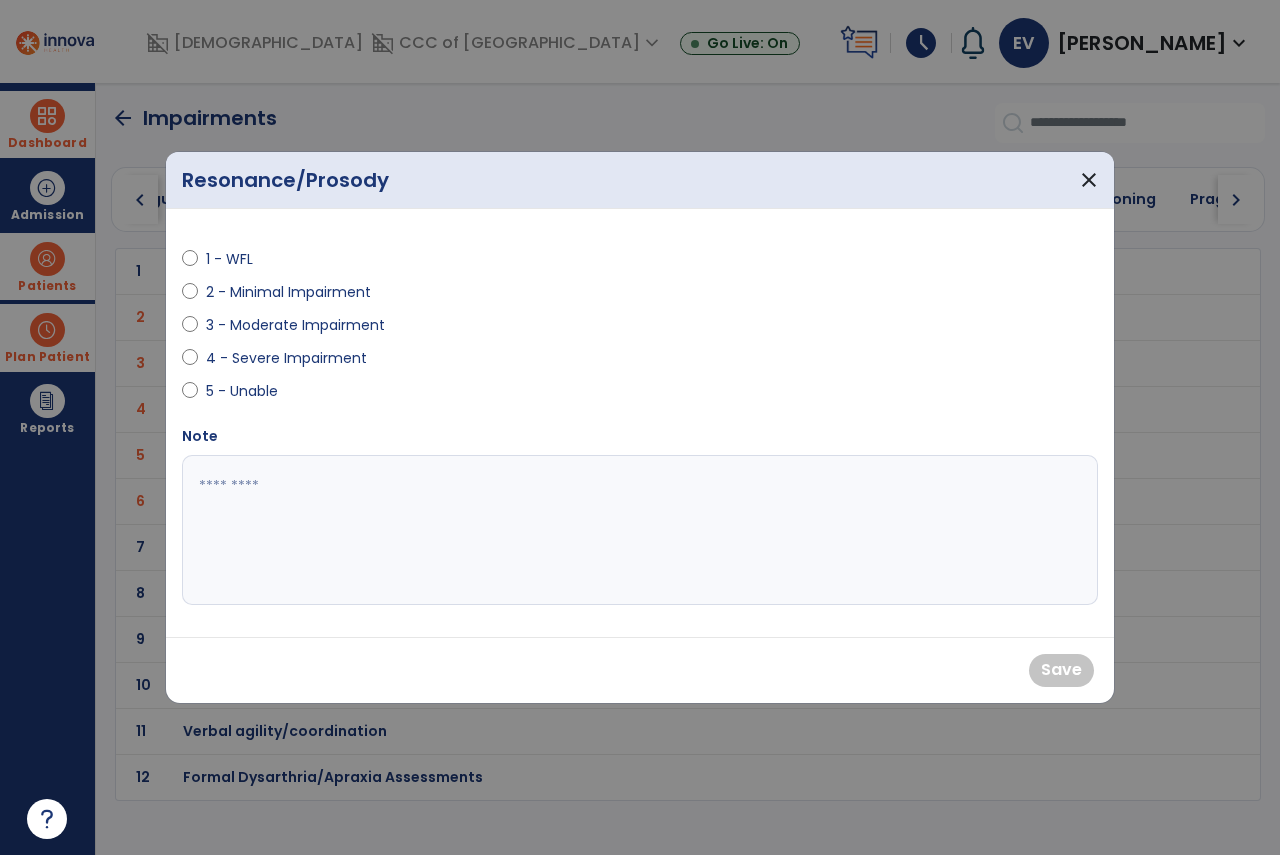 click on "1 - WFL" at bounding box center (241, 259) 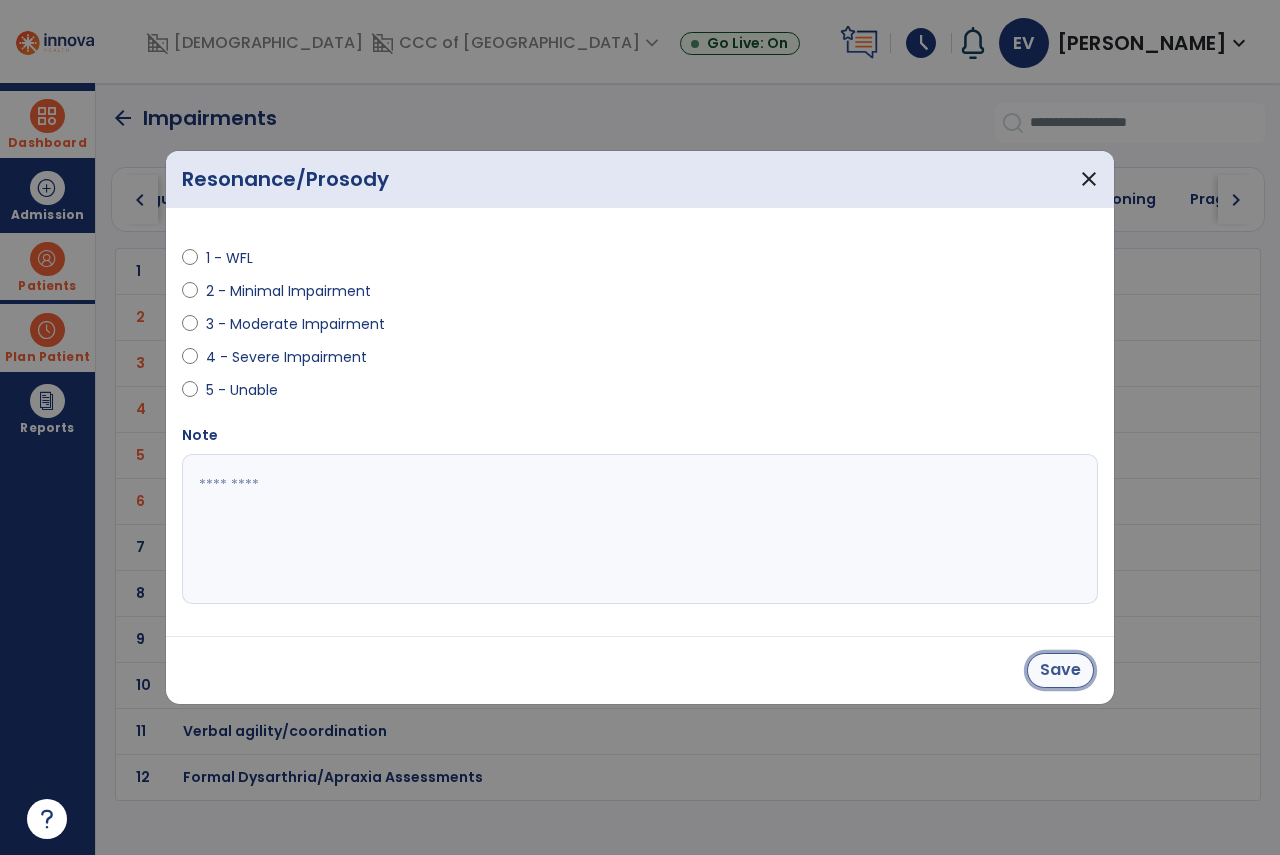 click on "Save" at bounding box center (1060, 670) 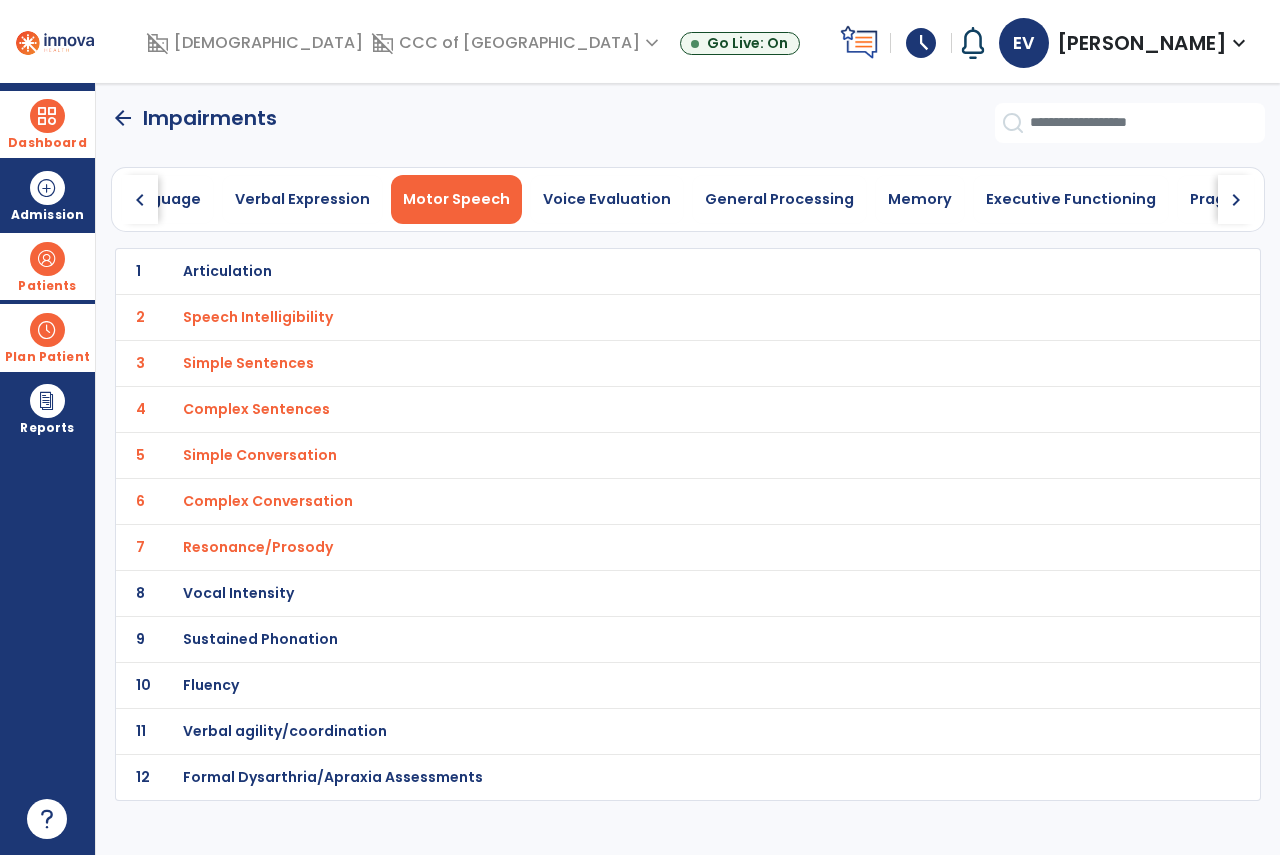 click on "Vocal Intensity" at bounding box center (227, 271) 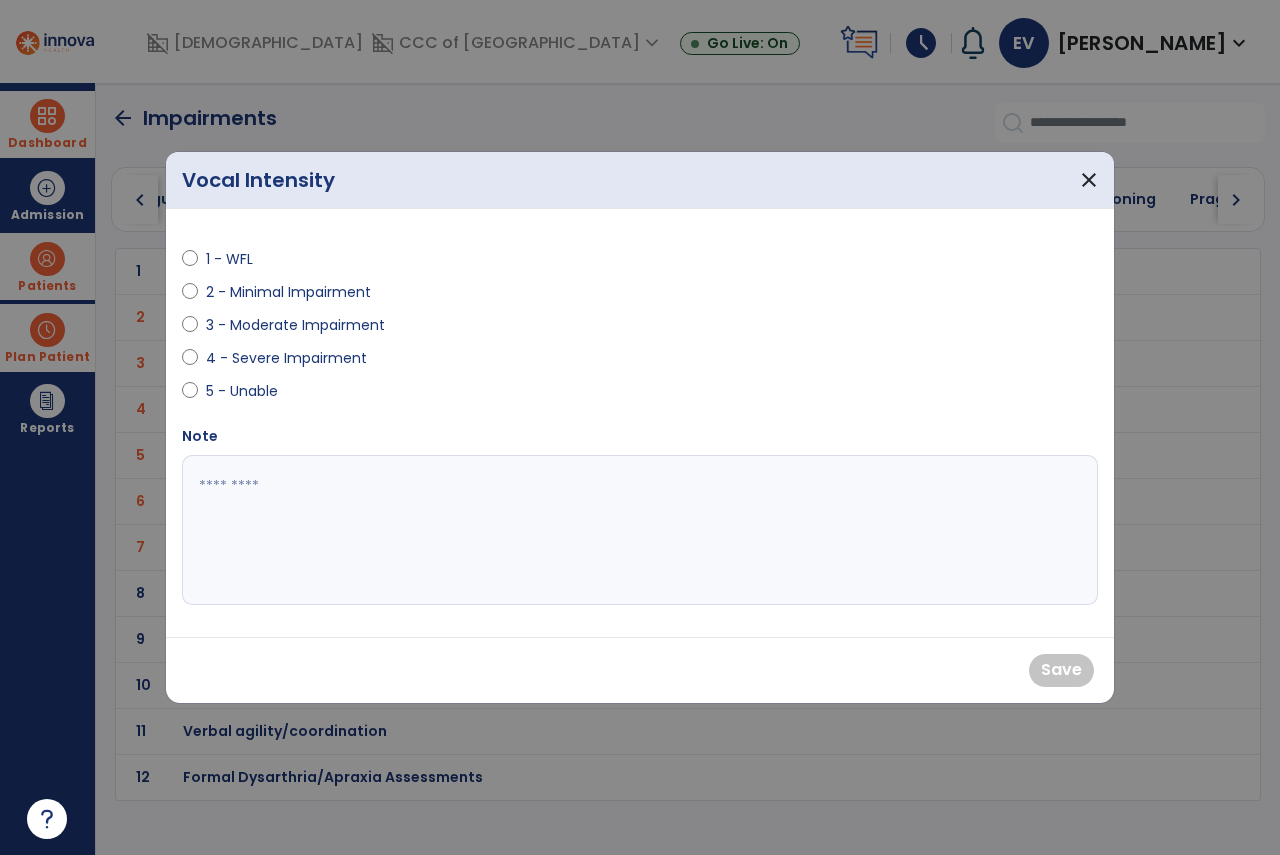 click on "2 - Minimal Impairment" at bounding box center [288, 292] 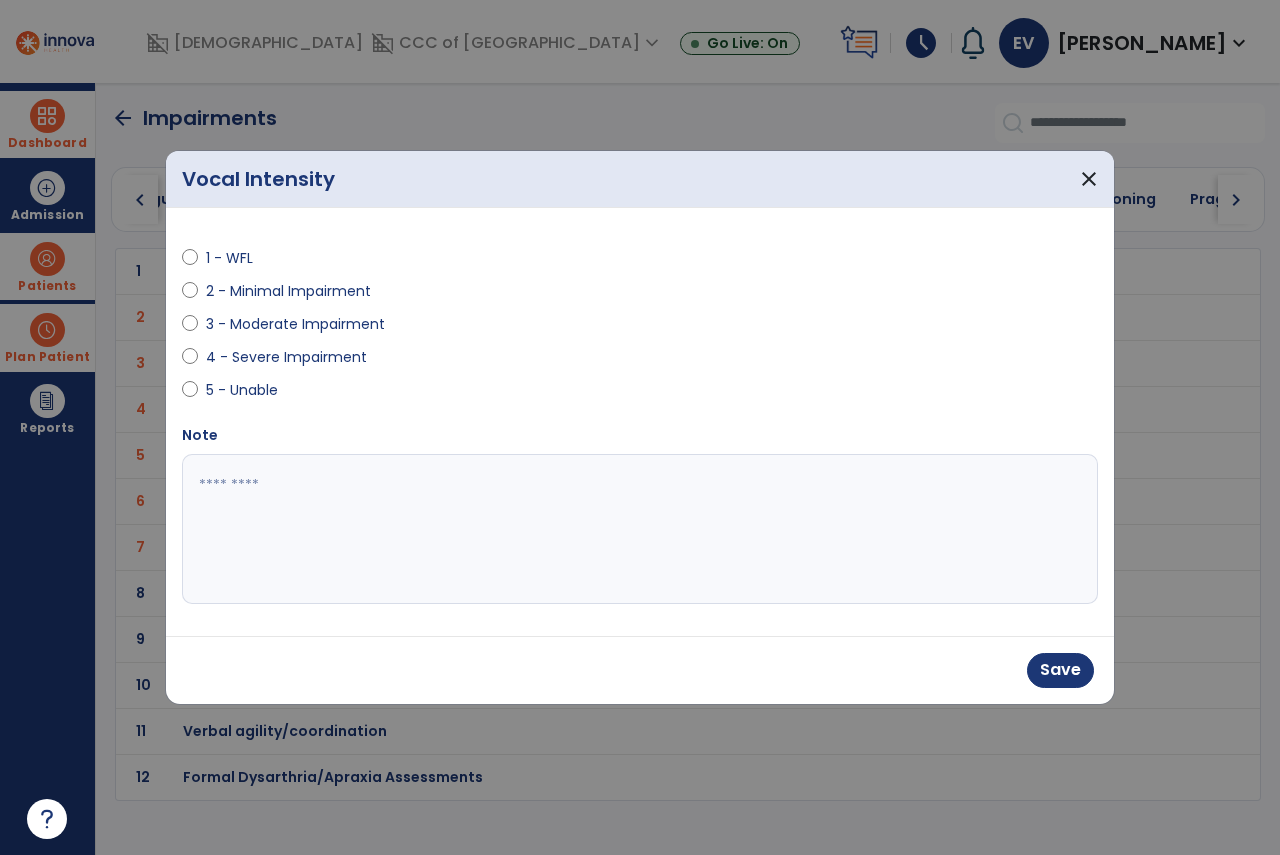 click on "Save" at bounding box center (640, 670) 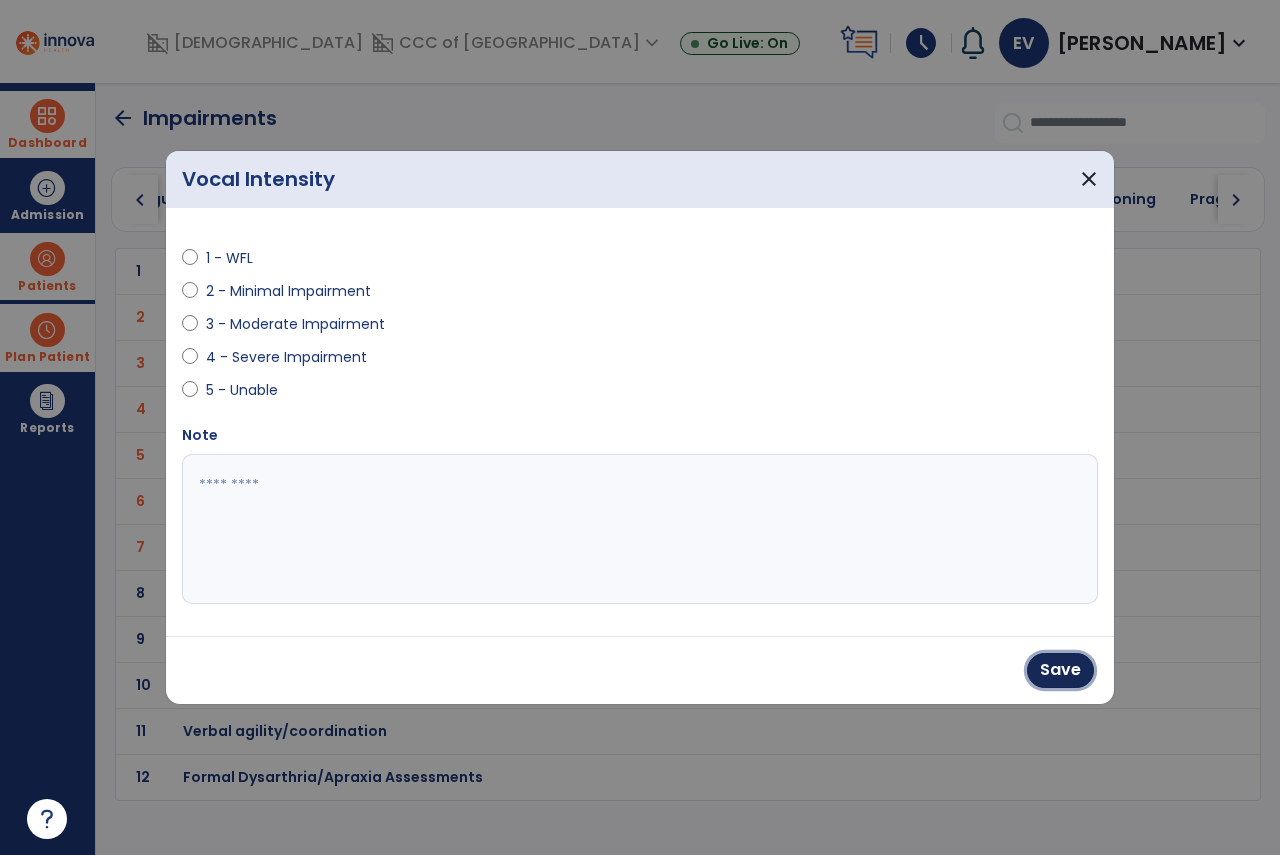 drag, startPoint x: 1058, startPoint y: 663, endPoint x: 694, endPoint y: 648, distance: 364.30893 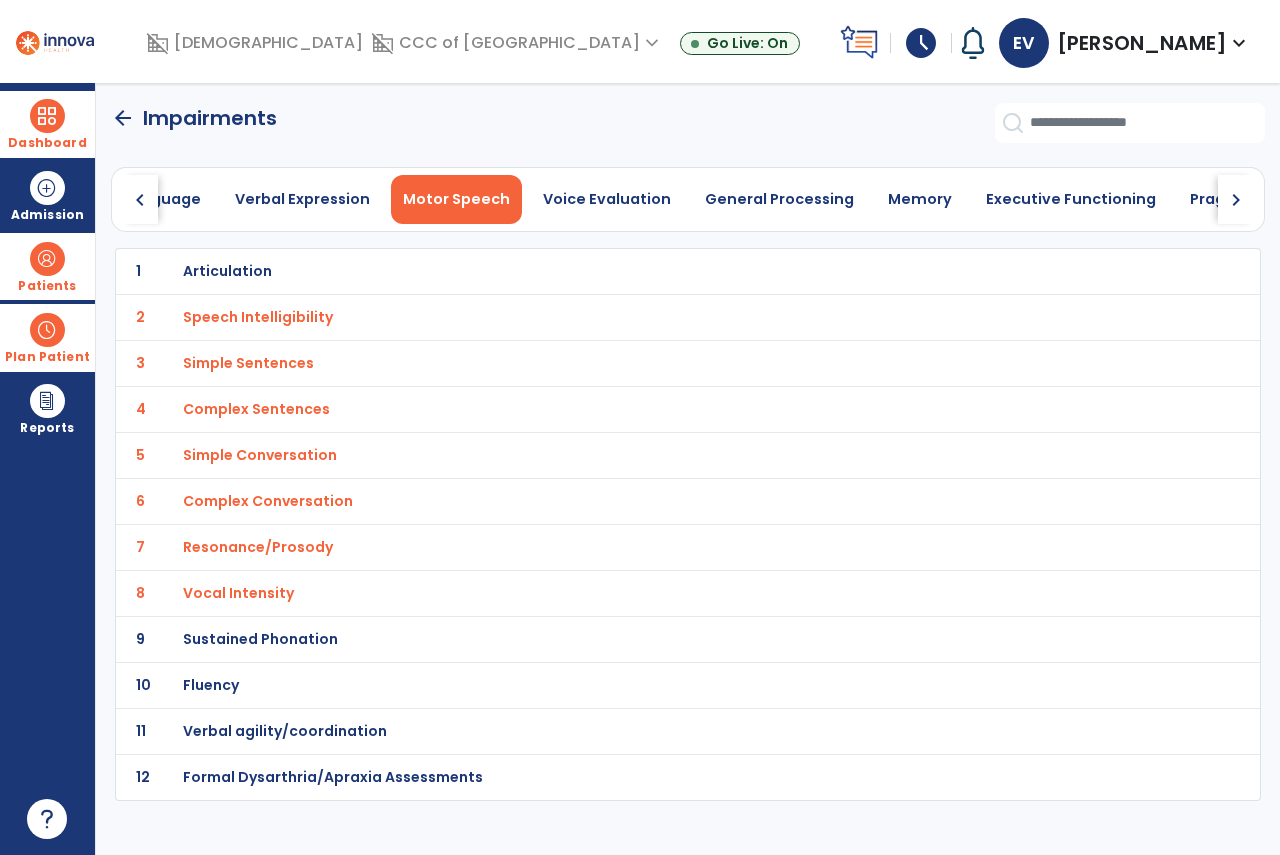click on "9 Sustained Phonation" 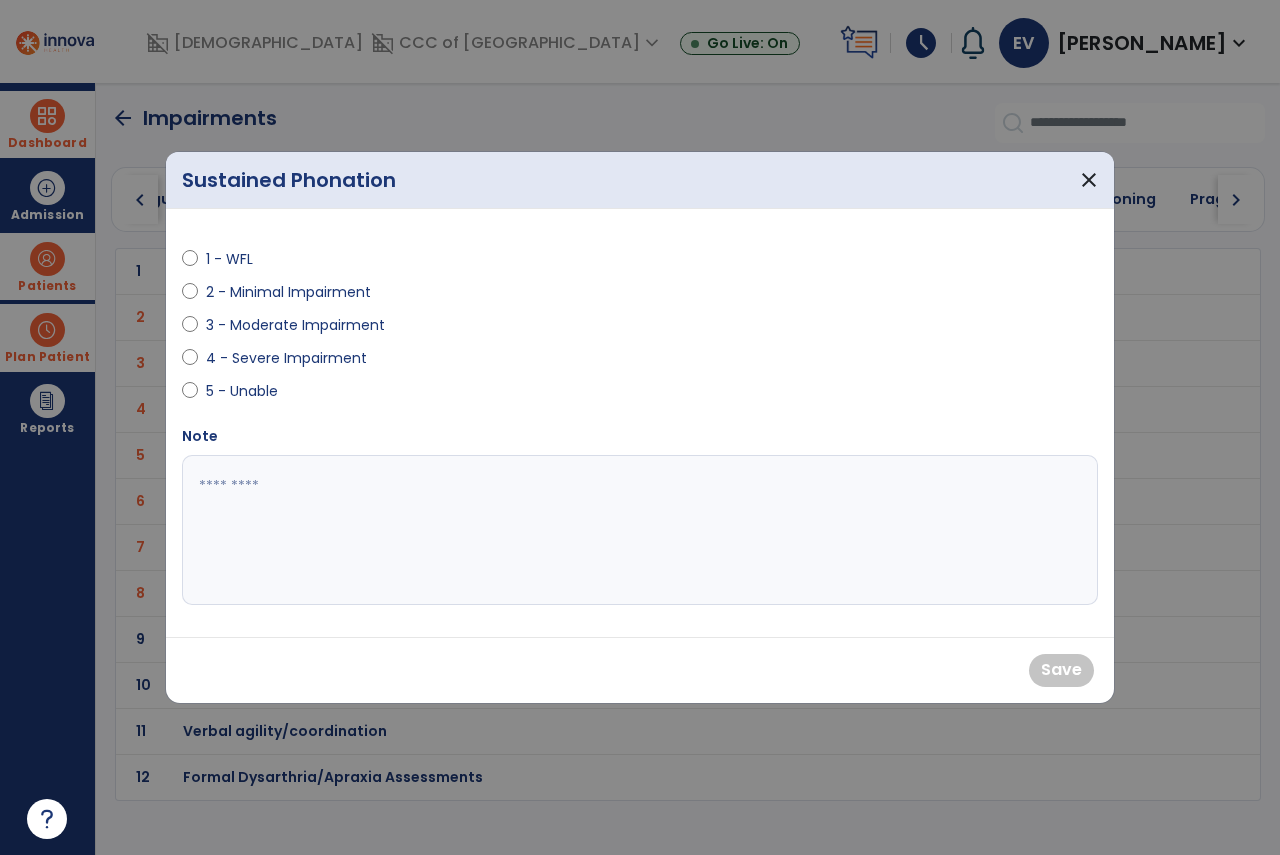 click on "2 - Minimal Impairment" at bounding box center (405, 296) 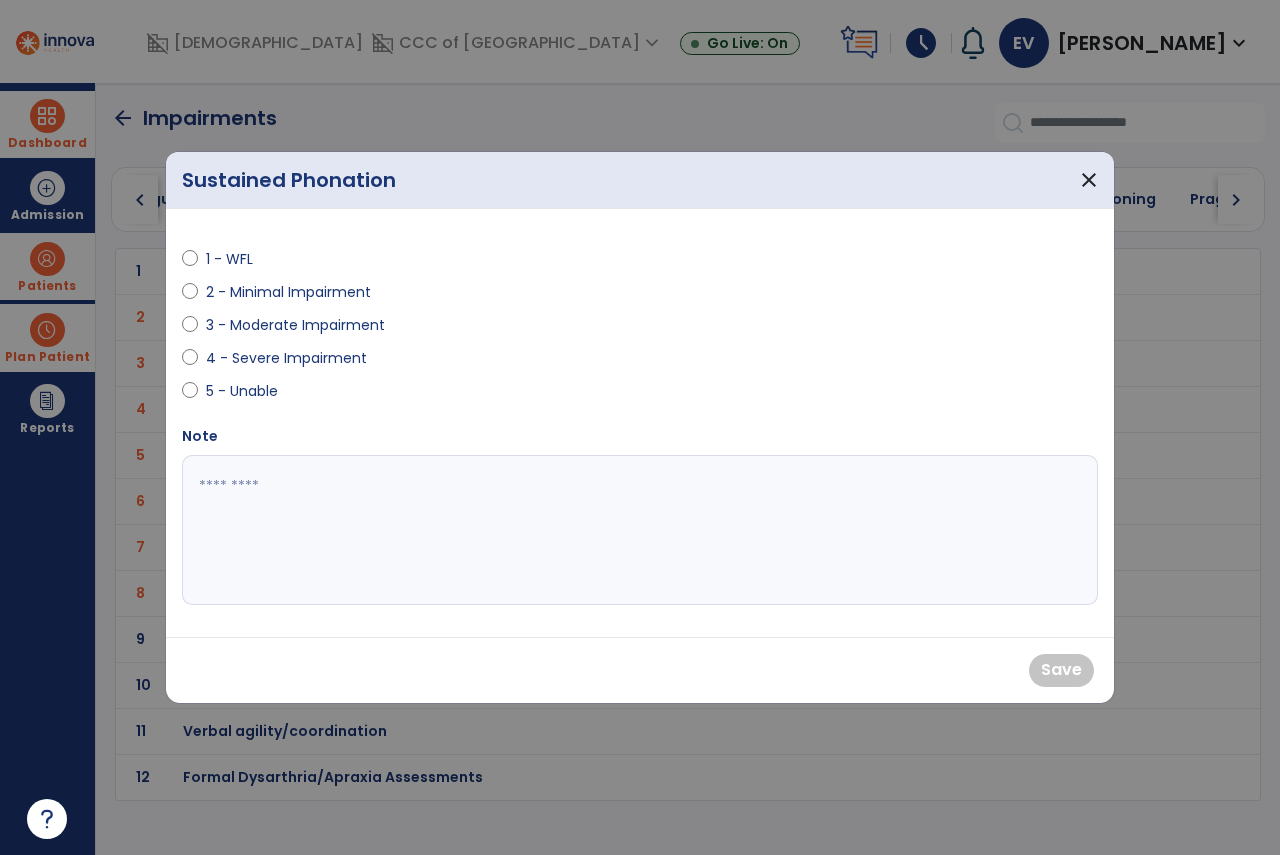 click on "2 - Minimal Impairment" at bounding box center (288, 292) 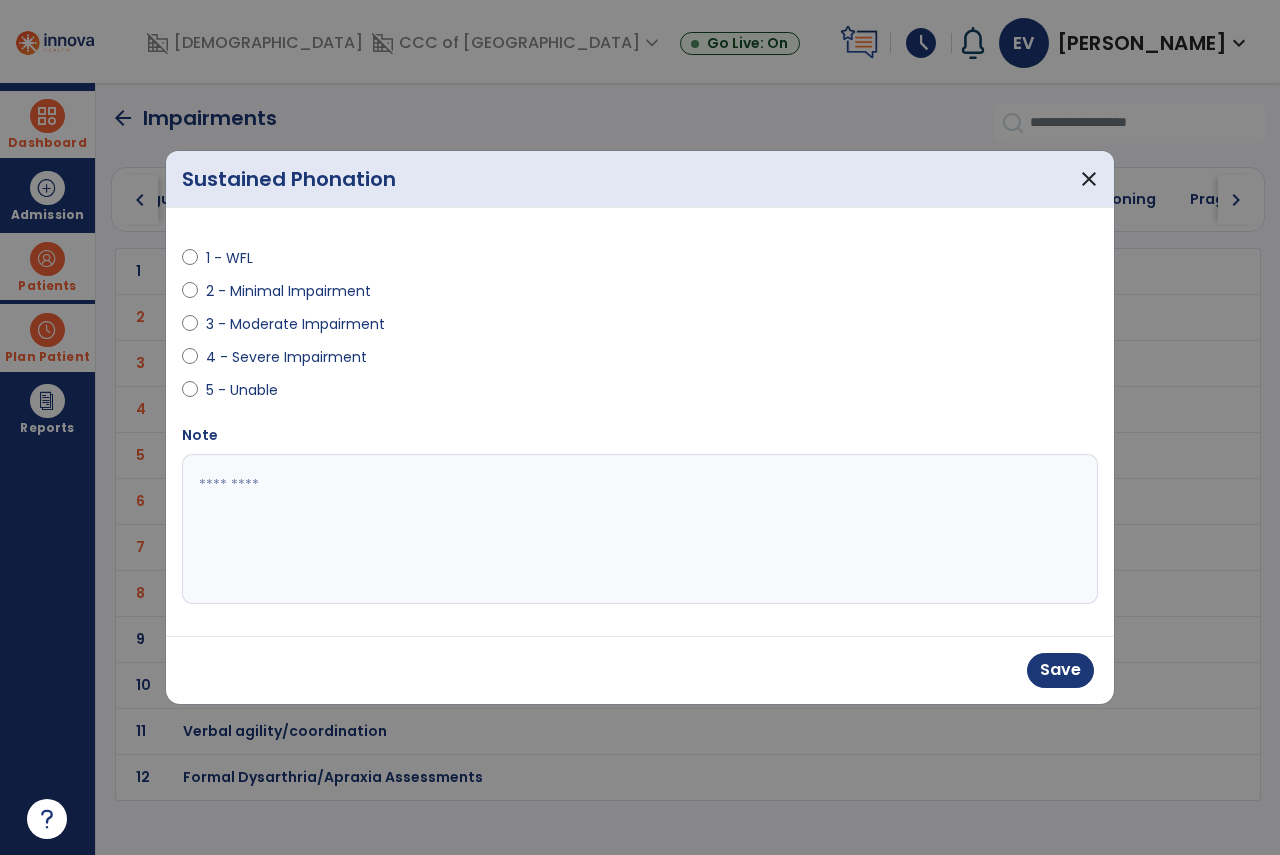 click on "Note" at bounding box center (640, 514) 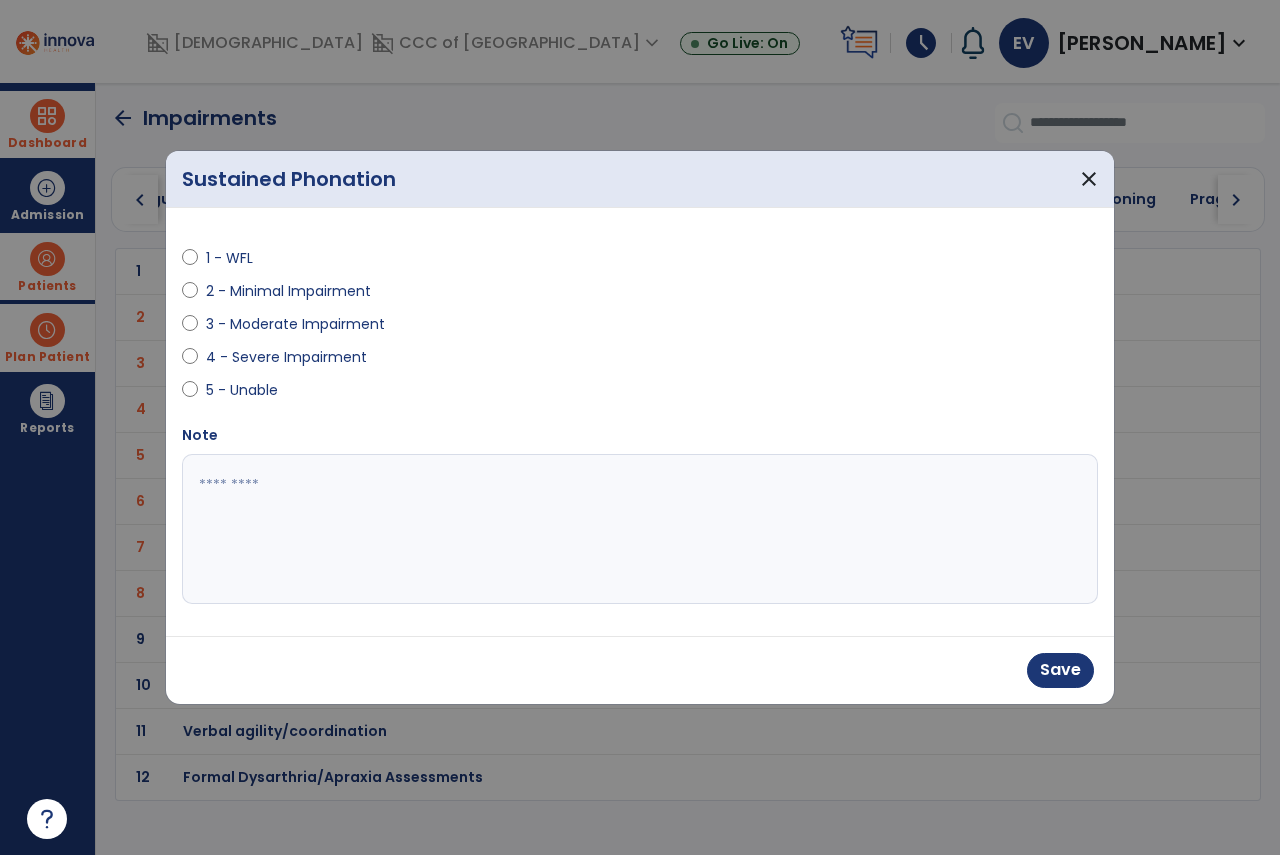 click on "Note" at bounding box center [640, 514] 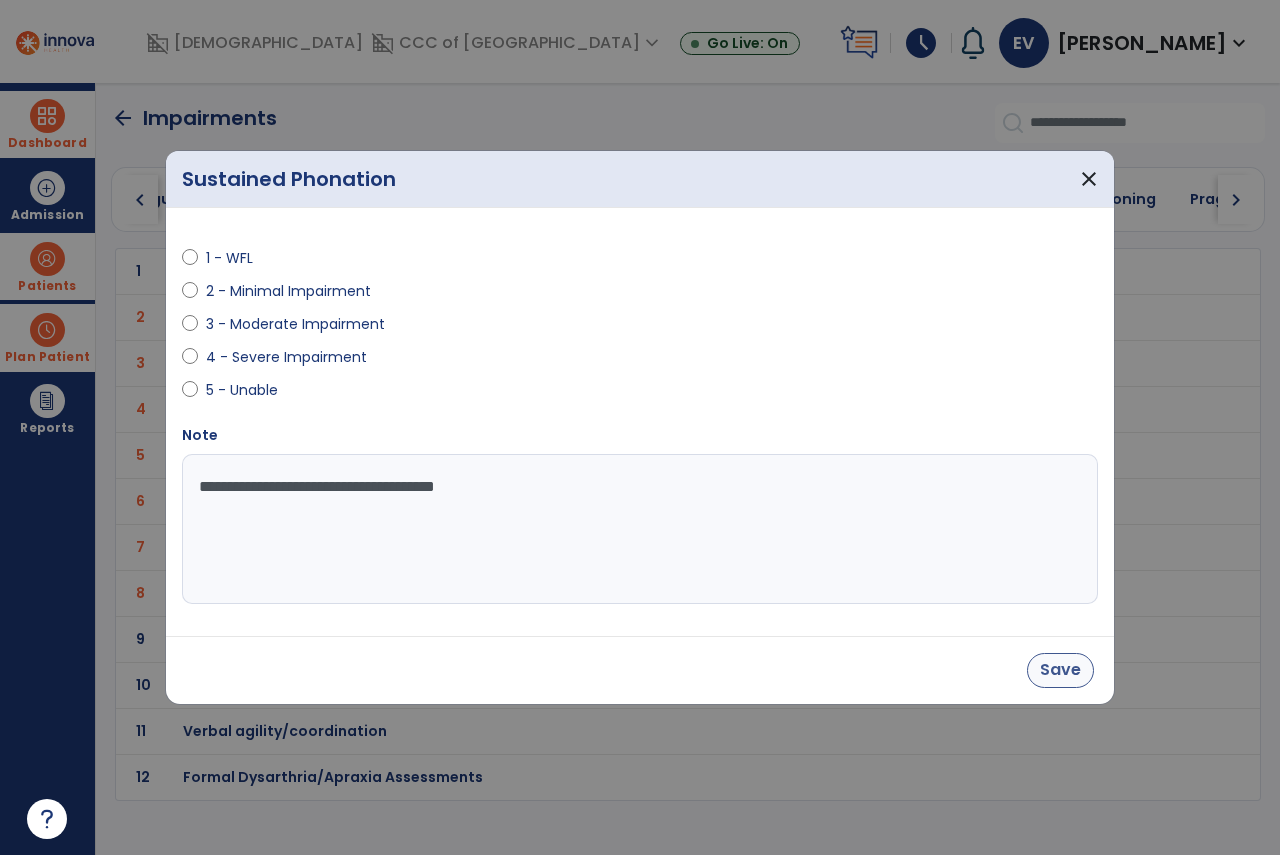 type on "**********" 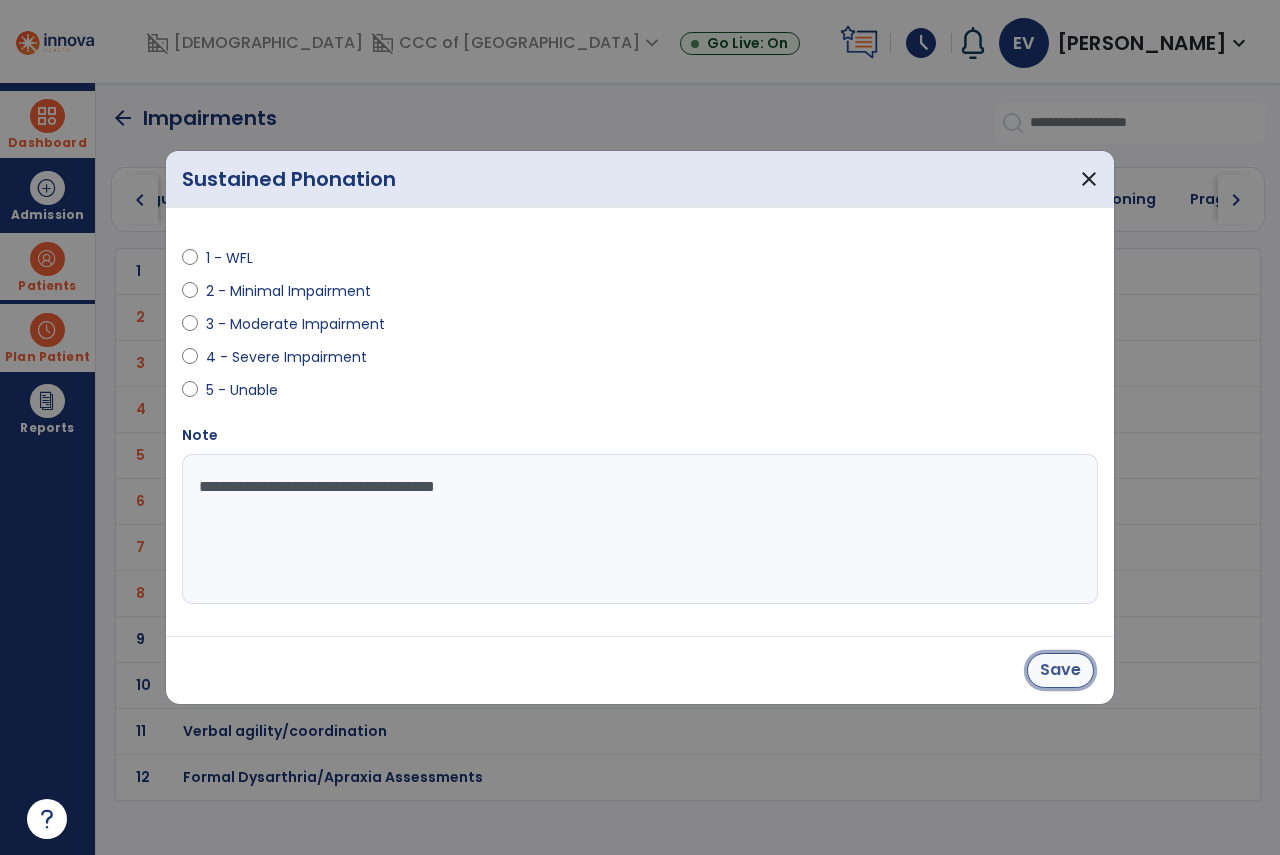 click on "Save" at bounding box center [1060, 670] 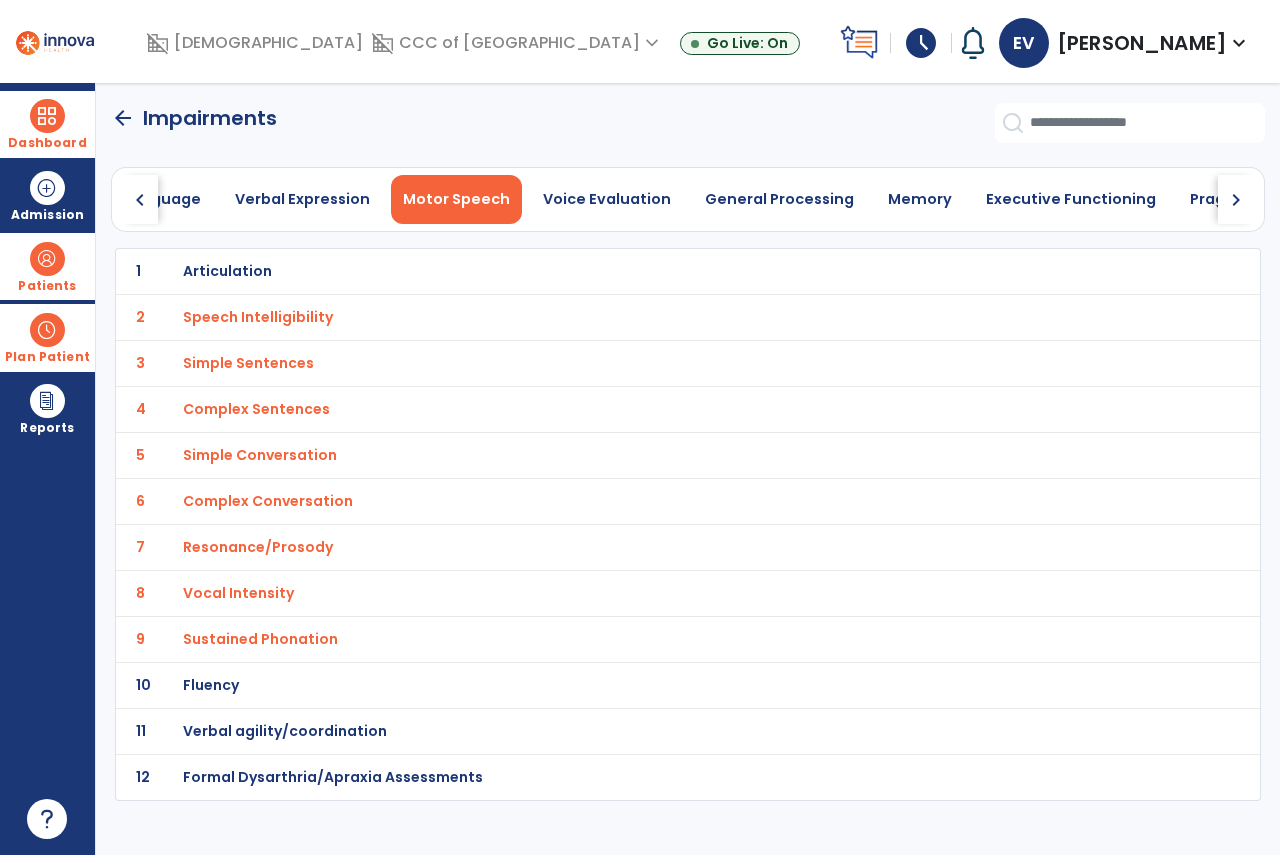 click on "Fluency" at bounding box center (227, 271) 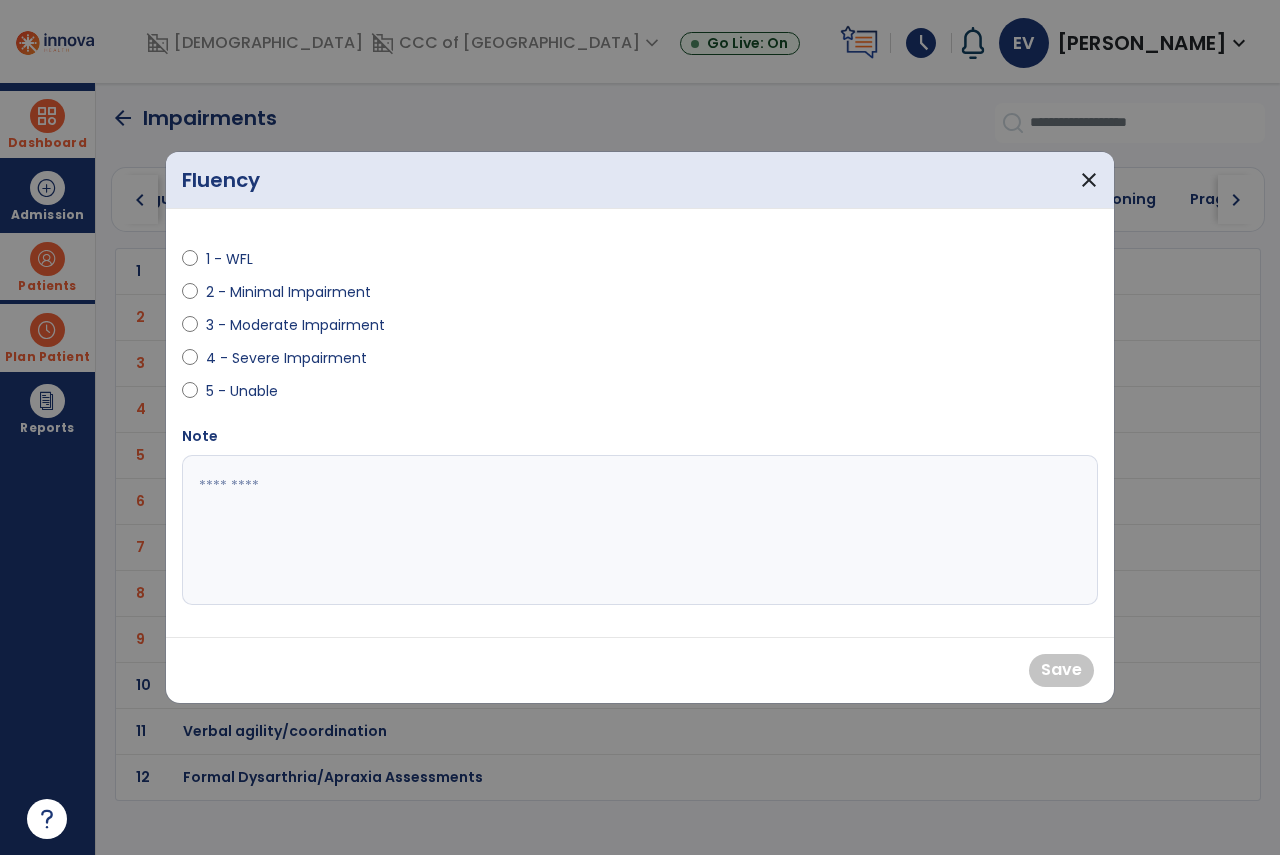 click on "1 - WFL" at bounding box center [241, 259] 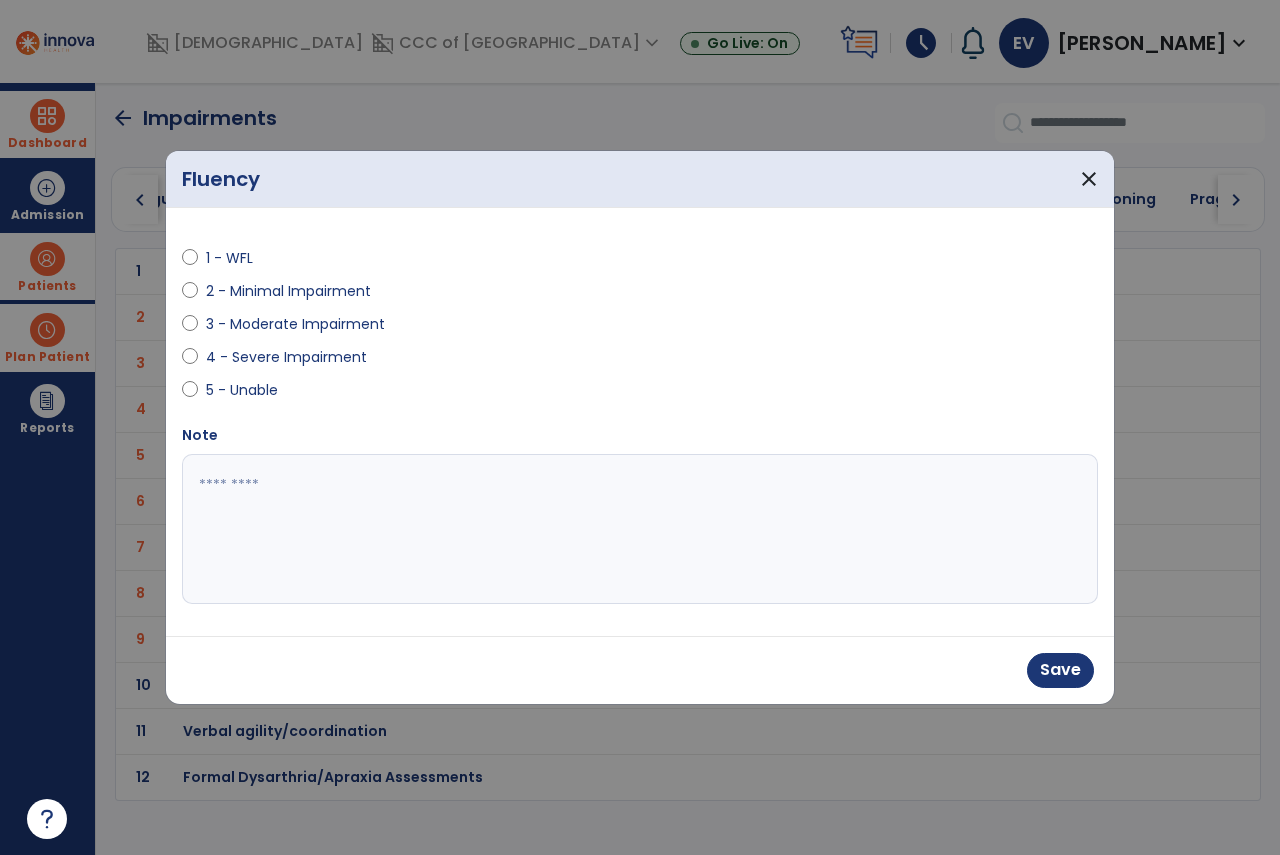 click on "Save" at bounding box center [640, 670] 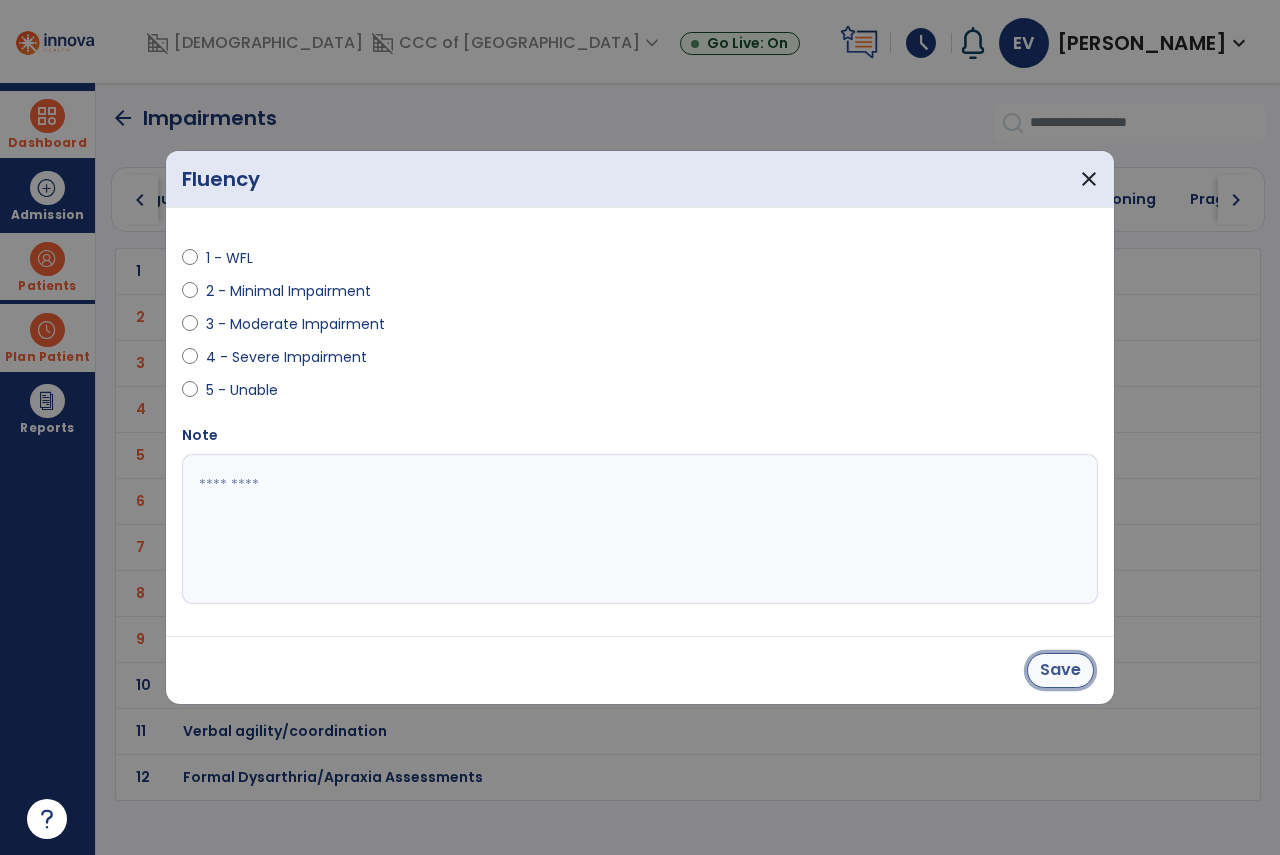 click on "Save" at bounding box center (1060, 670) 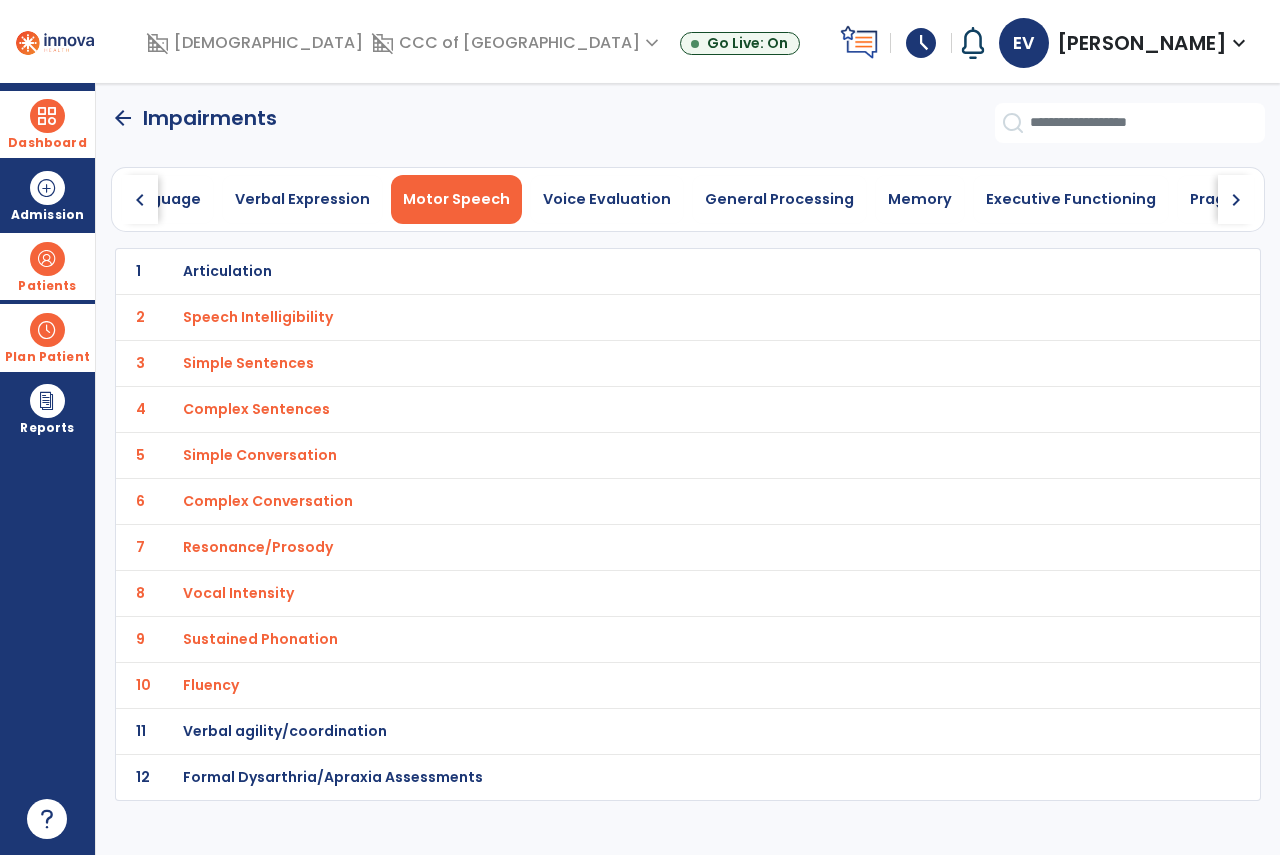 click on "Verbal agility/coordination" at bounding box center [227, 271] 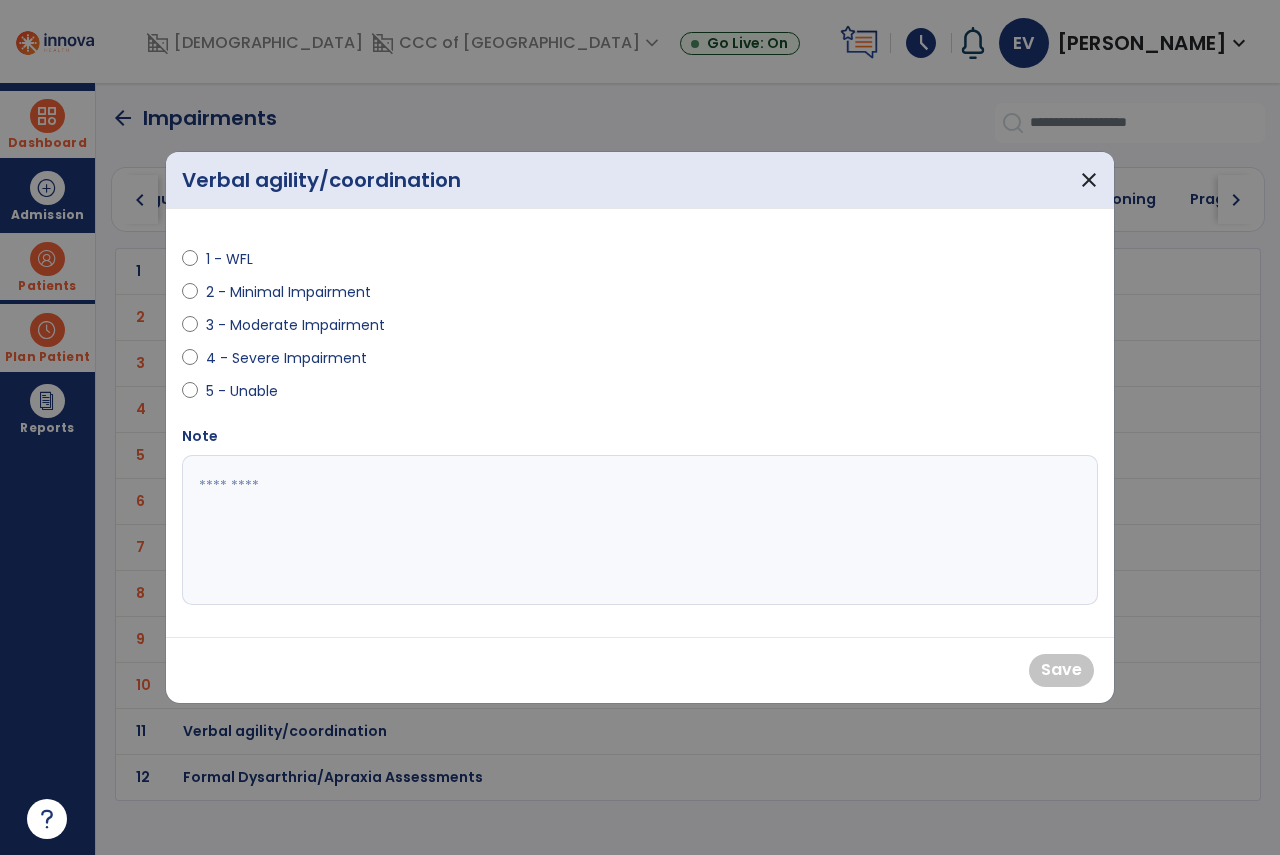 click on "1 - WFL" at bounding box center [241, 259] 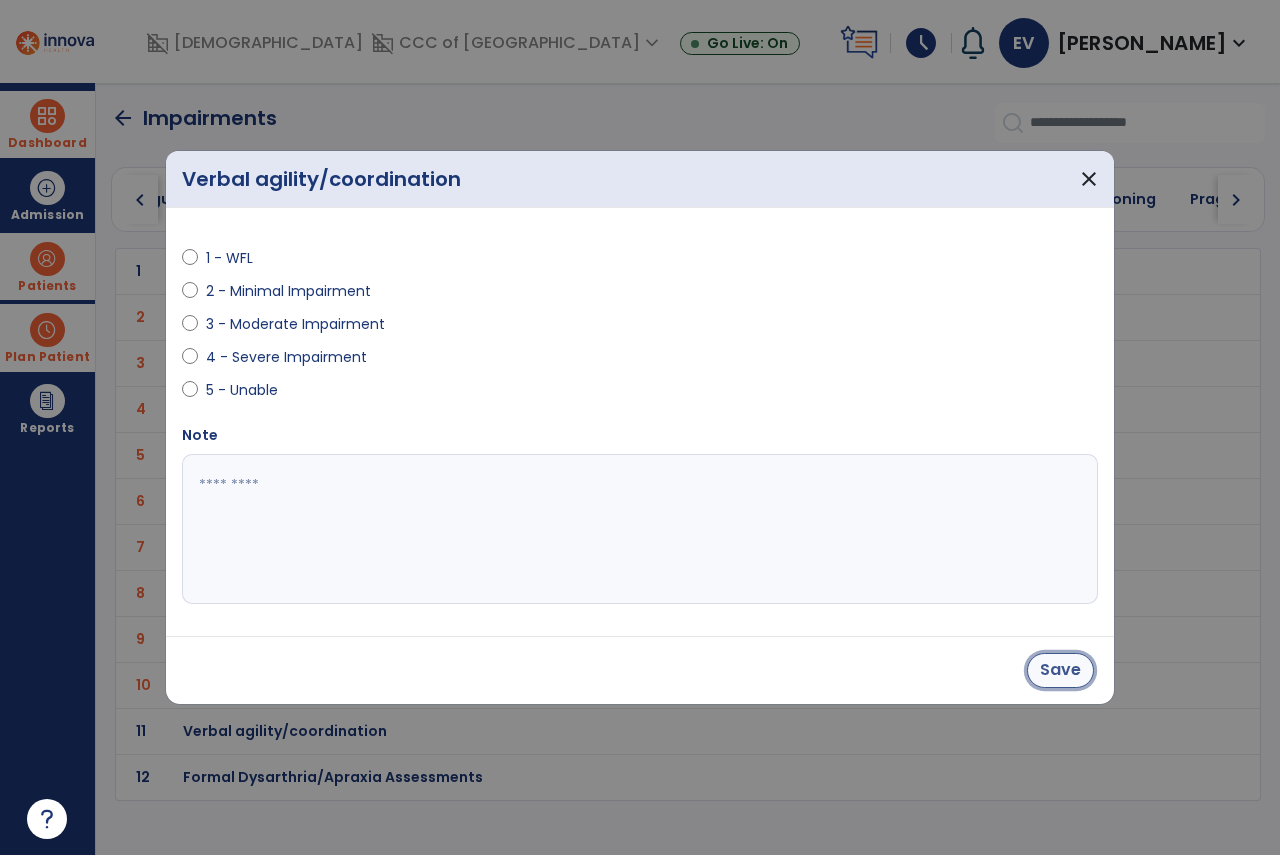 click on "Save" at bounding box center [1060, 670] 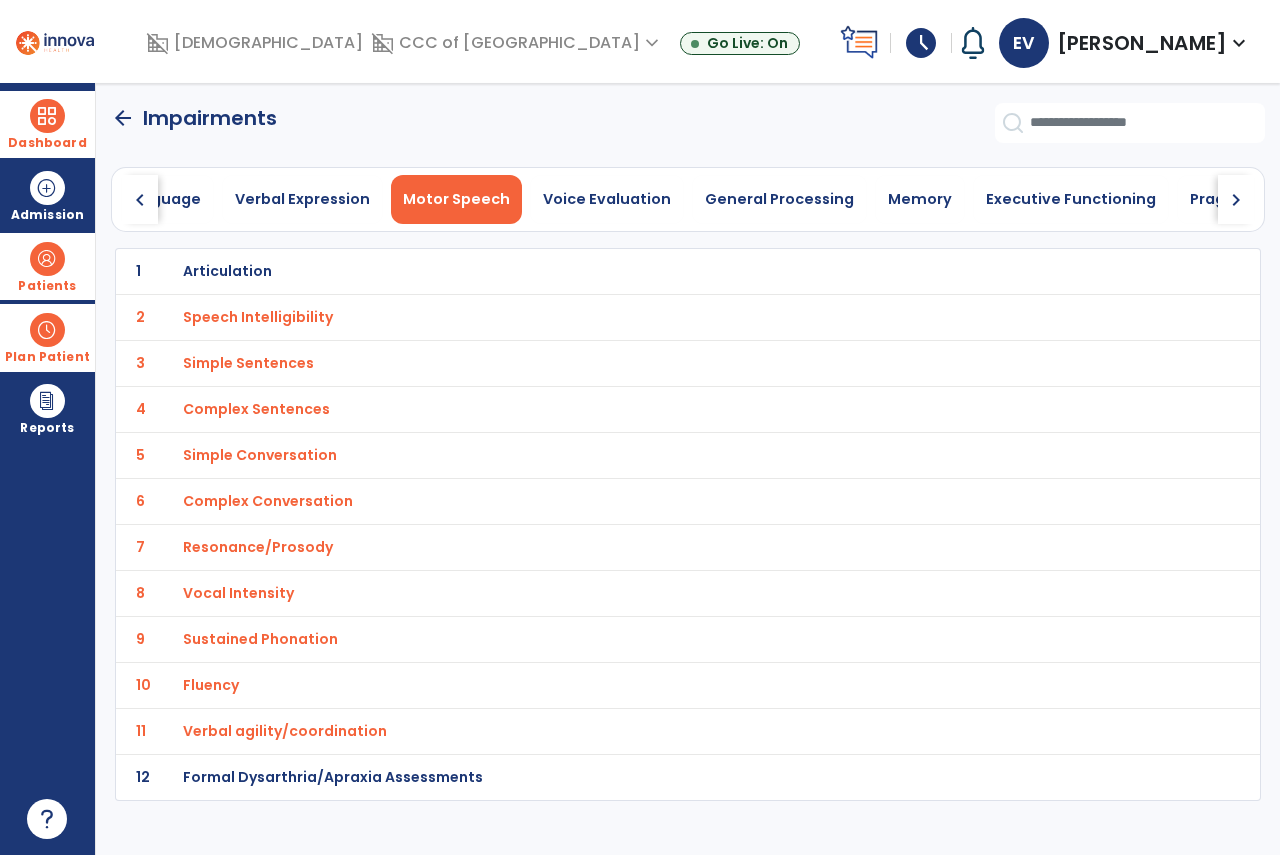 click on "Verbal agility/coordination" at bounding box center [644, 271] 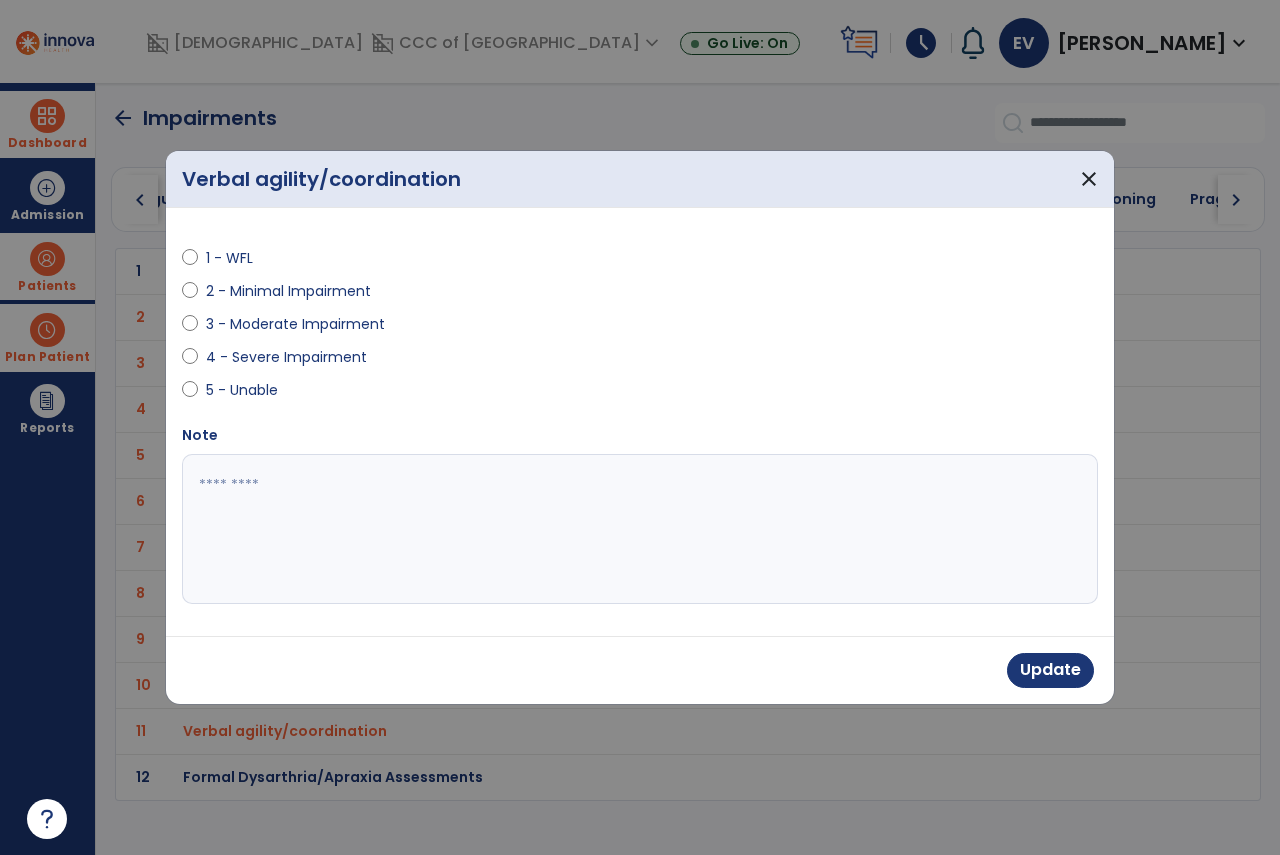 click at bounding box center (640, 529) 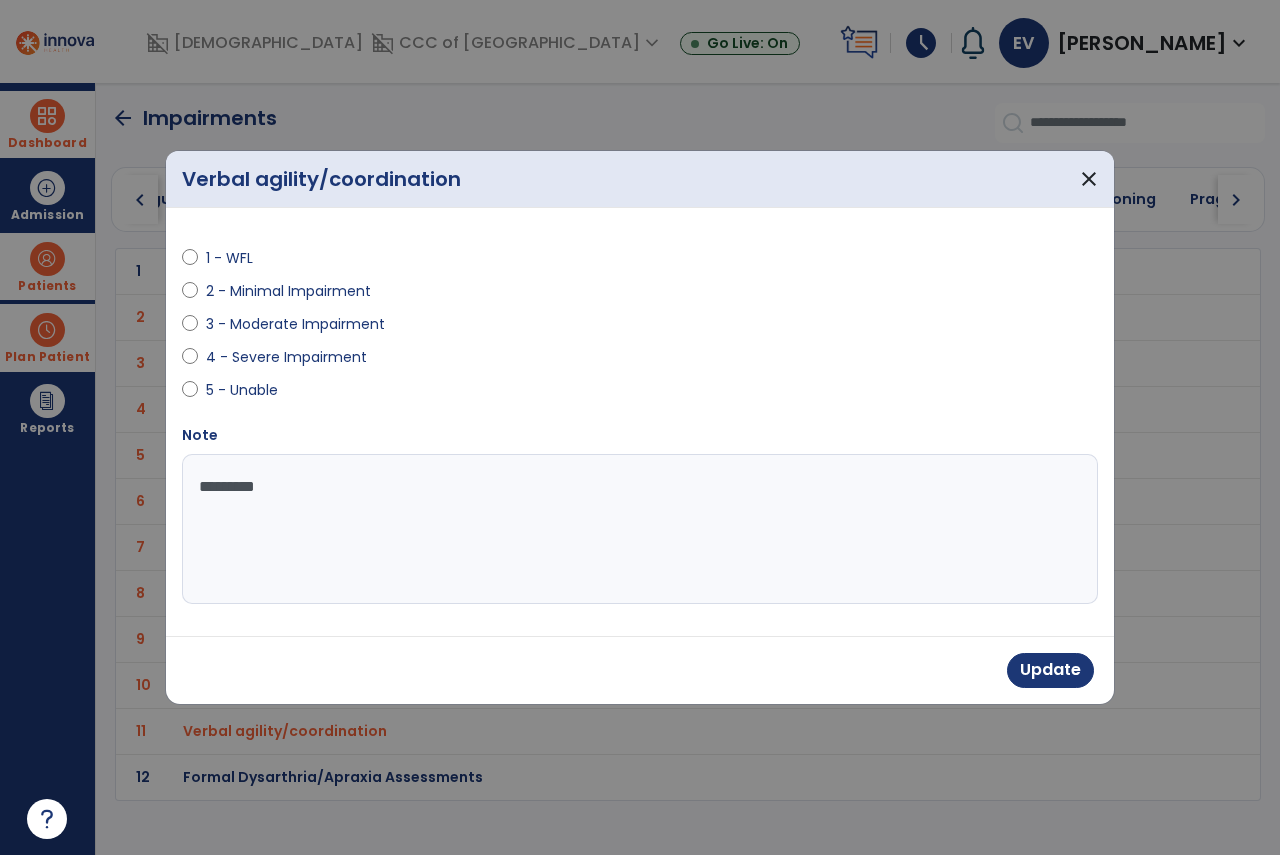 type on "********" 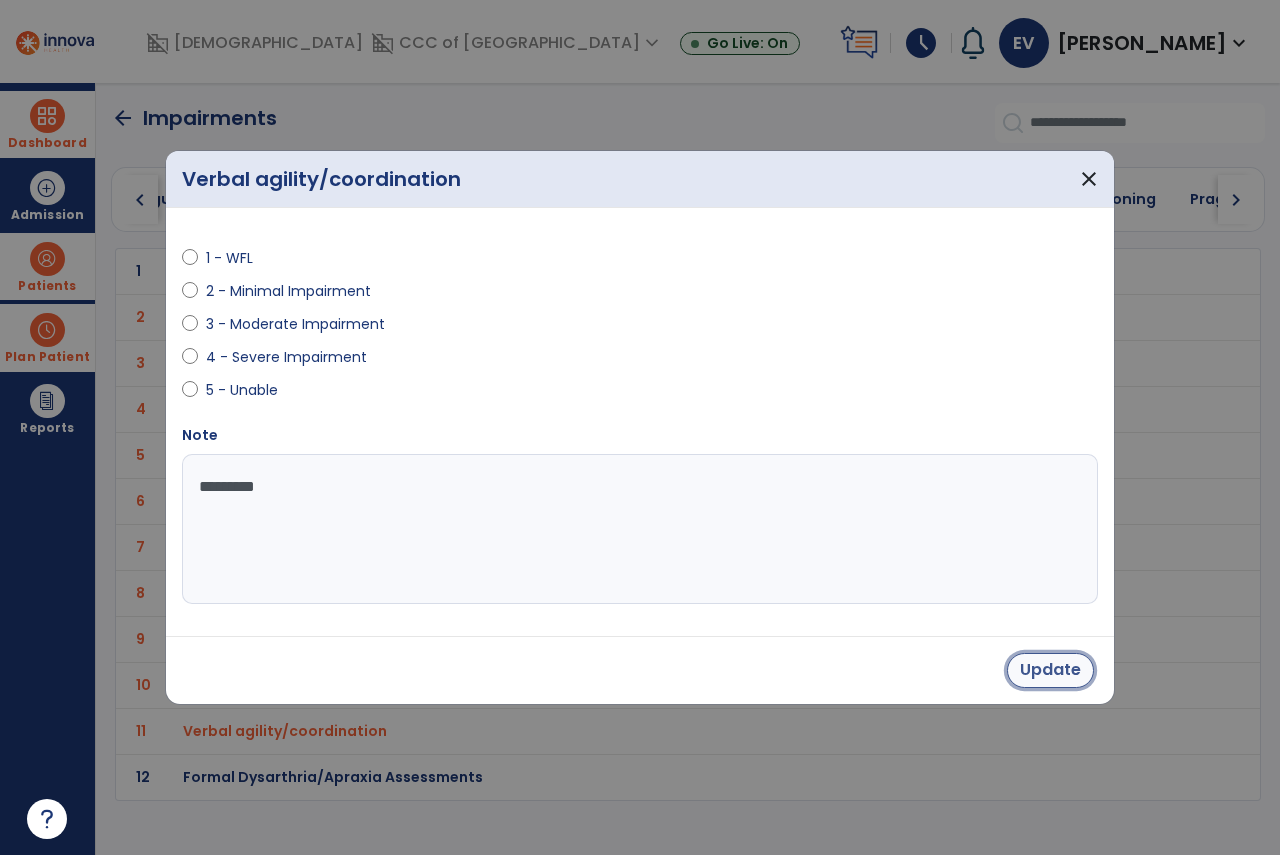 click on "Update" at bounding box center (1050, 670) 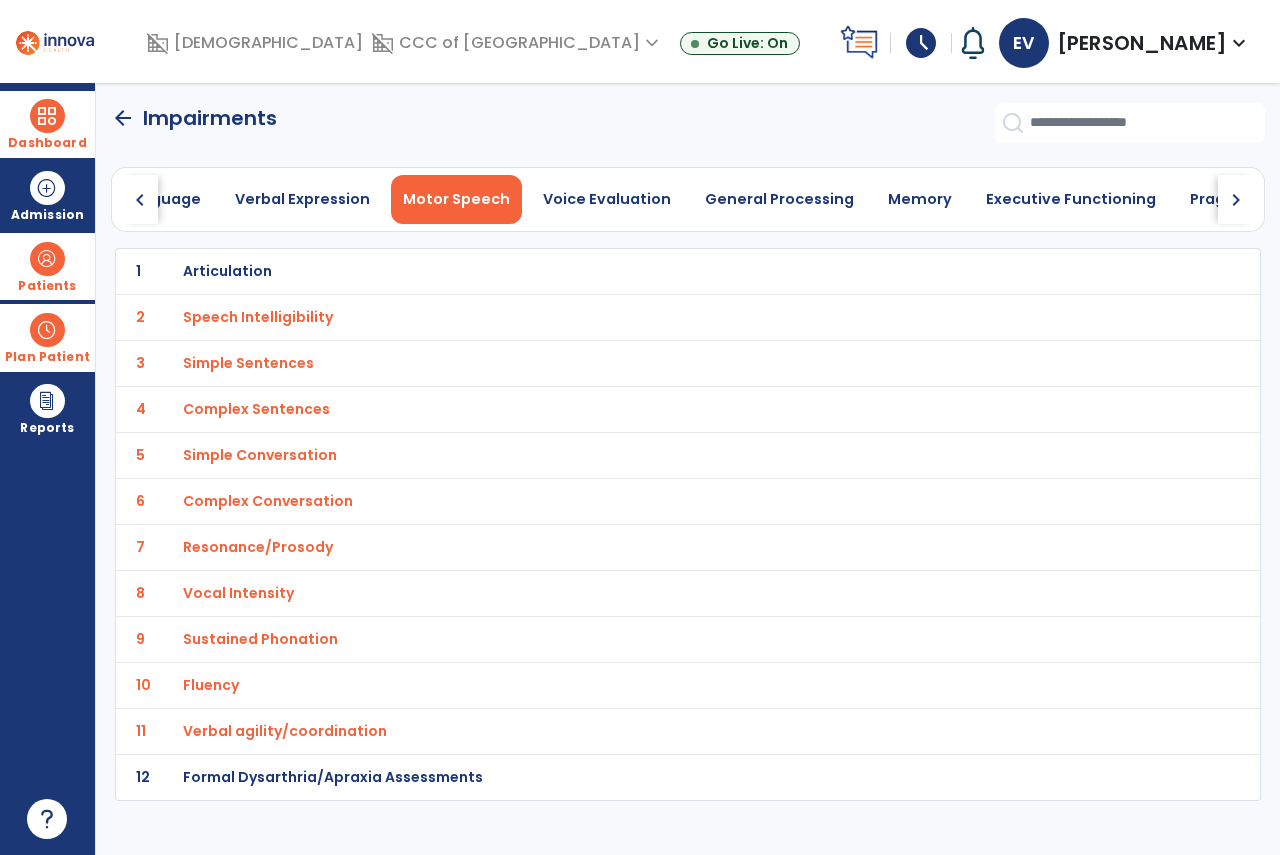 click on "Articulation" at bounding box center [644, 271] 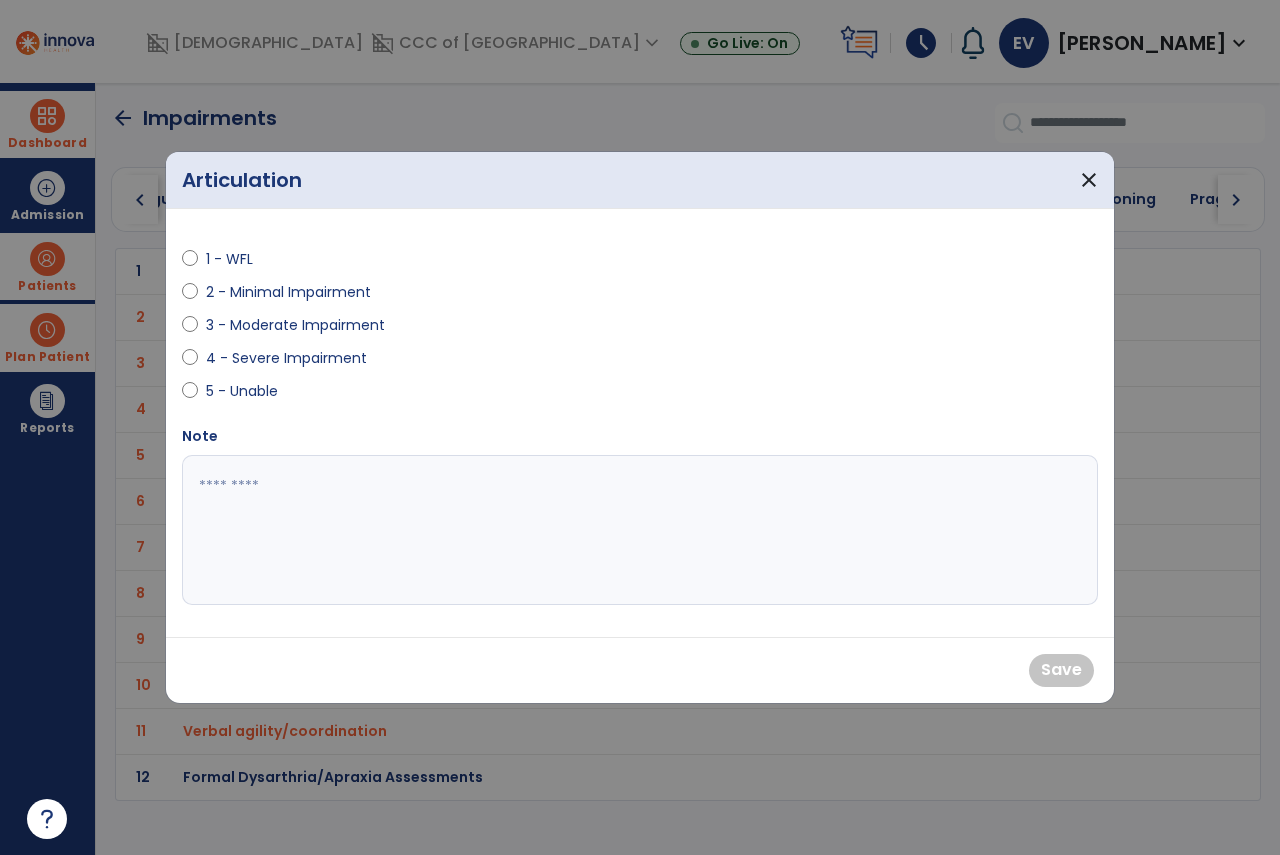 drag, startPoint x: 306, startPoint y: 265, endPoint x: 253, endPoint y: 264, distance: 53.009434 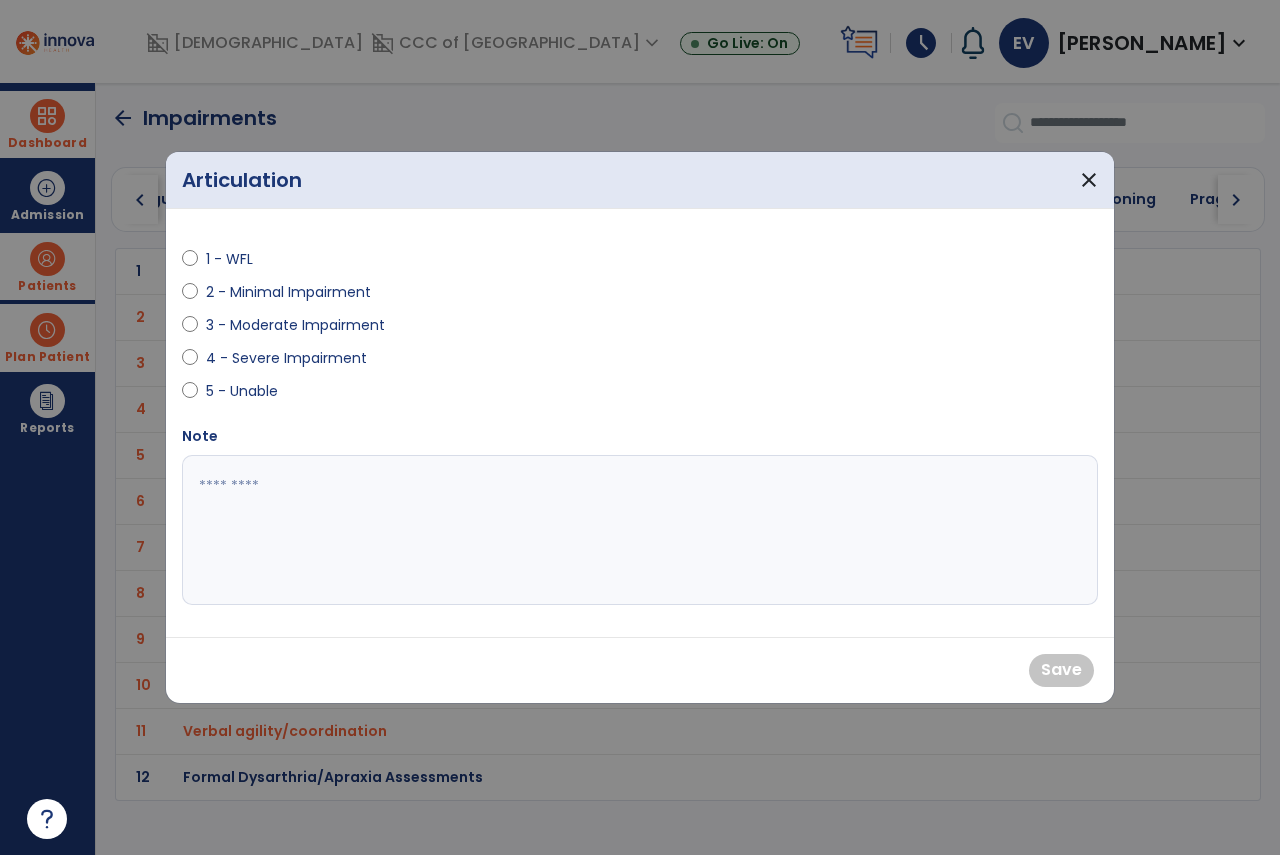 click on "1 - WFL" at bounding box center (405, 263) 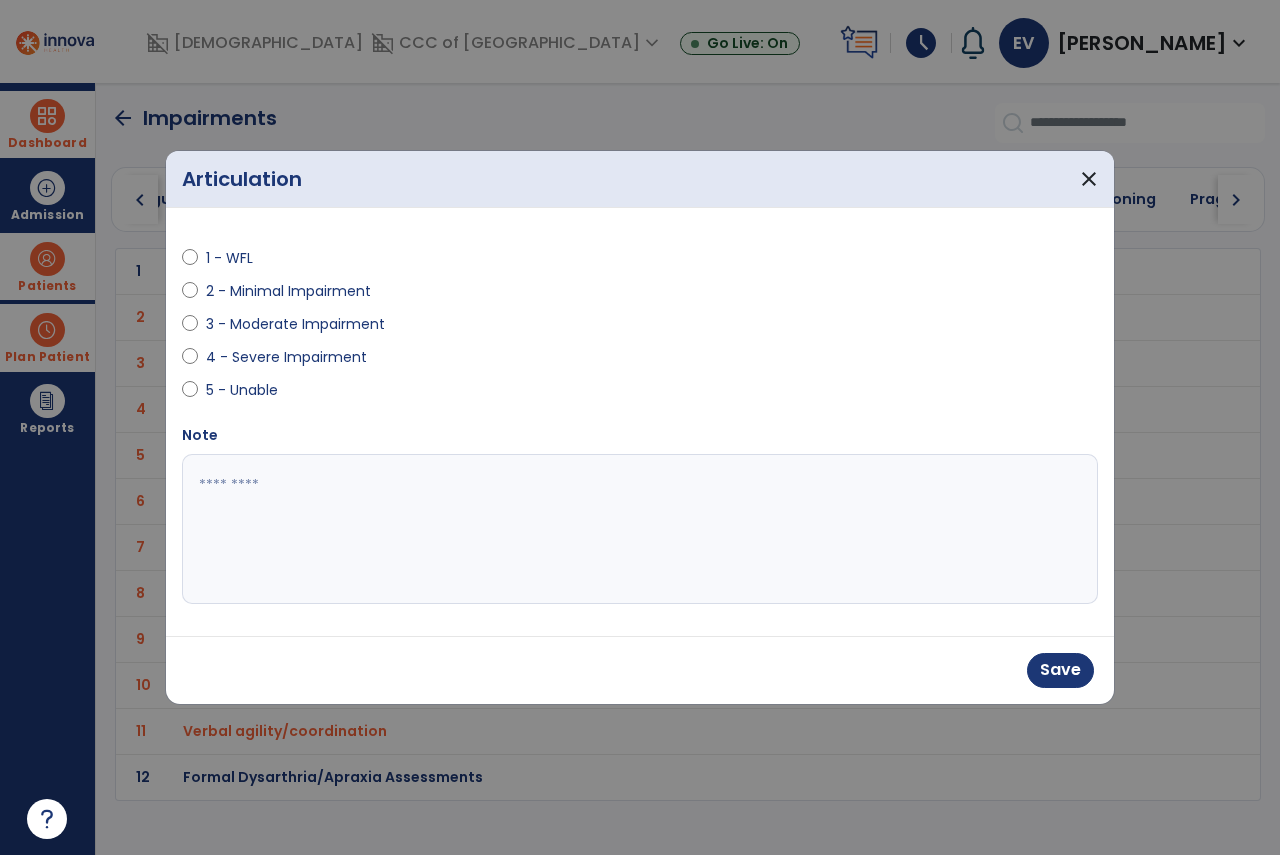 click on "Save" at bounding box center [640, 670] 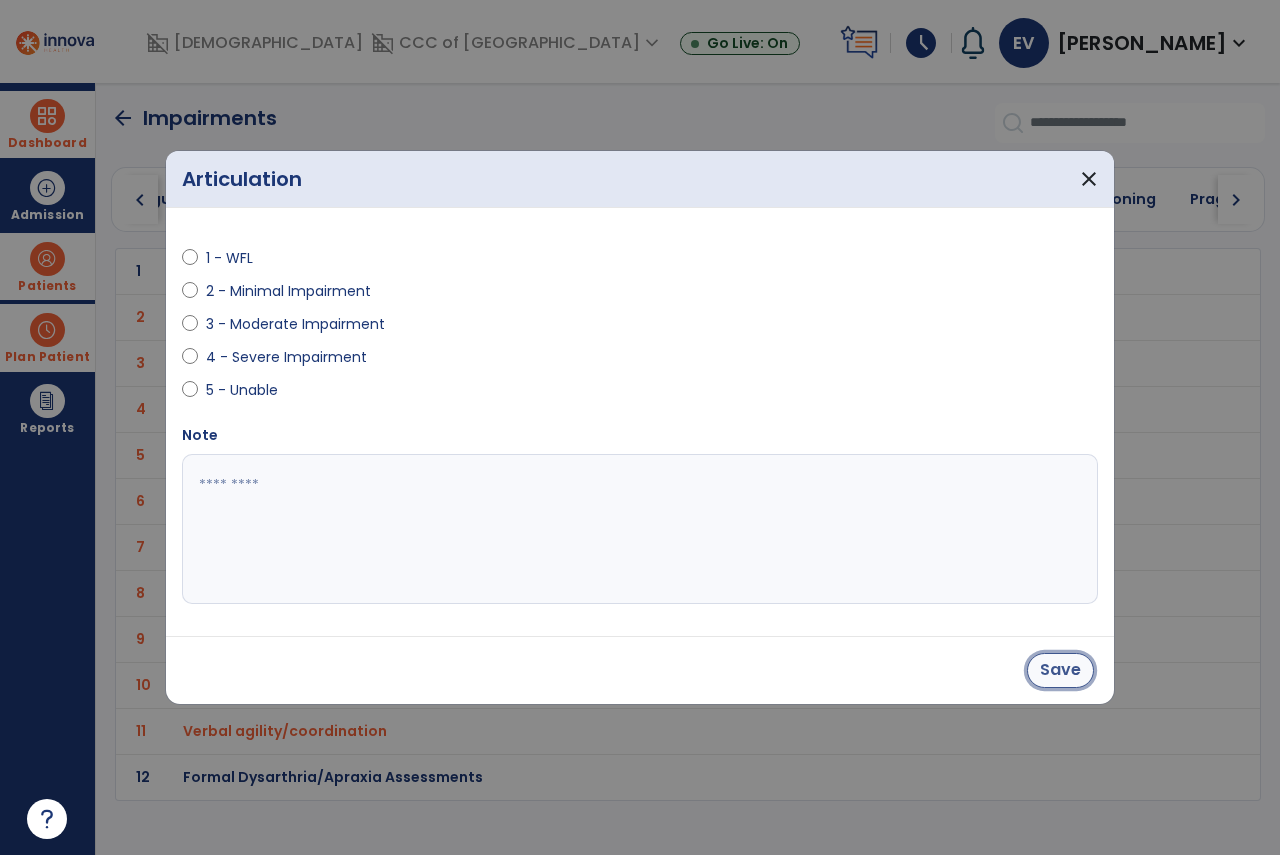 click on "Save" at bounding box center [1060, 670] 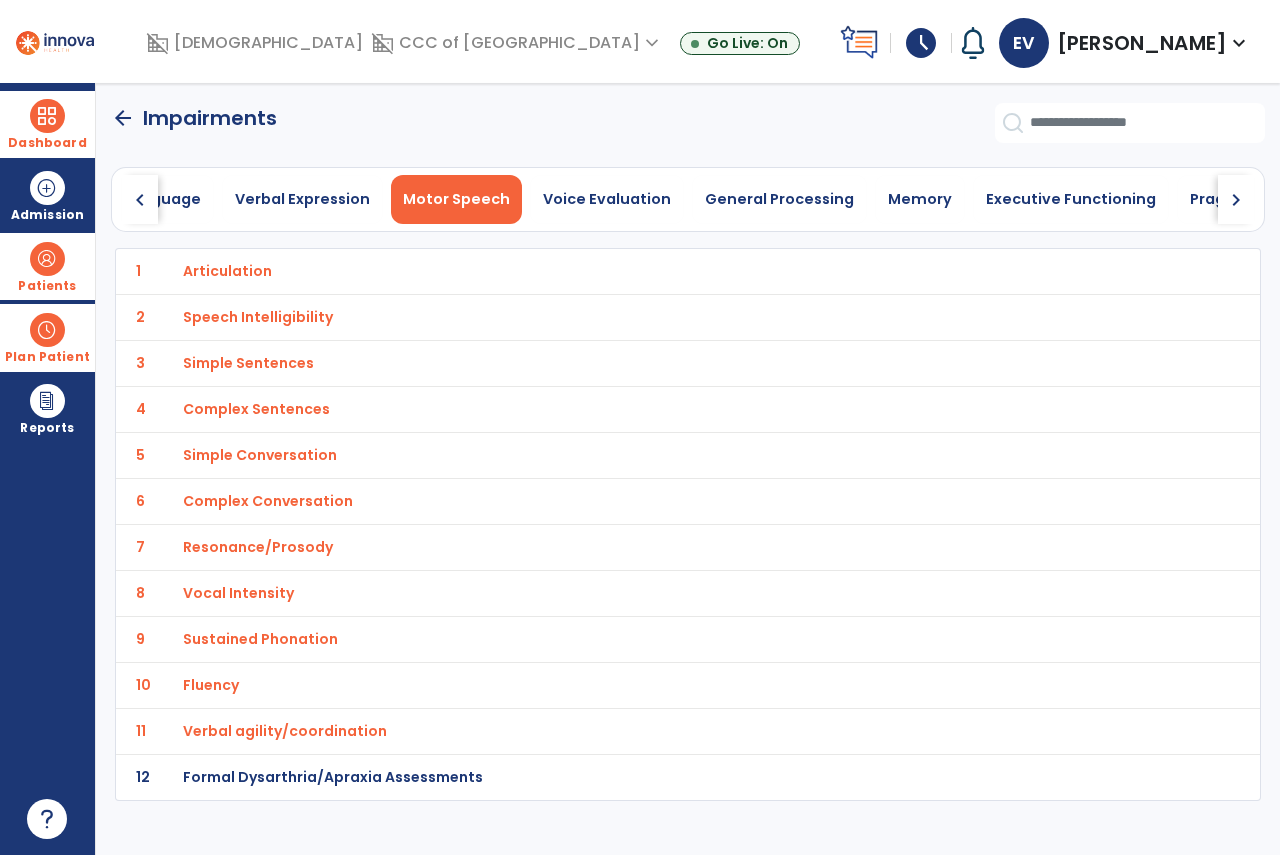 drag, startPoint x: 609, startPoint y: 186, endPoint x: 409, endPoint y: 163, distance: 201.31816 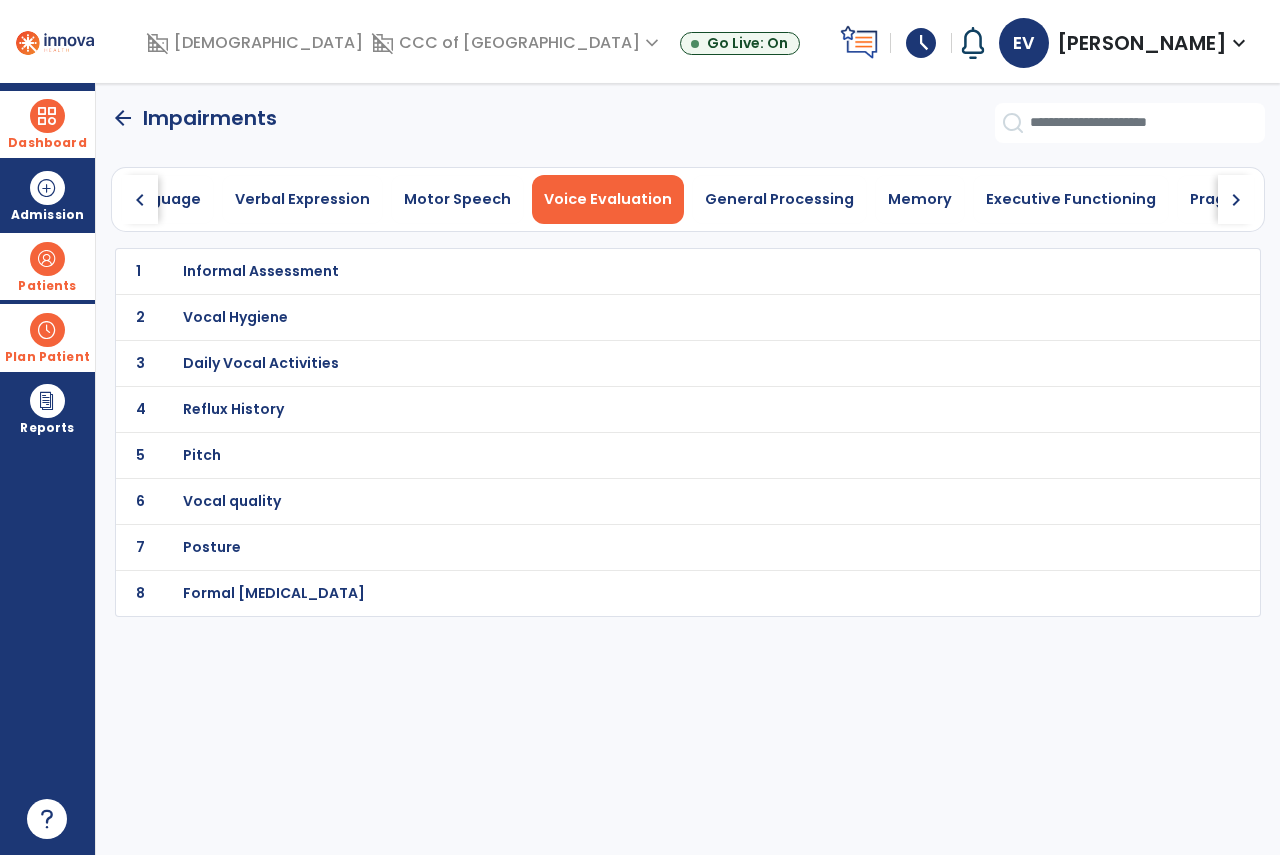 click on "Informal Assessment" at bounding box center [261, 271] 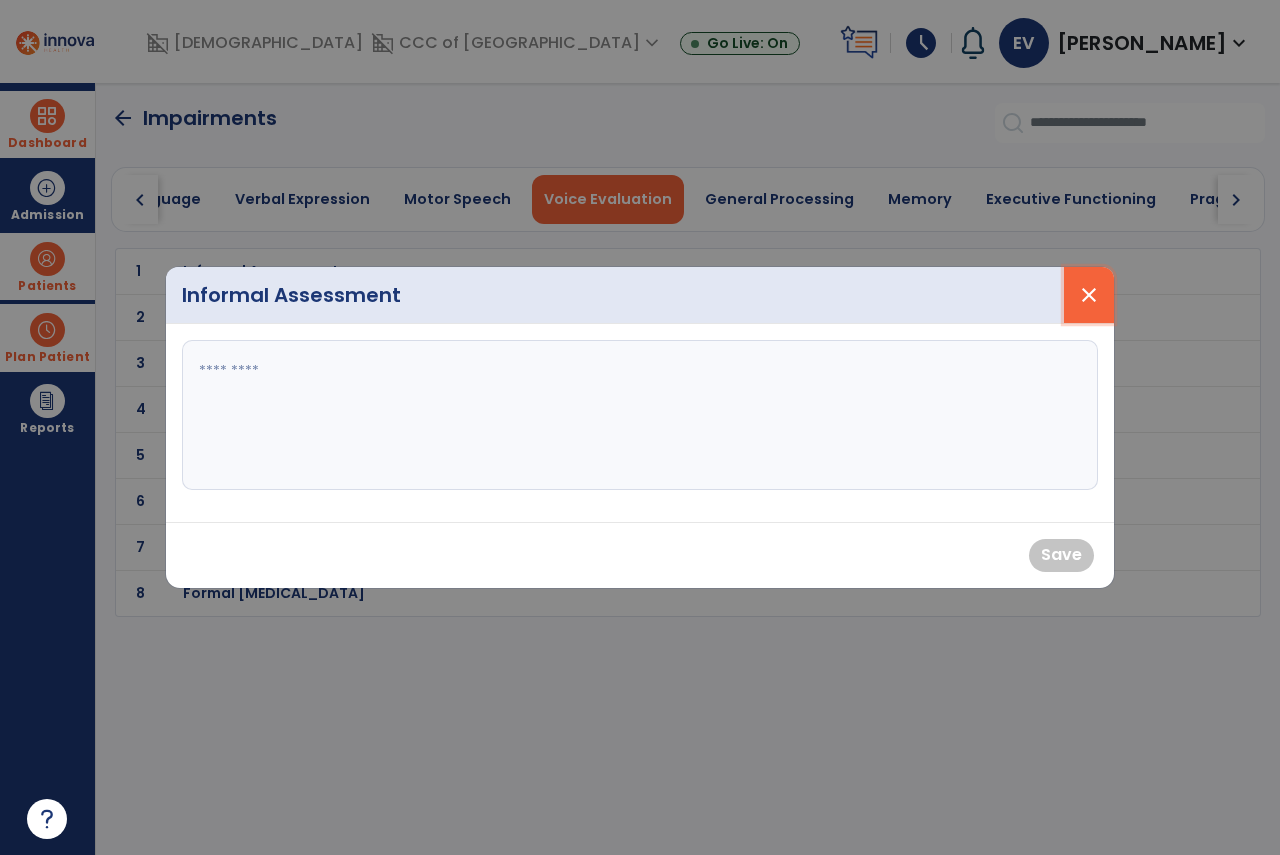 click on "close" at bounding box center [1089, 295] 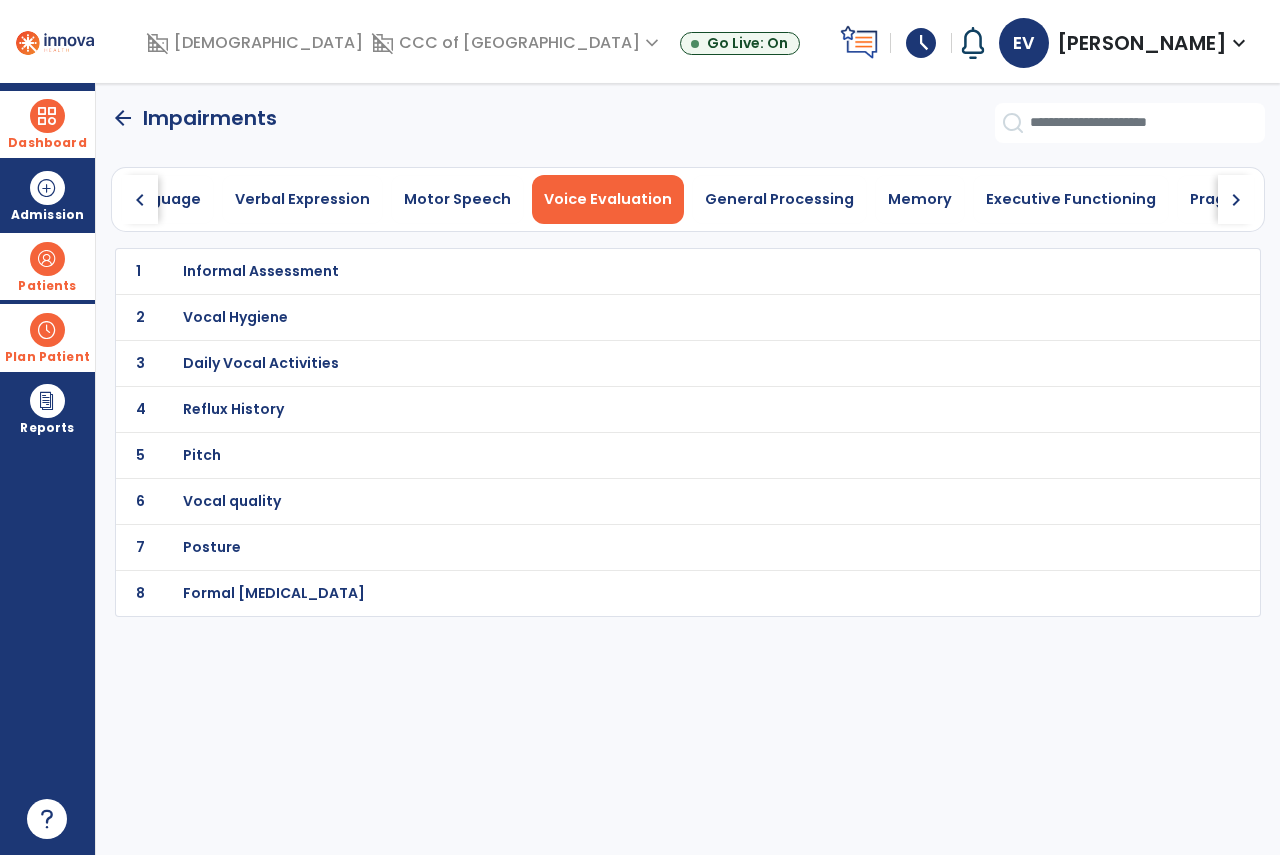 click on "Informal Assessment" at bounding box center [261, 271] 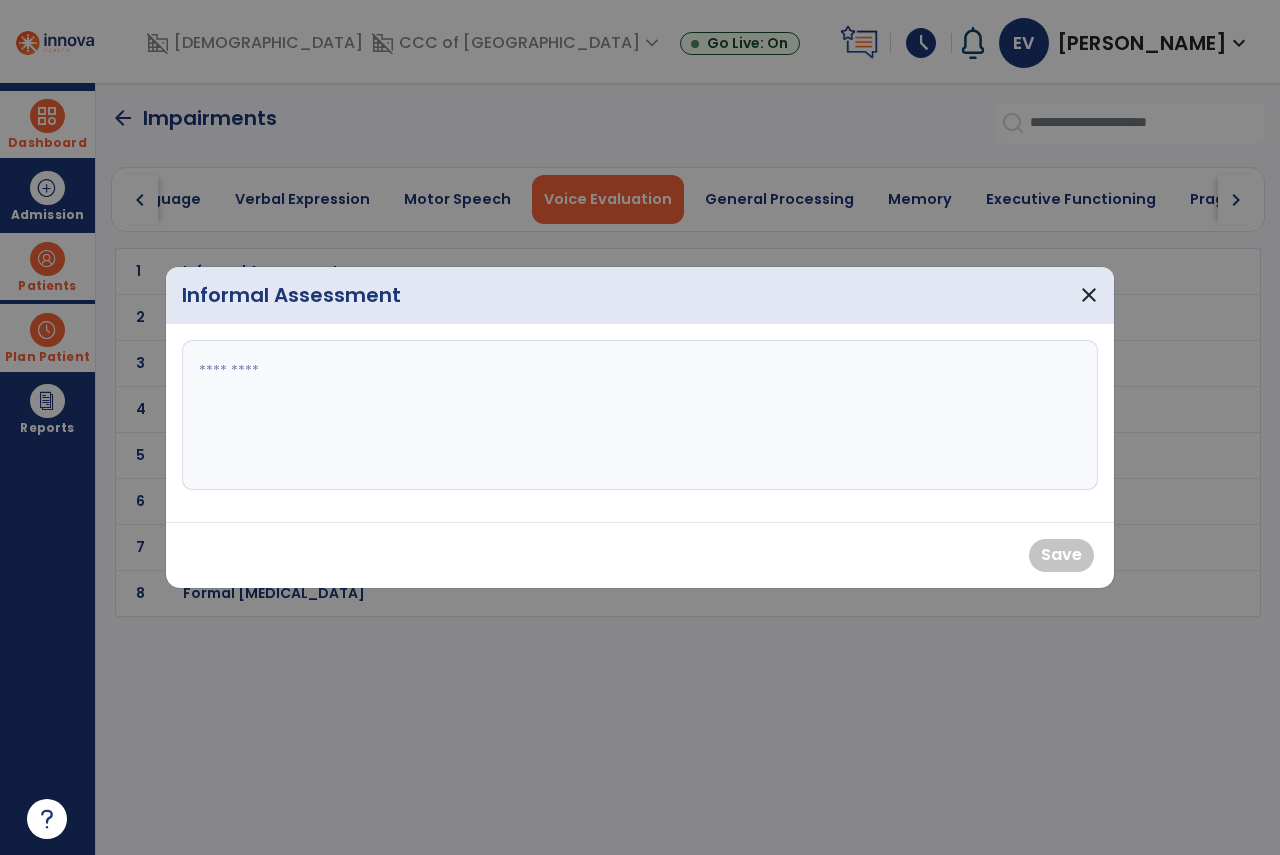 click at bounding box center (640, 415) 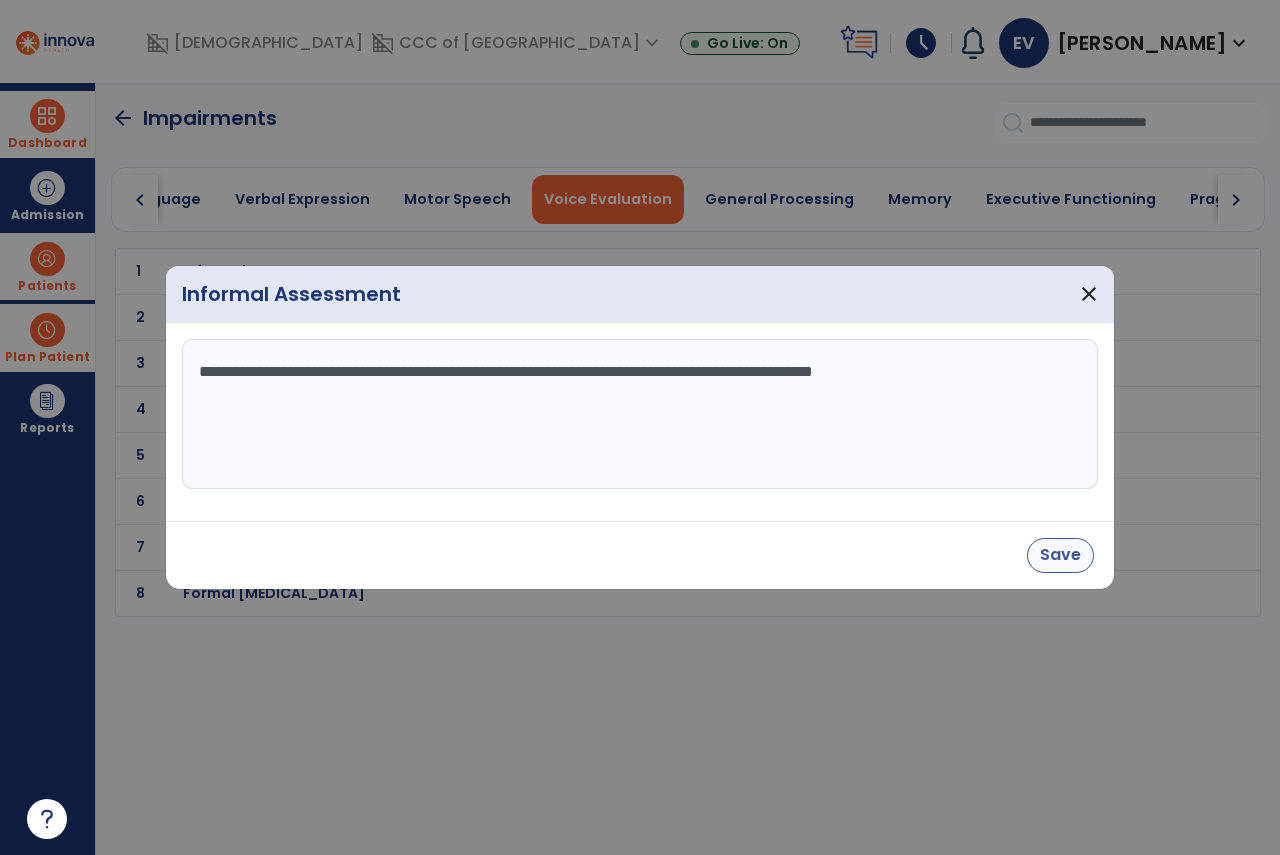 type on "**********" 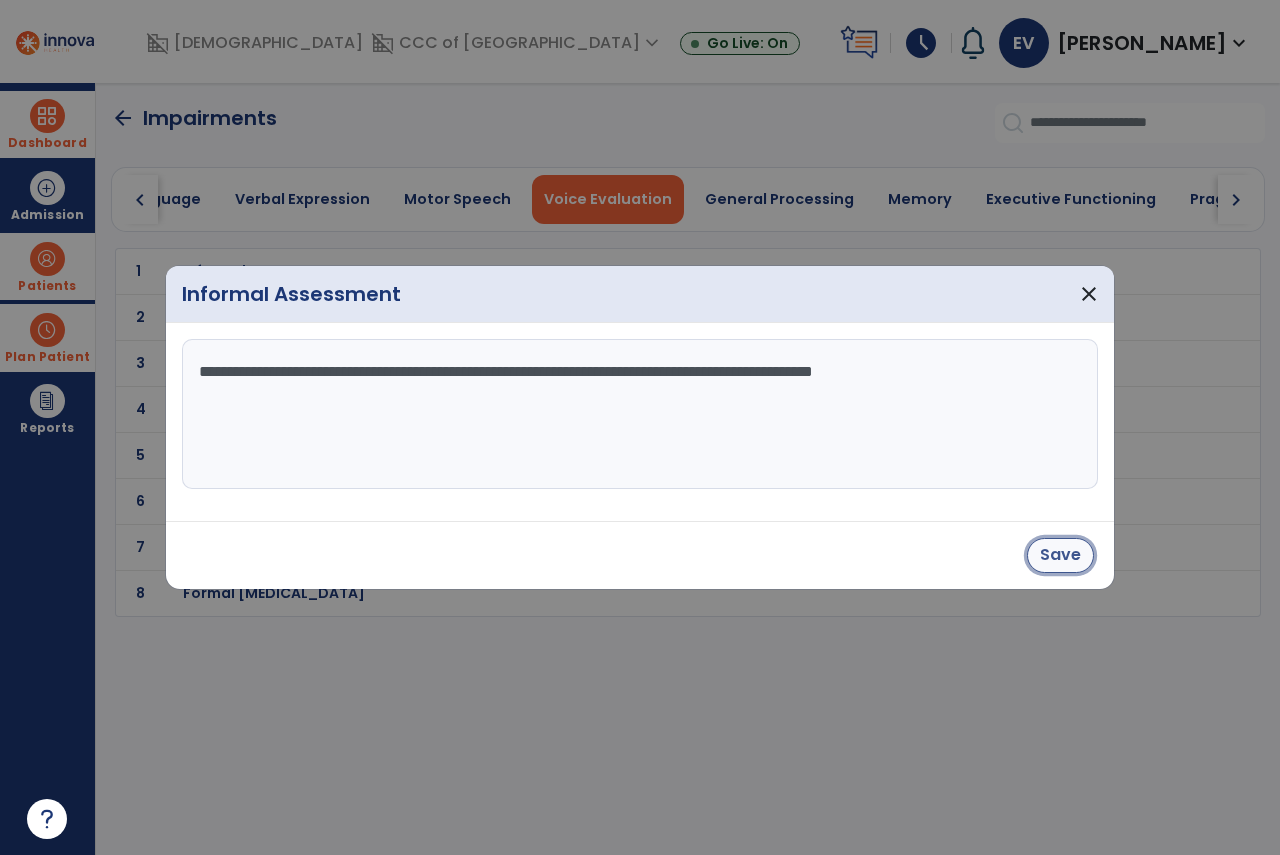 click on "Save" at bounding box center (1060, 555) 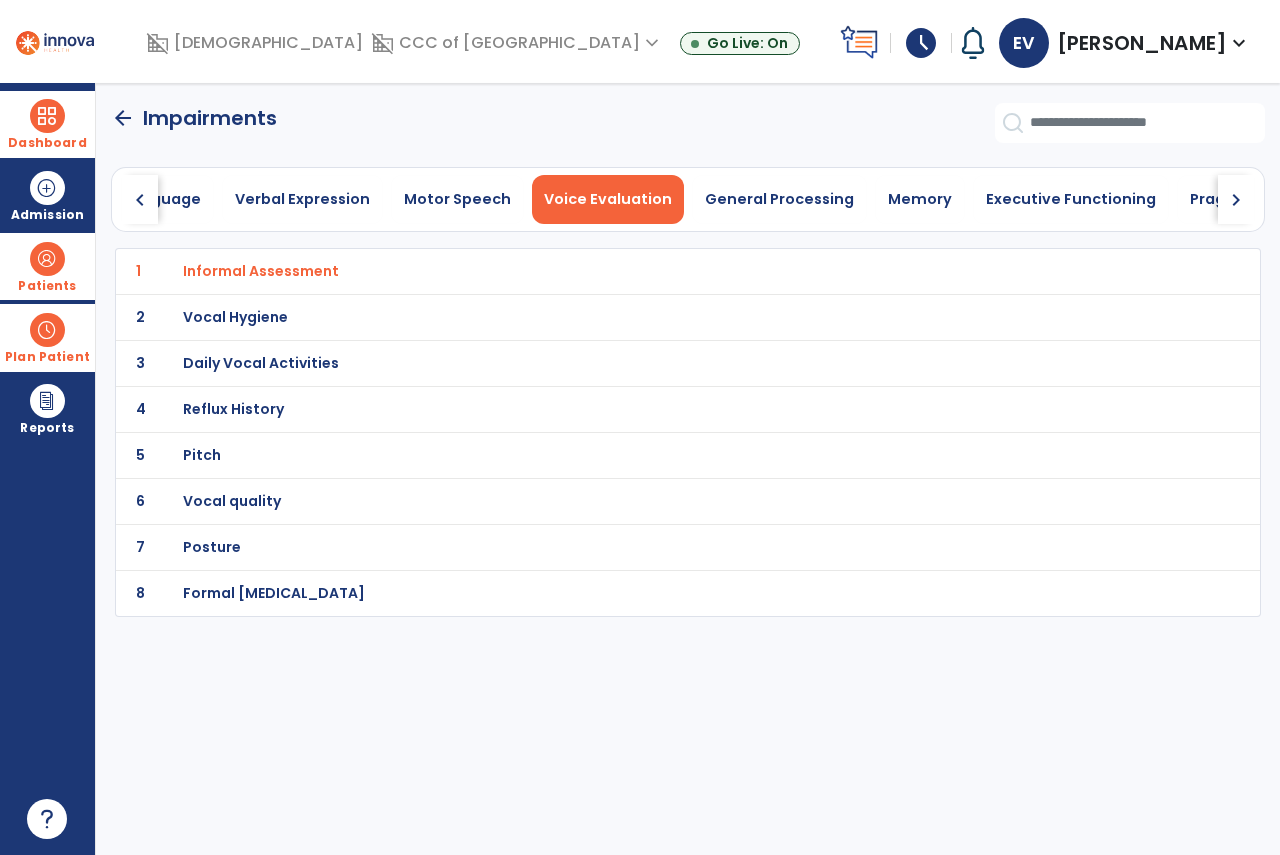 click on "Reflux History" at bounding box center [644, 271] 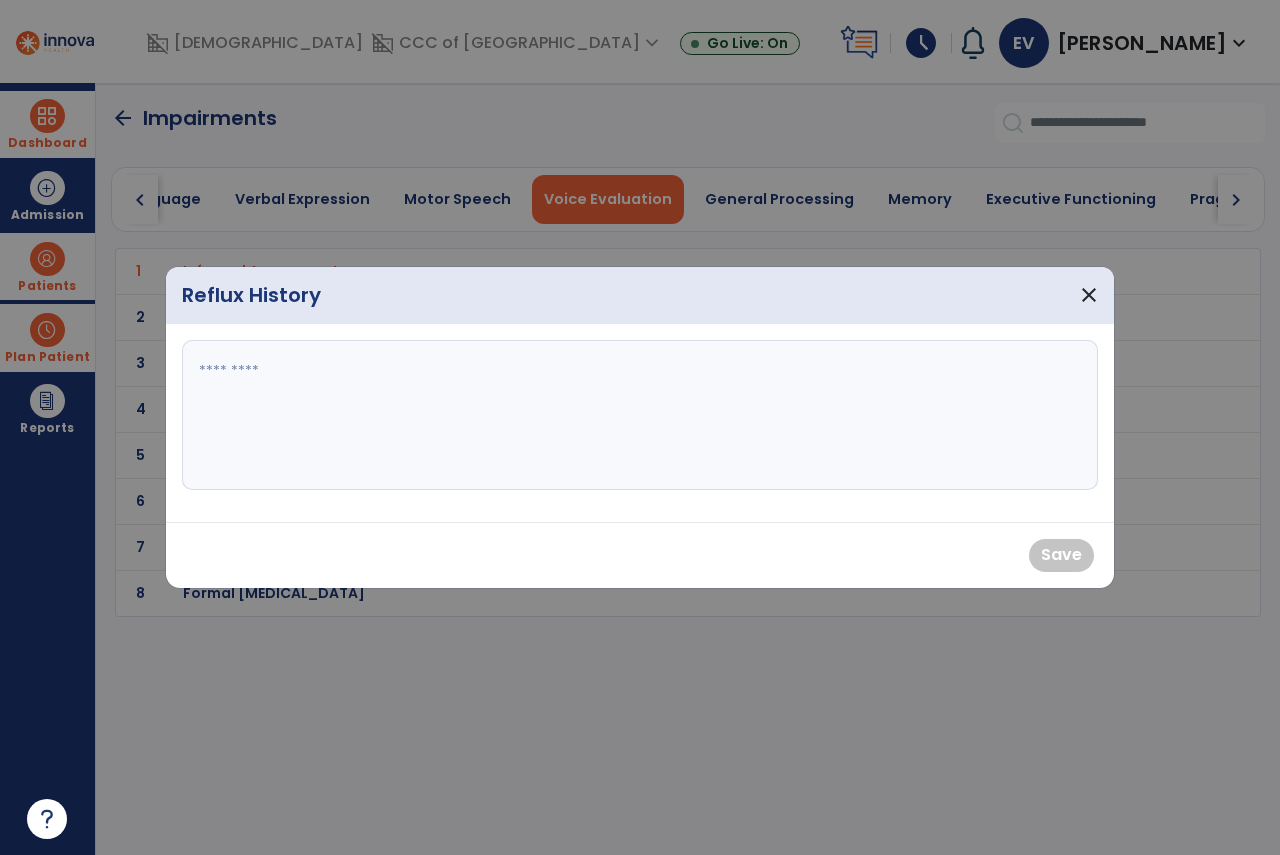 click at bounding box center [640, 415] 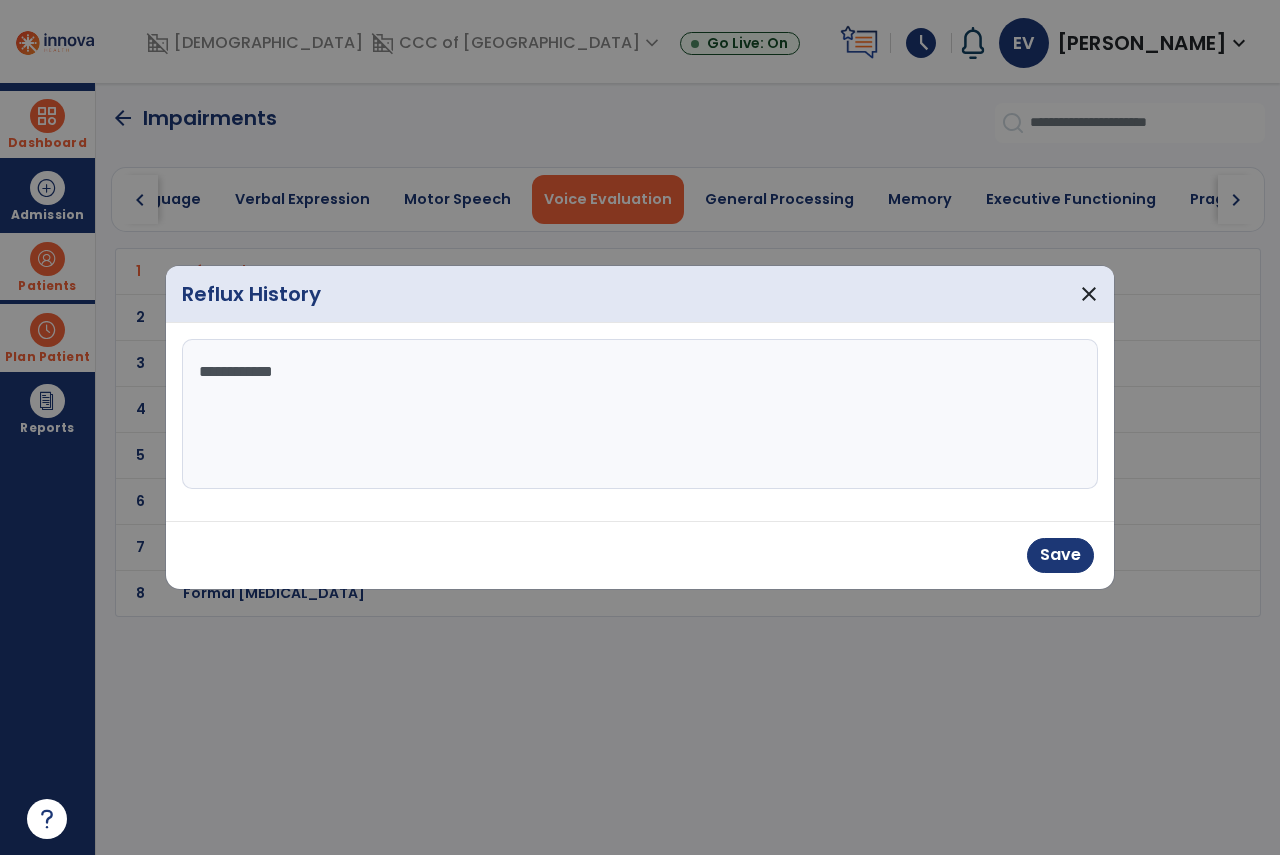 type on "**********" 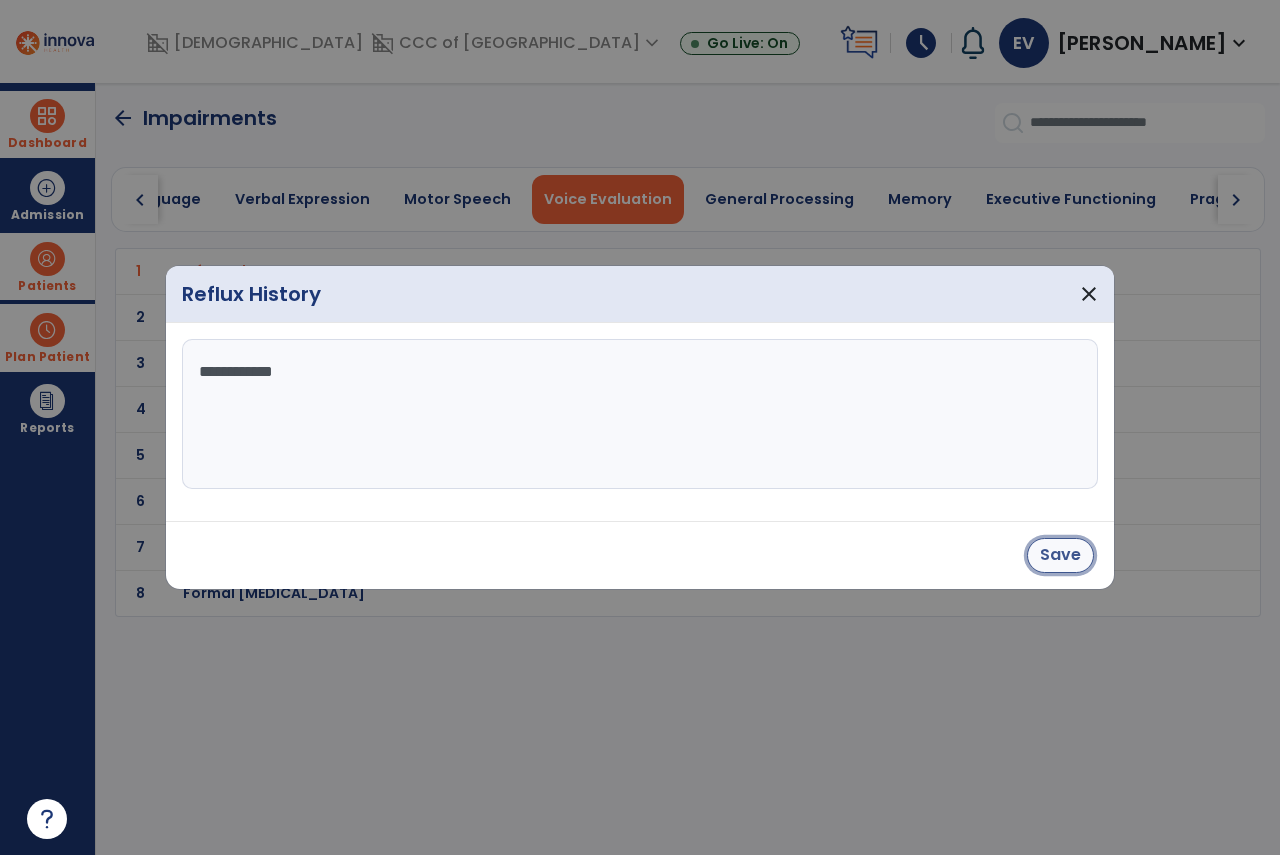 click on "Save" at bounding box center [1060, 555] 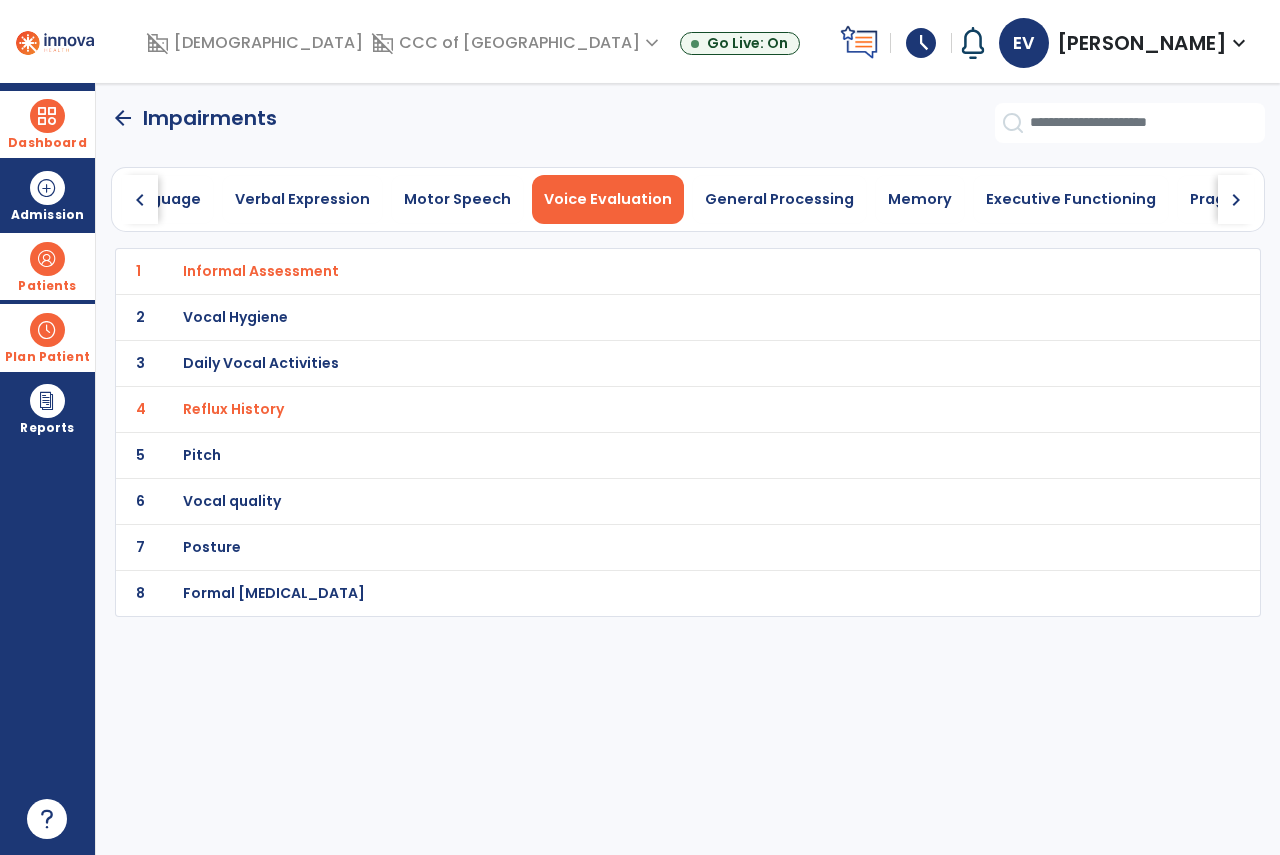 click on "Daily Vocal Activities" at bounding box center (261, 271) 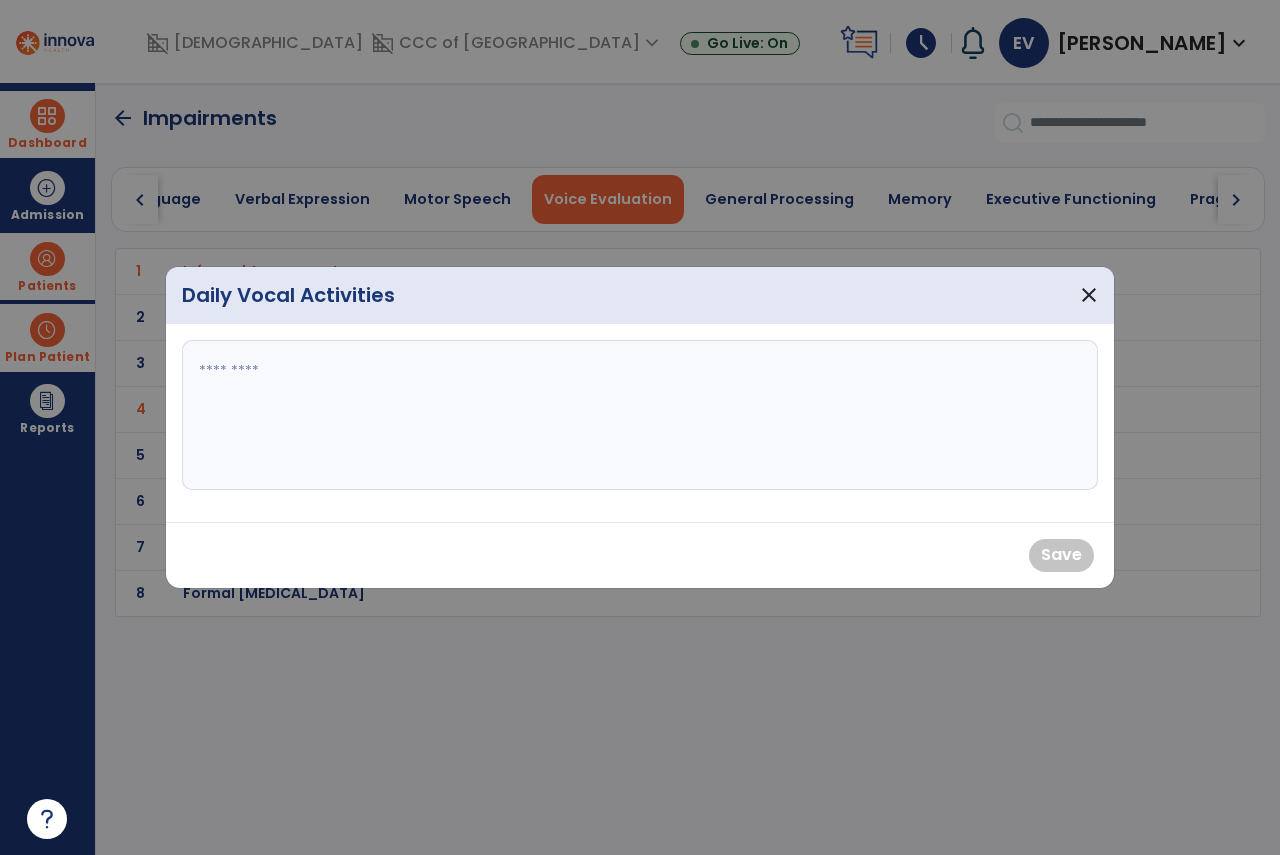 click at bounding box center (640, 415) 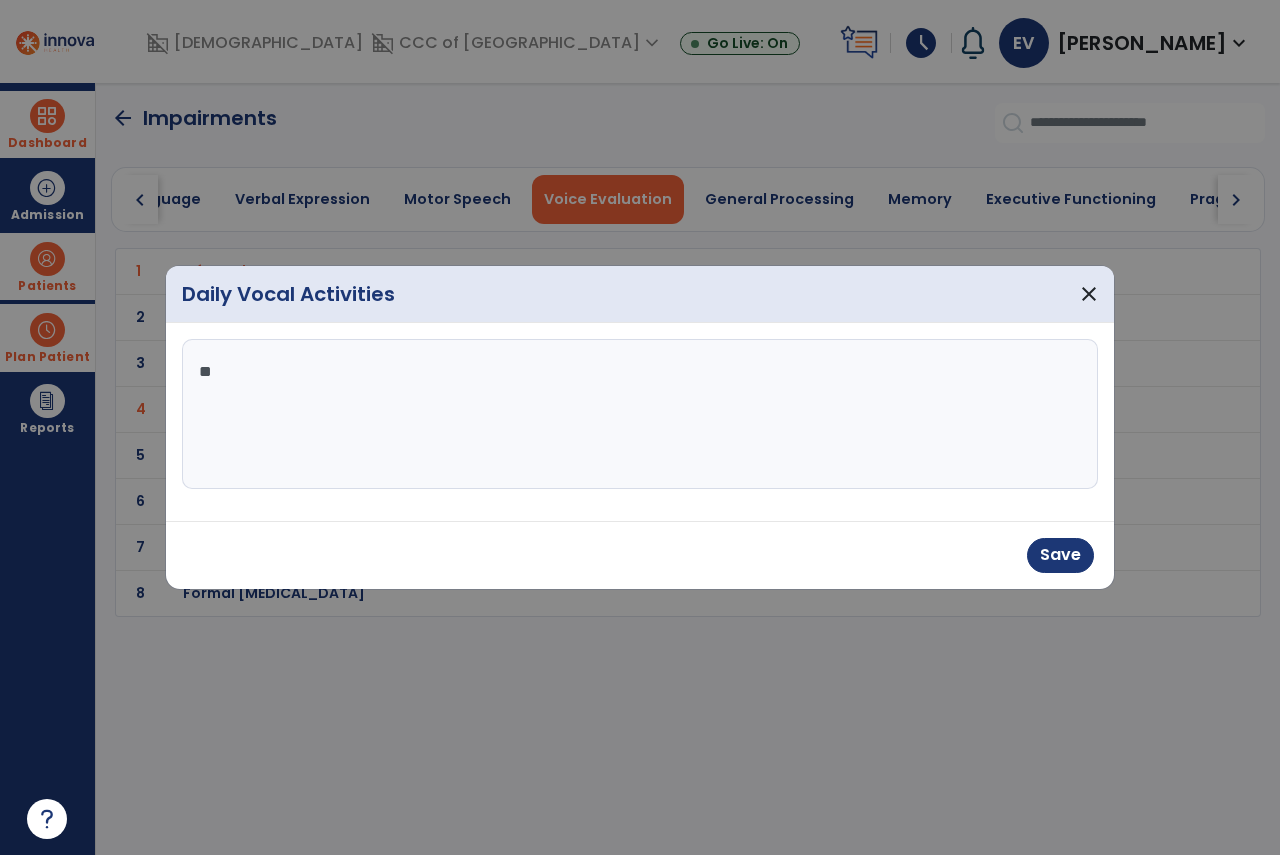 type on "*" 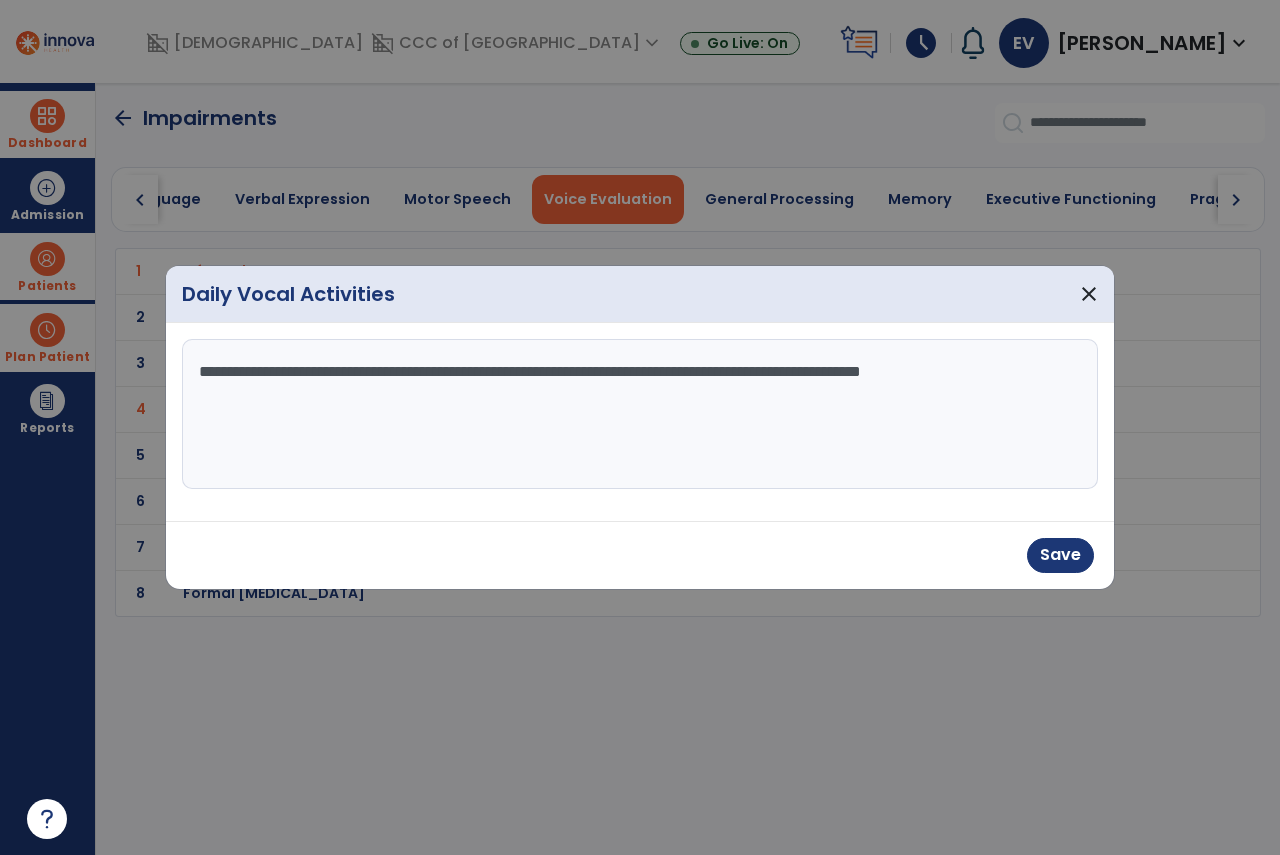 type on "**********" 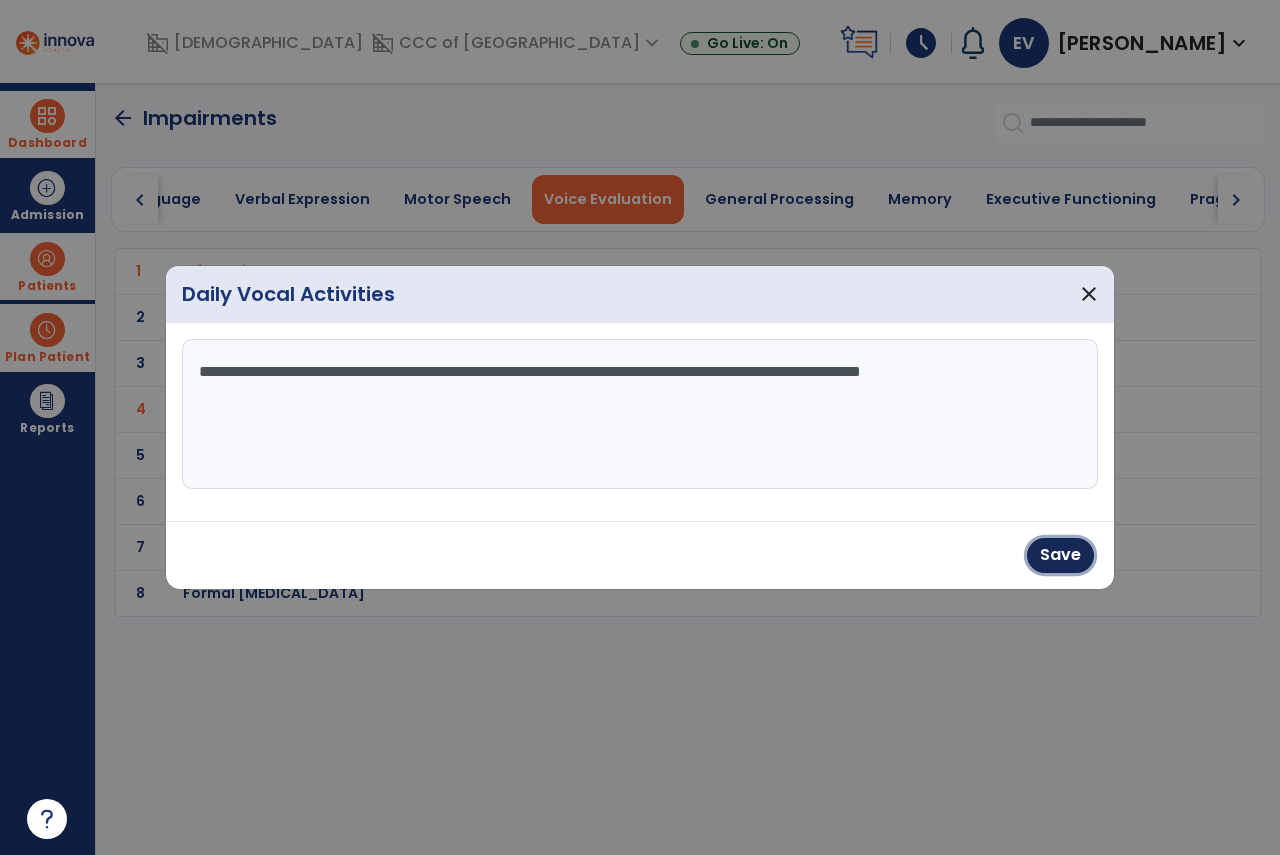 click on "Save" at bounding box center [1060, 555] 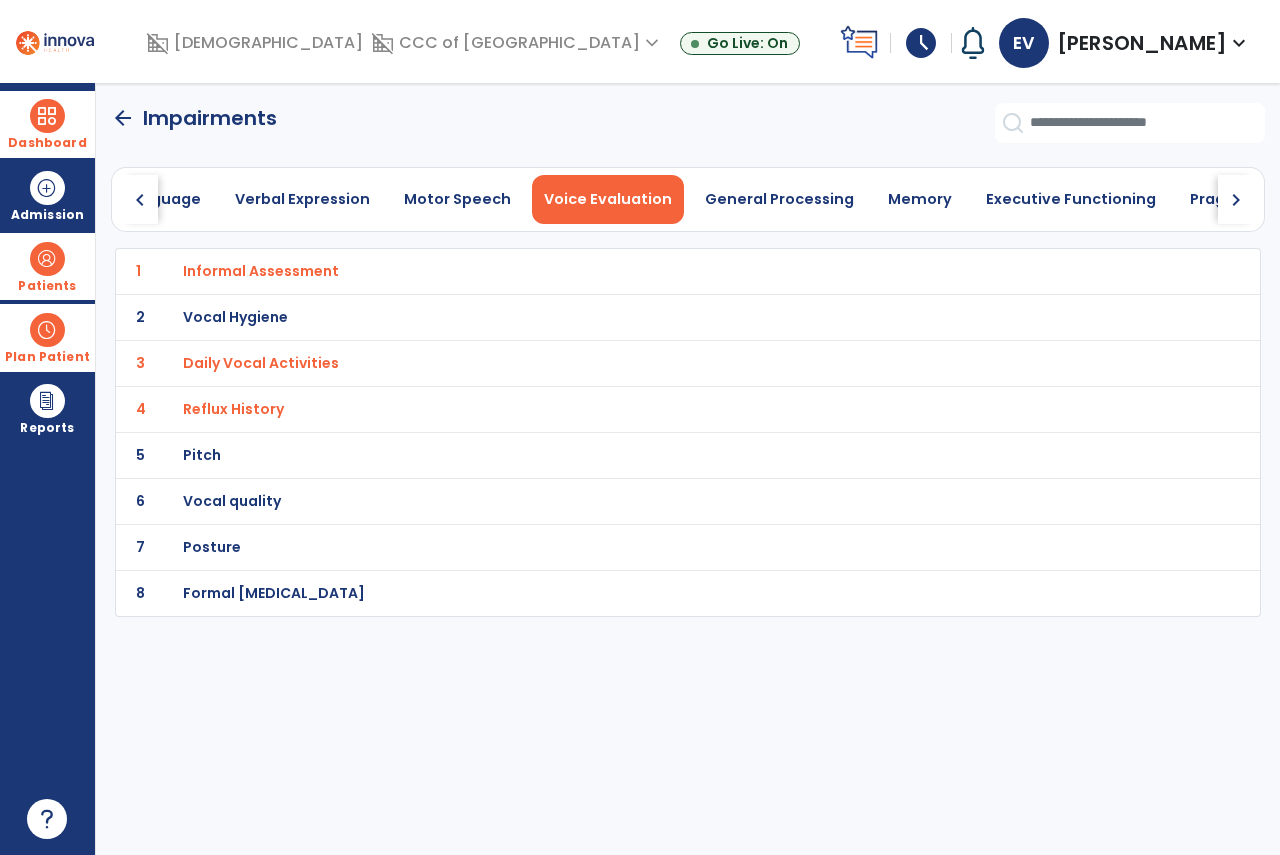 click on "Pitch" at bounding box center (644, 271) 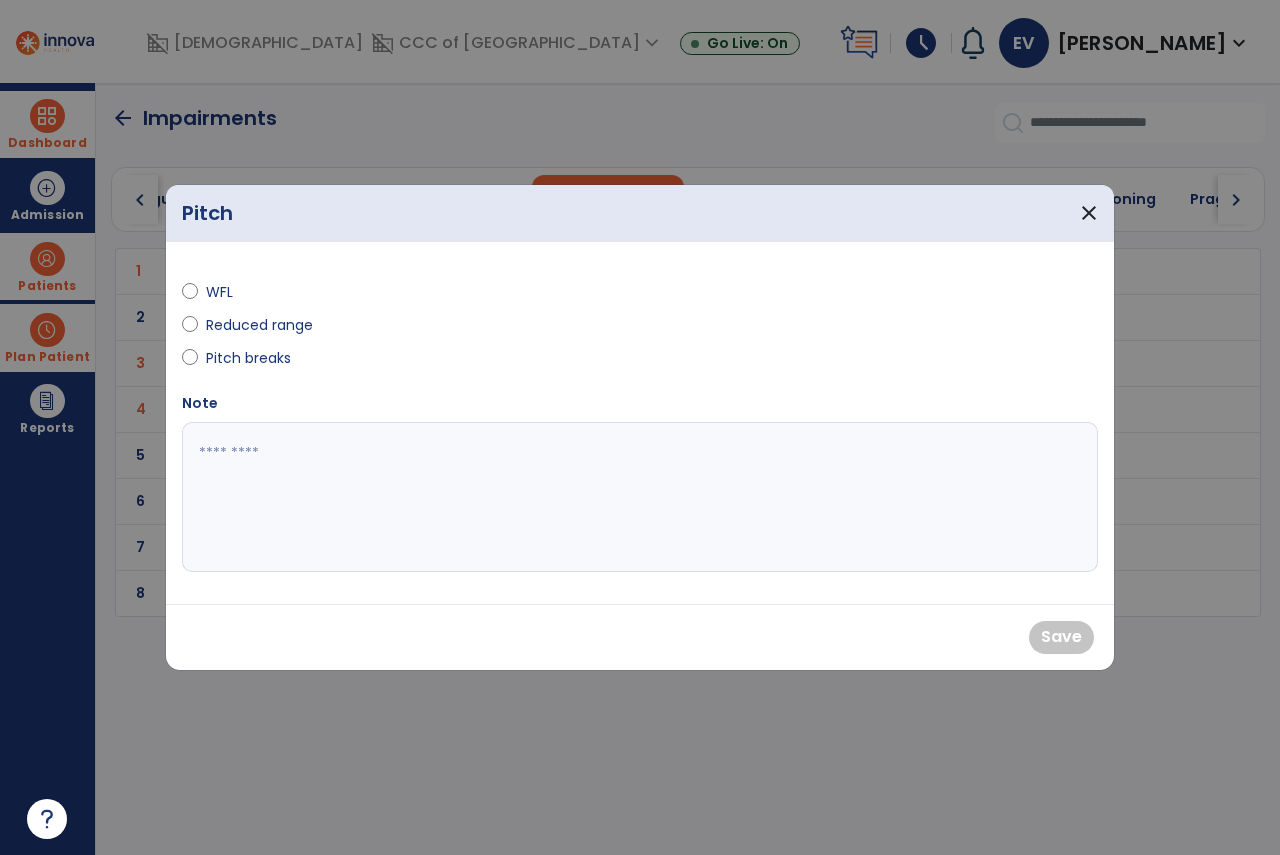 click on "Reduced range" at bounding box center (259, 325) 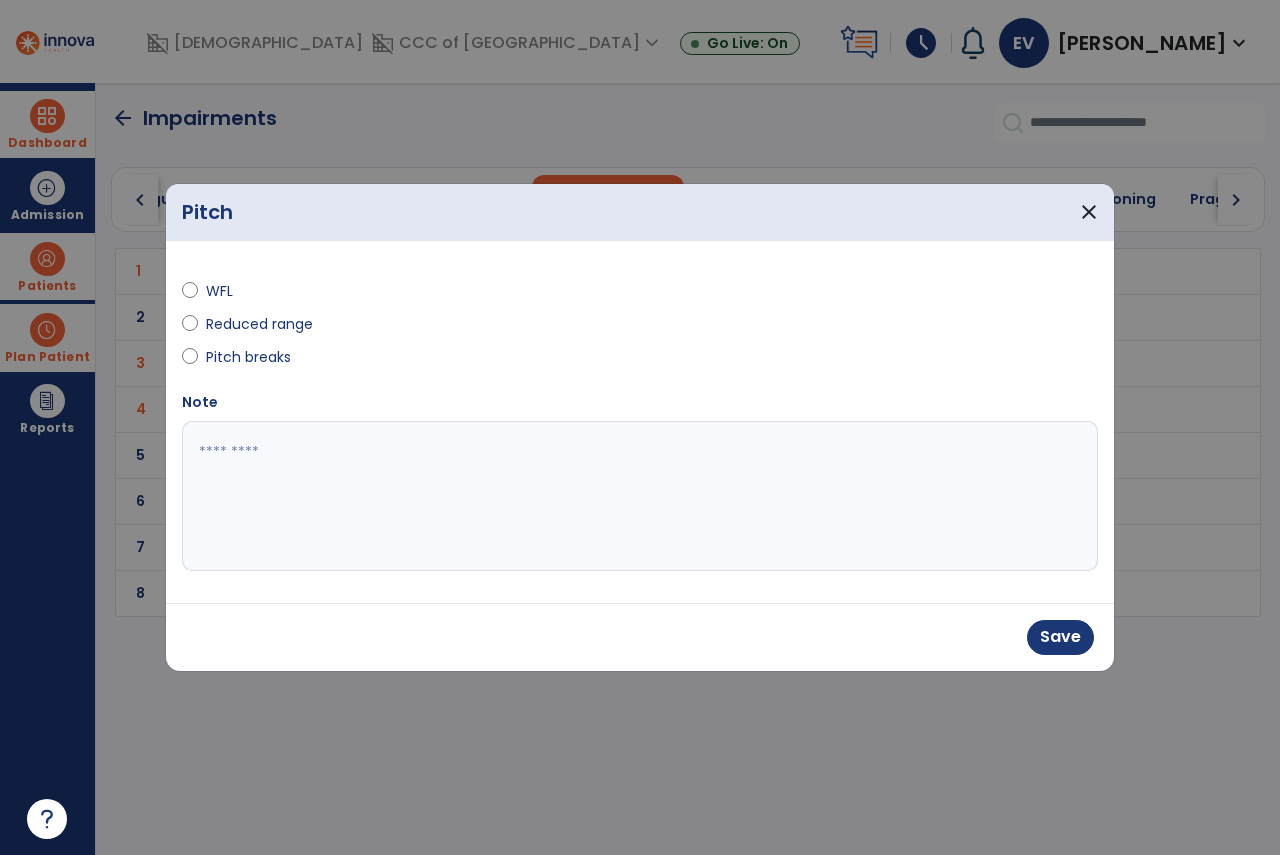 click on "Pitch breaks" at bounding box center [248, 357] 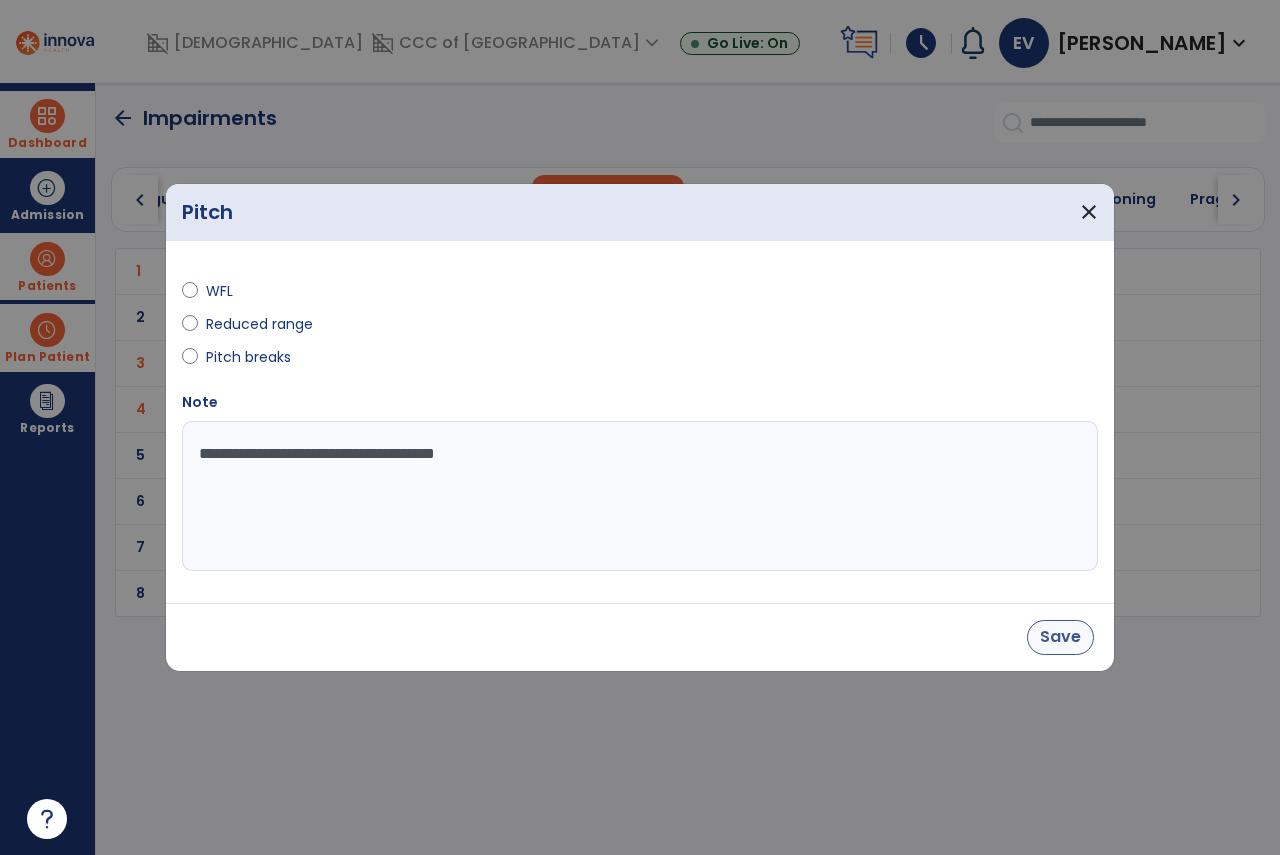 type on "**********" 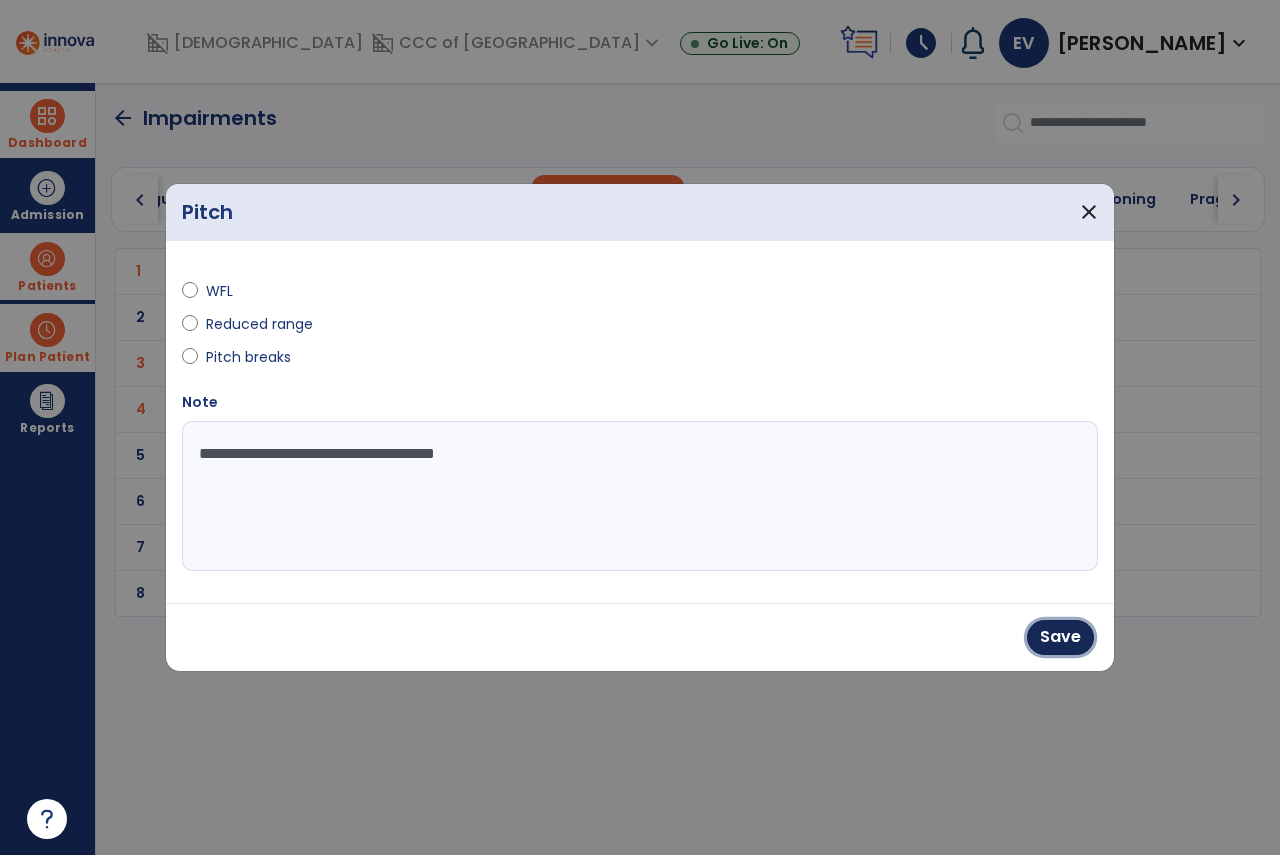 click on "Save" at bounding box center (1060, 637) 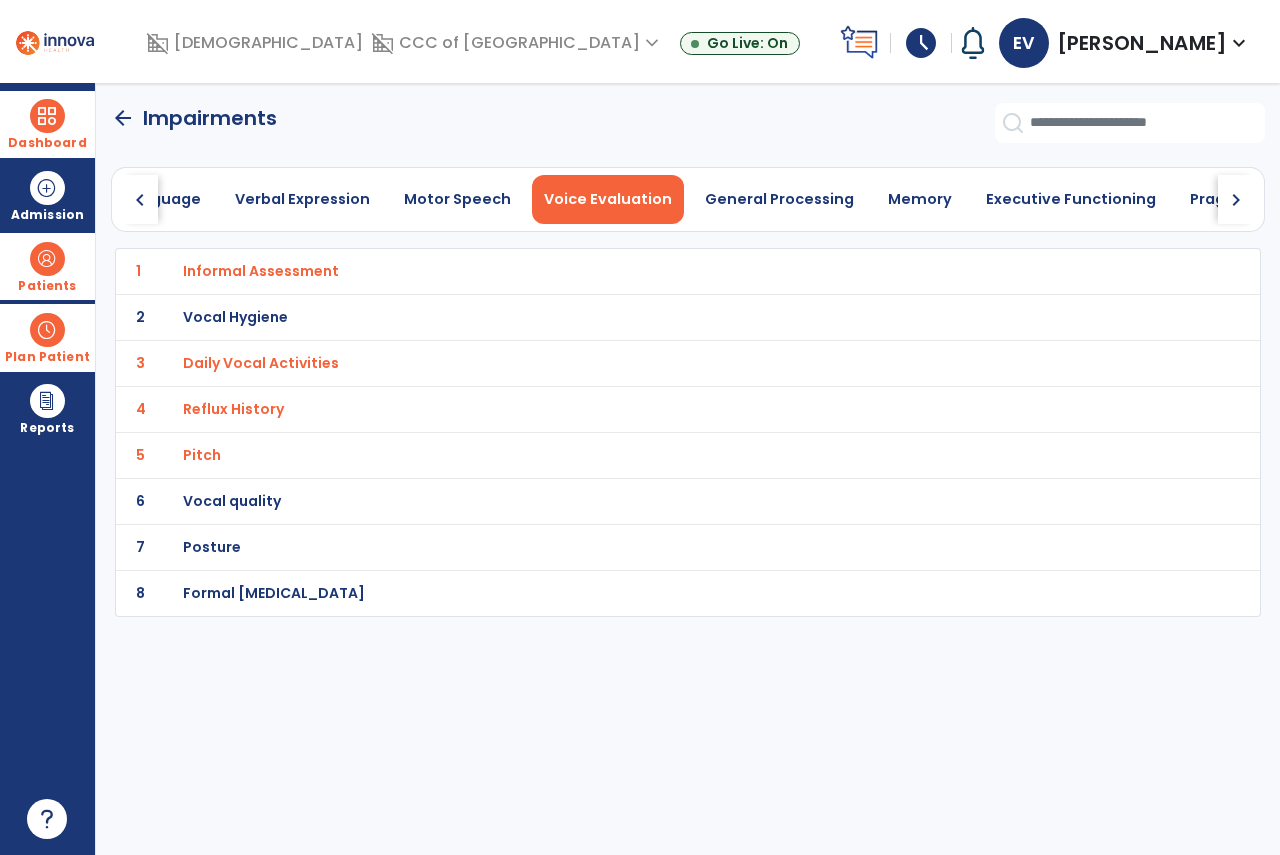 click on "Pitch" at bounding box center (644, 271) 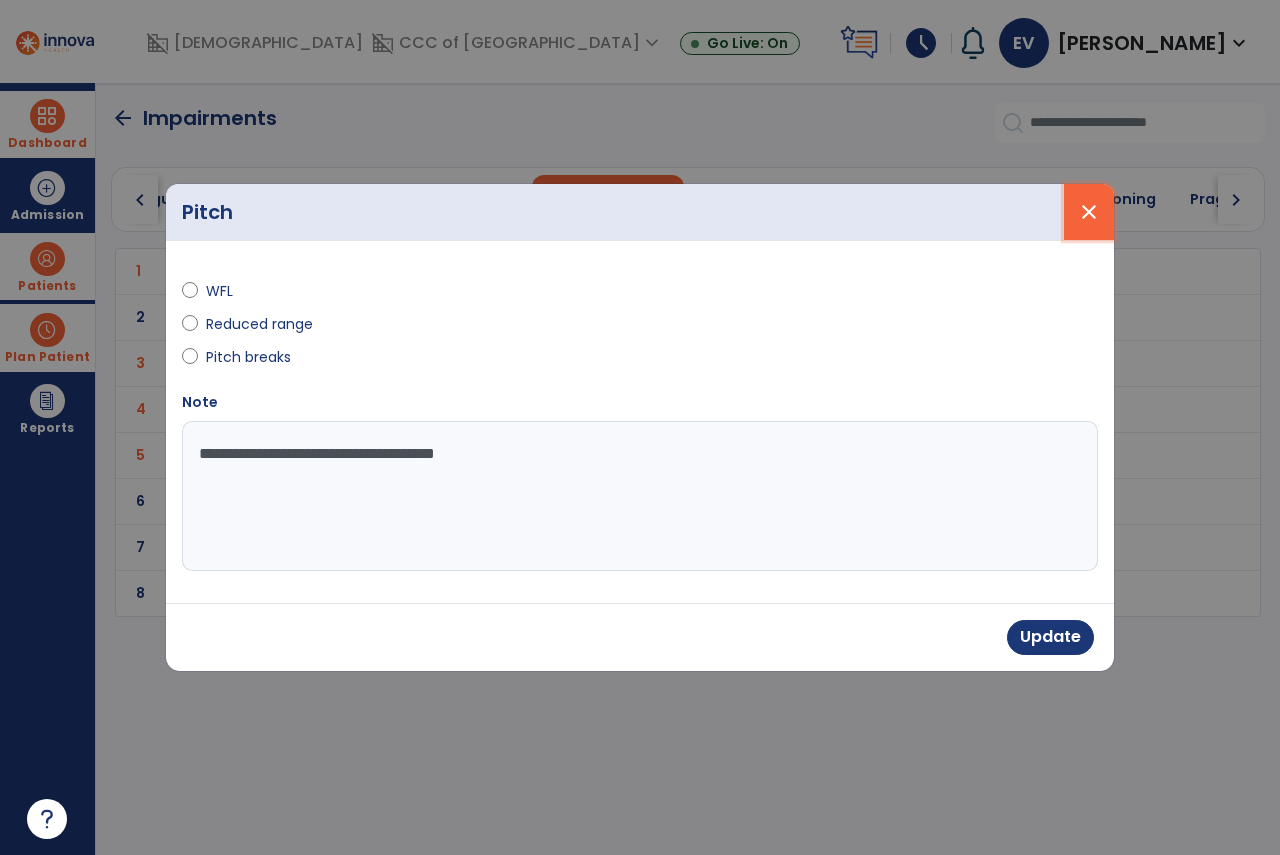click on "close" at bounding box center [1089, 212] 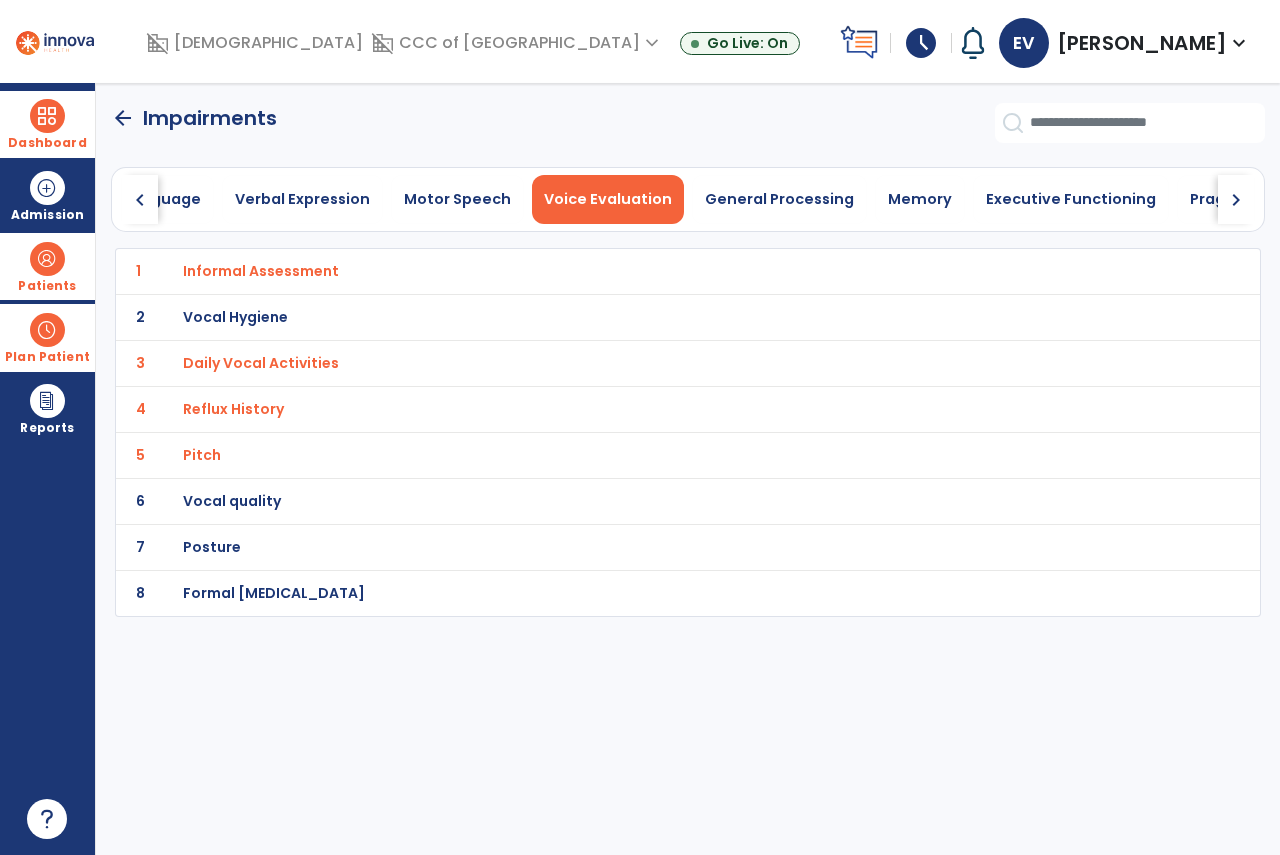 click on "Vocal quality" at bounding box center (644, 271) 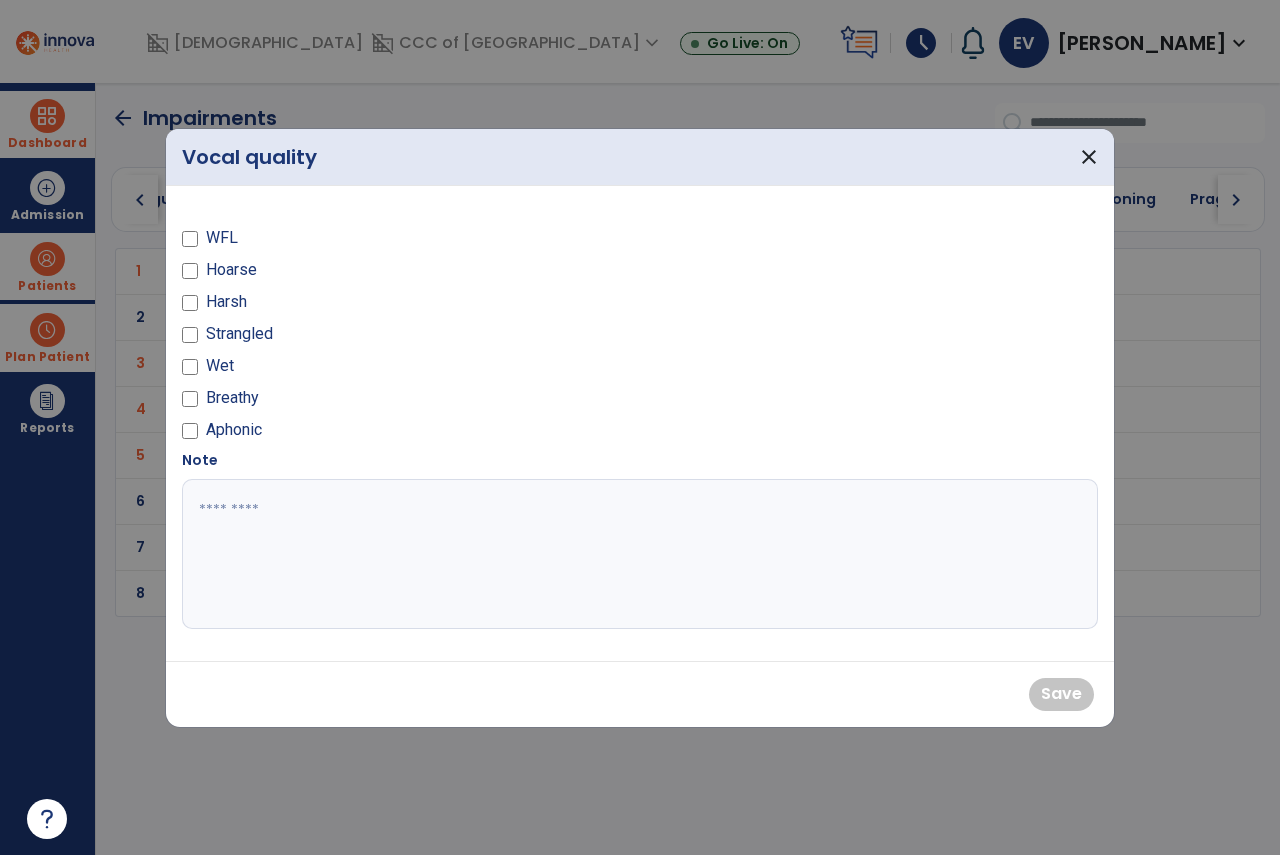 click on "Hoarse" at bounding box center (231, 270) 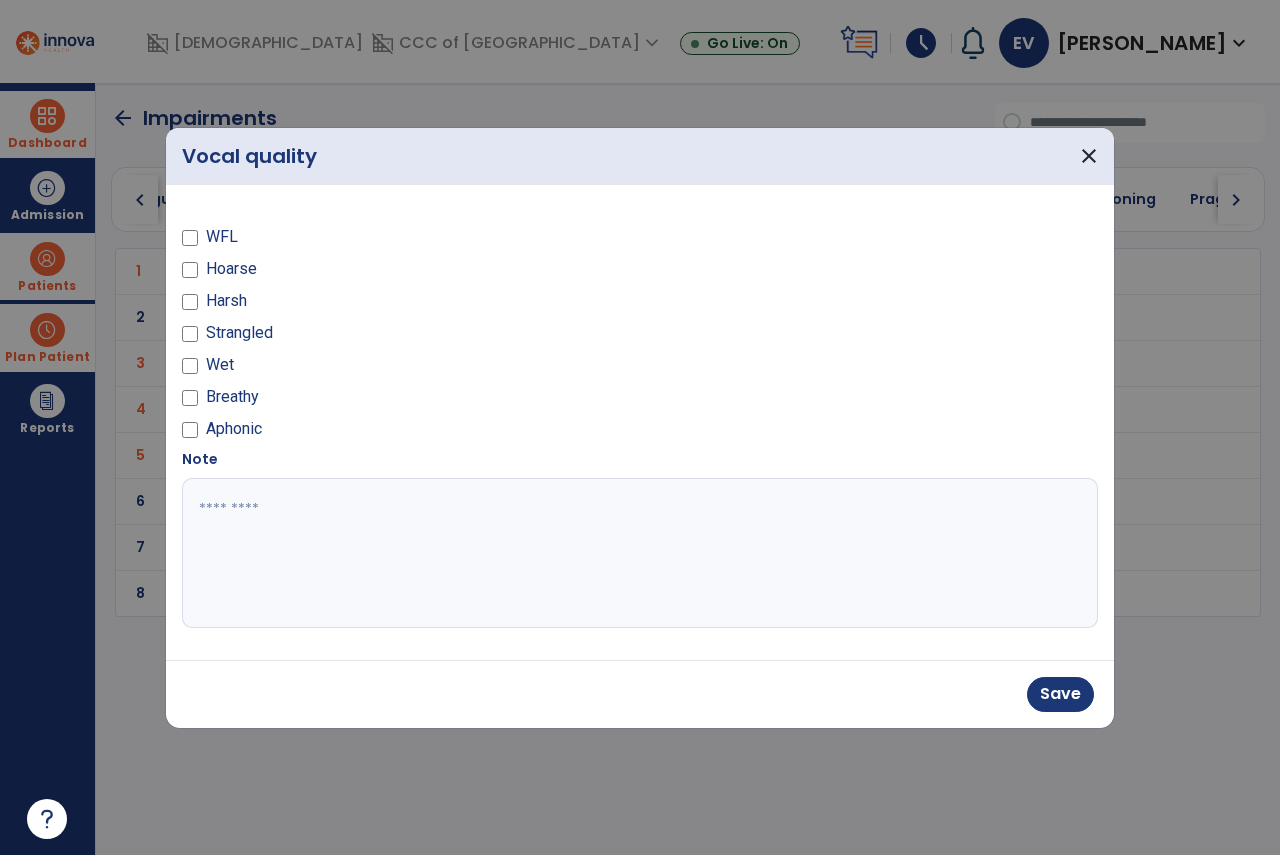 click on "Save" at bounding box center [1060, 694] 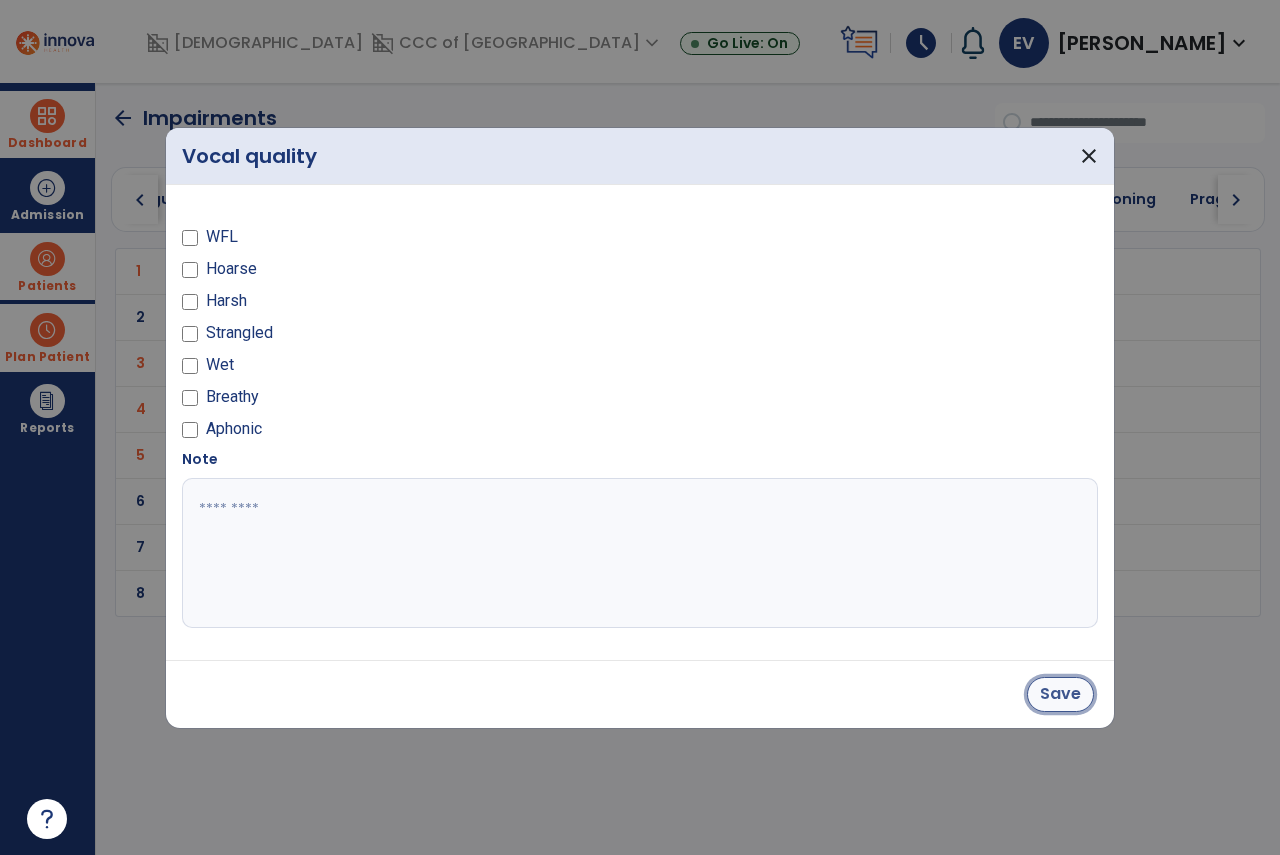 click on "Save" at bounding box center [1060, 694] 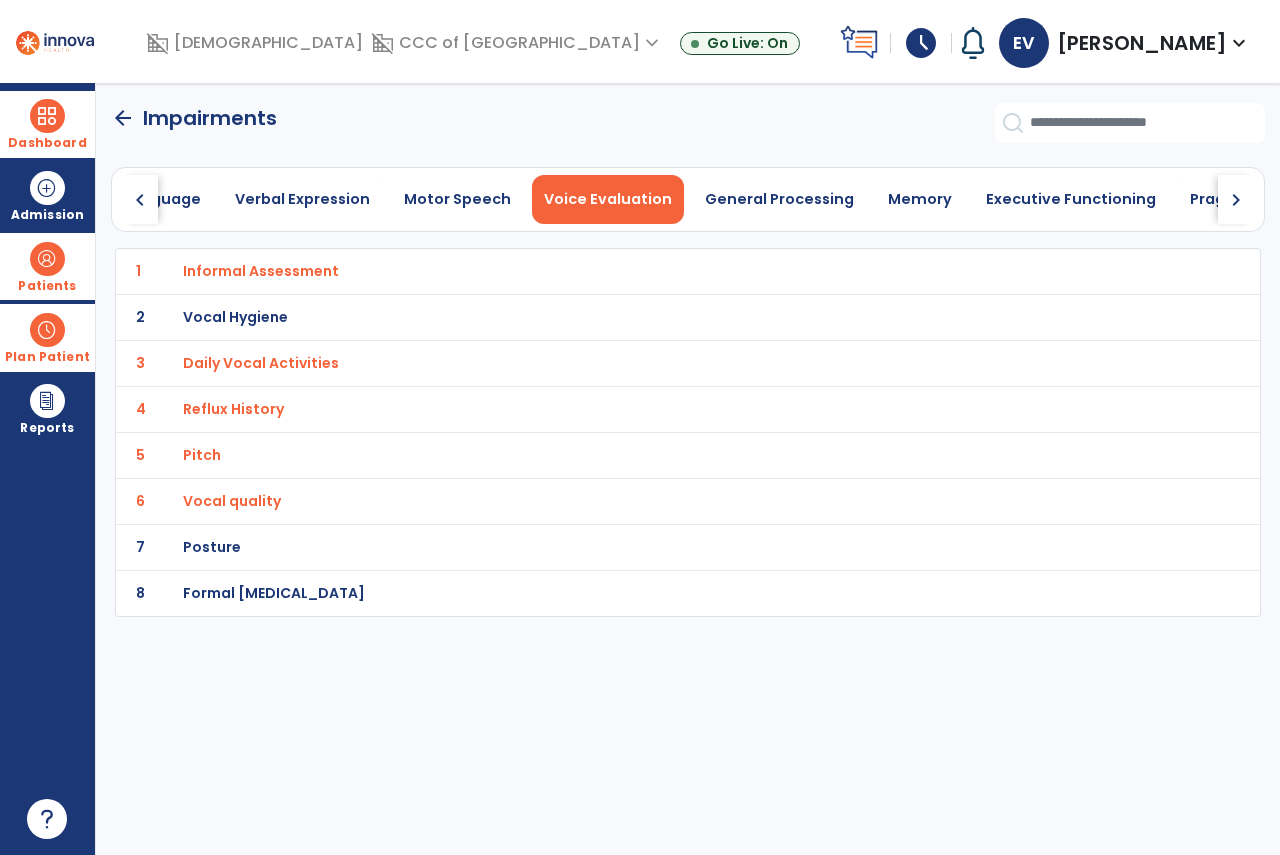 click on "Posture" at bounding box center [644, 271] 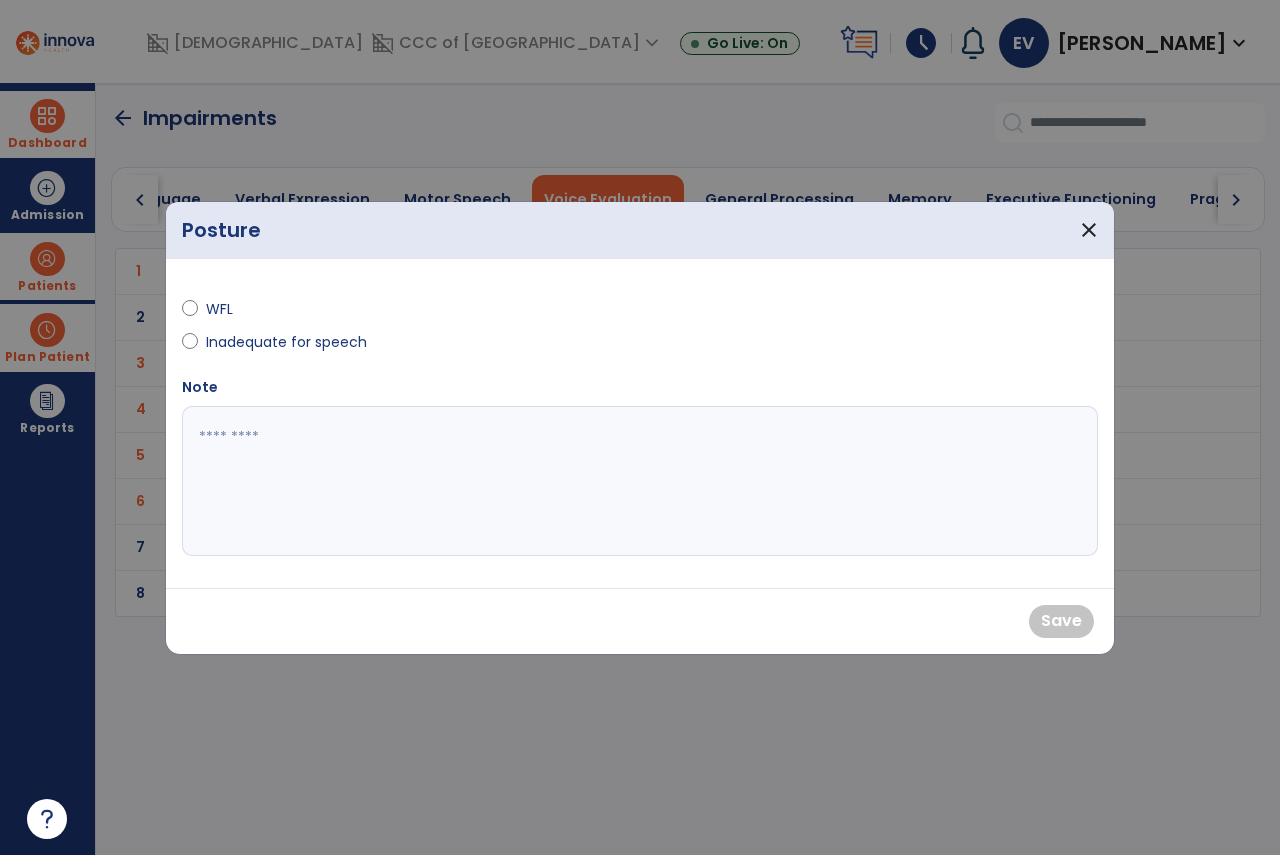 click on "WFL Inadequate for speech" at bounding box center (405, 318) 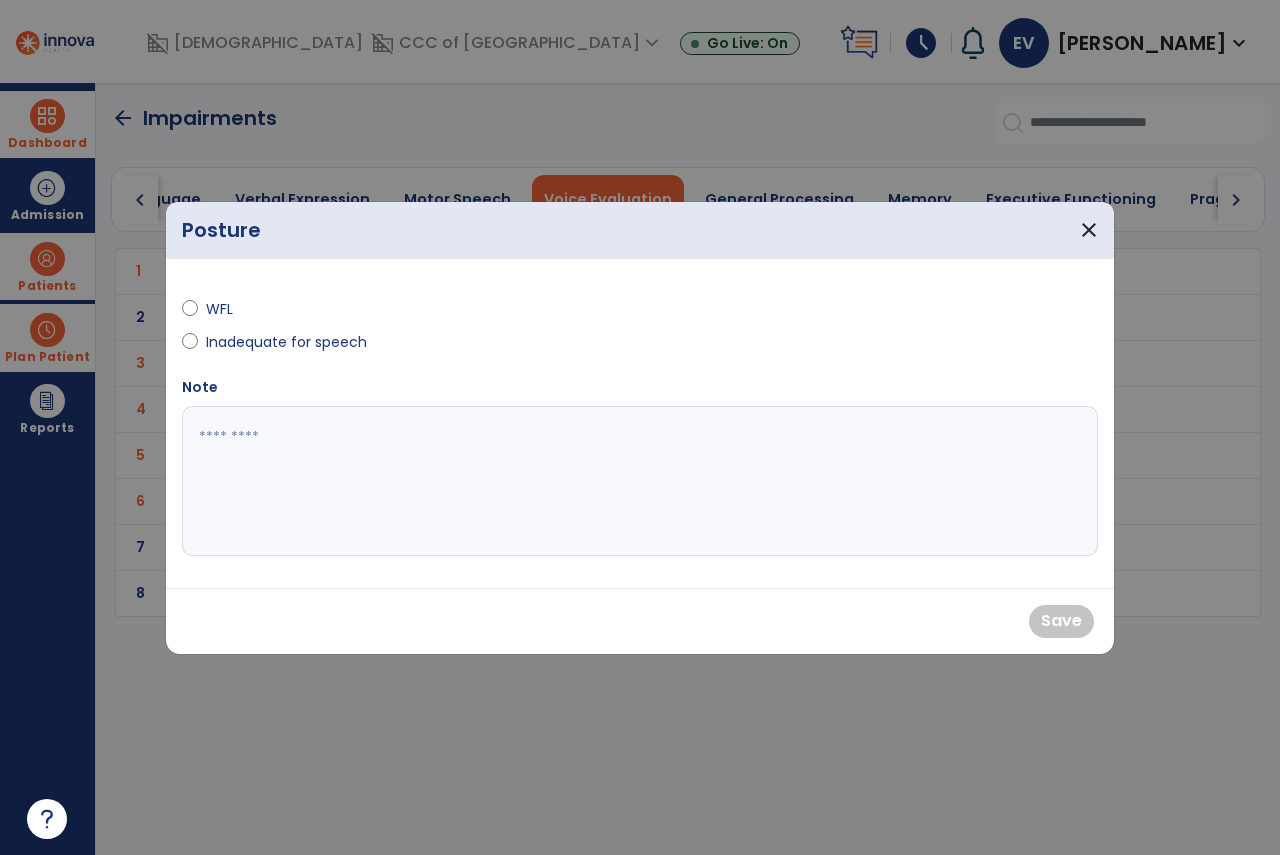 click on "WFL" at bounding box center (241, 309) 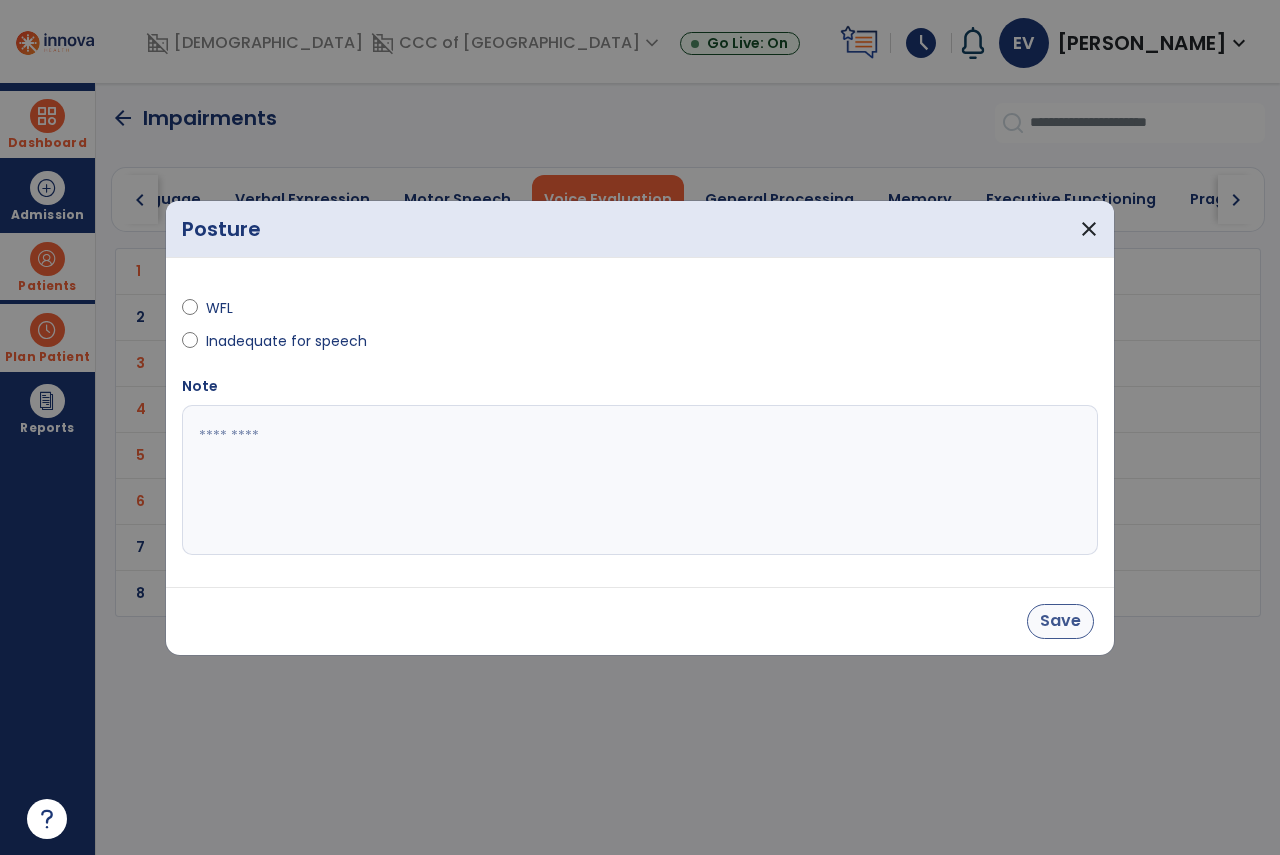 drag, startPoint x: 1006, startPoint y: 618, endPoint x: 1058, endPoint y: 623, distance: 52.23983 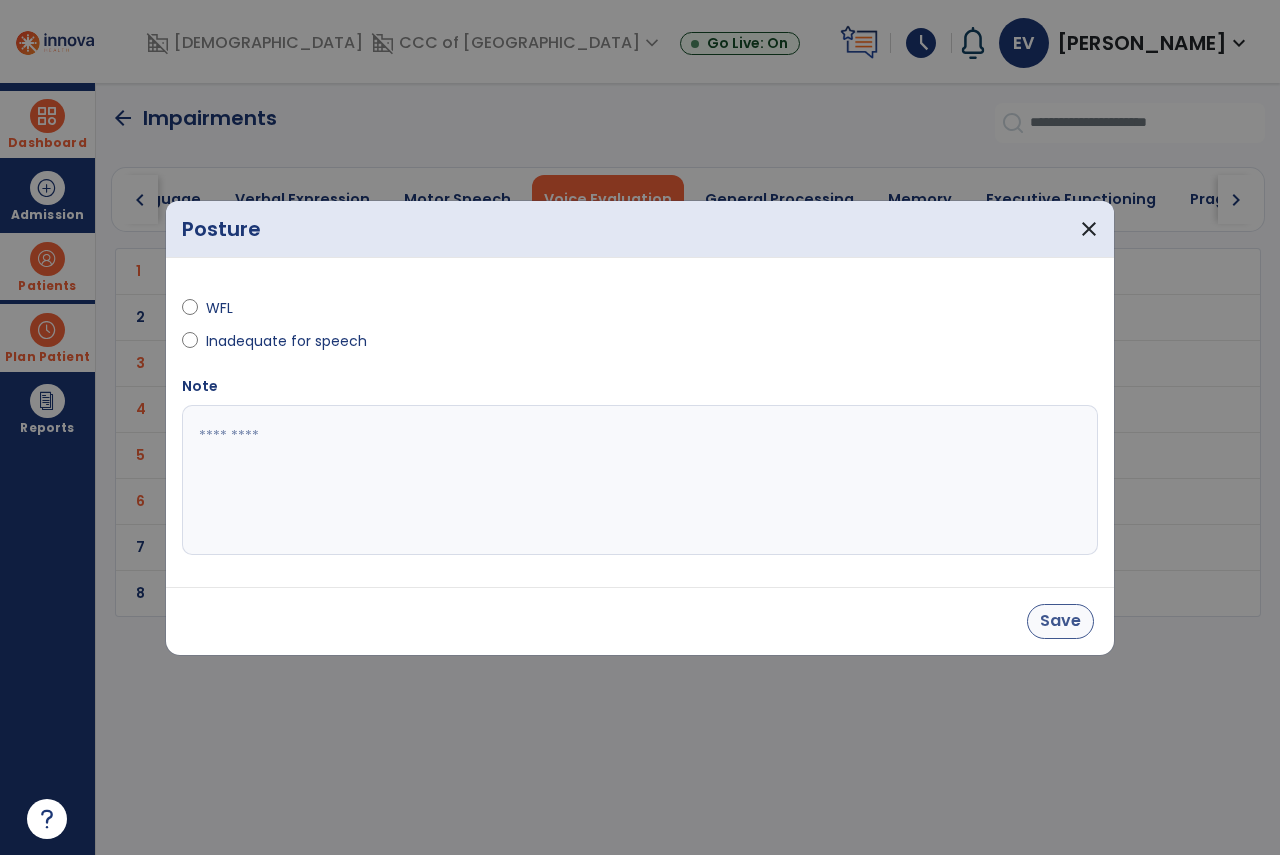 click on "Save" at bounding box center (640, 621) 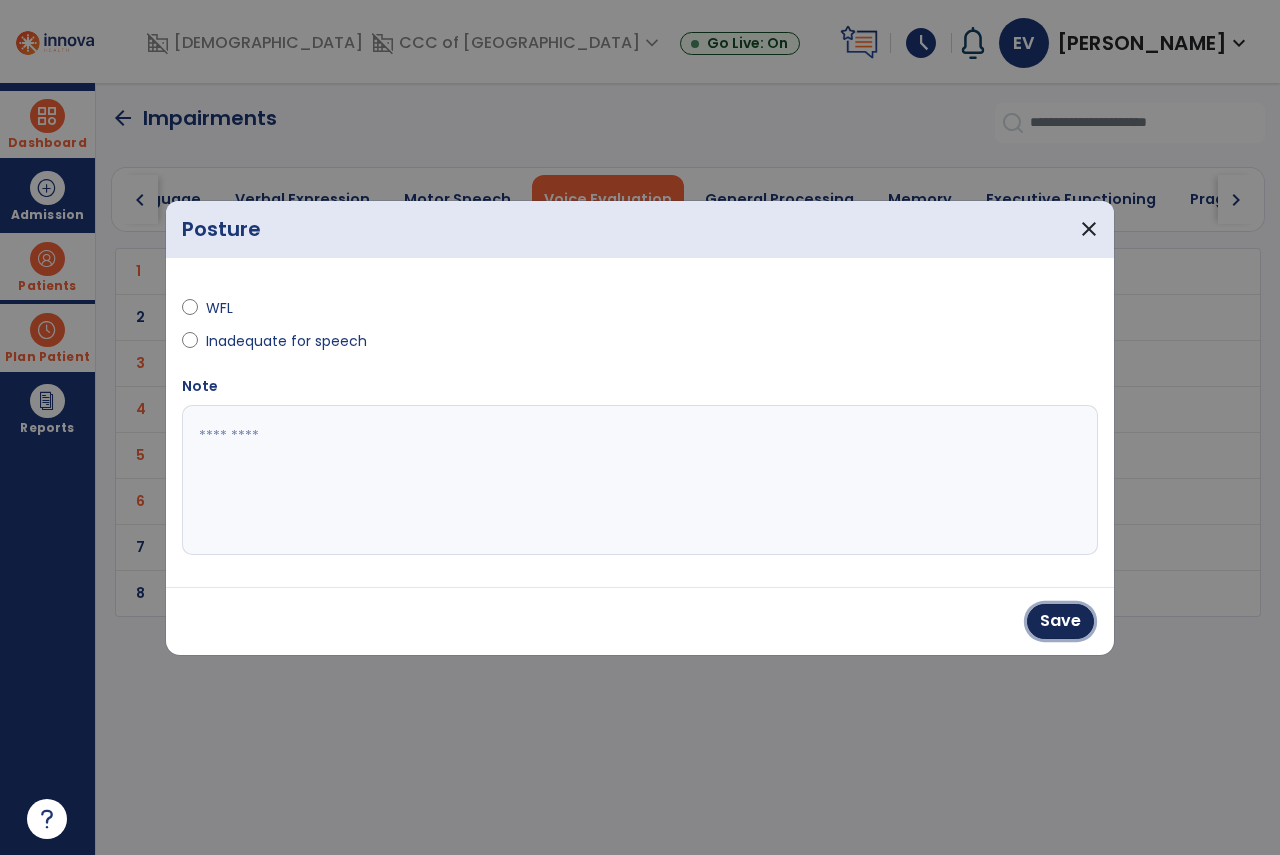click on "Save" at bounding box center (1060, 621) 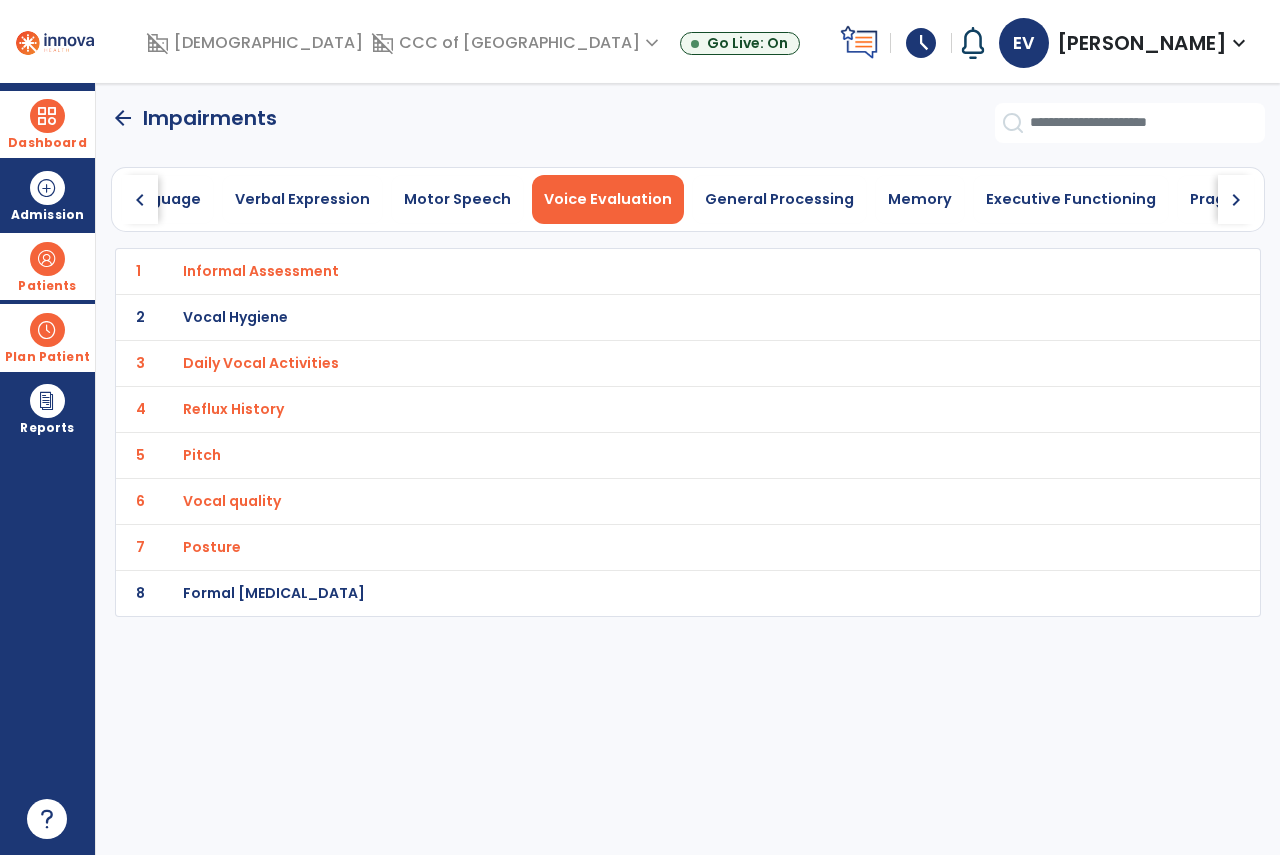 click on "2 Vocal Hygiene" 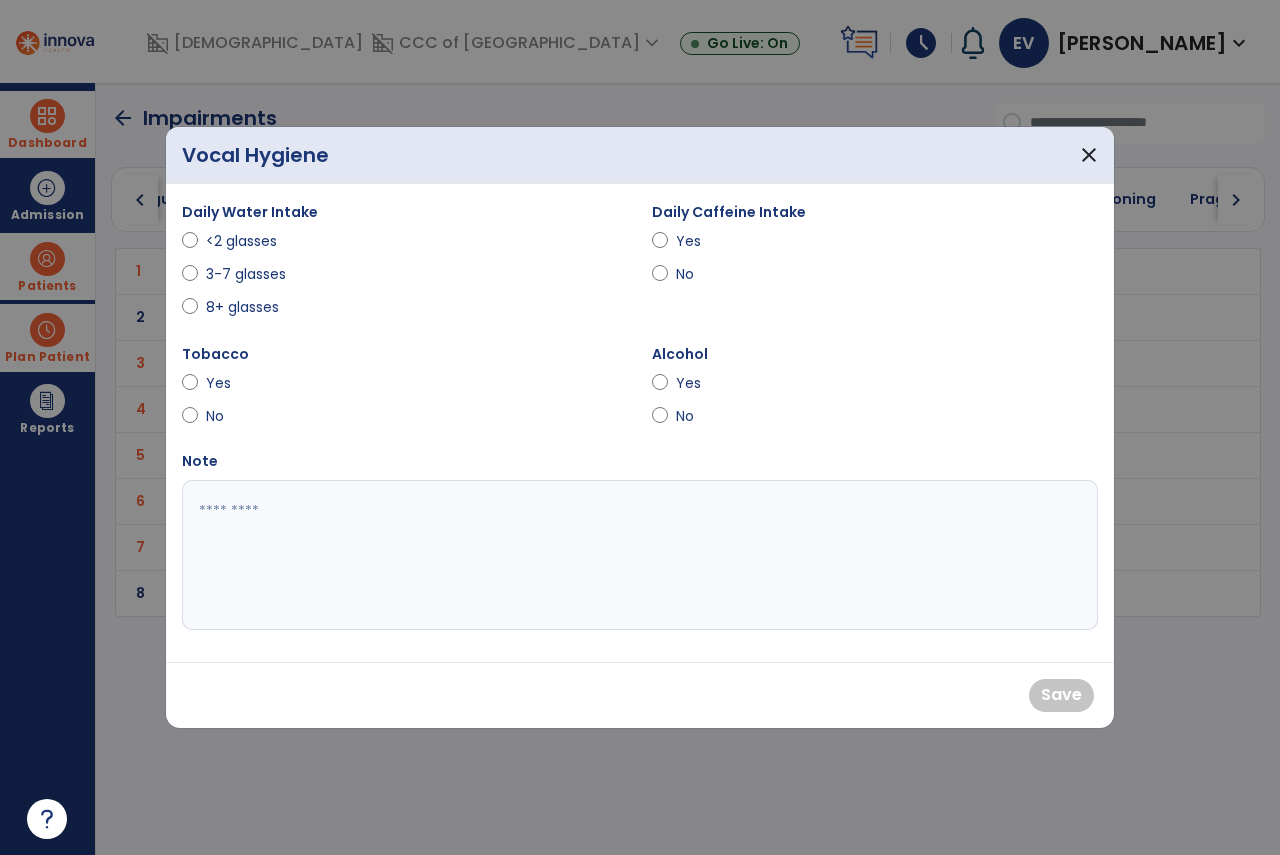 click on "<2 glasses" at bounding box center (241, 241) 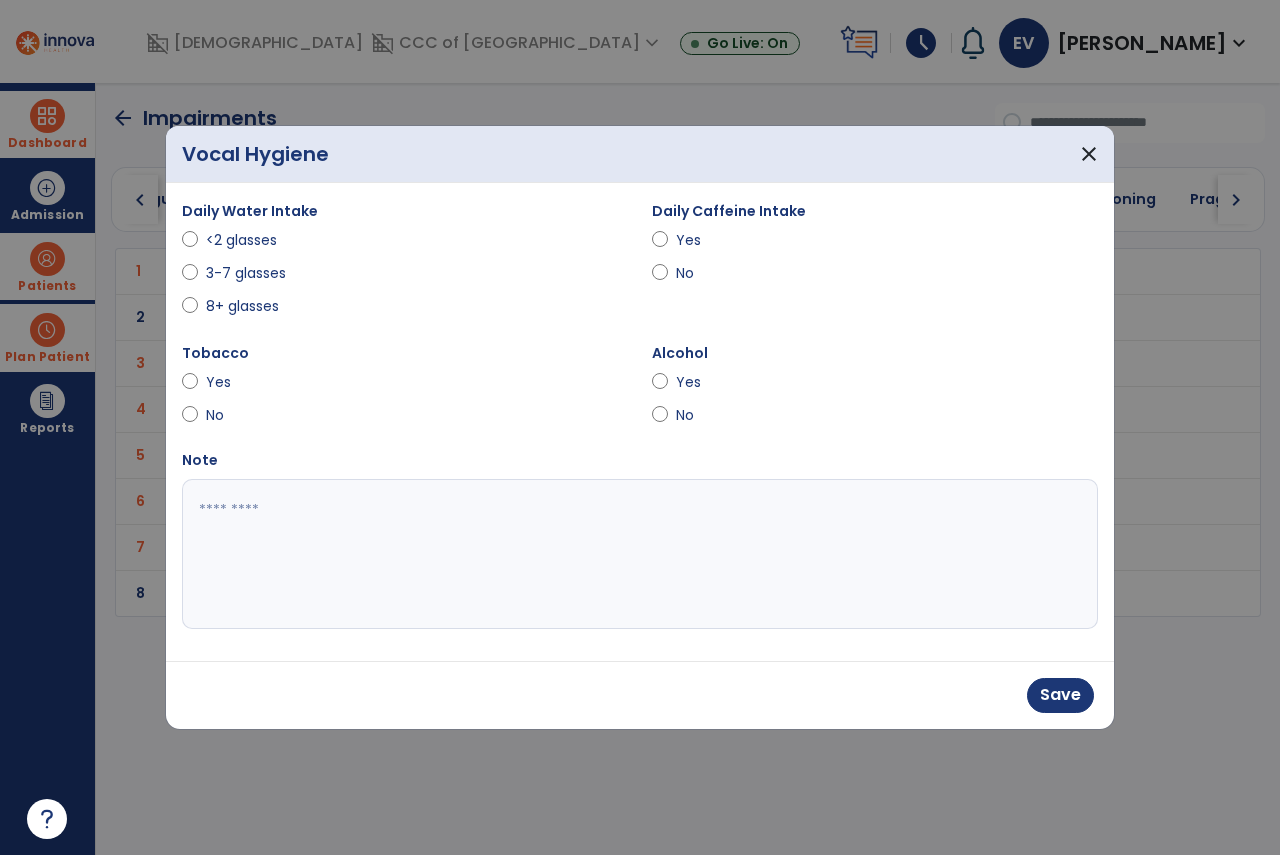 click on "No" at bounding box center [241, 415] 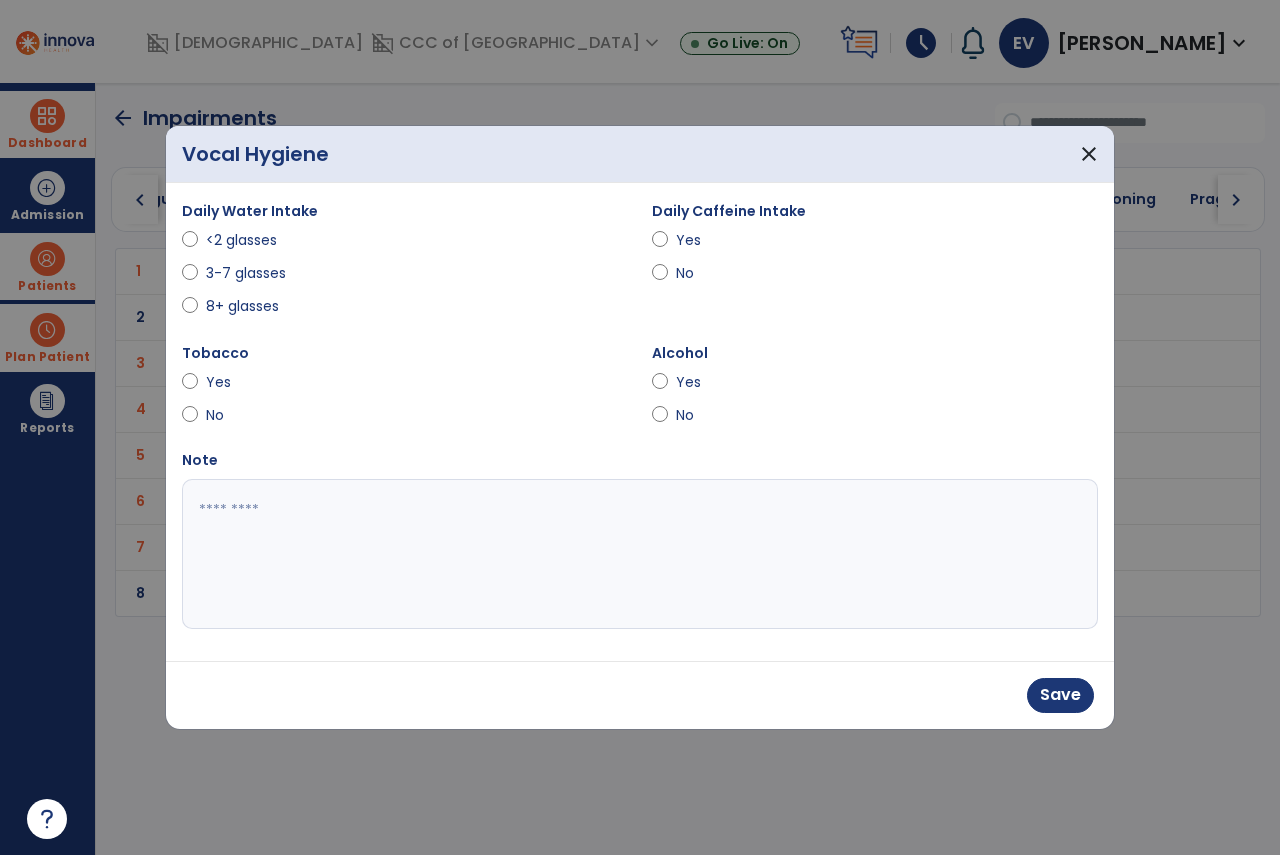 drag, startPoint x: 701, startPoint y: 244, endPoint x: 694, endPoint y: 253, distance: 11.401754 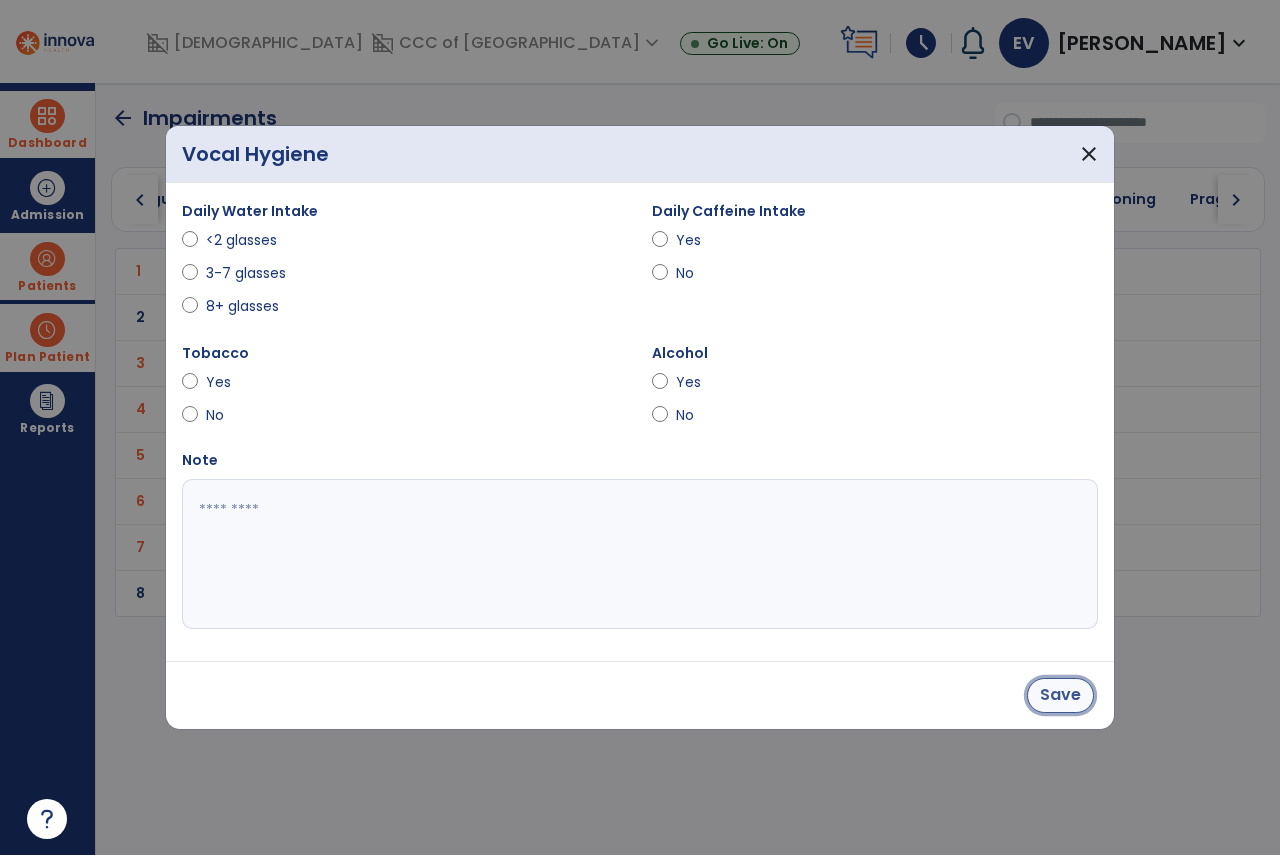 click on "Save" at bounding box center [1060, 695] 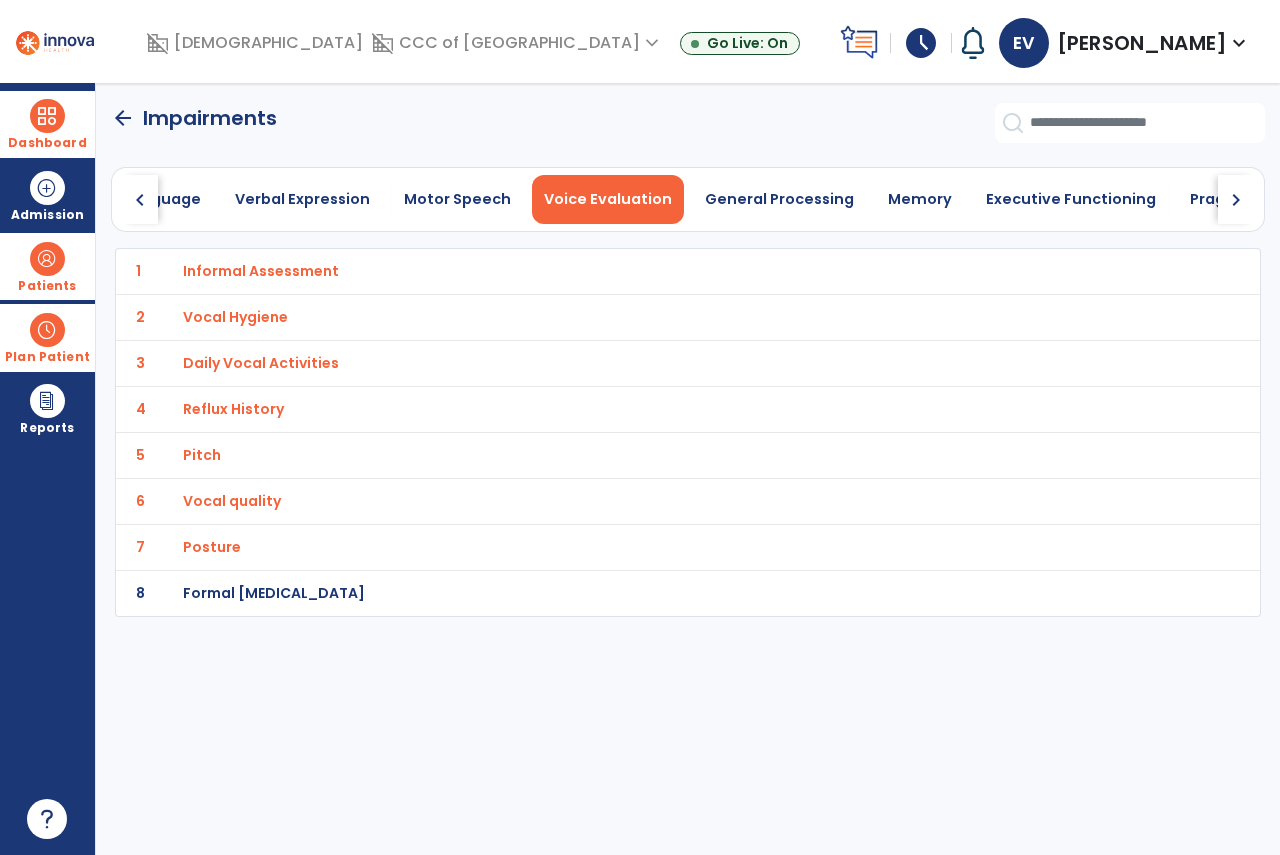 click on "chevron_right" 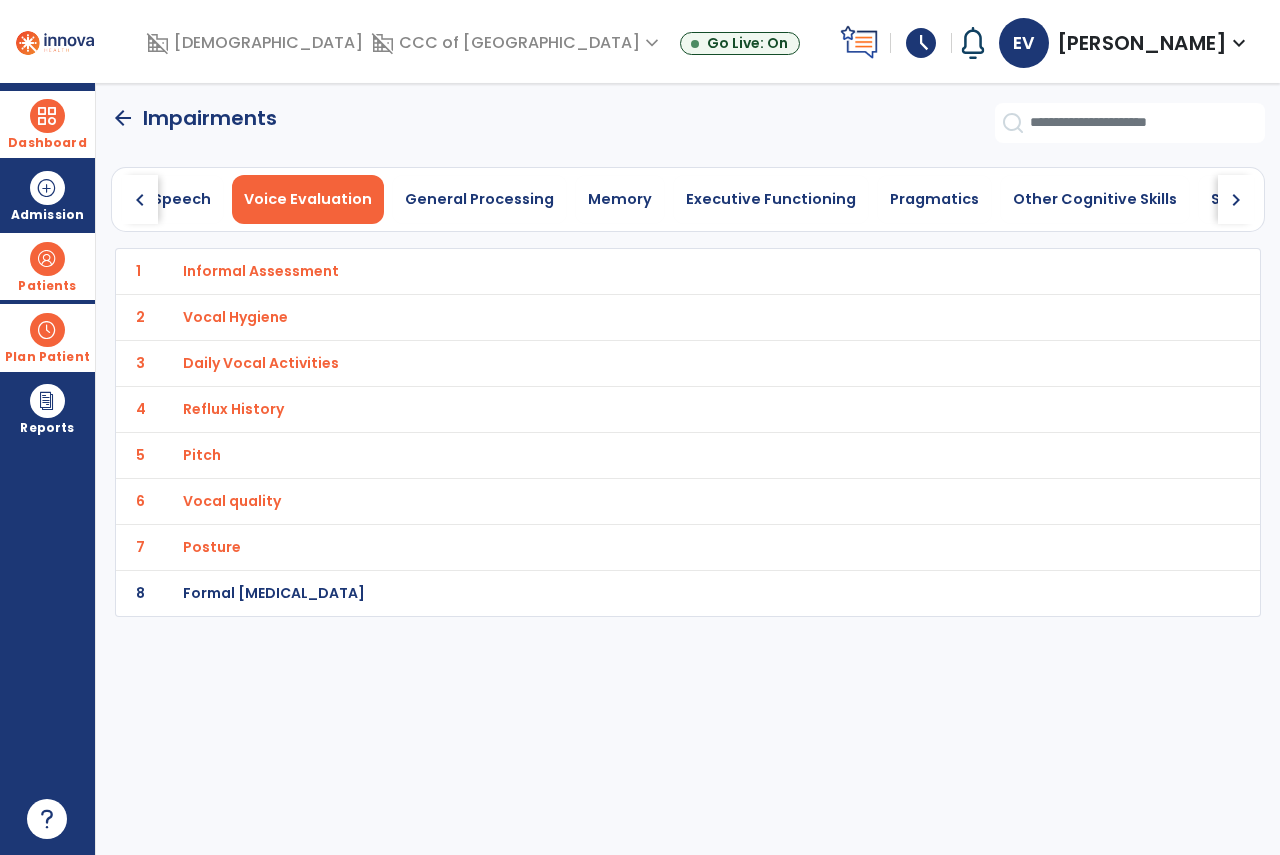 click on "chevron_right" 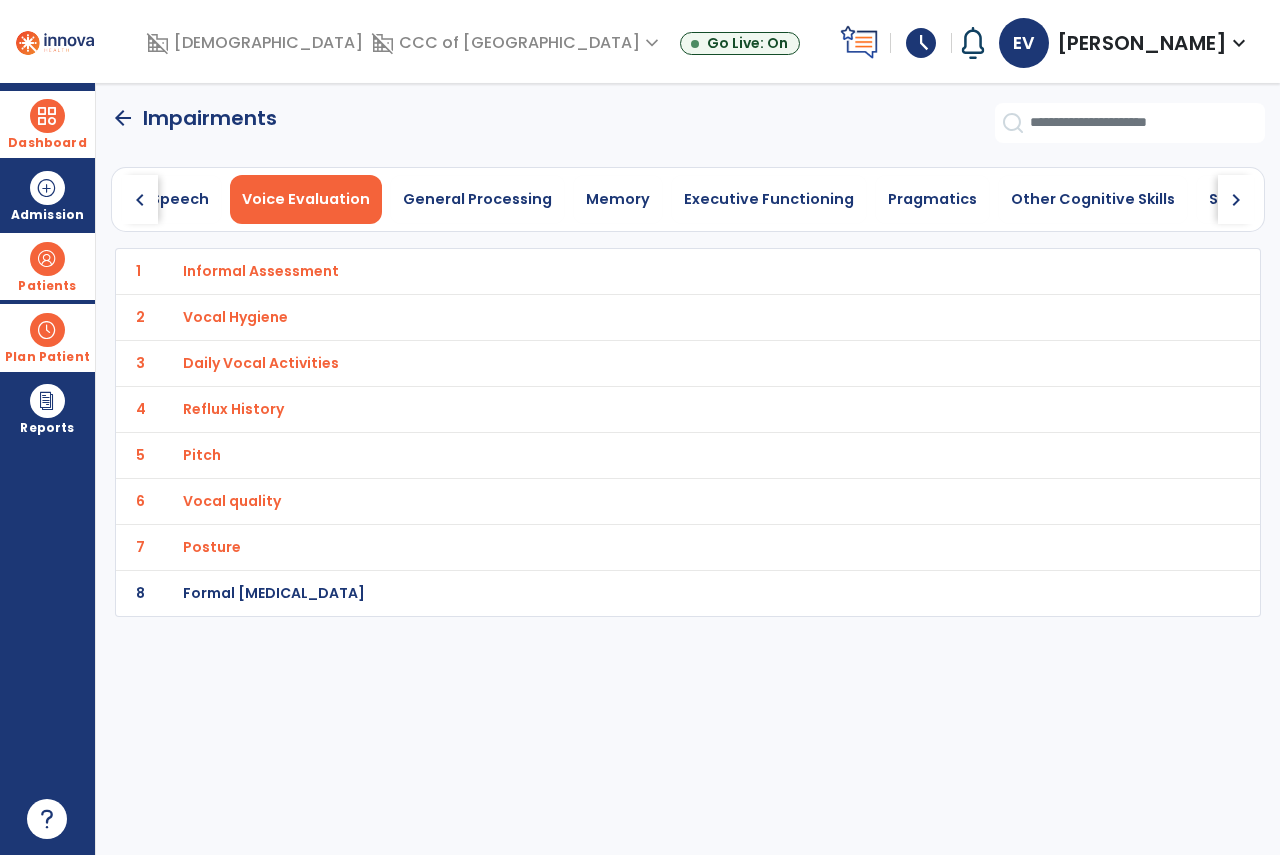 click on "chevron_right" 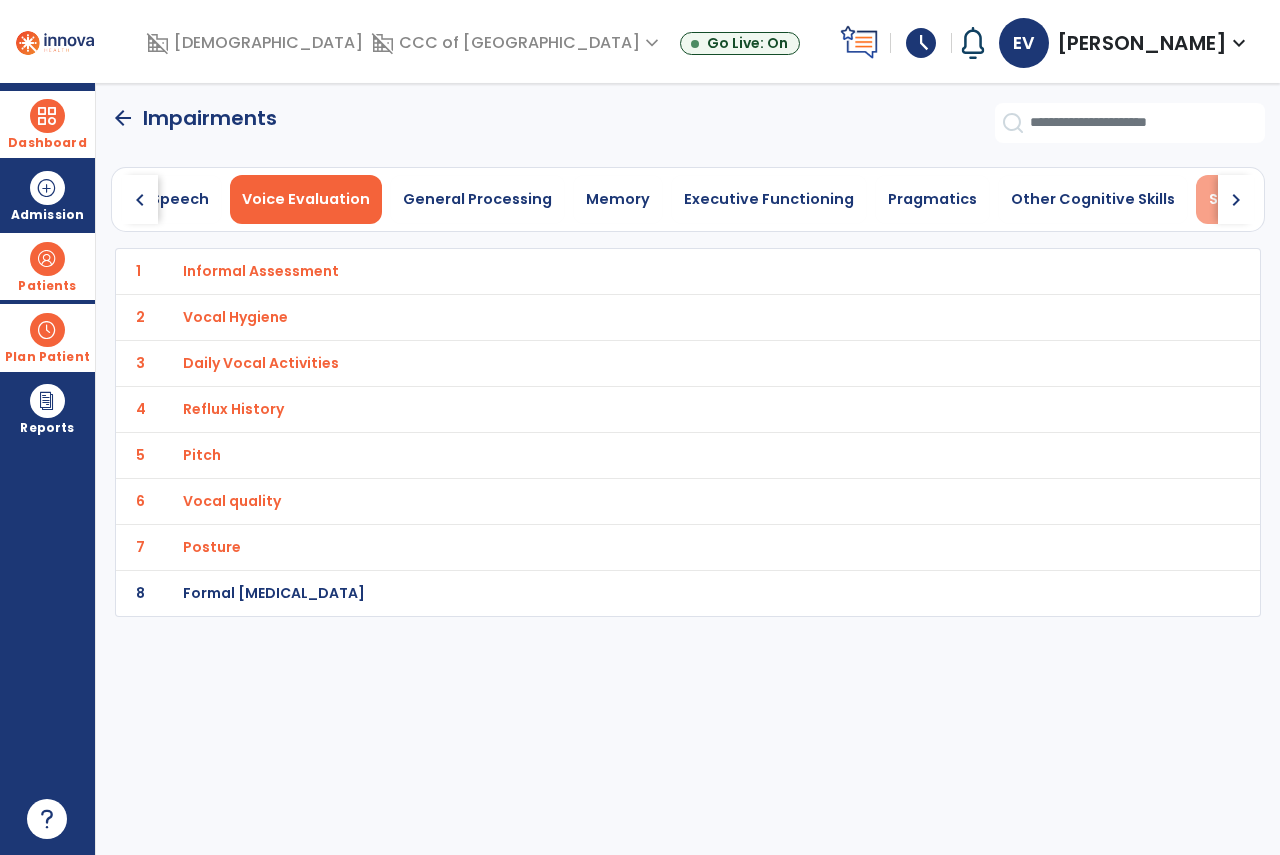 drag, startPoint x: 1224, startPoint y: 205, endPoint x: 1175, endPoint y: 204, distance: 49.010204 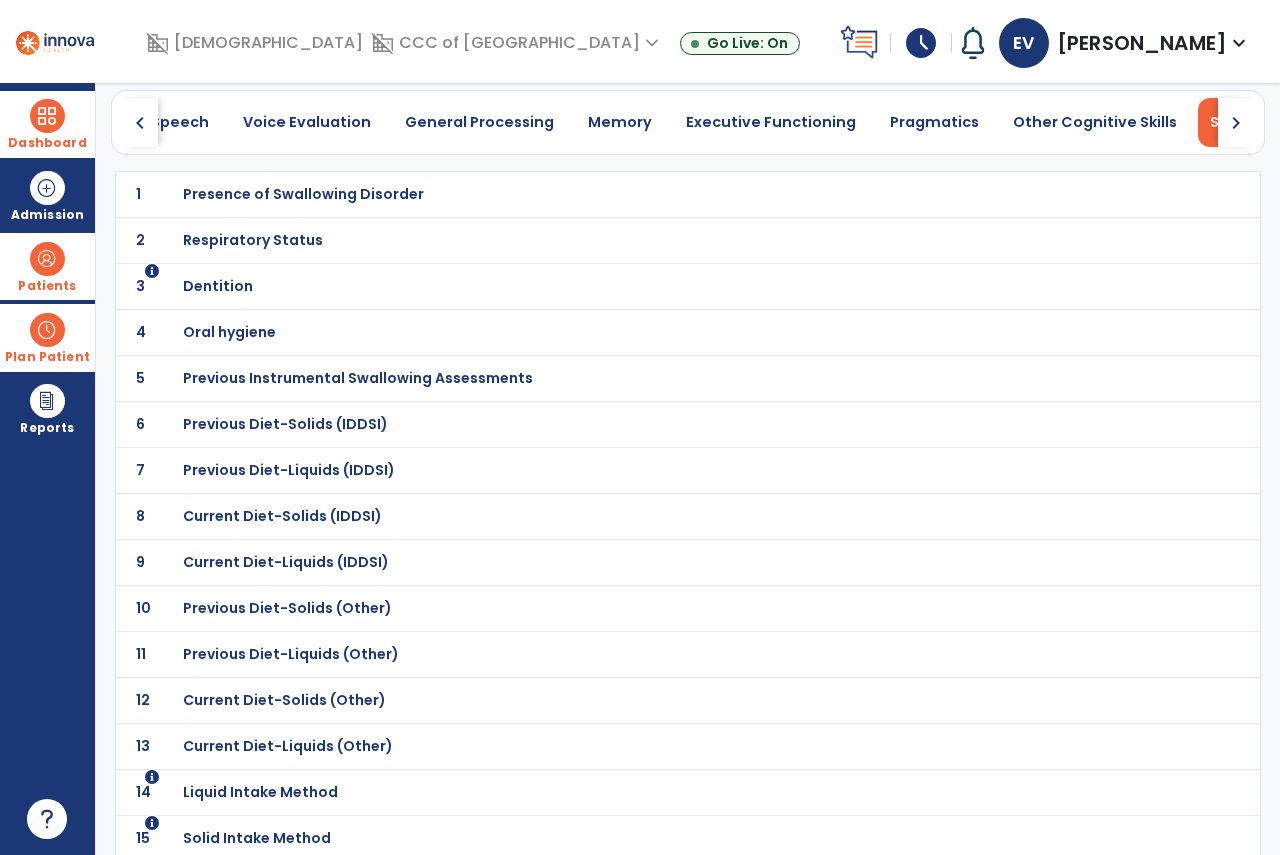 scroll, scrollTop: 0, scrollLeft: 0, axis: both 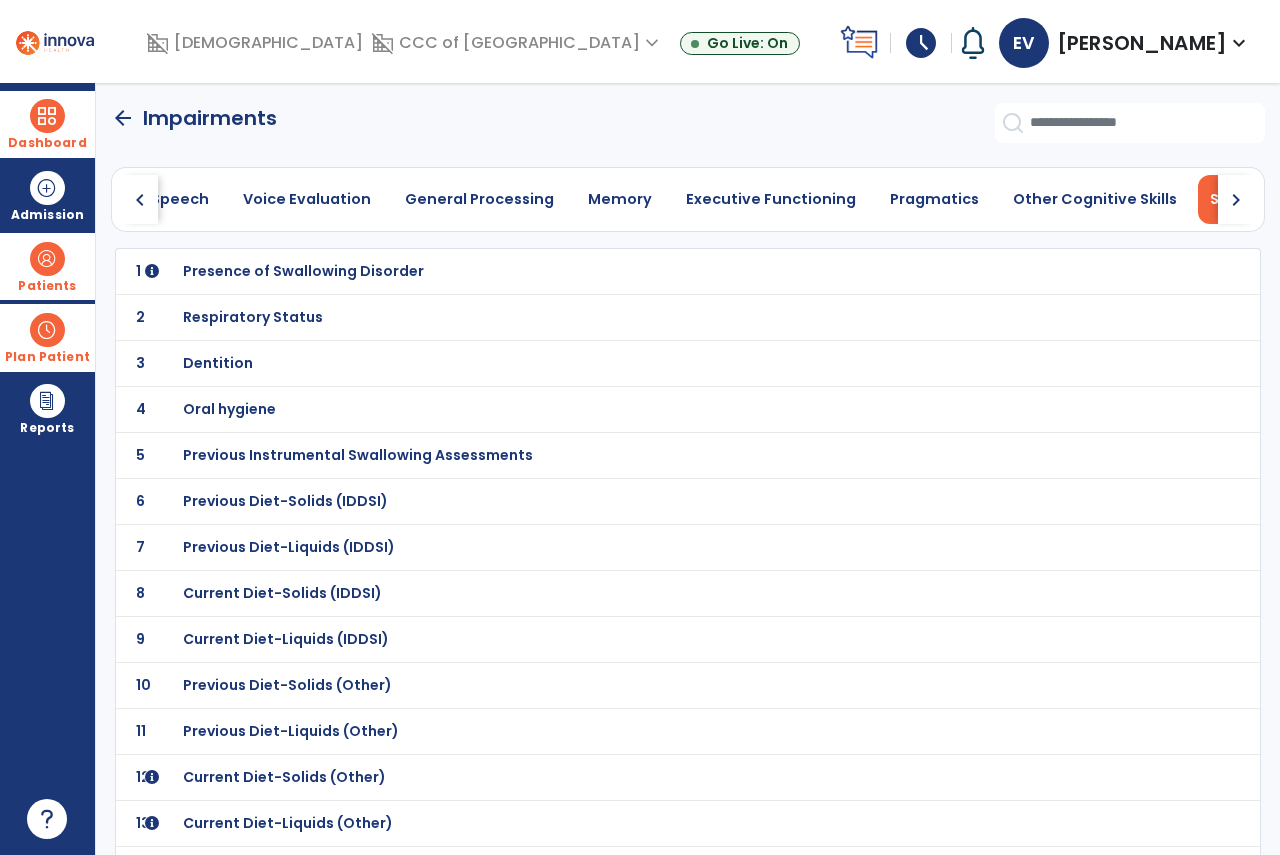 click on "Presence of Swallowing Disorder" at bounding box center (303, 271) 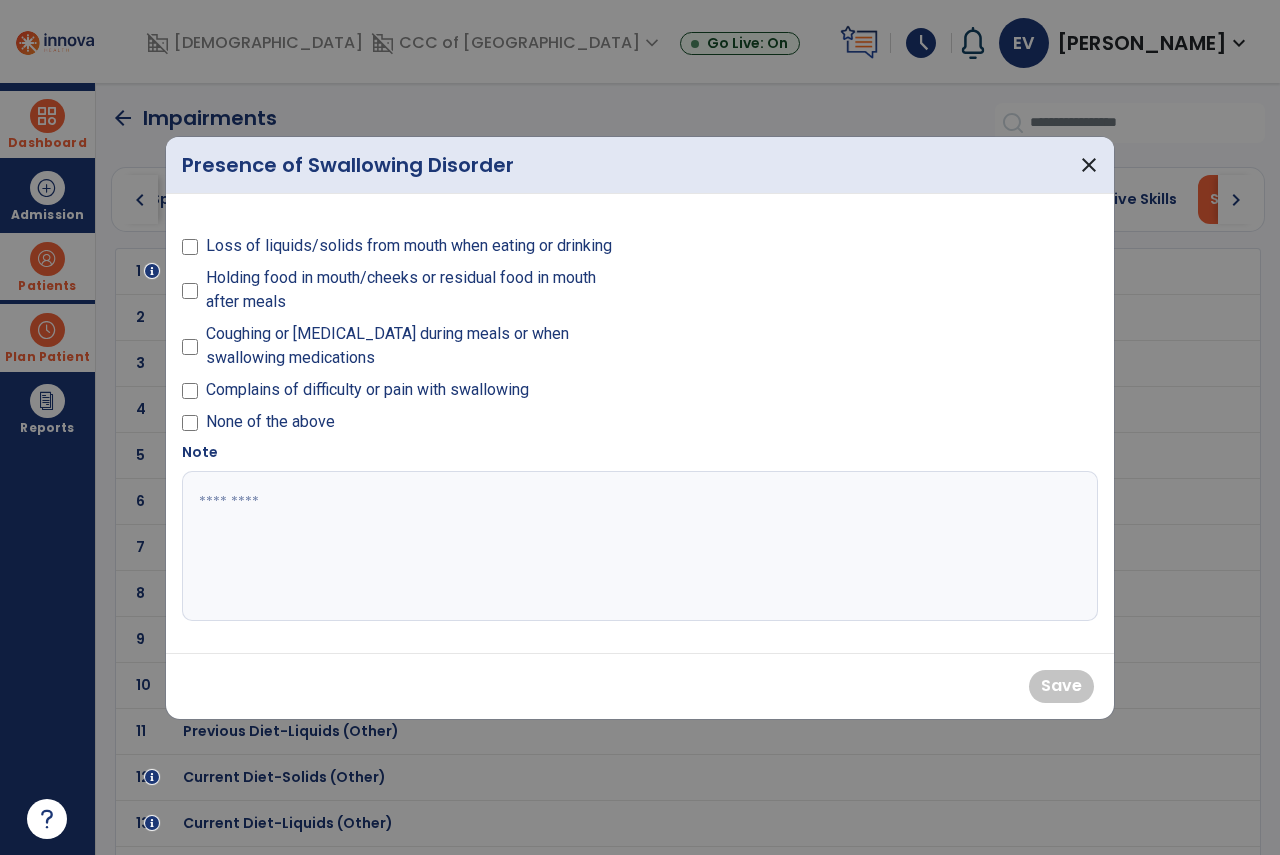 click on "Complains of difficulty or pain with swallowing" at bounding box center [367, 390] 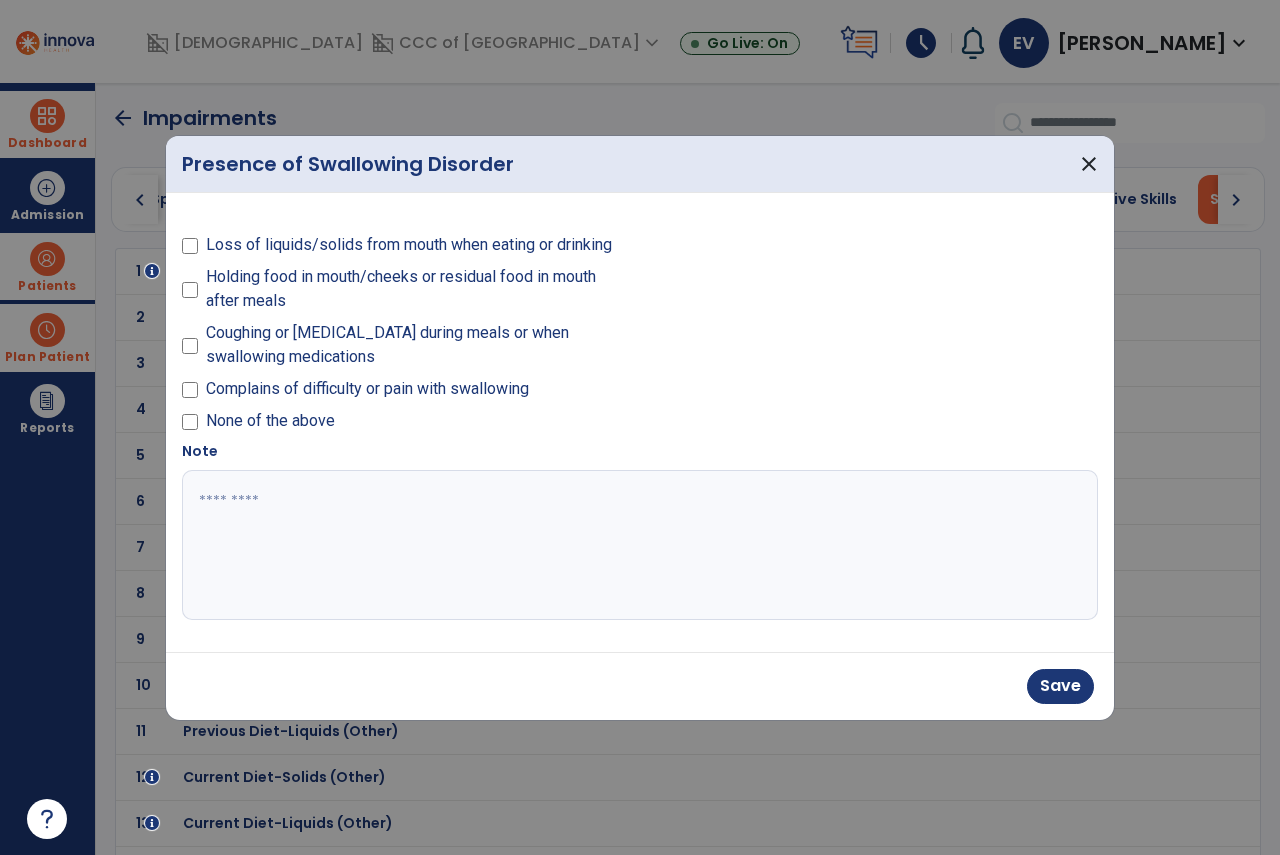 click on "Coughing or [MEDICAL_DATA] during meals or when swallowing medications" at bounding box center [417, 345] 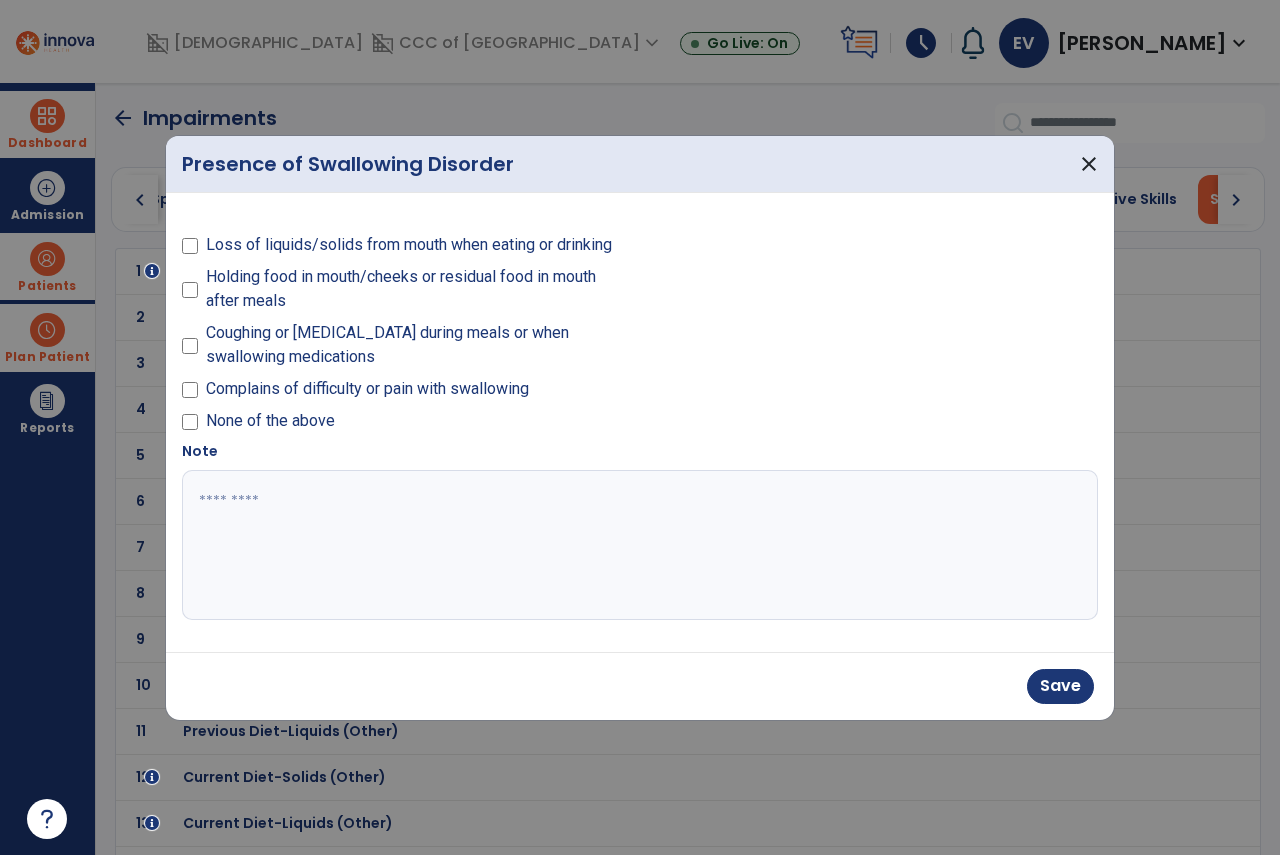 click on "Complains of difficulty or pain with swallowing" at bounding box center (367, 389) 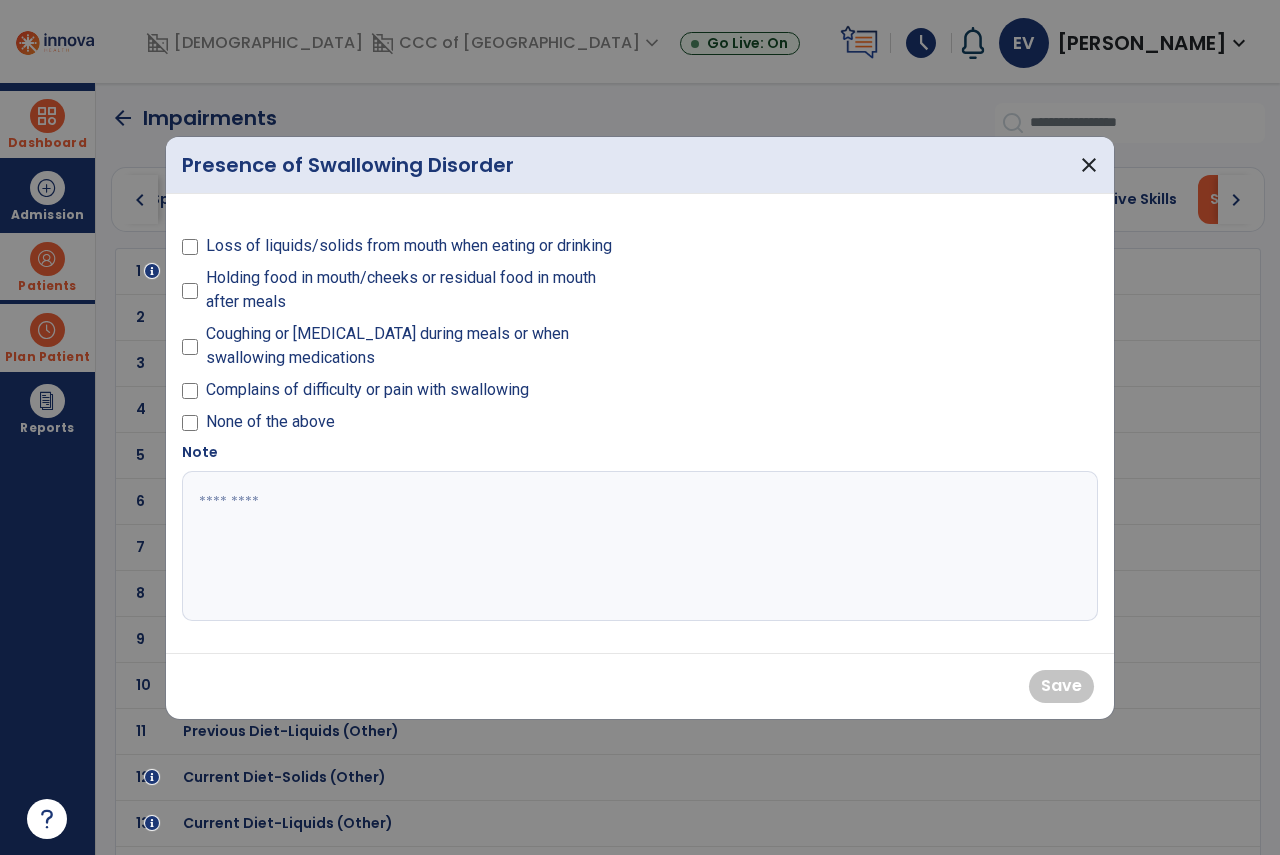 drag, startPoint x: 322, startPoint y: 429, endPoint x: 320, endPoint y: 524, distance: 95.02105 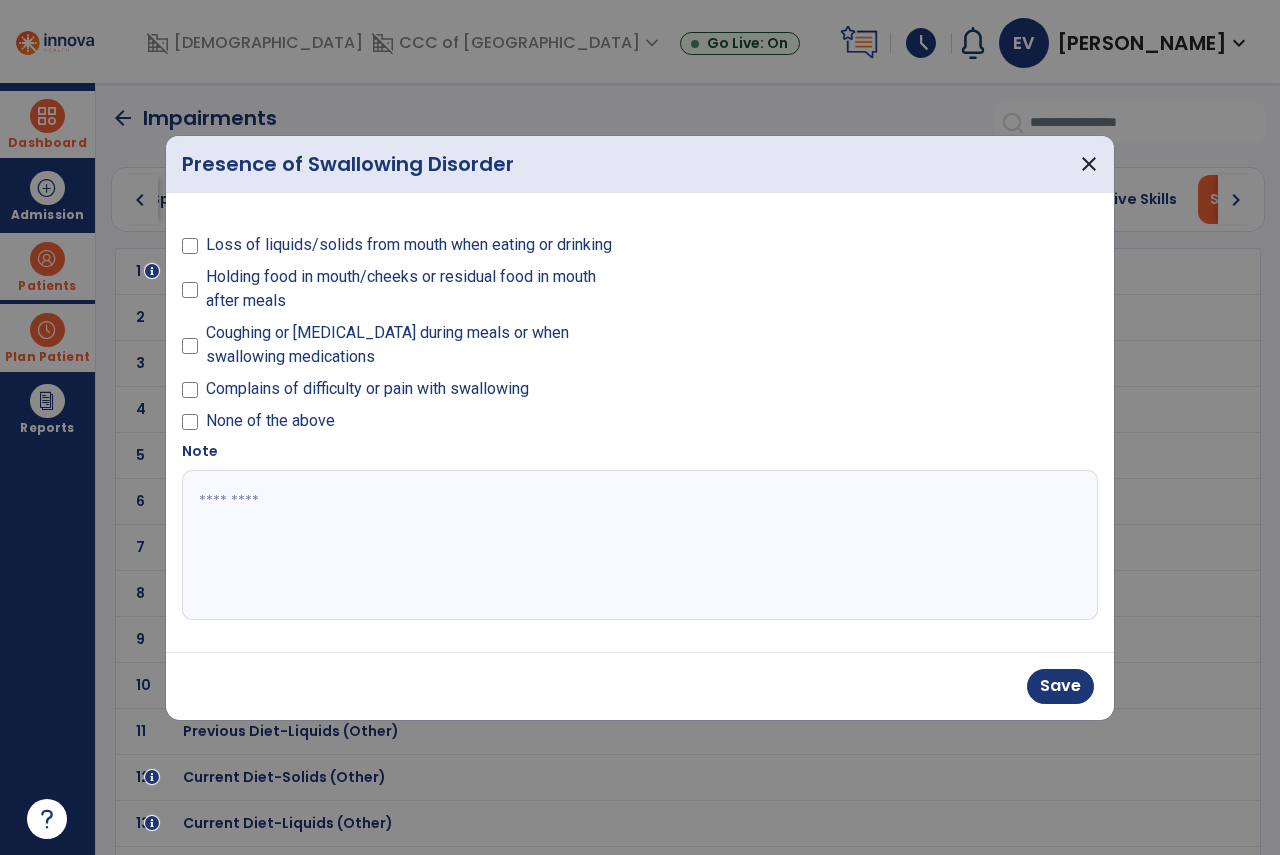 click at bounding box center (640, 545) 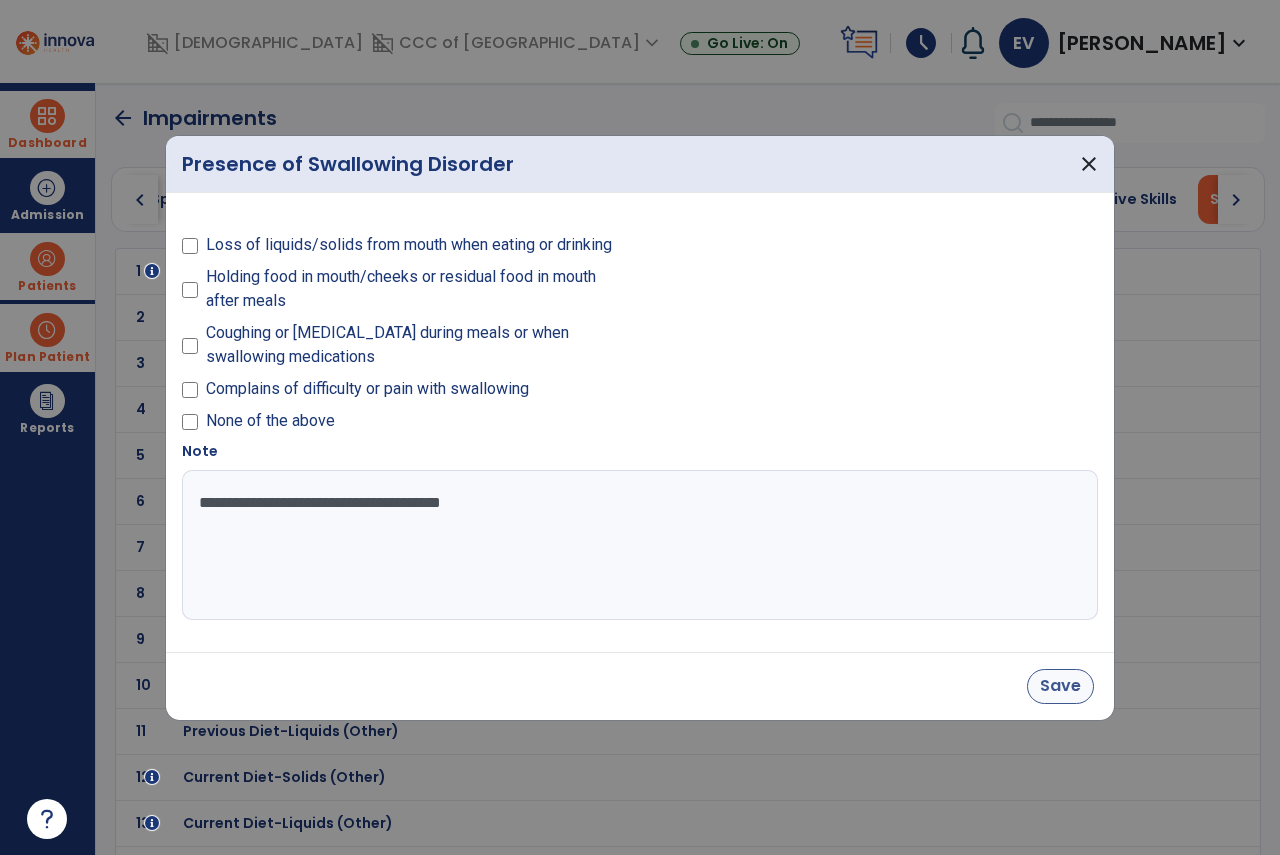 type on "**********" 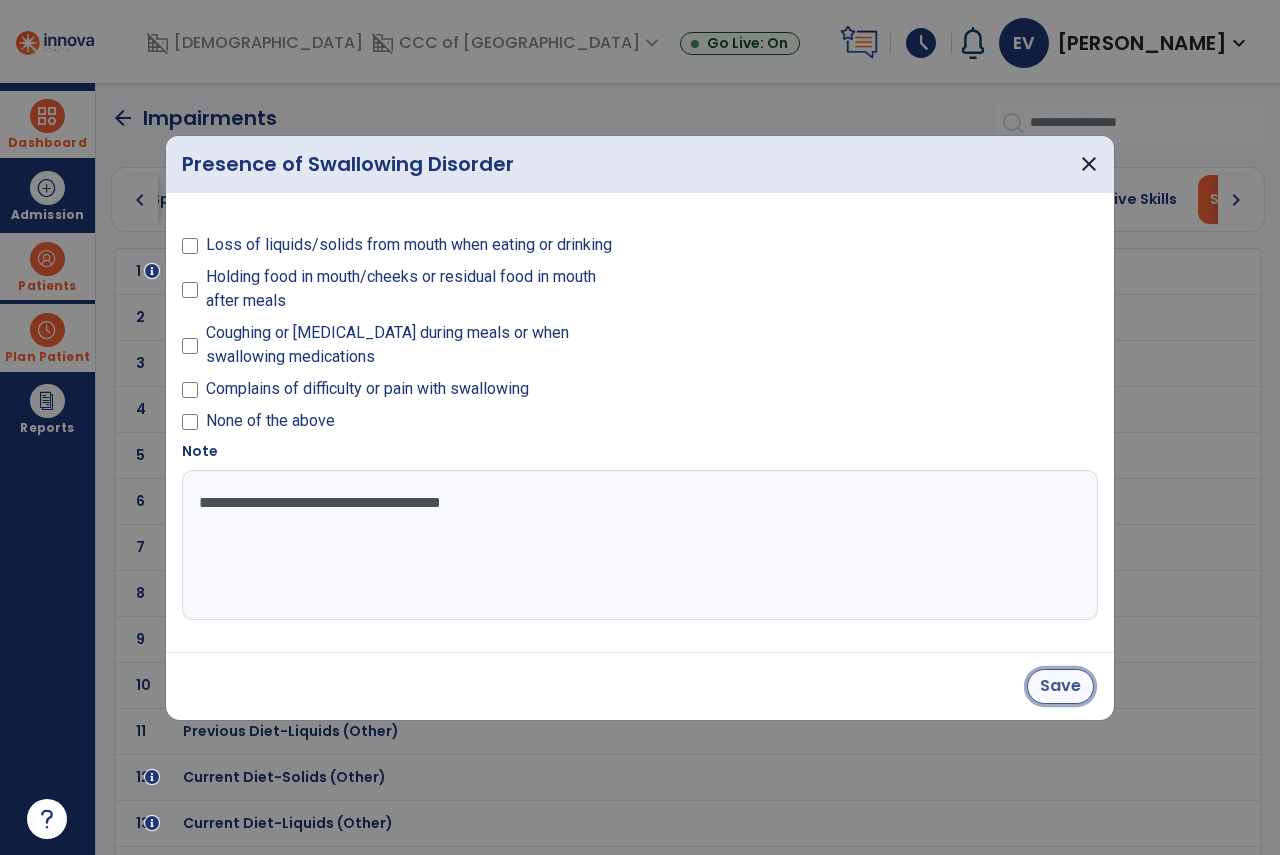 click on "Save" at bounding box center (1060, 686) 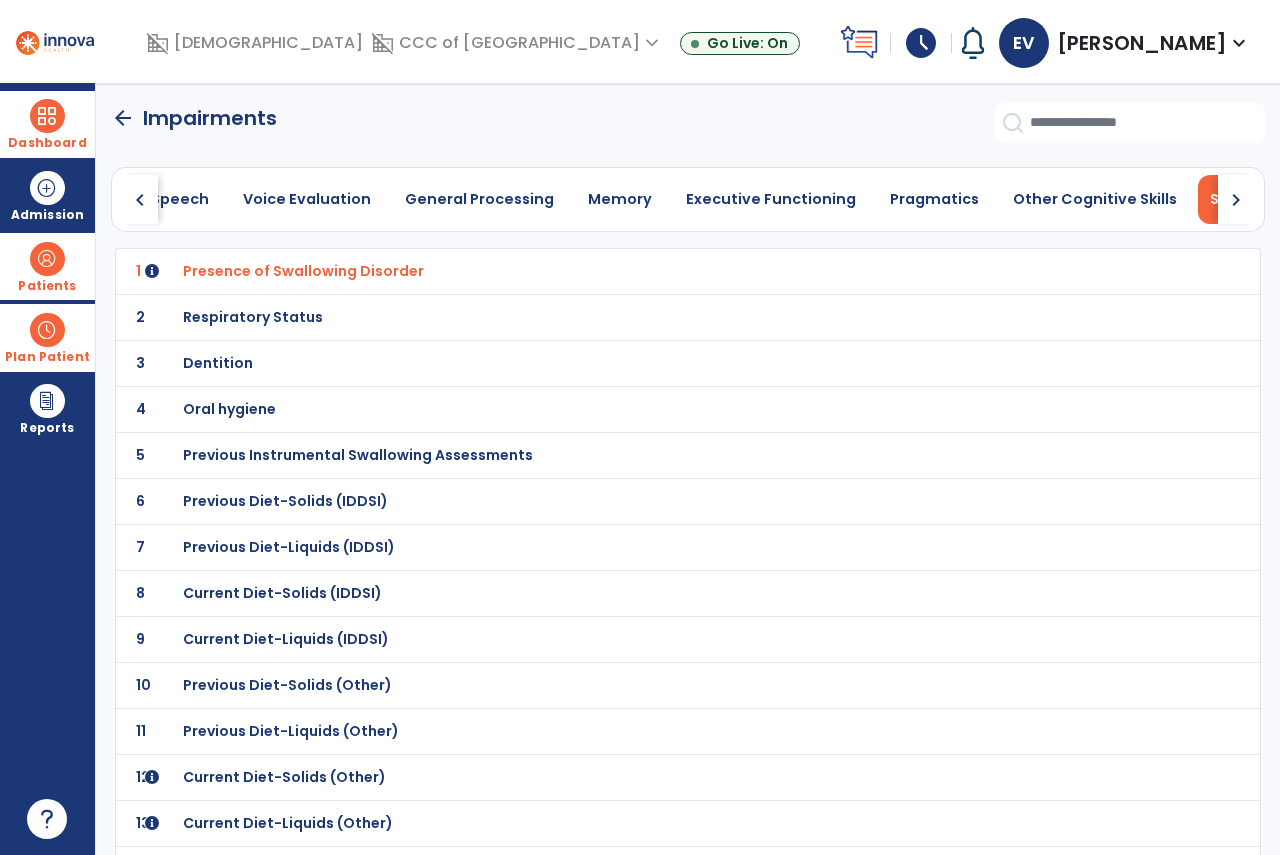 click on "Respiratory Status" at bounding box center [303, 271] 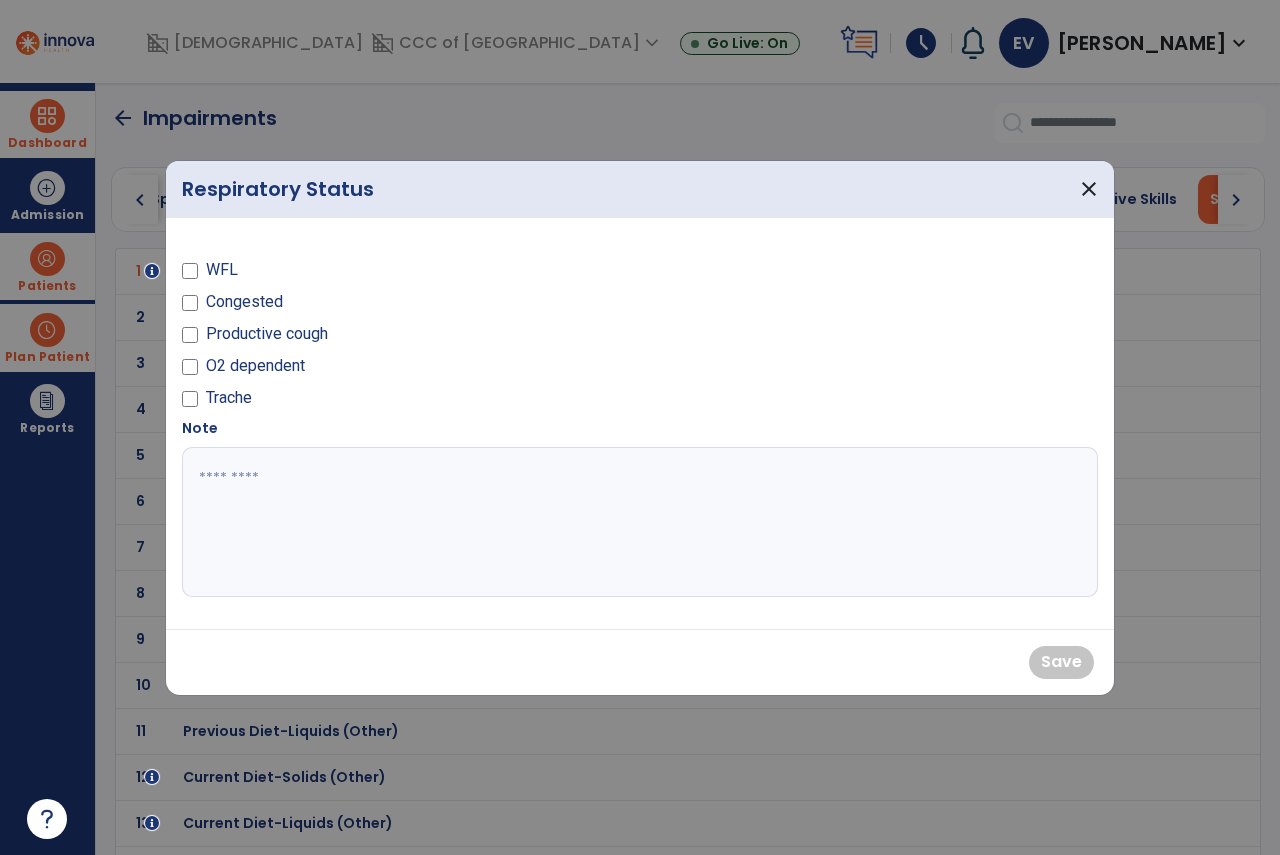 click on "WFL" at bounding box center [222, 270] 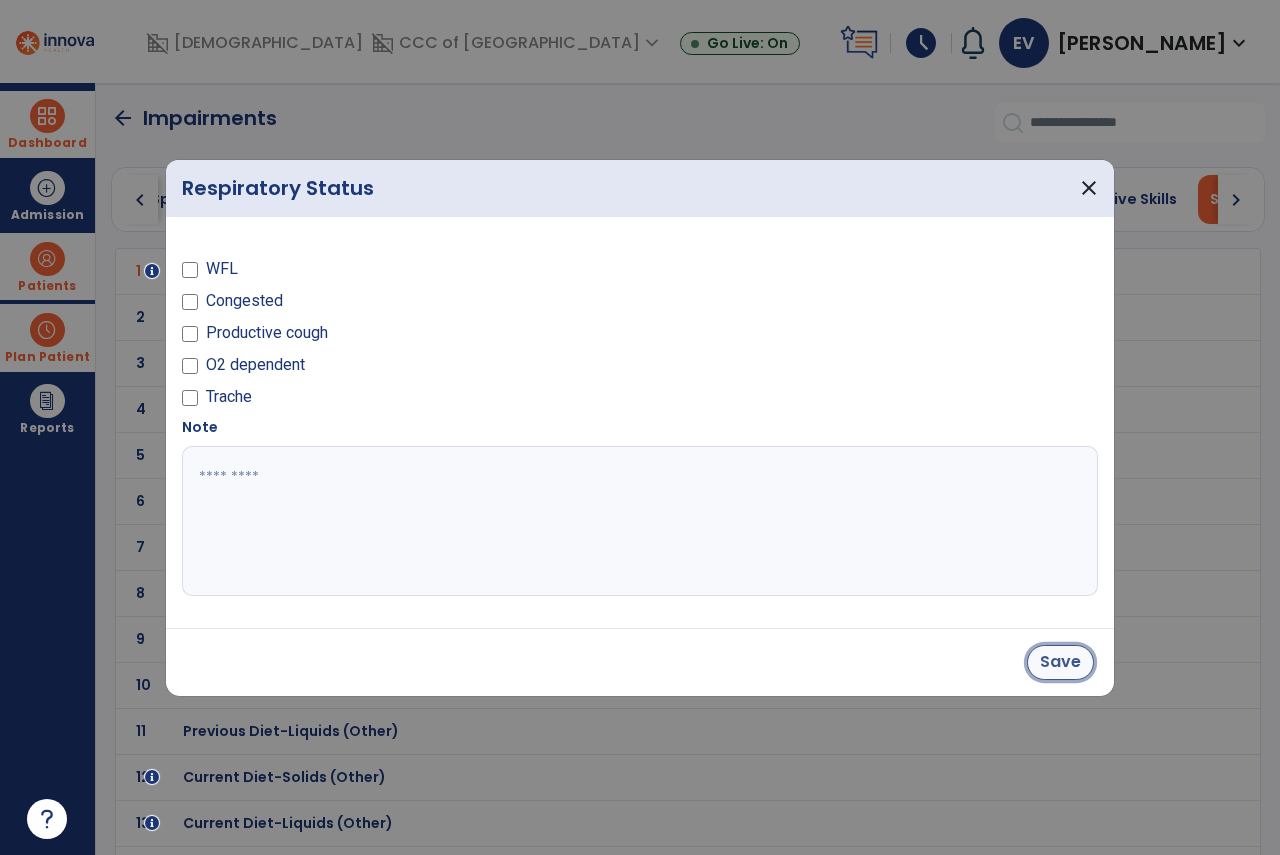 click on "Save" at bounding box center (1060, 662) 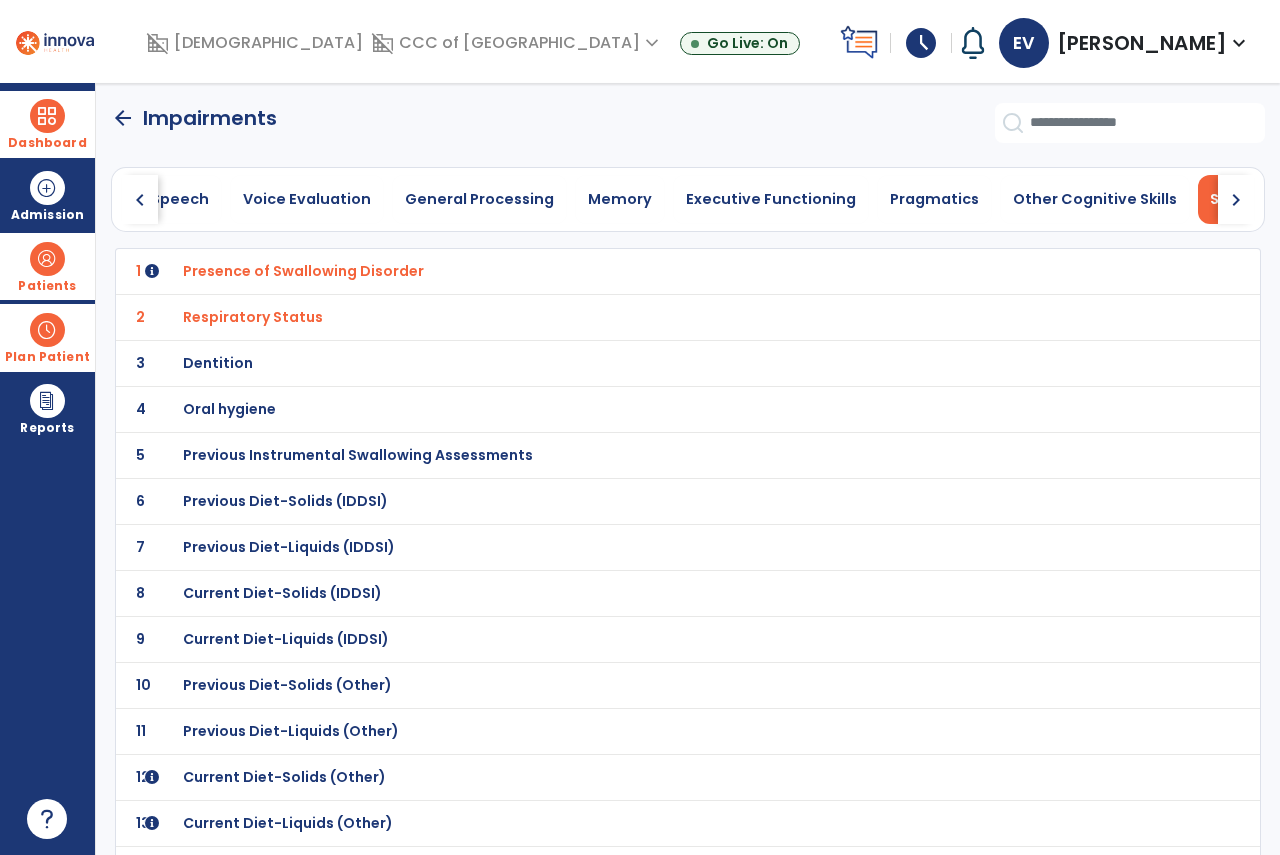 click on "Dentition" at bounding box center (303, 271) 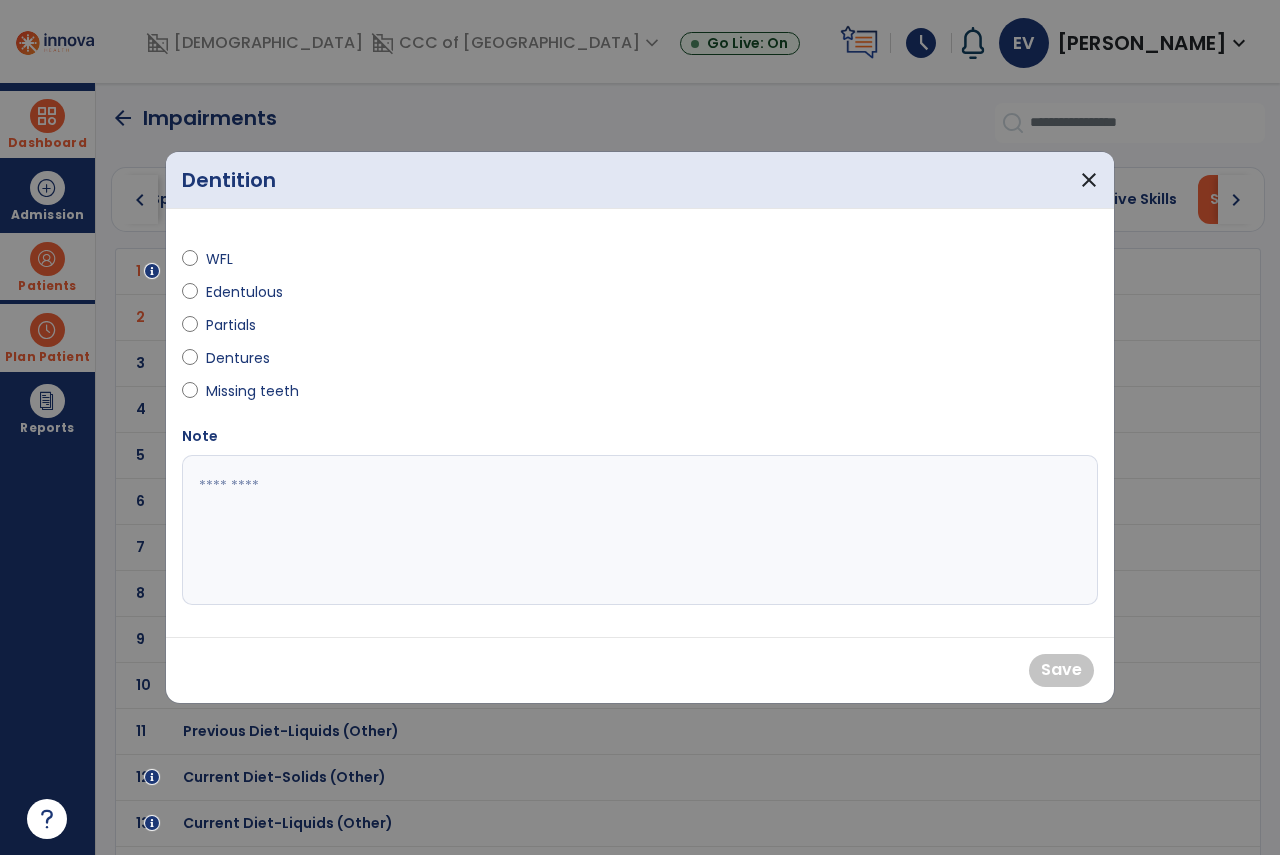 click on "Missing teeth" at bounding box center [252, 391] 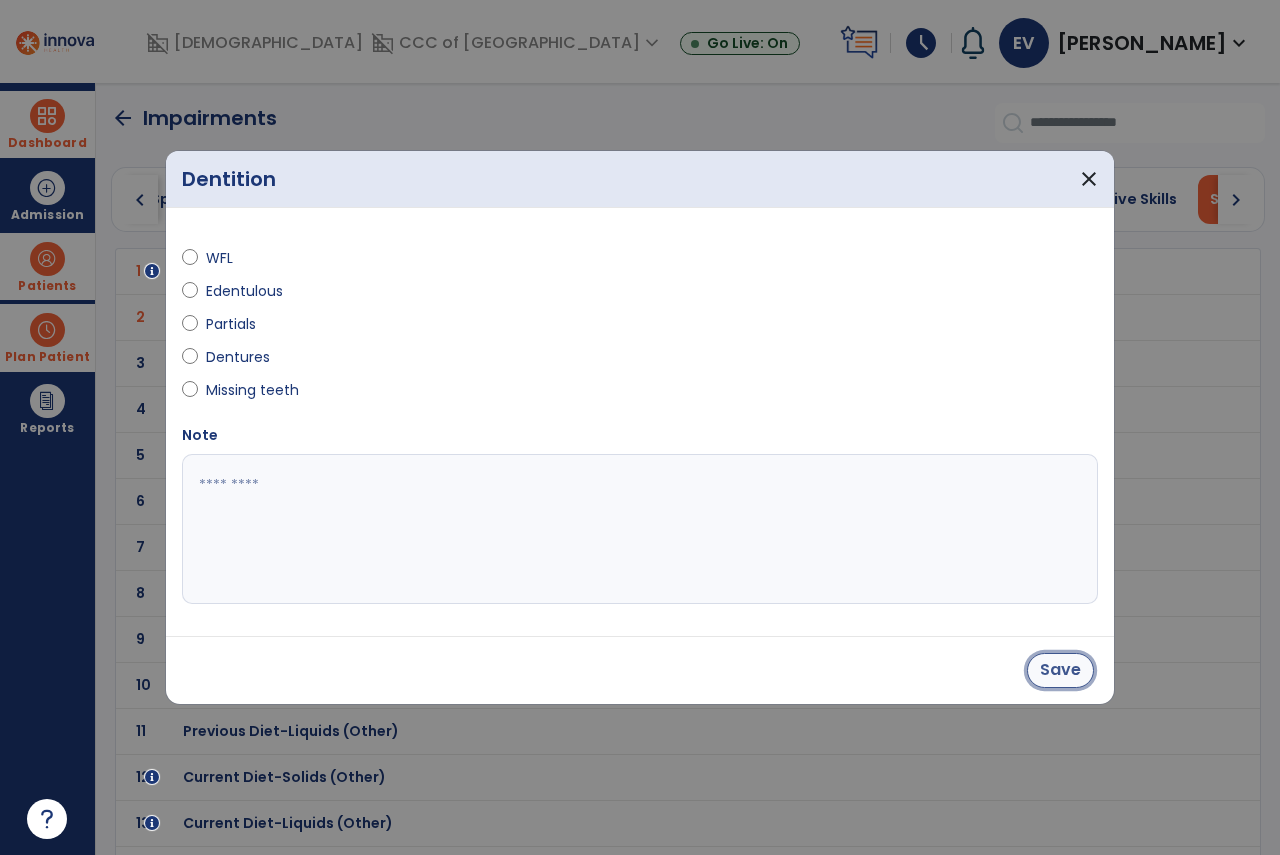 click on "Save" at bounding box center [1060, 670] 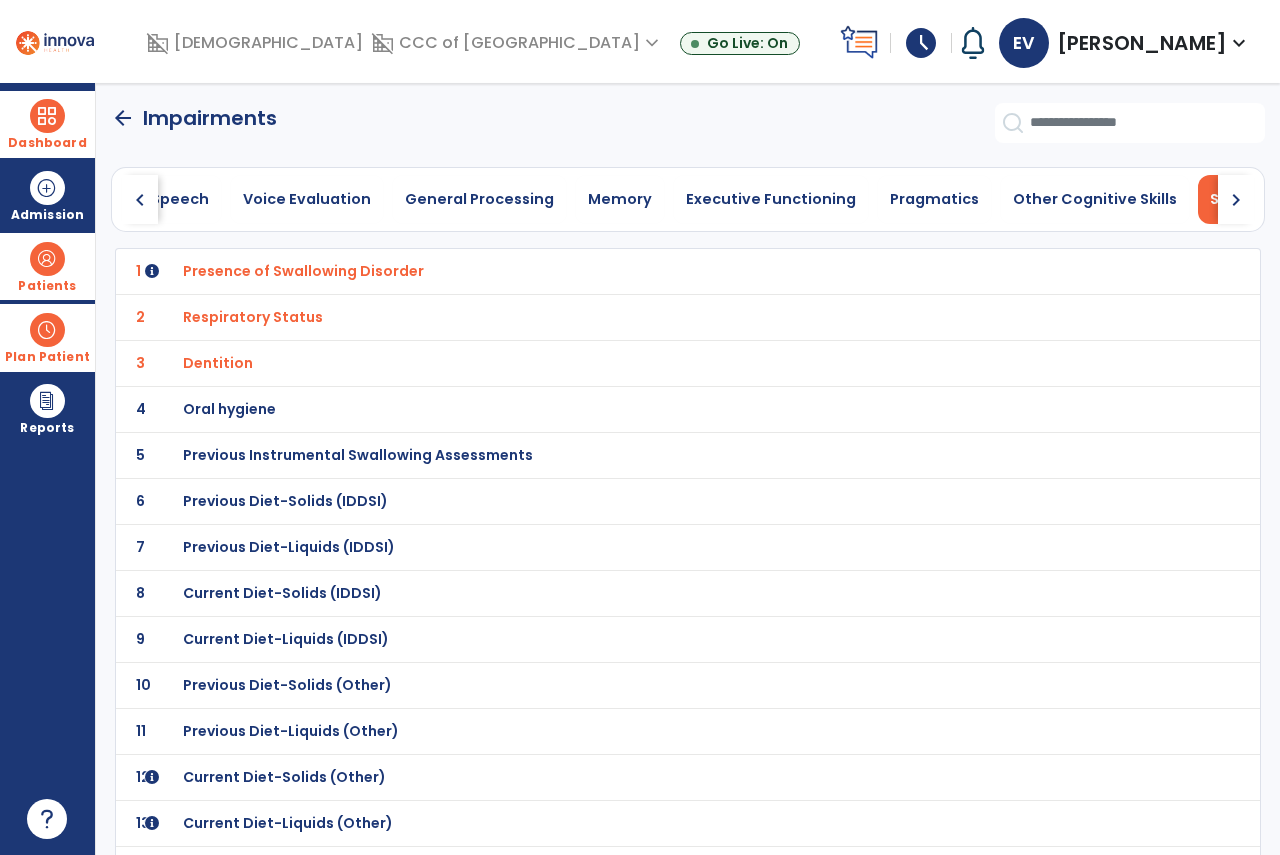click on "Oral hygiene" at bounding box center (303, 271) 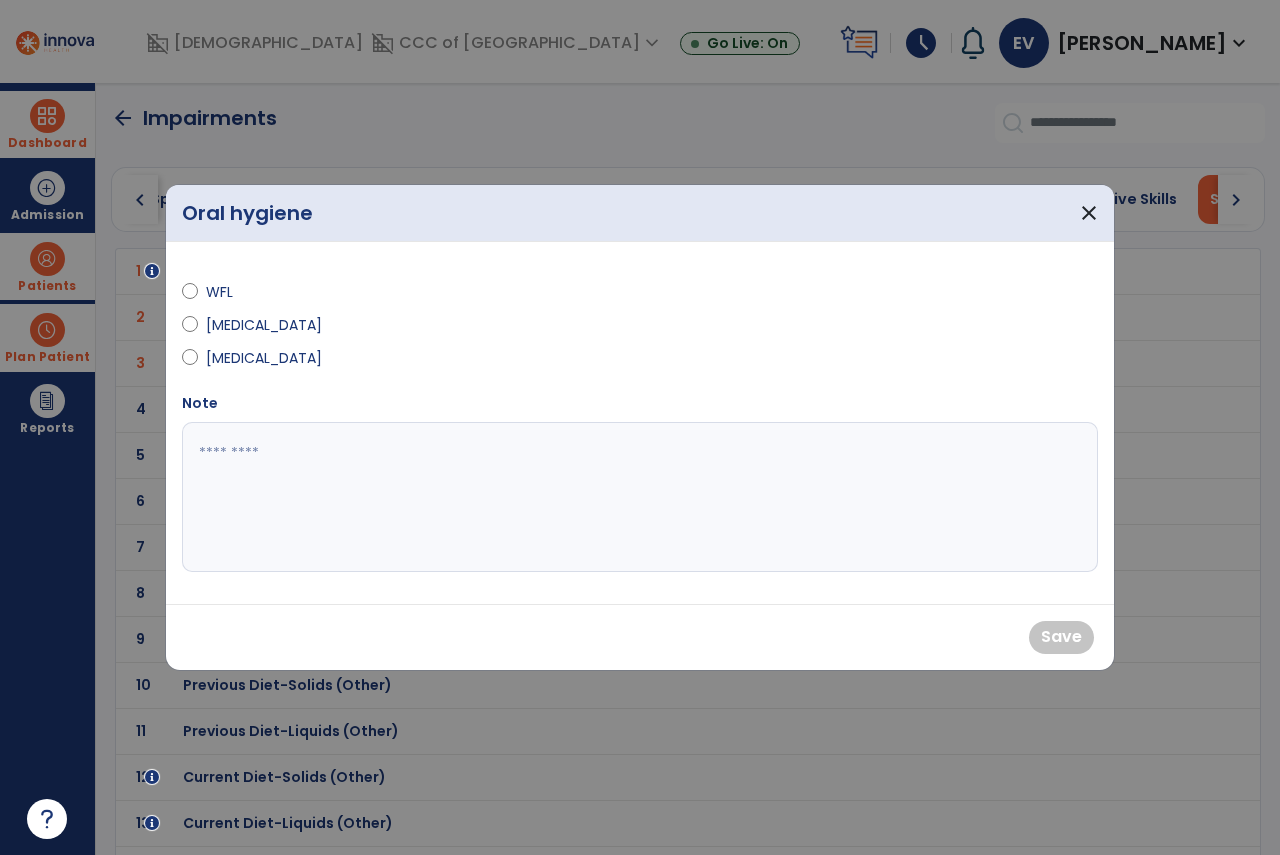 click on "WFL" at bounding box center (241, 292) 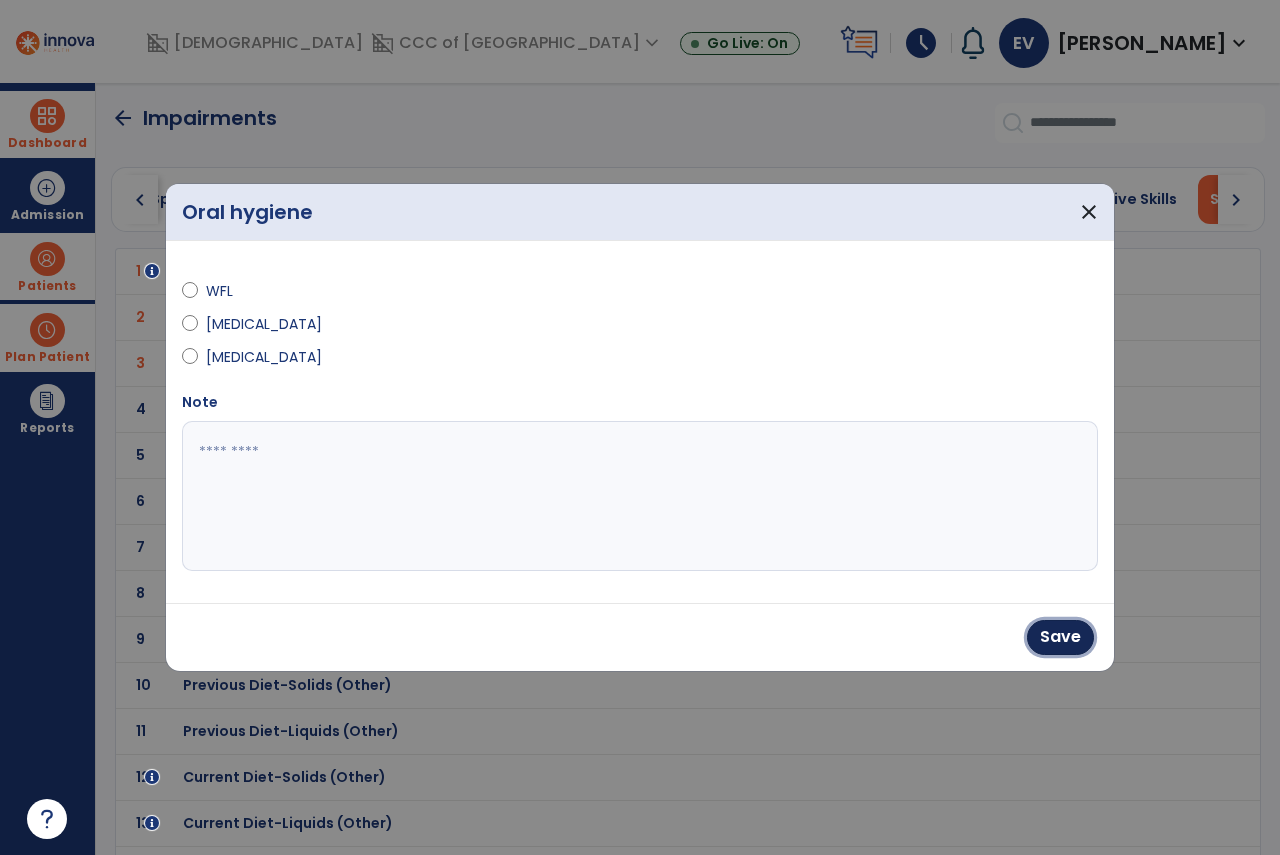 drag, startPoint x: 1045, startPoint y: 642, endPoint x: 773, endPoint y: 669, distance: 273.3368 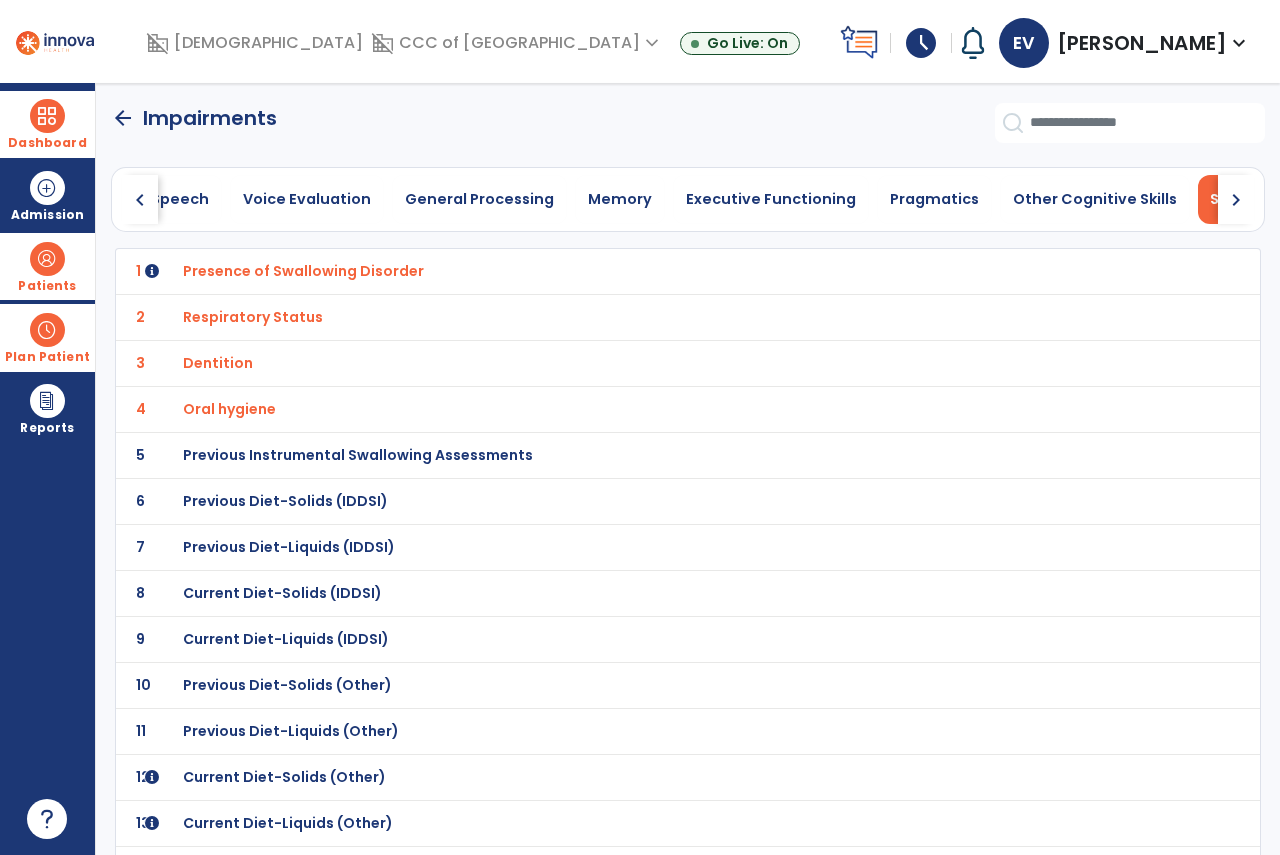 click on "Previous Instrumental Swallowing Assessments" at bounding box center [303, 271] 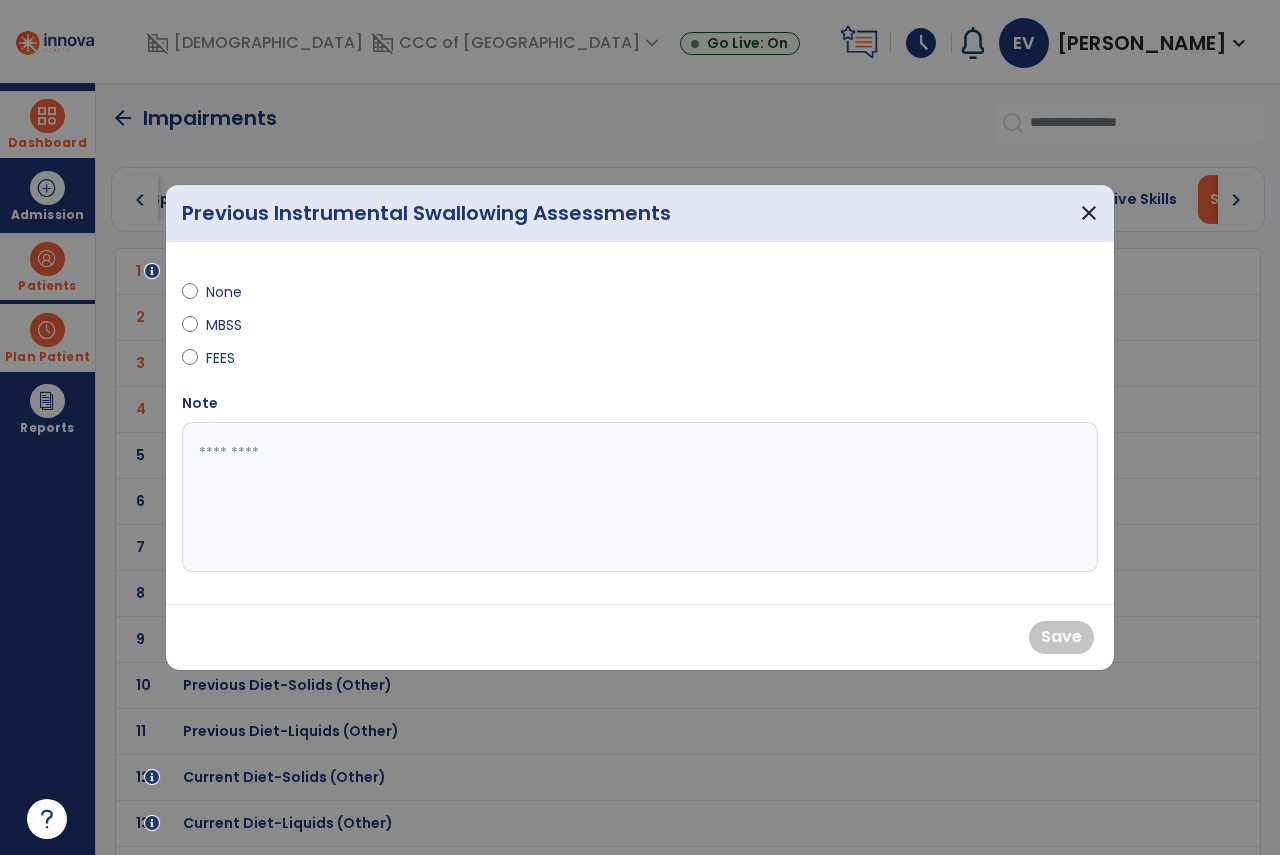click on "None" at bounding box center (241, 292) 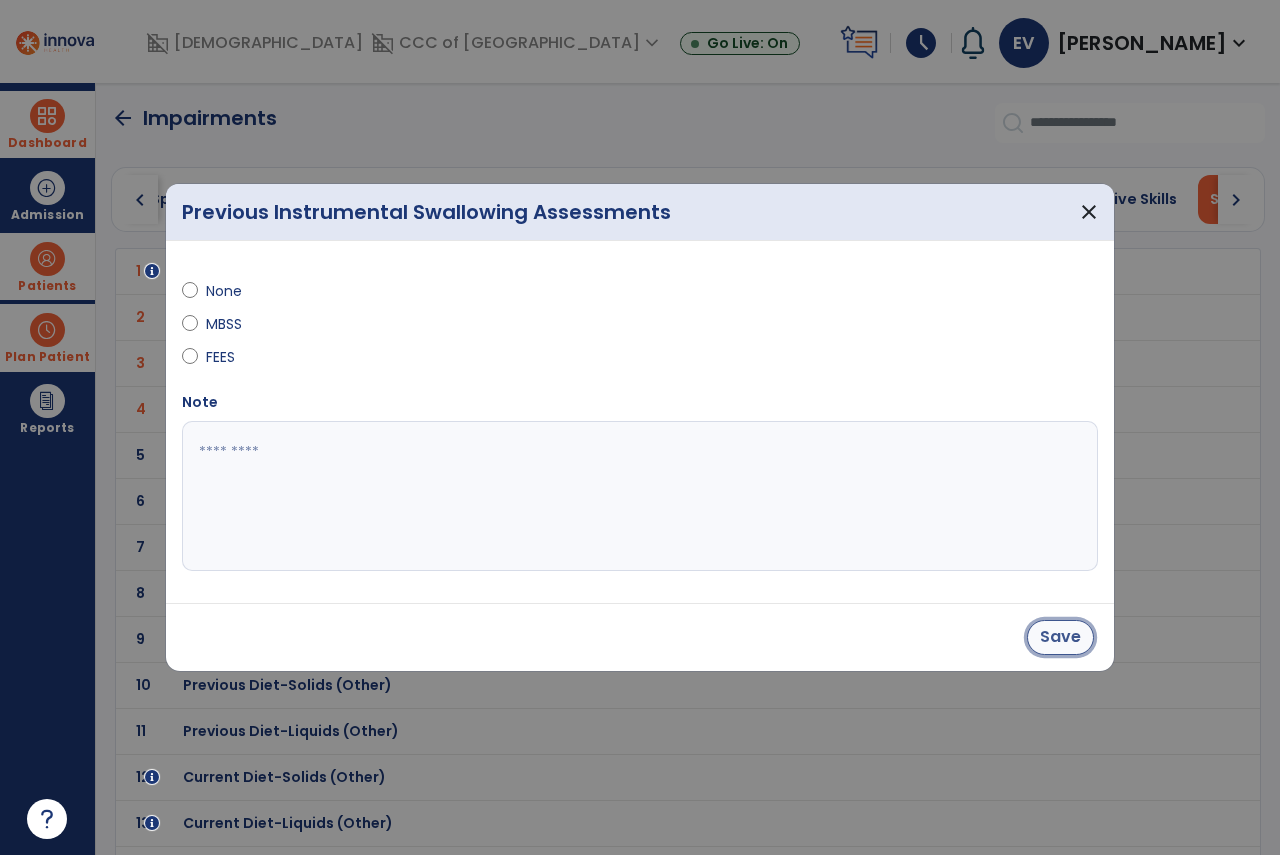 click on "Save" at bounding box center [1060, 637] 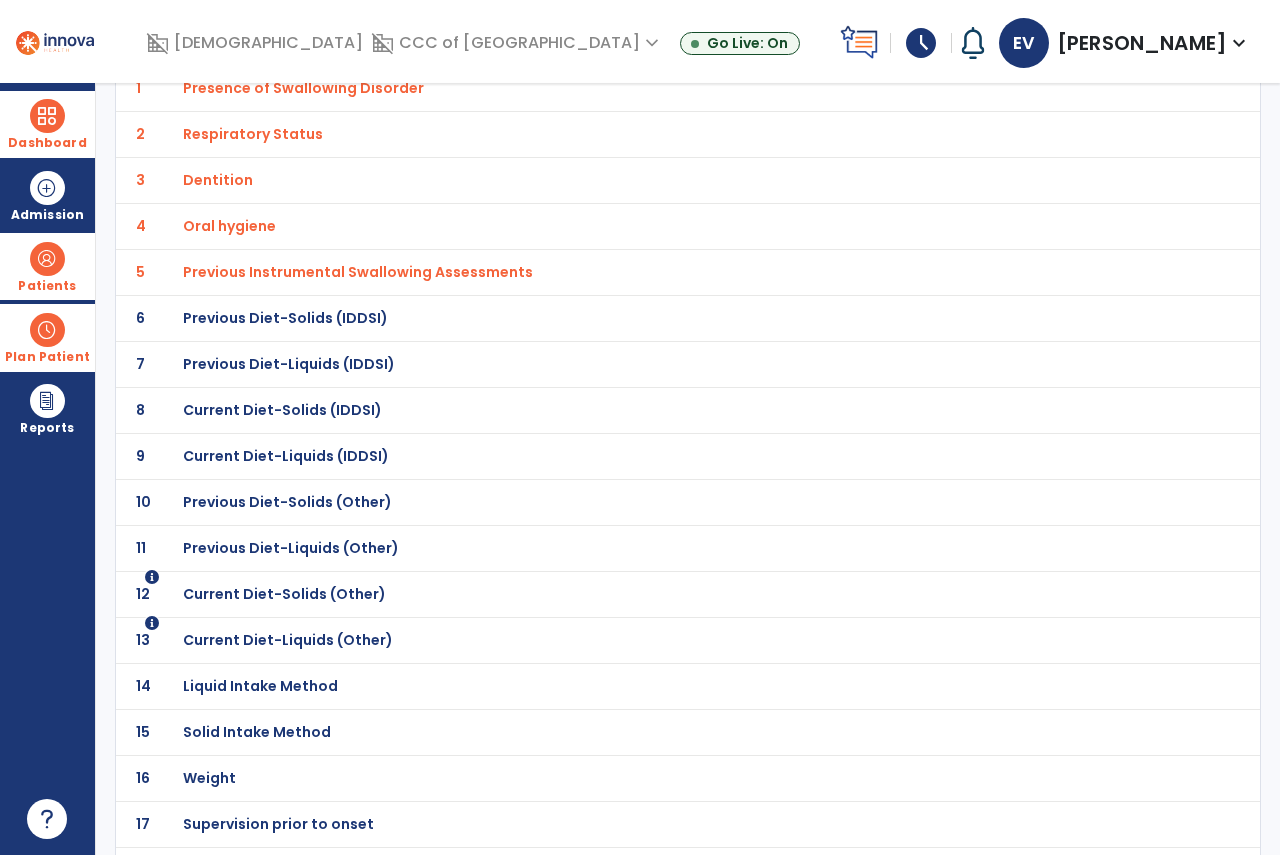 scroll, scrollTop: 200, scrollLeft: 0, axis: vertical 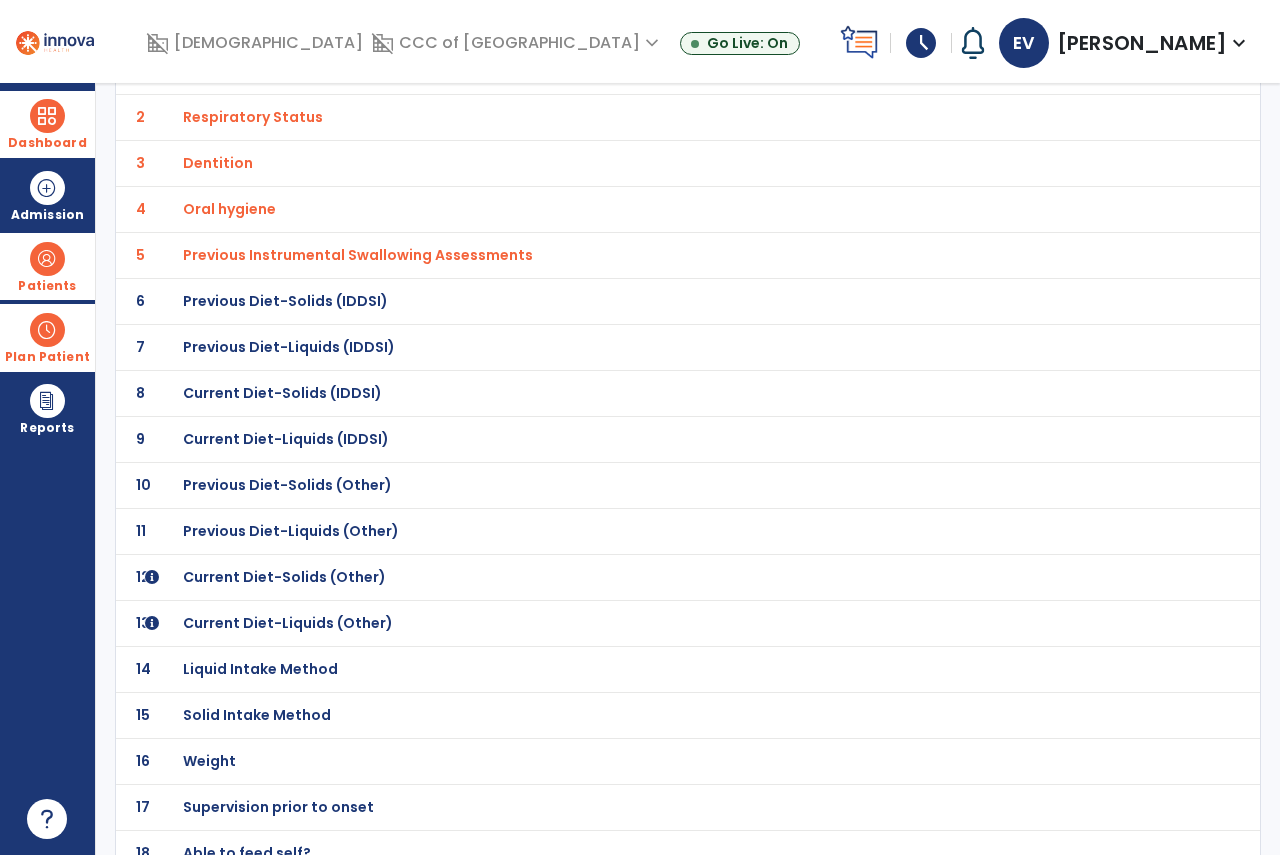 click on "Previous Diet-Solids (IDDSI)" at bounding box center [303, 71] 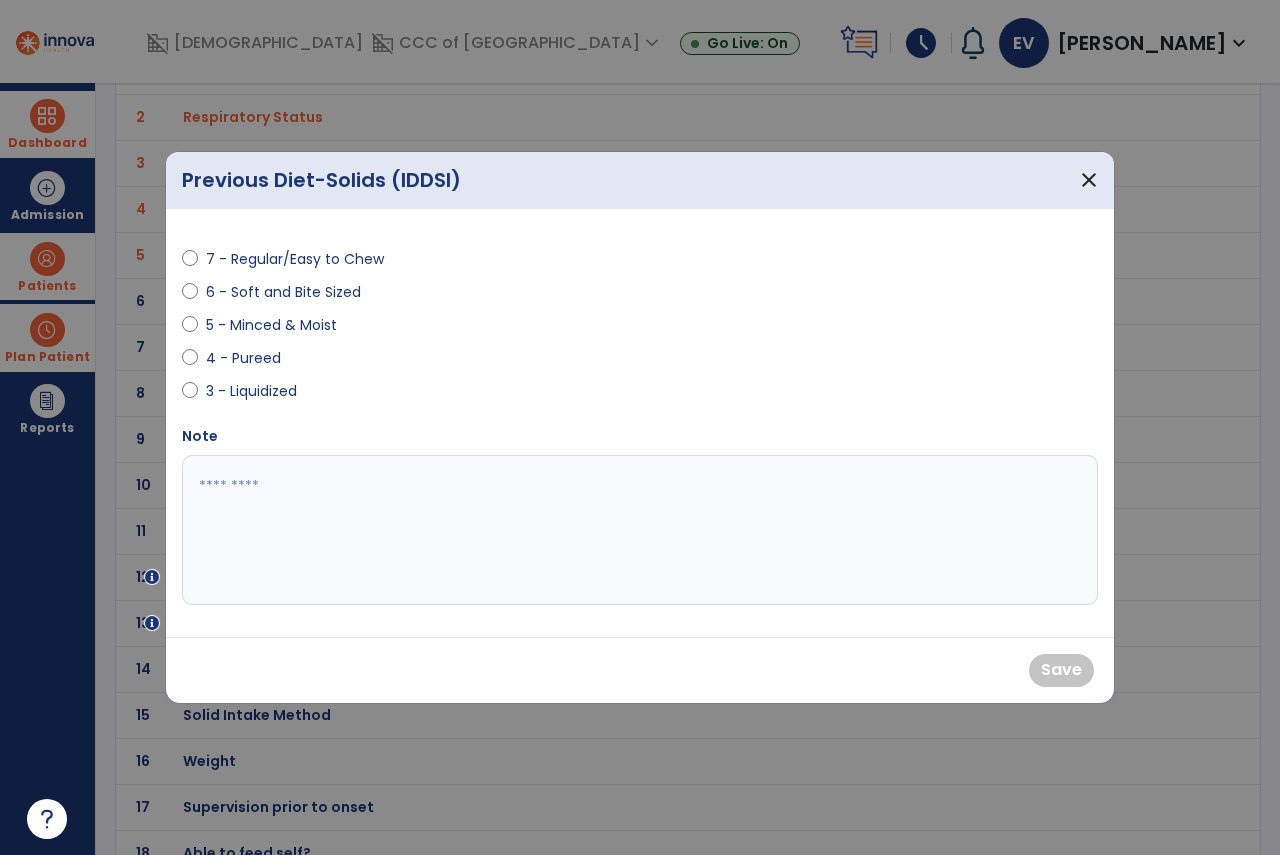 click on "7 - Regular/Easy to Chew" at bounding box center [295, 259] 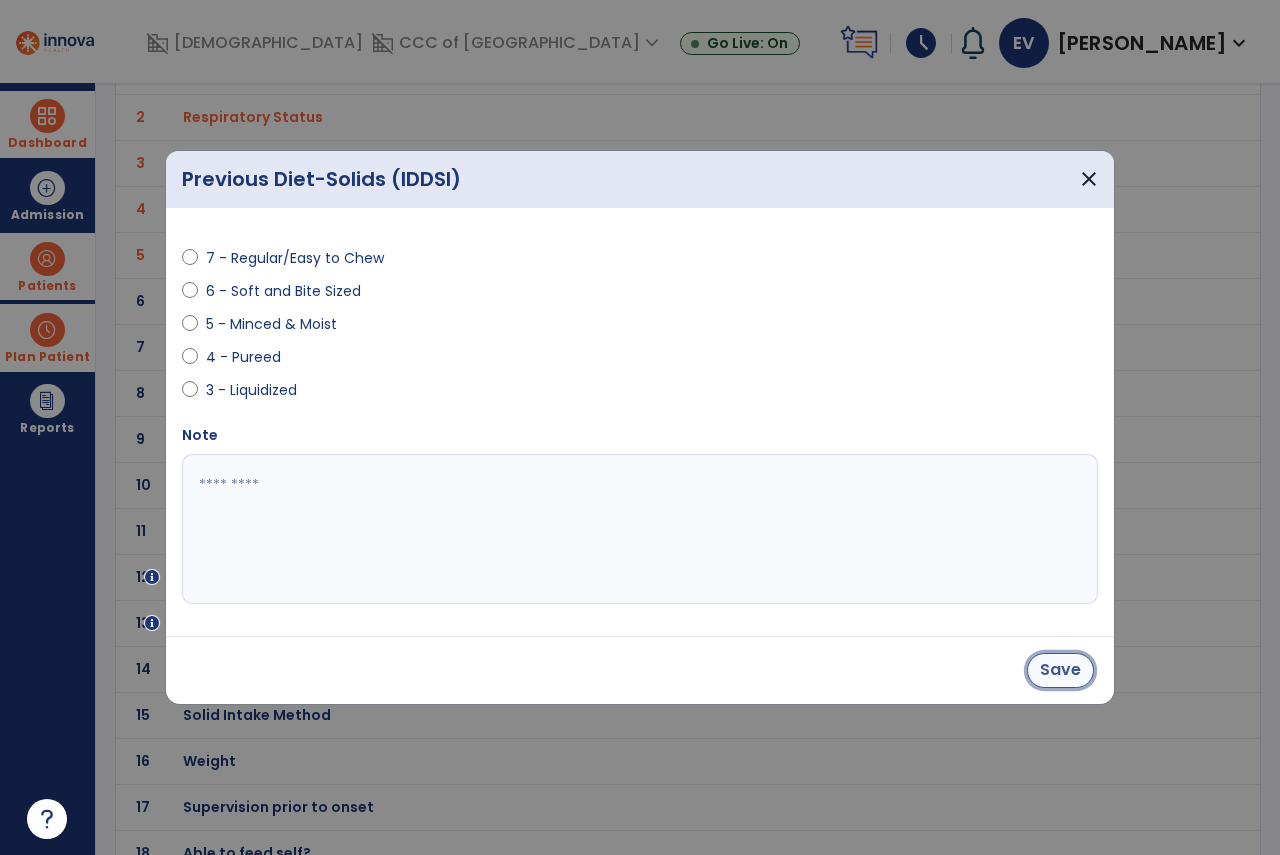 click on "Save" at bounding box center (1060, 670) 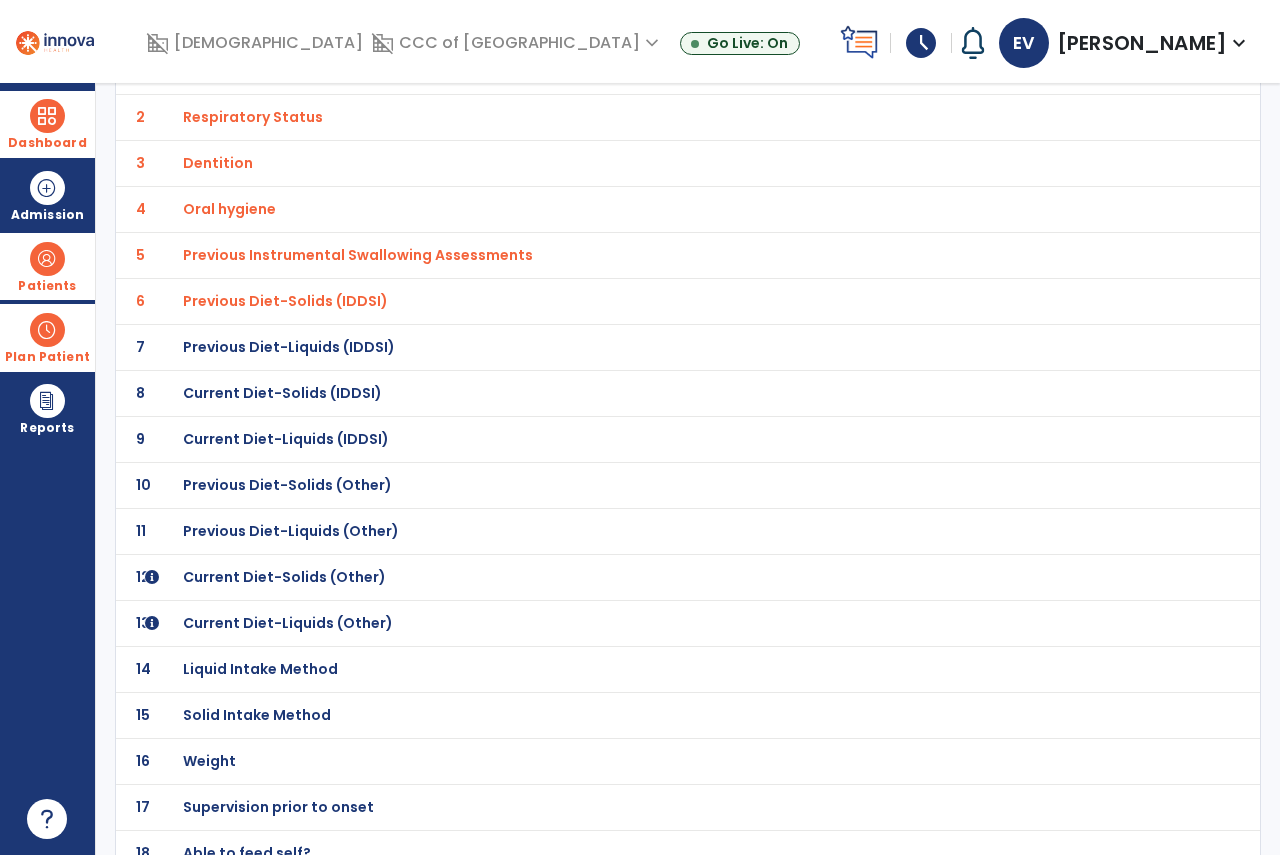 click on "7 Previous Diet-Liquids (IDDSI)" 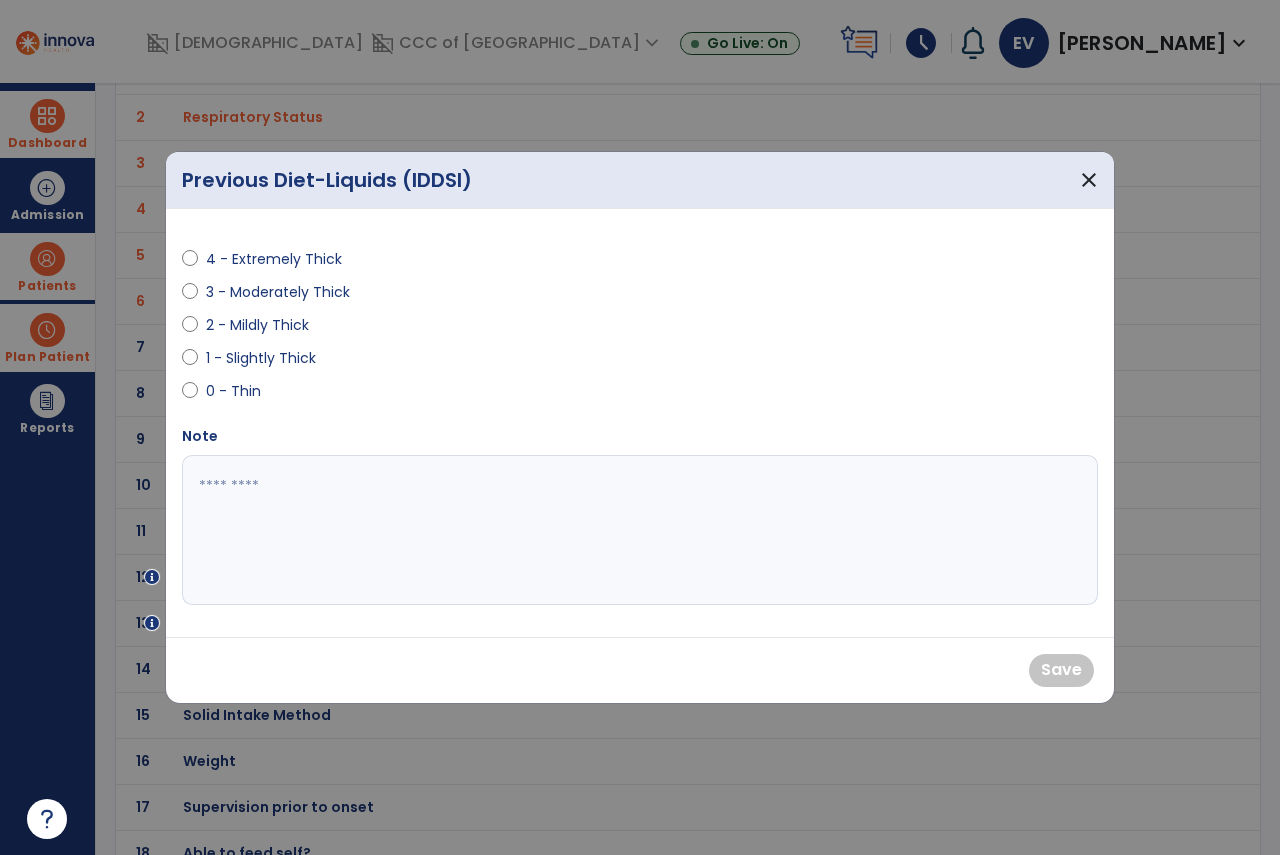 click on "4 - Extremely Thick" at bounding box center (274, 259) 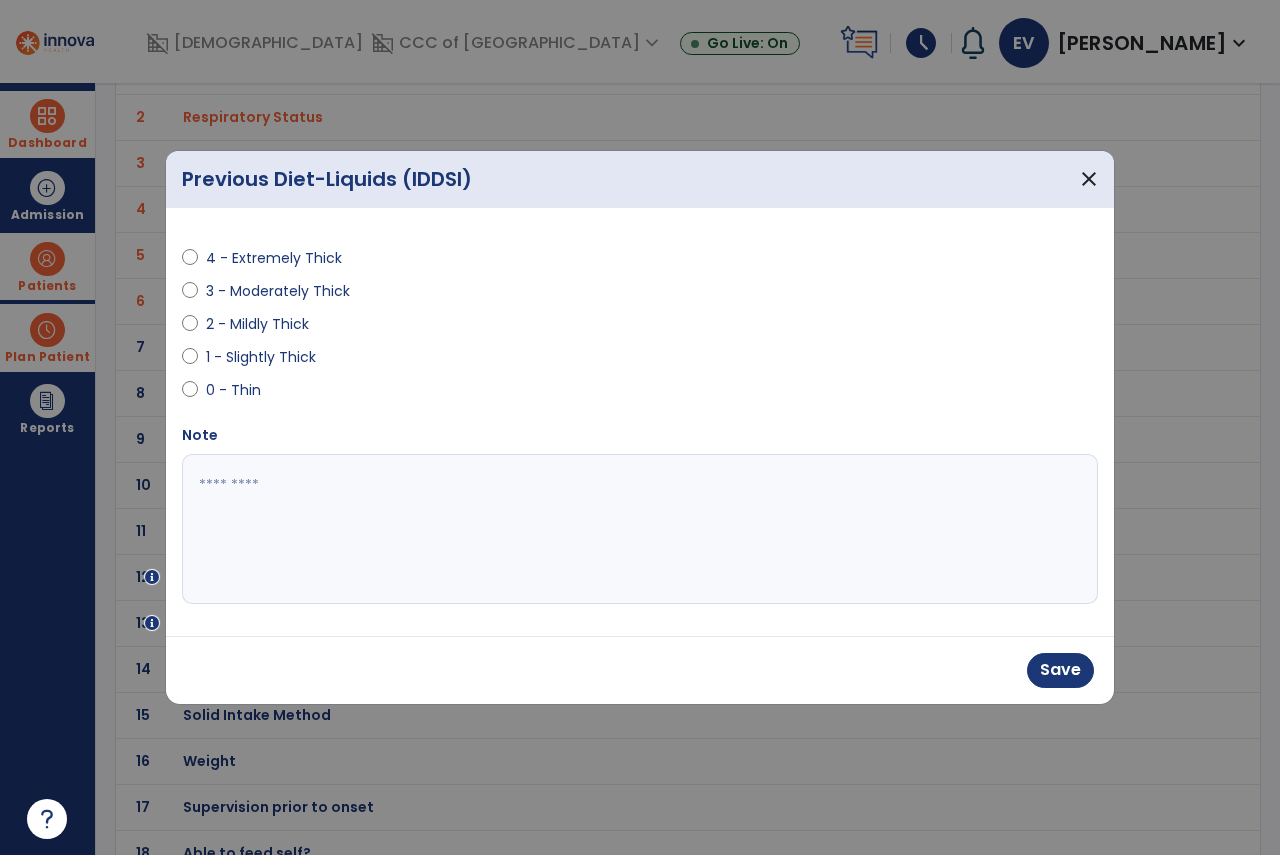click on "0 - Thin" at bounding box center (241, 390) 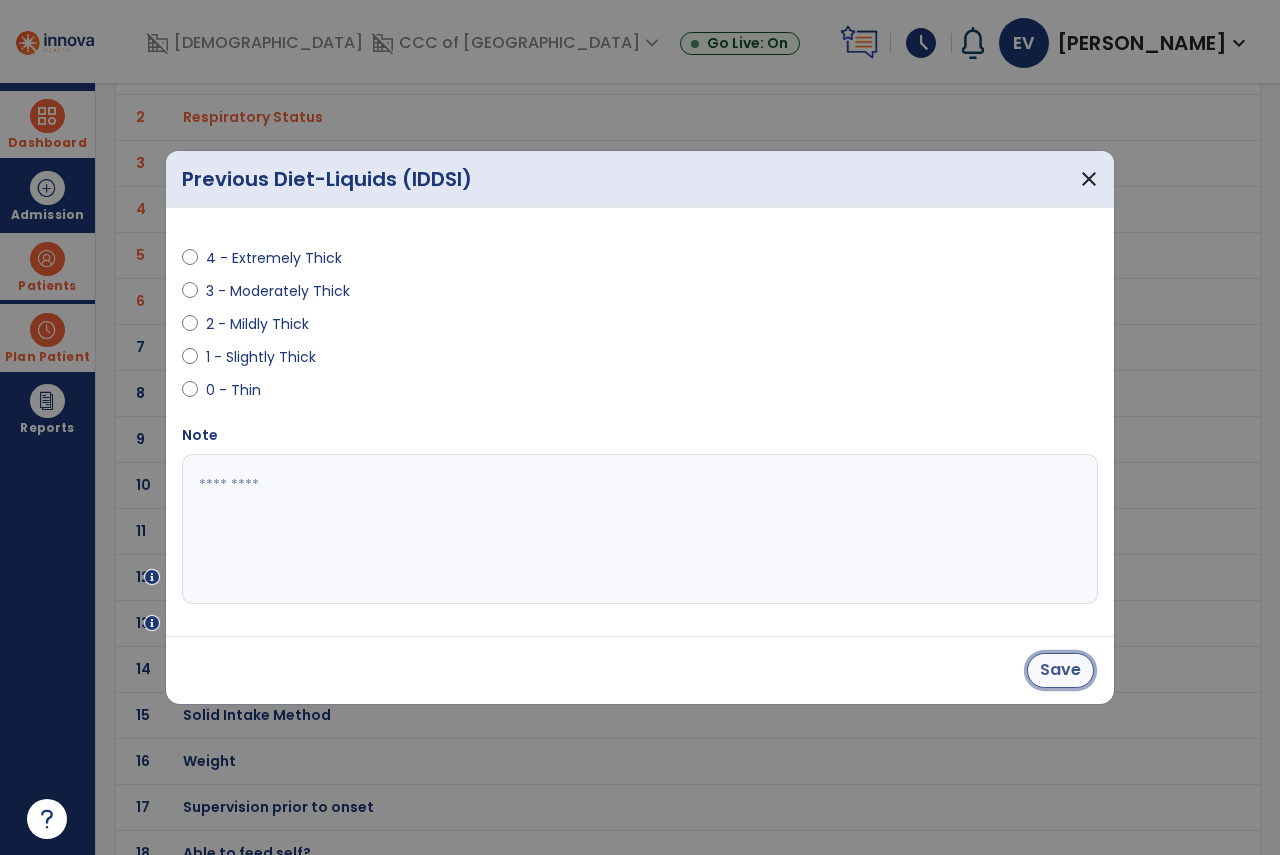 click on "Save" at bounding box center [1060, 670] 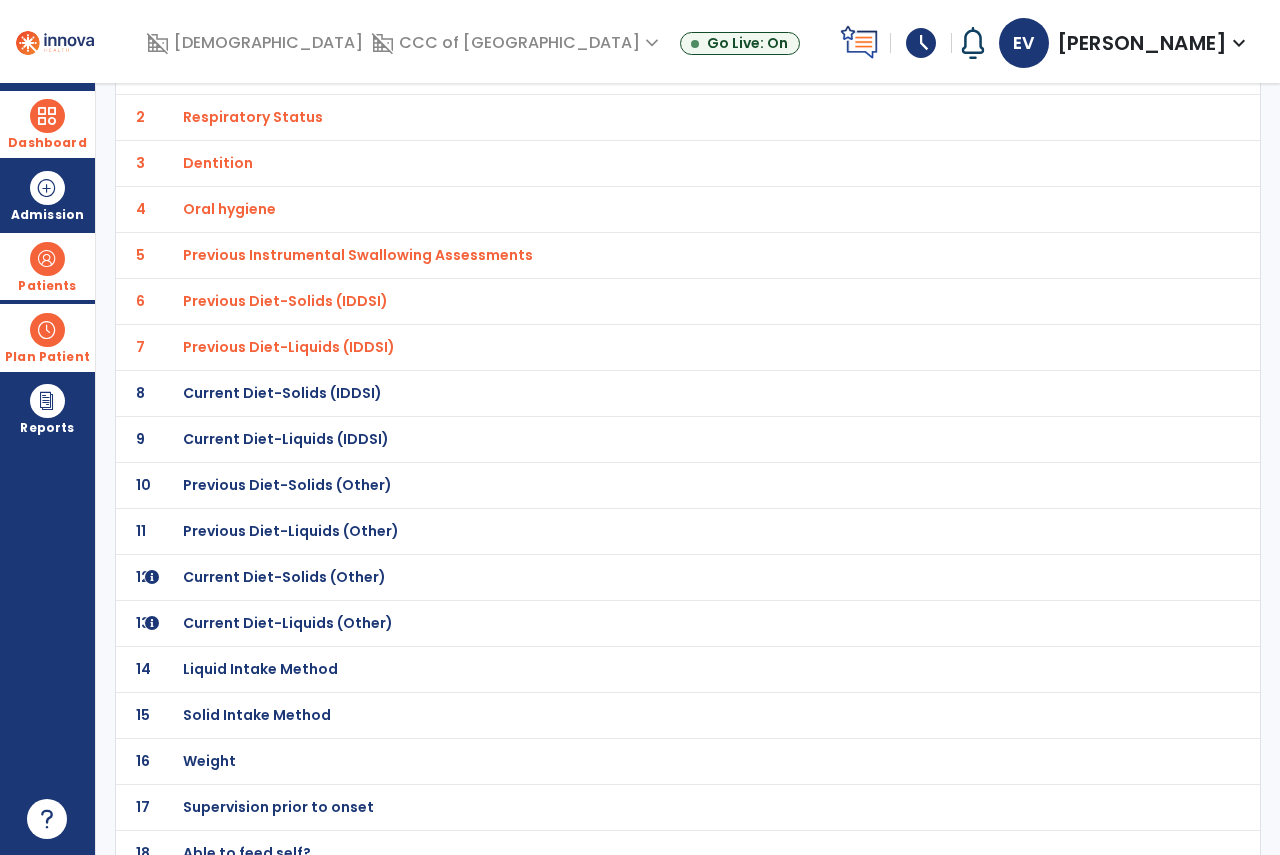click on "Current Diet-Solids (IDDSI)" at bounding box center [303, 71] 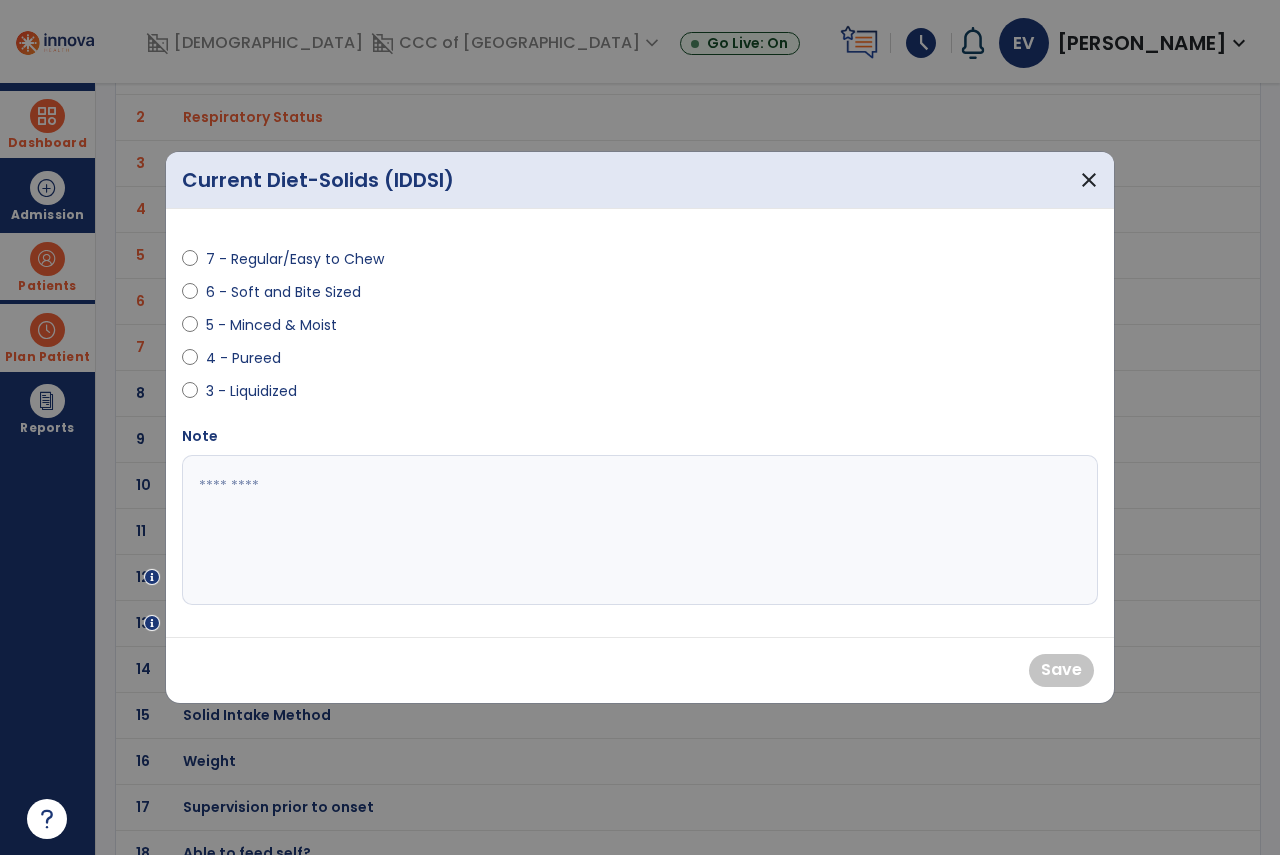 click on "7 - Regular/Easy to Chew" at bounding box center (295, 259) 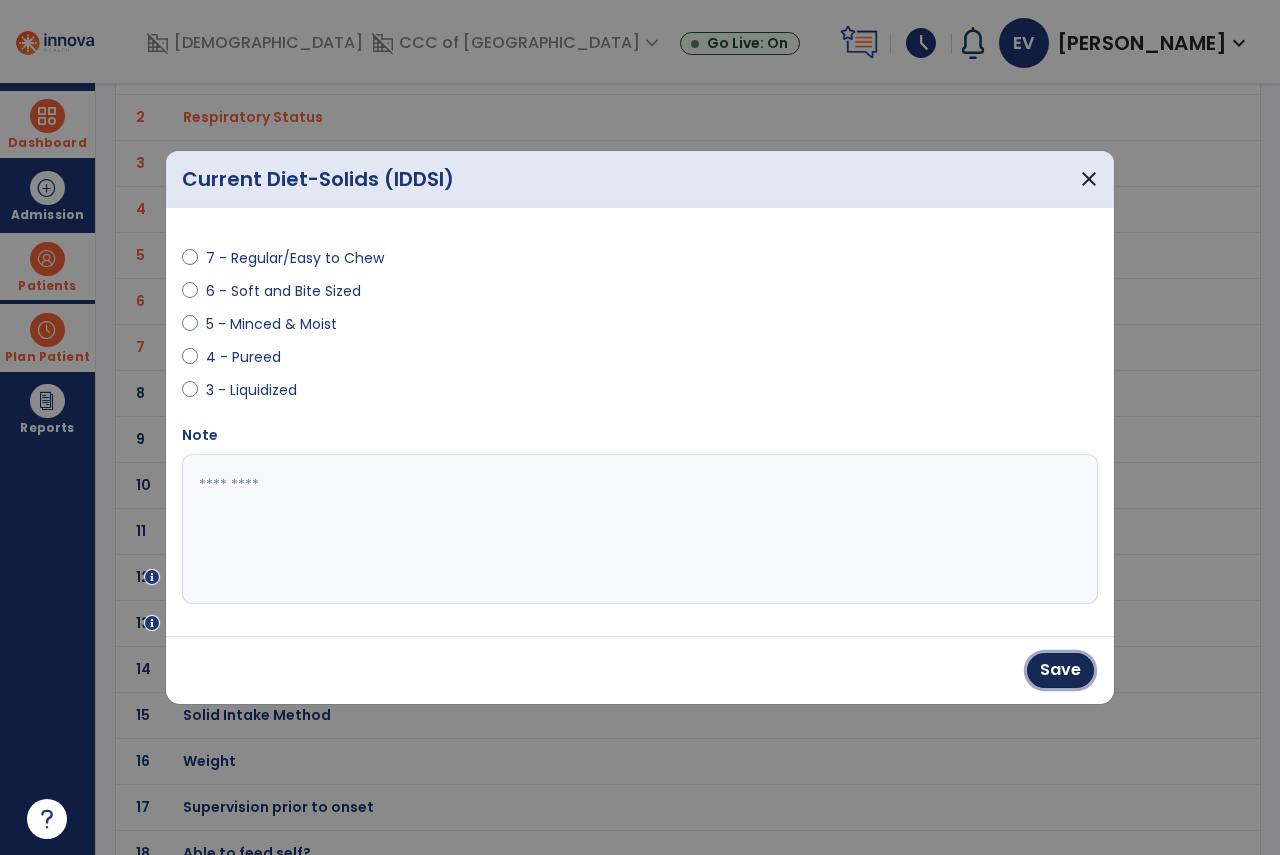 click on "Save" at bounding box center (1060, 670) 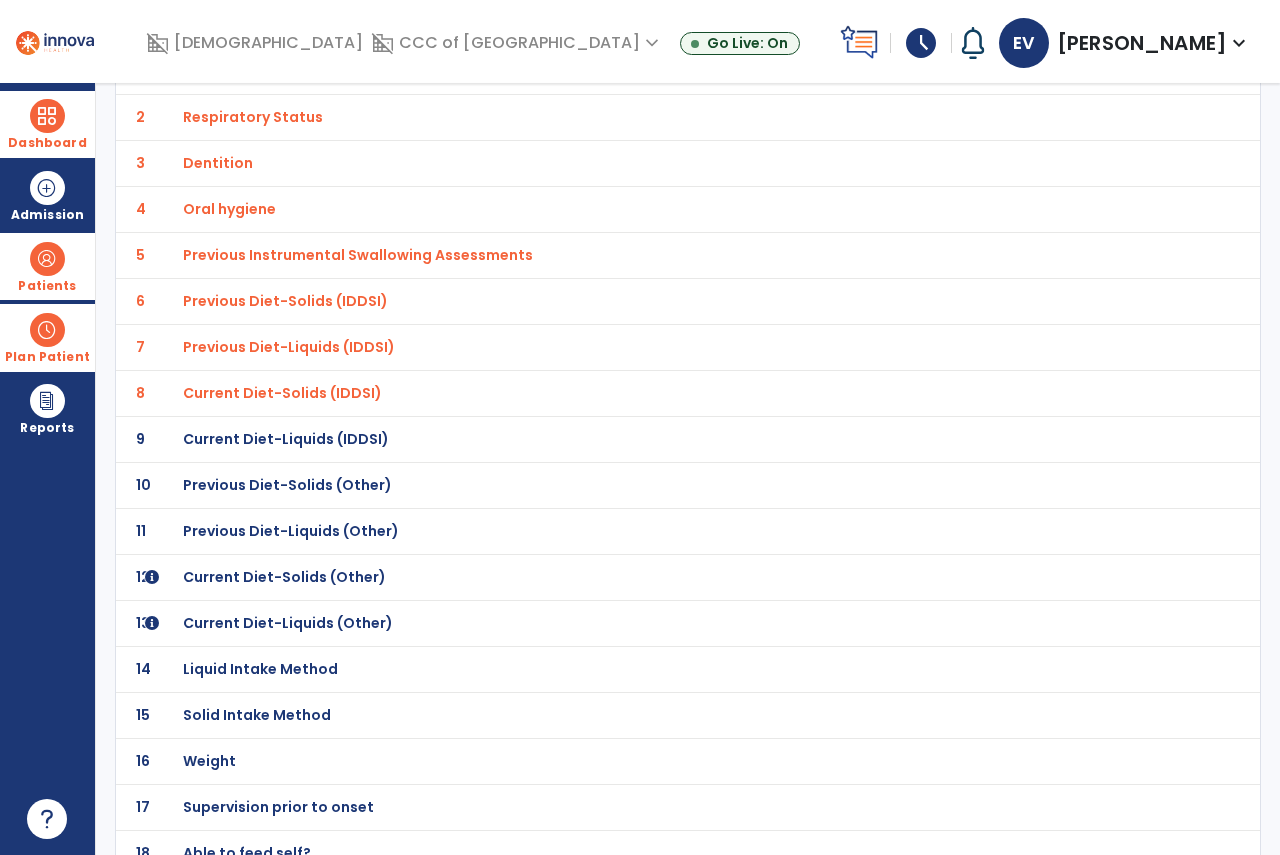 click on "9 Current Diet-Liquids (IDDSI)" 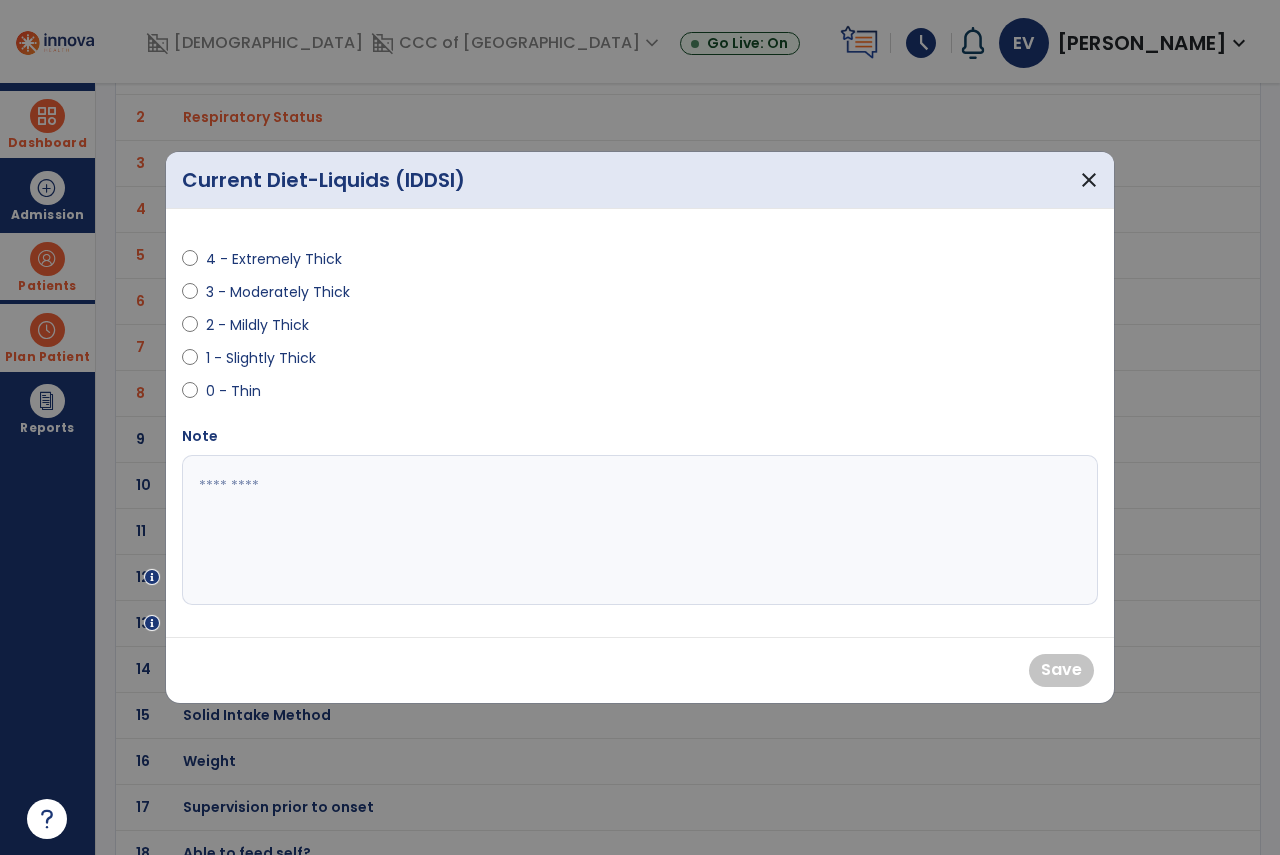 click on "4 - Extremely Thick" at bounding box center [405, 263] 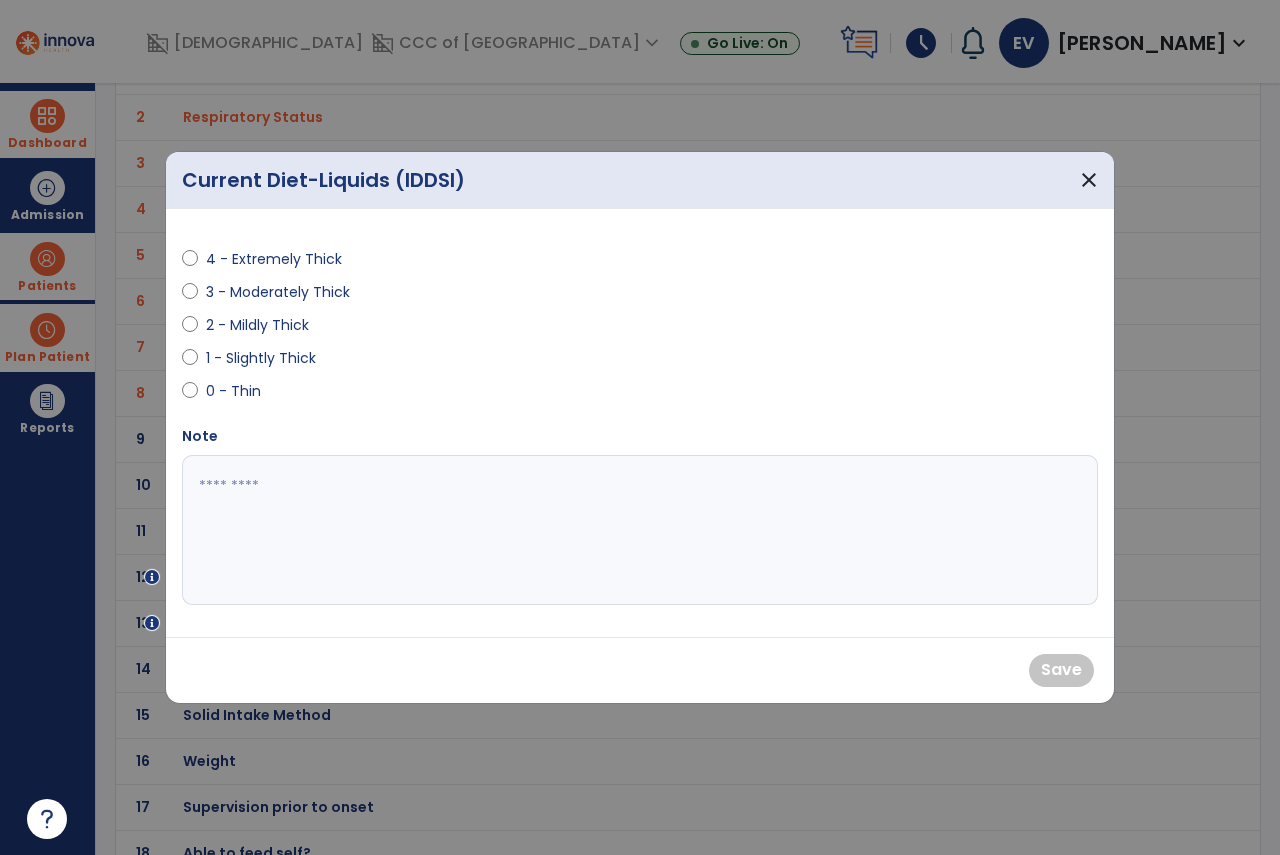 drag, startPoint x: 257, startPoint y: 390, endPoint x: 441, endPoint y: 444, distance: 191.76027 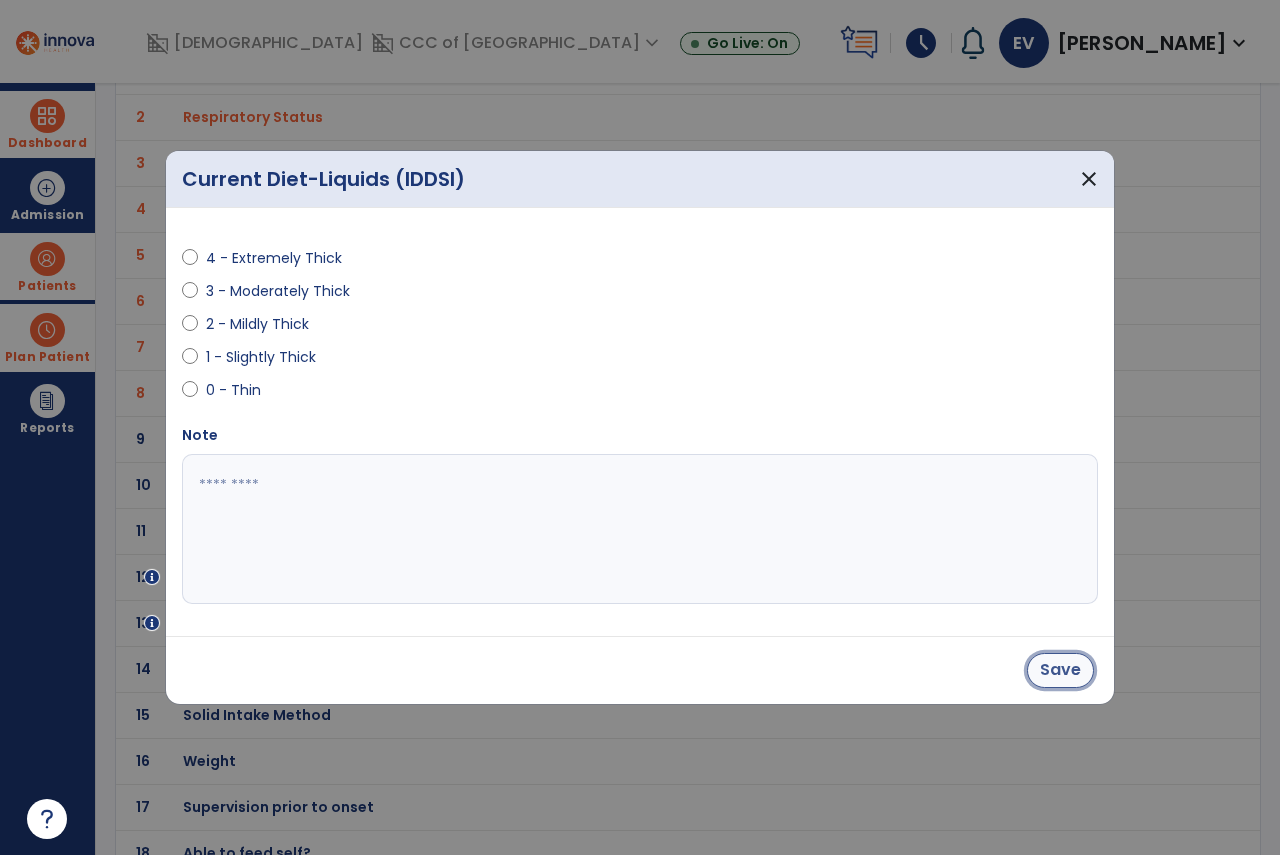 click on "Save" at bounding box center [1060, 670] 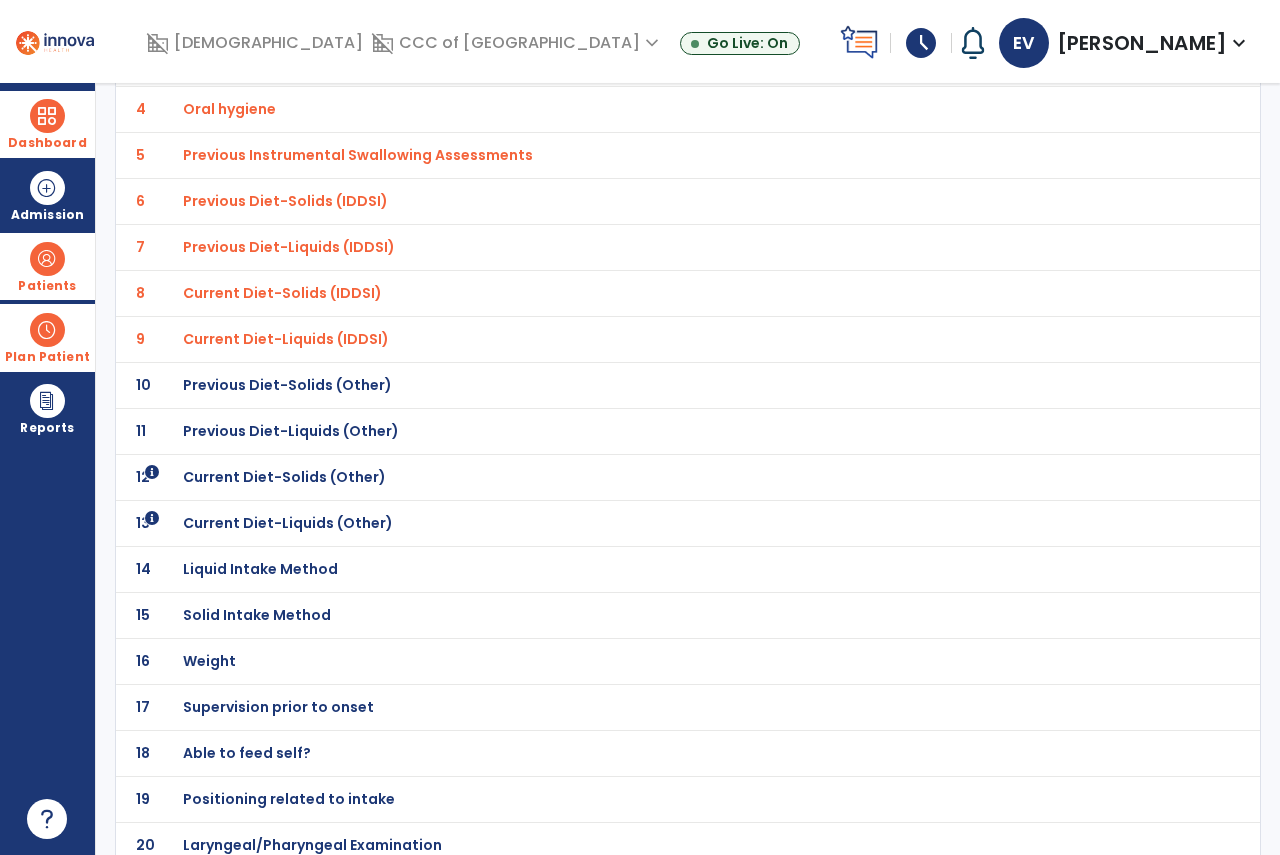 scroll, scrollTop: 314, scrollLeft: 0, axis: vertical 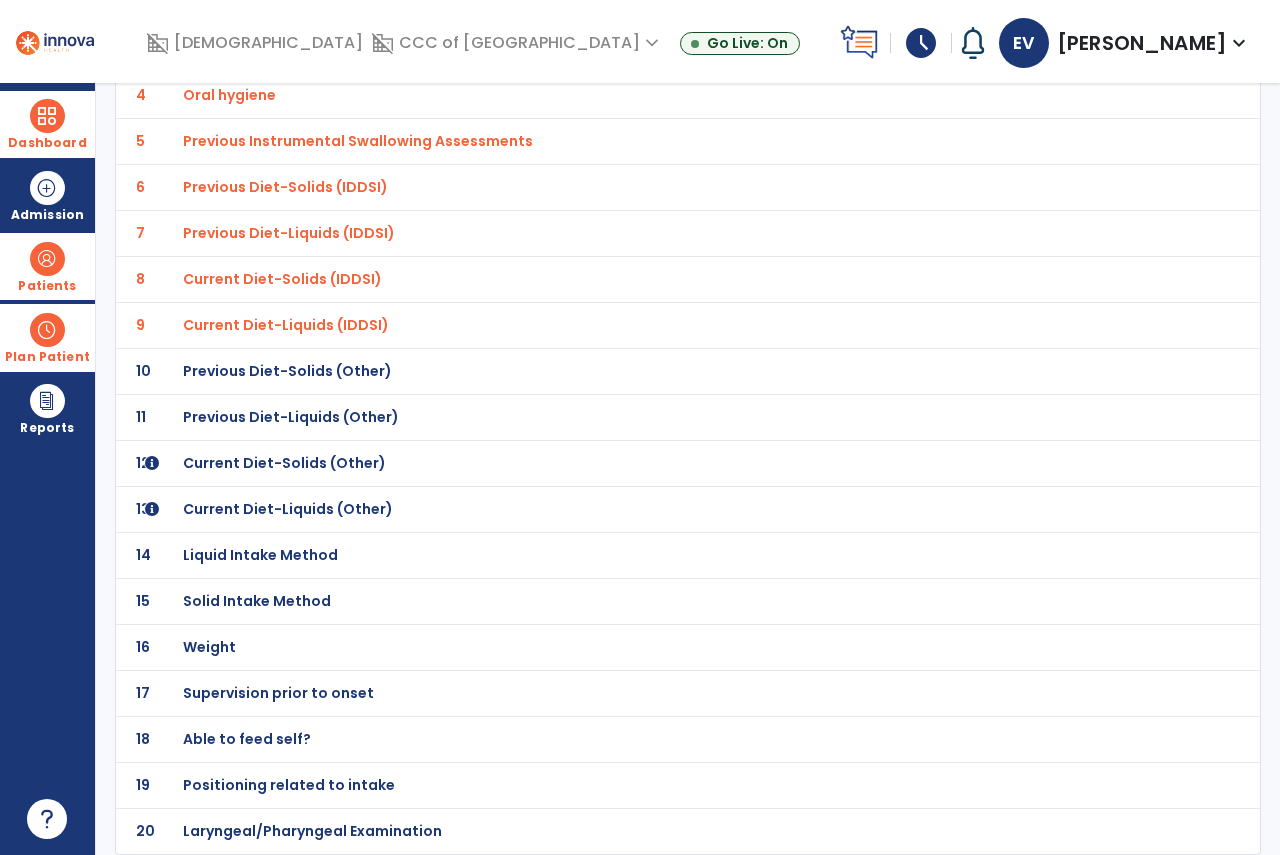 click on "Able to feed self?" at bounding box center (303, -43) 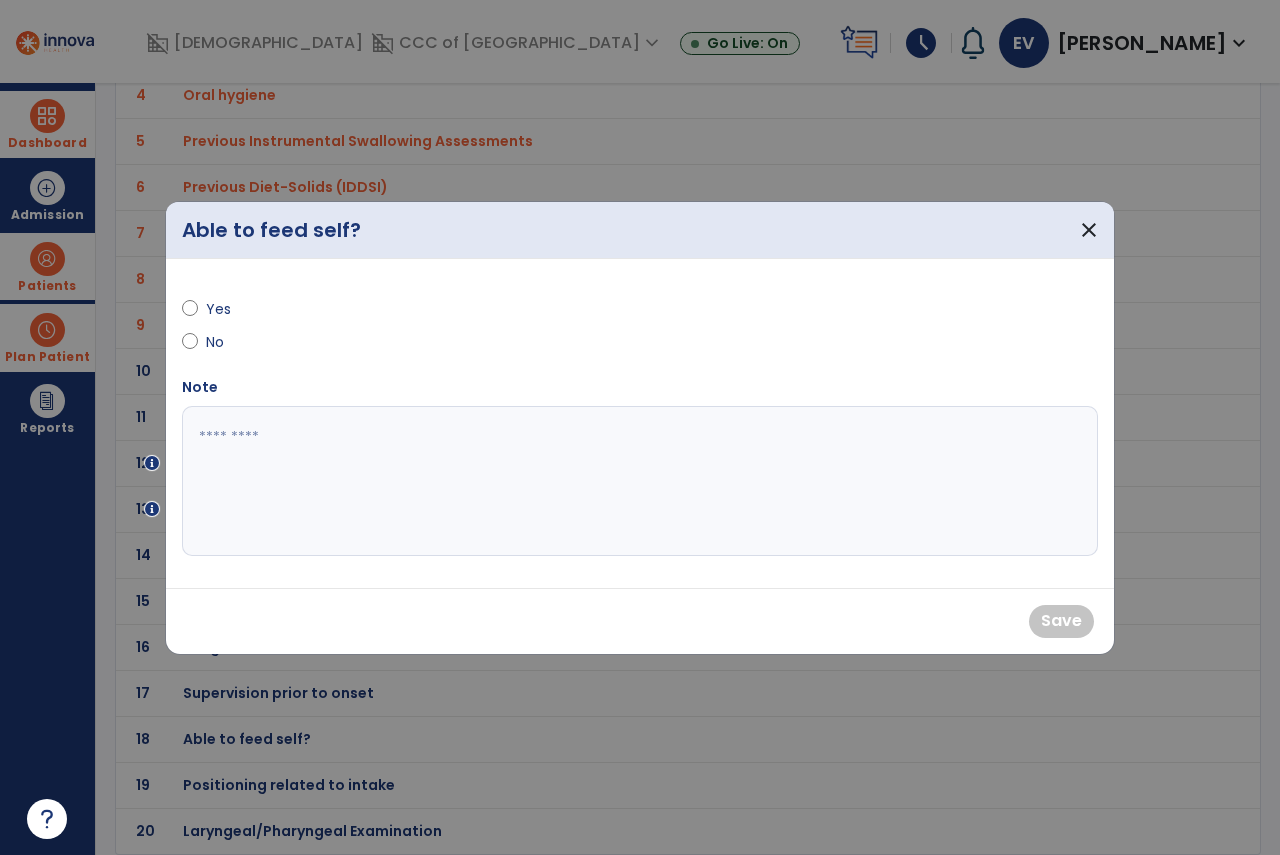 click on "Yes" at bounding box center [241, 309] 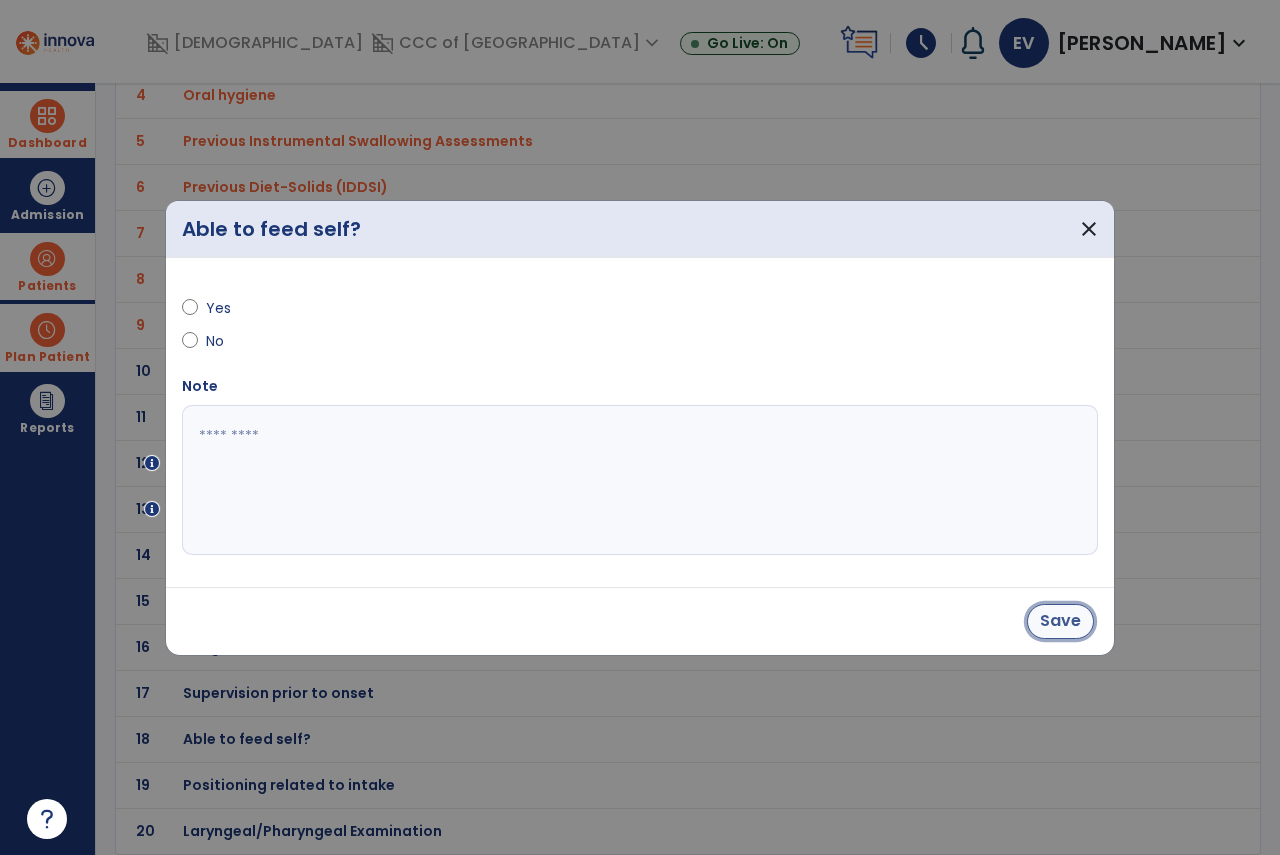 click on "Save" at bounding box center [1060, 621] 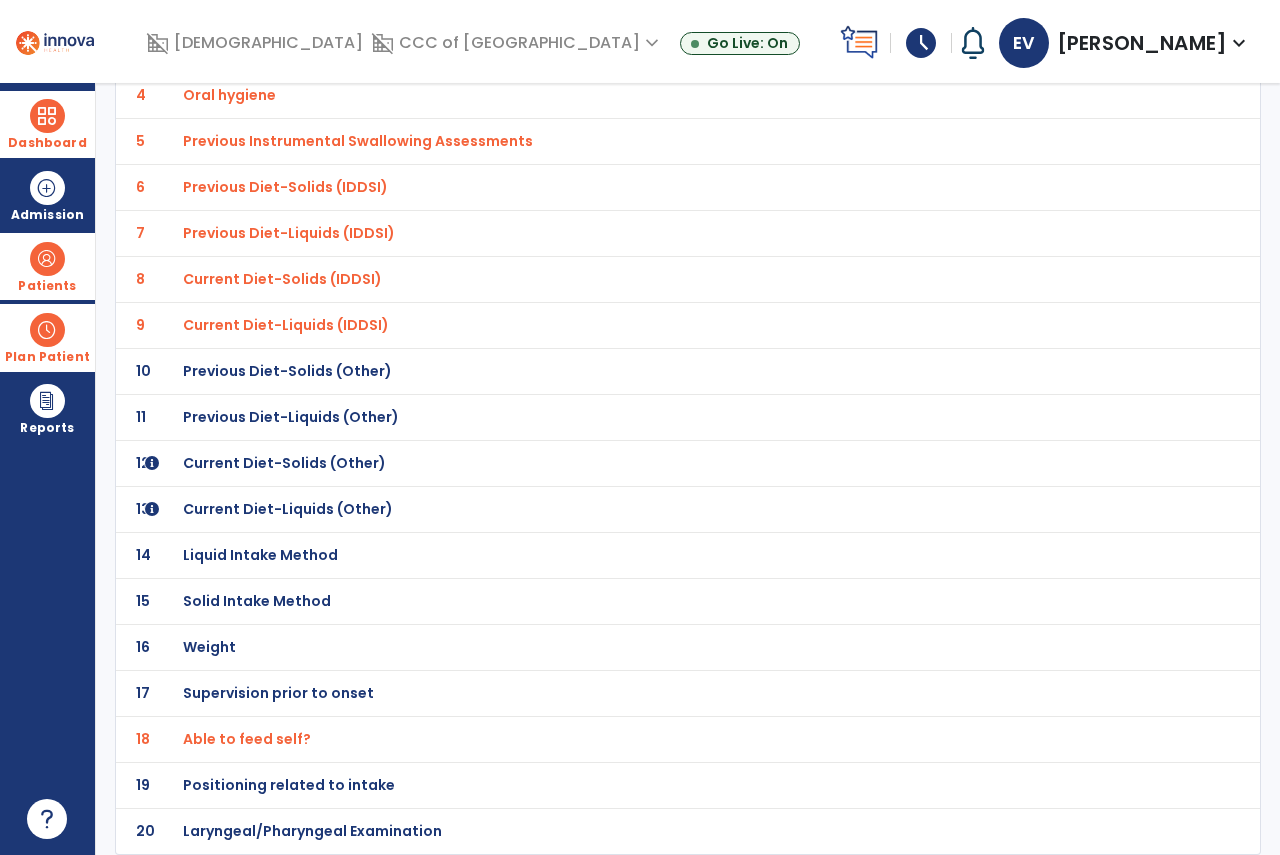 click on "19 Positioning related to intake" 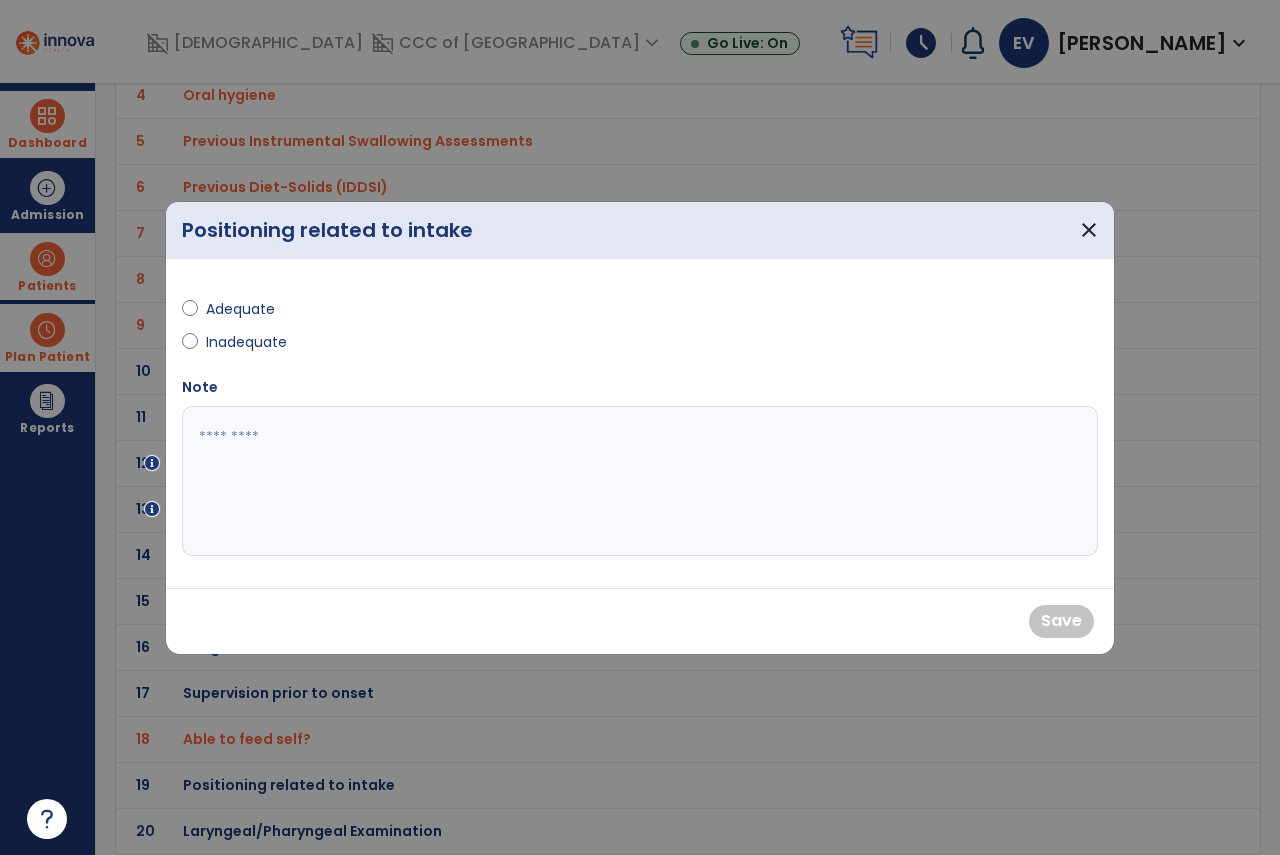 click on "Adequate" at bounding box center (241, 309) 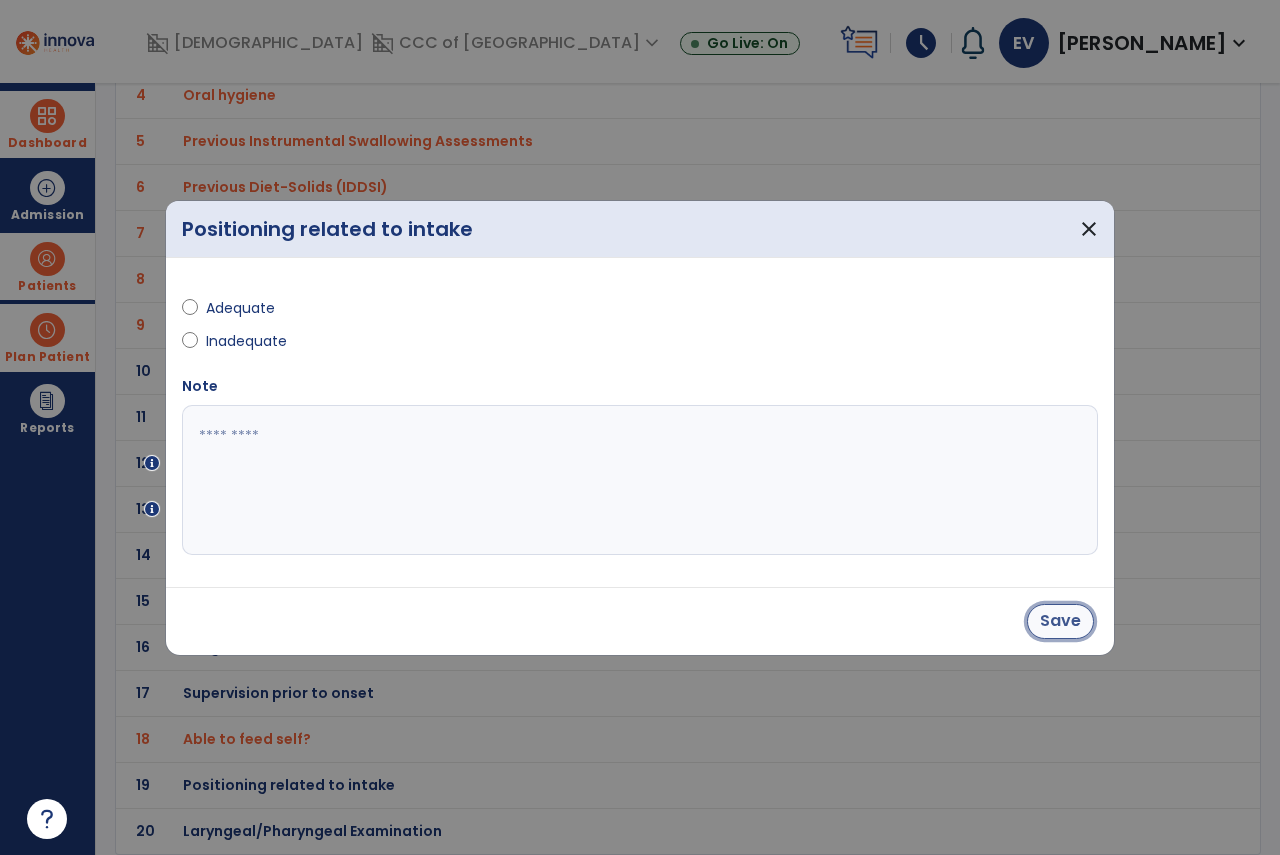 click on "Save" at bounding box center (1060, 621) 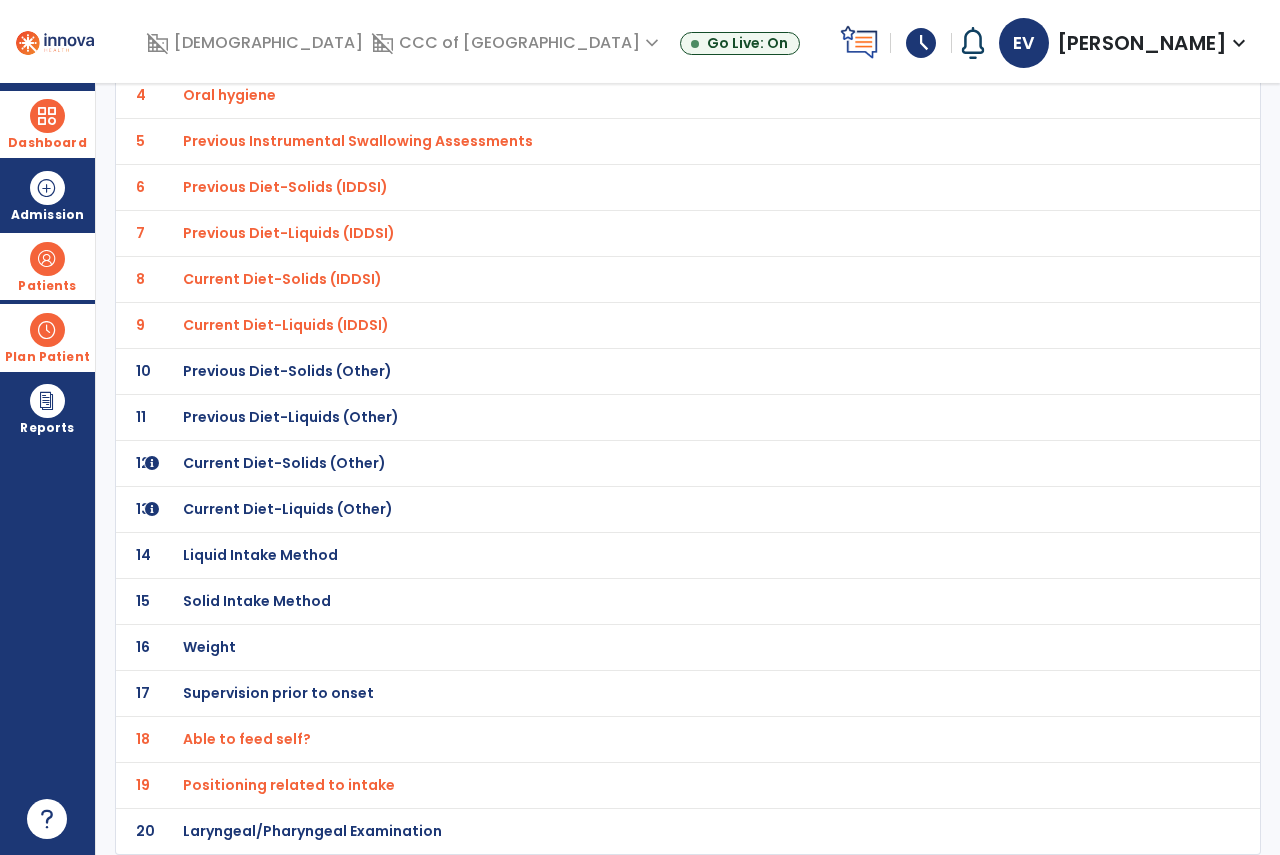 click on "Laryngeal/Pharyngeal Examination" at bounding box center (644, -43) 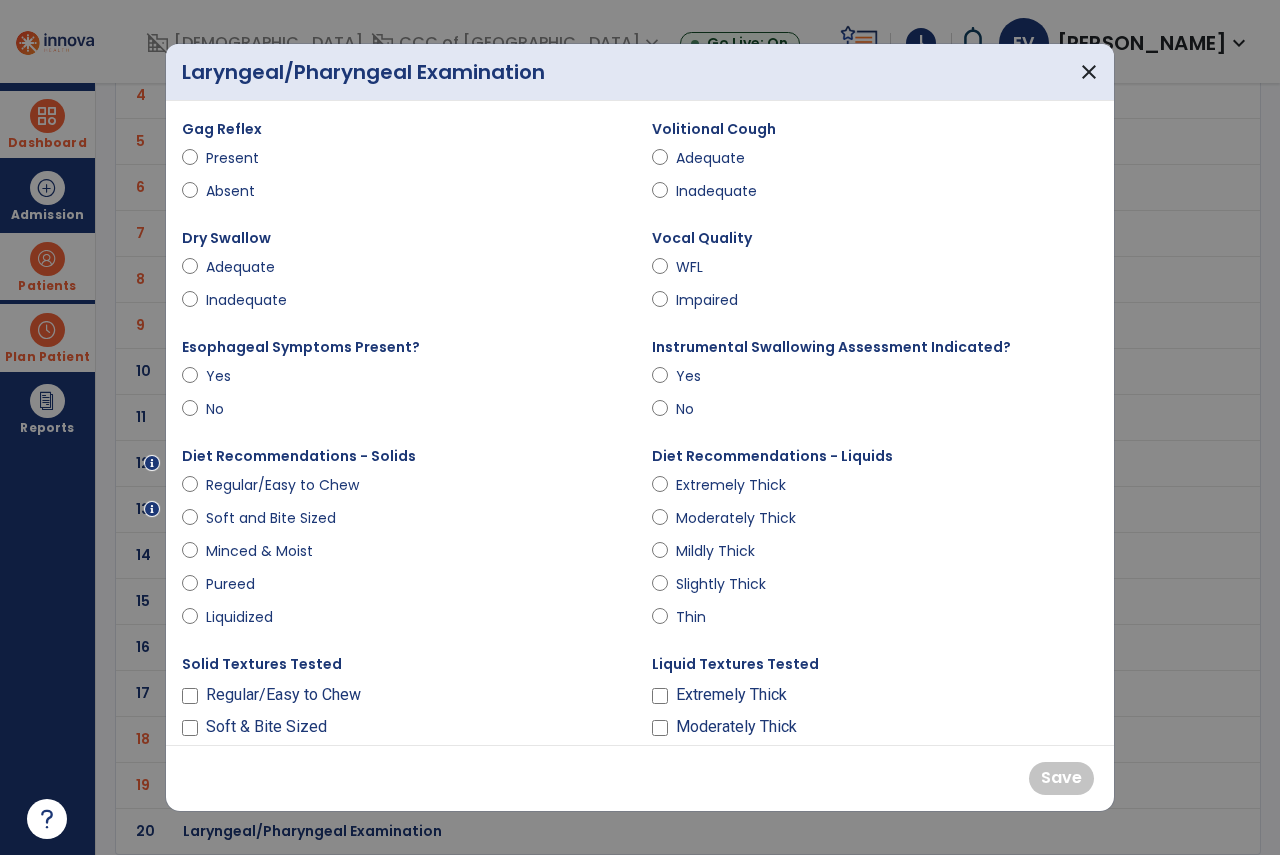 click on "Present" at bounding box center [241, 158] 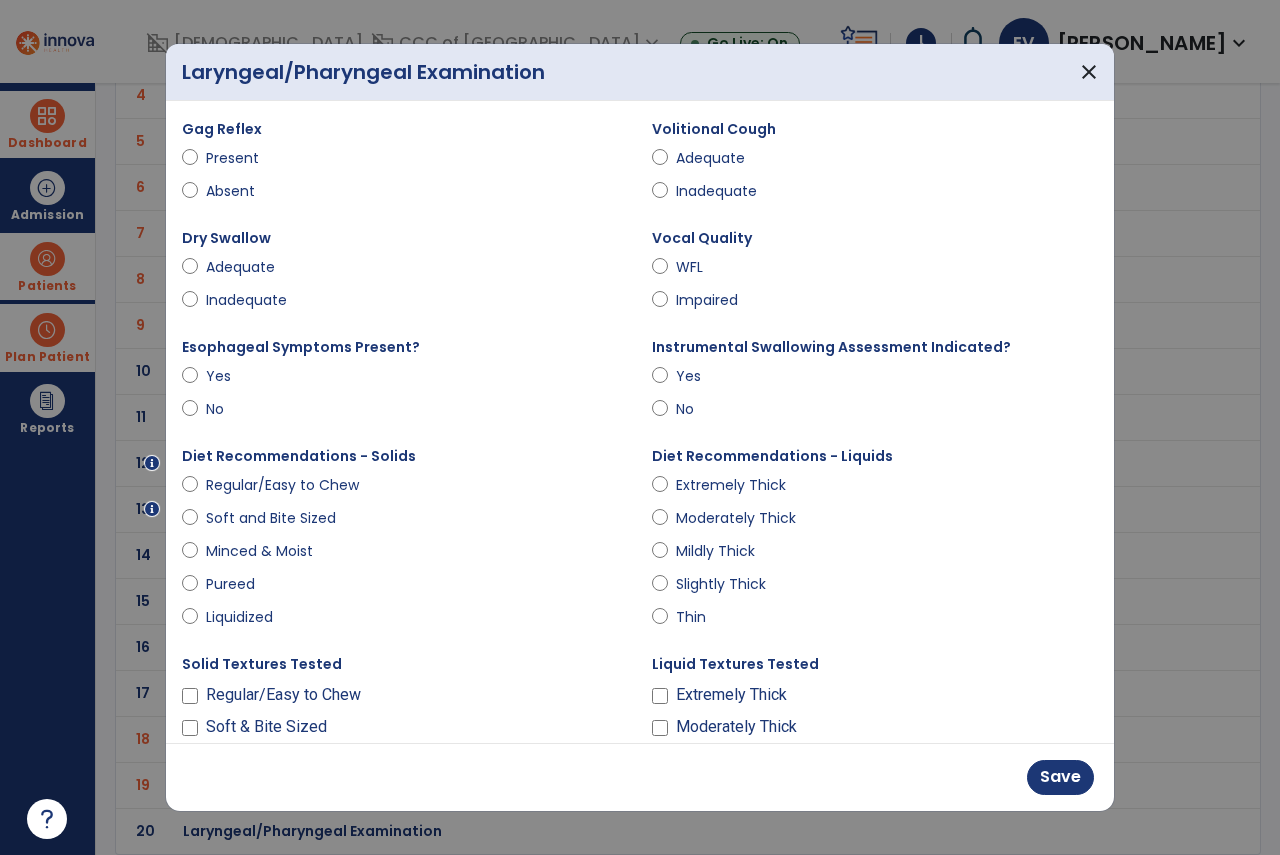 click on "Adequate" at bounding box center [241, 267] 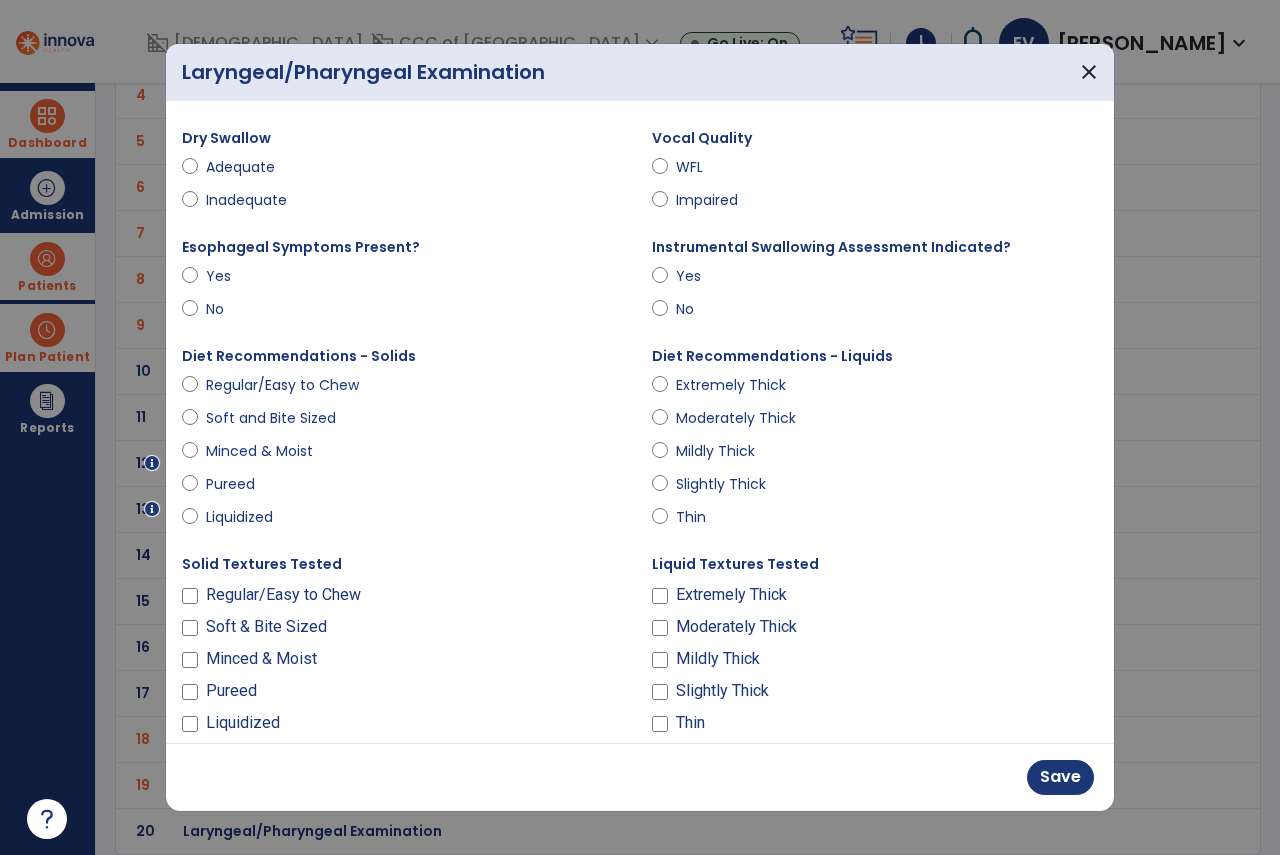 click on "WFL" at bounding box center (711, 167) 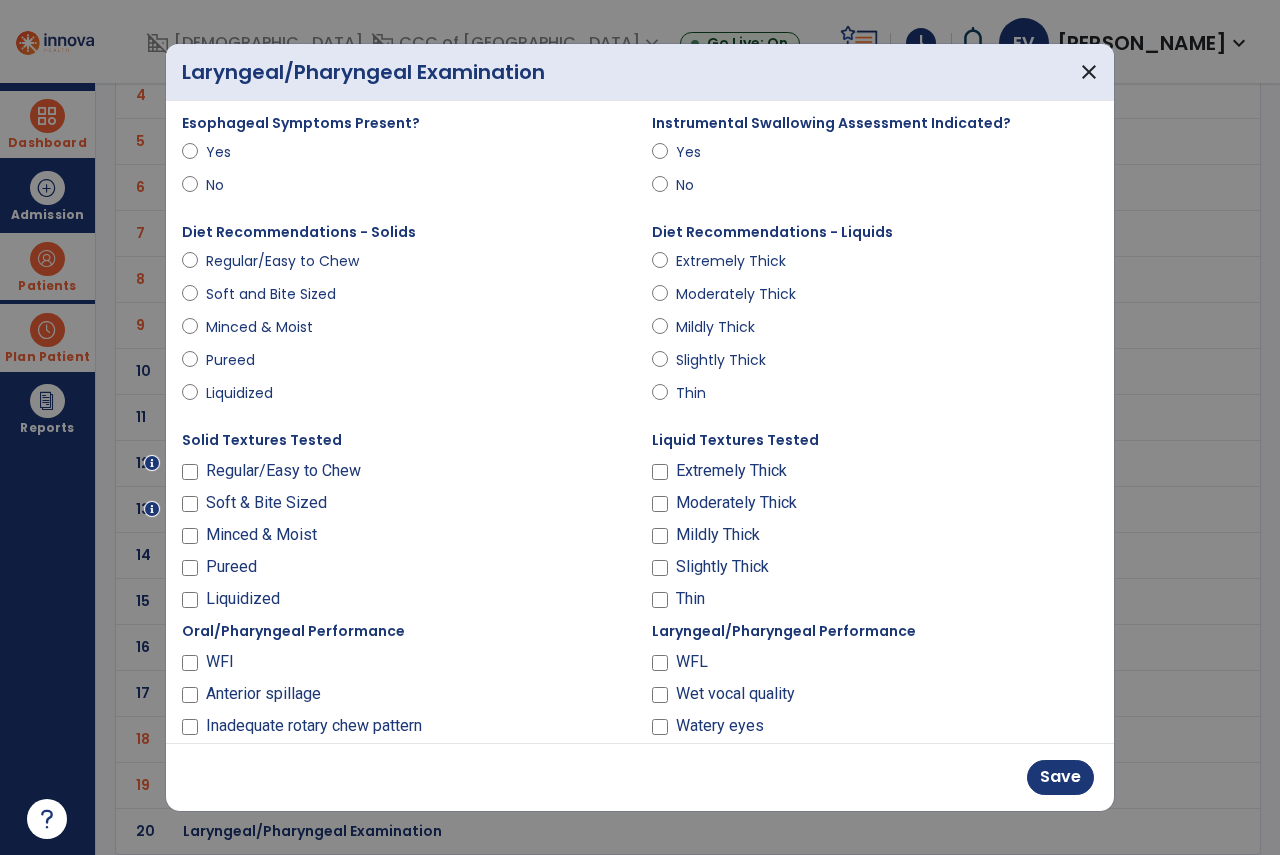 scroll, scrollTop: 400, scrollLeft: 0, axis: vertical 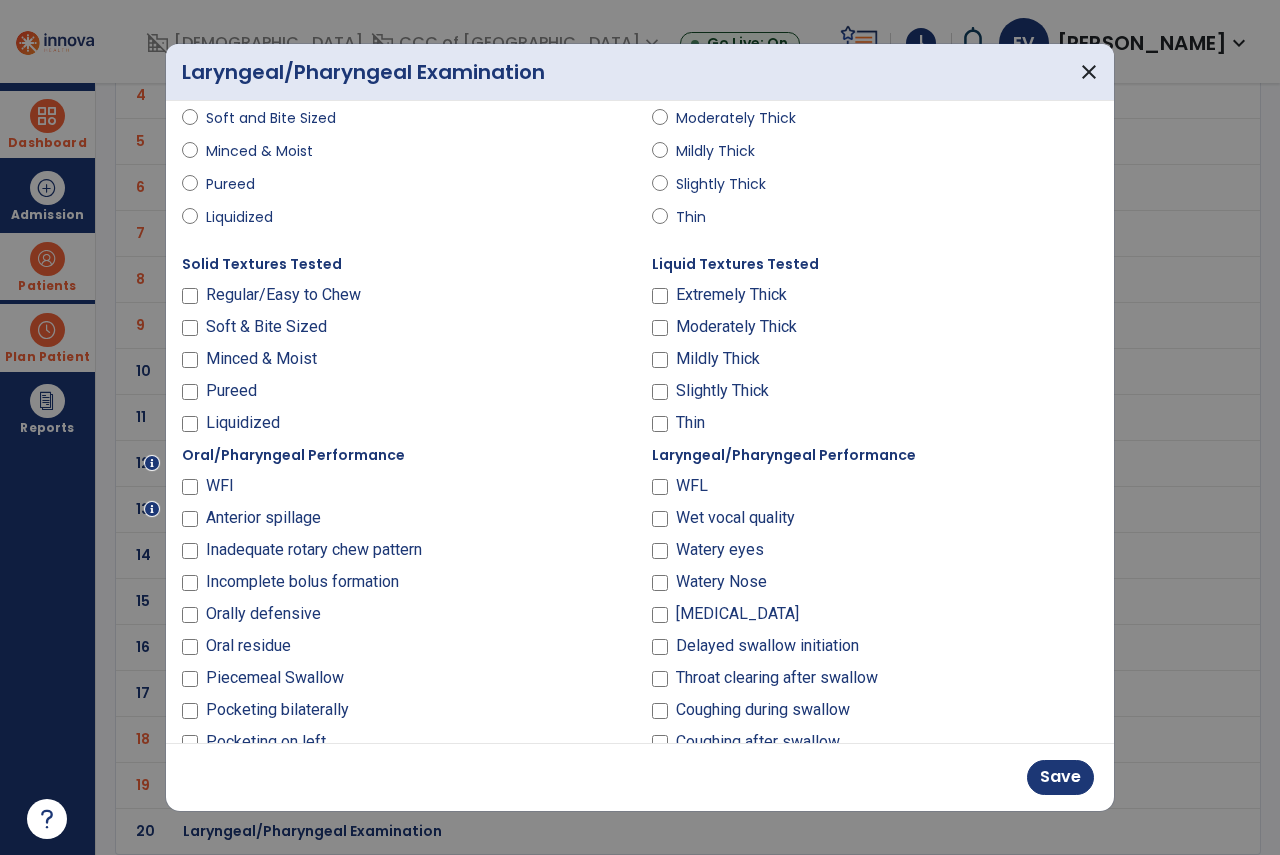 click on "Slightly Thick" at bounding box center (875, 395) 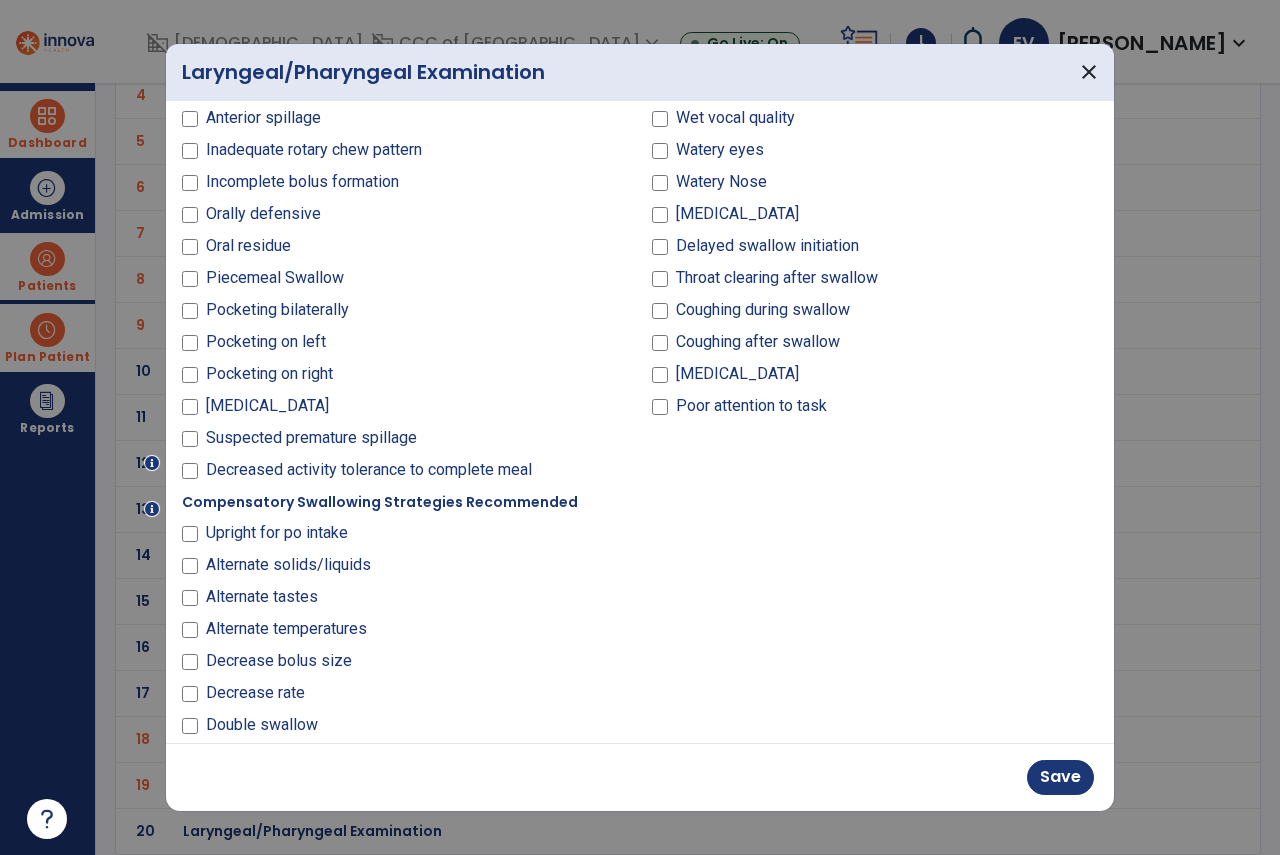scroll, scrollTop: 700, scrollLeft: 0, axis: vertical 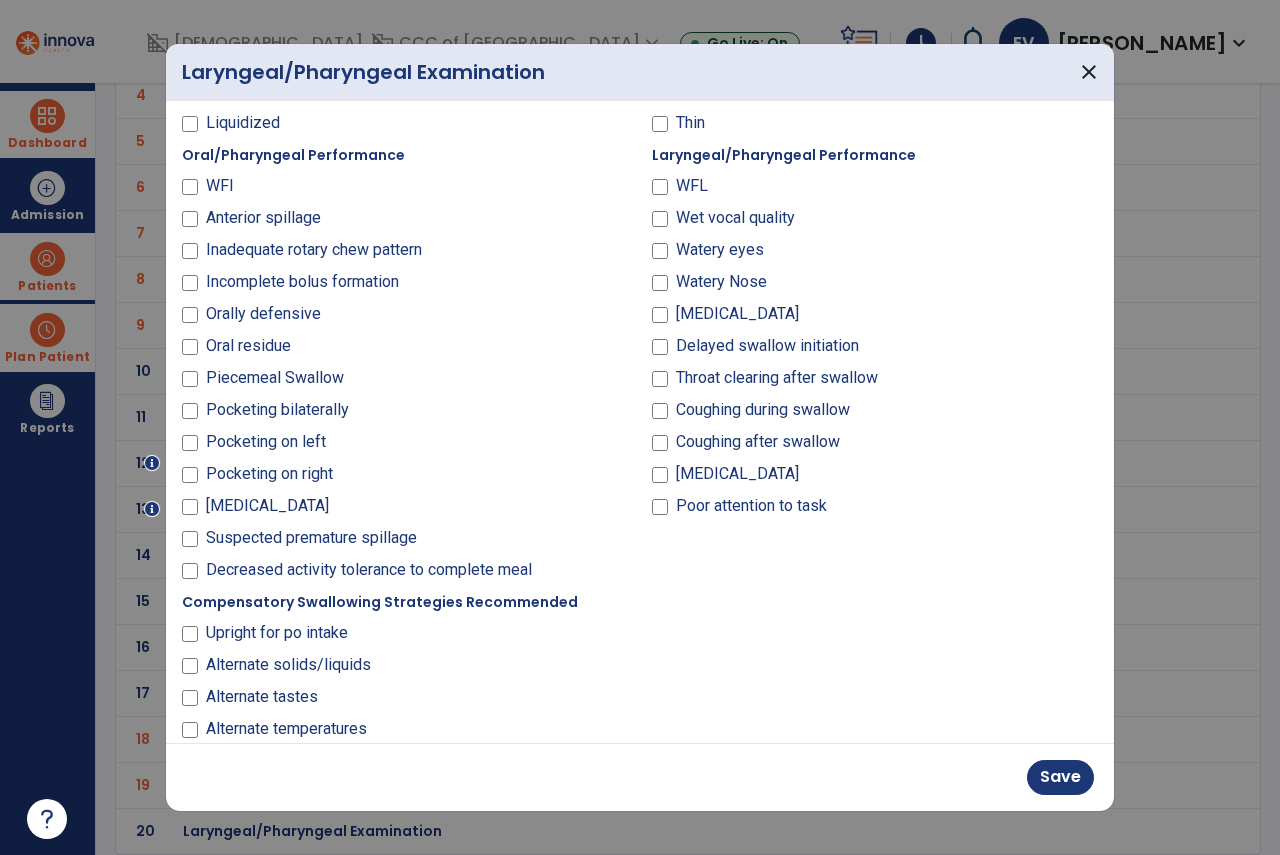 click on "WFl" at bounding box center (219, 186) 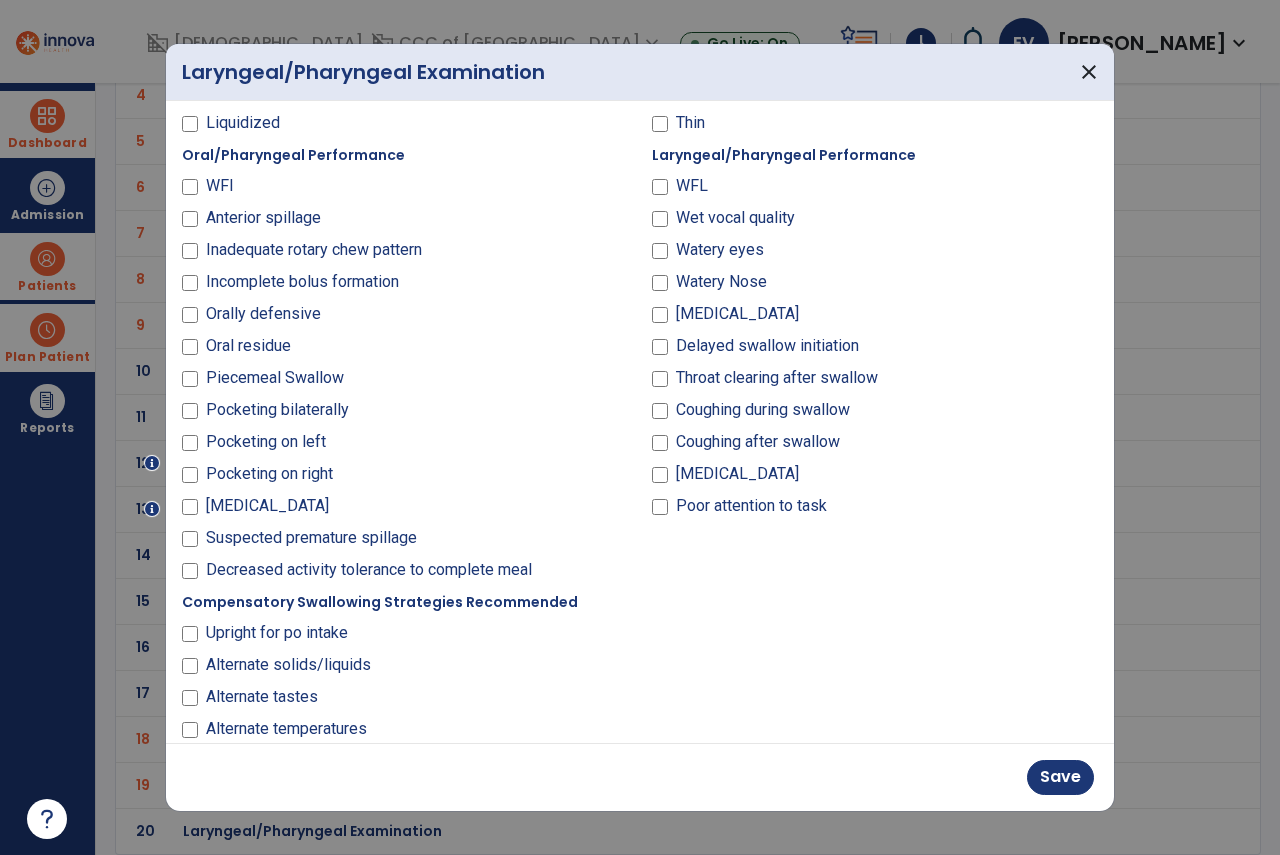 click on "WFL" at bounding box center [692, 186] 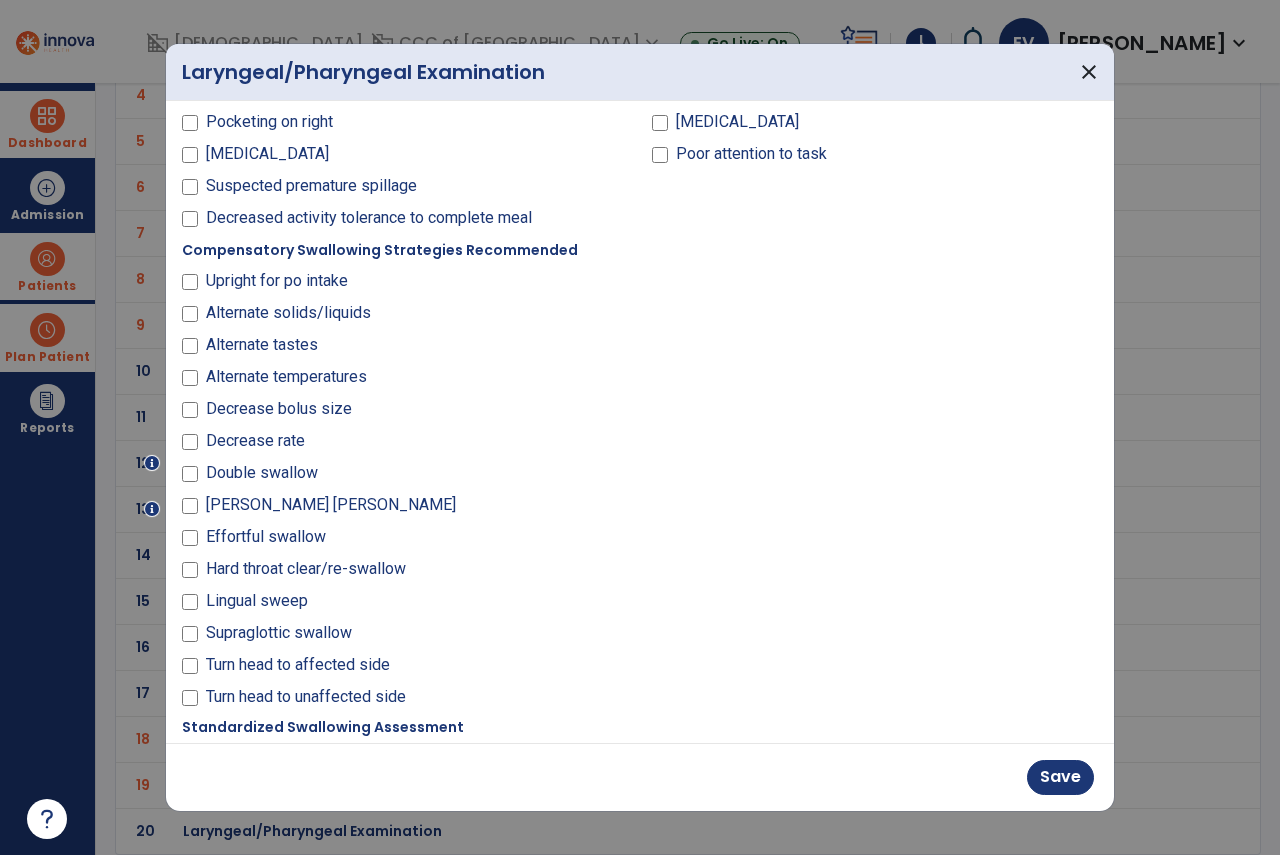 scroll, scrollTop: 1100, scrollLeft: 0, axis: vertical 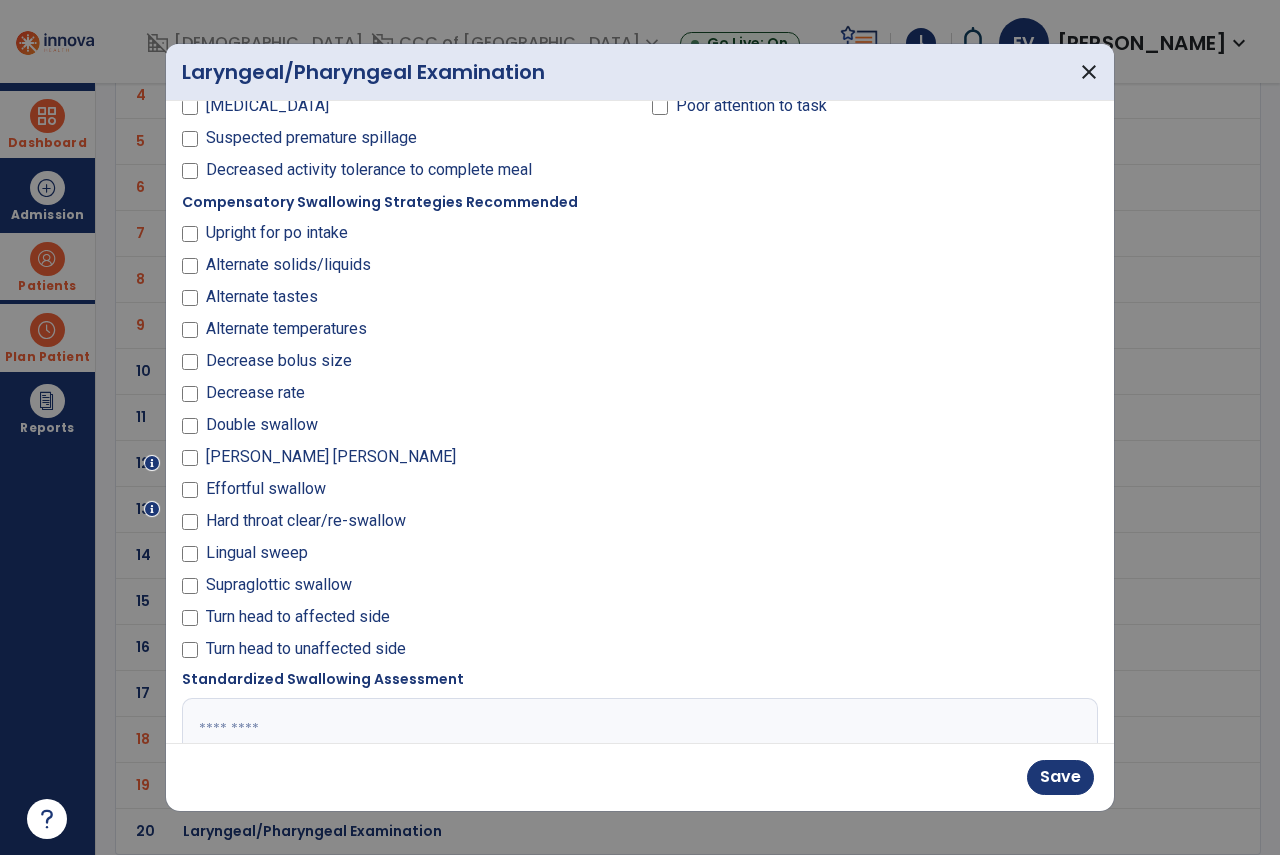 click on "Upright for po intake" at bounding box center [277, 233] 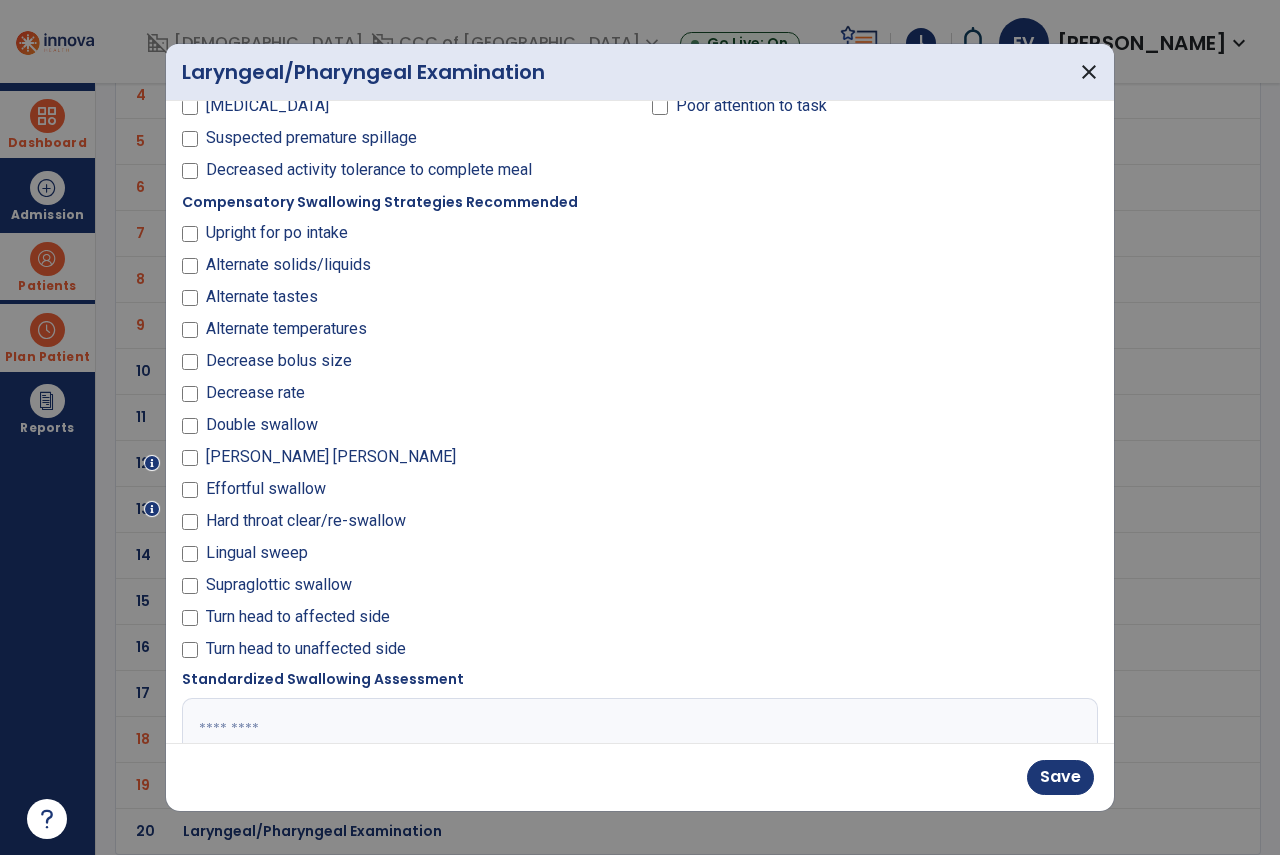 click on "Alternate solids/liquids" at bounding box center [288, 265] 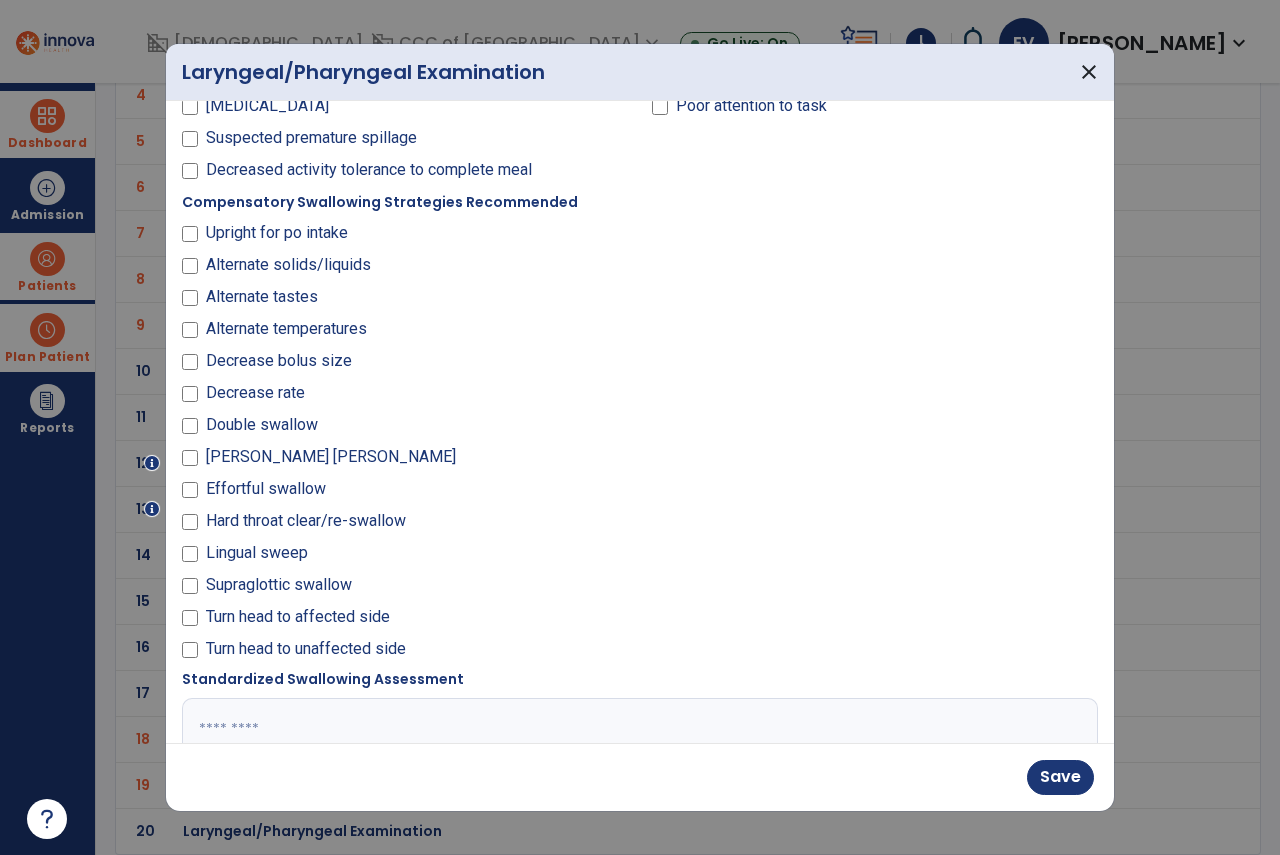 click on "Decrease bolus size" at bounding box center [279, 361] 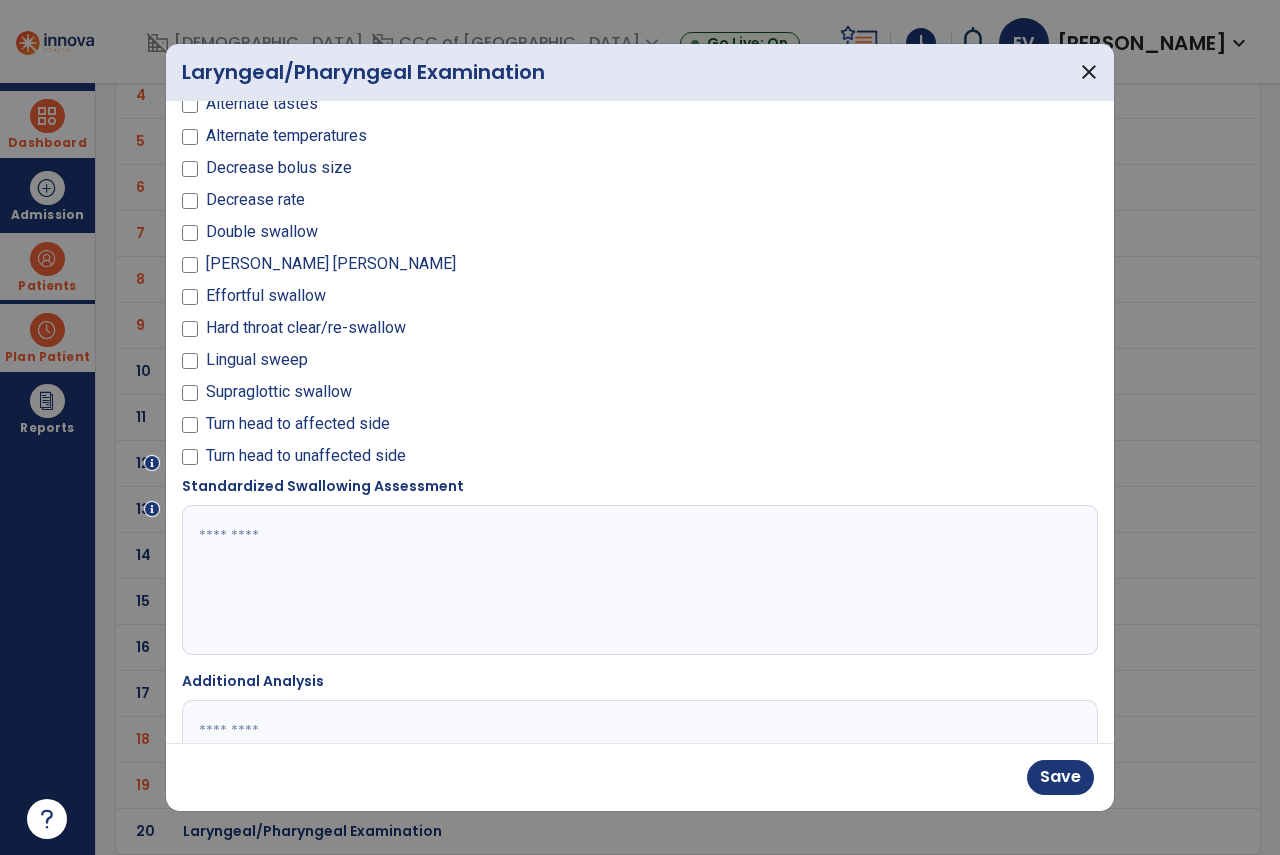 scroll, scrollTop: 1300, scrollLeft: 0, axis: vertical 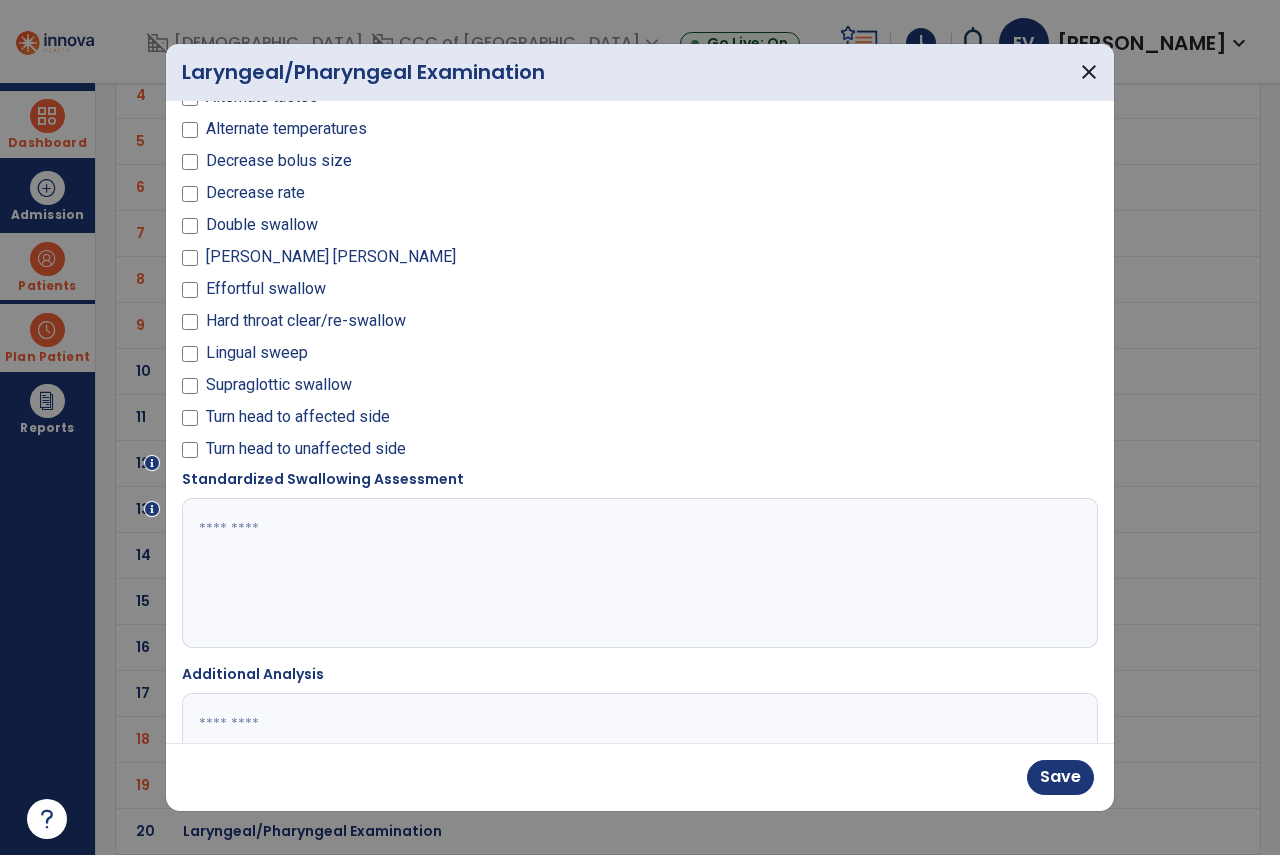 click at bounding box center (637, 573) 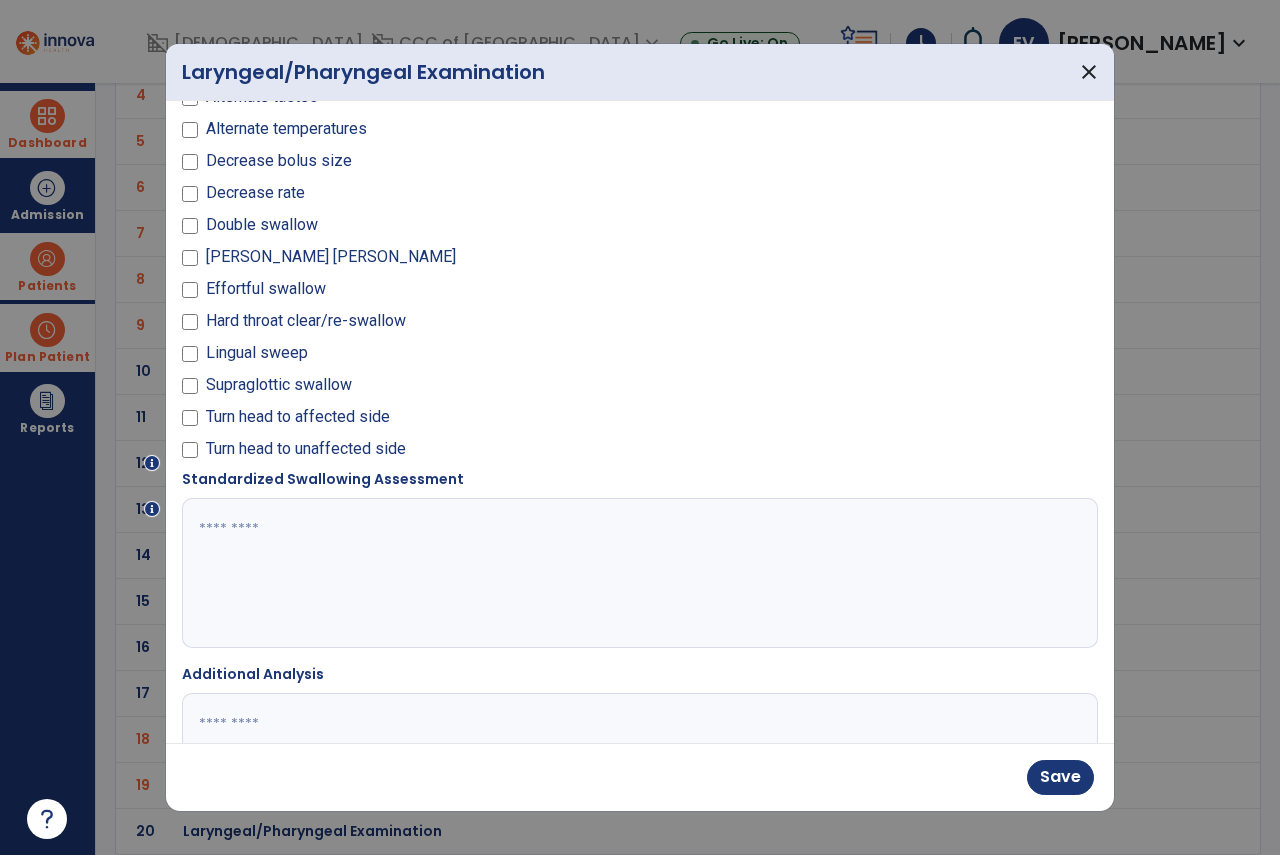scroll, scrollTop: 1438, scrollLeft: 0, axis: vertical 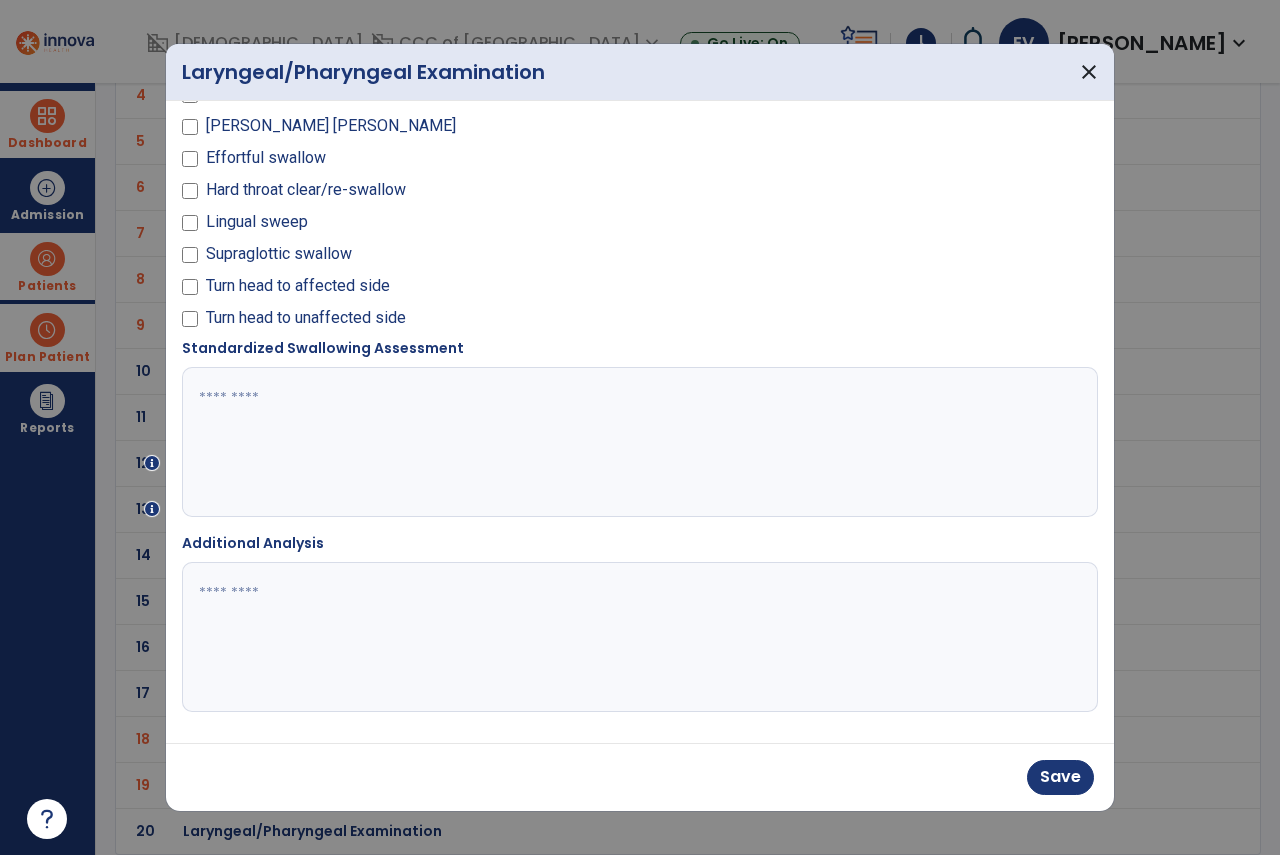 click at bounding box center [637, 637] 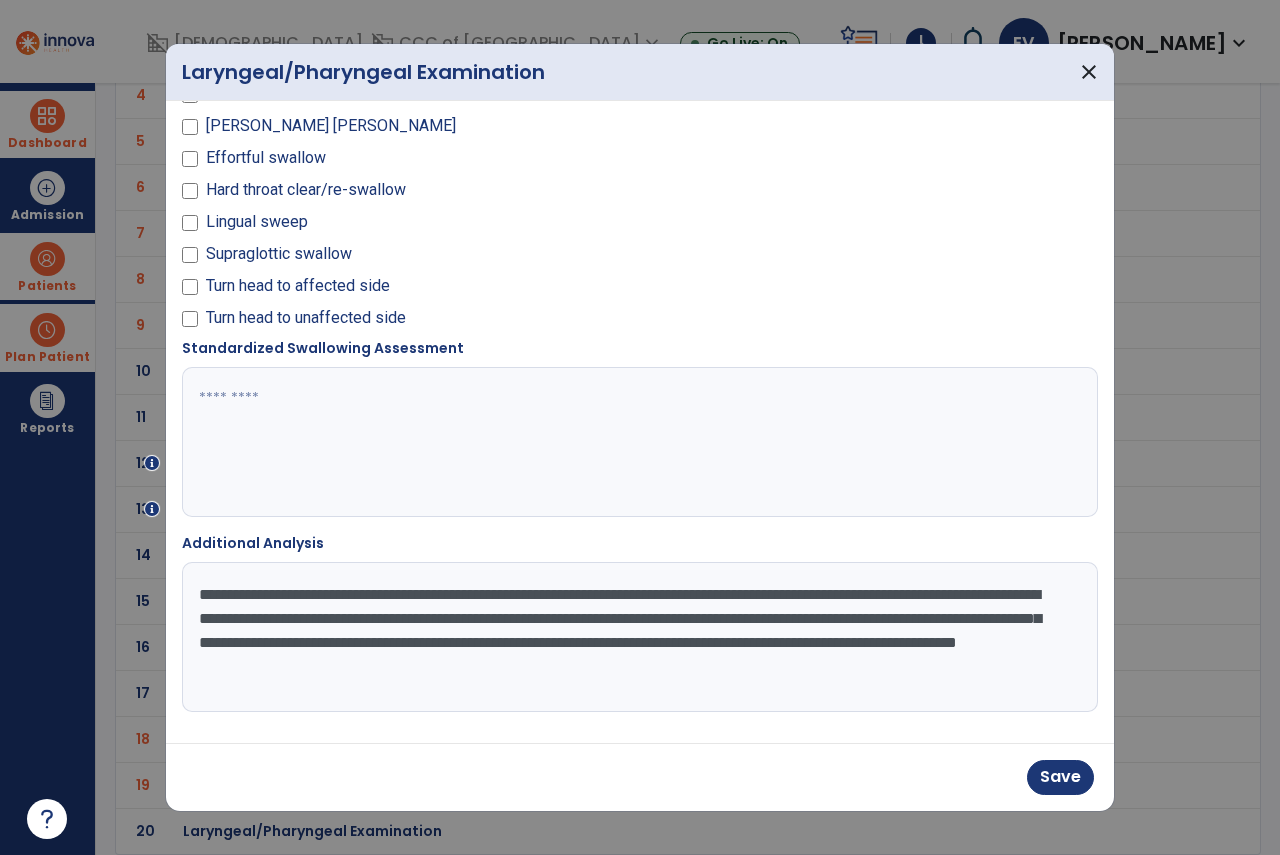 click on "**********" at bounding box center [637, 637] 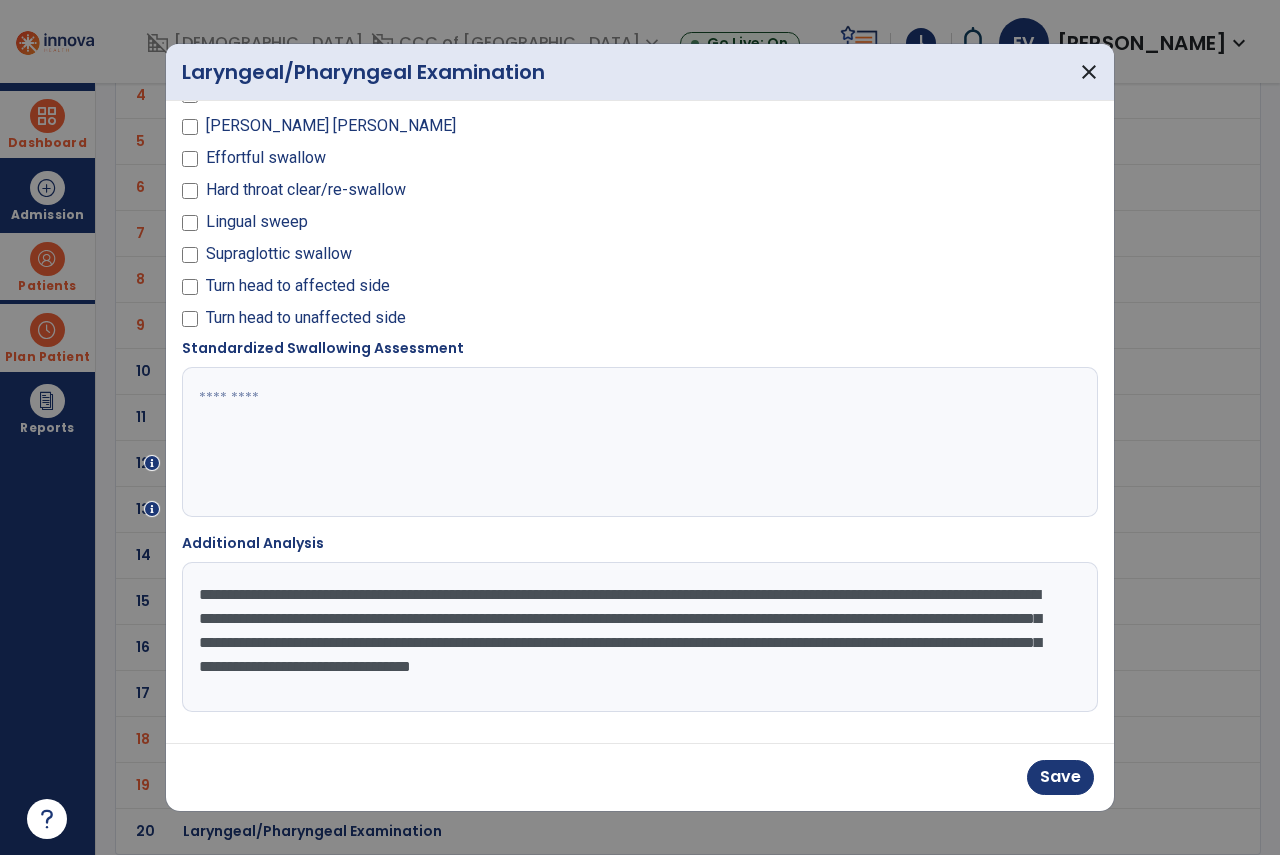 click on "**********" at bounding box center (637, 637) 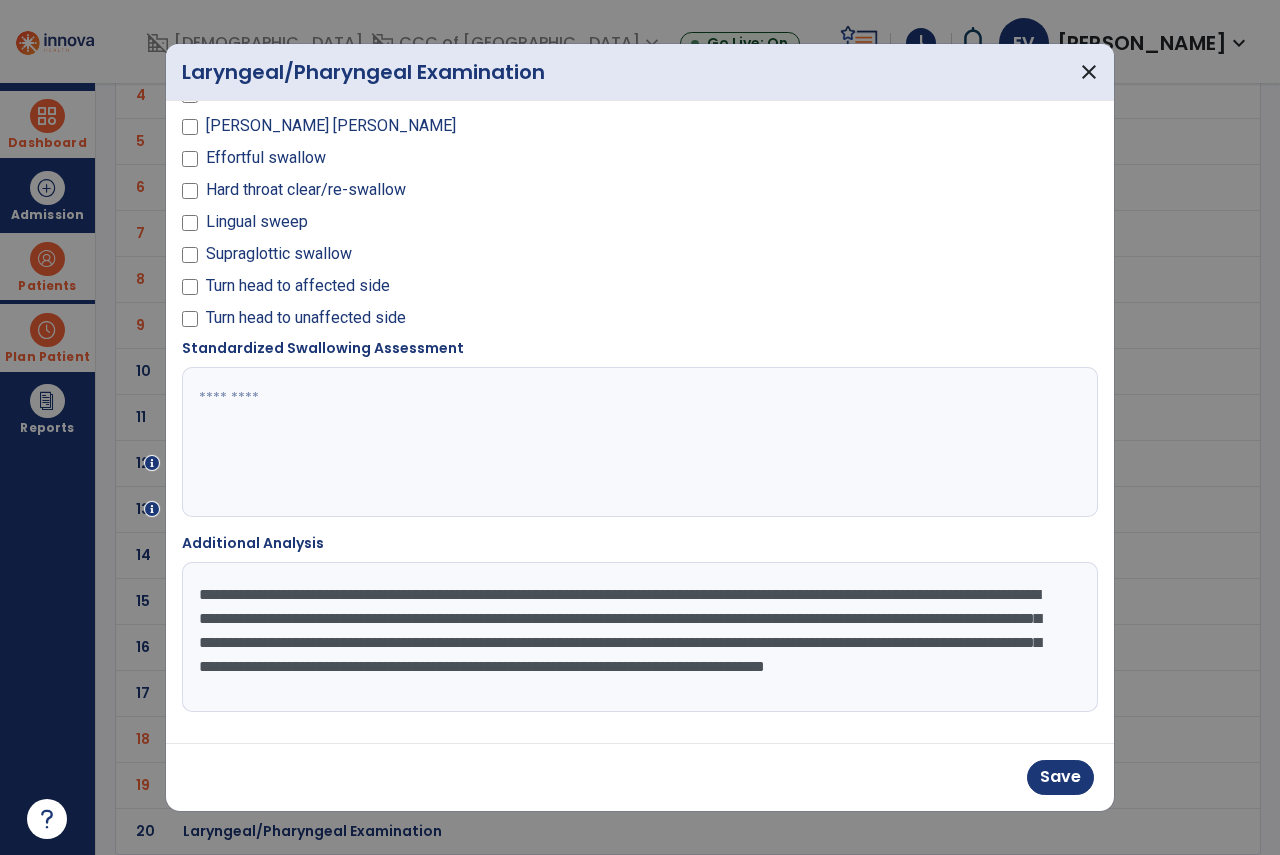 scroll, scrollTop: 15, scrollLeft: 0, axis: vertical 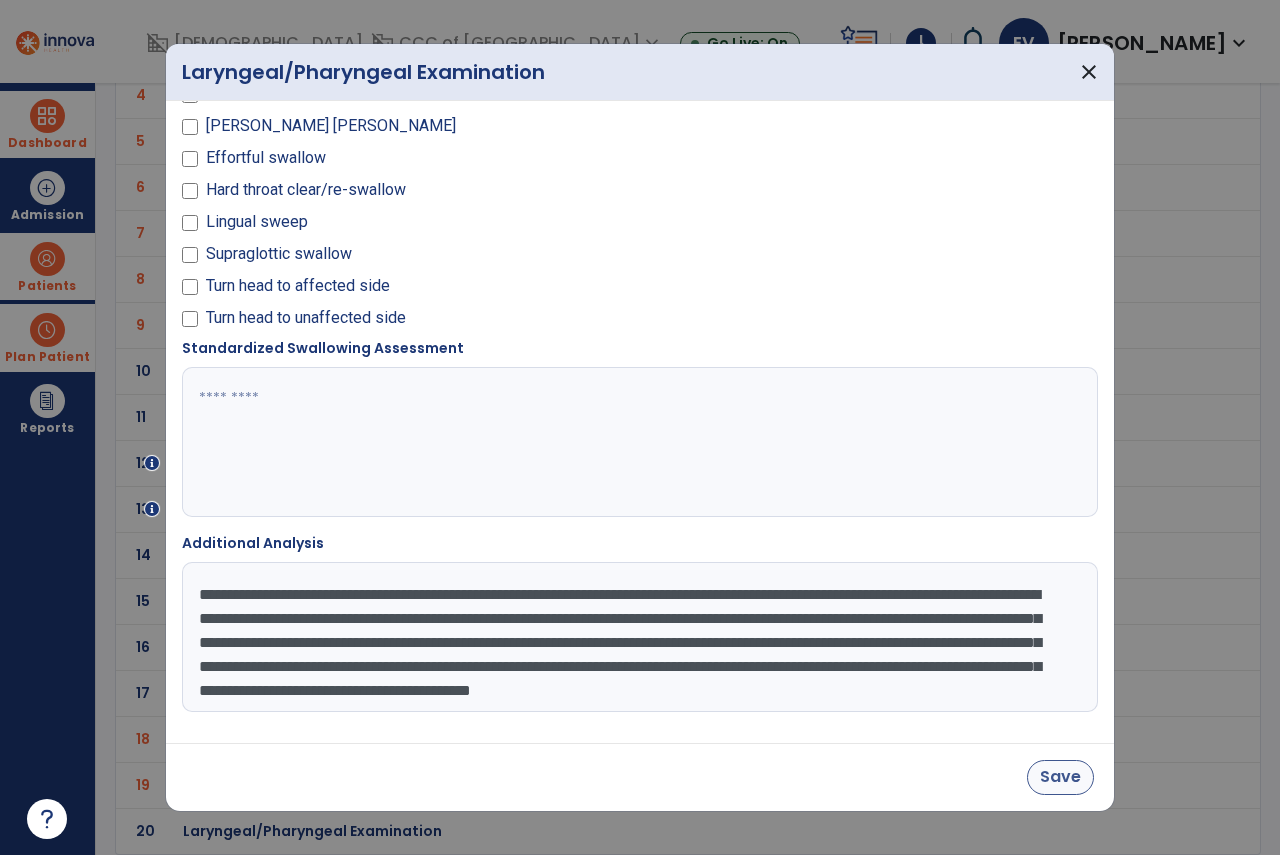 type on "**********" 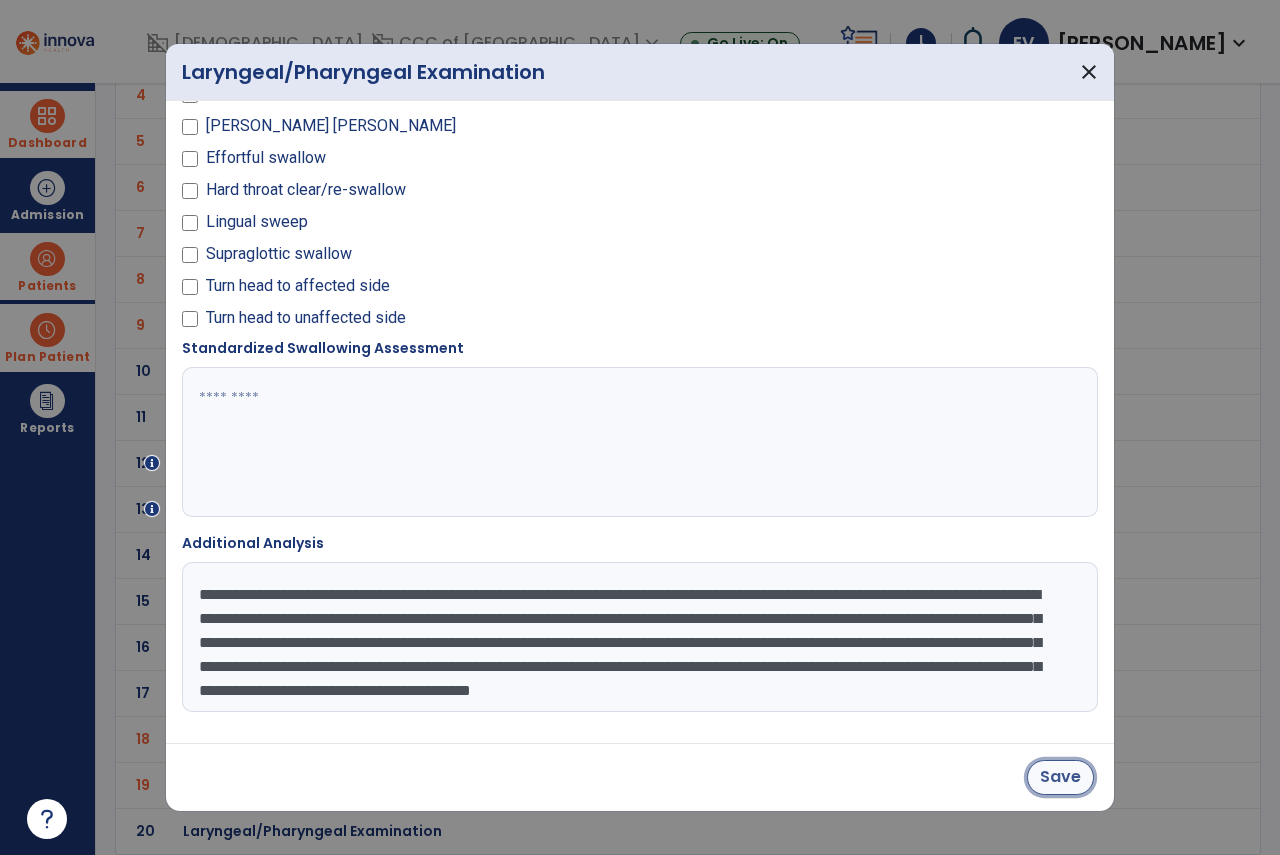 click on "Save" at bounding box center (1060, 777) 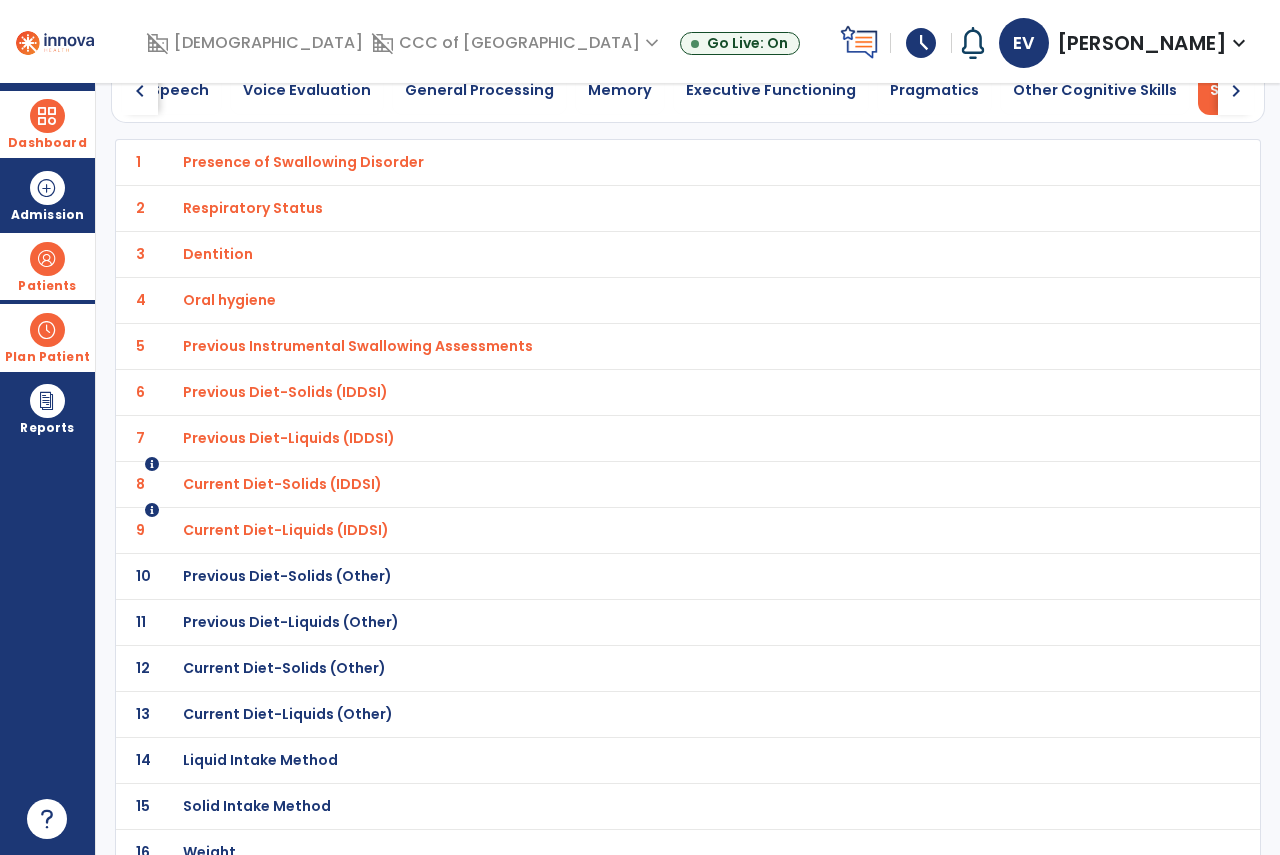 scroll, scrollTop: 0, scrollLeft: 0, axis: both 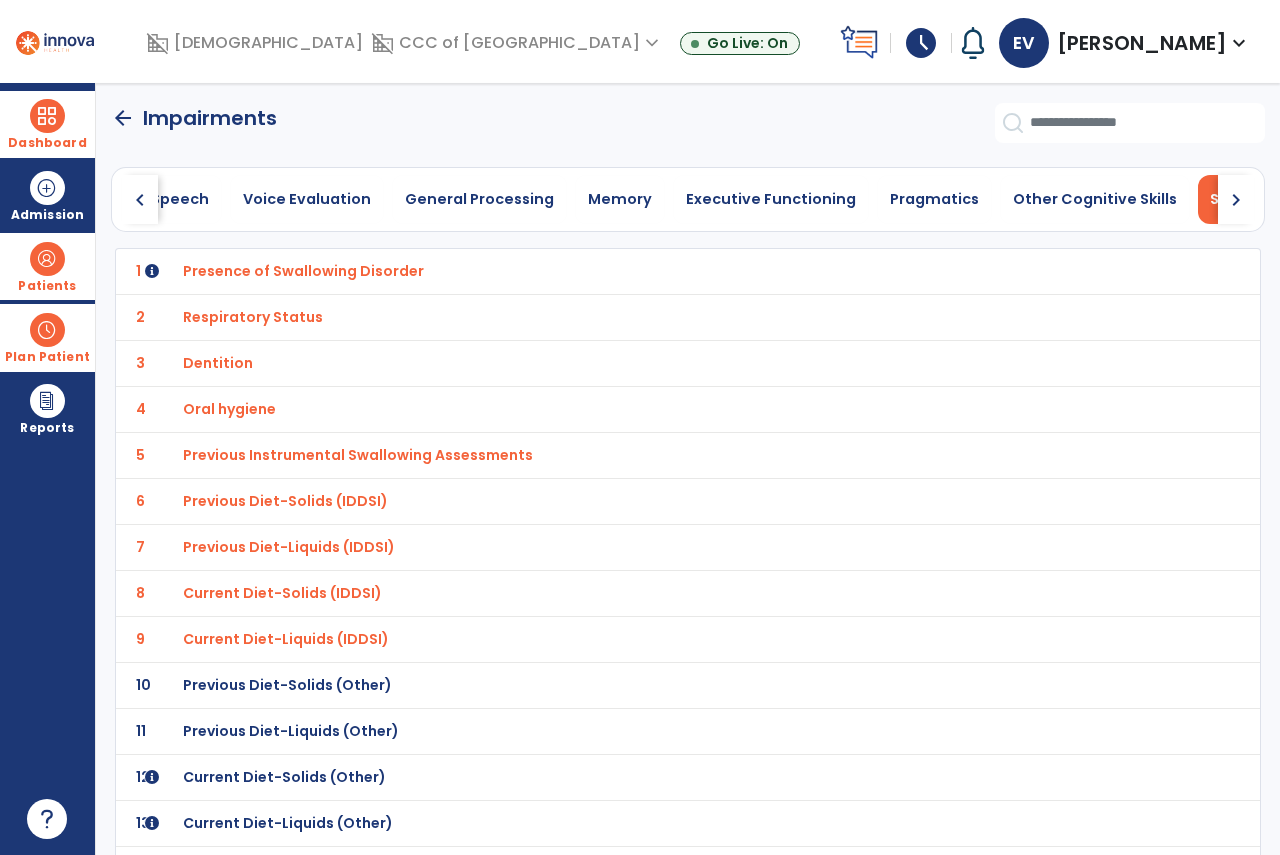 click on "arrow_back" 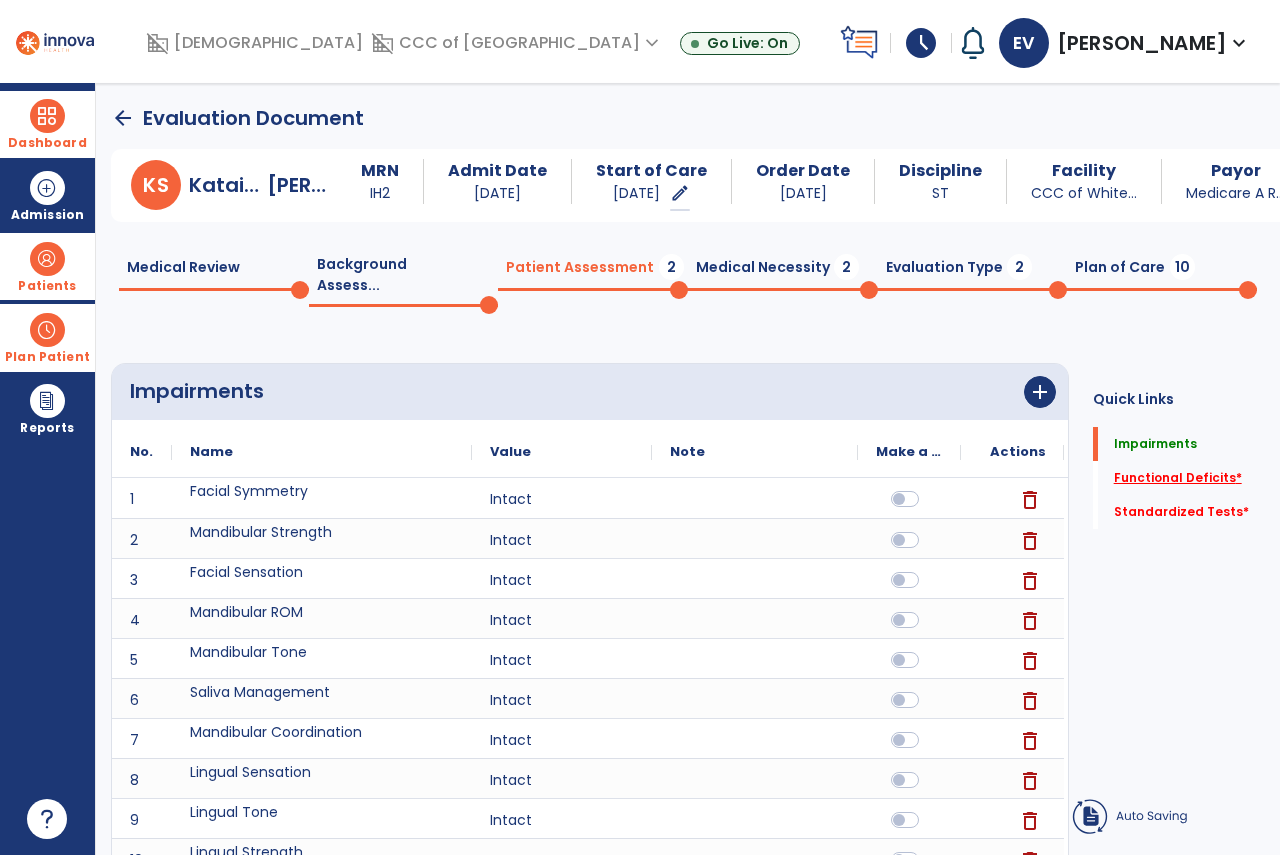 click on "Functional Deficits   *" 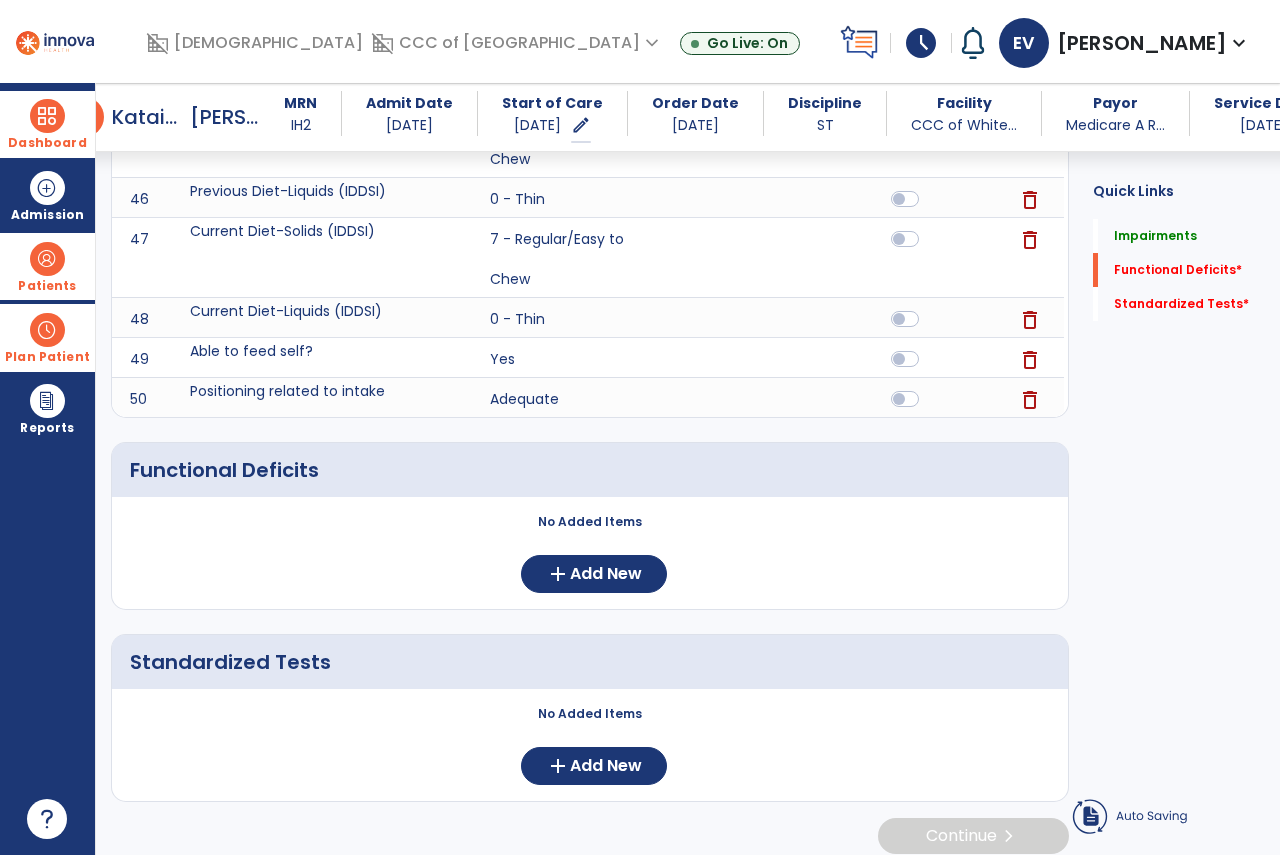 scroll, scrollTop: 2729, scrollLeft: 0, axis: vertical 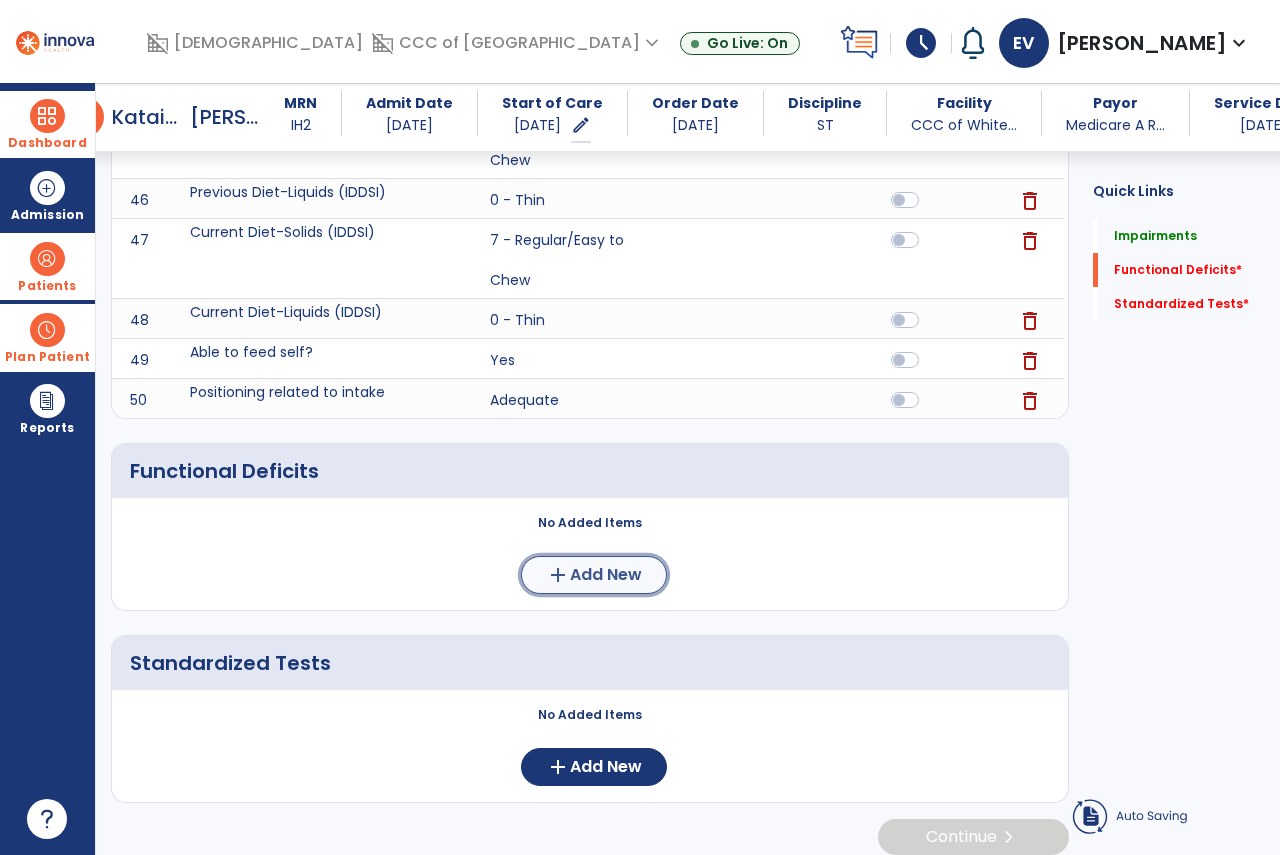 click on "Add New" 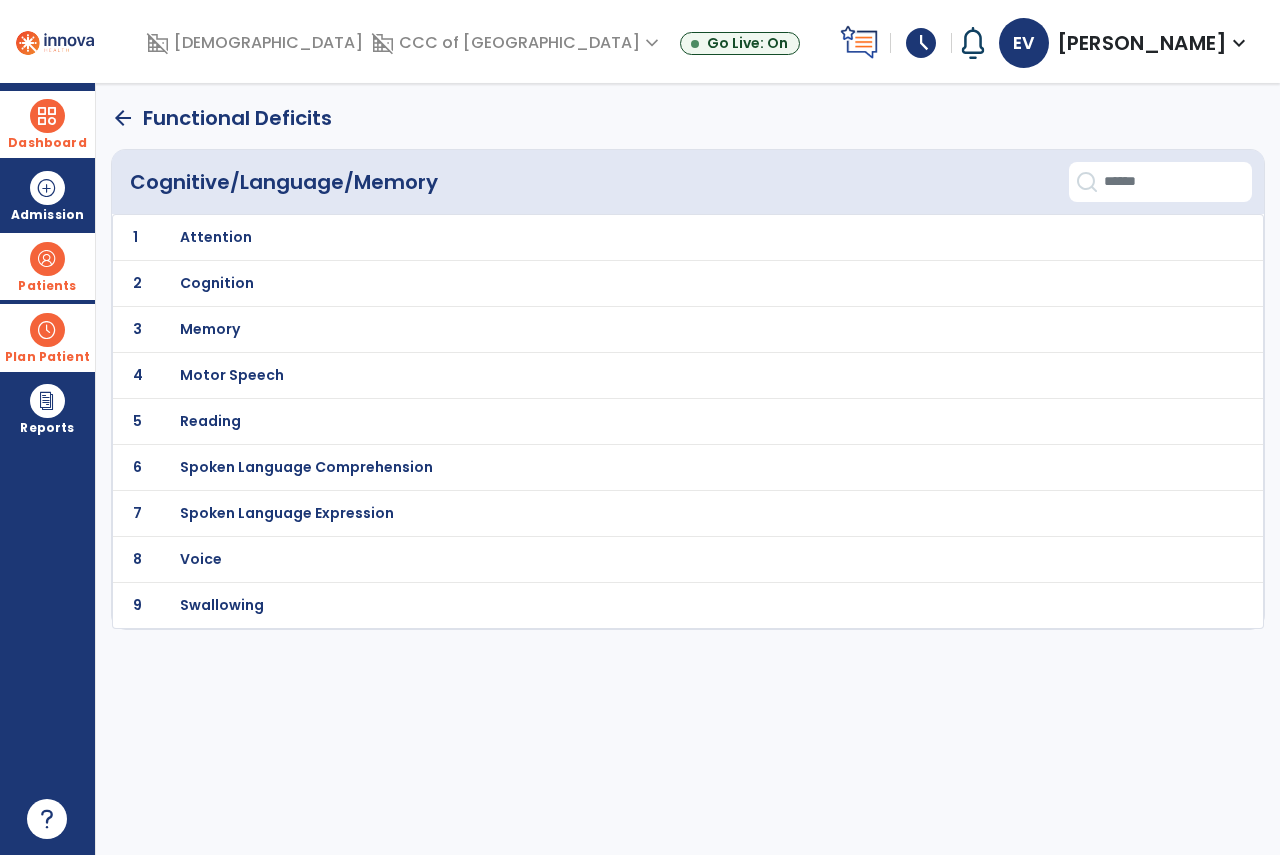 scroll, scrollTop: 0, scrollLeft: 0, axis: both 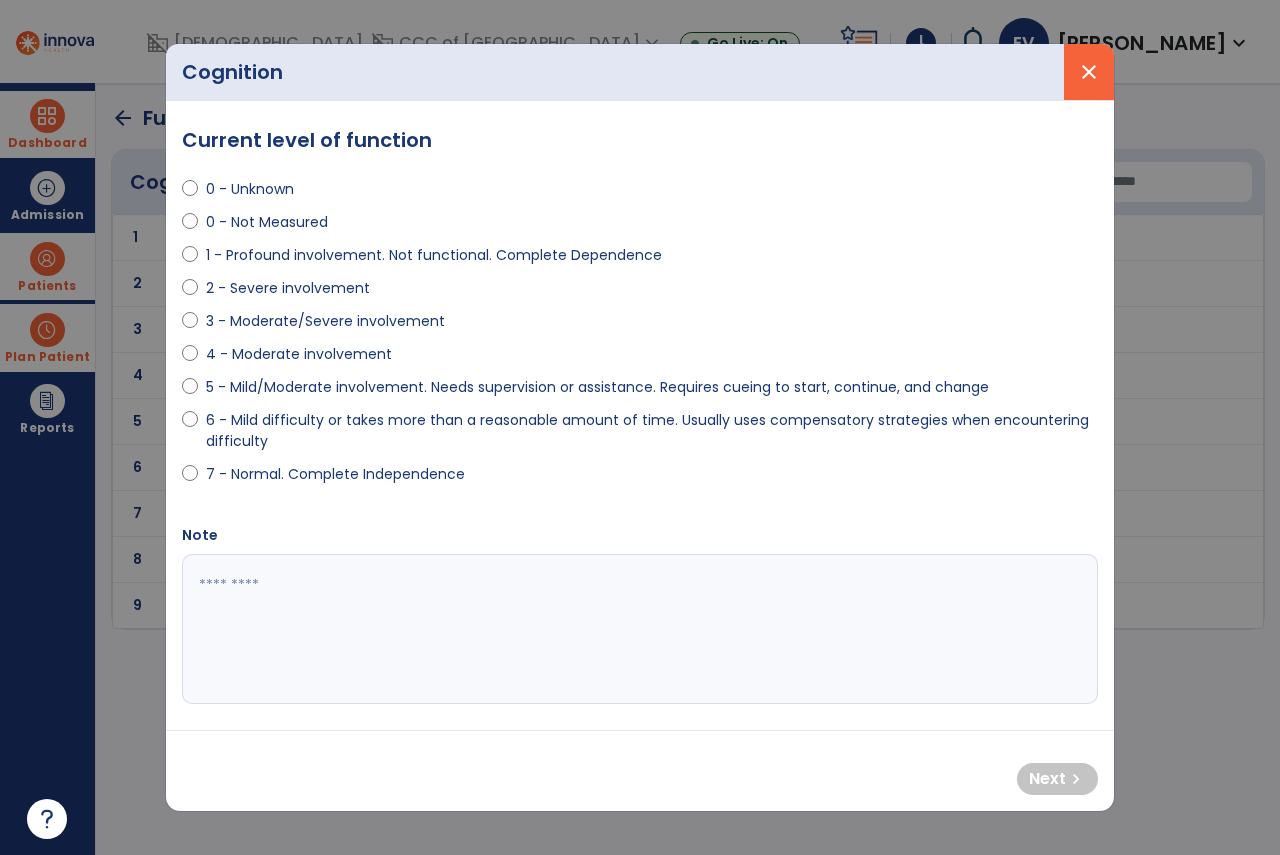 drag, startPoint x: 1059, startPoint y: 90, endPoint x: 1082, endPoint y: 82, distance: 24.351591 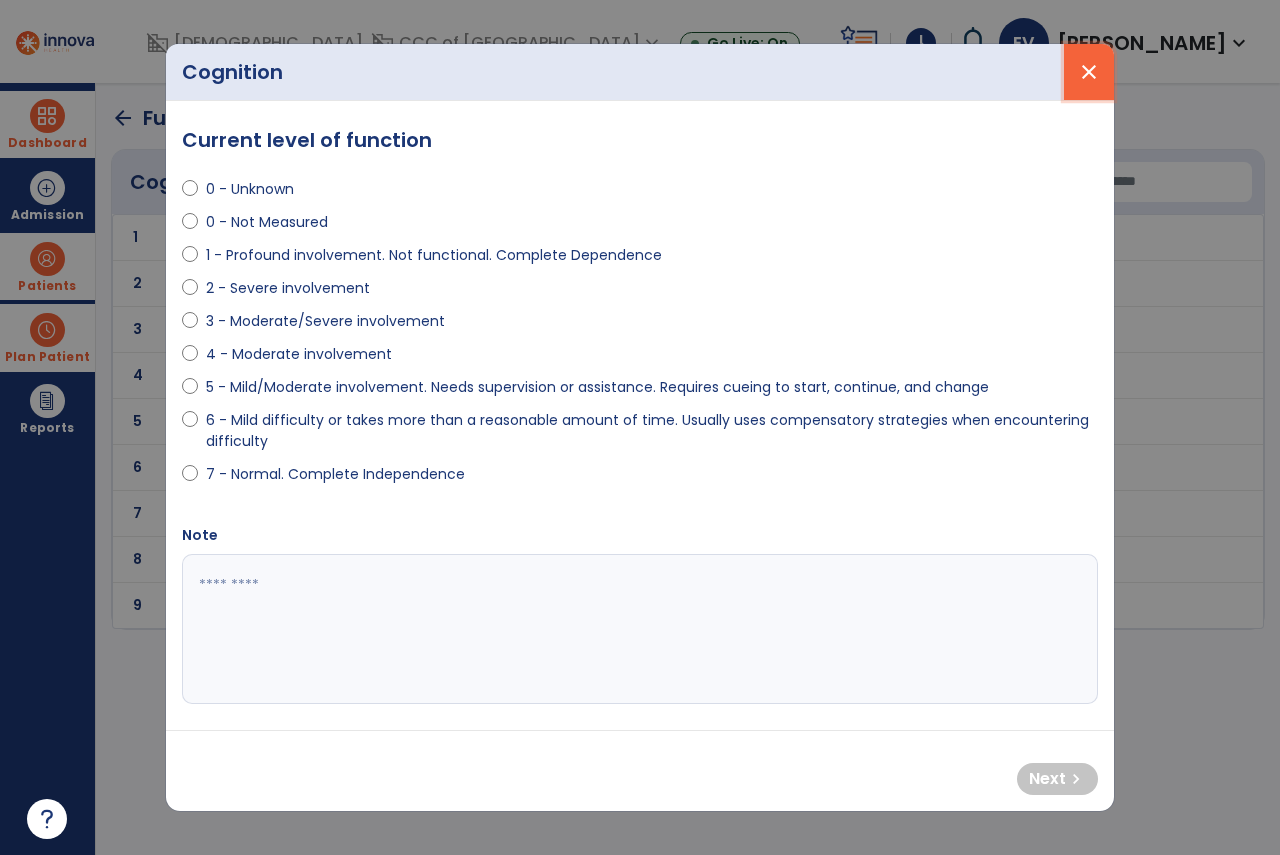click on "close" at bounding box center (1089, 72) 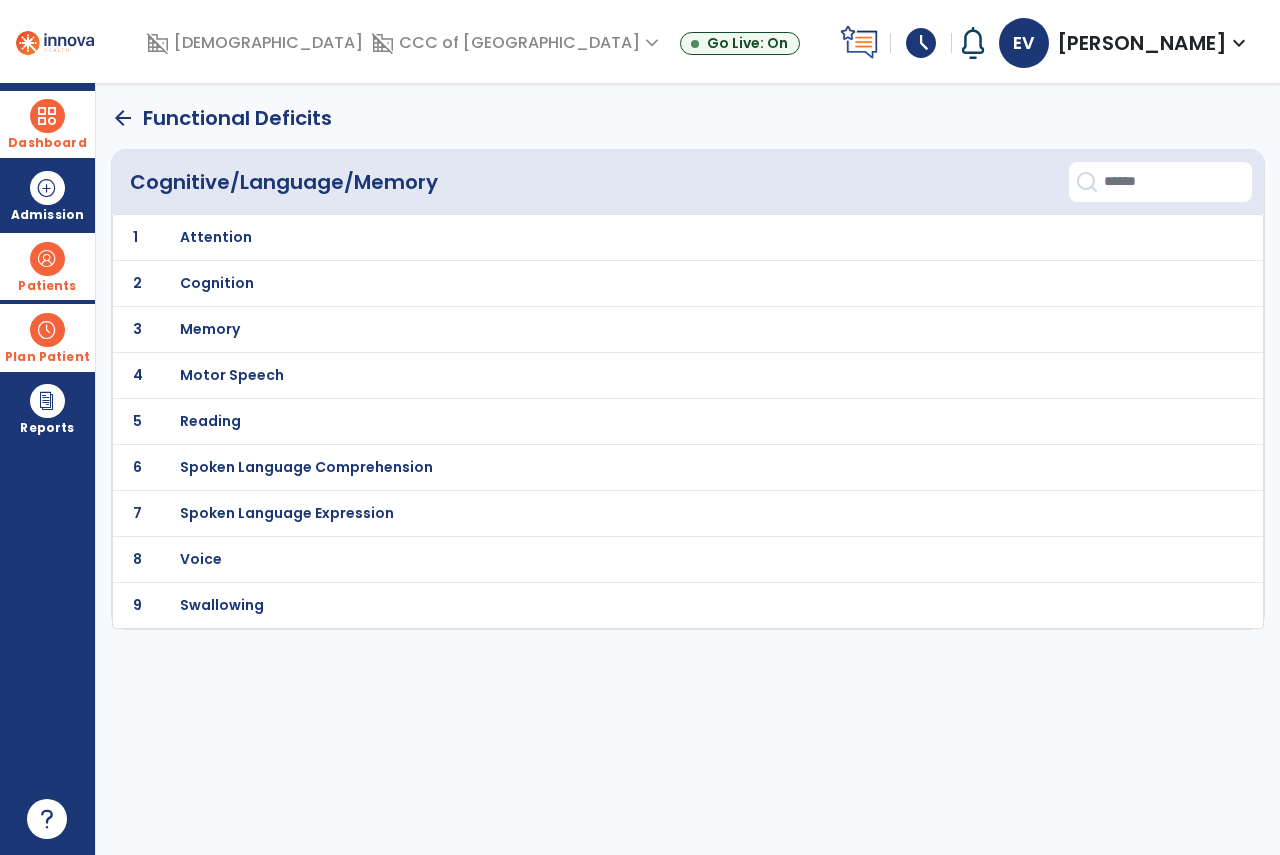 click on "Voice" at bounding box center [644, 237] 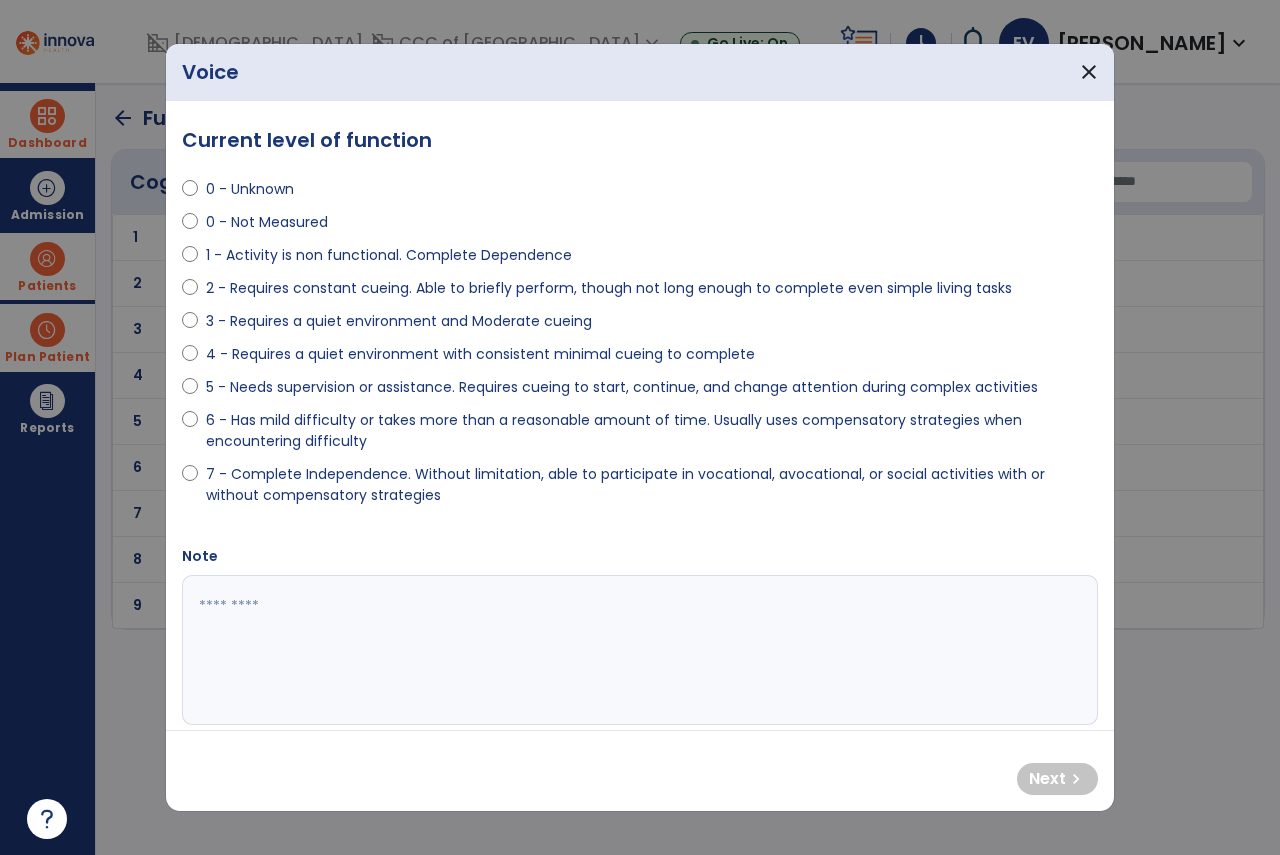 click on "6 - Has mild difficulty or takes more than a reasonable amount of time. Usually uses compensatory strategies when encountering difficulty" at bounding box center [652, 431] 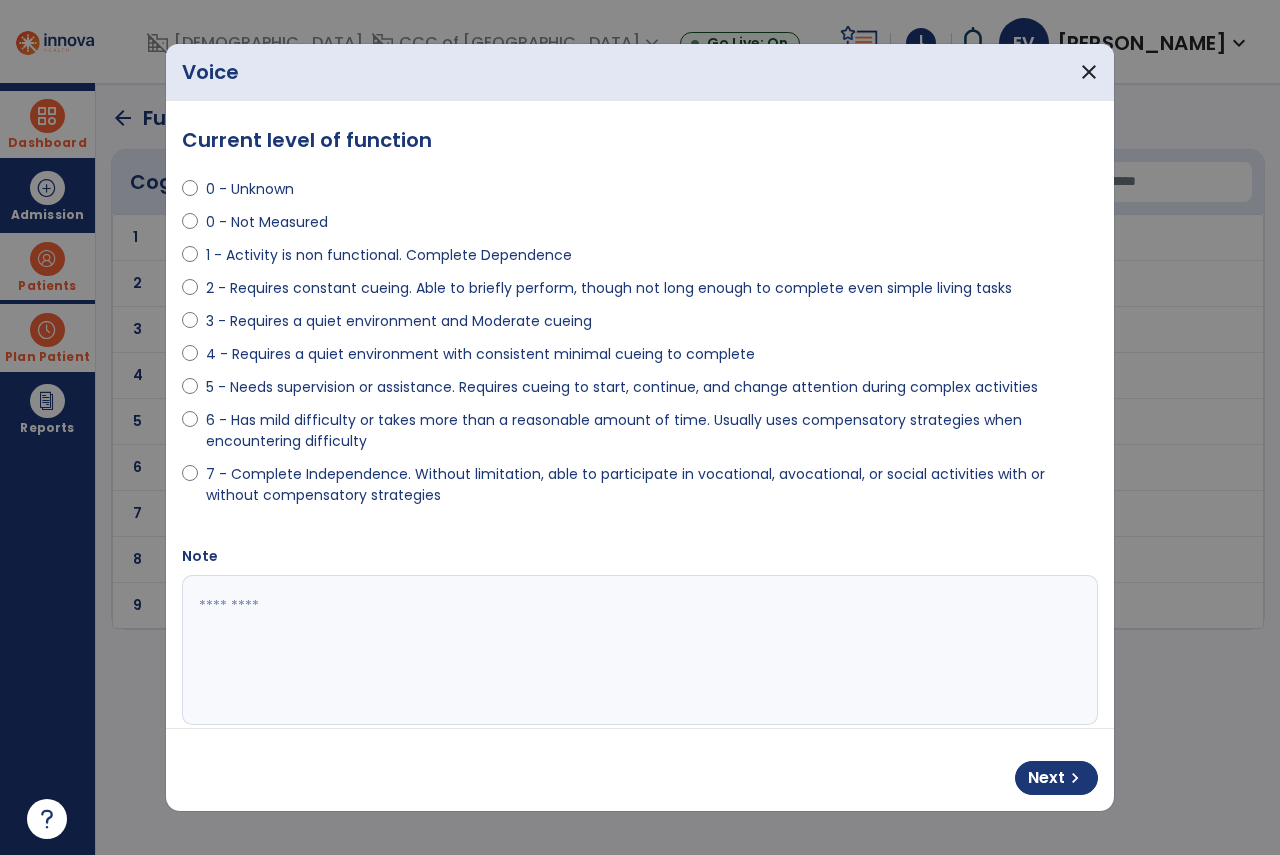 click on "5 - Needs supervision or assistance. Requires cueing to start, continue, and change attention during complex activities" at bounding box center (622, 387) 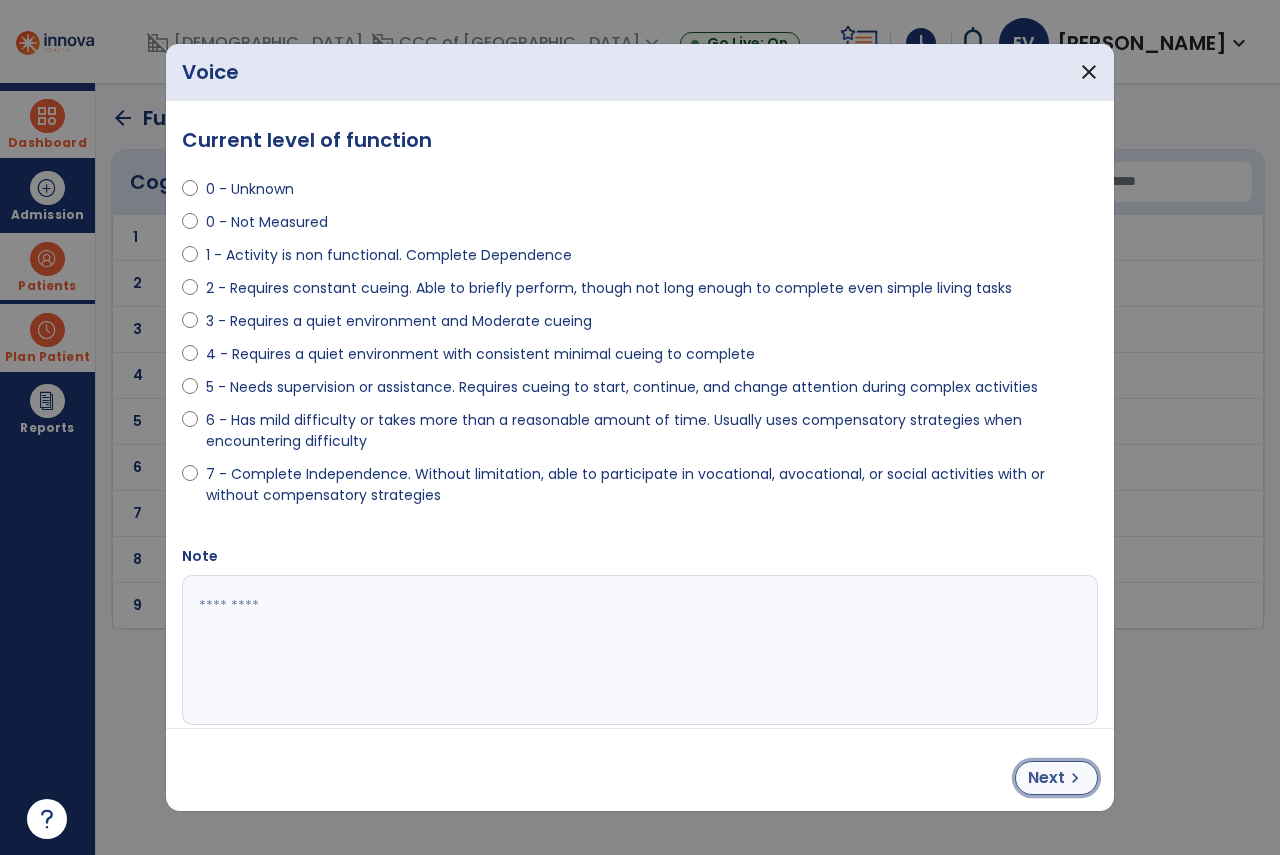 click on "Next  chevron_right" at bounding box center [1056, 778] 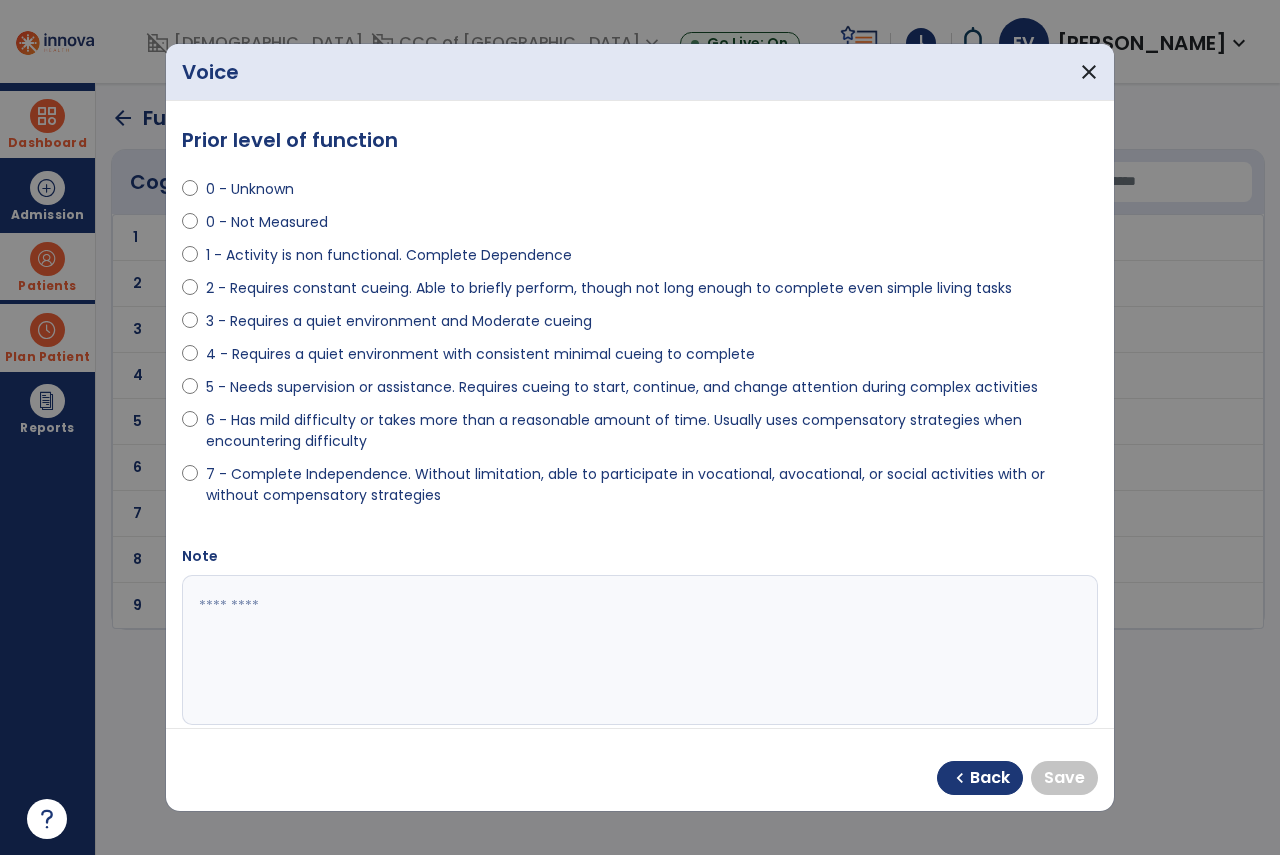 click on "7 - Complete Independence. Without limitation, able to participate in vocational, avocational, or social activities with or without compensatory strategies" at bounding box center [652, 485] 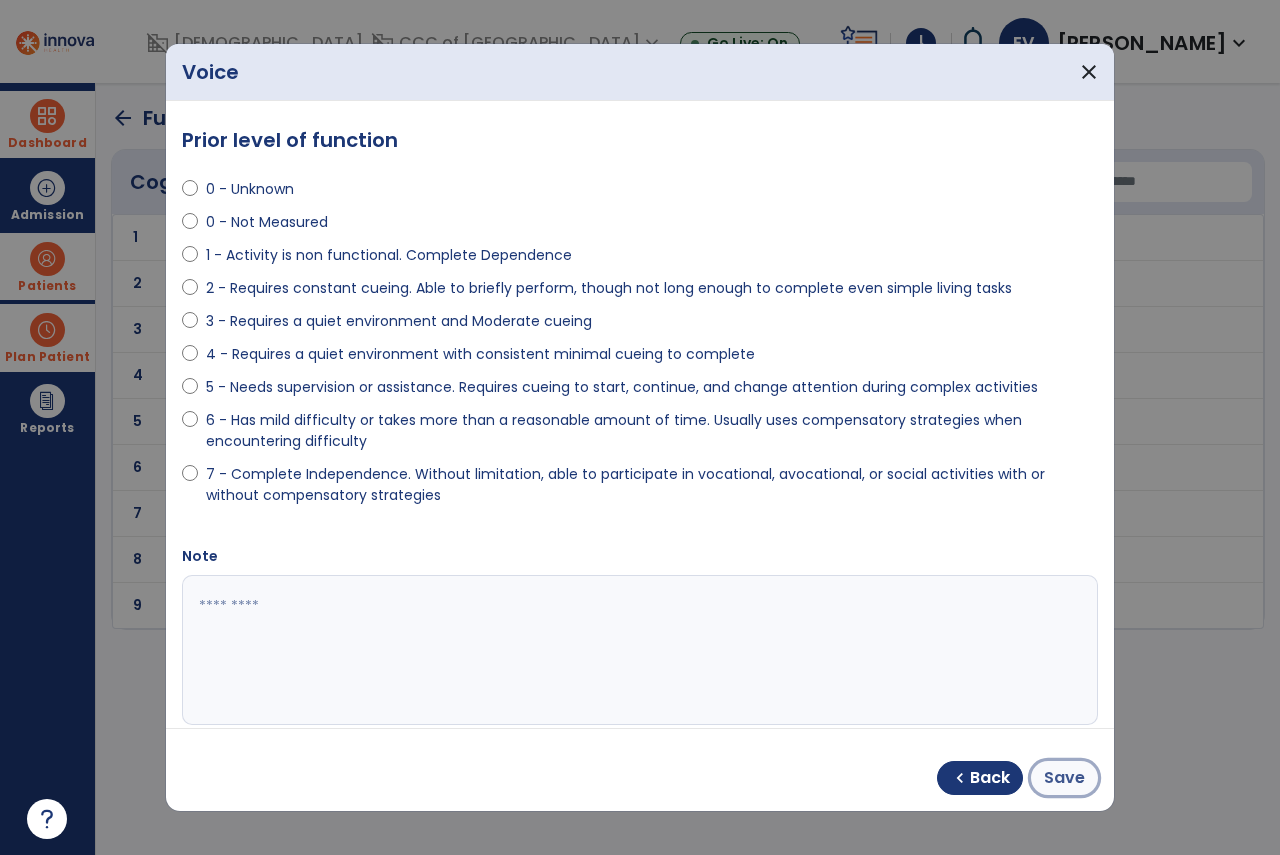 click on "Save" at bounding box center [1064, 778] 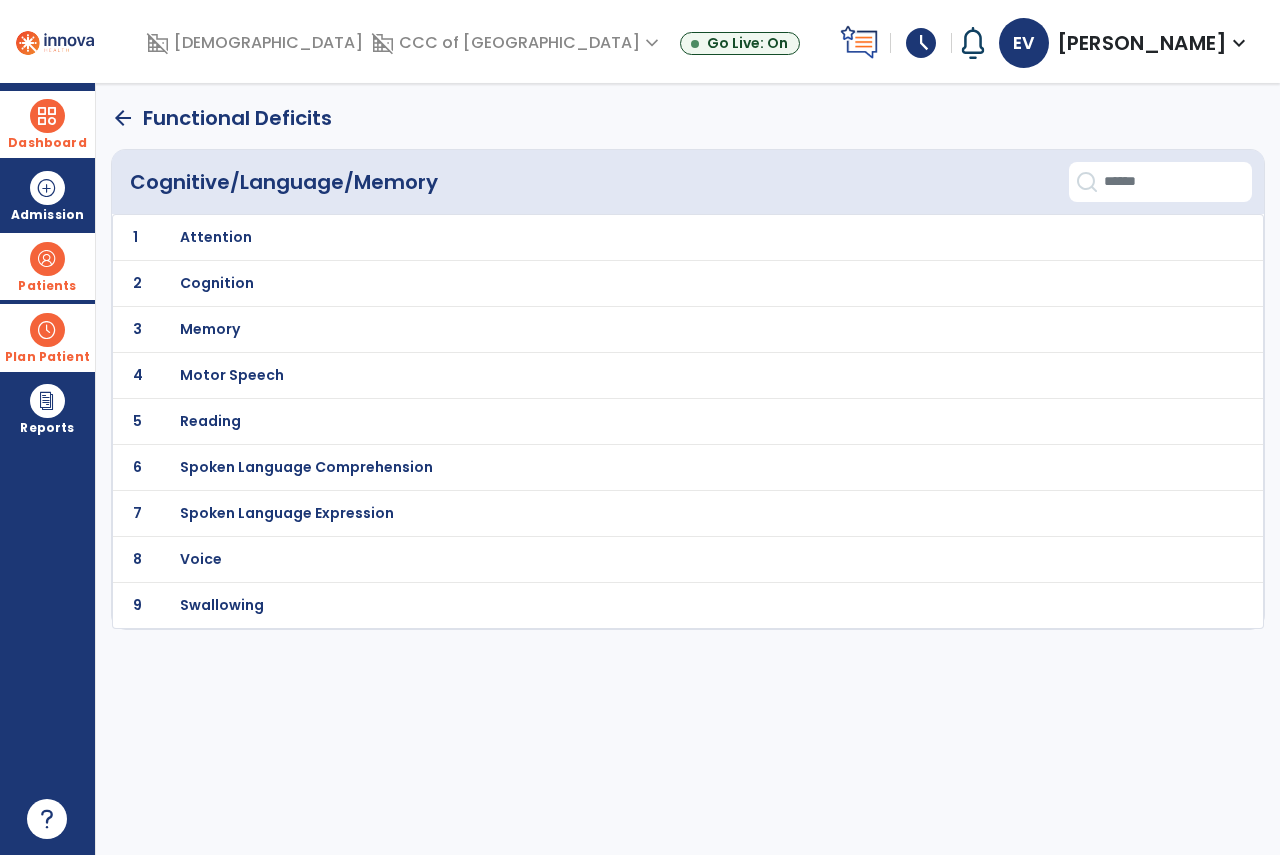 click on "Voice" at bounding box center (644, 237) 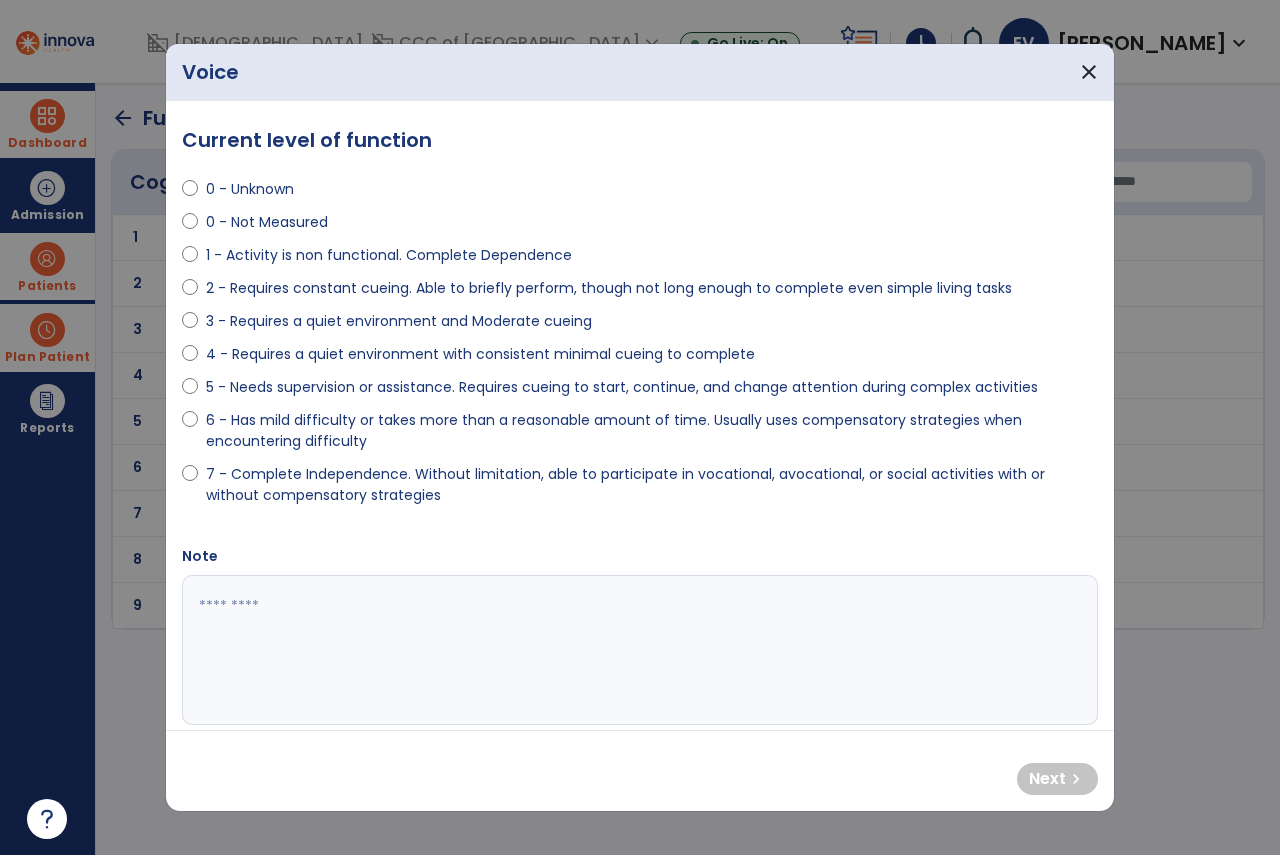 drag, startPoint x: 284, startPoint y: 444, endPoint x: 282, endPoint y: 465, distance: 21.095022 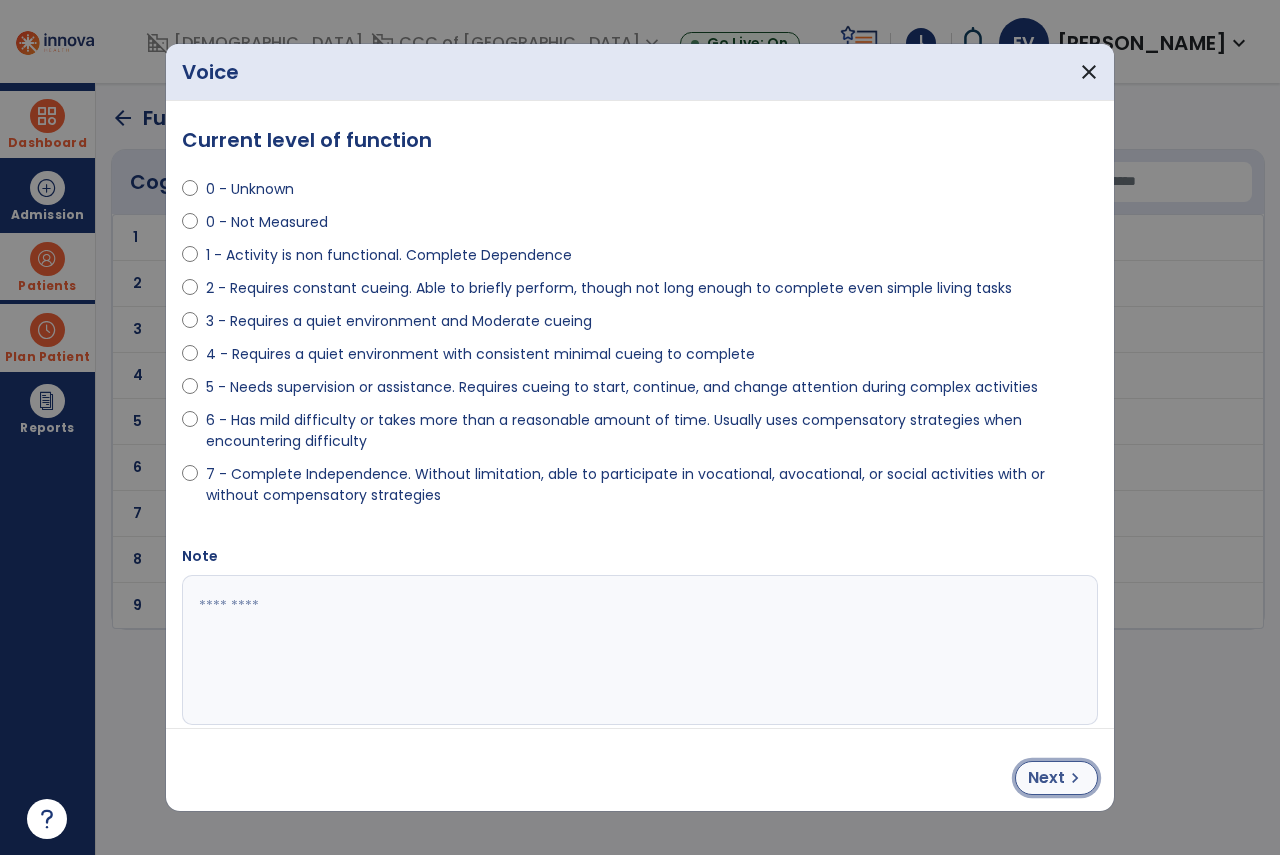 click on "chevron_right" at bounding box center (1075, 778) 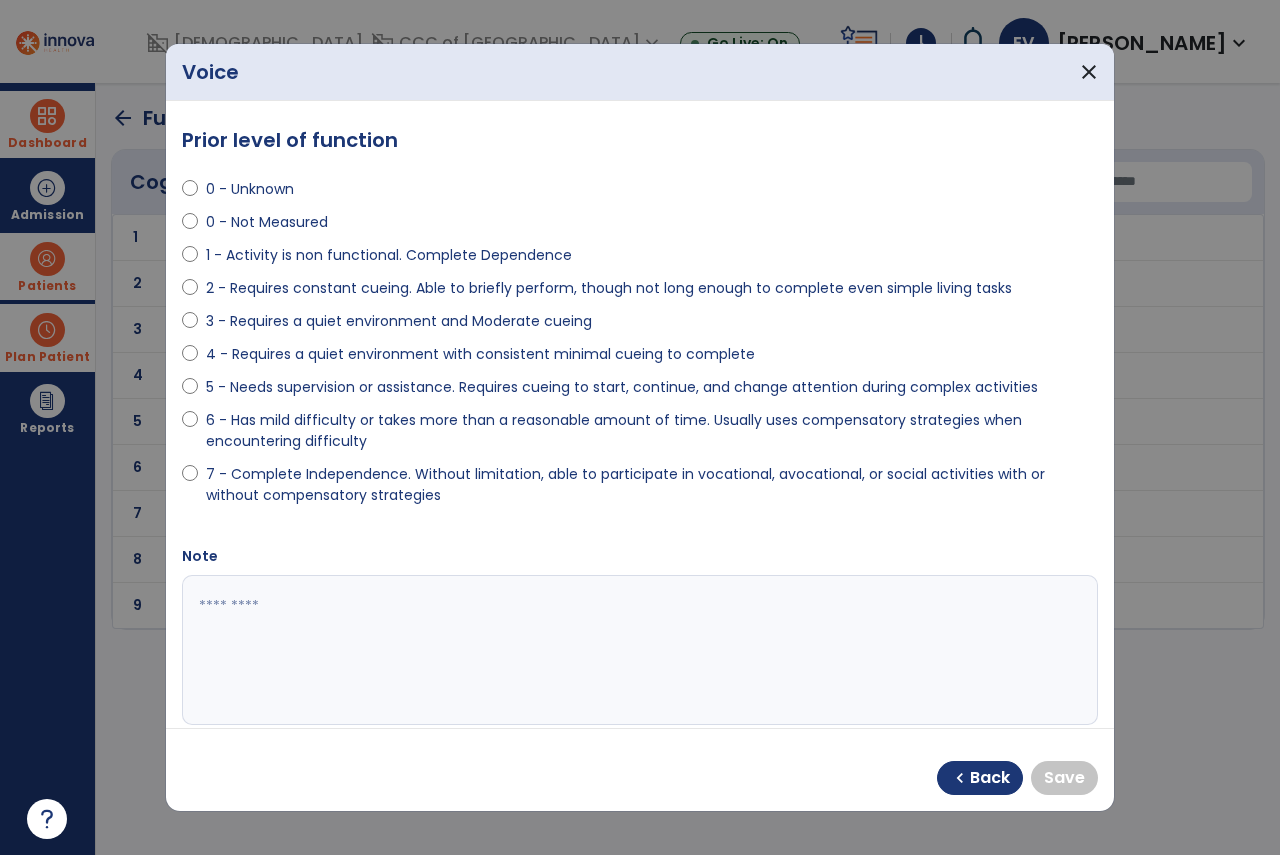 click on "6 - Has mild difficulty or takes more than a reasonable amount of time. Usually uses compensatory strategies when encountering difficulty" at bounding box center [640, 435] 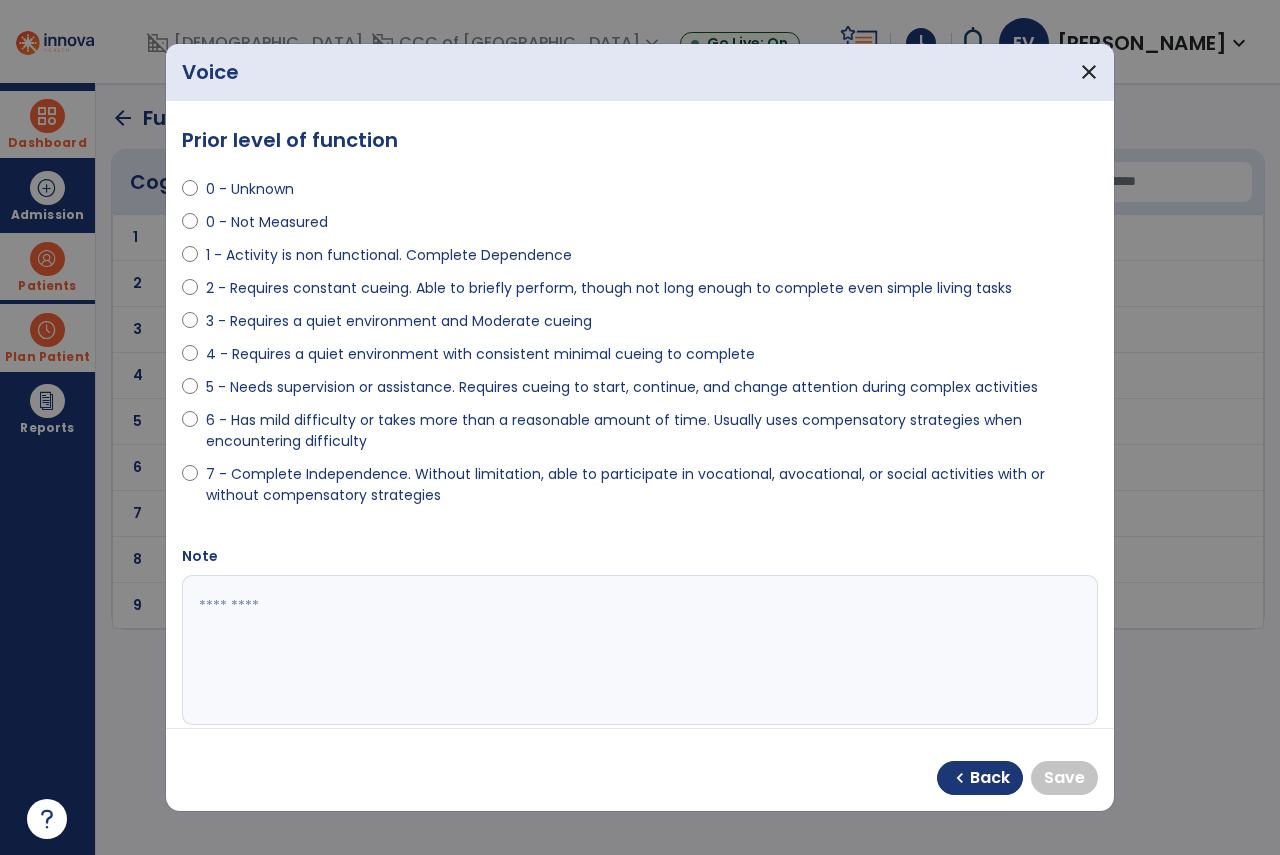 click on "7 - Complete Independence. Without limitation, able to participate in vocational, avocational, or social activities with or without compensatory strategies" at bounding box center (652, 485) 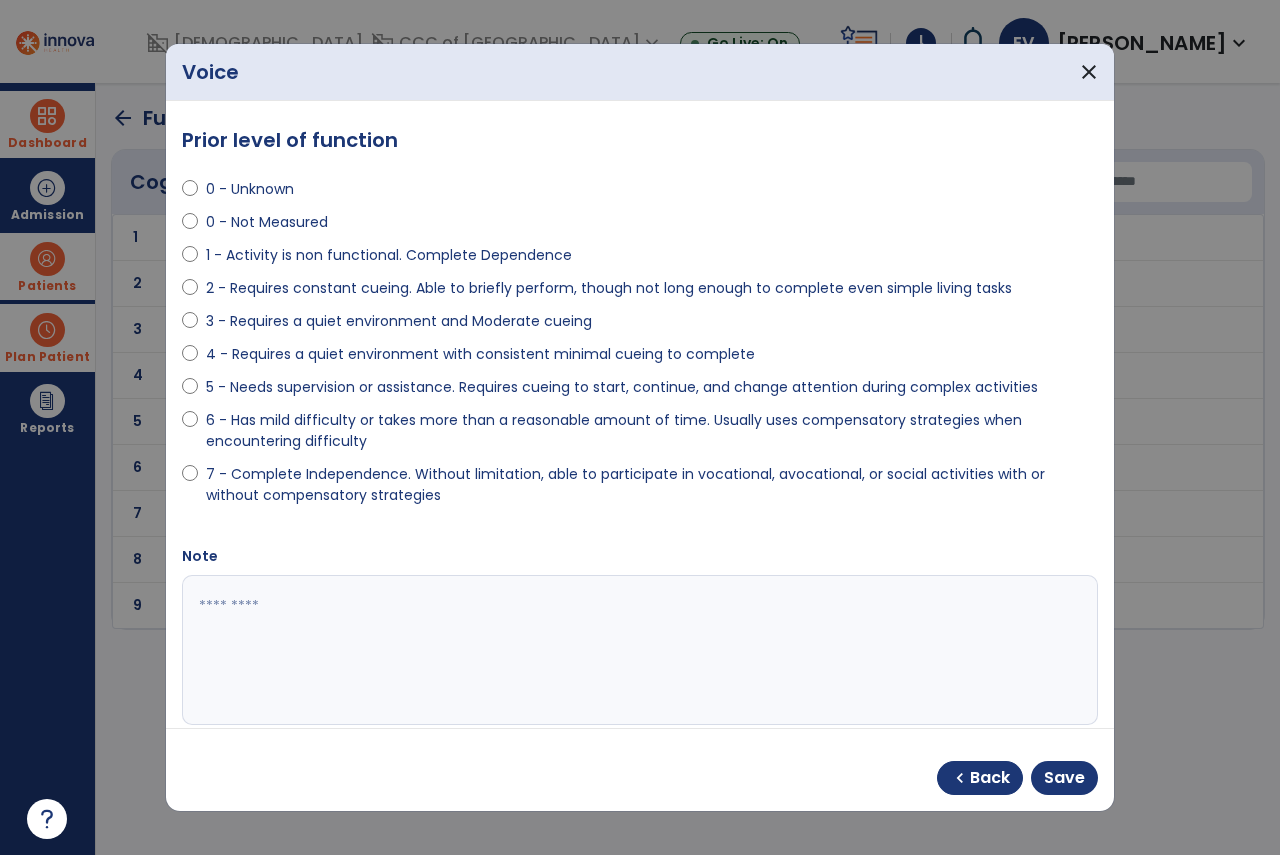 click on "chevron_left  Back Save" at bounding box center [640, 770] 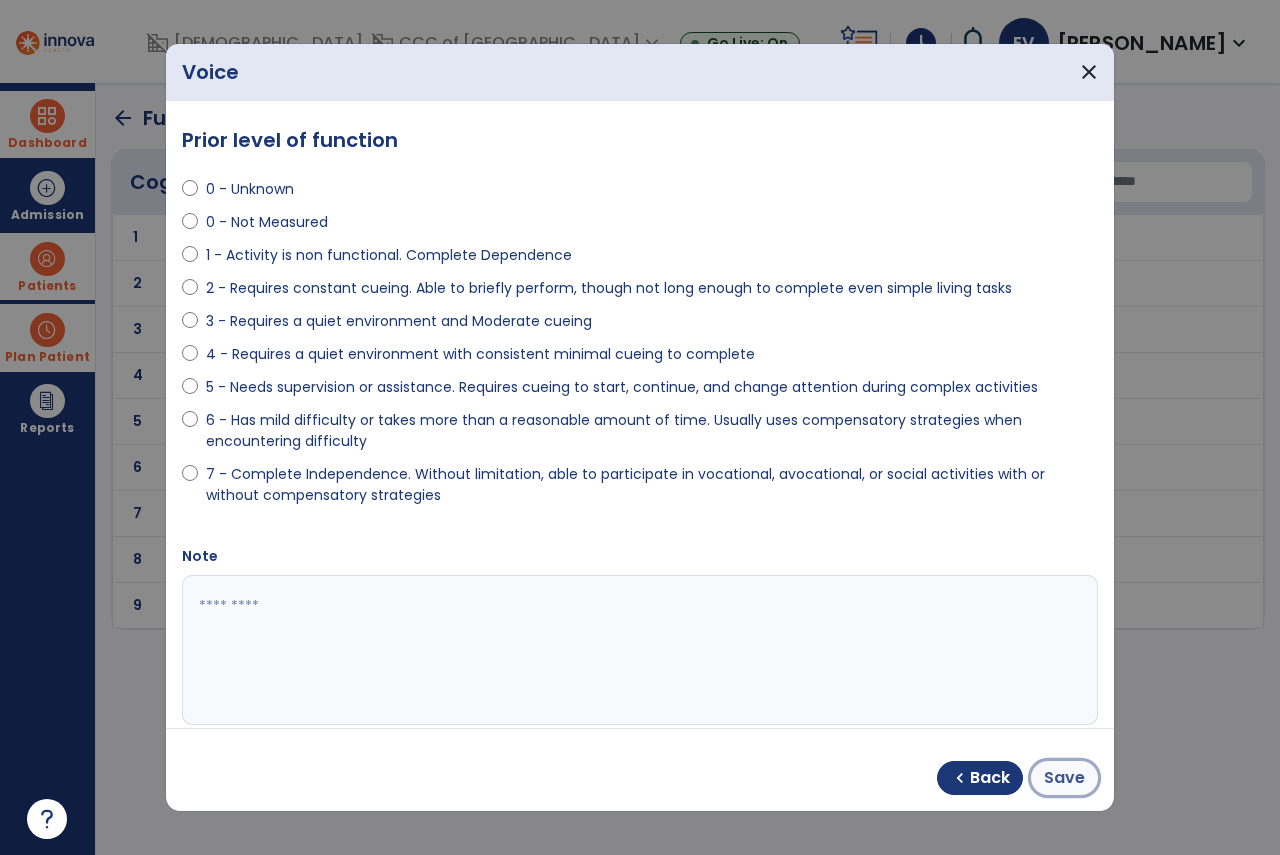 click on "Save" at bounding box center (1064, 778) 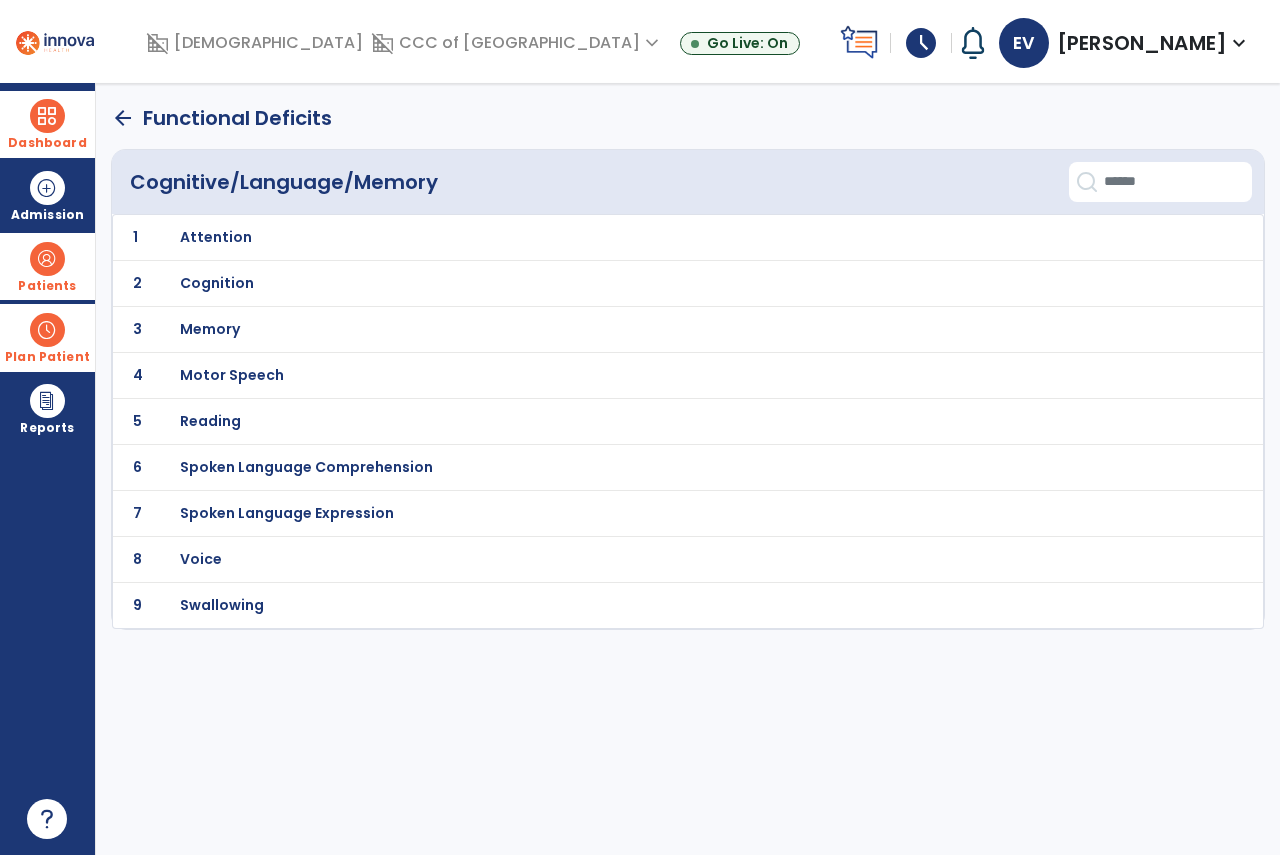 click on "arrow_back" 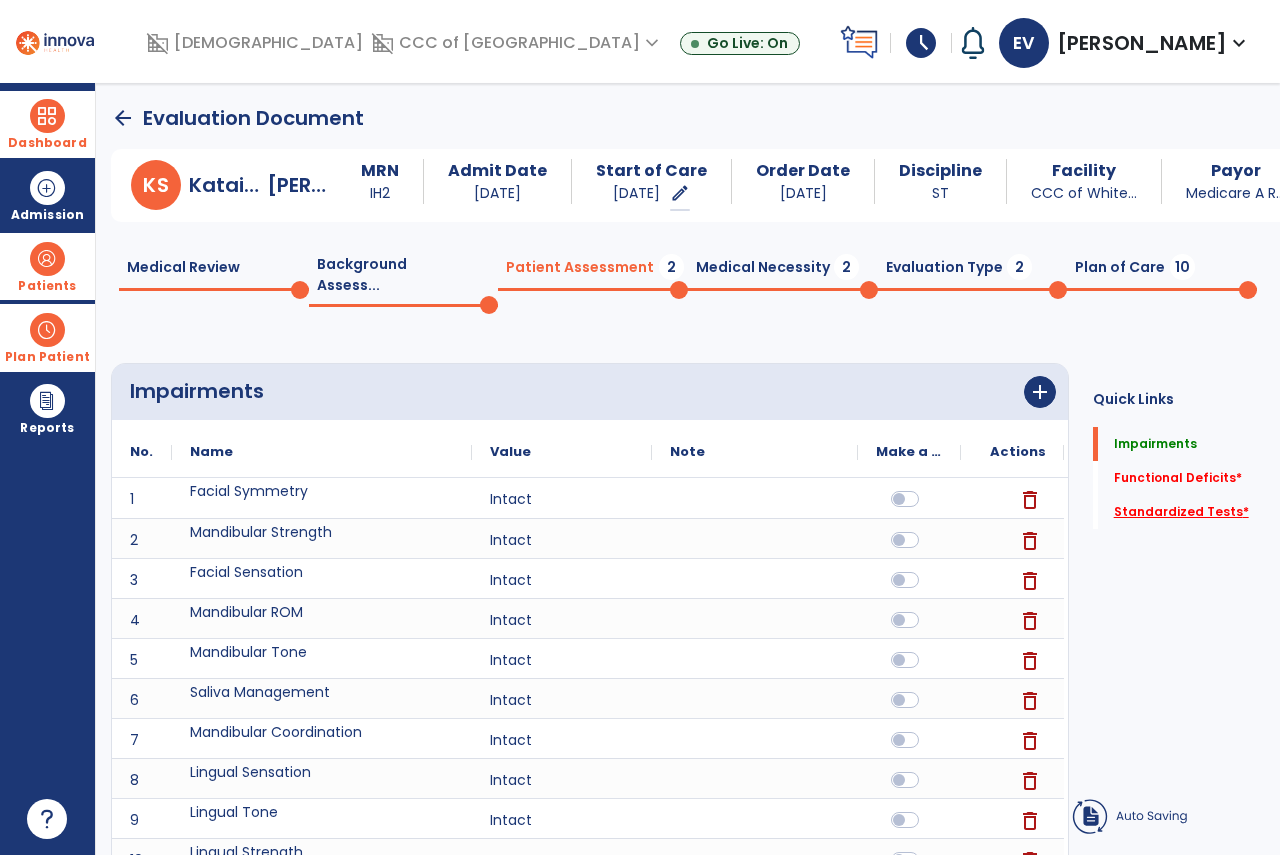 click on "Standardized Tests   *" 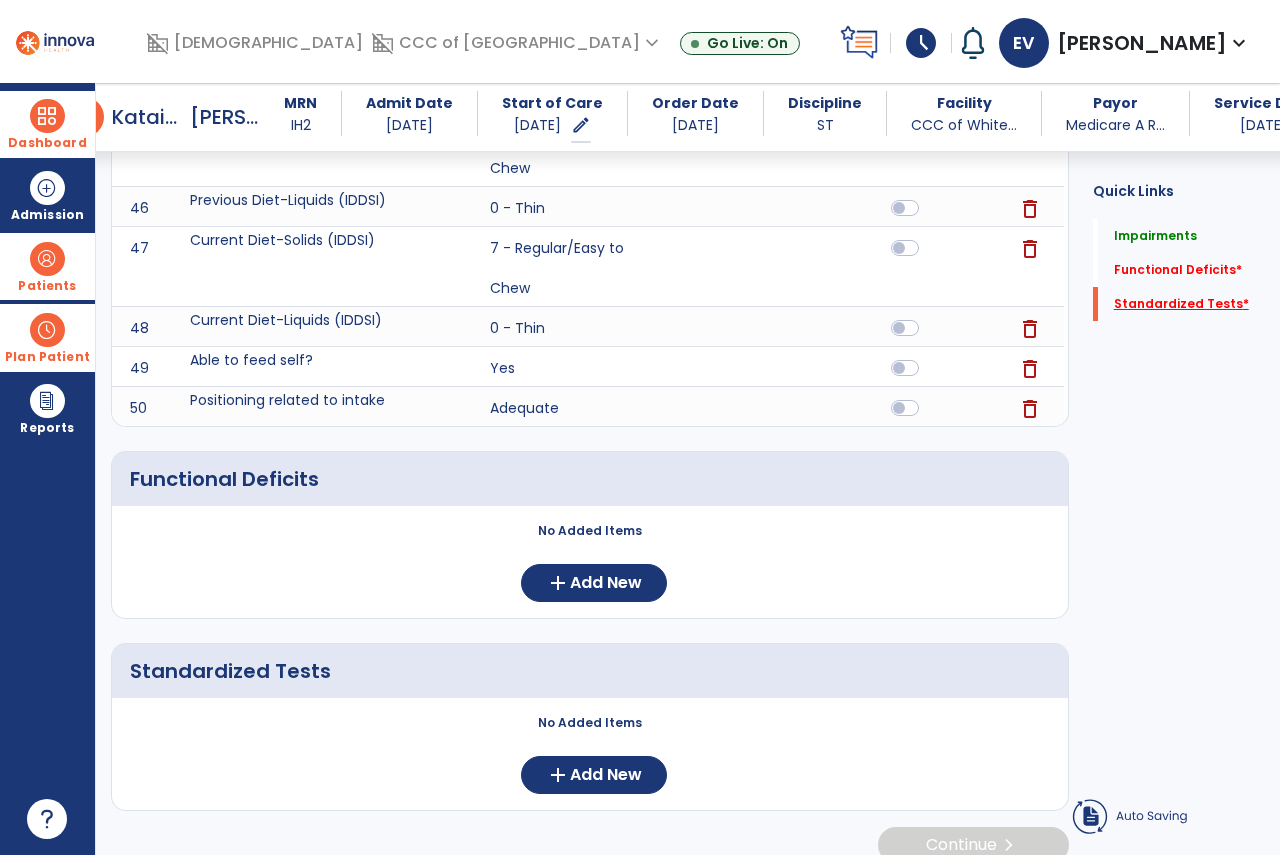 scroll, scrollTop: 2730, scrollLeft: 0, axis: vertical 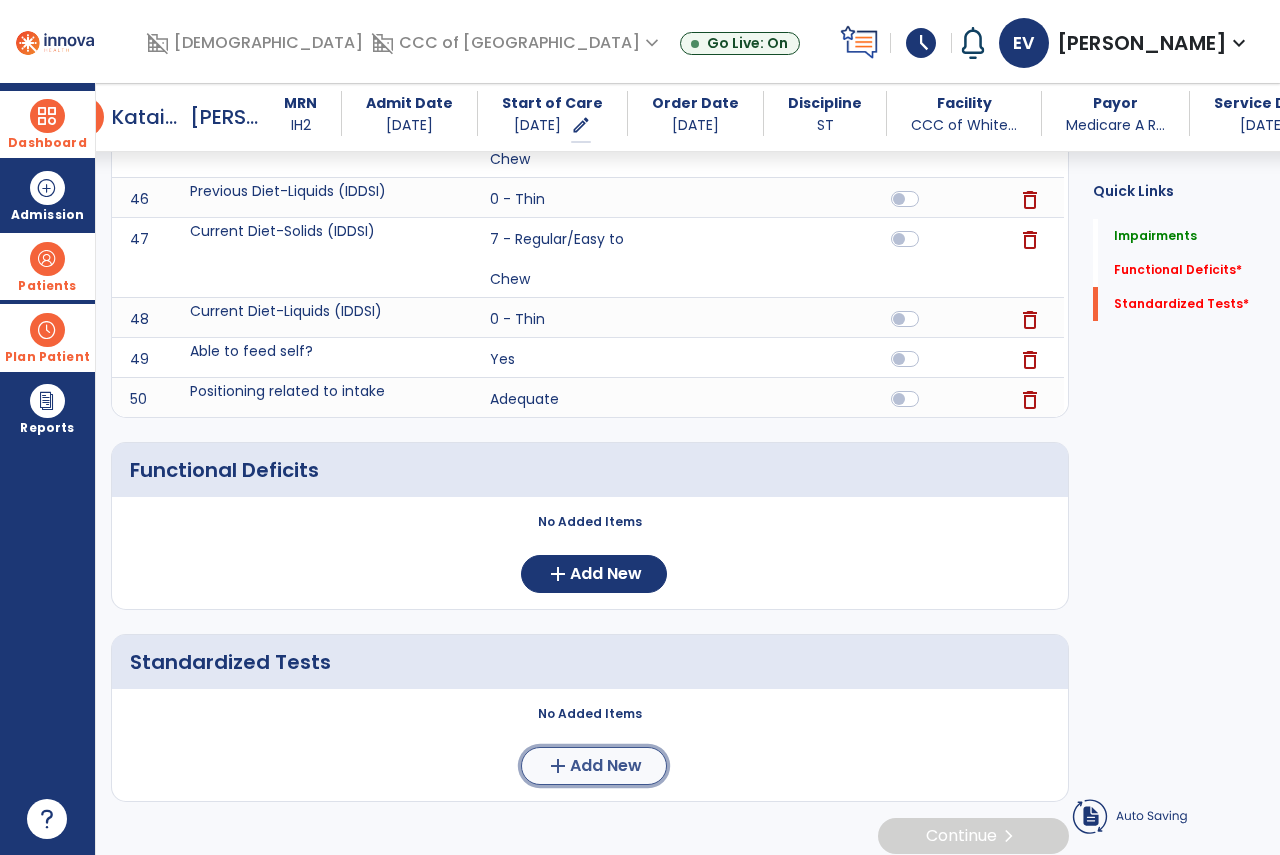 click on "add  Add New" 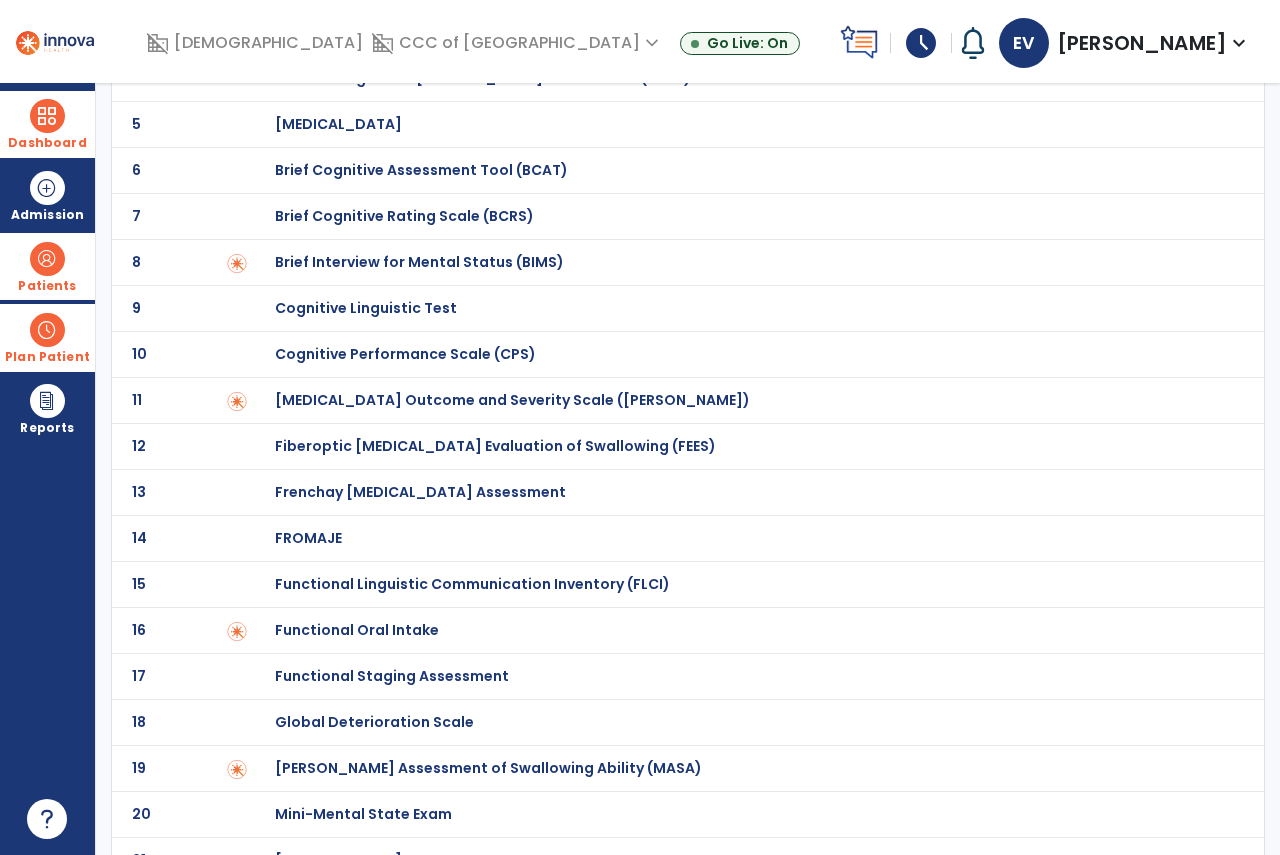 scroll, scrollTop: 300, scrollLeft: 0, axis: vertical 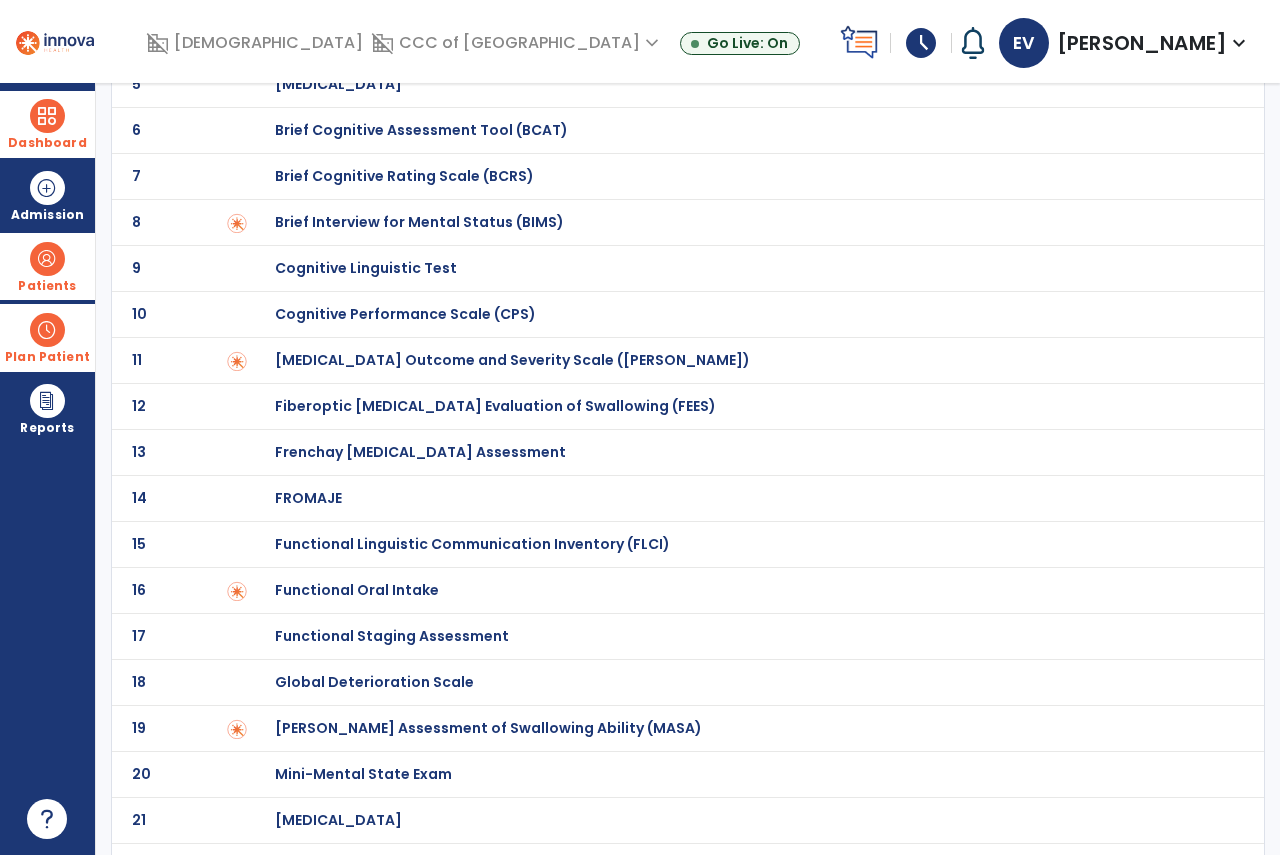 click on "[MEDICAL_DATA] Outcome and Severity Scale ([PERSON_NAME])" at bounding box center (396, -100) 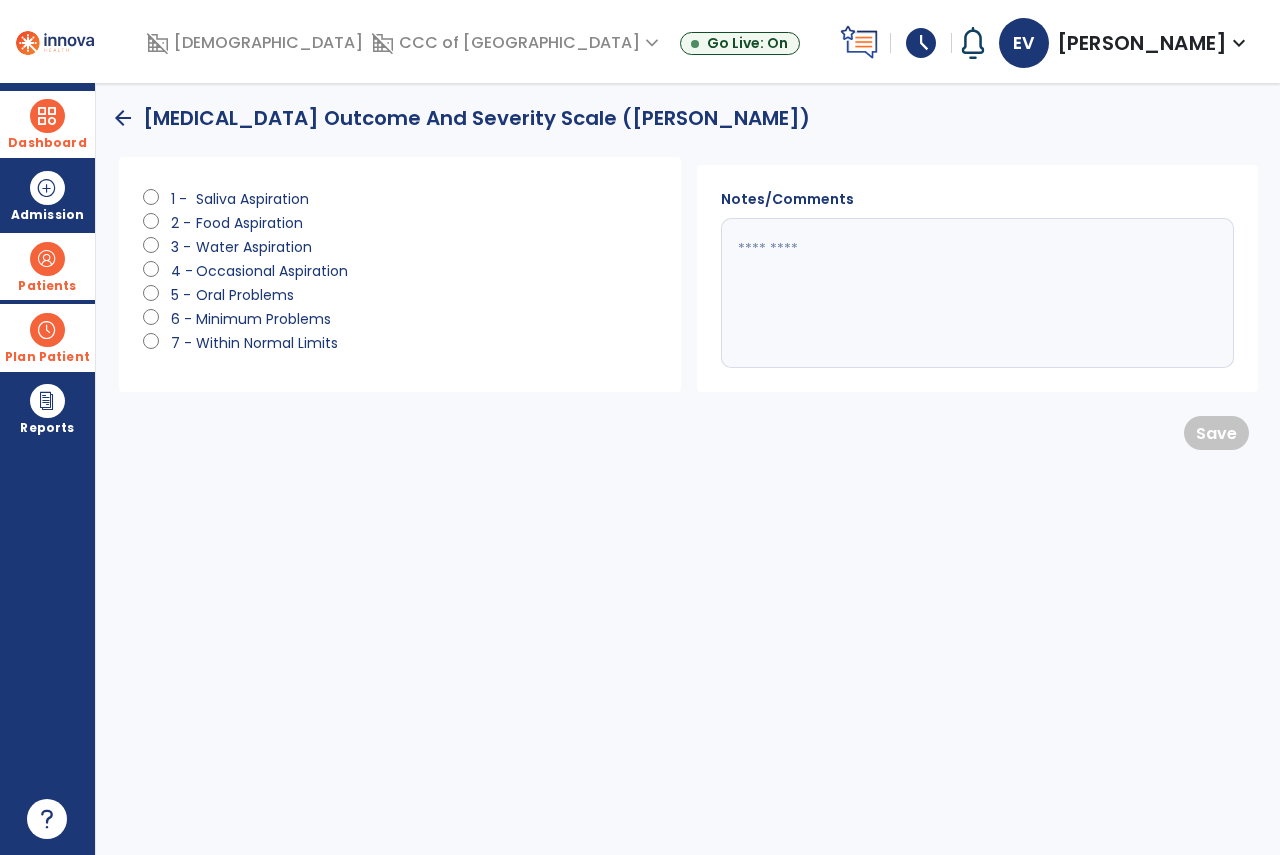 scroll, scrollTop: 0, scrollLeft: 0, axis: both 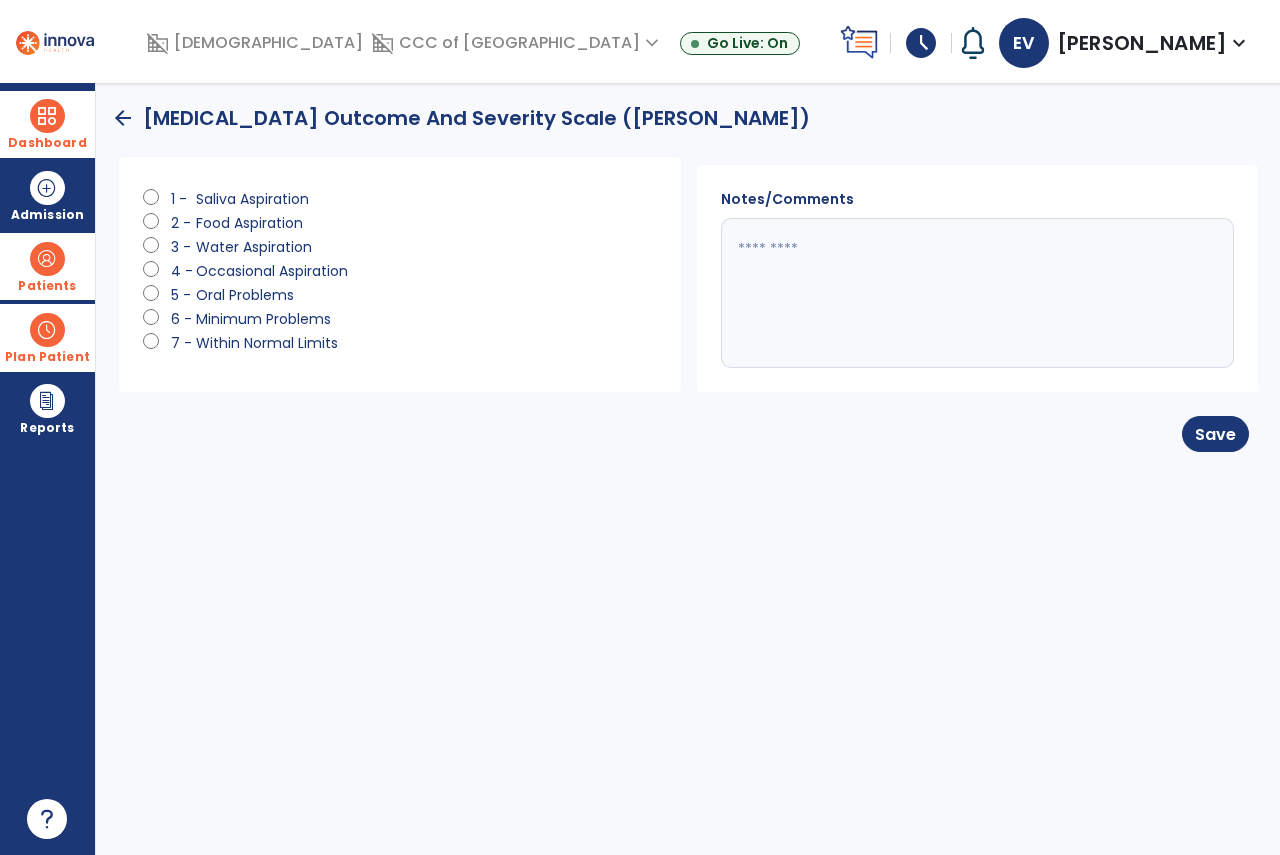 click on "Minimum Problems" 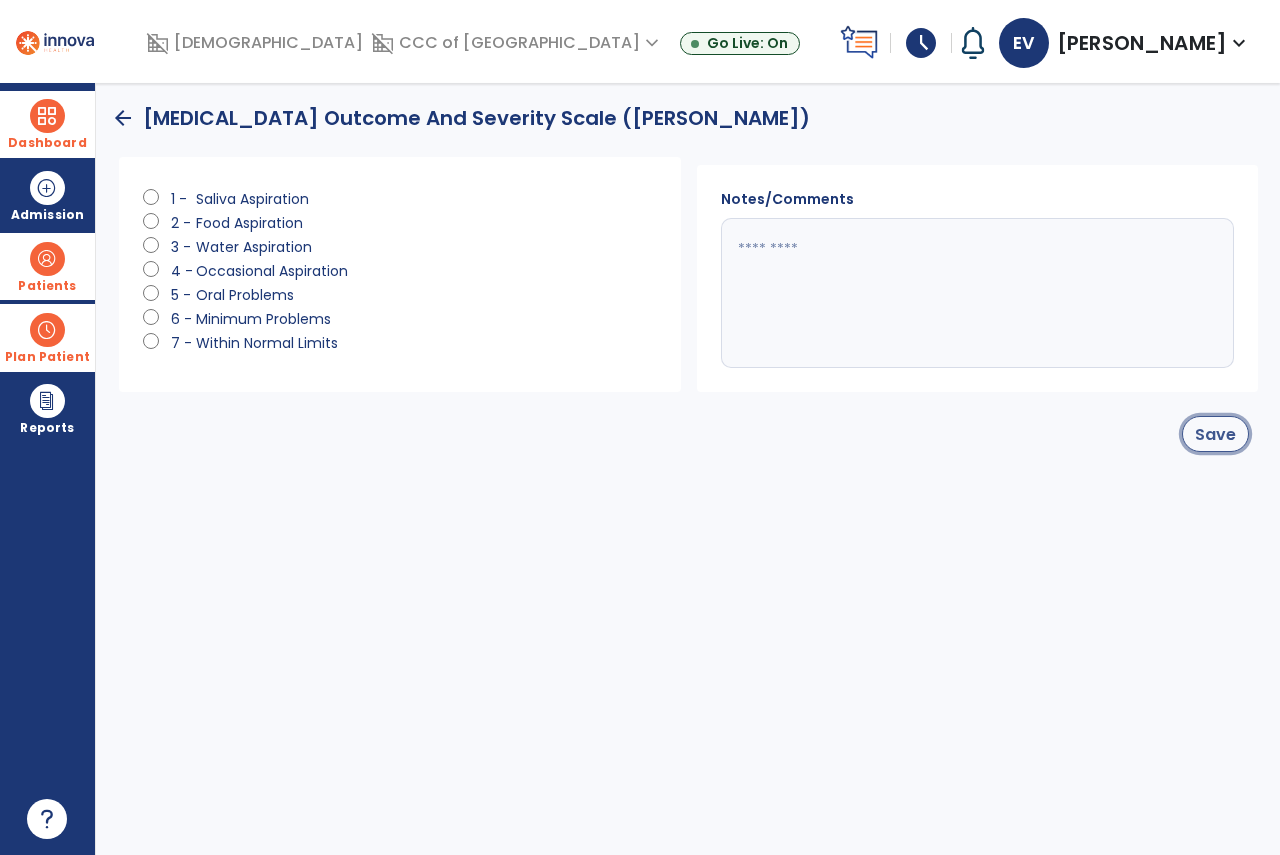 click on "Save" 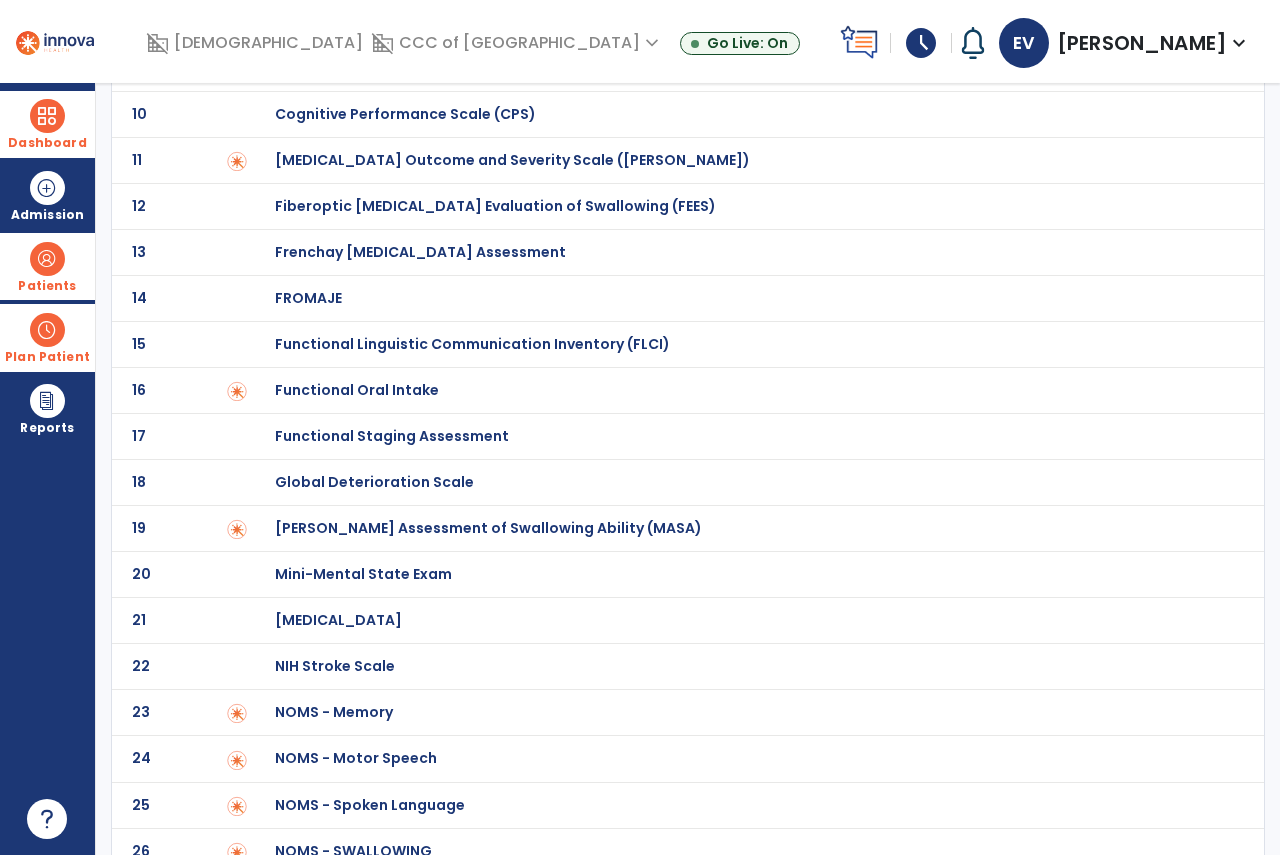 scroll, scrollTop: 0, scrollLeft: 0, axis: both 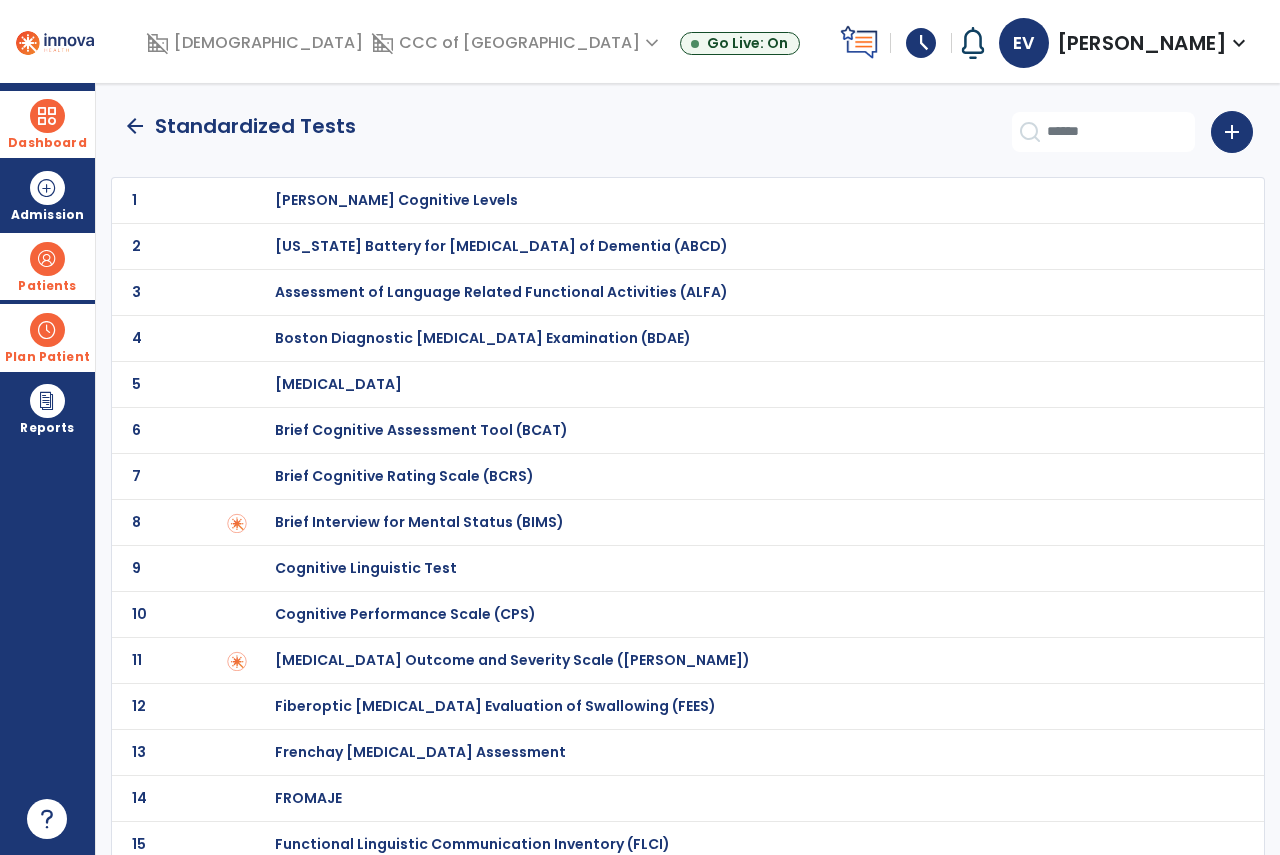 click at bounding box center (47, 116) 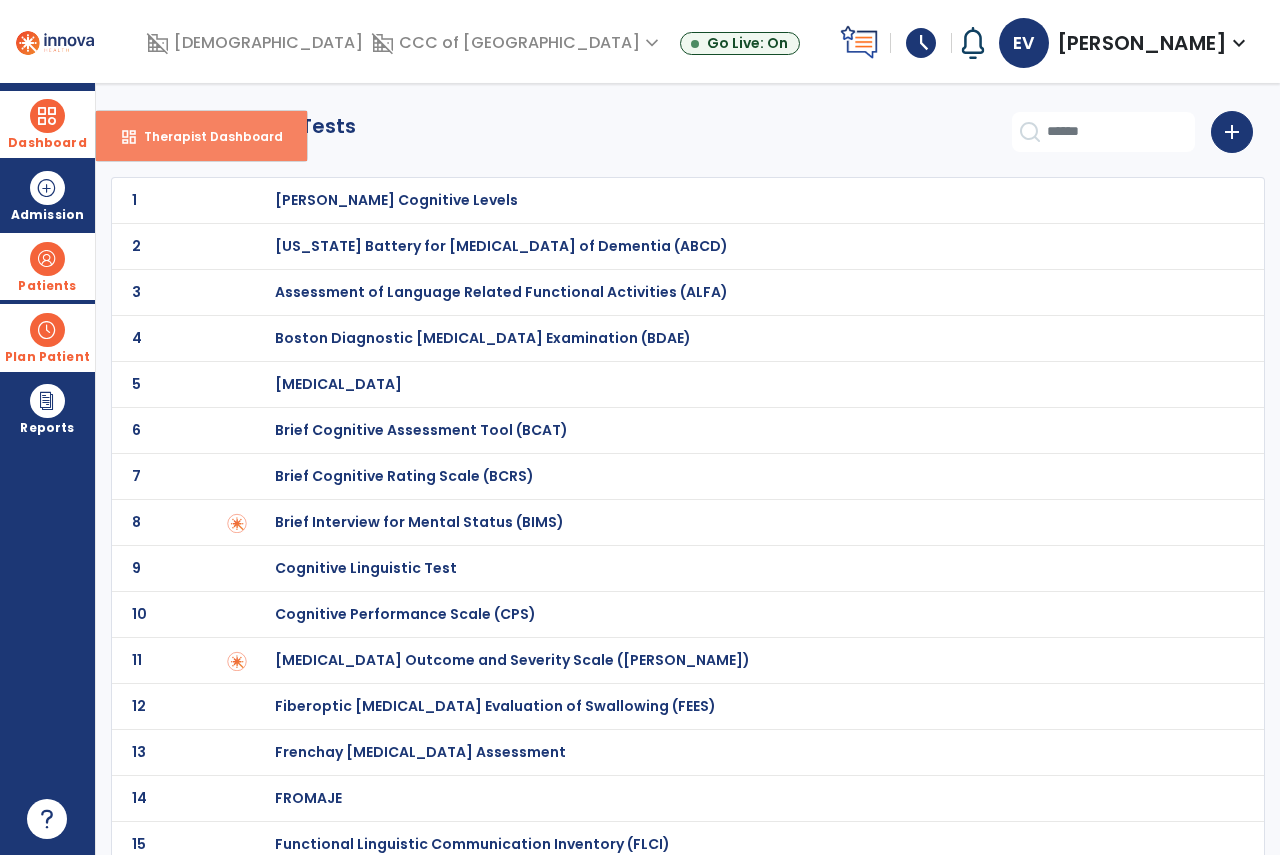 click on "Therapist Dashboard" at bounding box center (205, 136) 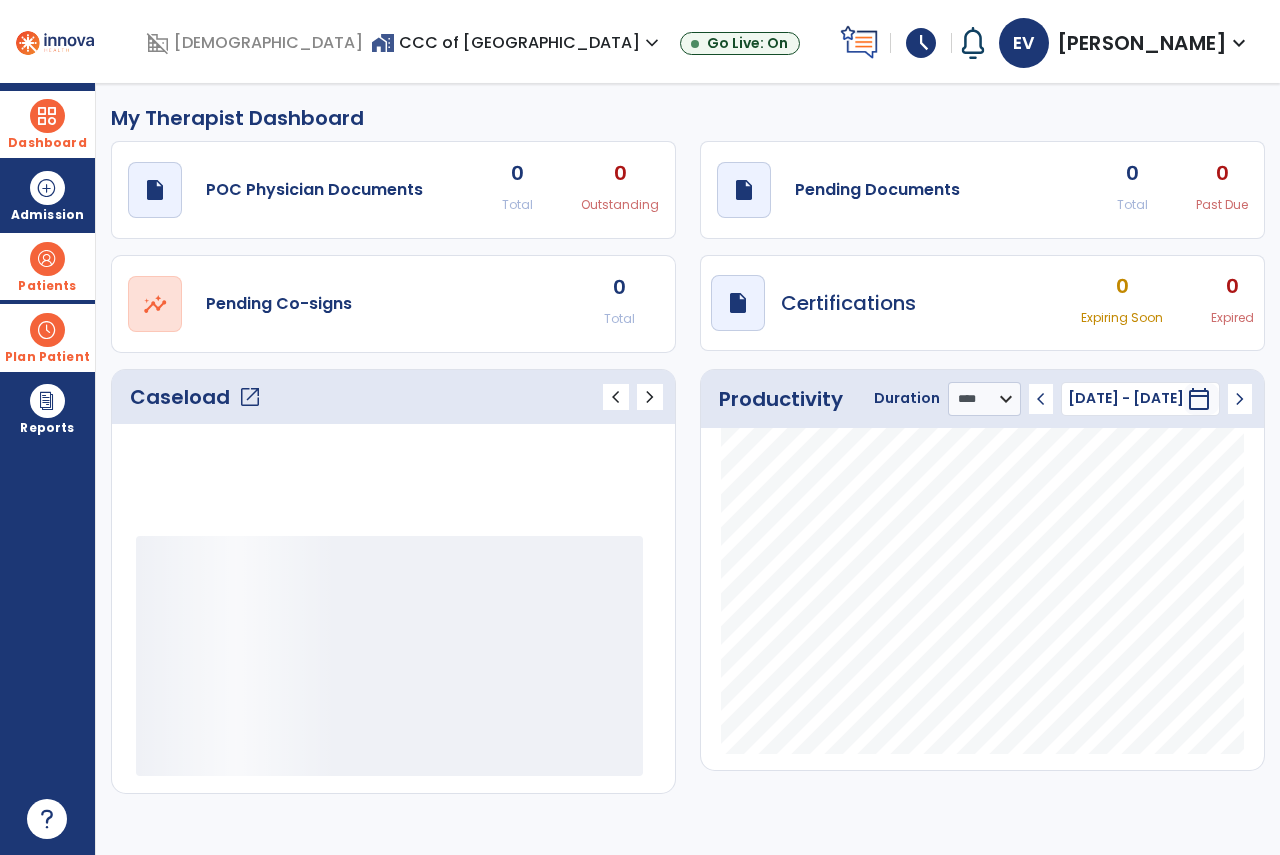scroll, scrollTop: 0, scrollLeft: 0, axis: both 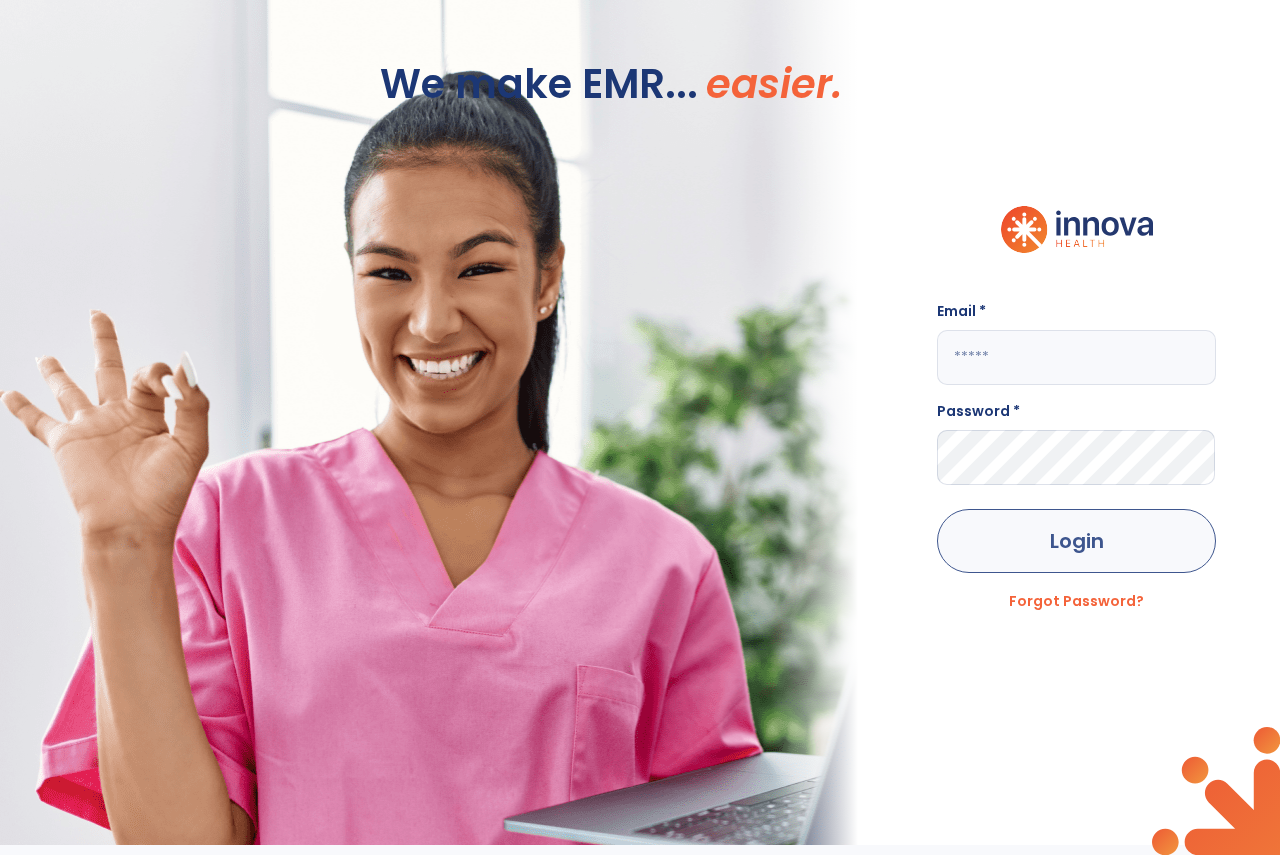 type on "**********" 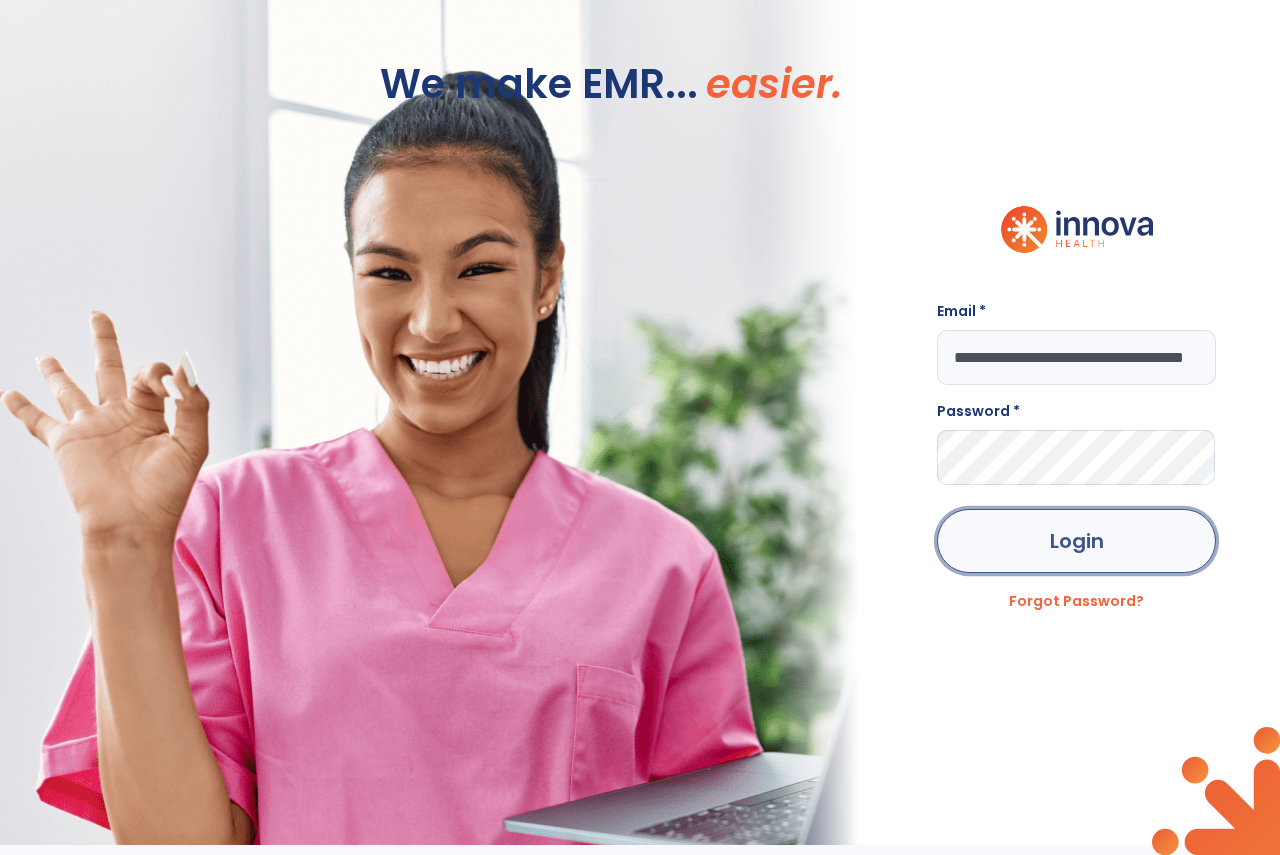 click on "Login" 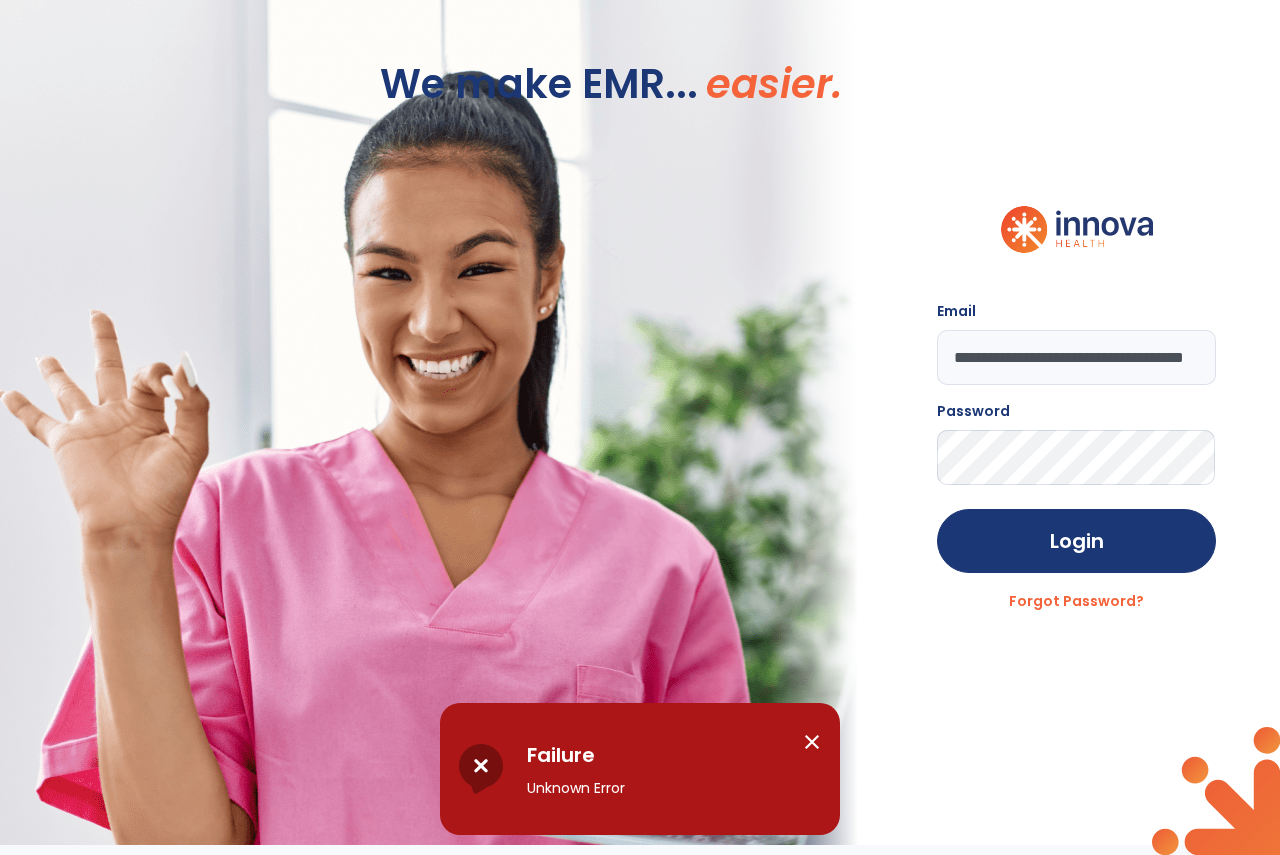 click on "close" at bounding box center [820, 769] 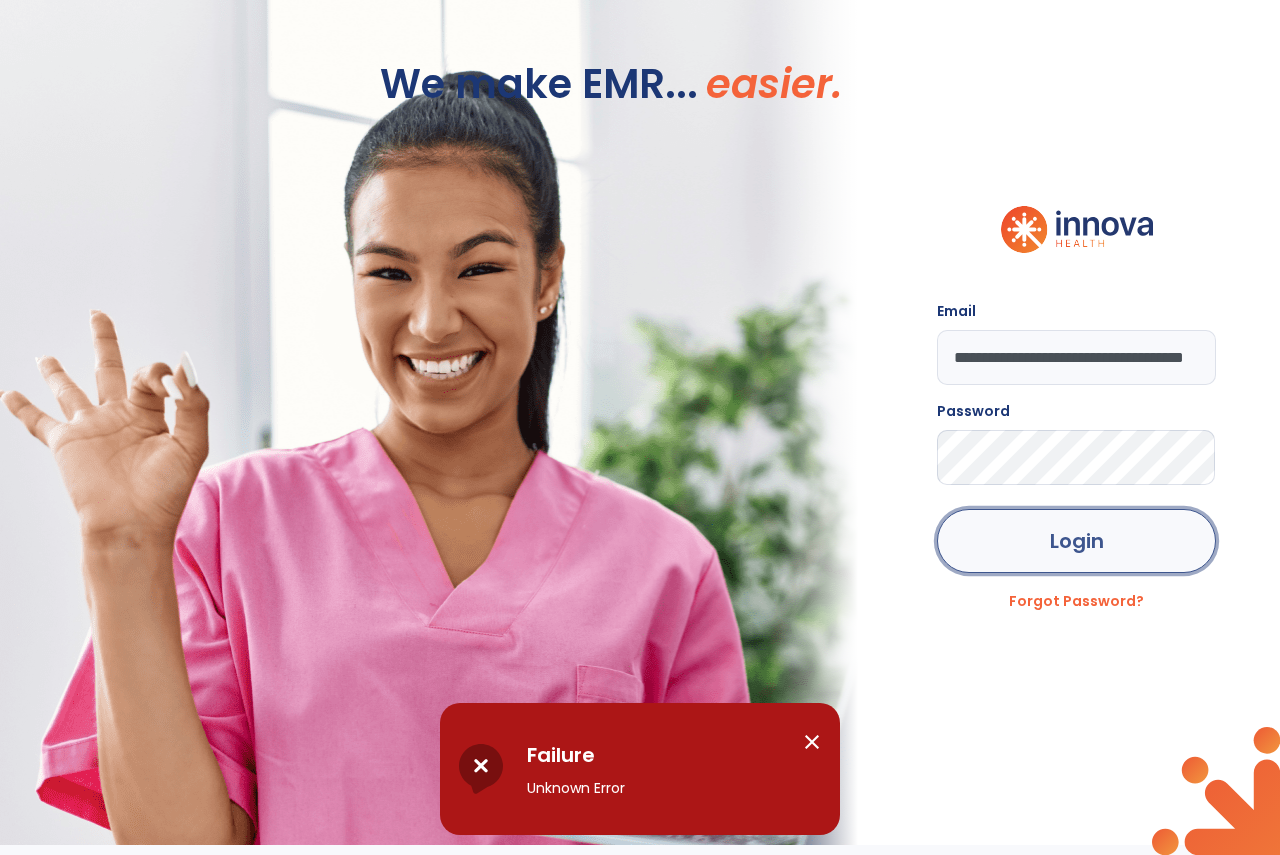 click on "Login" 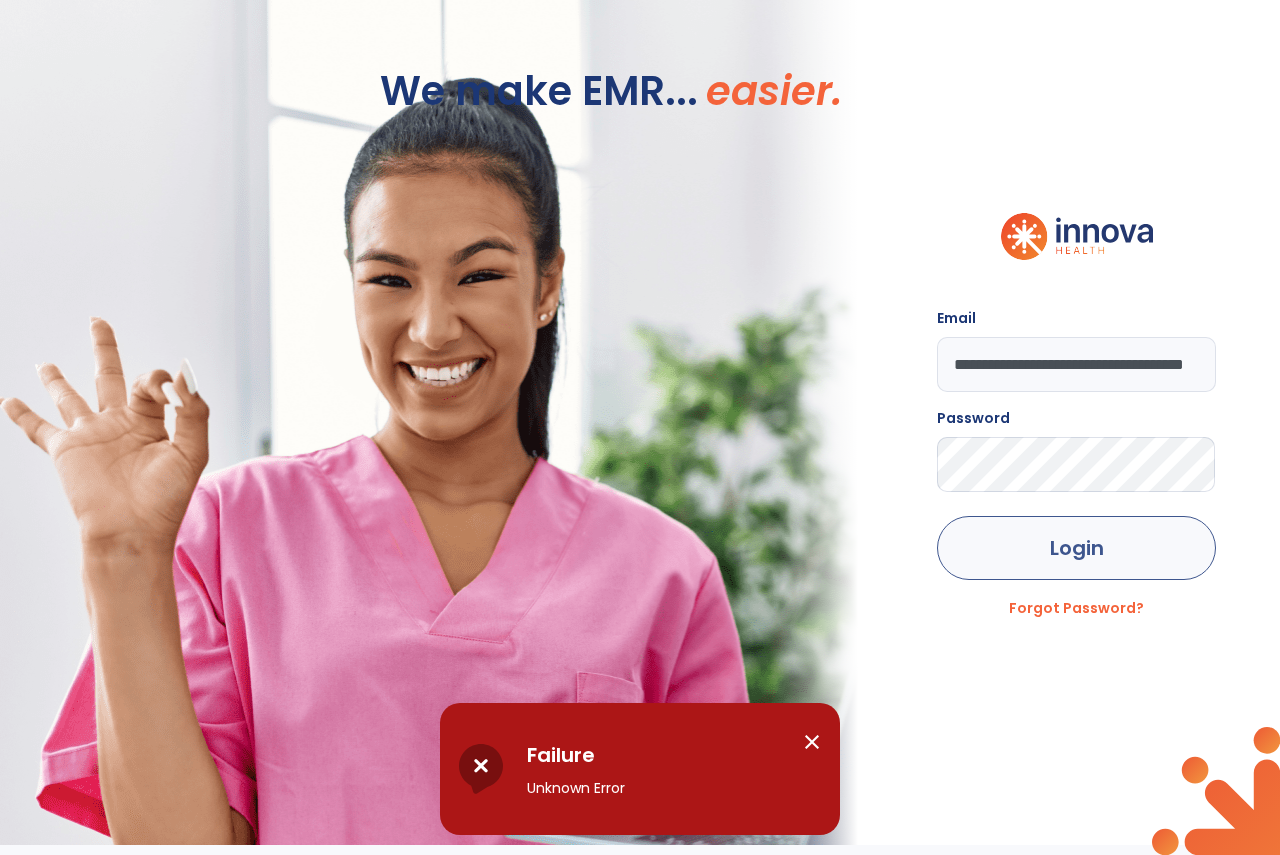 scroll, scrollTop: -10, scrollLeft: 0, axis: vertical 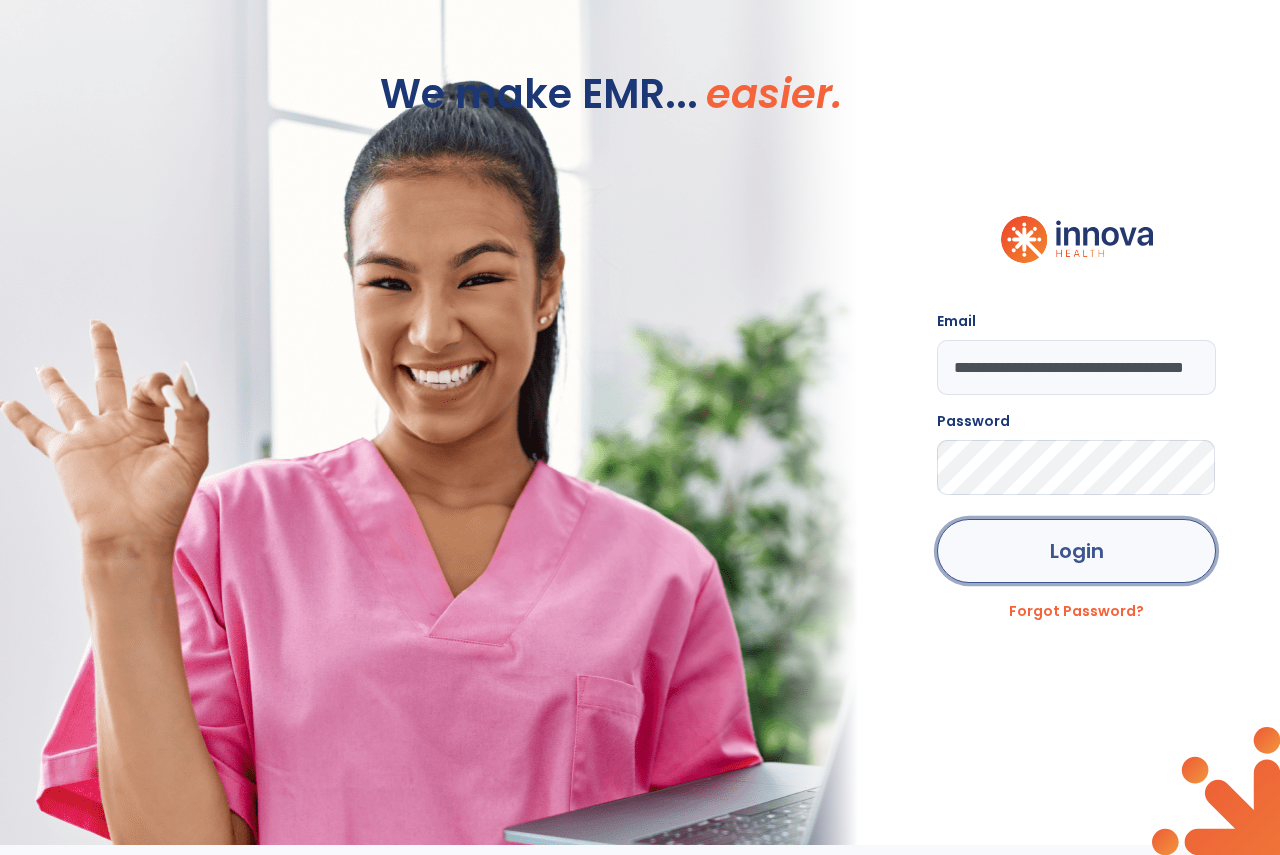 click on "Login" 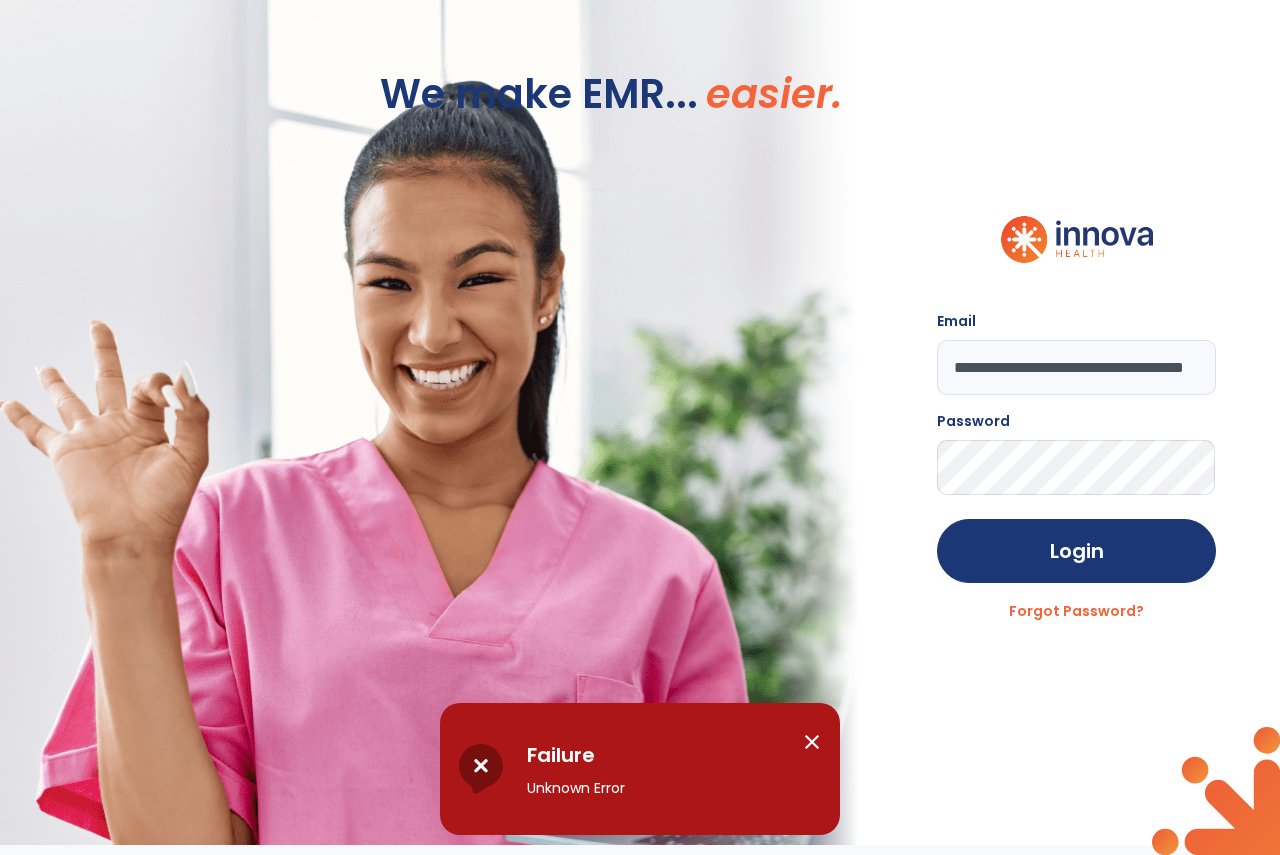 click on "close" at bounding box center [812, 742] 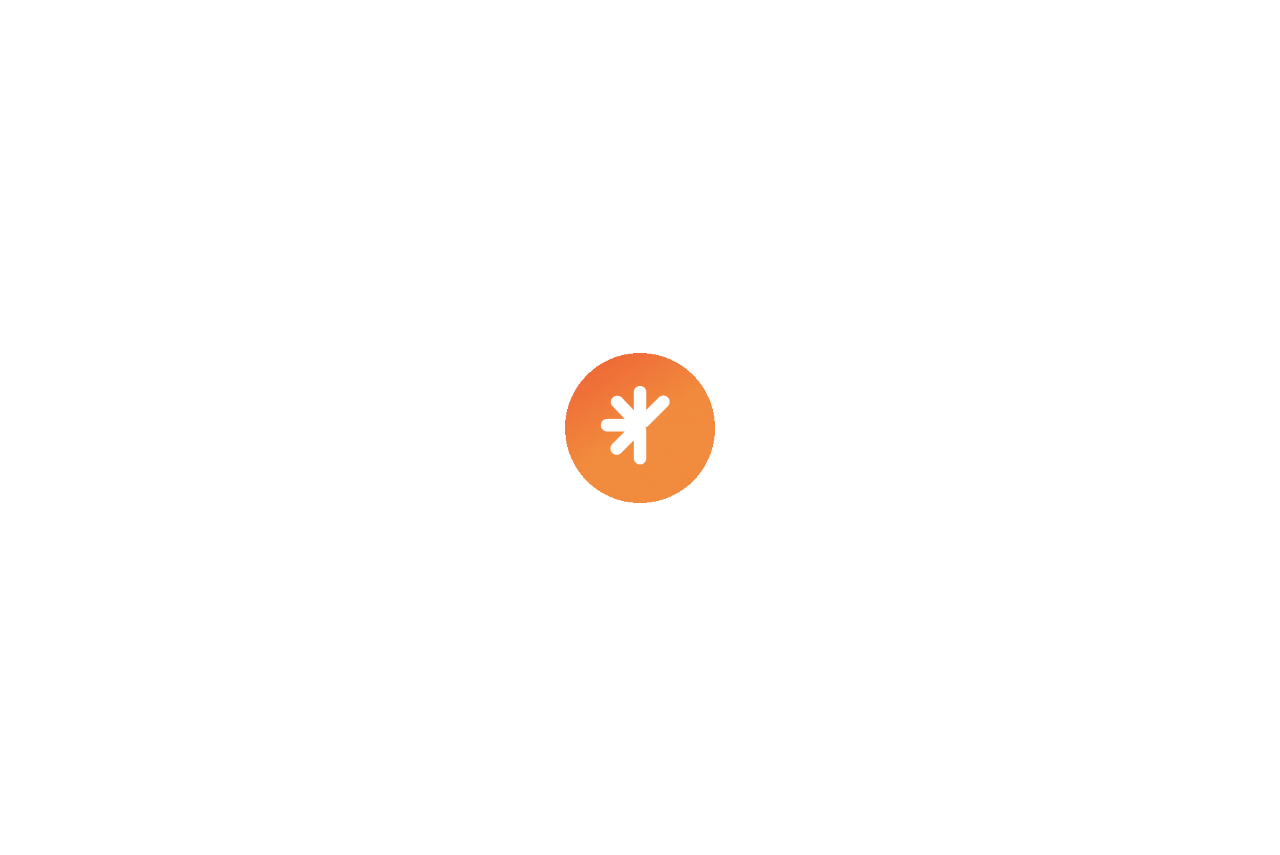 scroll, scrollTop: 0, scrollLeft: 0, axis: both 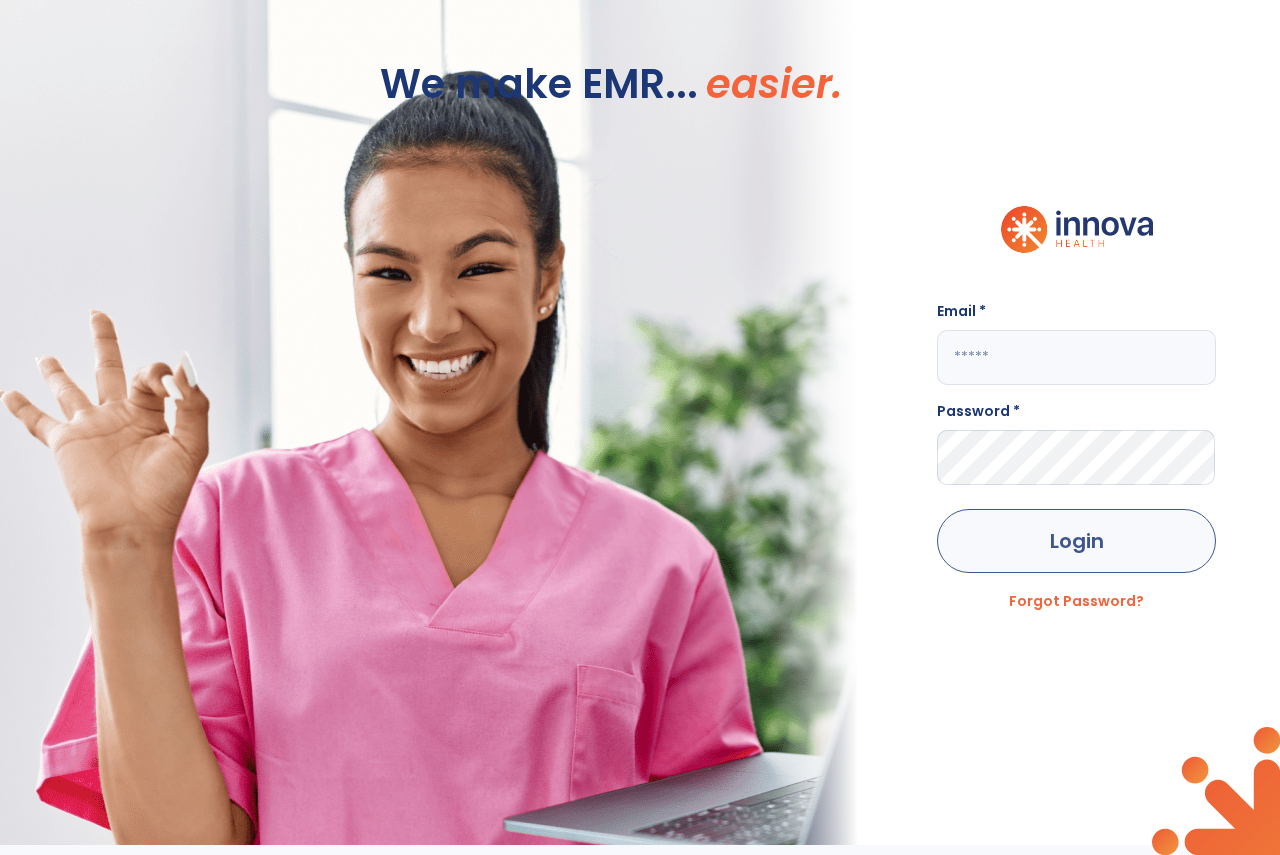 type on "**********" 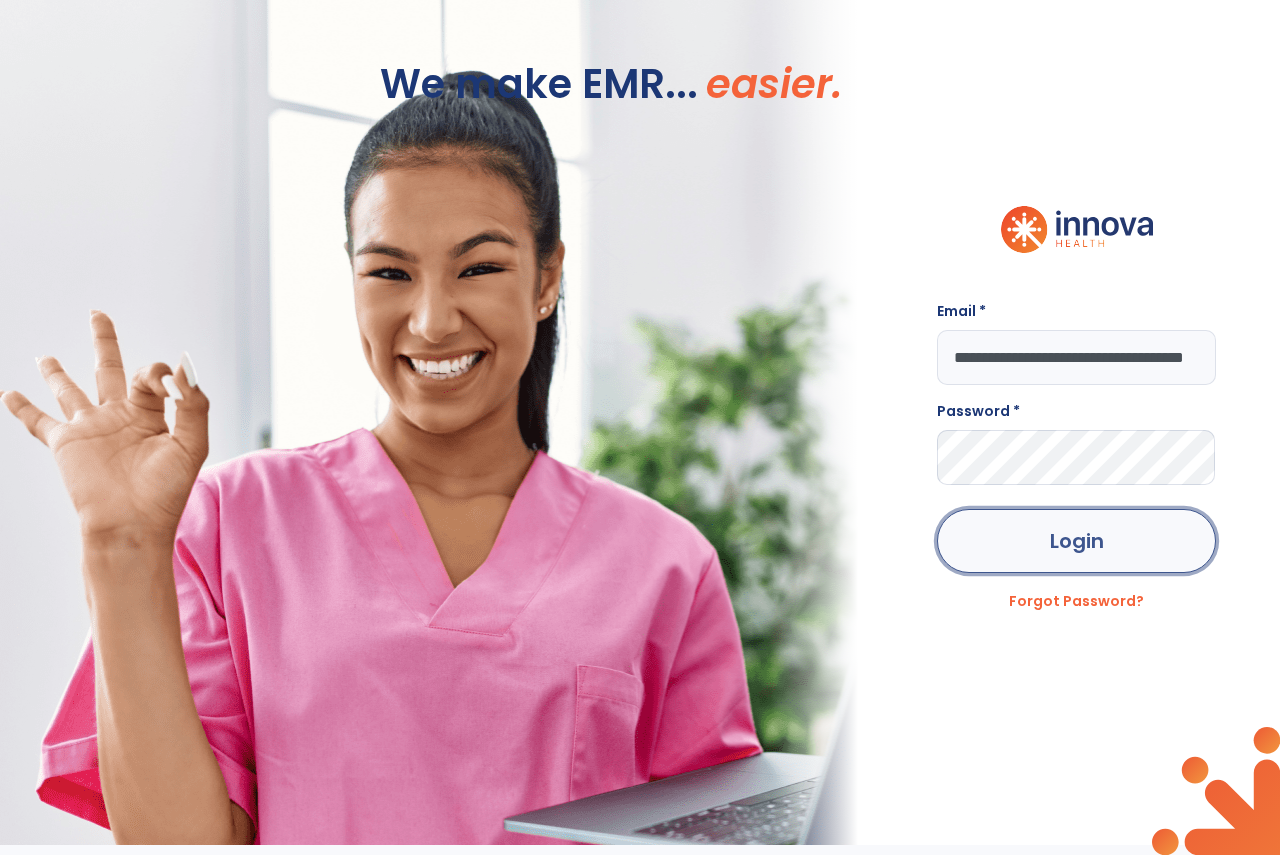 click on "Login" 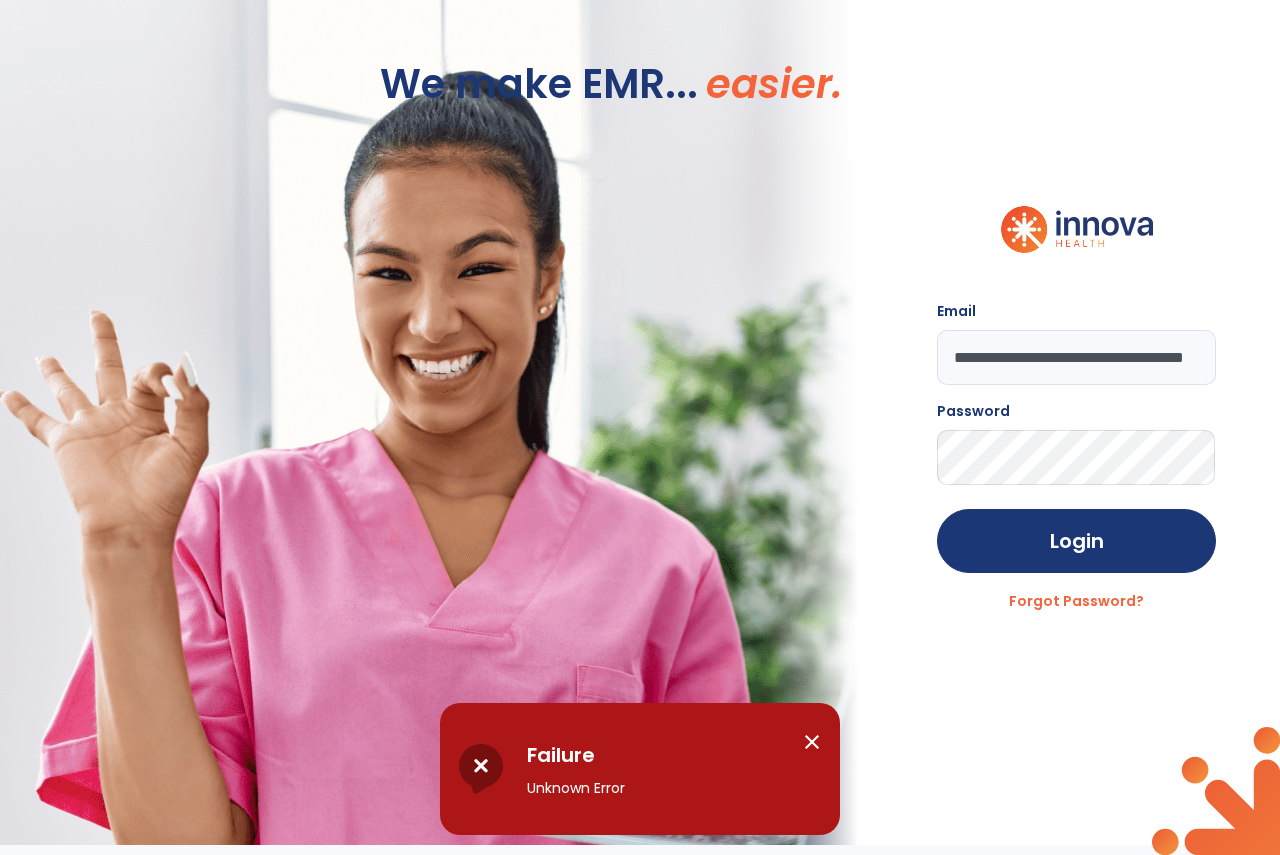 click on "close" at bounding box center [812, 742] 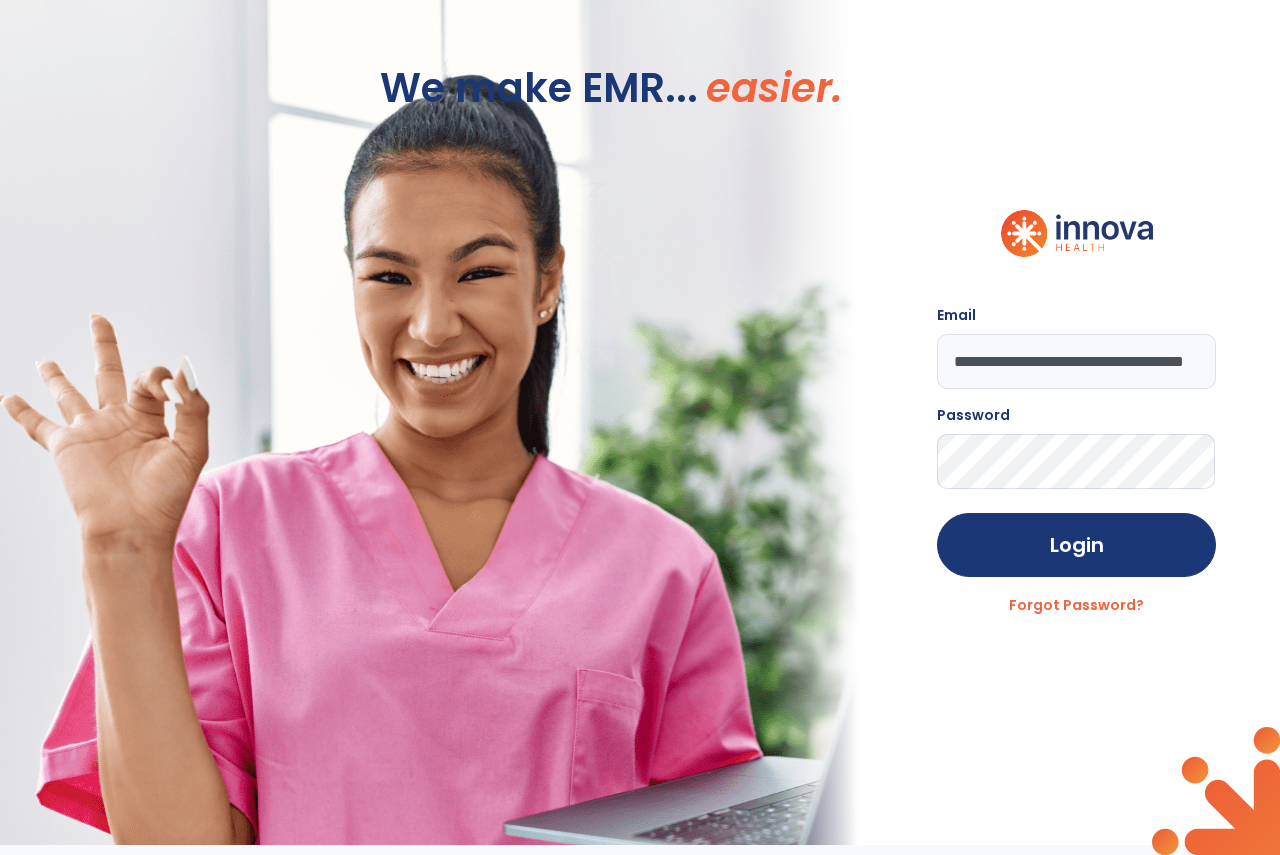 scroll, scrollTop: 0, scrollLeft: 0, axis: both 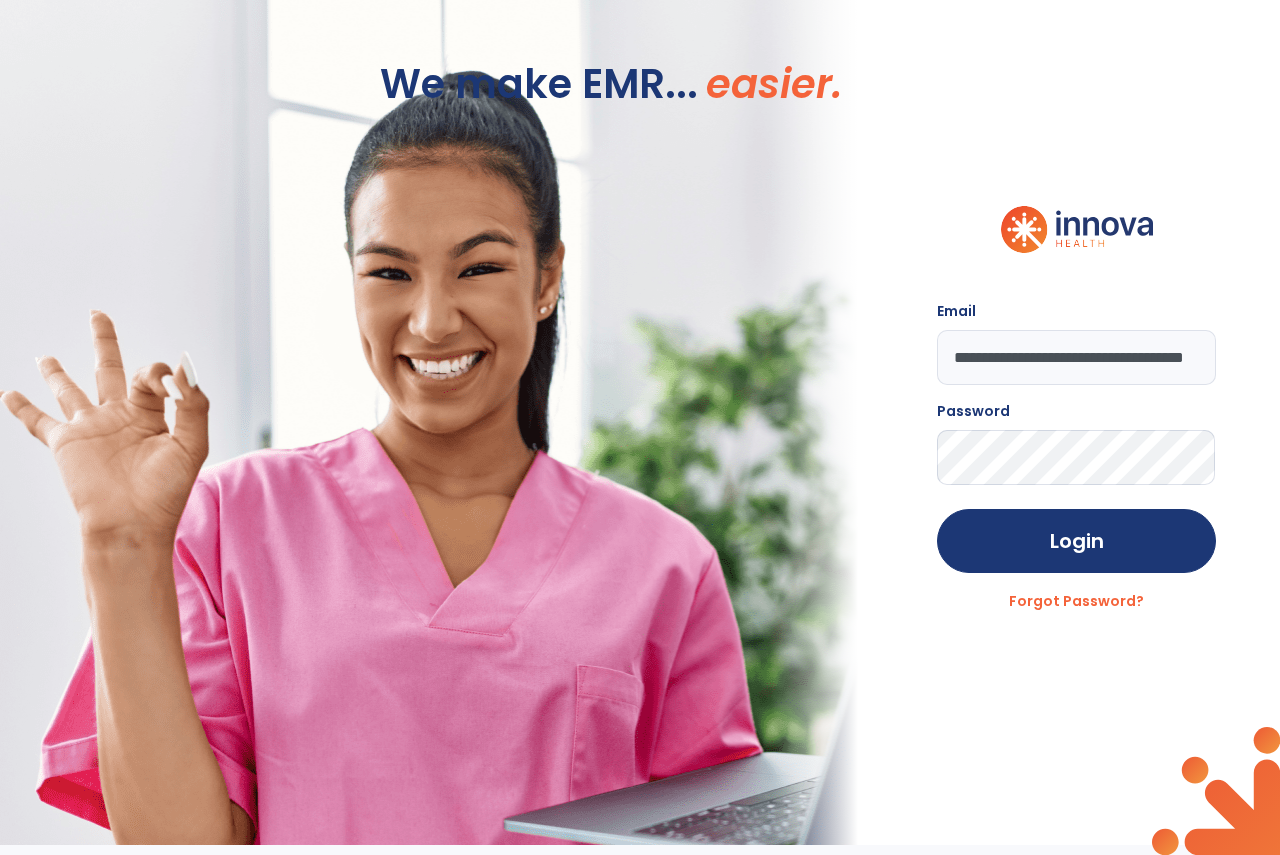 click on "Login Forgot Password?" 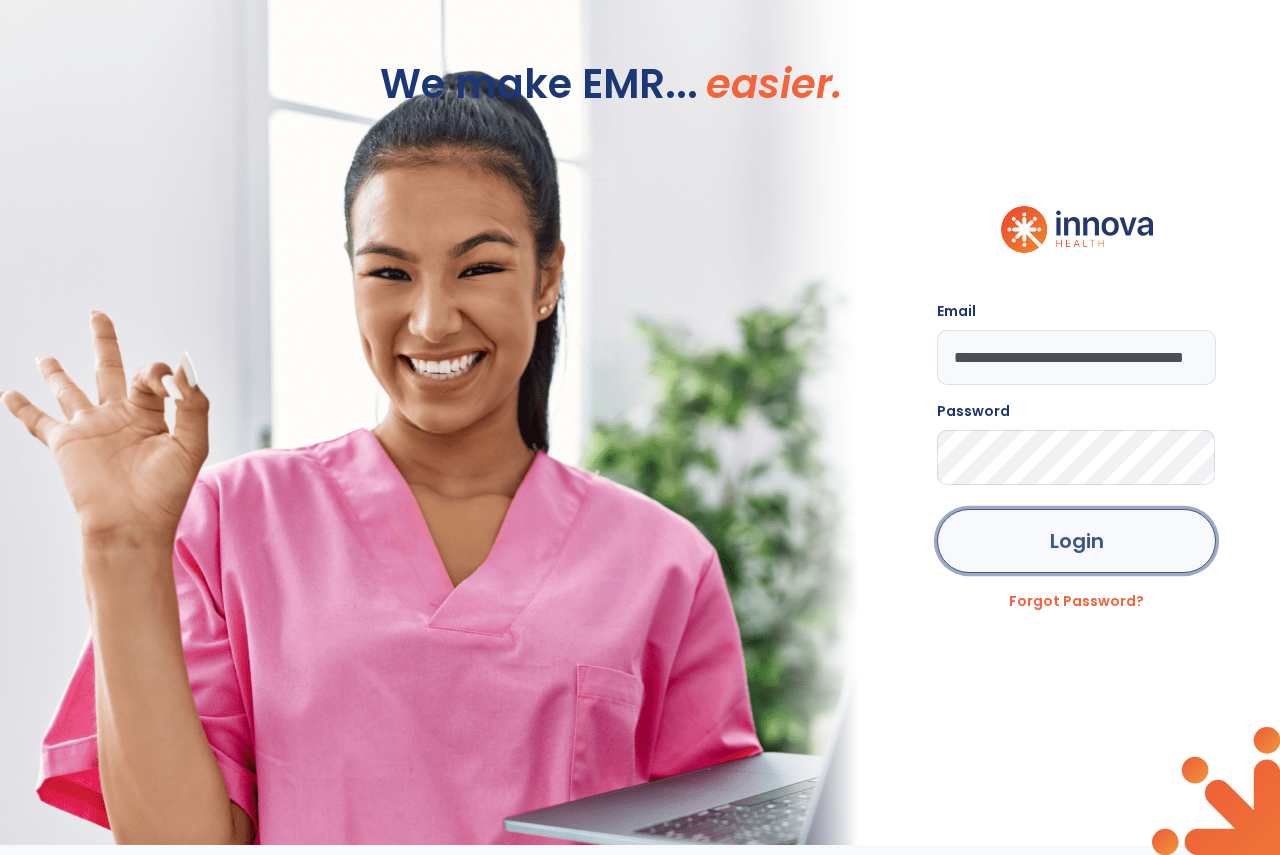 click on "Login" 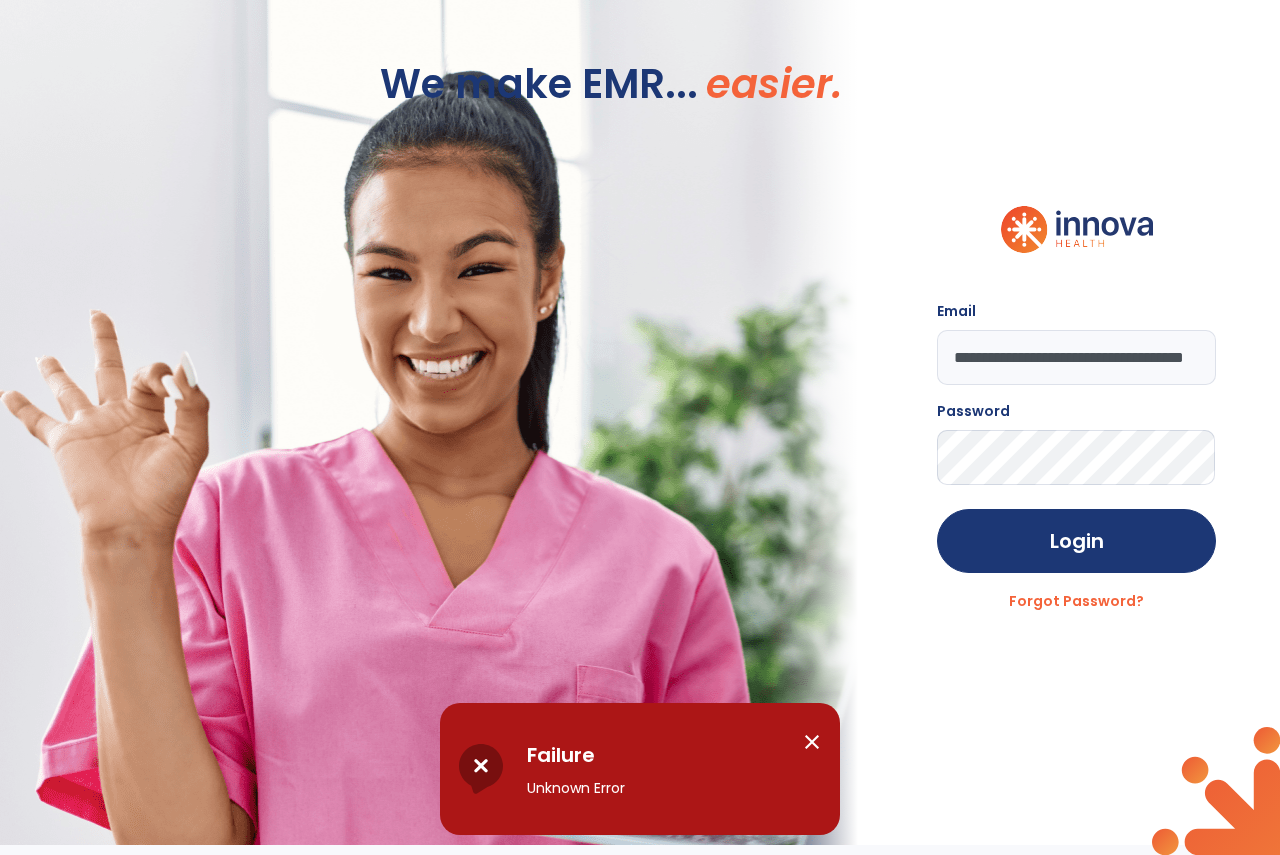 click on "close" at bounding box center [812, 742] 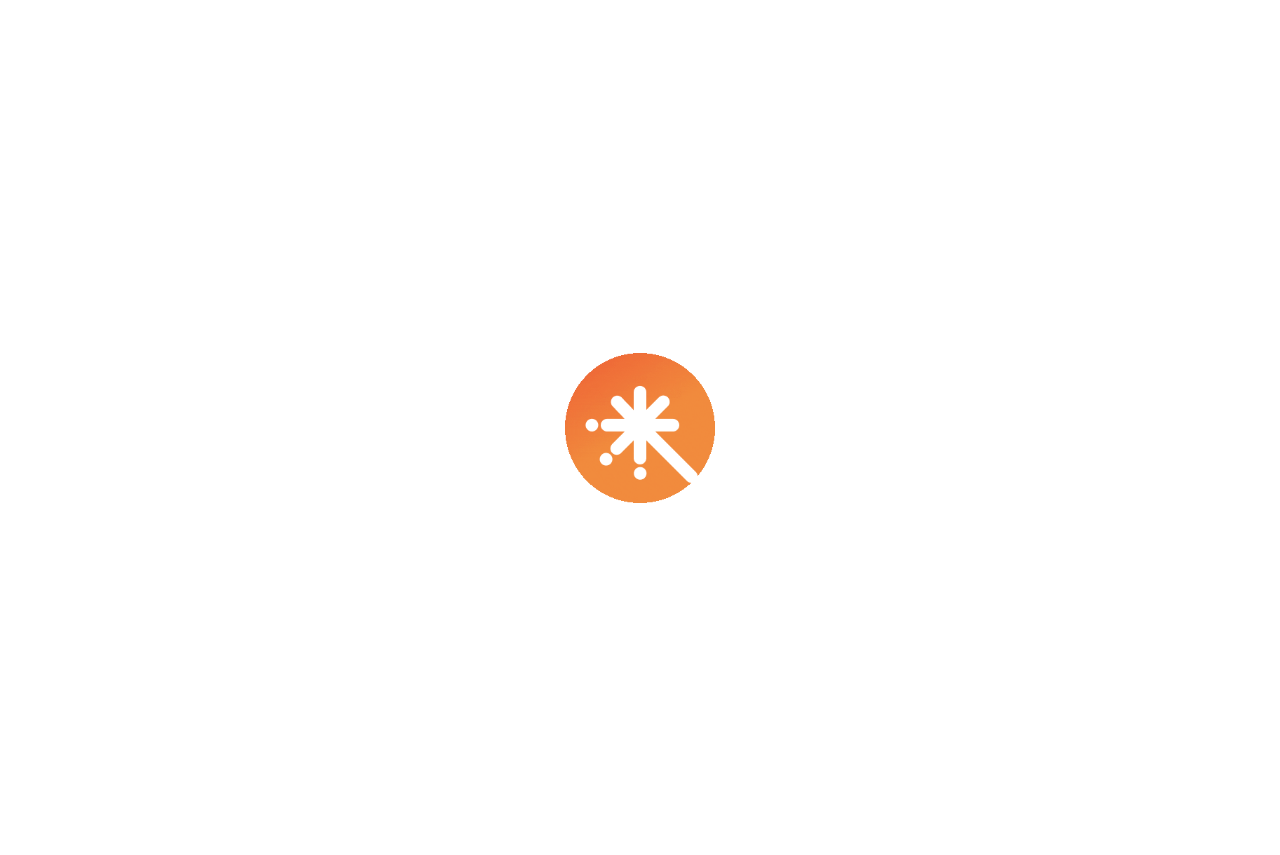 scroll, scrollTop: 0, scrollLeft: 0, axis: both 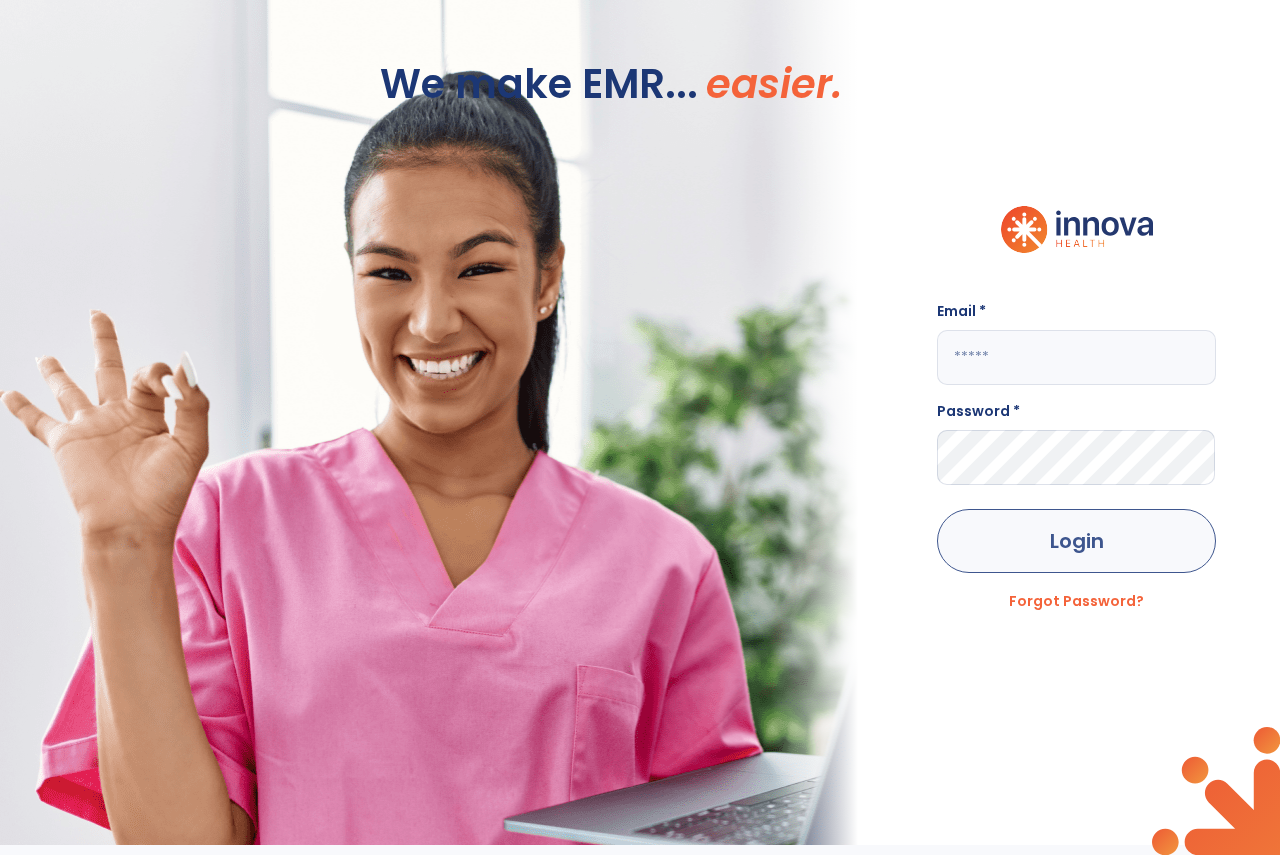 type on "**********" 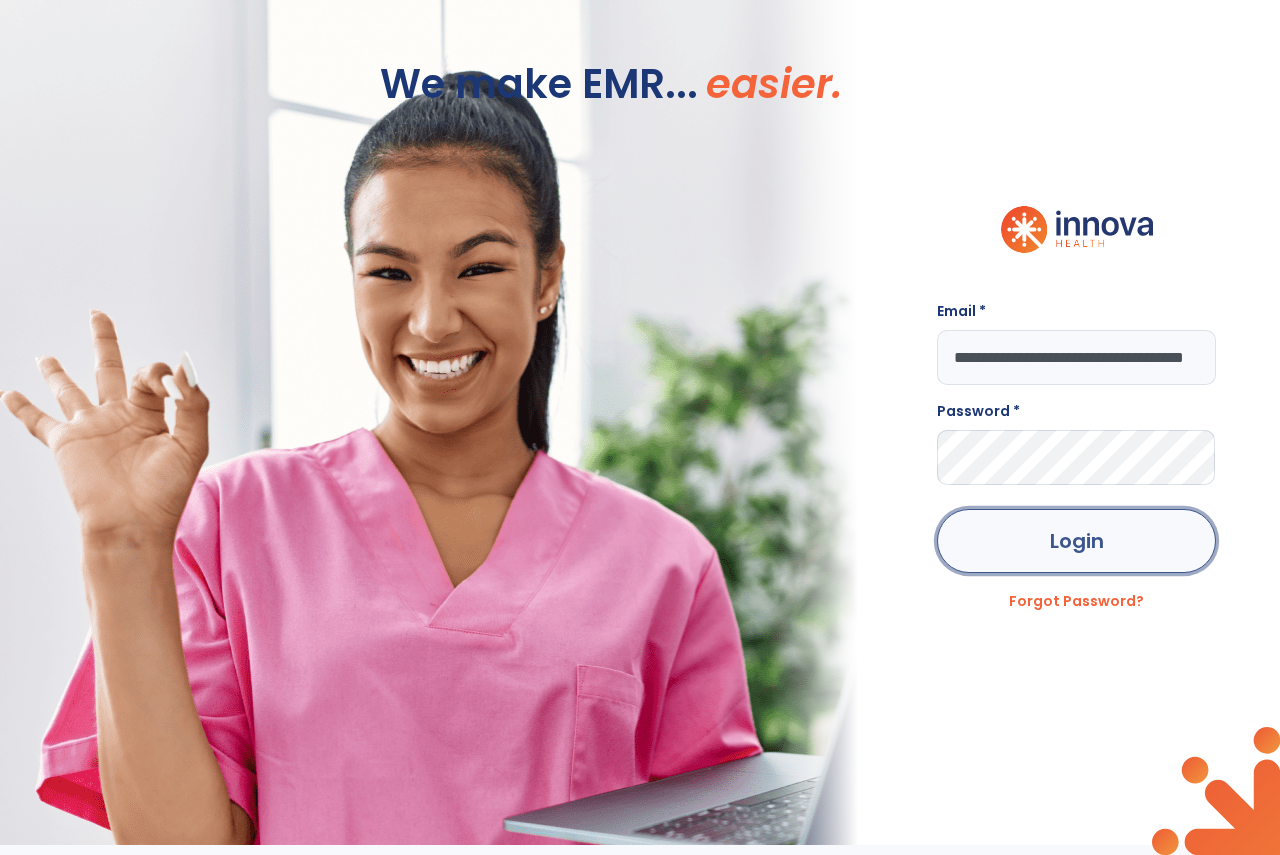 click on "Login" 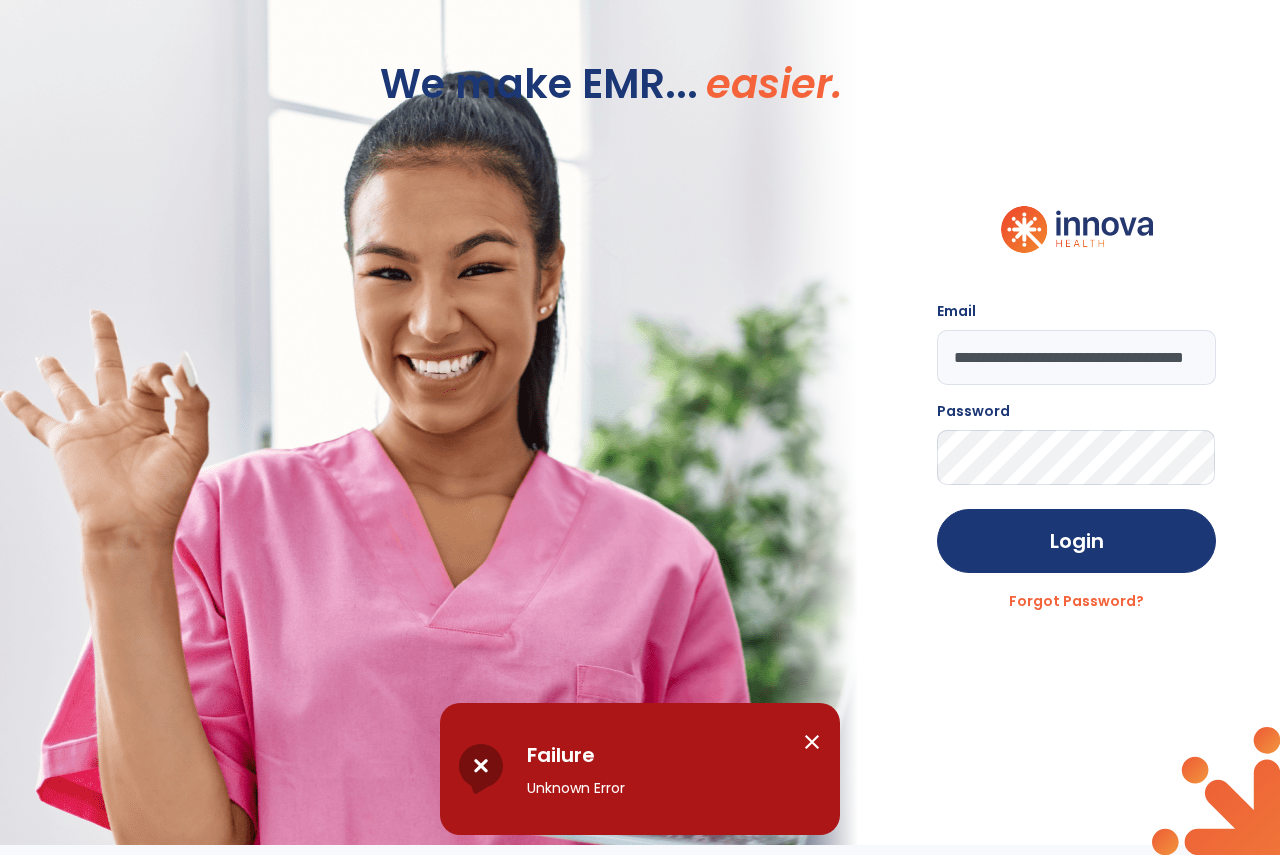 click on "close" at bounding box center [812, 742] 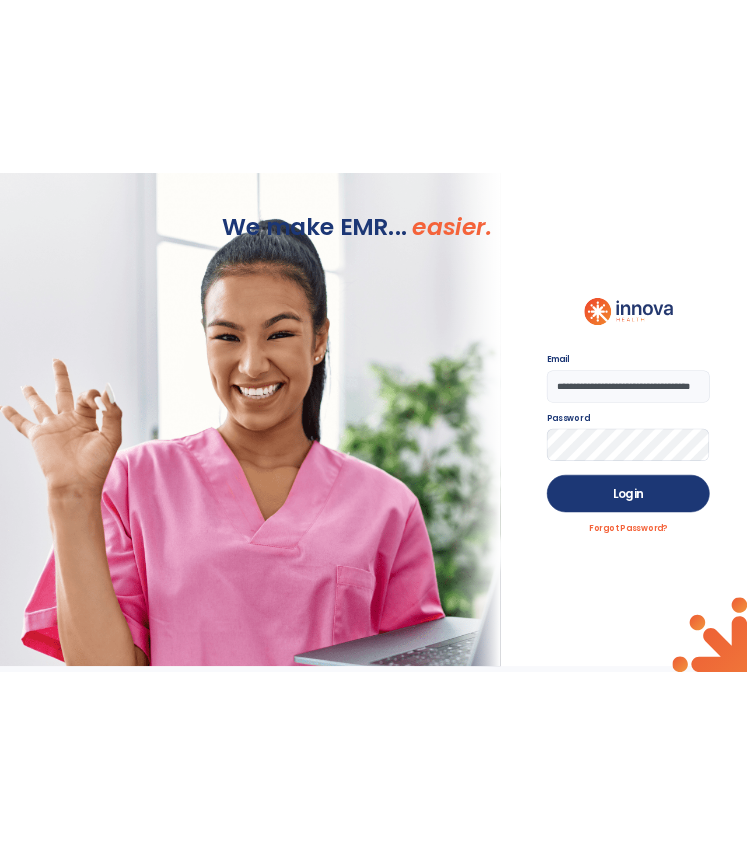 scroll, scrollTop: -10, scrollLeft: 0, axis: vertical 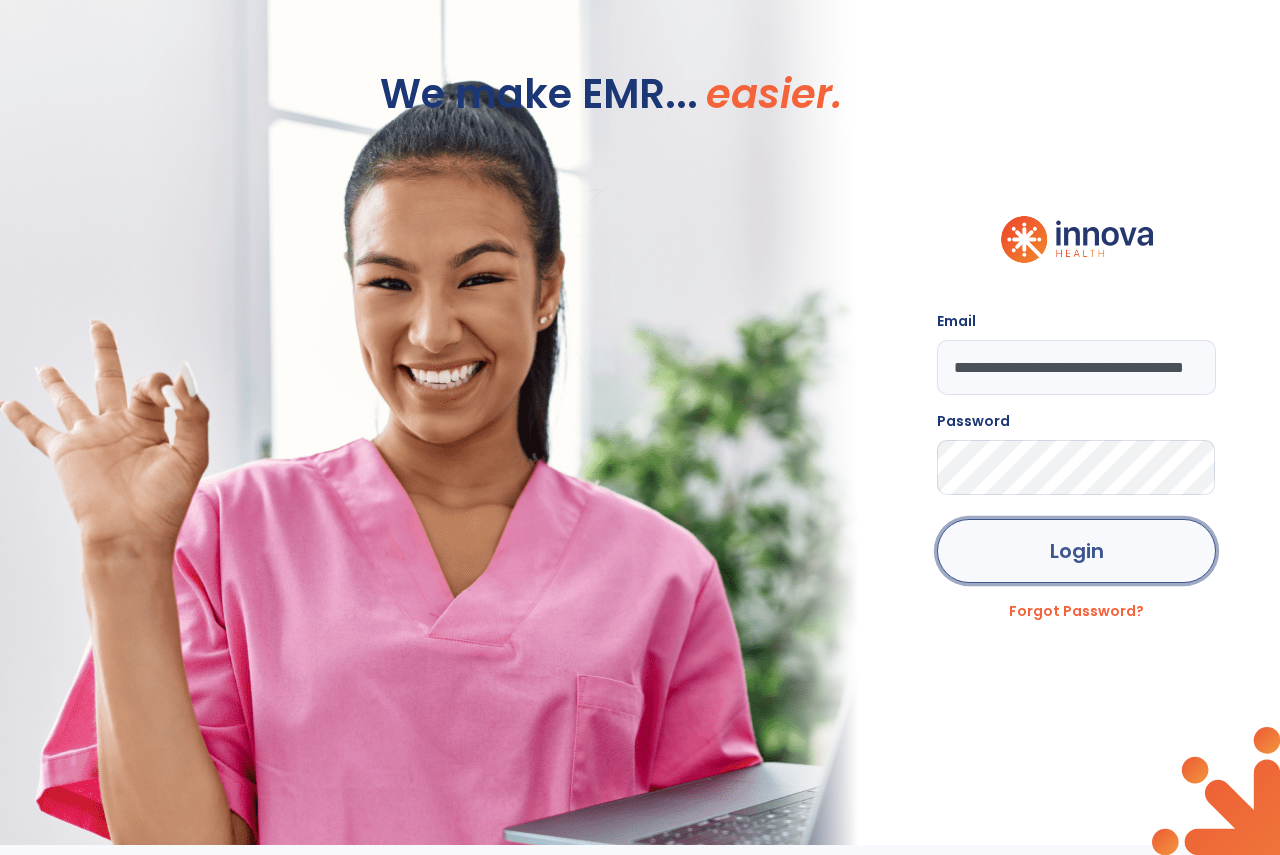 click on "Login" 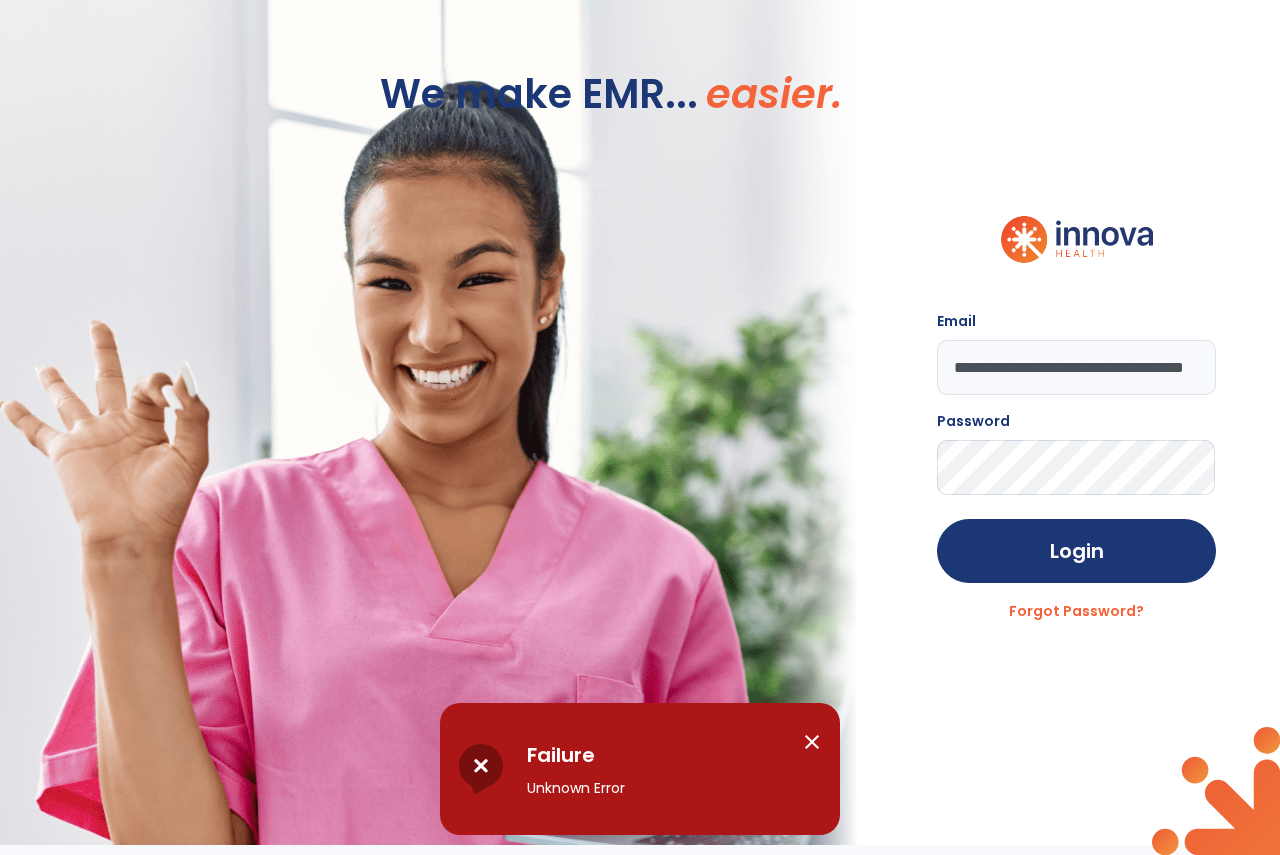 click on "close" at bounding box center [812, 742] 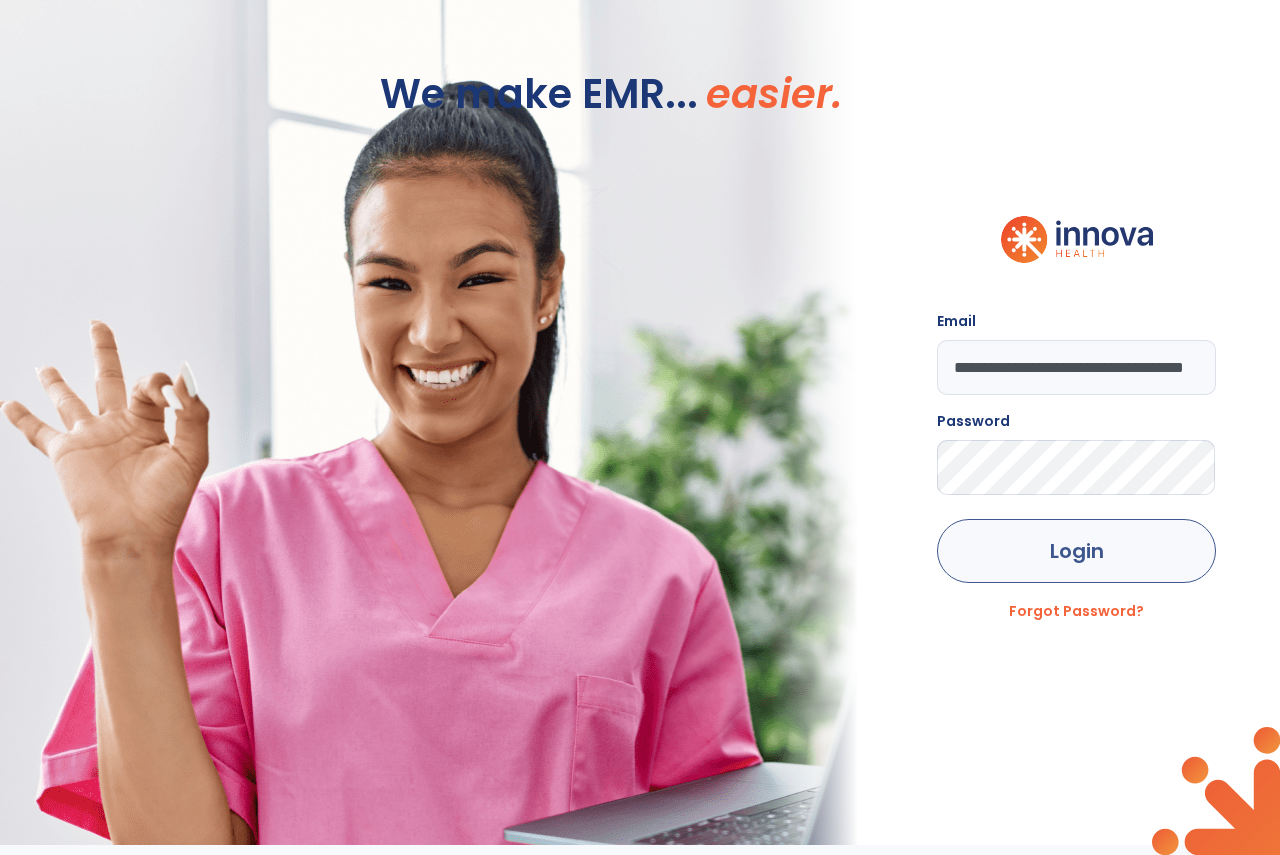 drag, startPoint x: 1008, startPoint y: 506, endPoint x: 1018, endPoint y: 558, distance: 52.95281 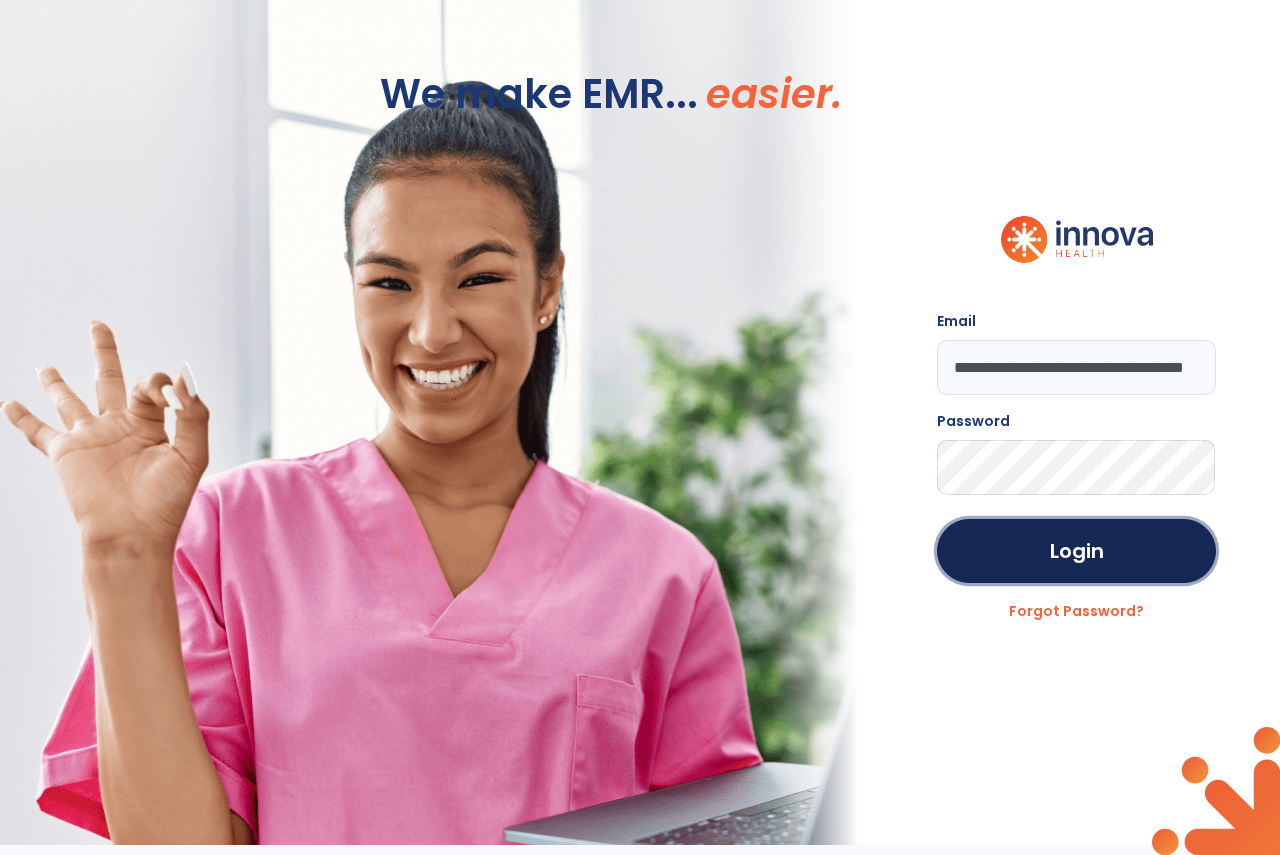 drag, startPoint x: 1018, startPoint y: 558, endPoint x: 809, endPoint y: 425, distance: 247.72969 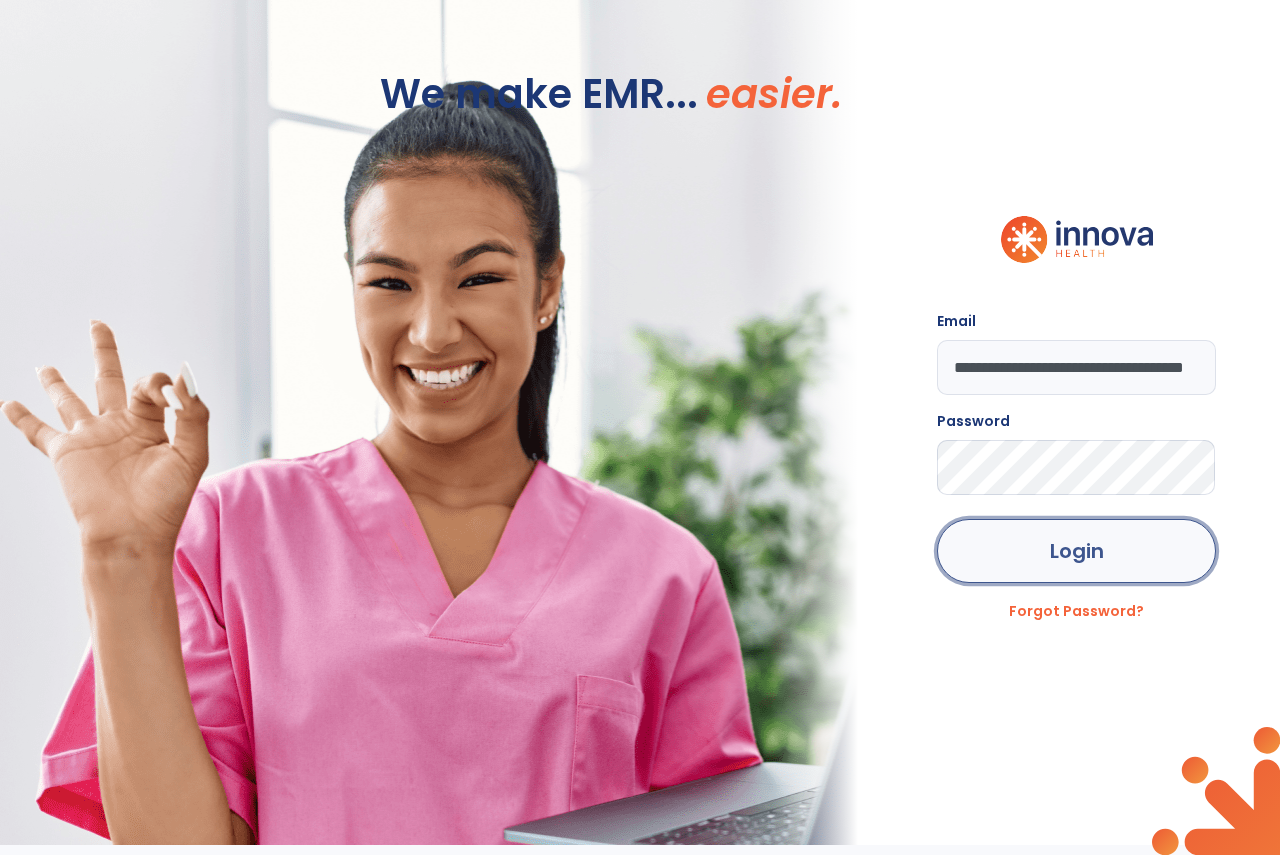 click on "Login" 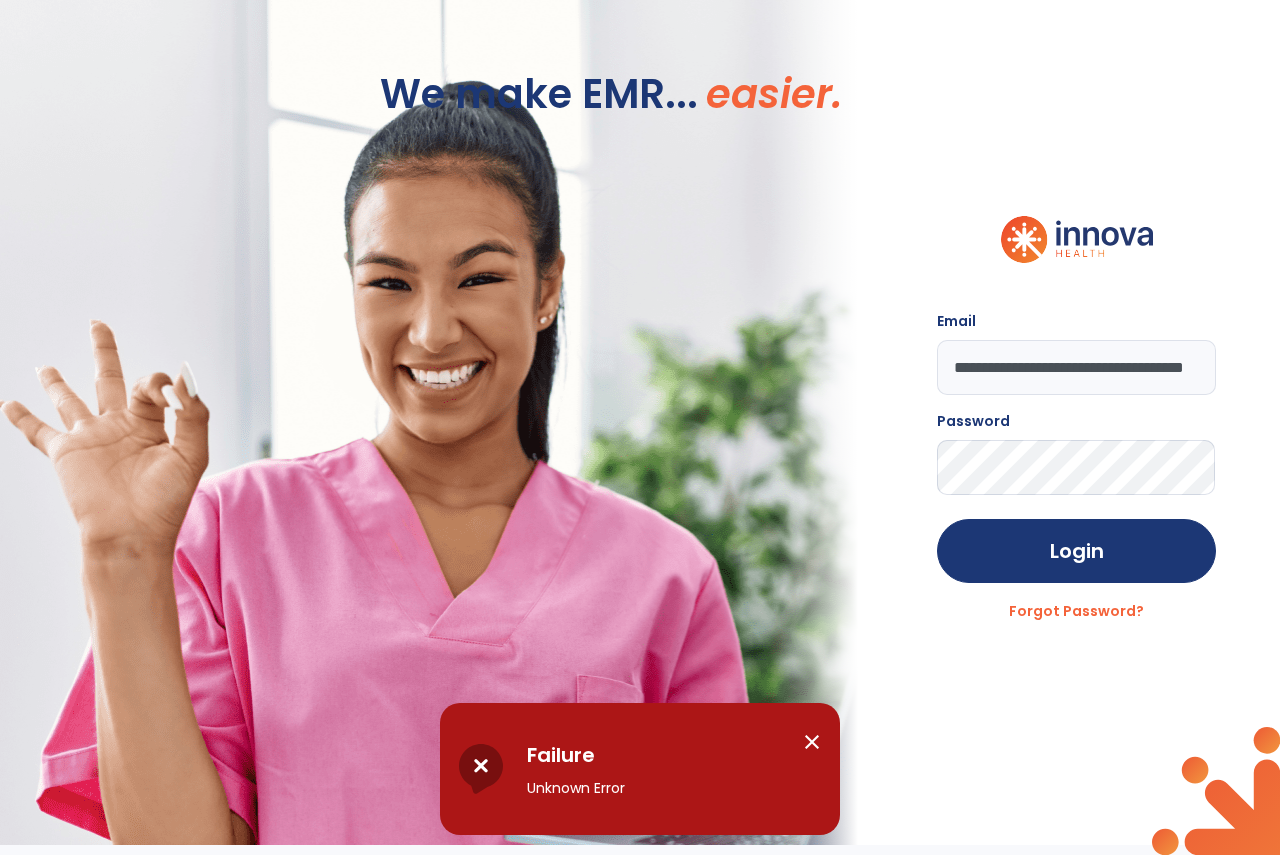 click on "close" at bounding box center [812, 742] 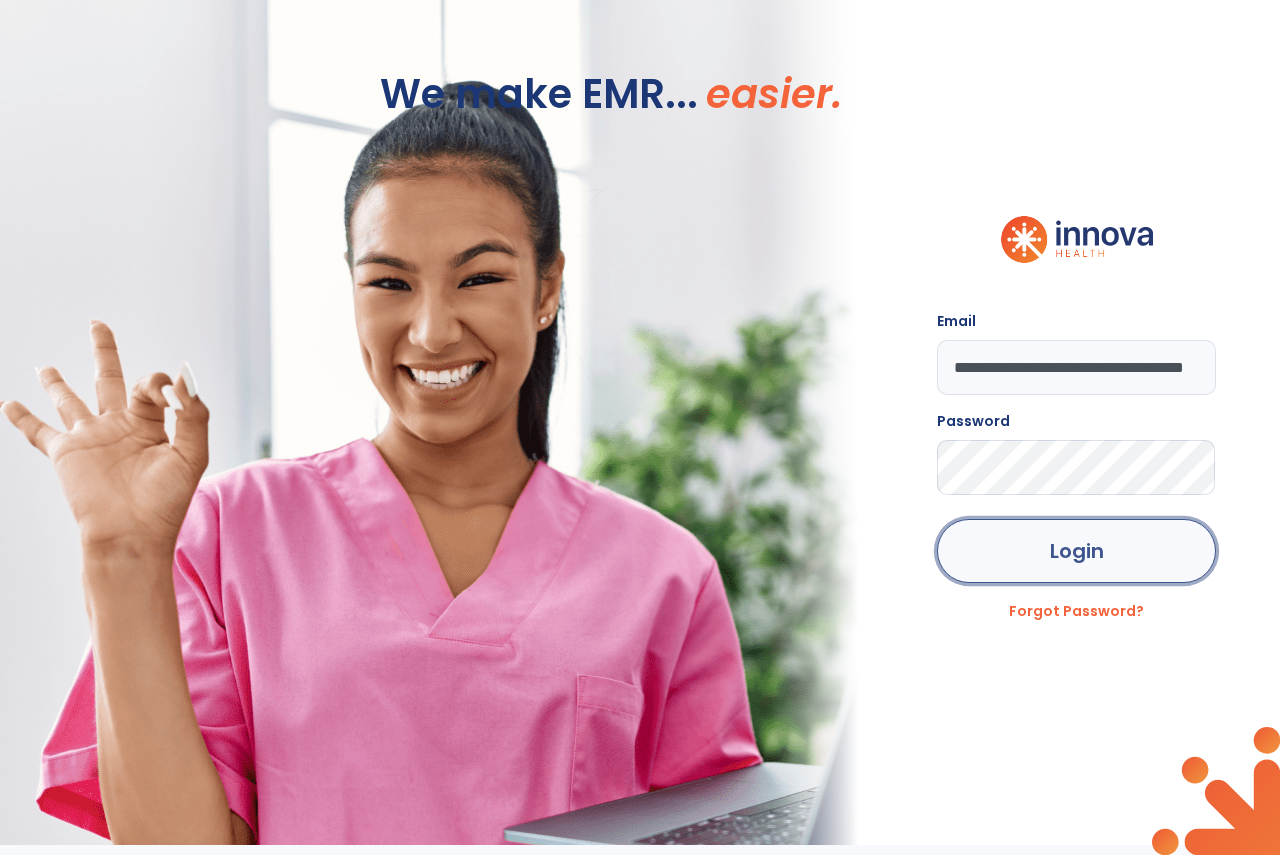 click on "Login" 